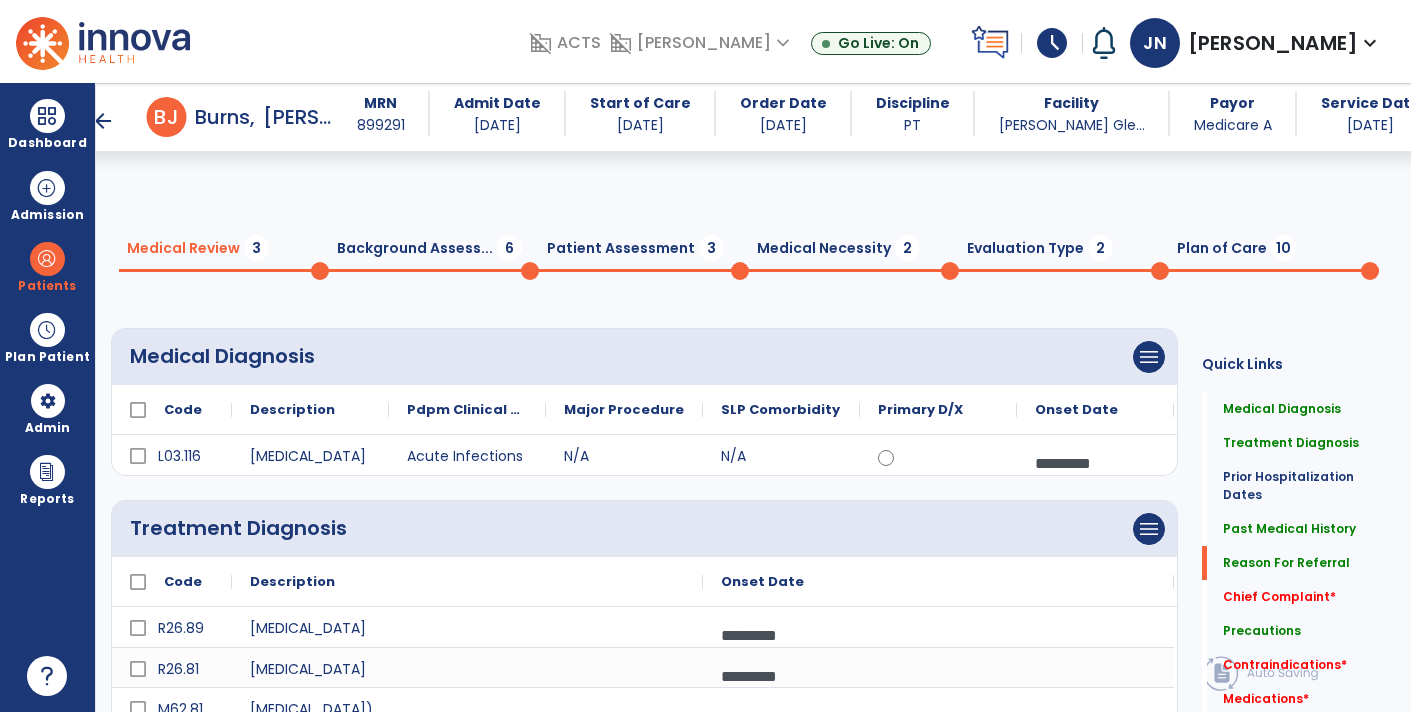scroll, scrollTop: 0, scrollLeft: 0, axis: both 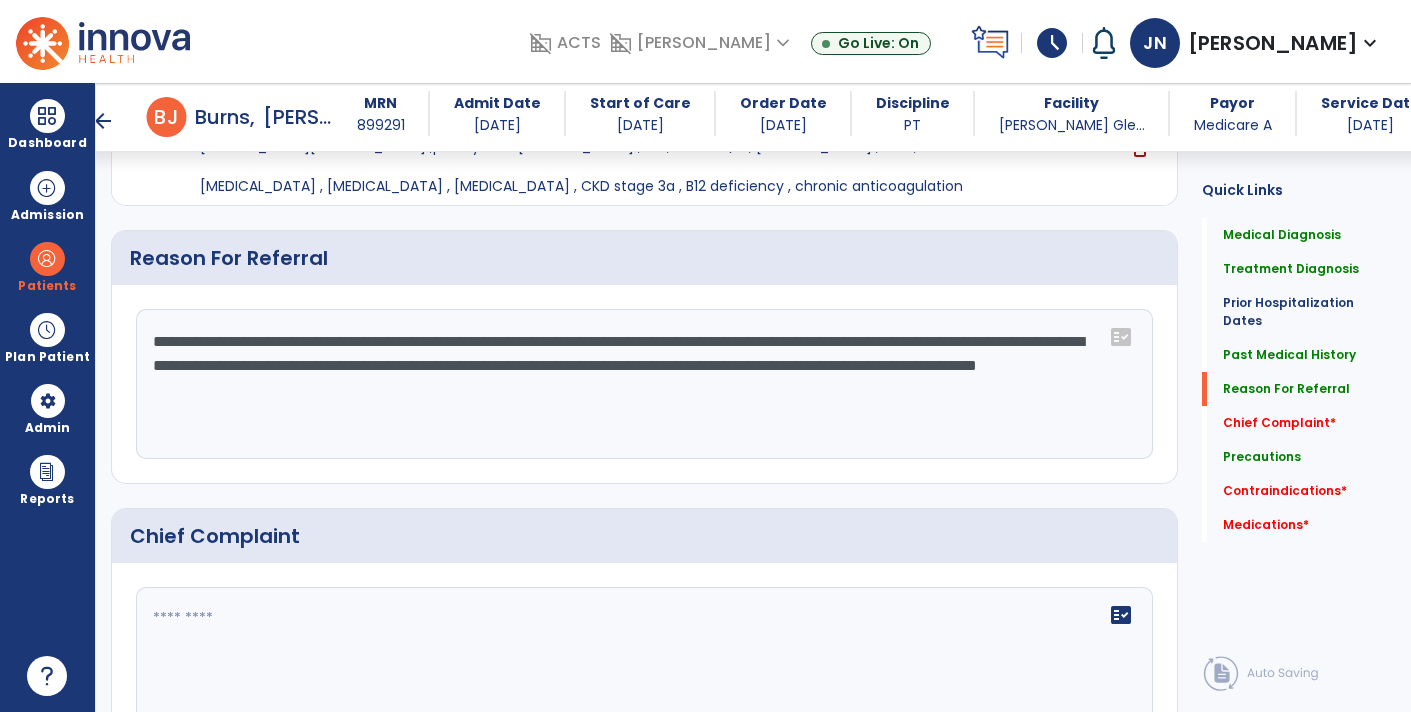click on "**********" 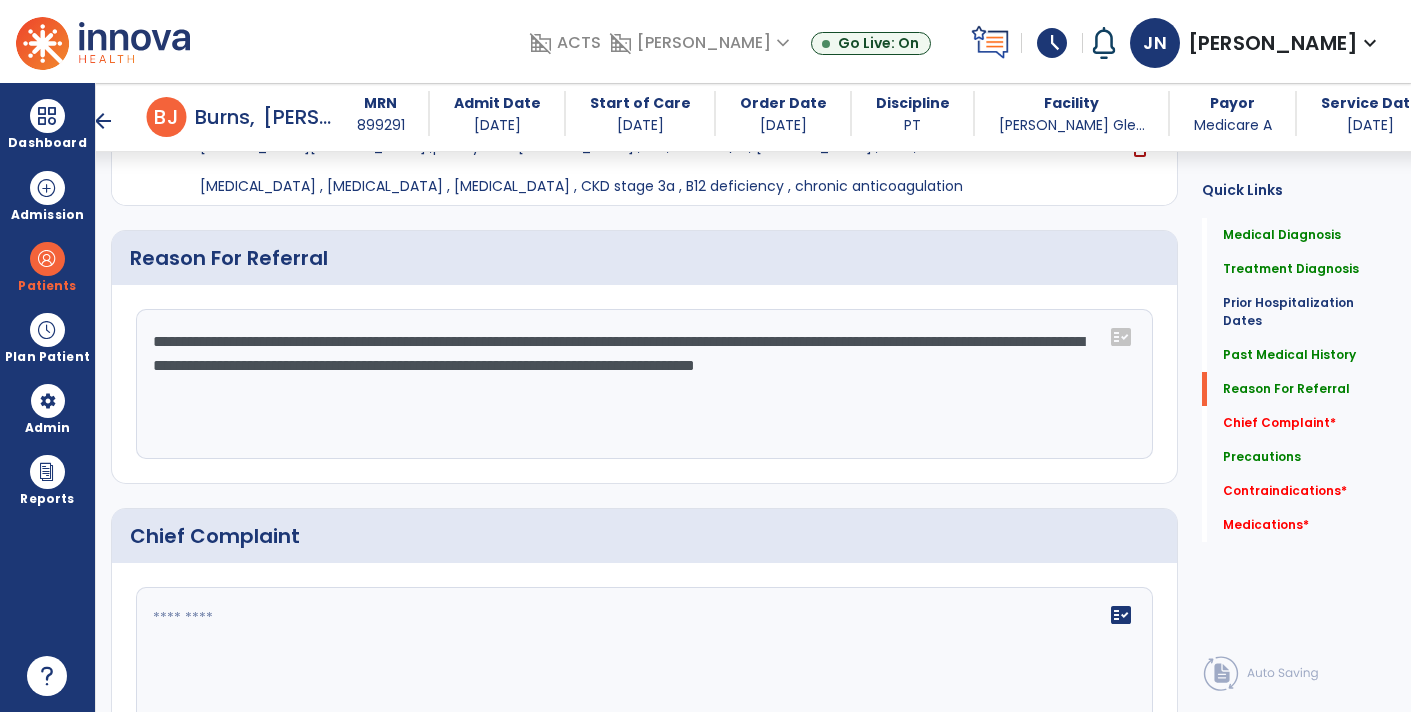 click on "**********" 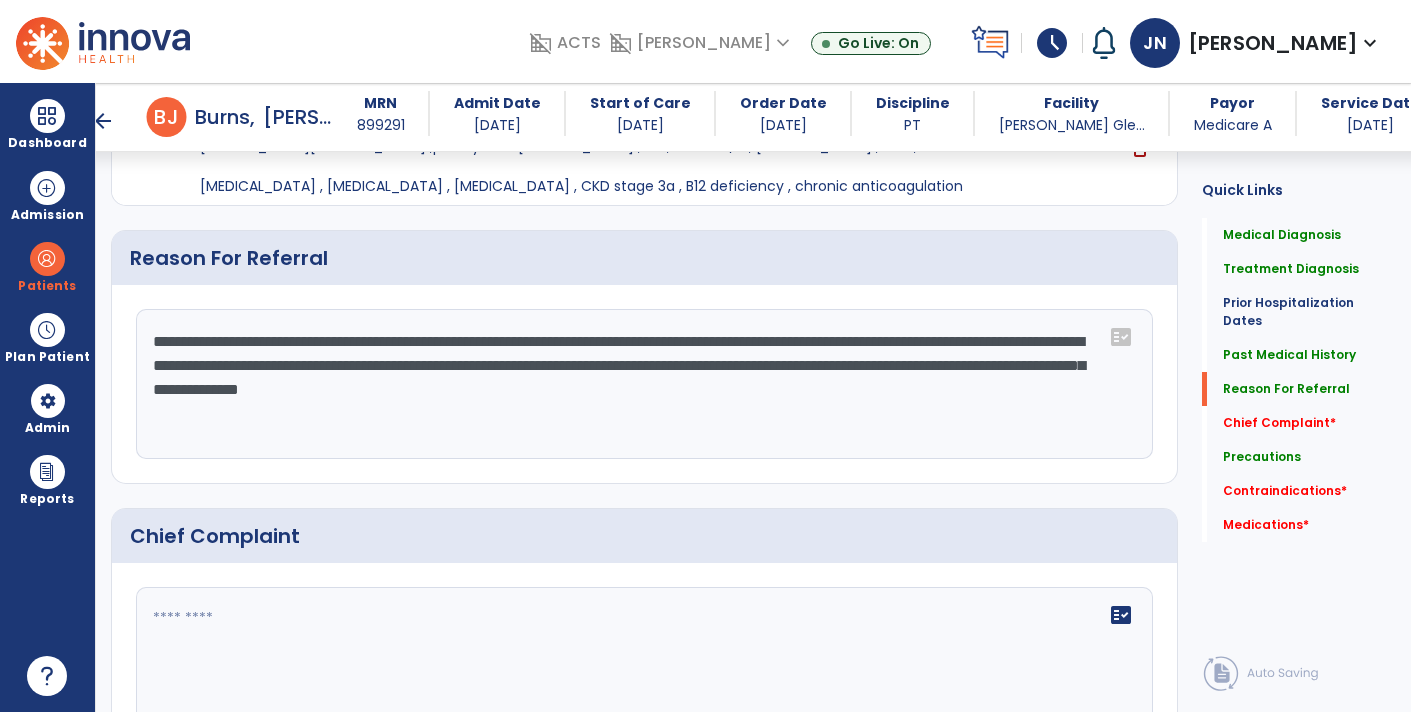 click on "**********" 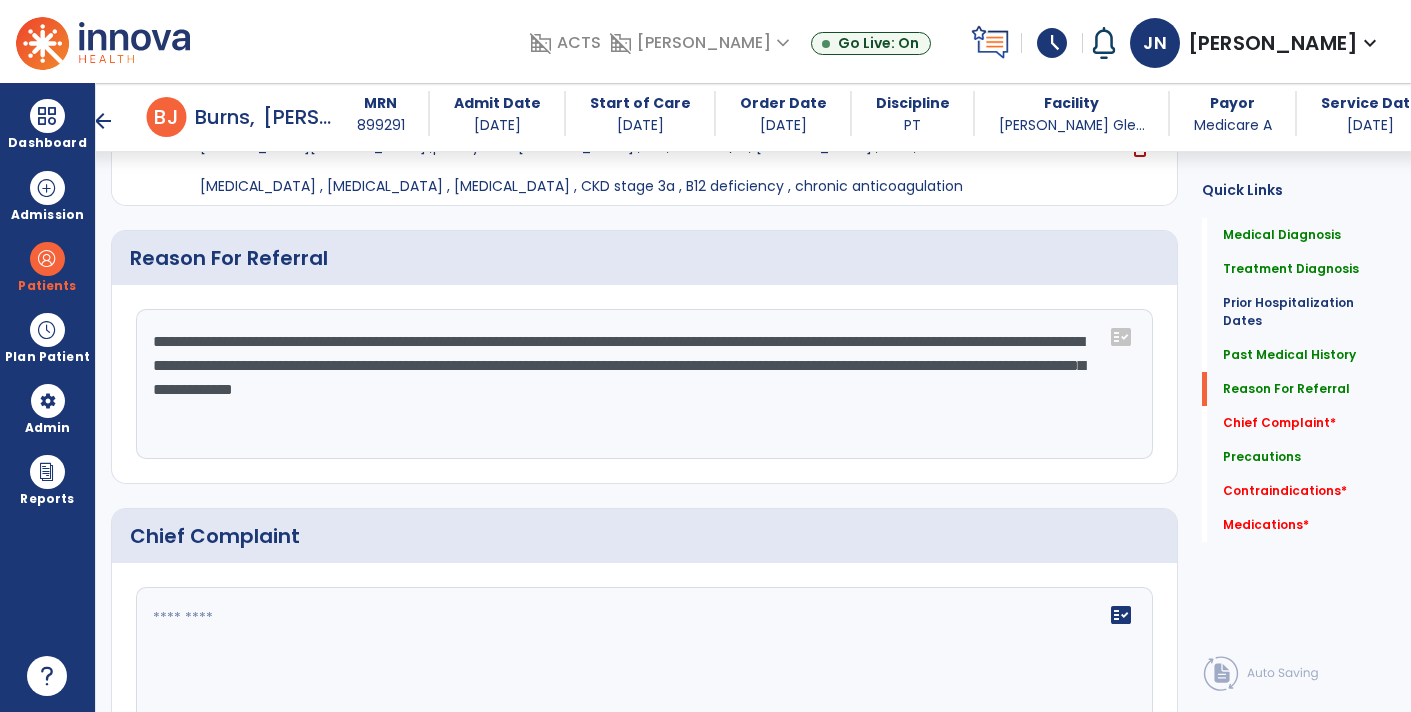 click on "**********" 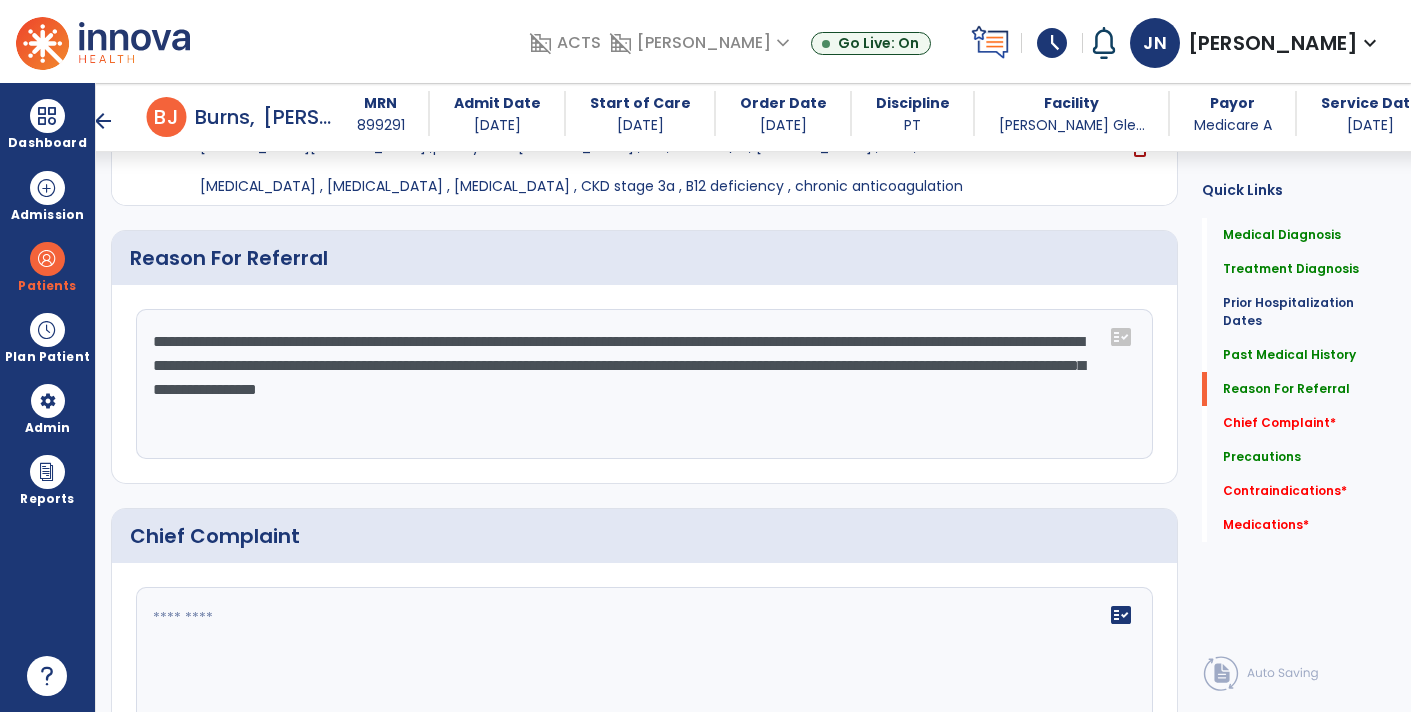 click on "**********" 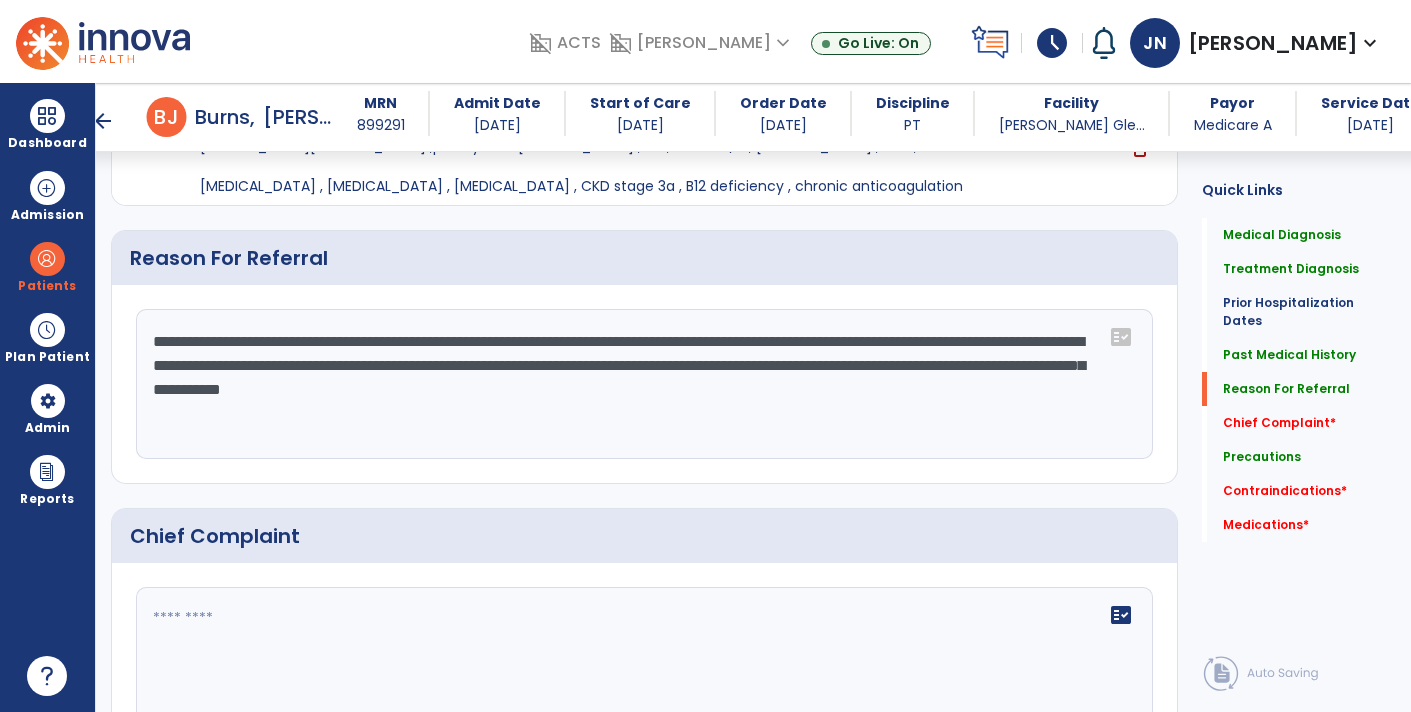 click on "**********" 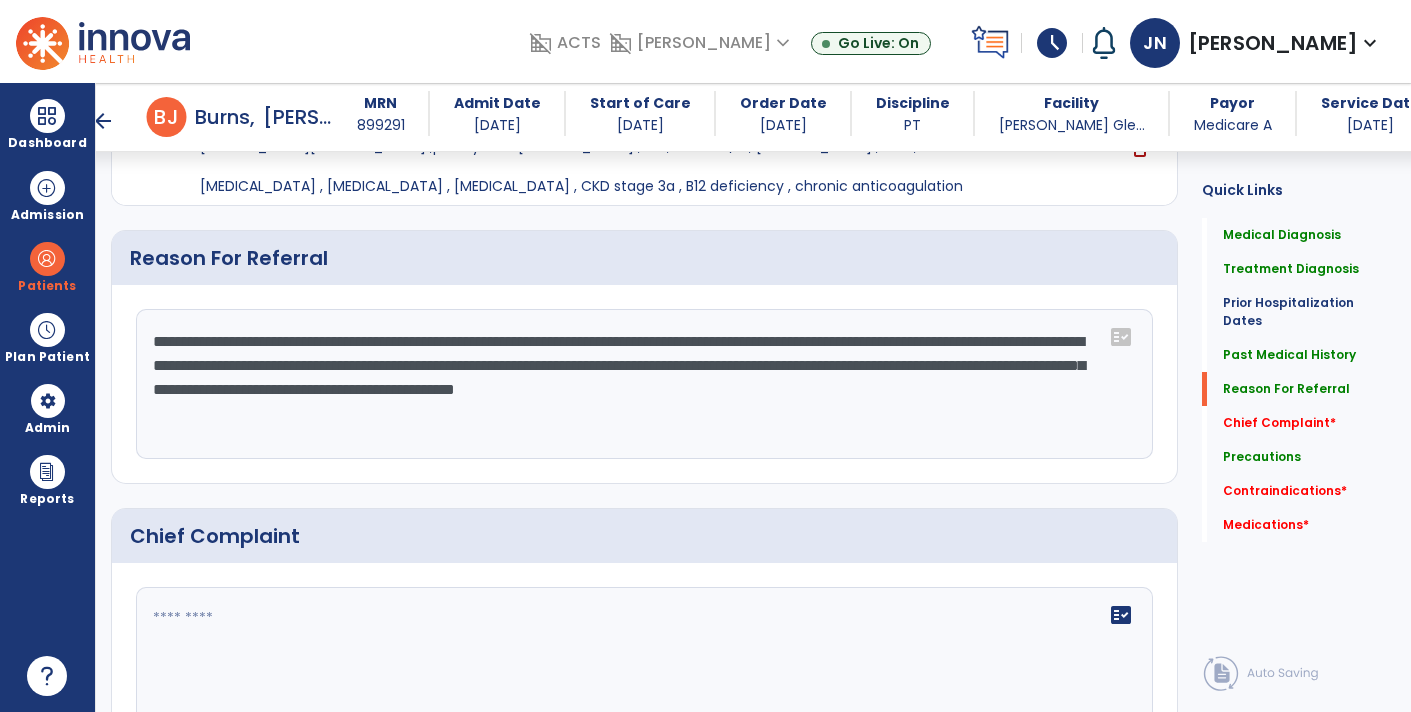 type on "**********" 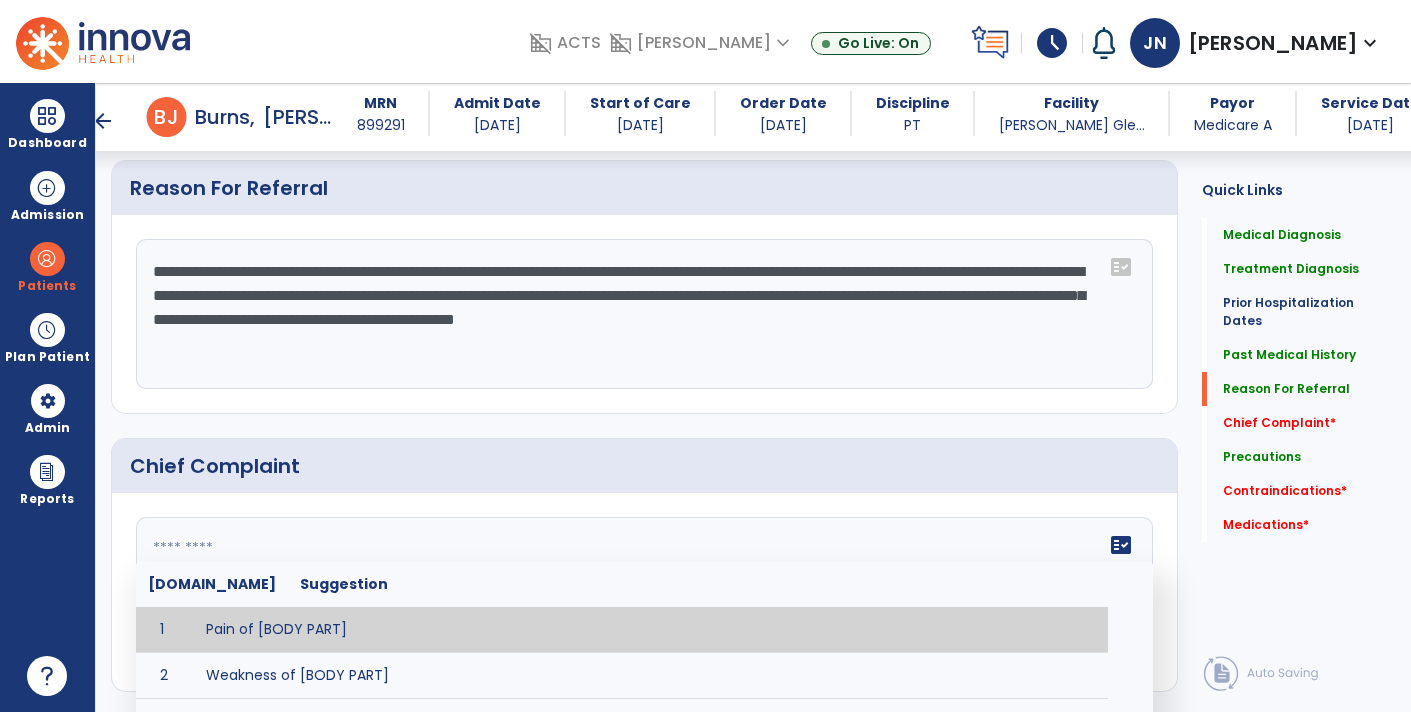scroll, scrollTop: 1089, scrollLeft: 0, axis: vertical 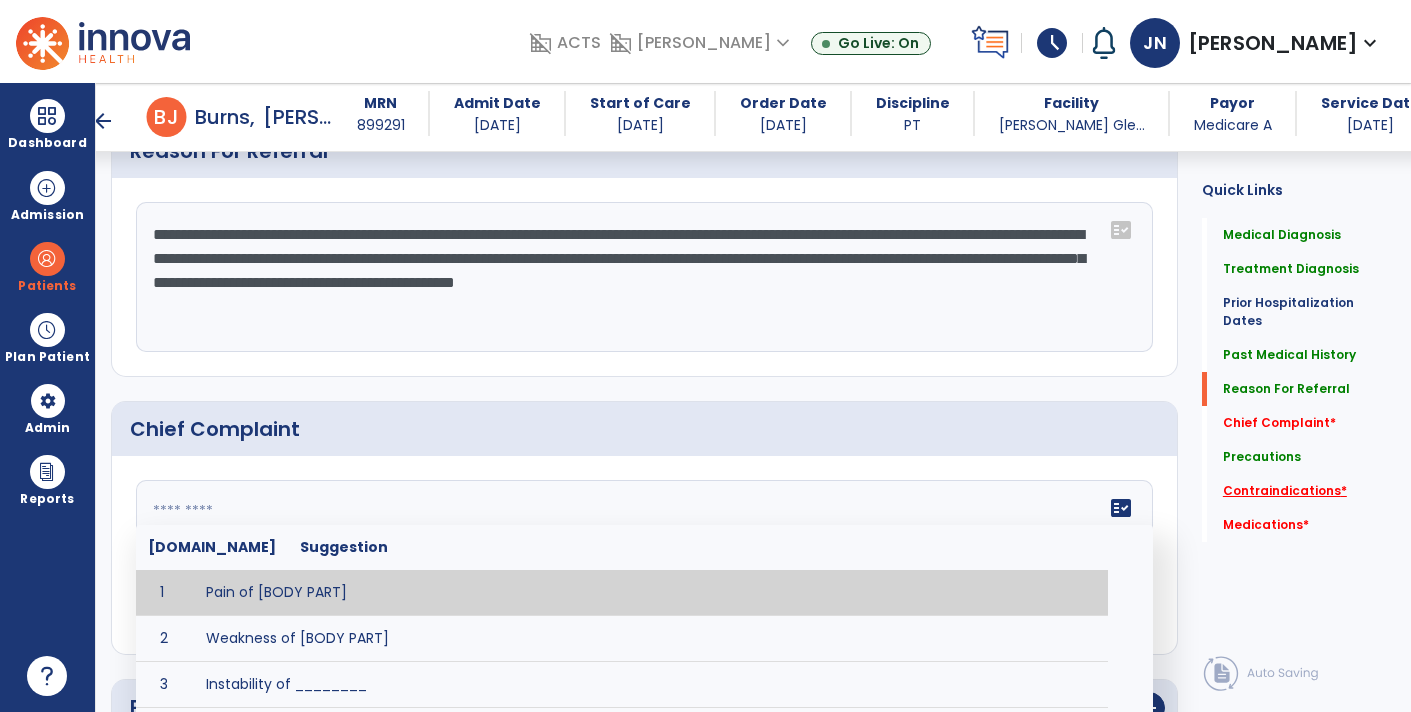 click on "Contraindications   *" 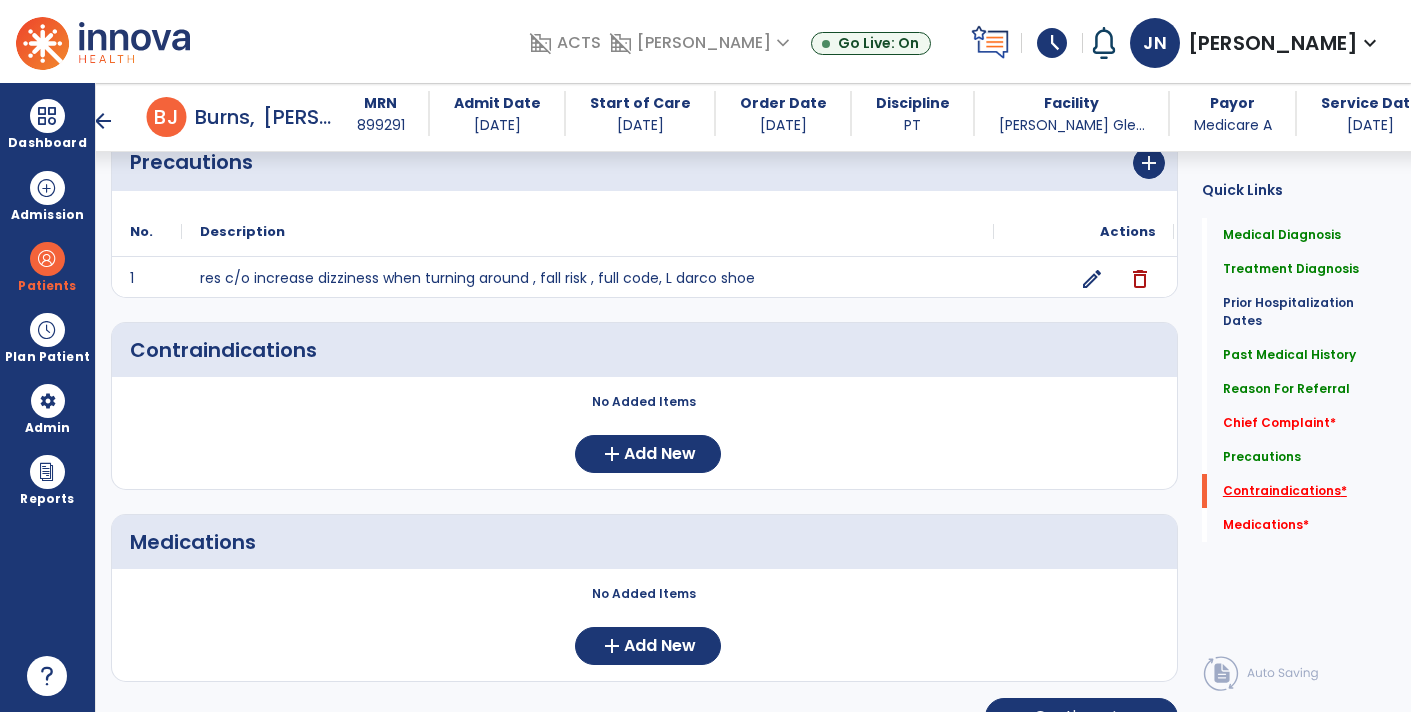 scroll, scrollTop: 1636, scrollLeft: 0, axis: vertical 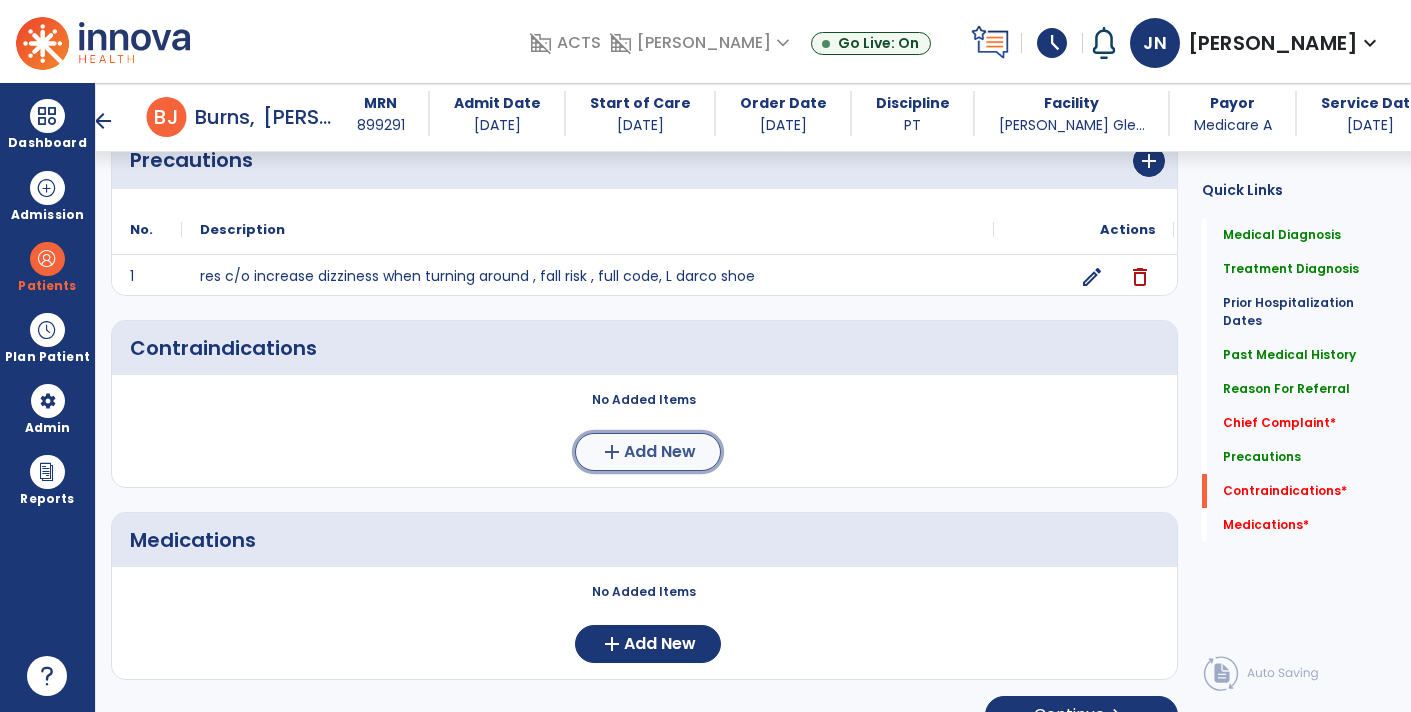 click on "Add New" 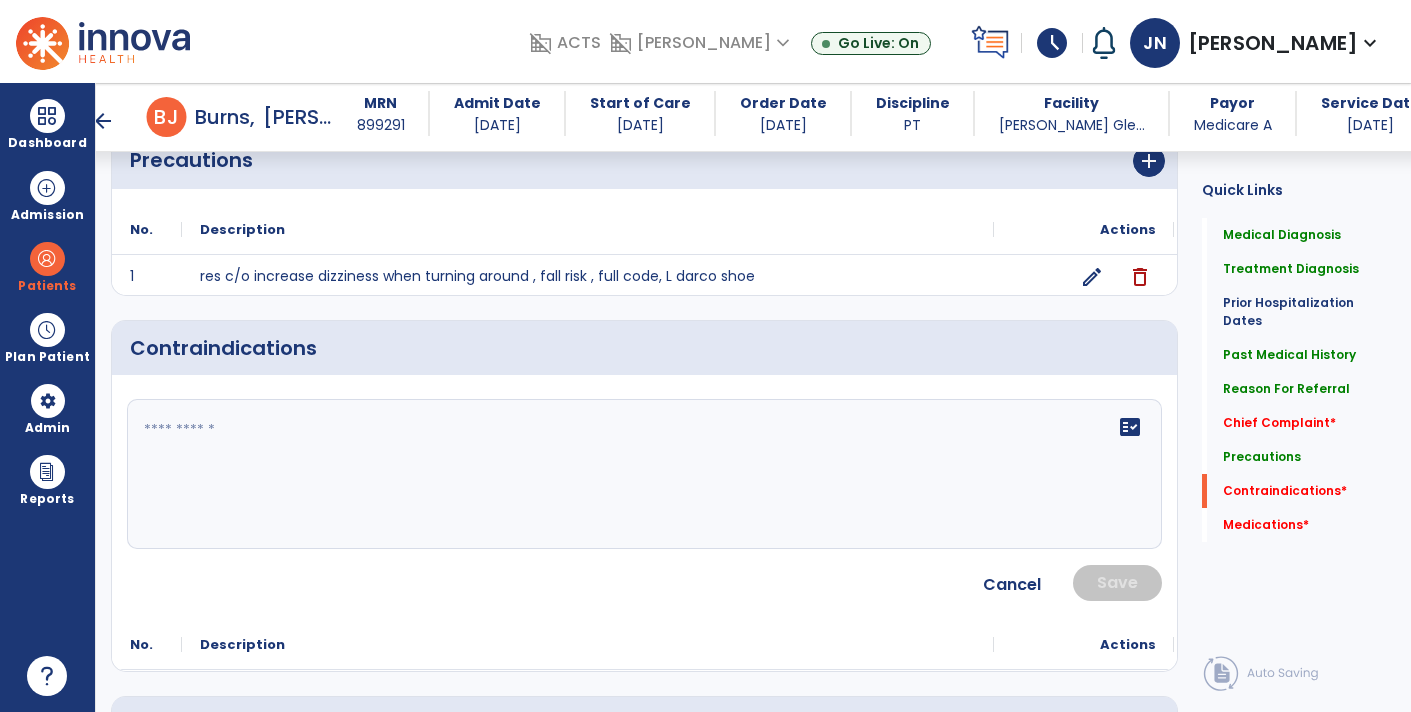 click 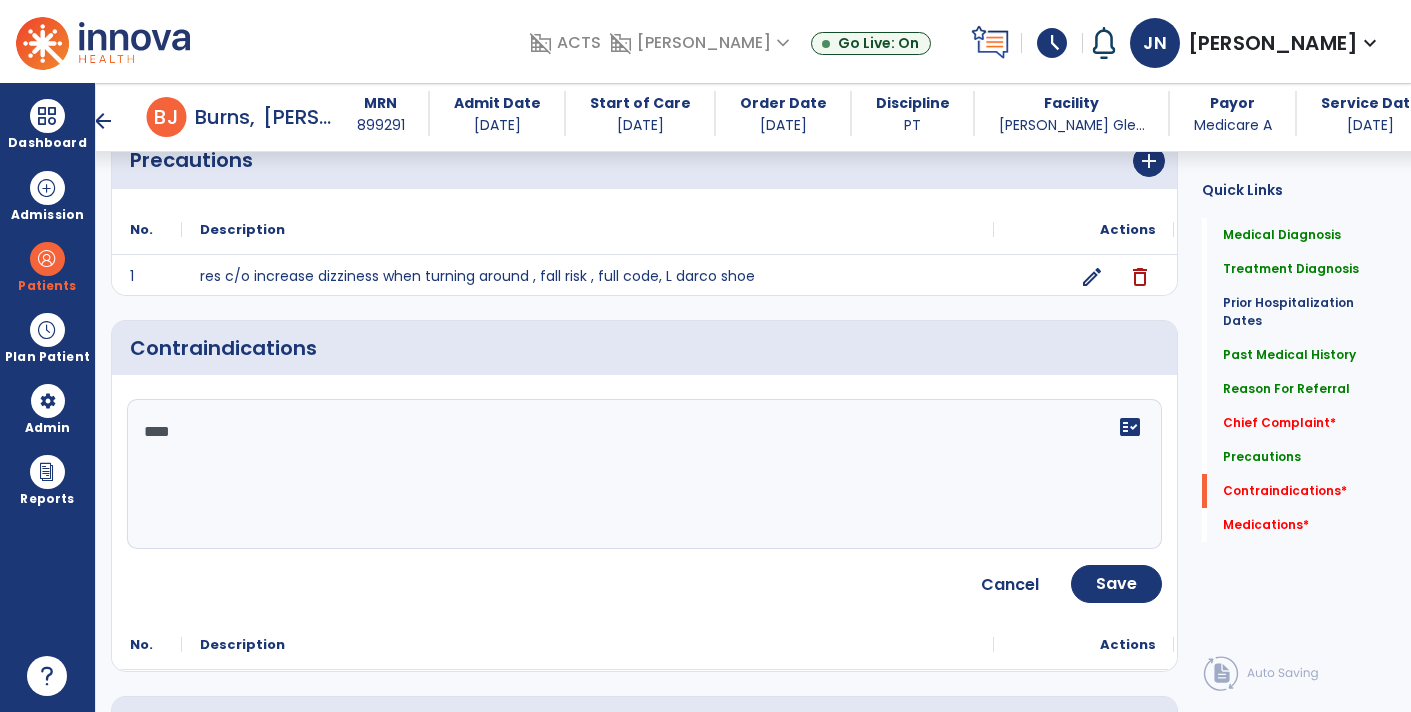 type on "****" 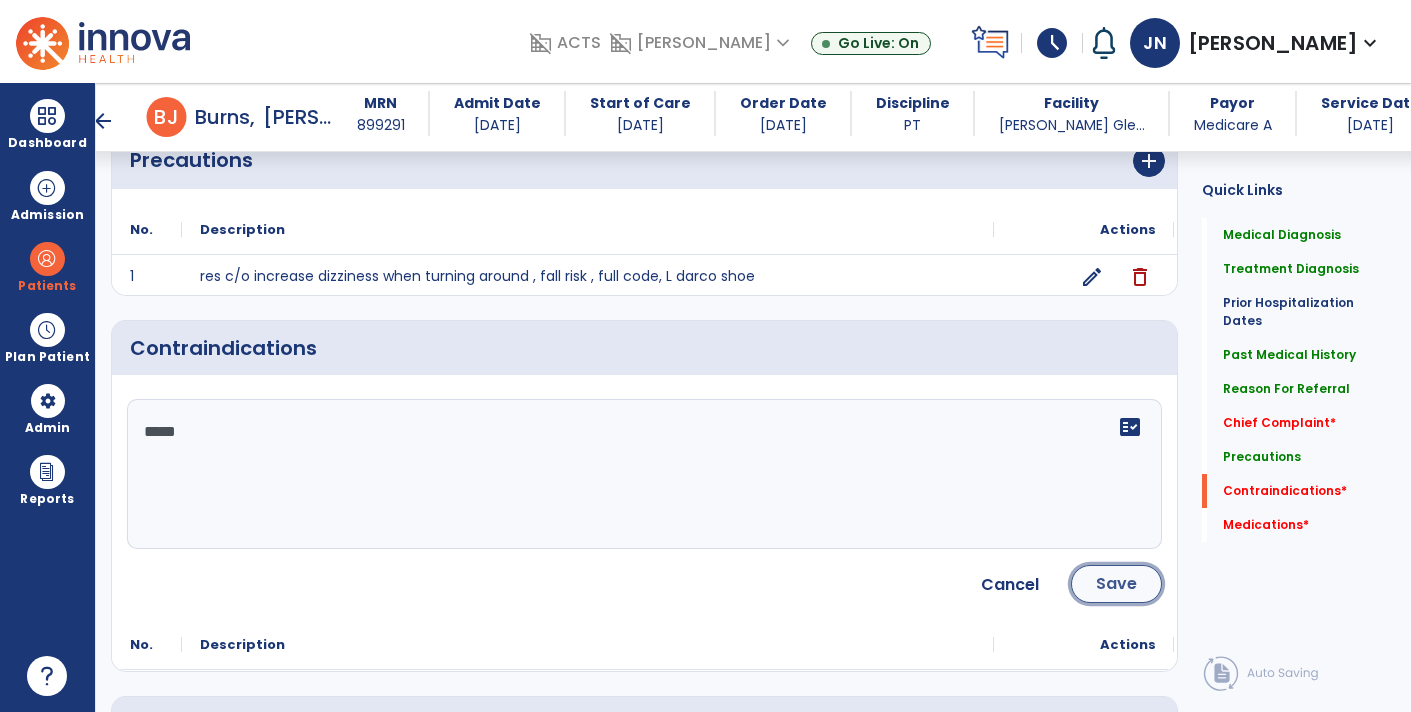 click on "Save" 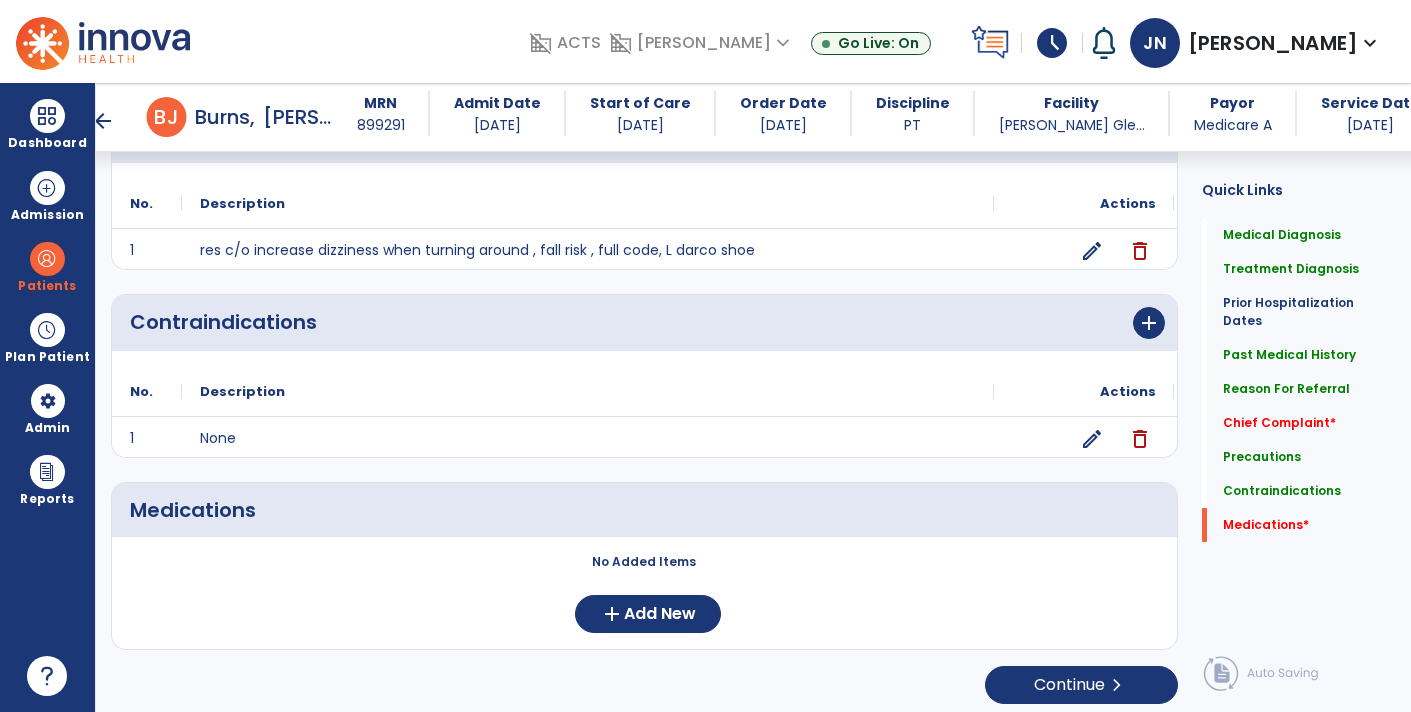 scroll, scrollTop: 1661, scrollLeft: 0, axis: vertical 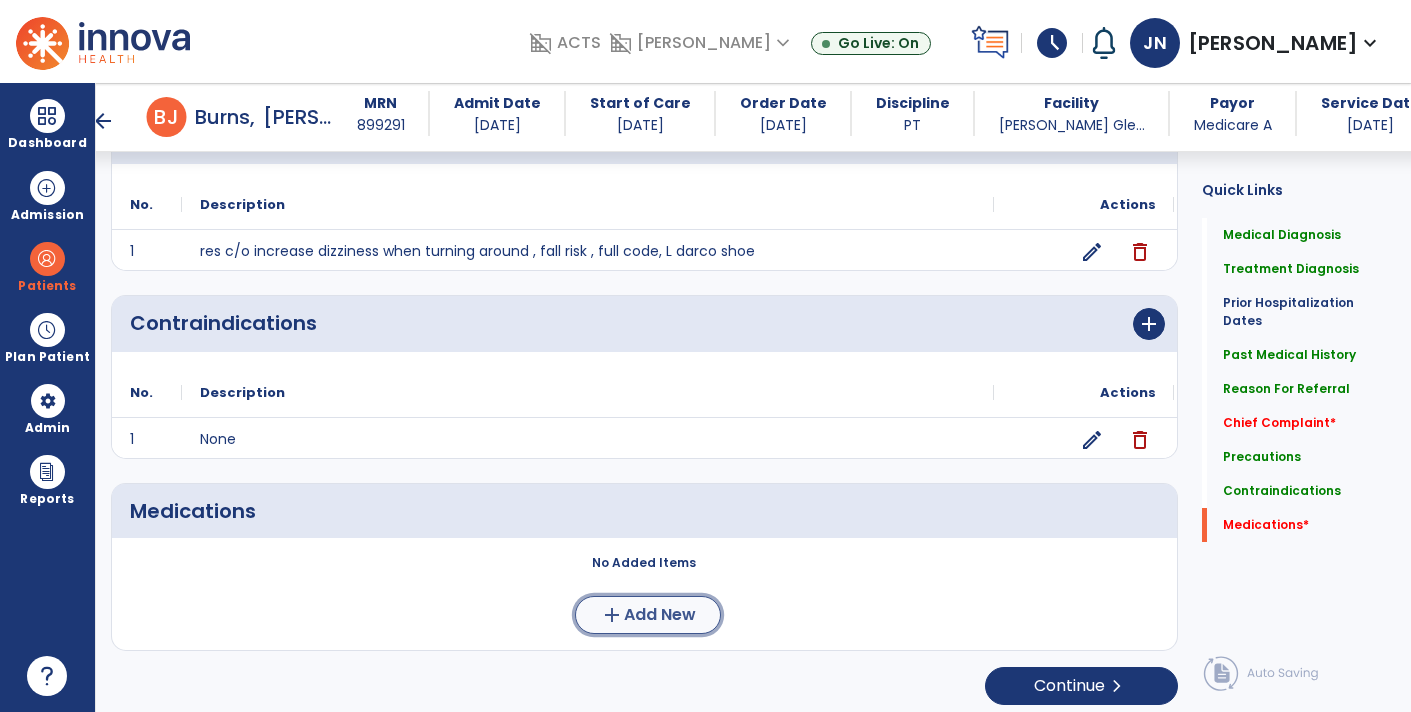 click on "add" 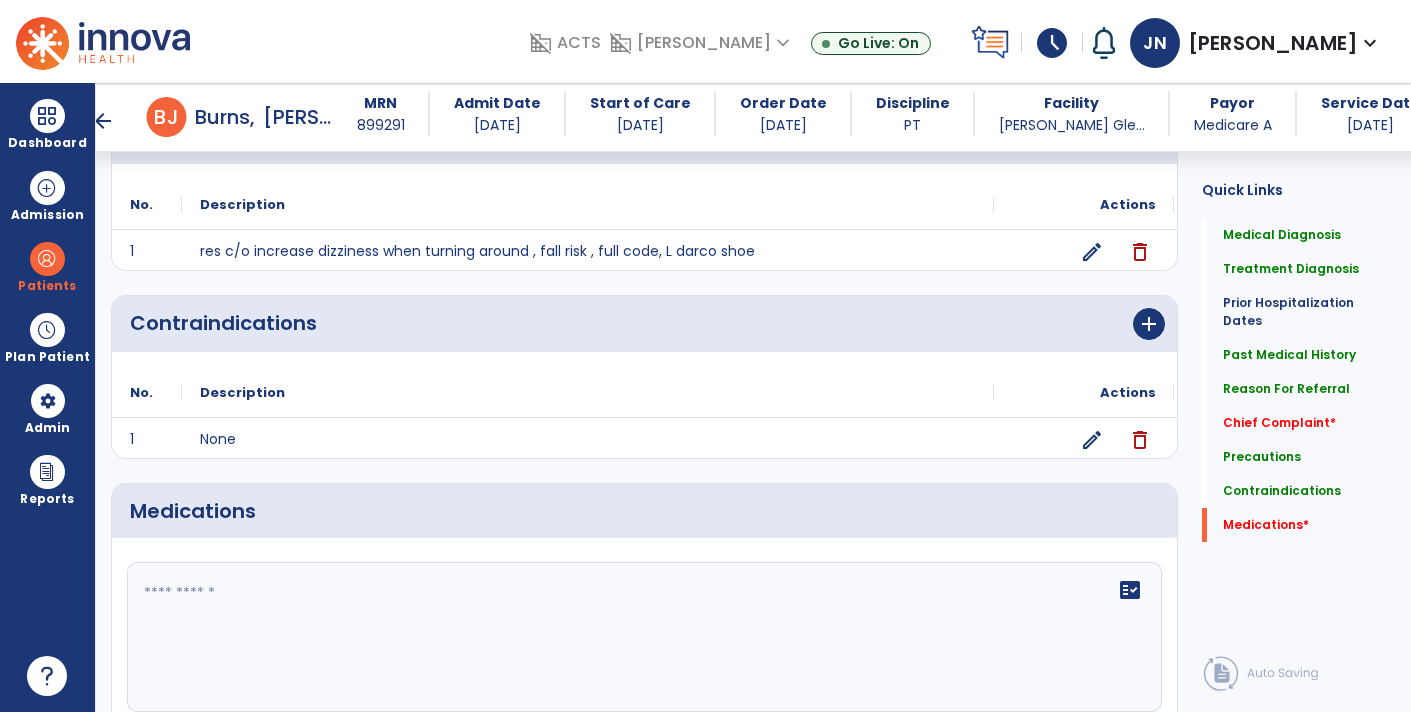 click on "fact_check" 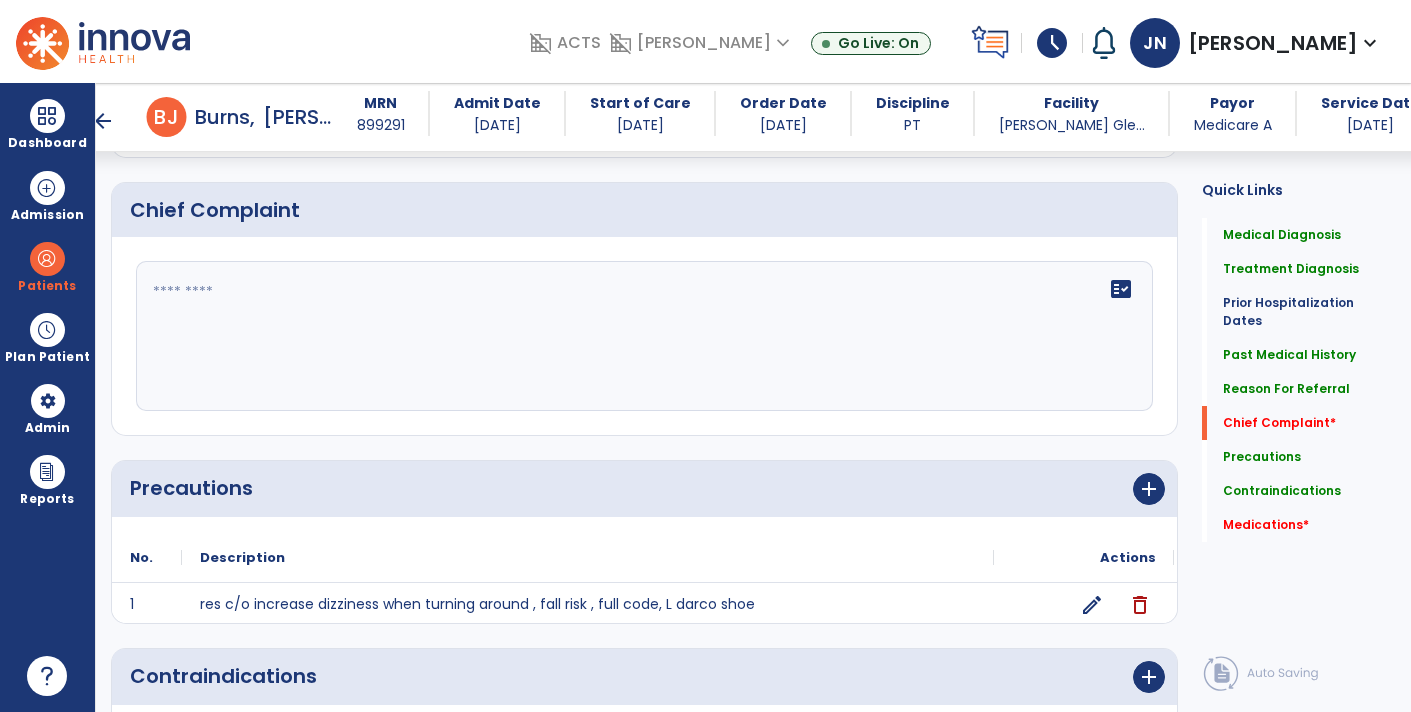 scroll, scrollTop: 1306, scrollLeft: 0, axis: vertical 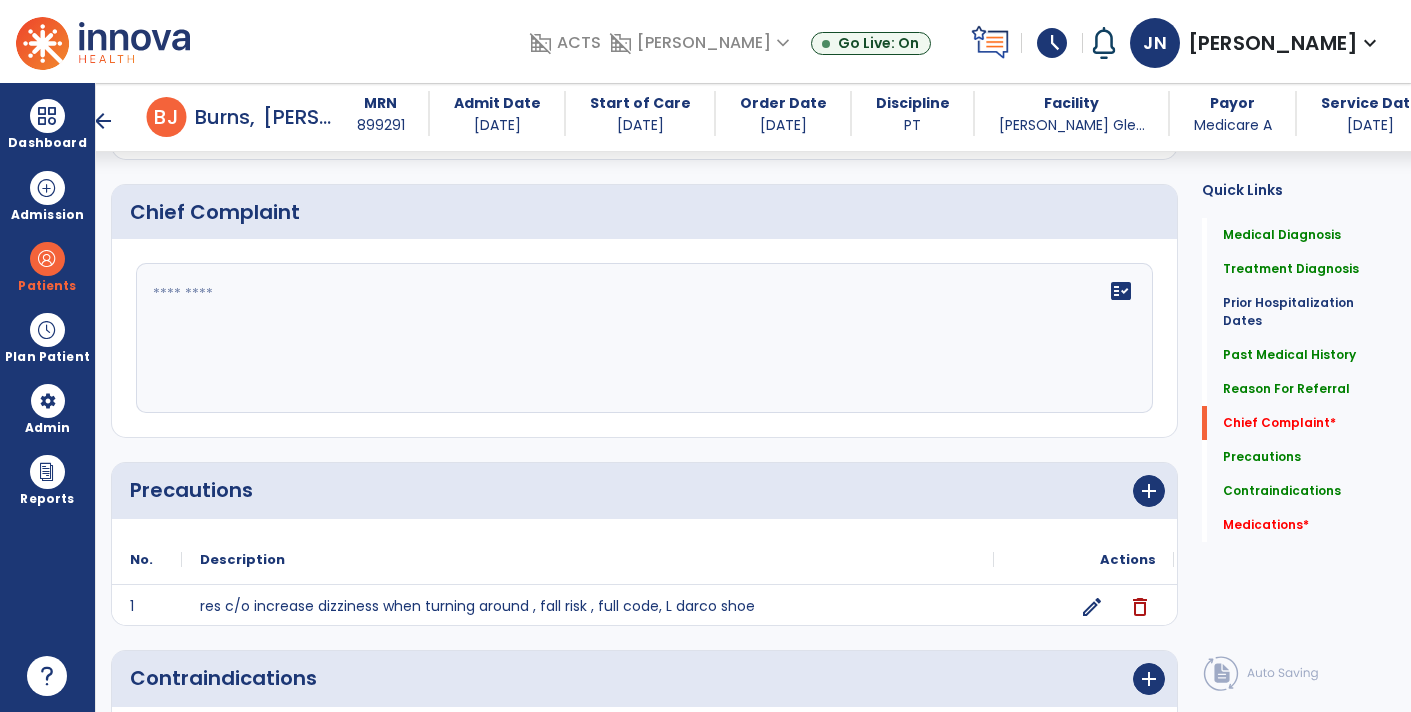 type on "**********" 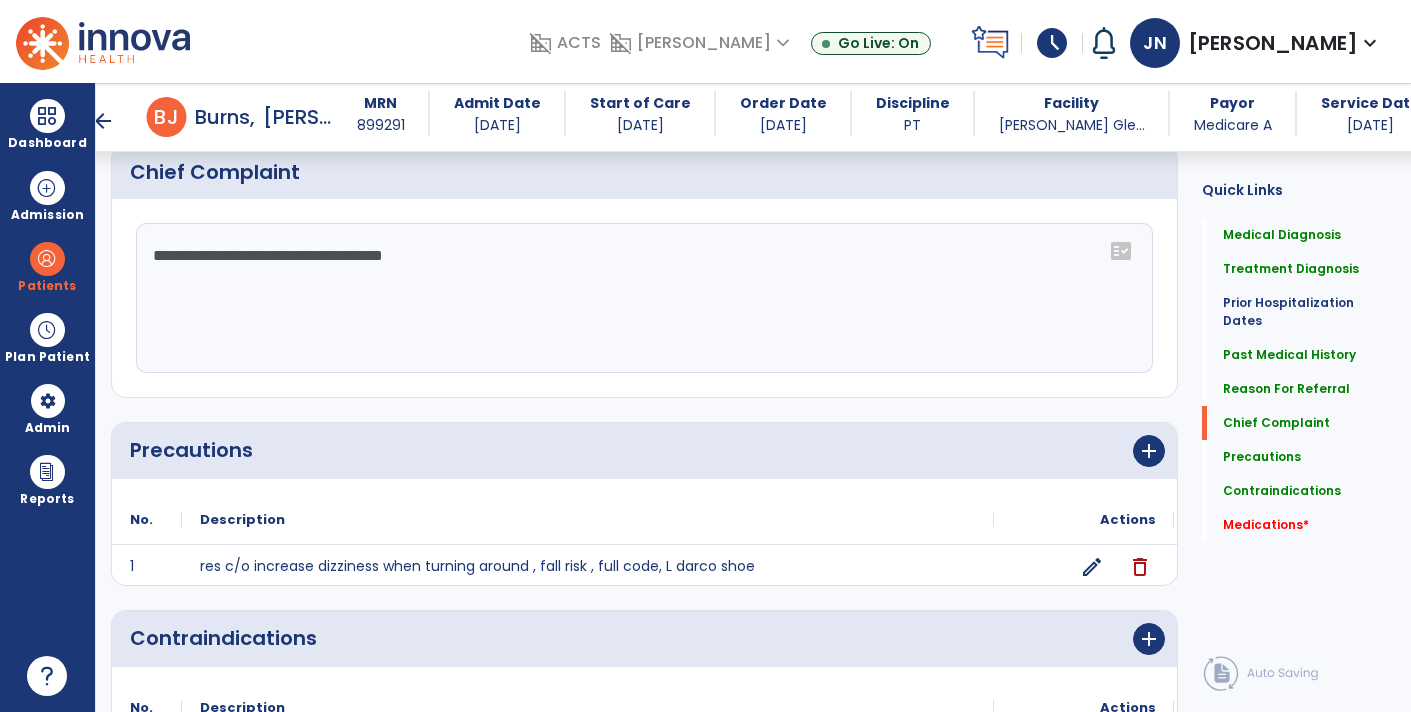 scroll, scrollTop: 1306, scrollLeft: 0, axis: vertical 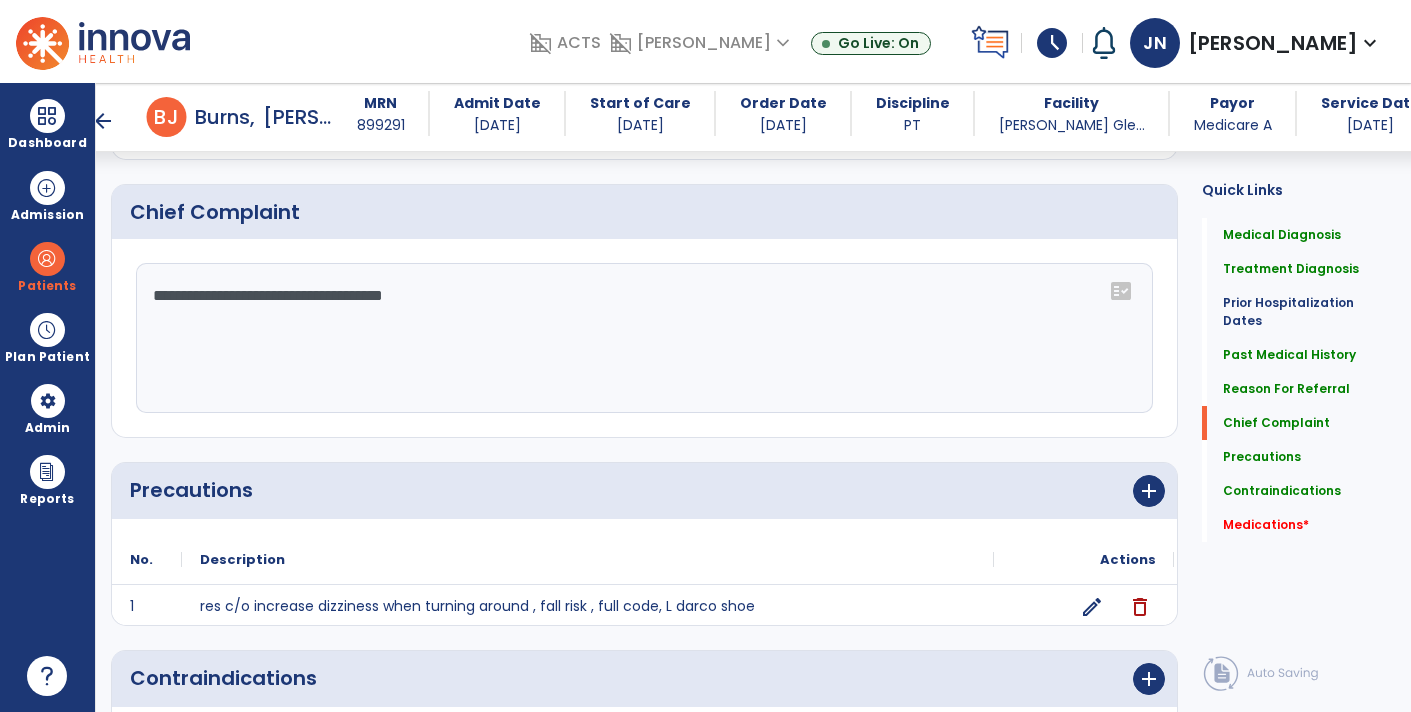 click on "**********" 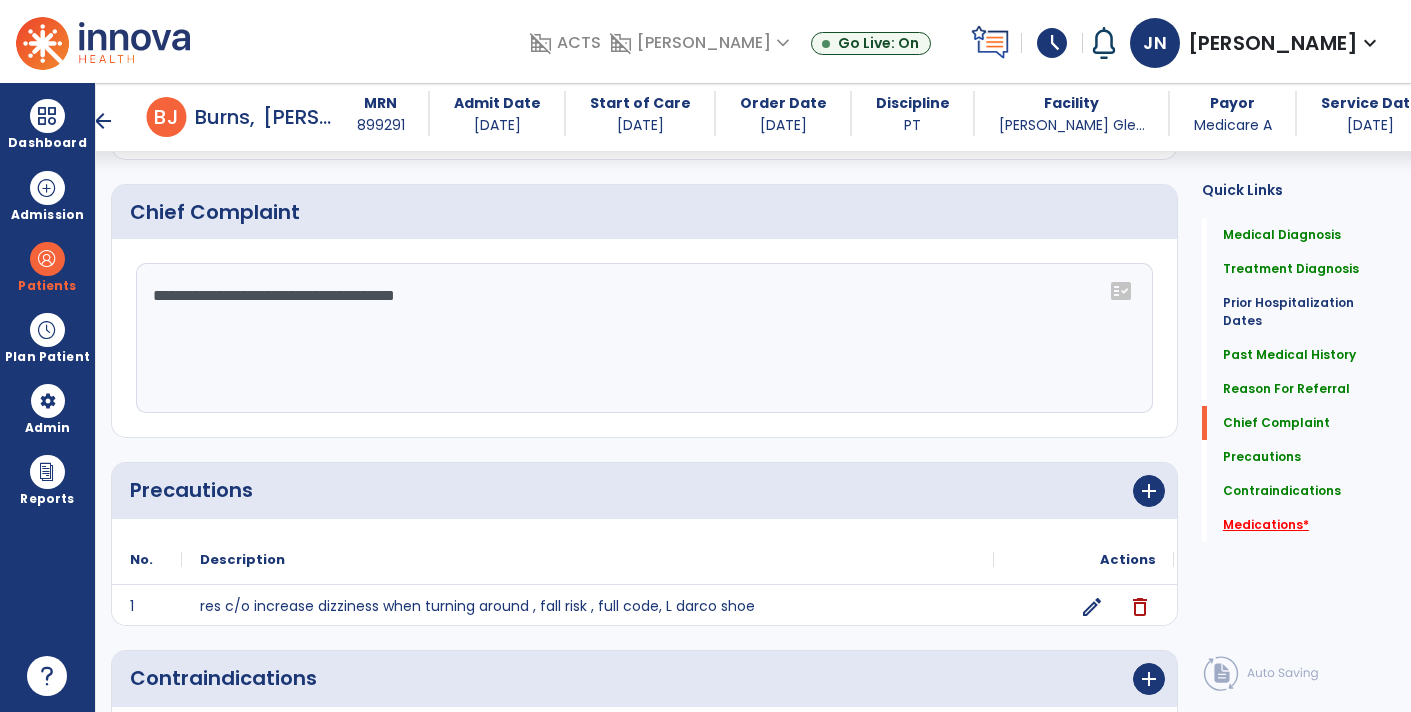 type on "**********" 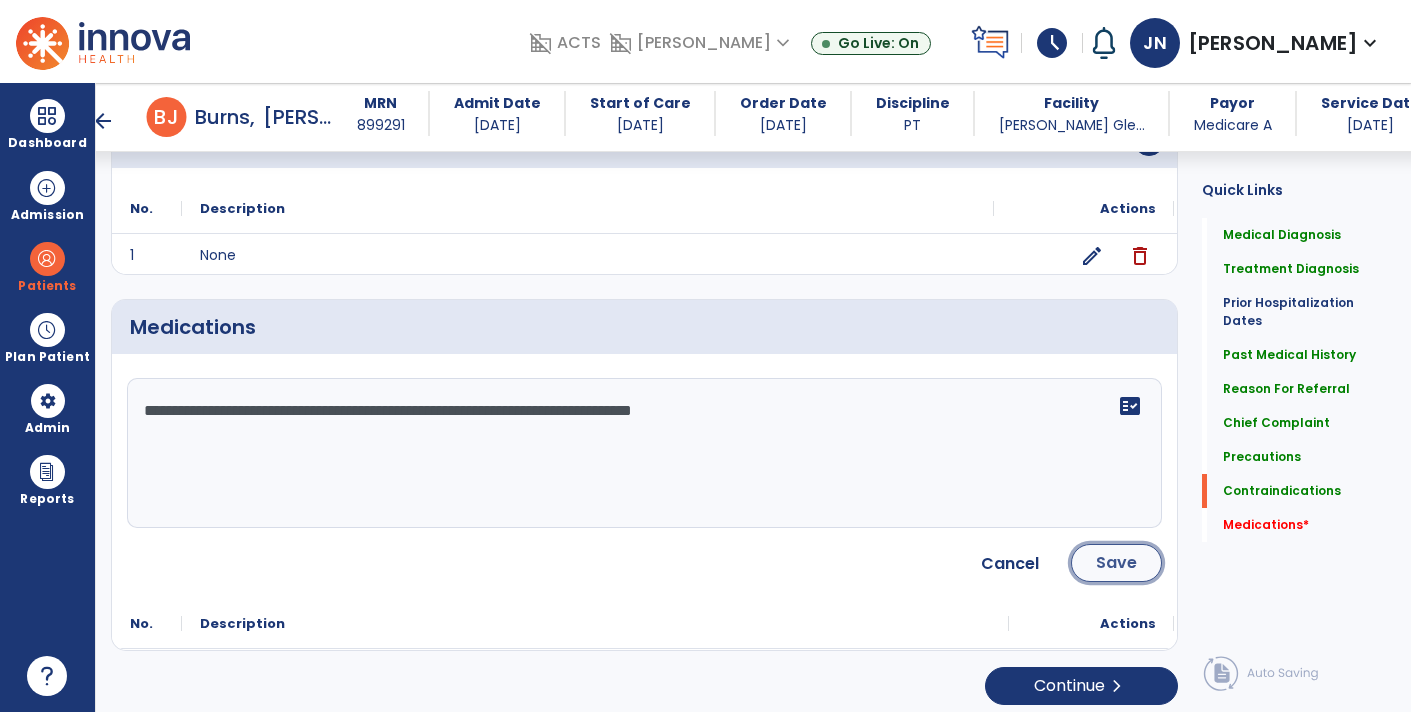 click on "Save" 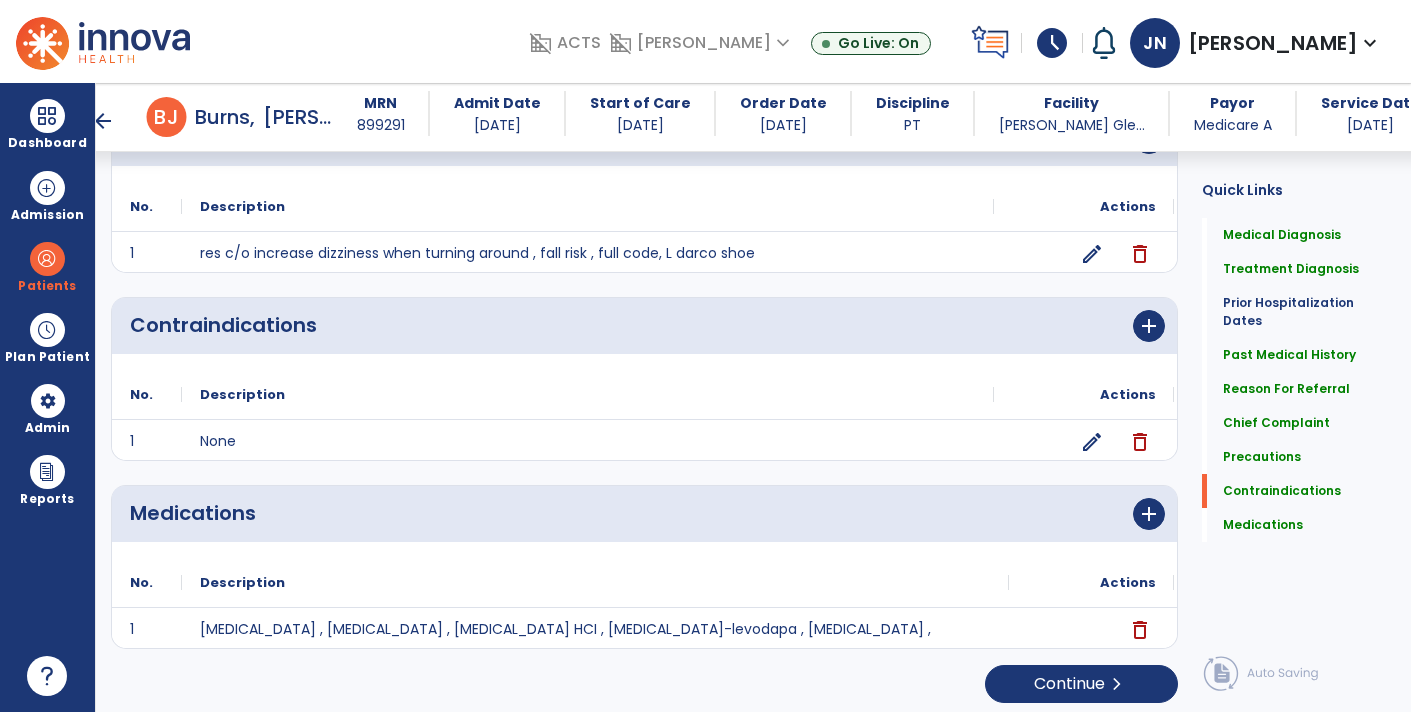 scroll, scrollTop: 1659, scrollLeft: 0, axis: vertical 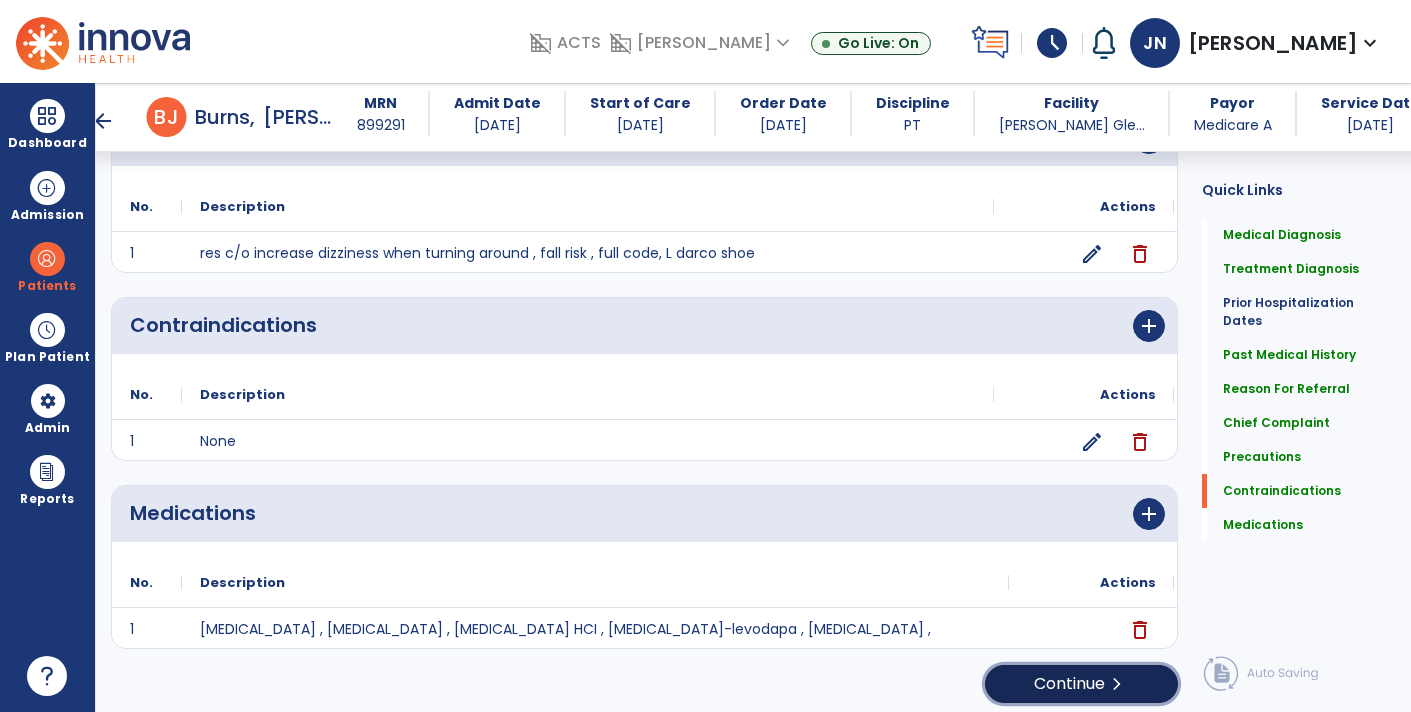 click on "chevron_right" 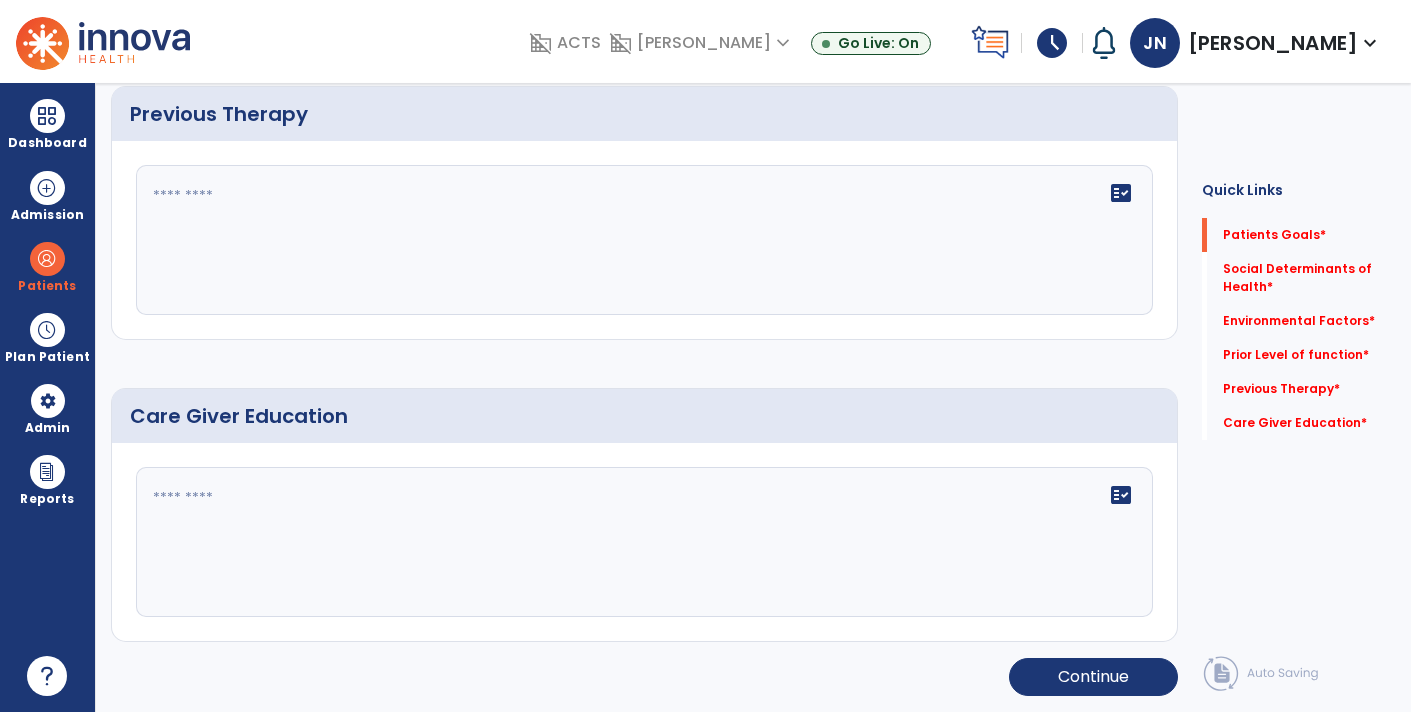 scroll, scrollTop: 0, scrollLeft: 0, axis: both 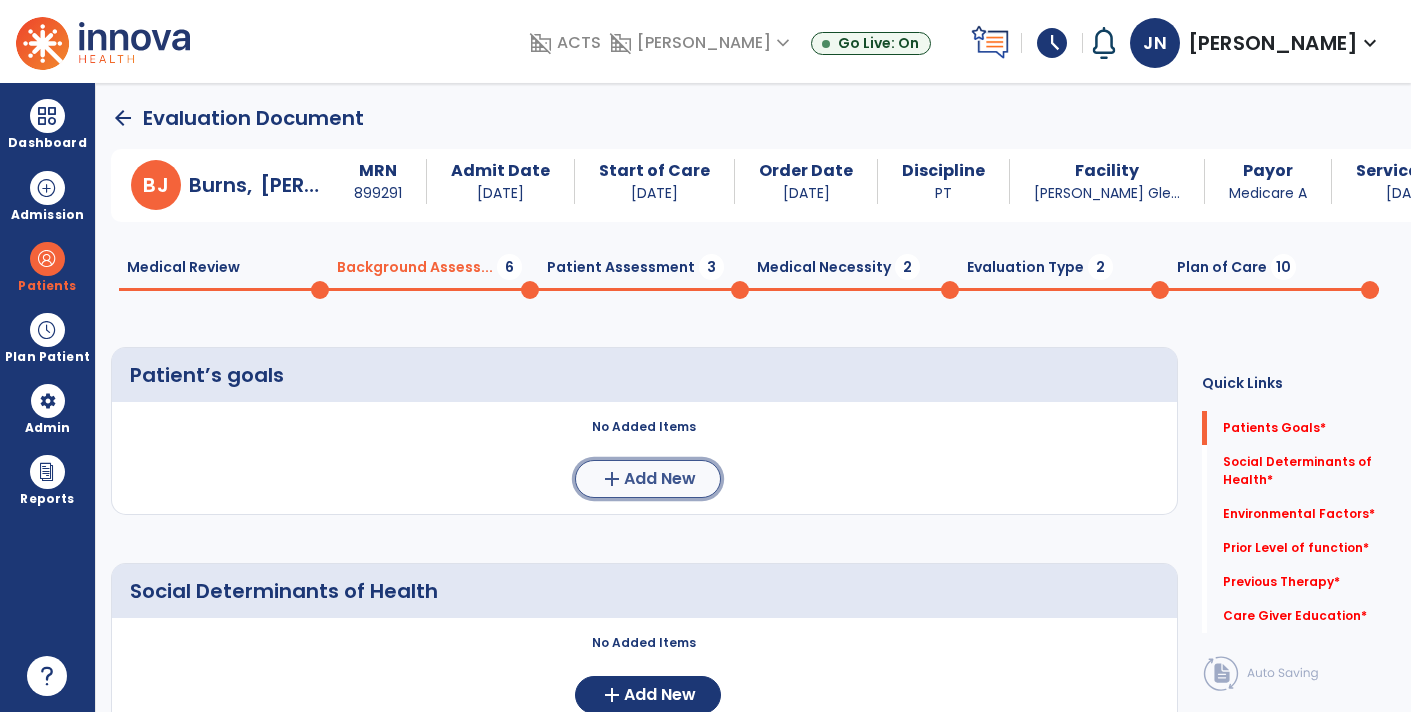 click on "add  Add New" 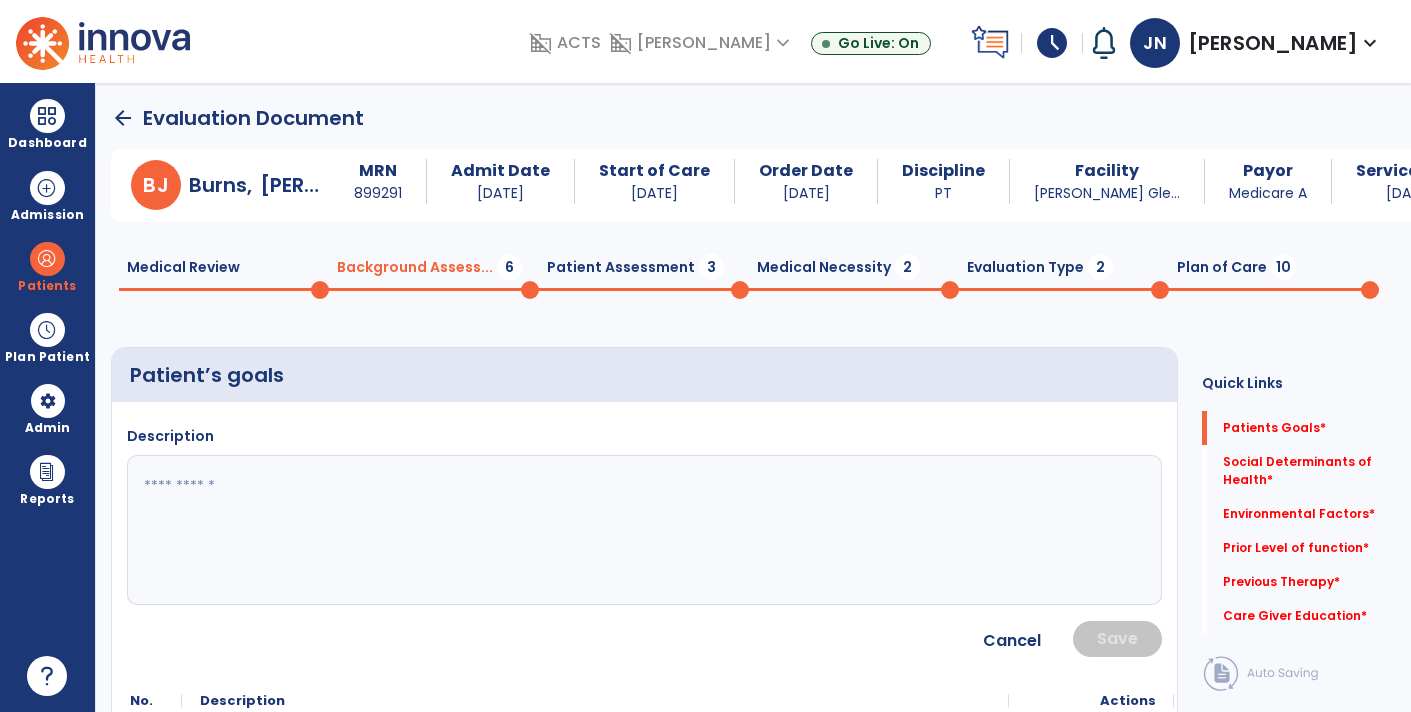 click 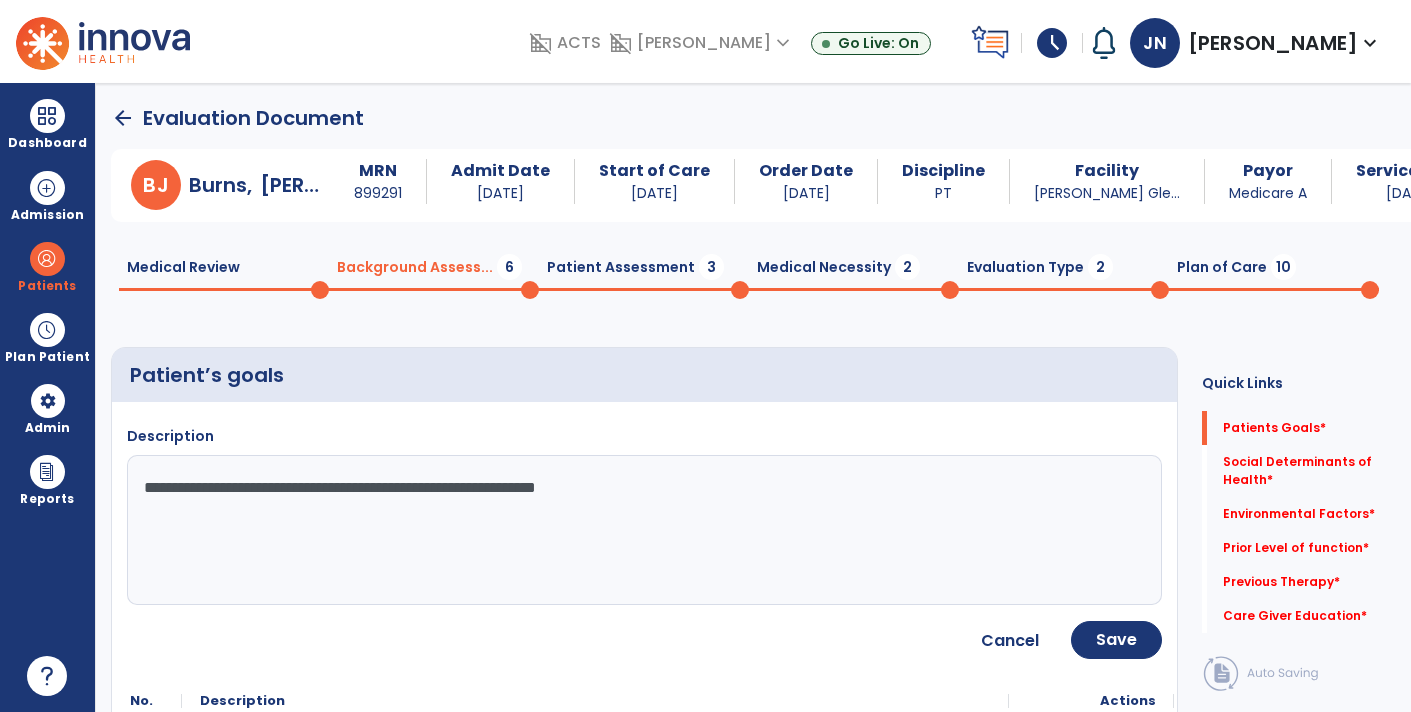 type on "**********" 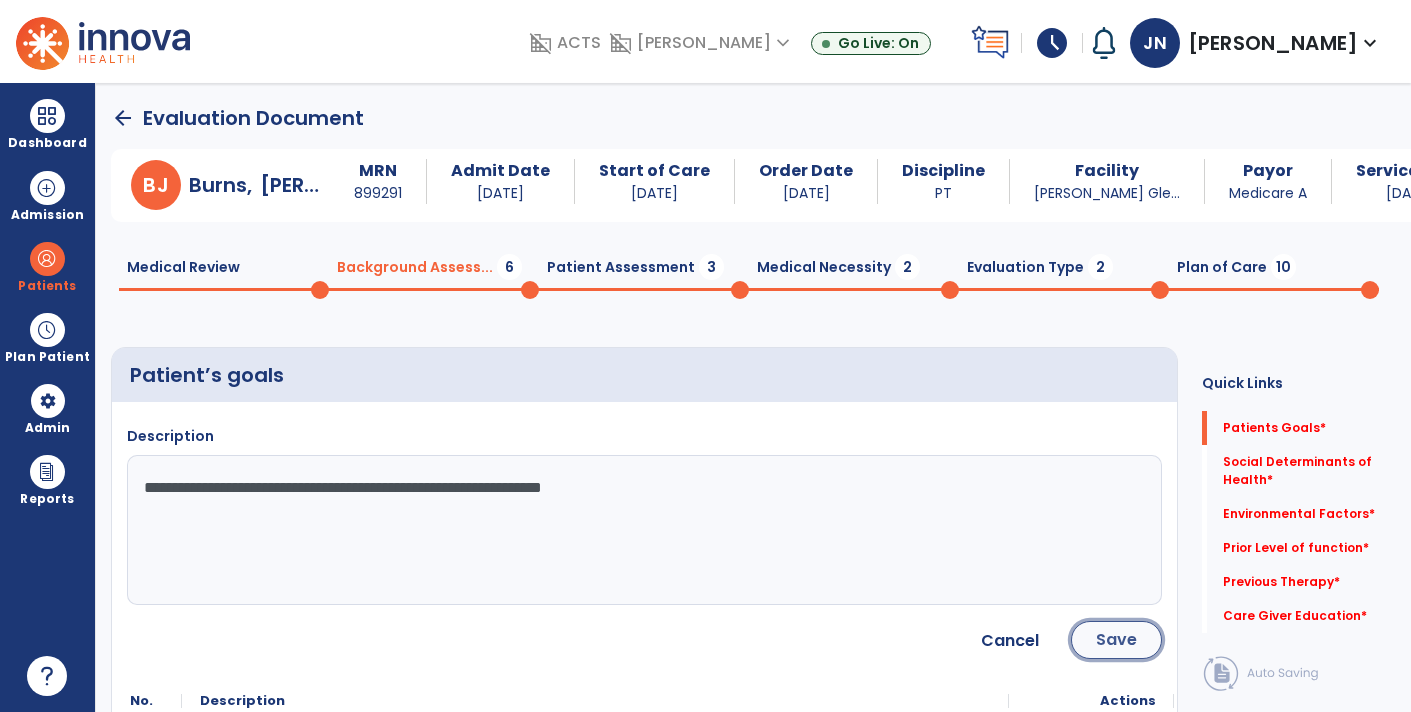 click on "Save" 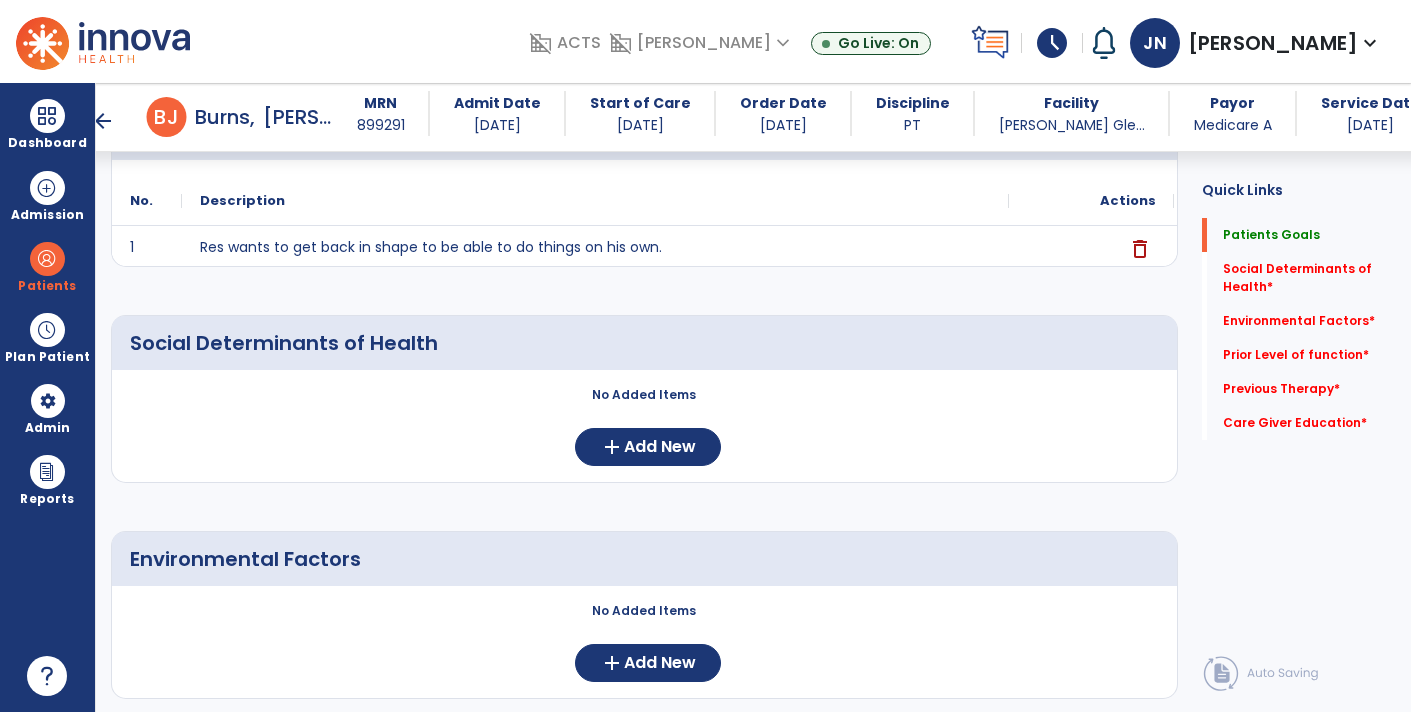 scroll, scrollTop: 230, scrollLeft: 0, axis: vertical 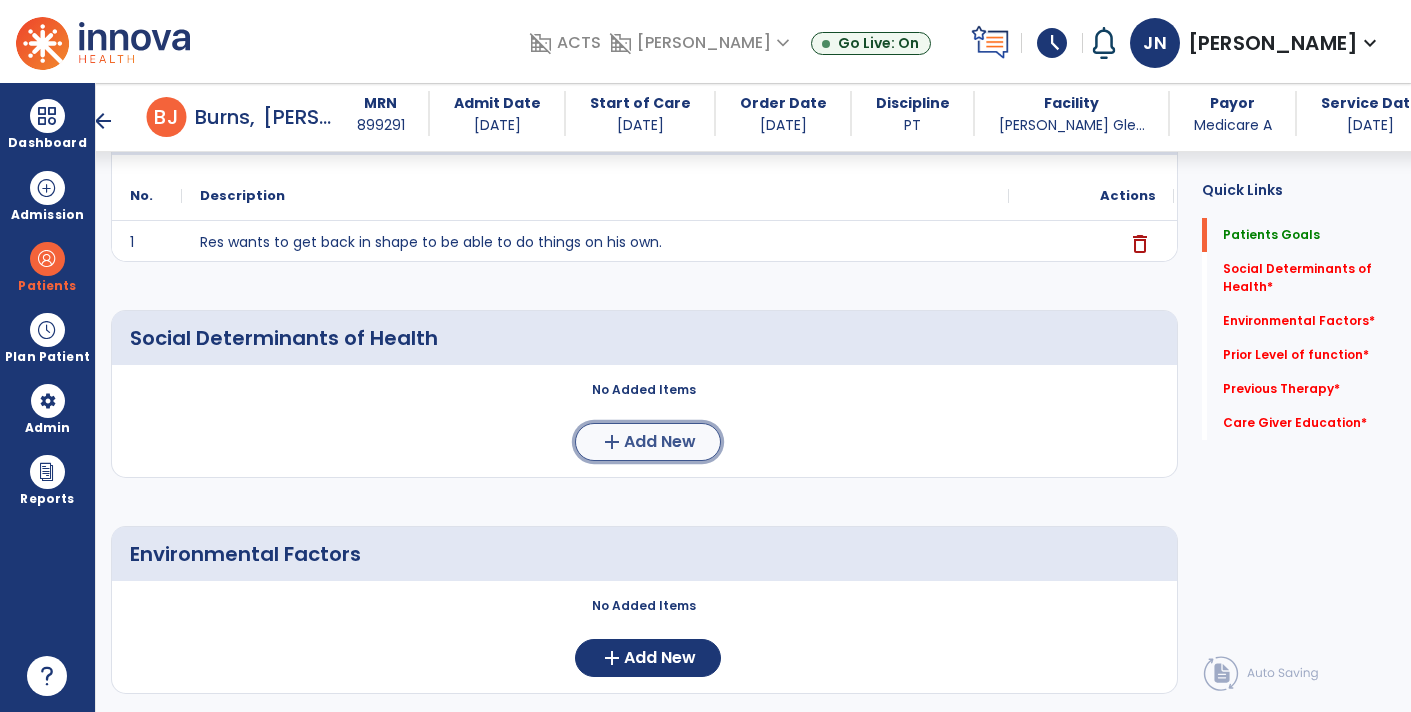 click on "Add New" 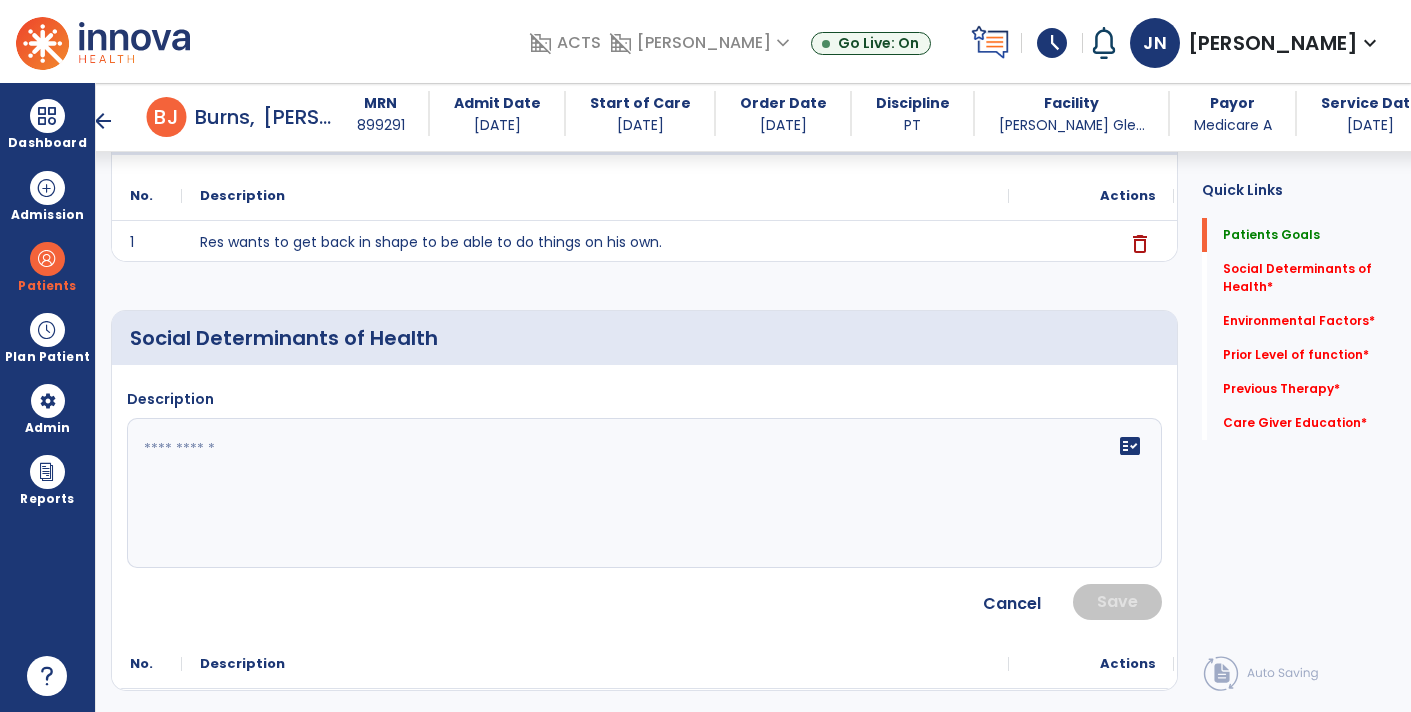 click 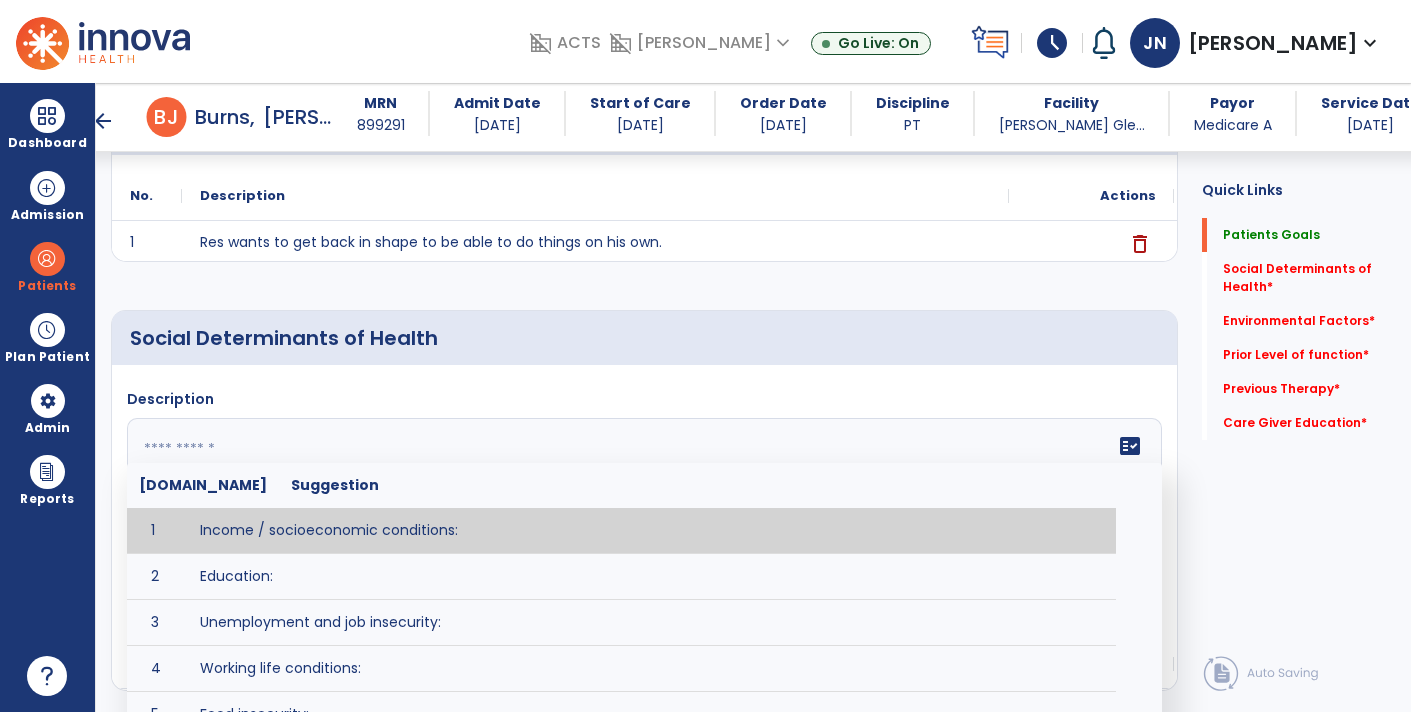 click 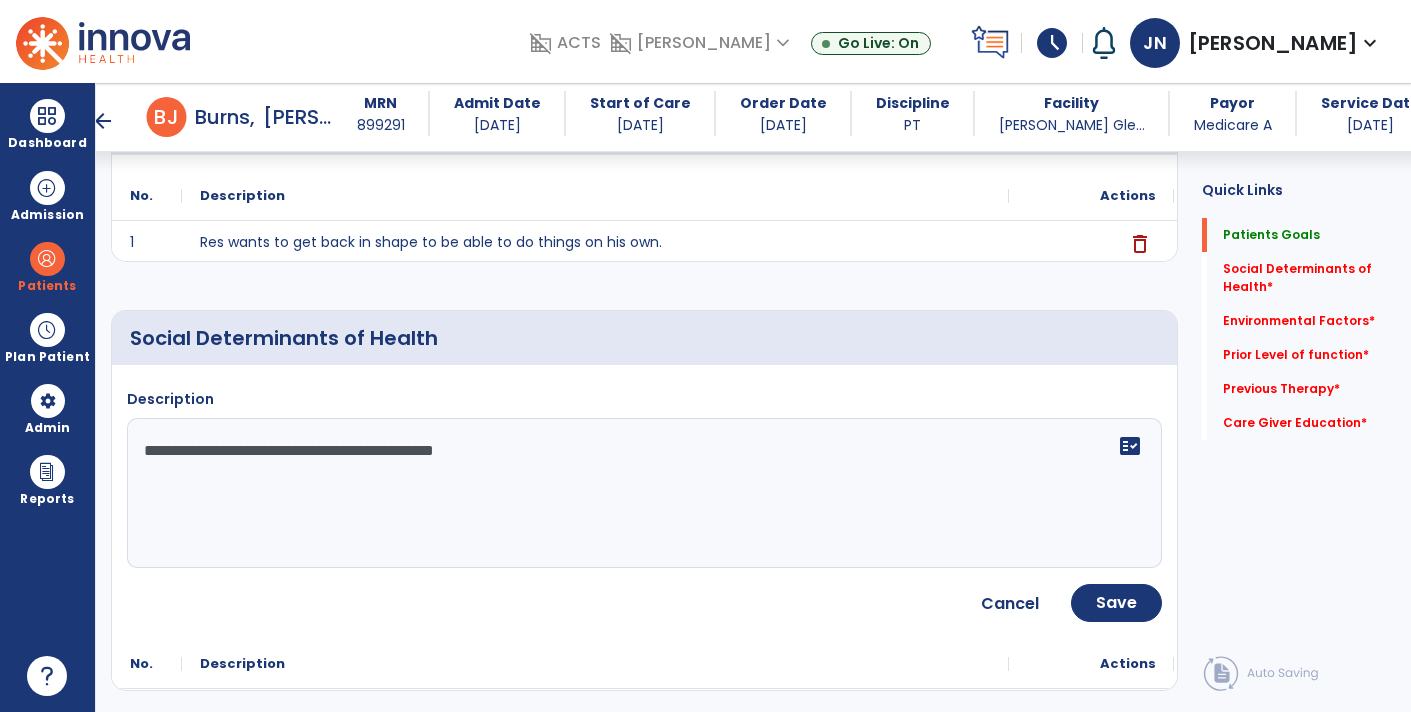 type on "**********" 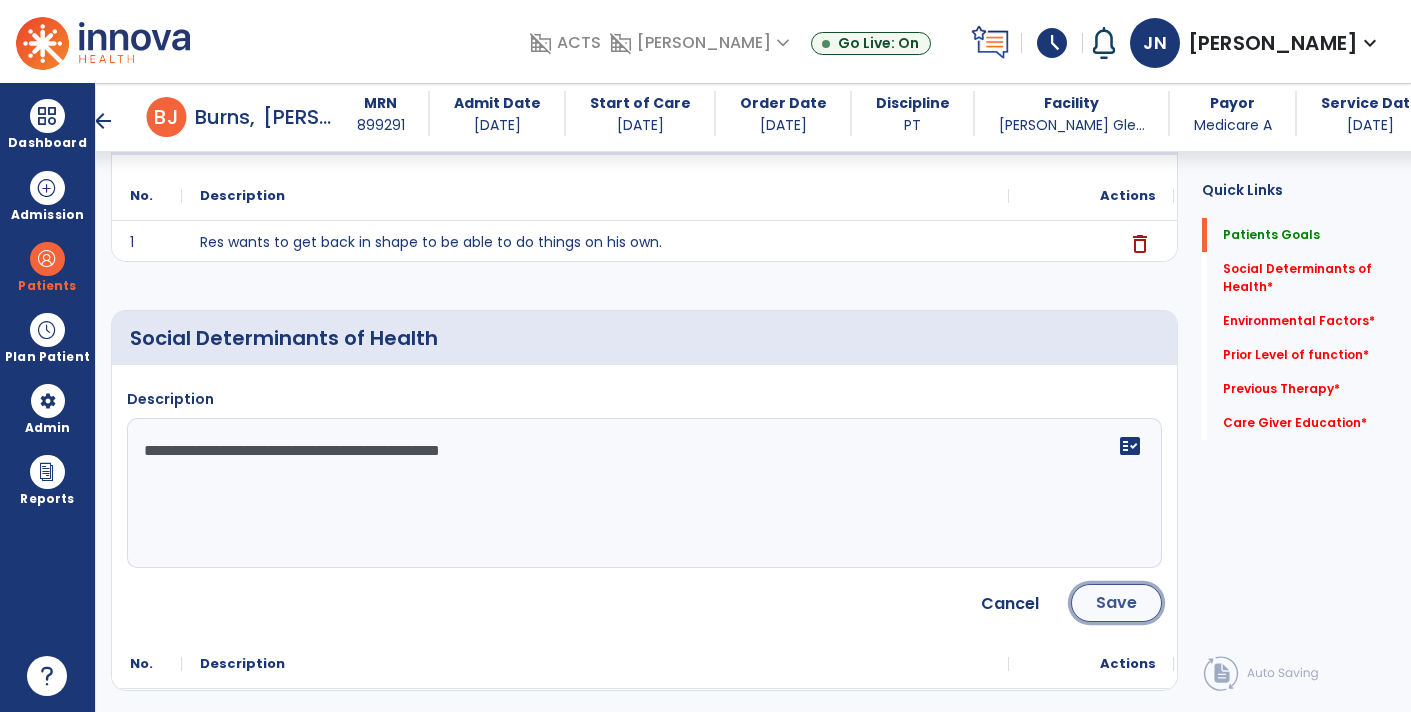 click on "Save" 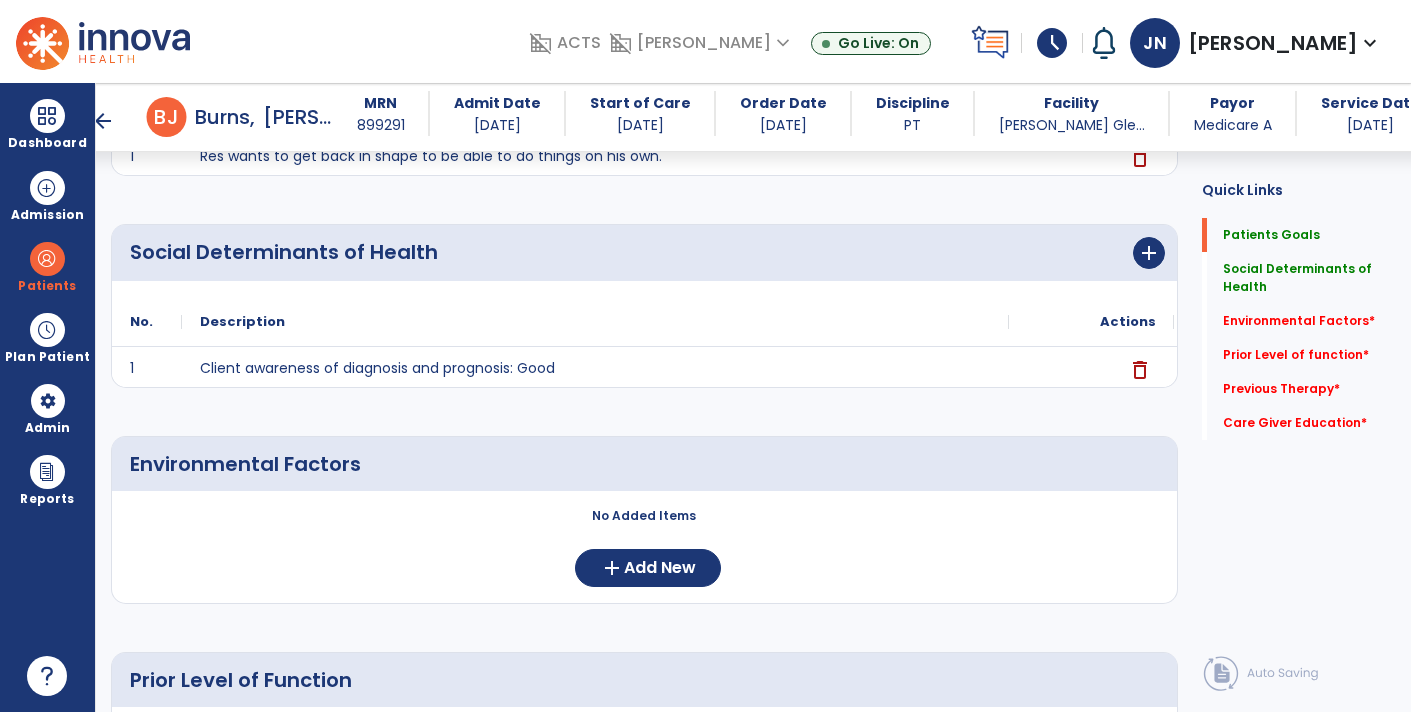 scroll, scrollTop: 351, scrollLeft: 0, axis: vertical 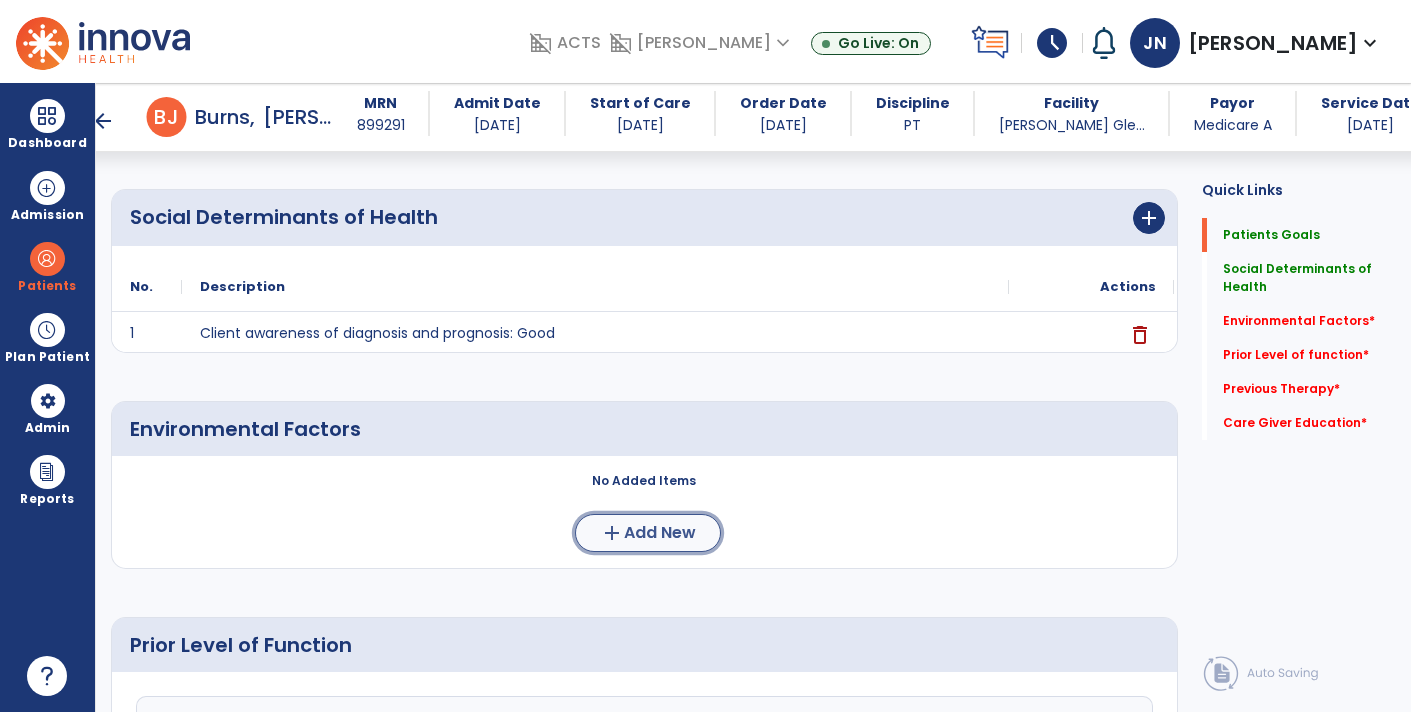 click on "Add New" 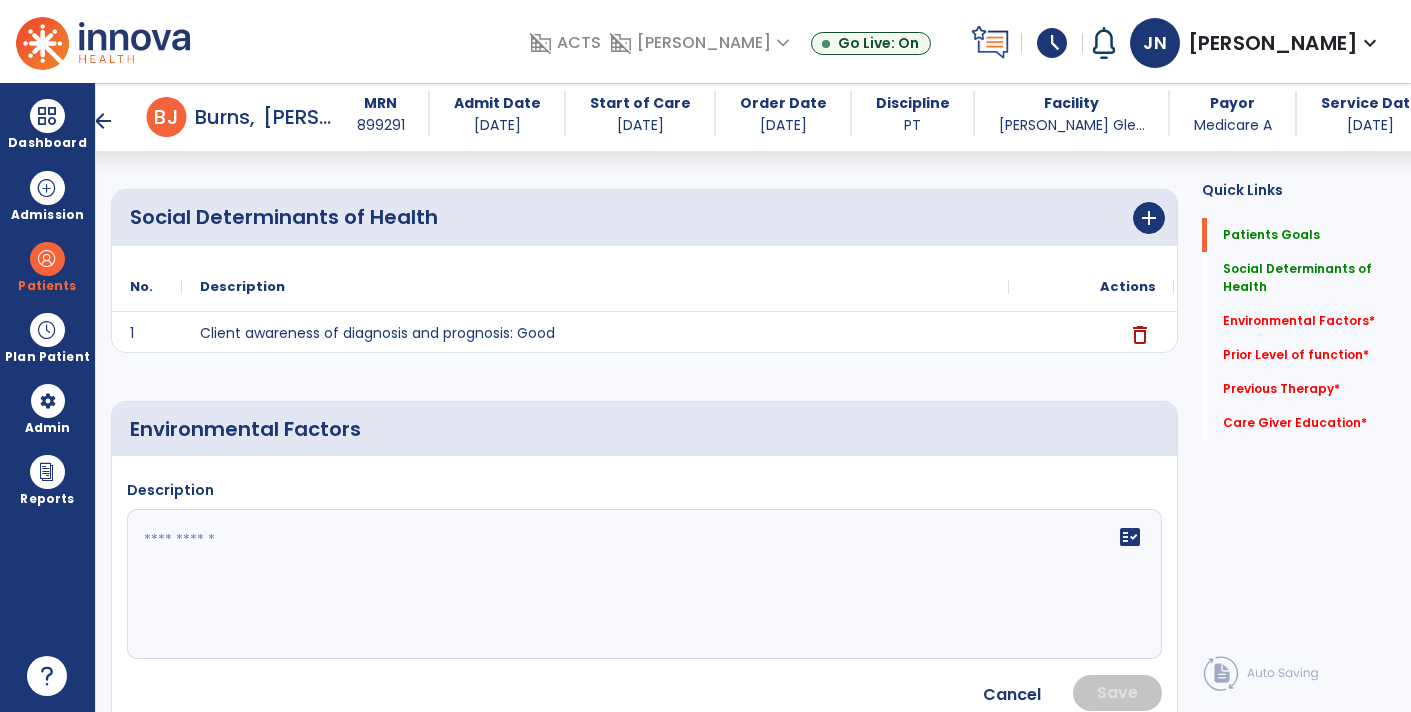 click 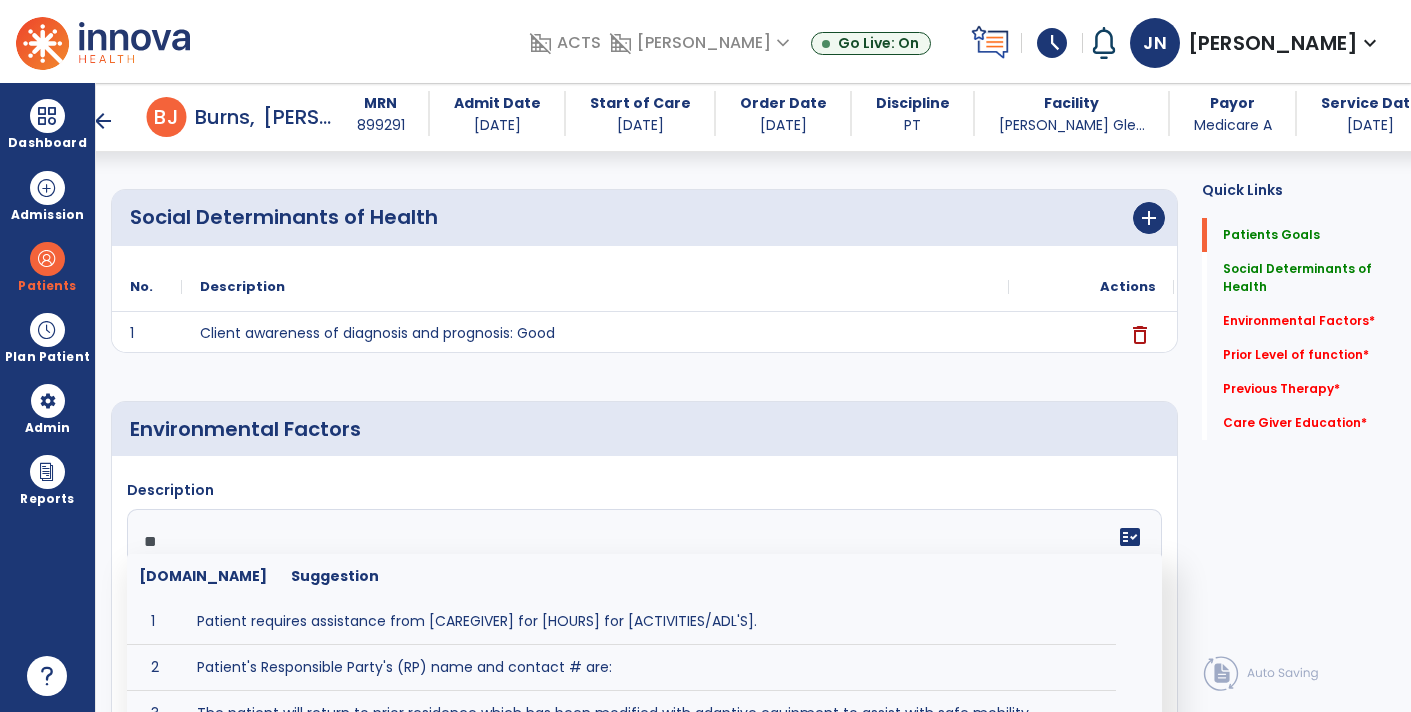 type on "*" 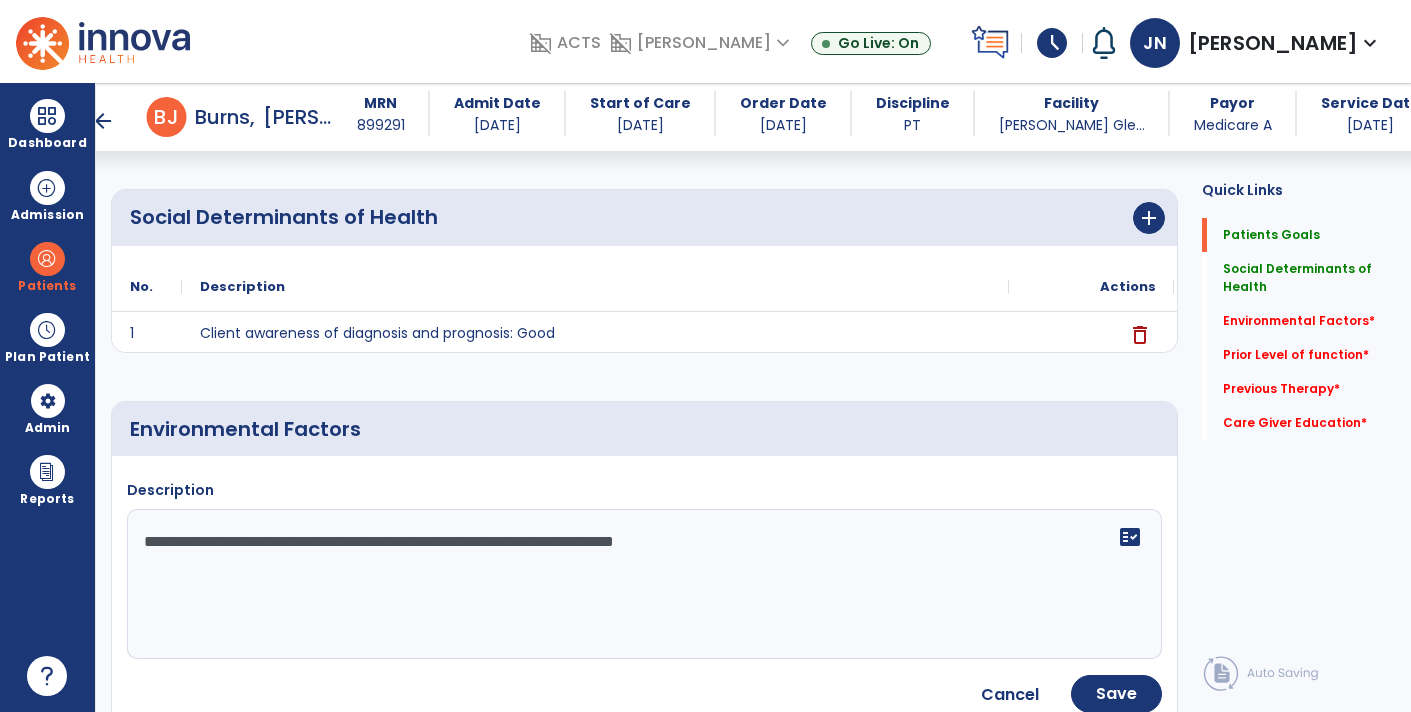 type on "**********" 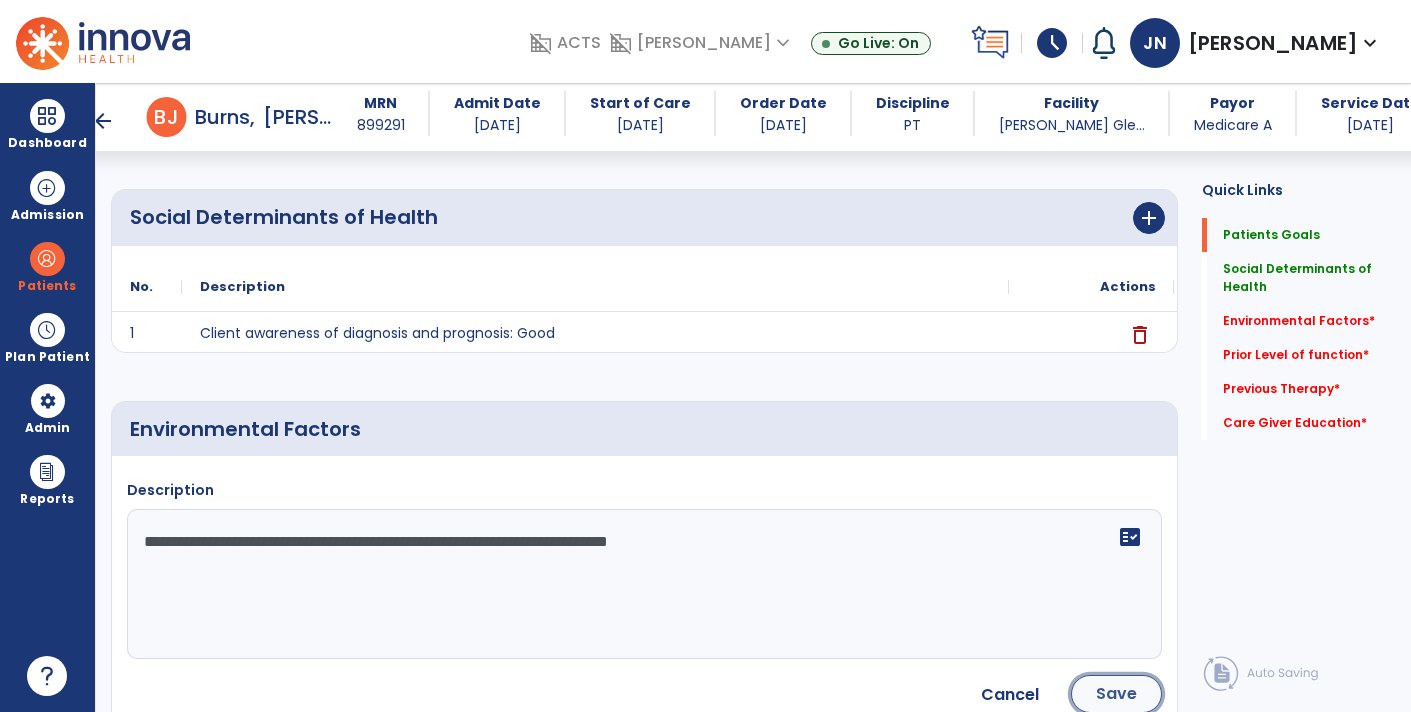 click on "Save" 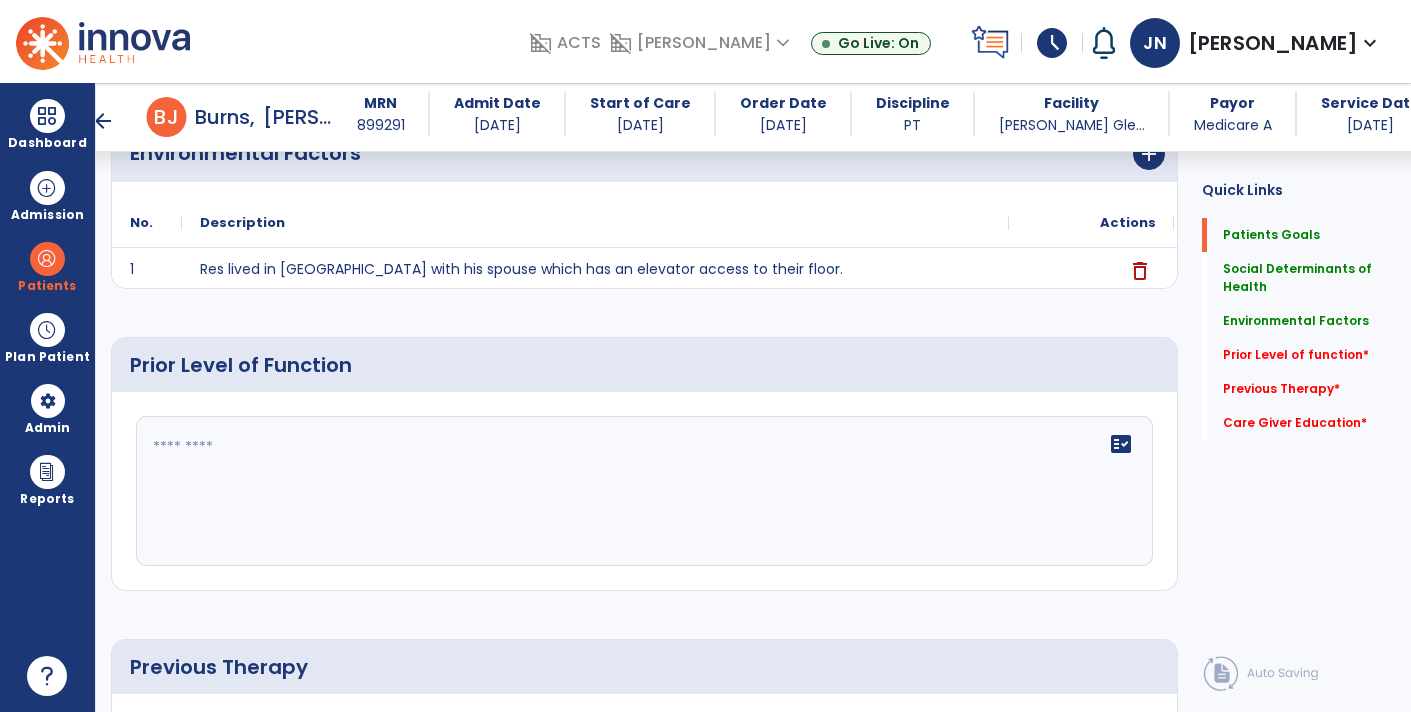 scroll, scrollTop: 642, scrollLeft: 0, axis: vertical 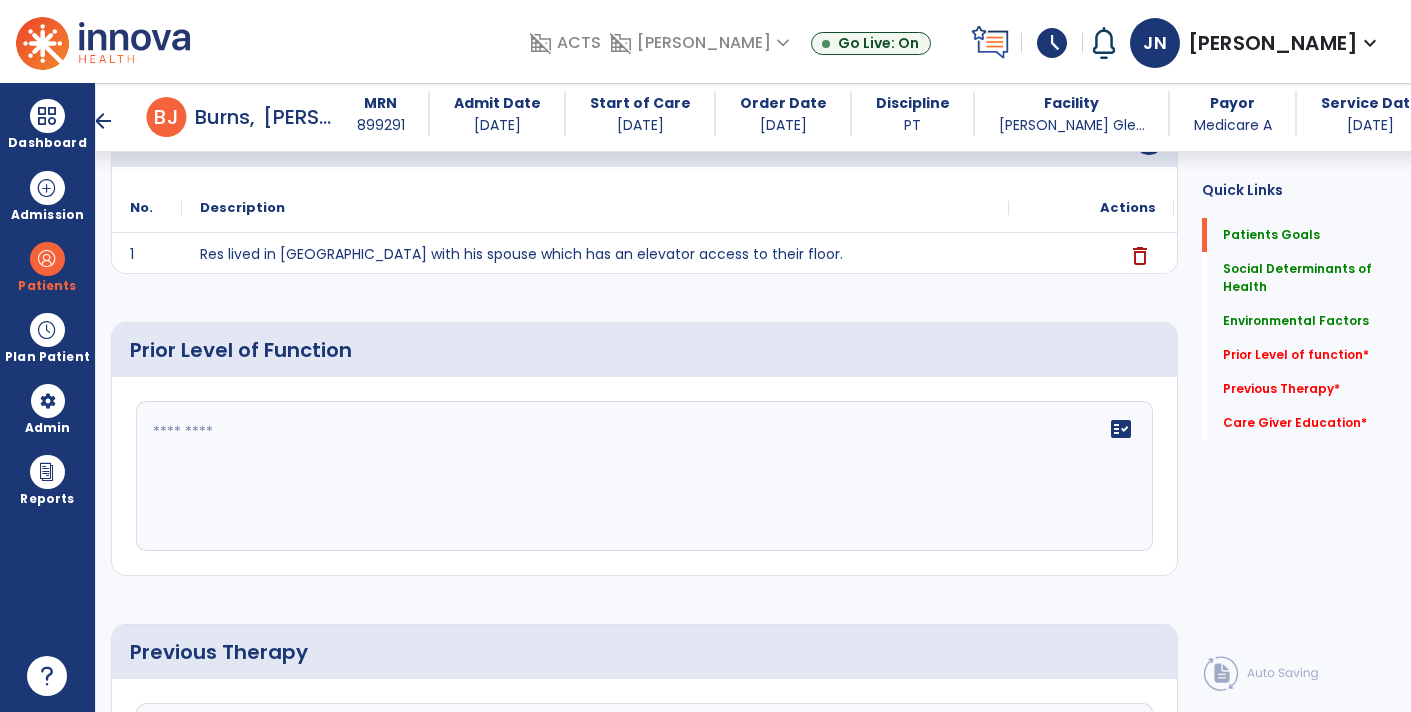 click on "fact_check" 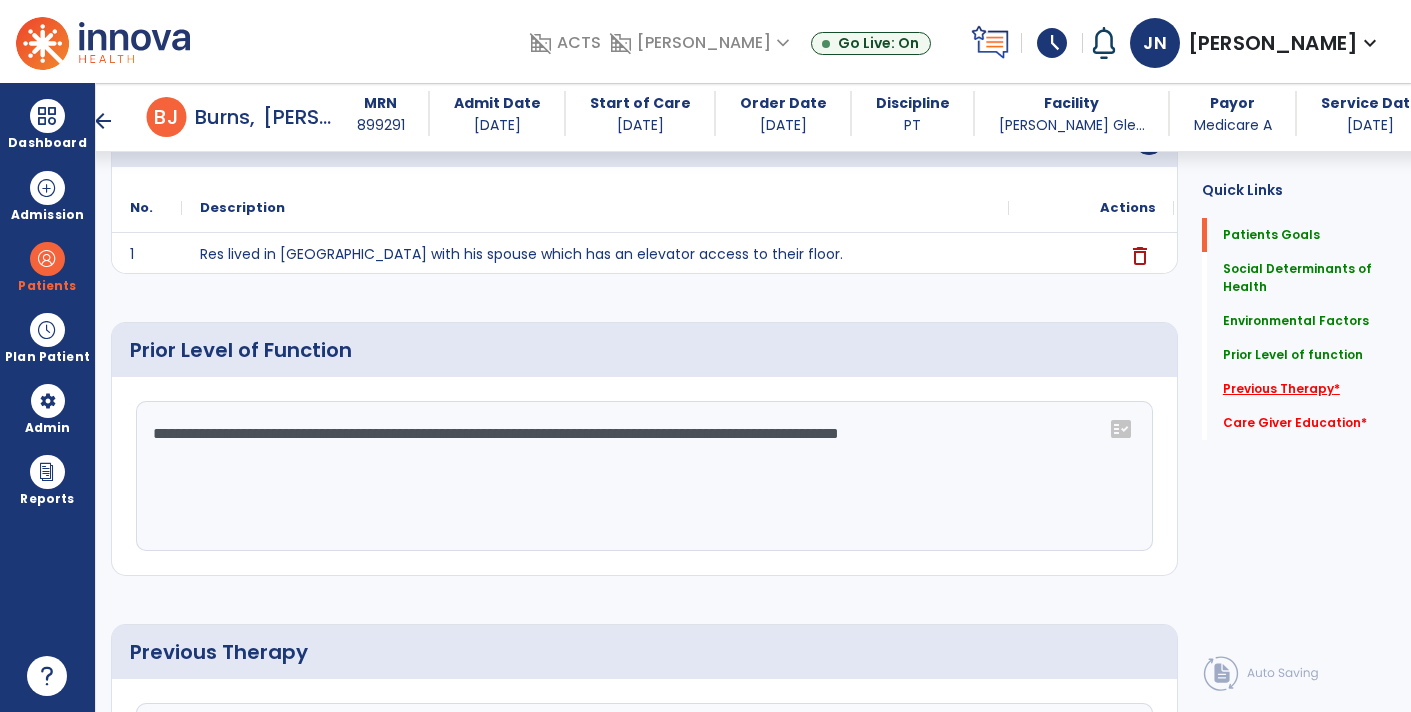 type on "**********" 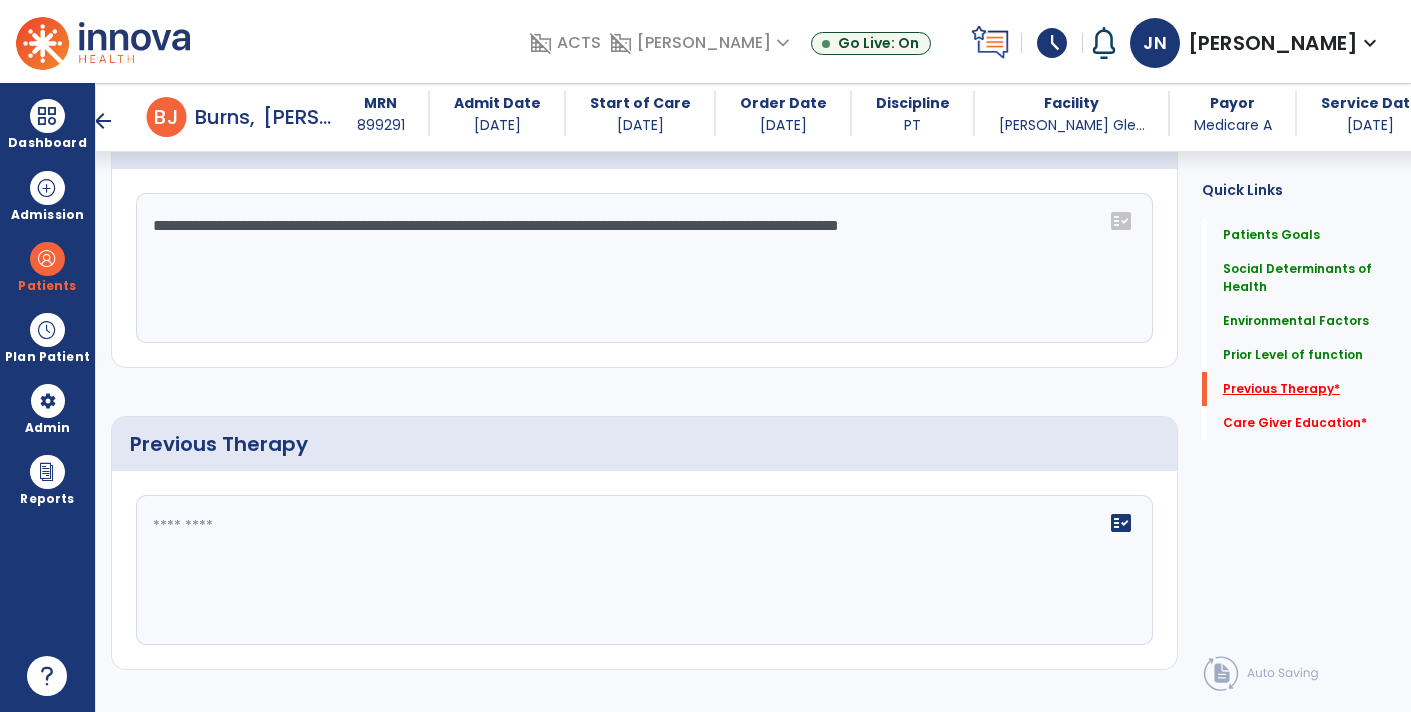 scroll, scrollTop: 1019, scrollLeft: 0, axis: vertical 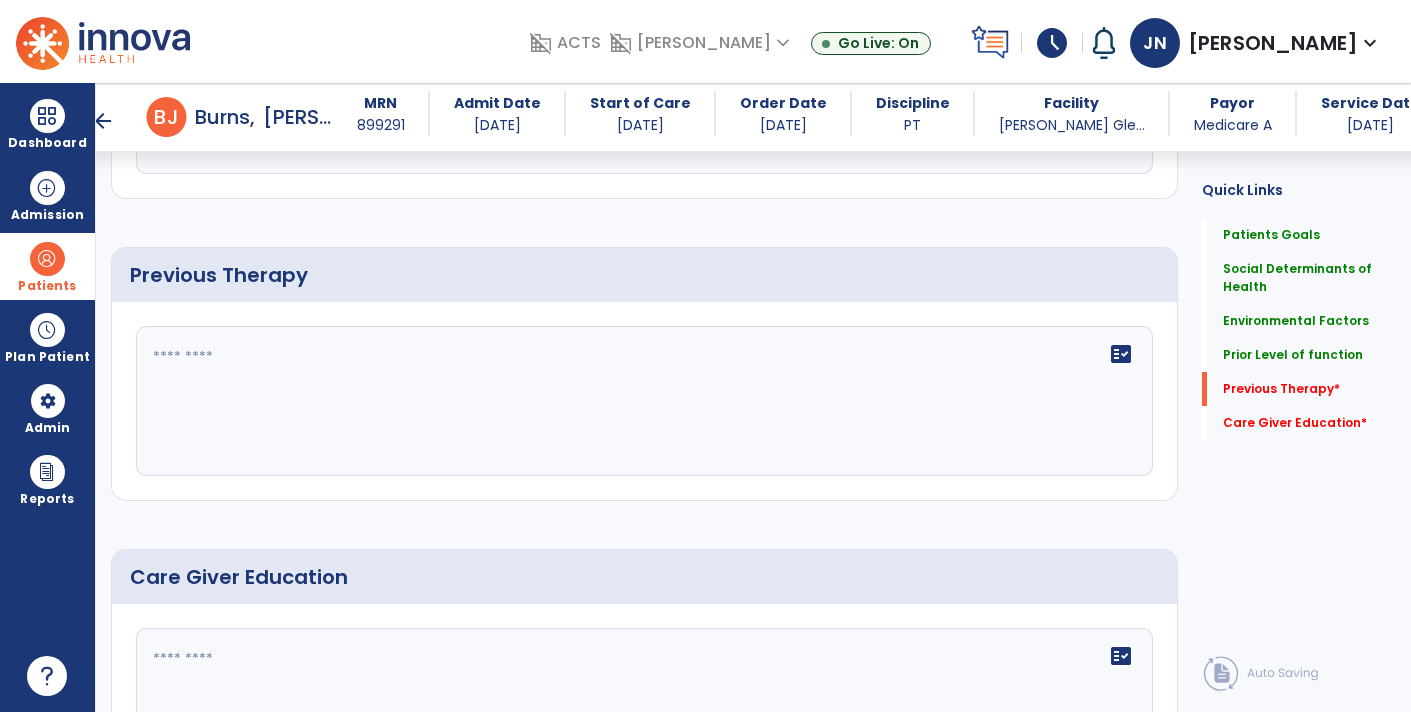 click on "Patients" at bounding box center [47, 286] 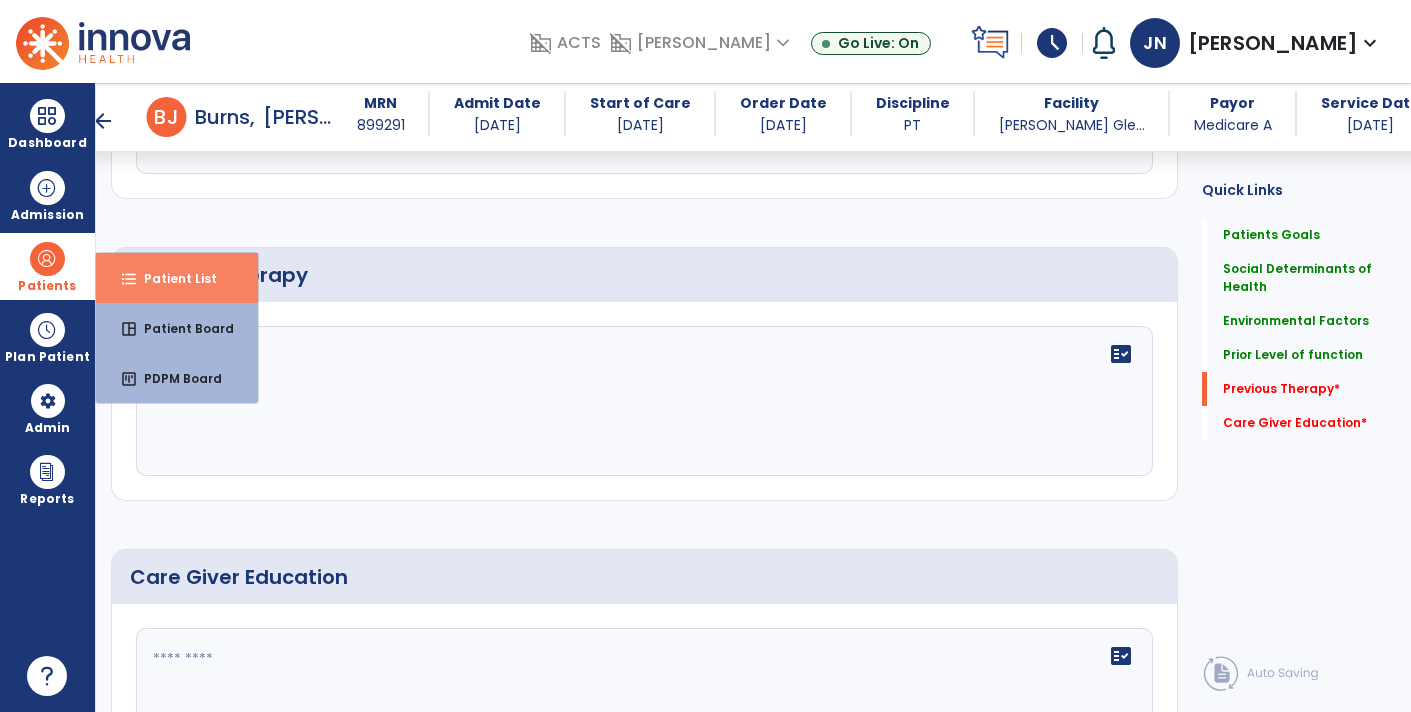 click on "Patient List" at bounding box center (172, 278) 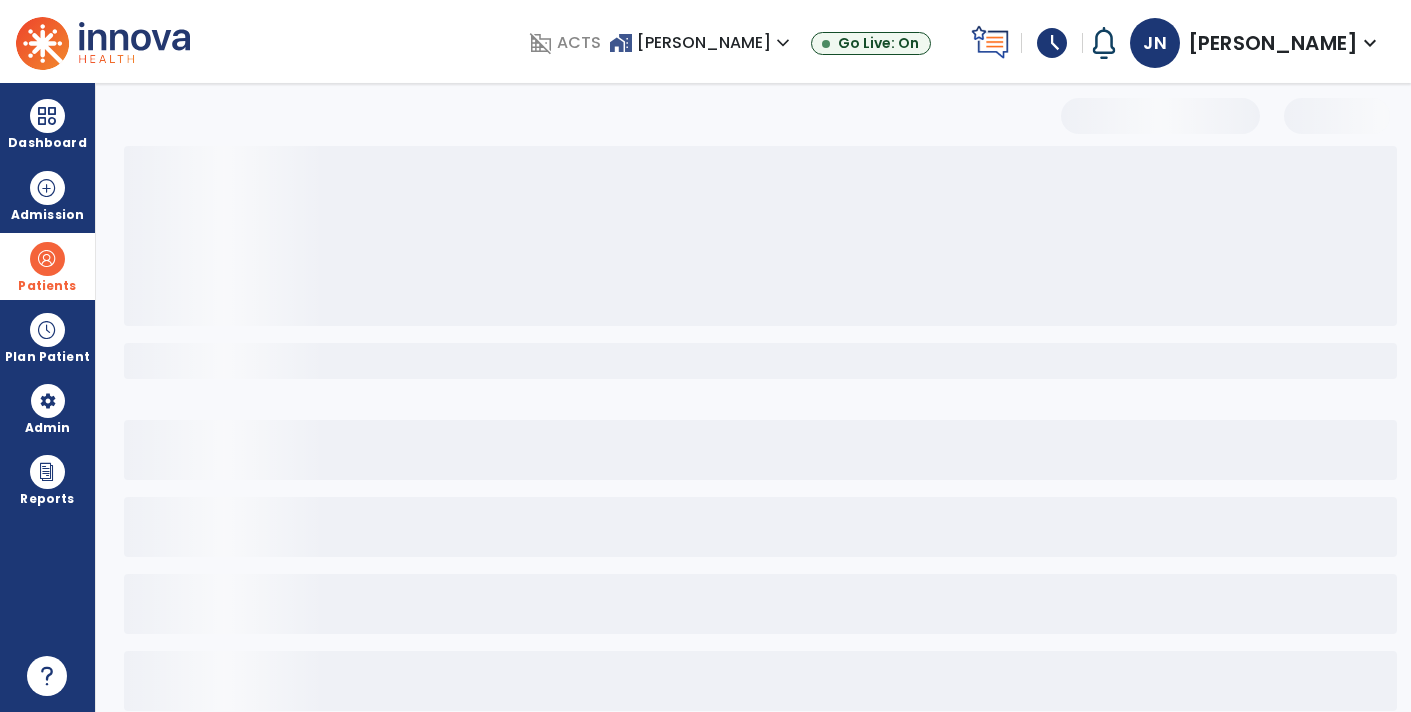 scroll, scrollTop: 30, scrollLeft: 0, axis: vertical 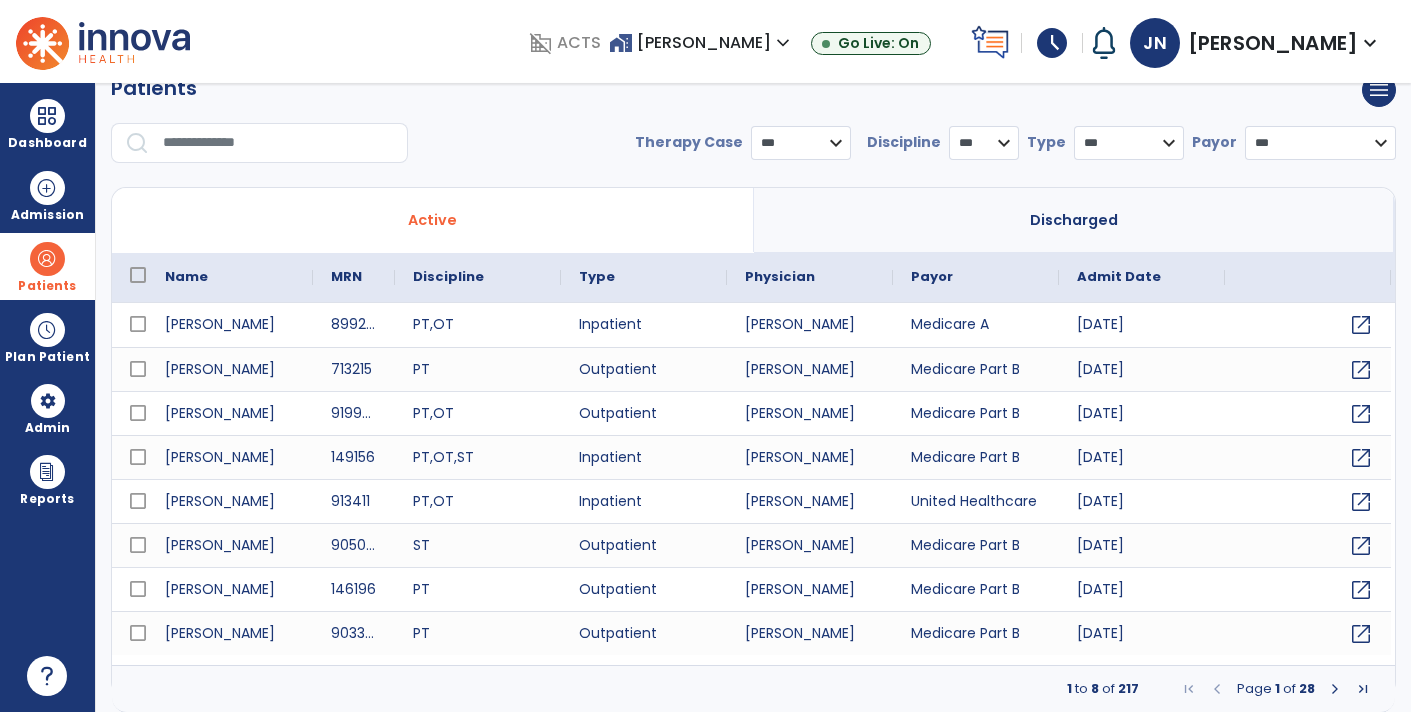 click at bounding box center (278, 143) 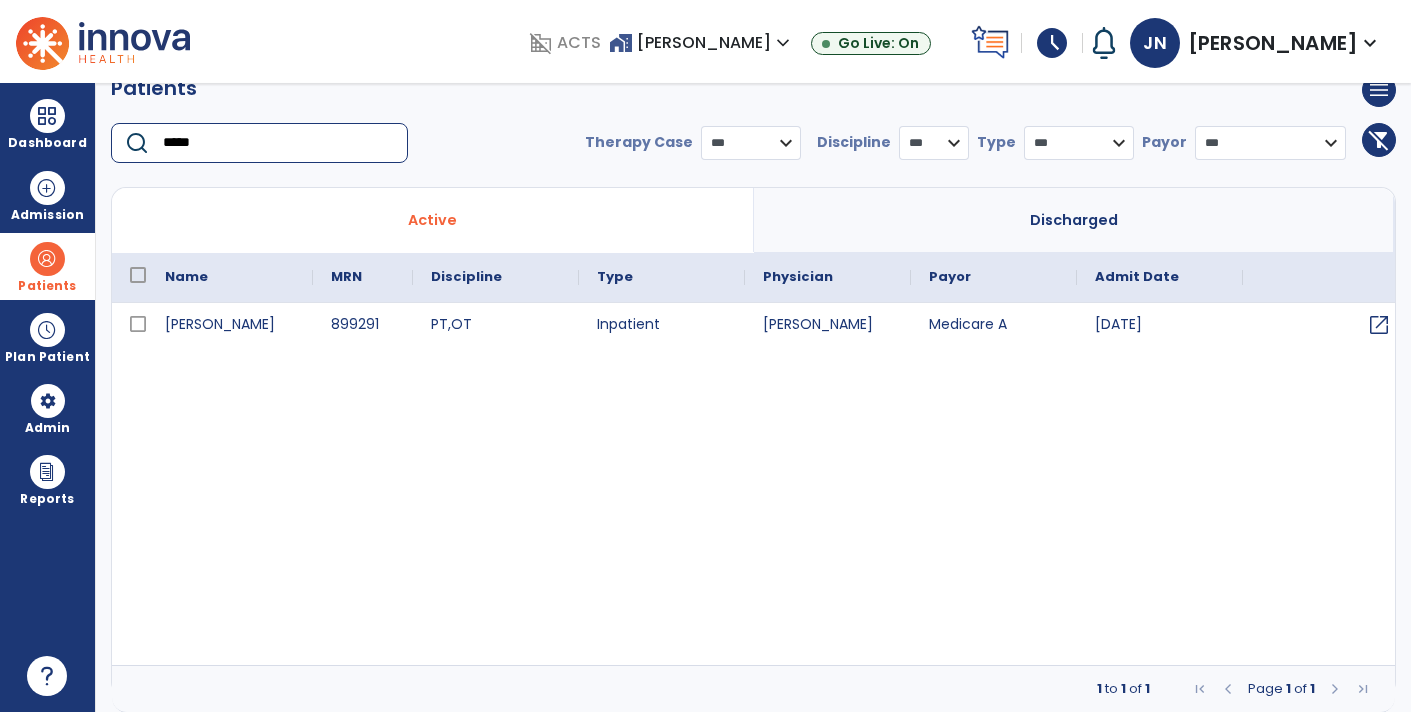 type on "*****" 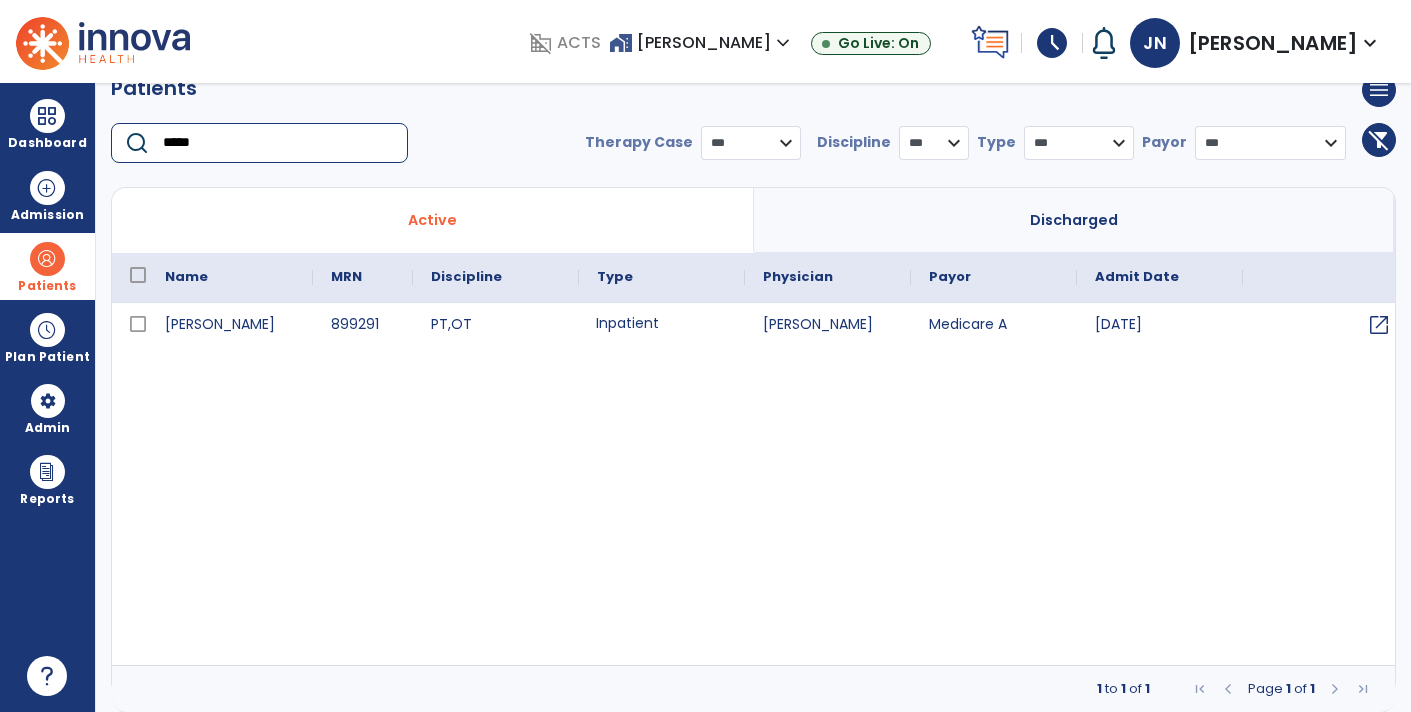 click on "Inpatient" at bounding box center (662, 325) 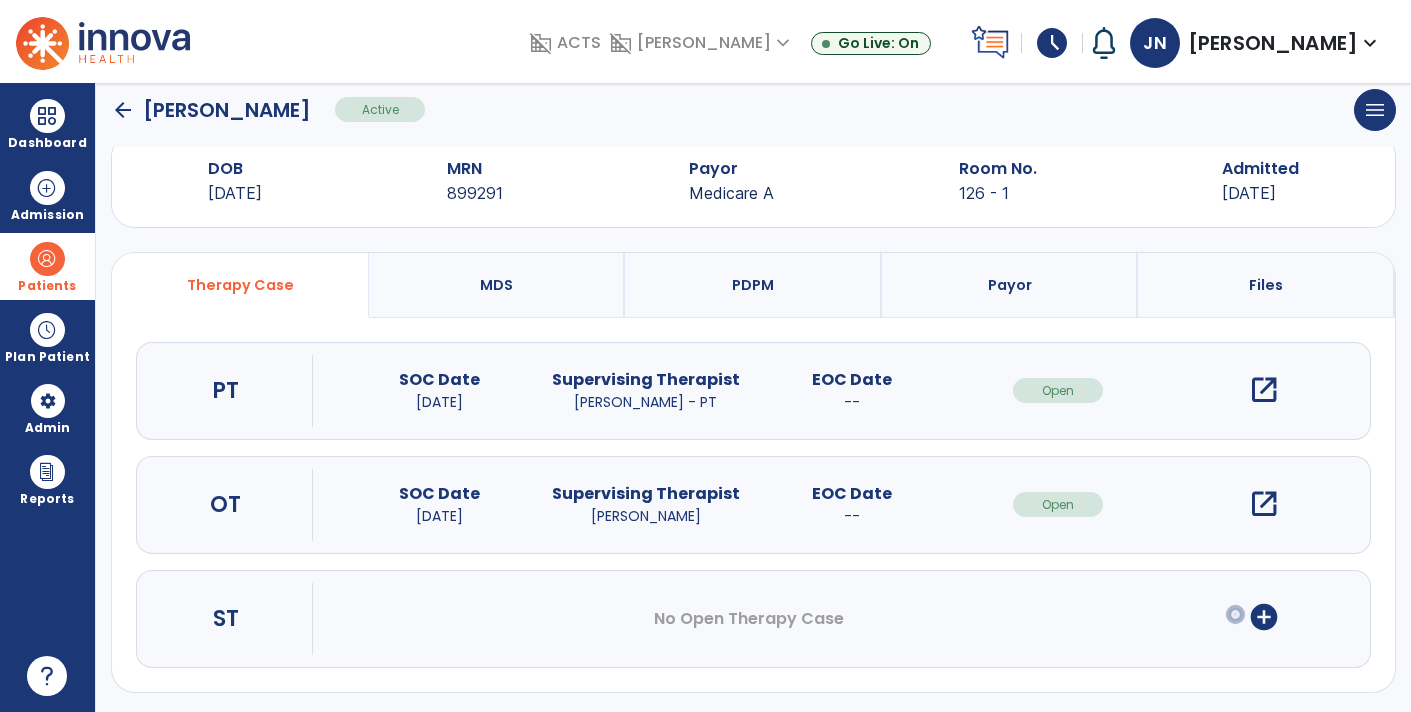 scroll, scrollTop: 0, scrollLeft: 0, axis: both 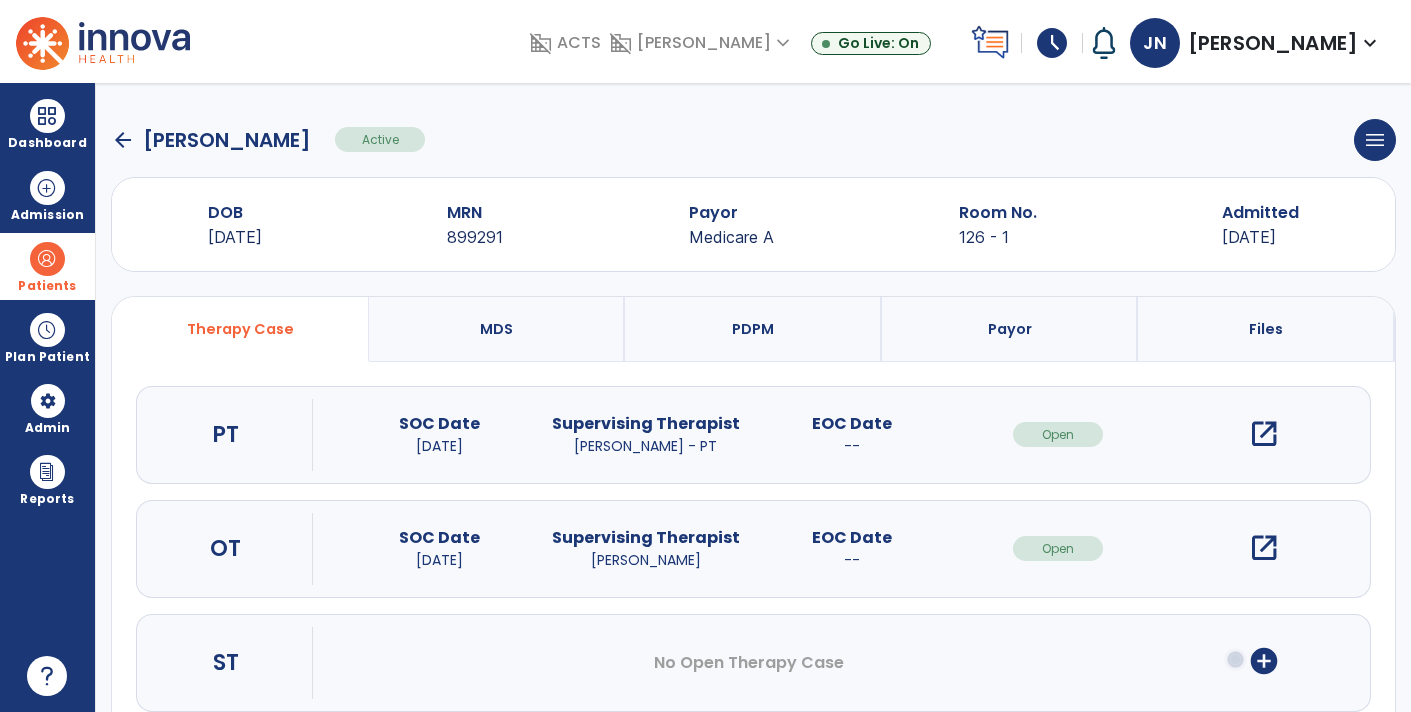 click on "open_in_new" at bounding box center (1264, 434) 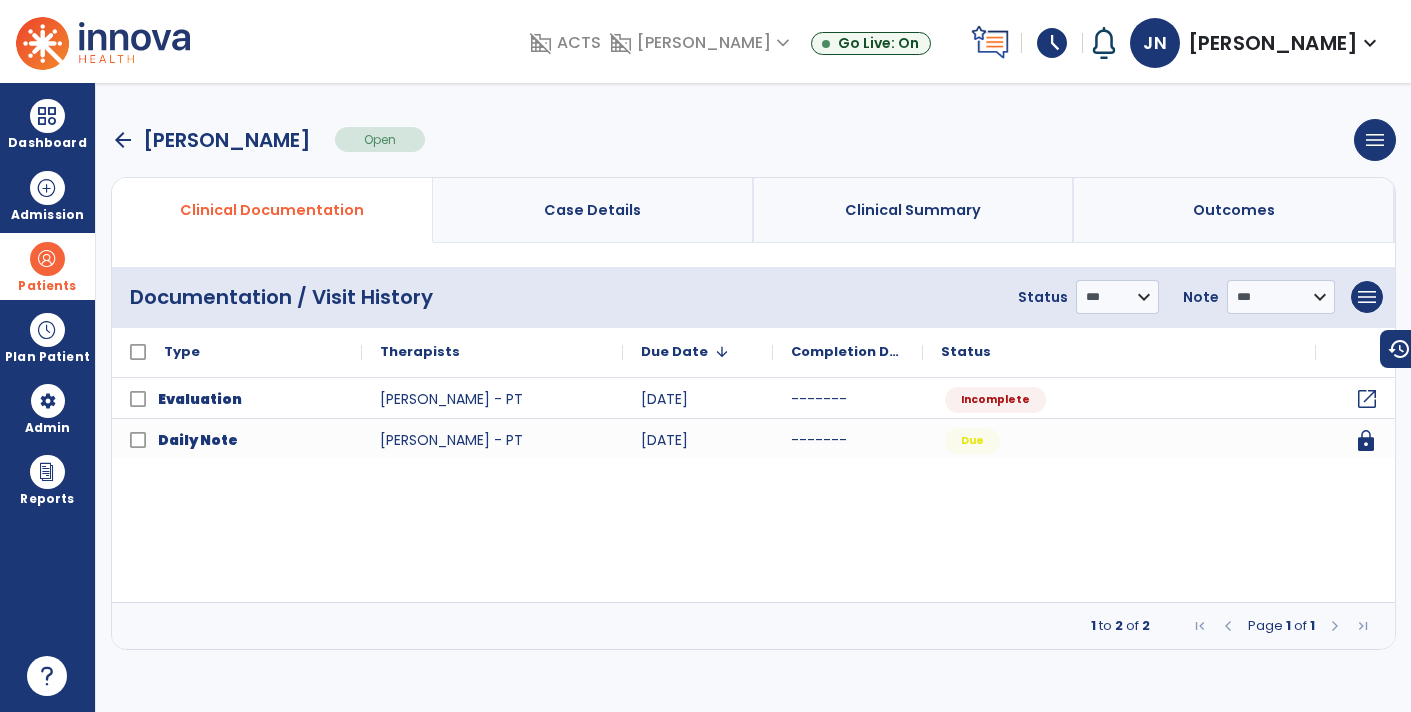 click on "open_in_new" 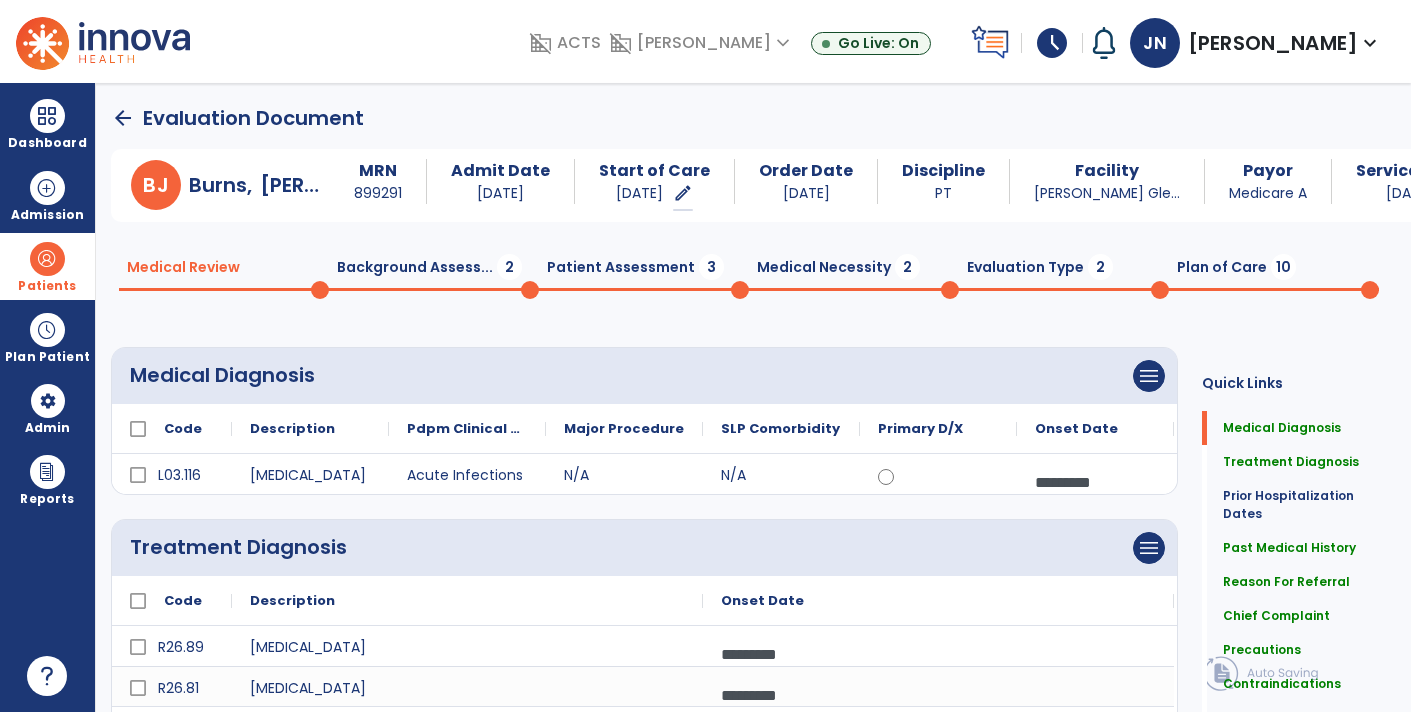 click on "Background Assess...  2" 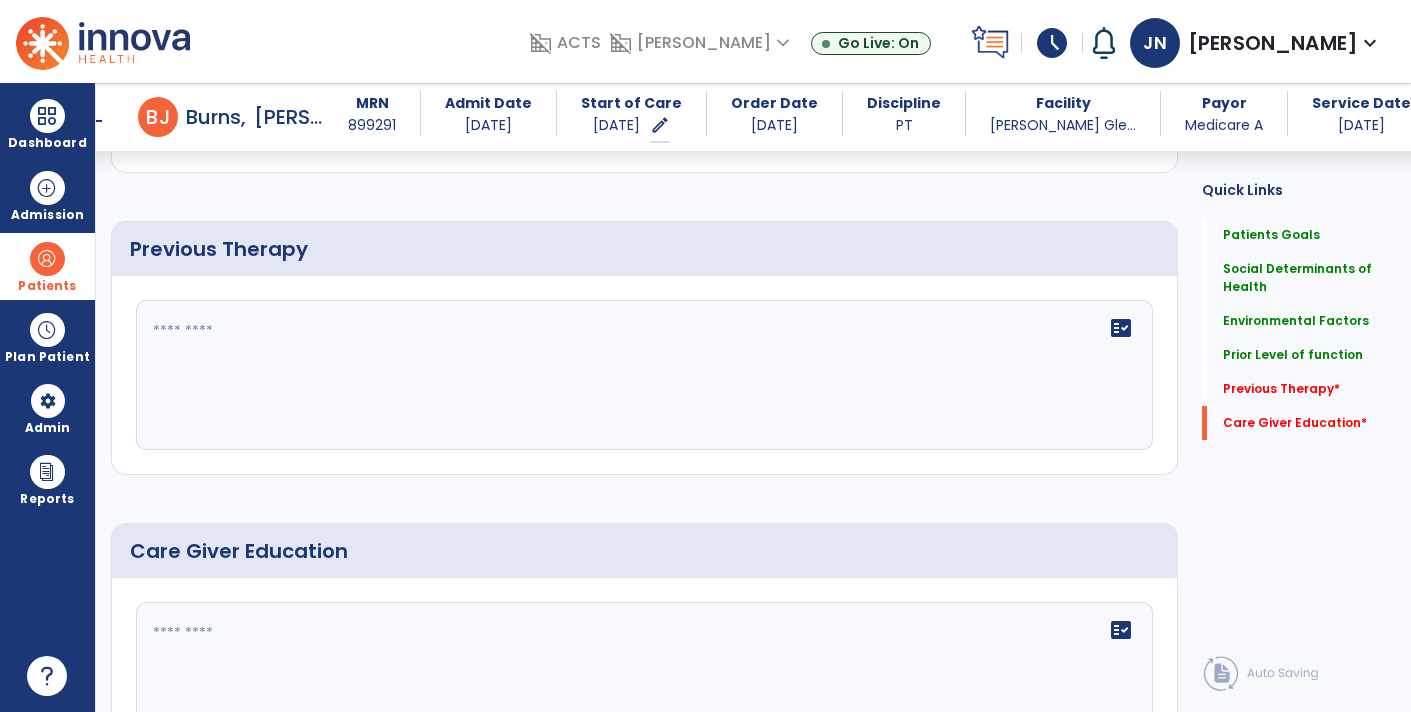 scroll, scrollTop: 1015, scrollLeft: 0, axis: vertical 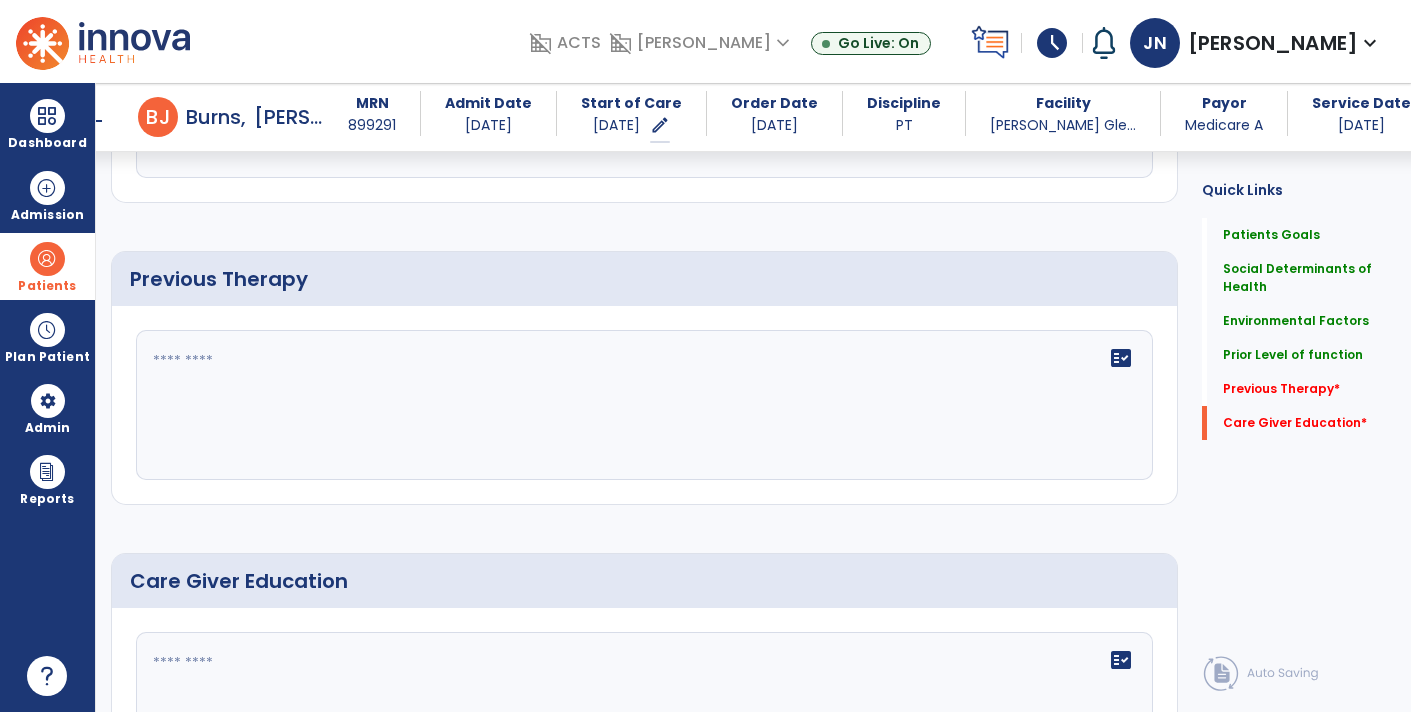 click on "fact_check" 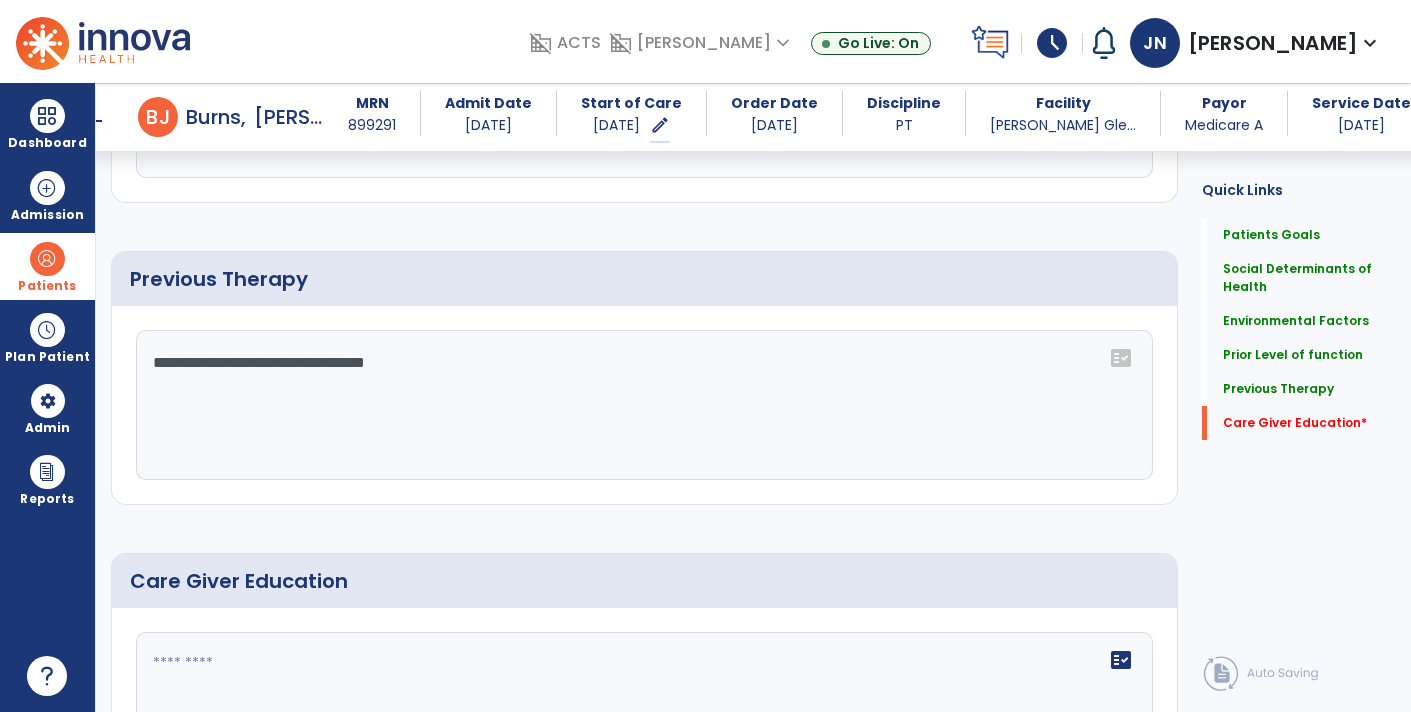 type on "**********" 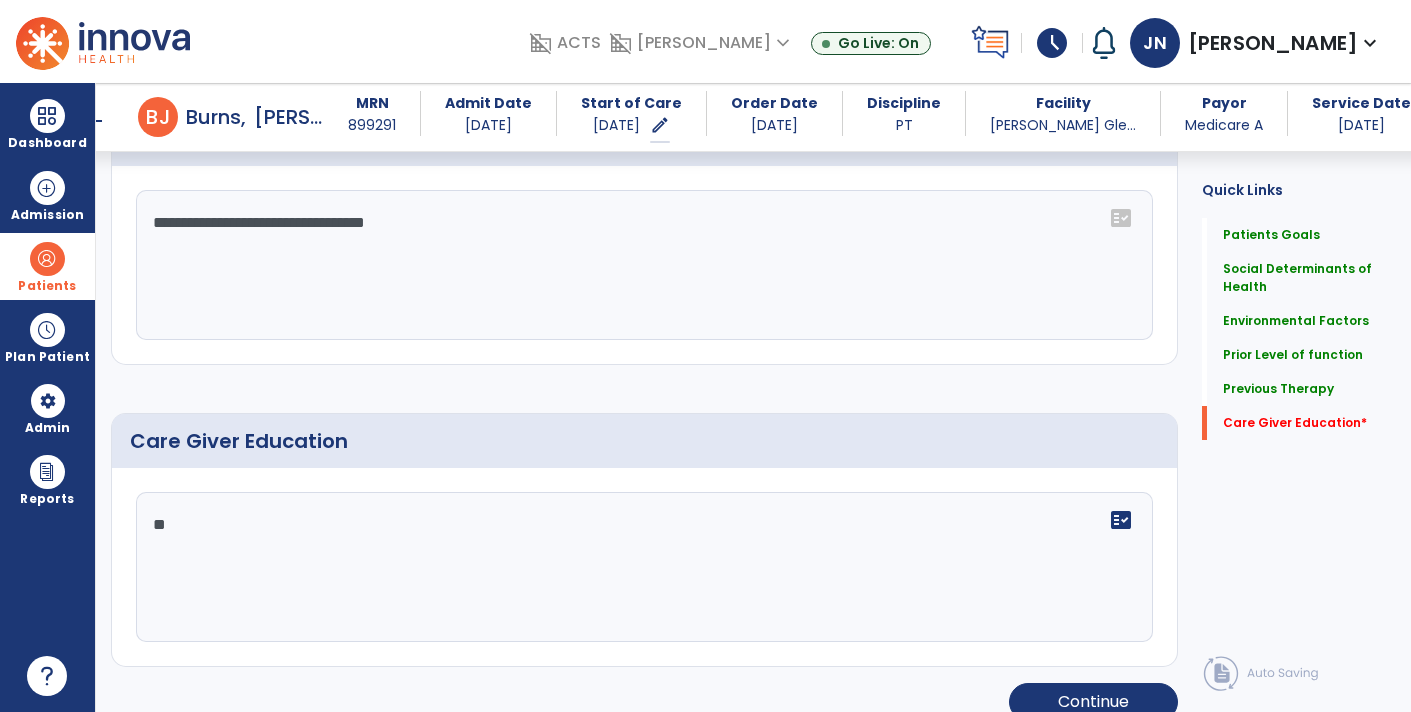 scroll, scrollTop: 1164, scrollLeft: 0, axis: vertical 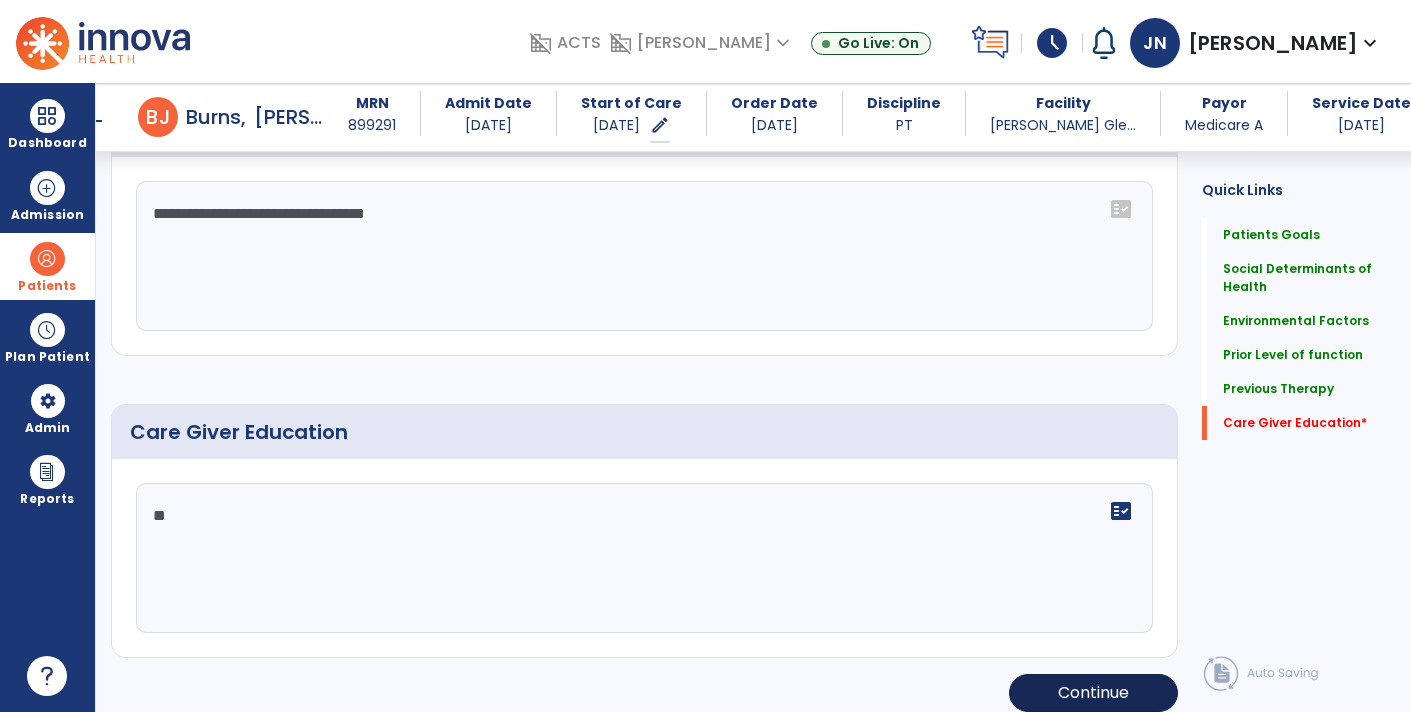 type on "**" 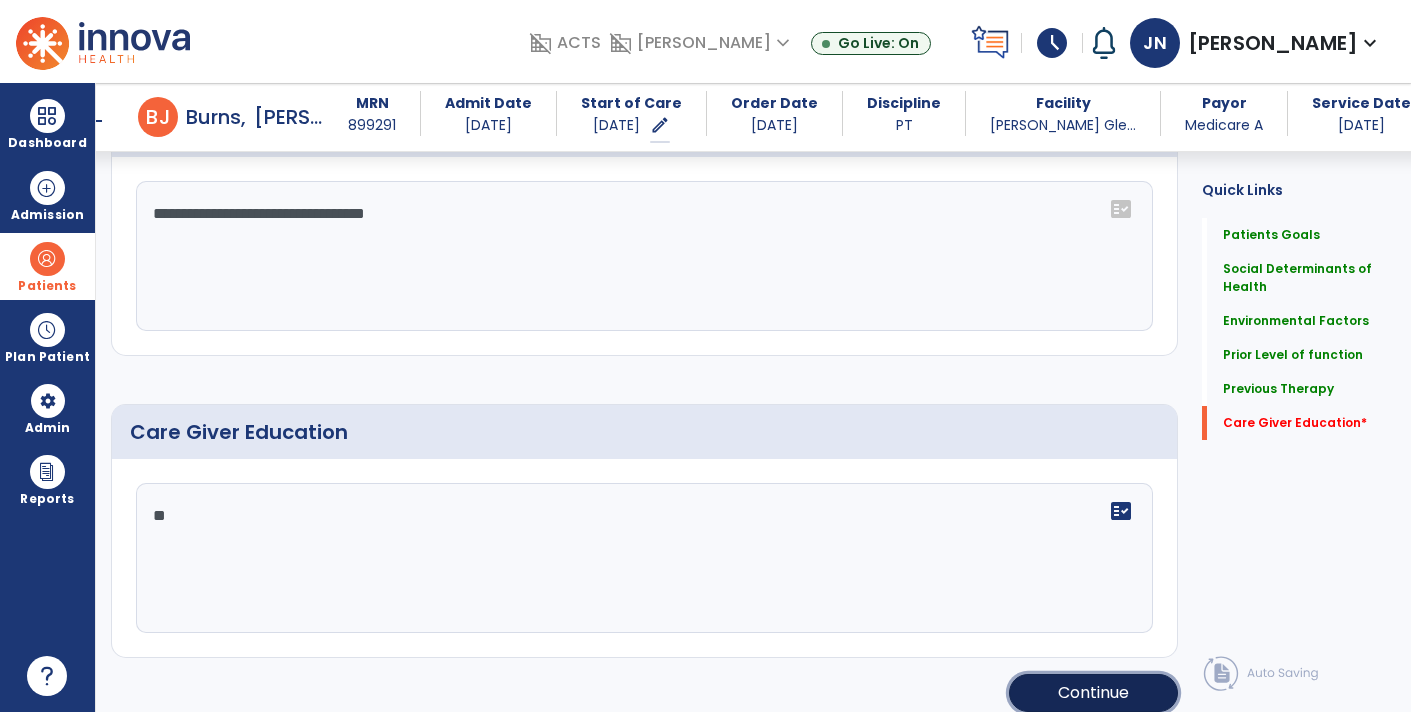 click on "Continue" 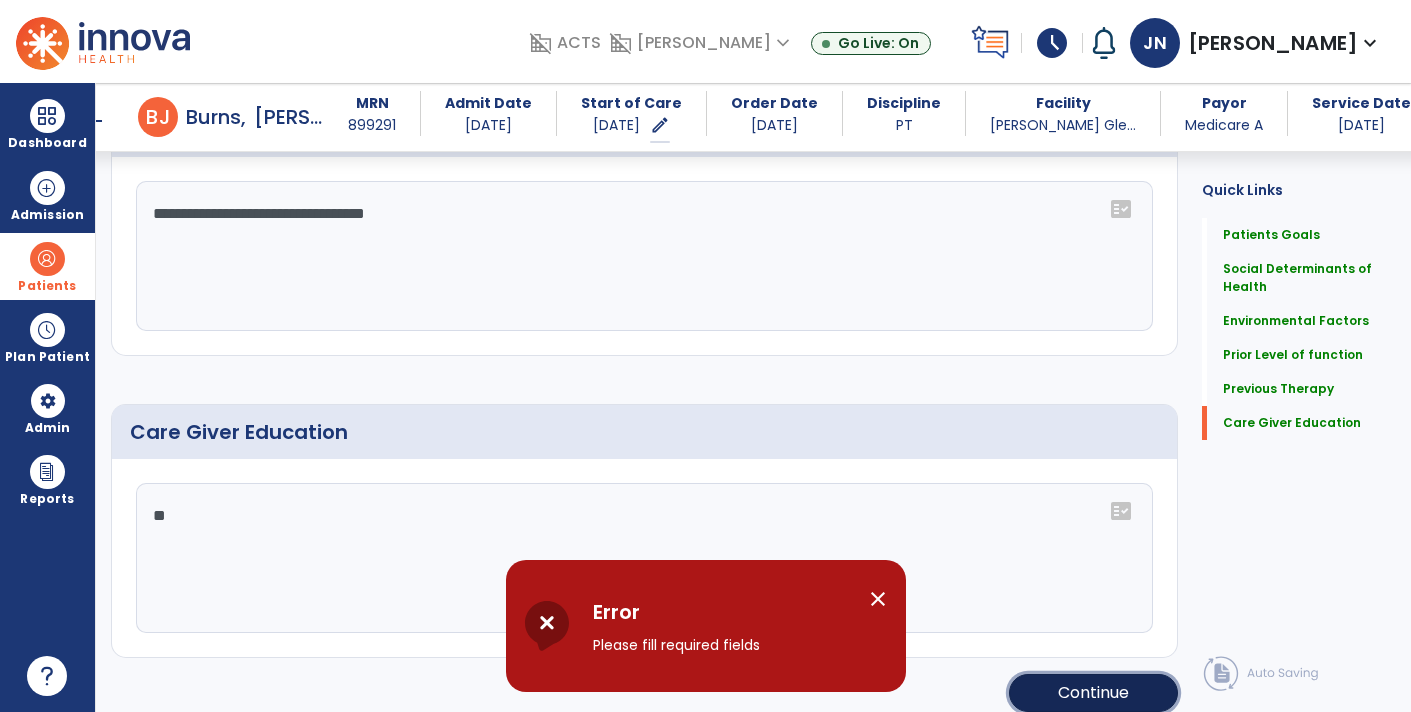 click on "Continue" 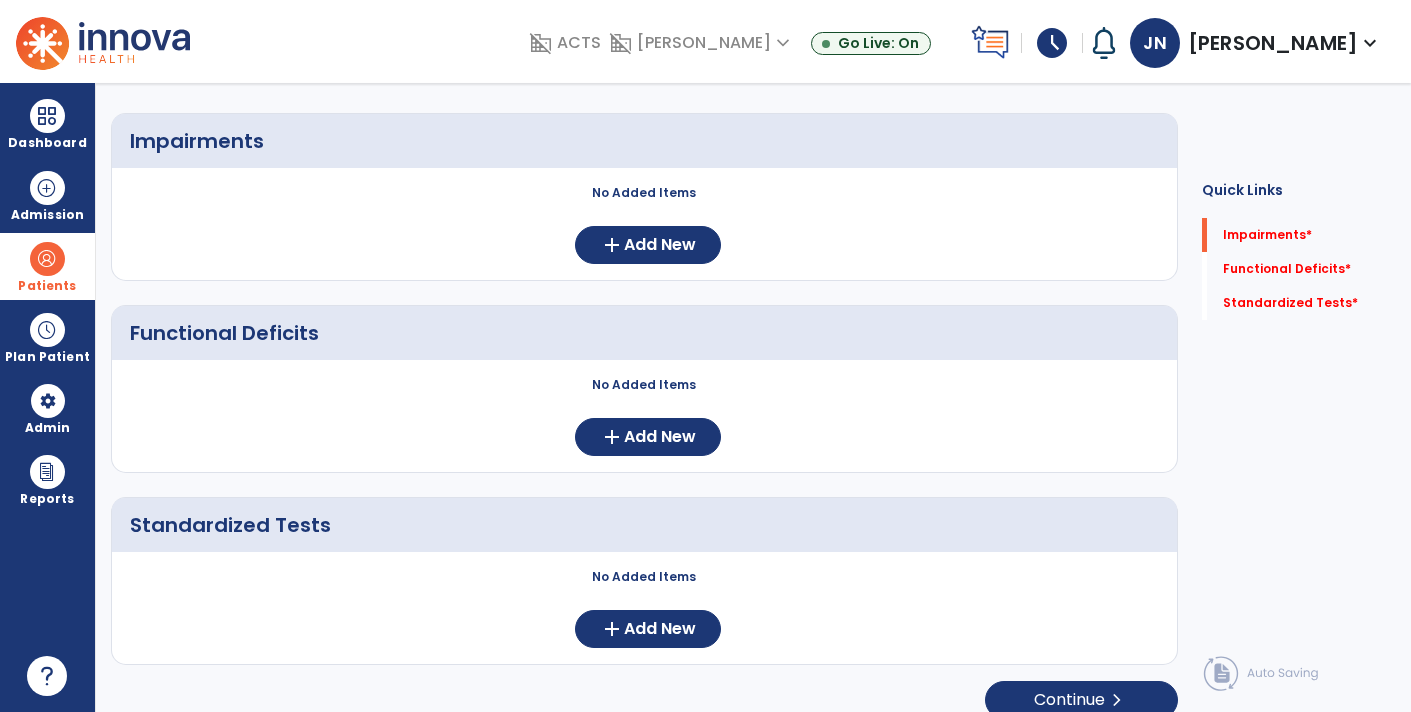 scroll, scrollTop: 0, scrollLeft: 0, axis: both 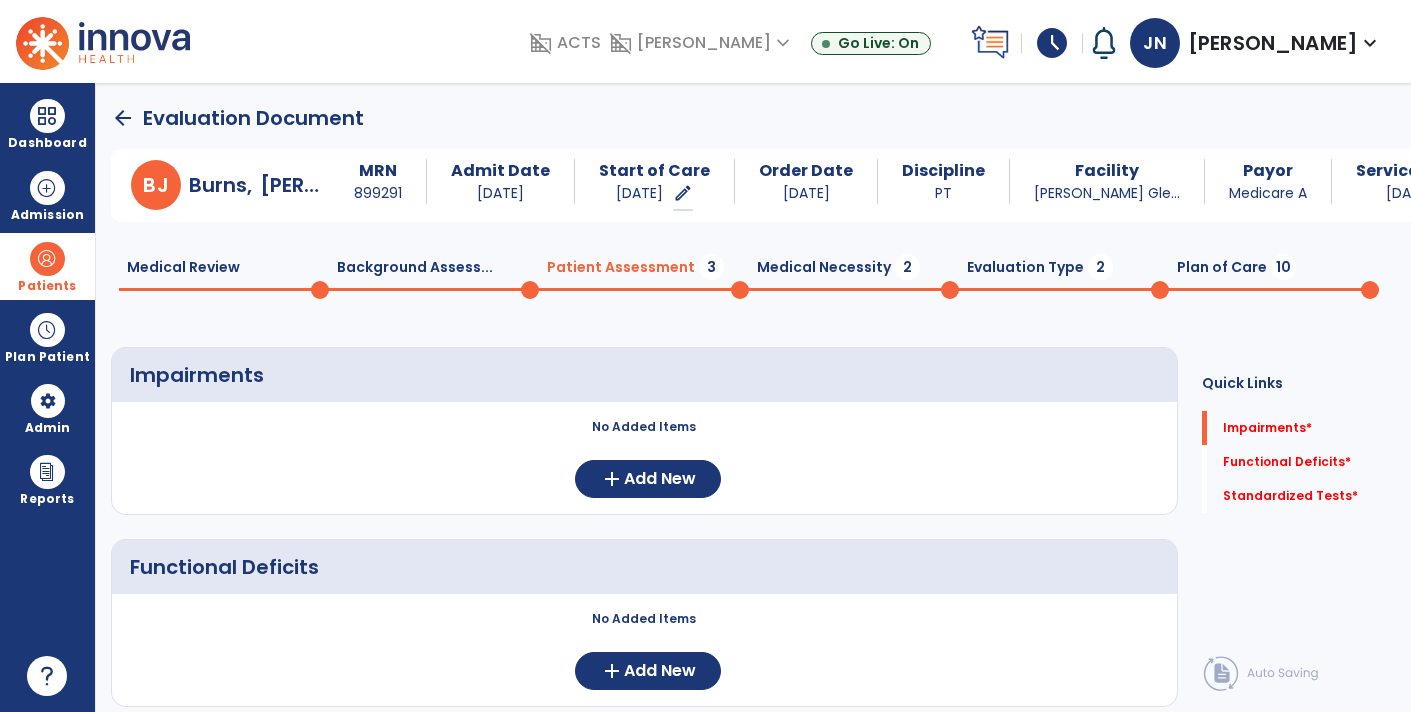click 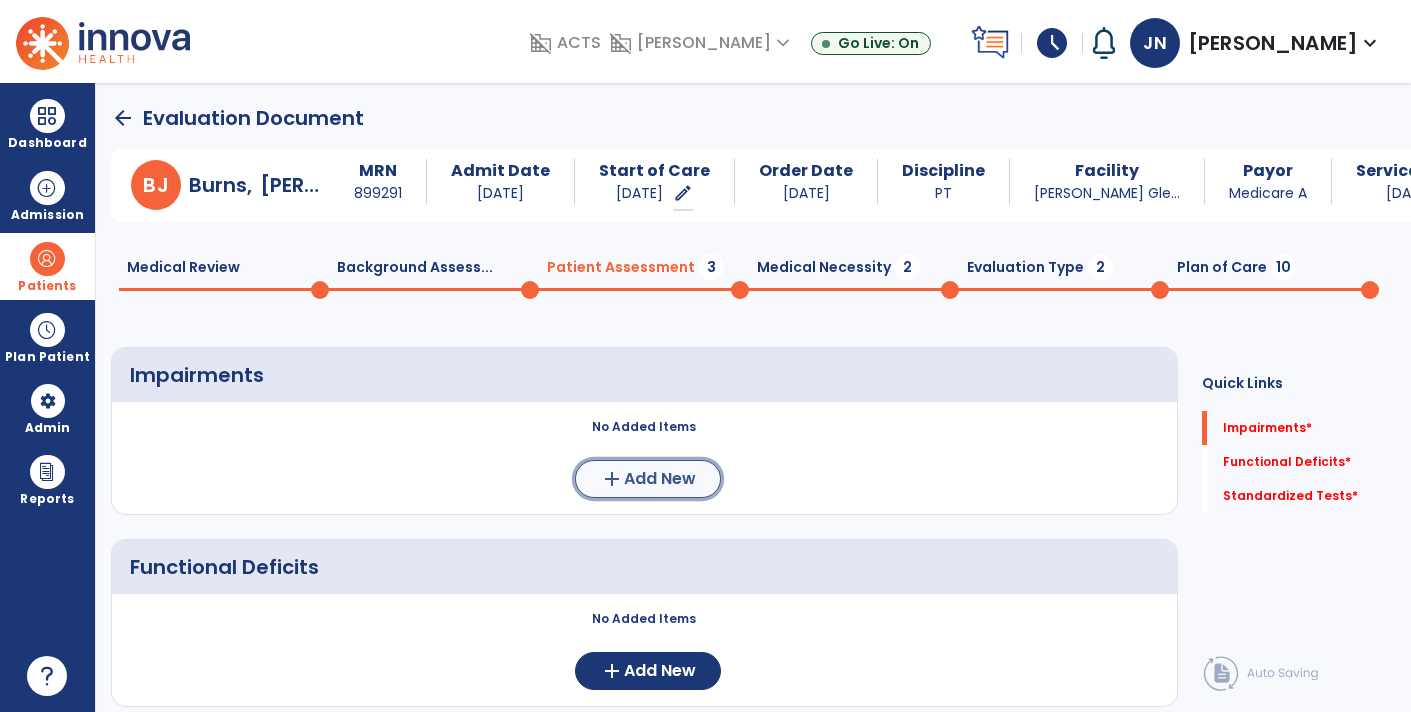 click on "Add New" 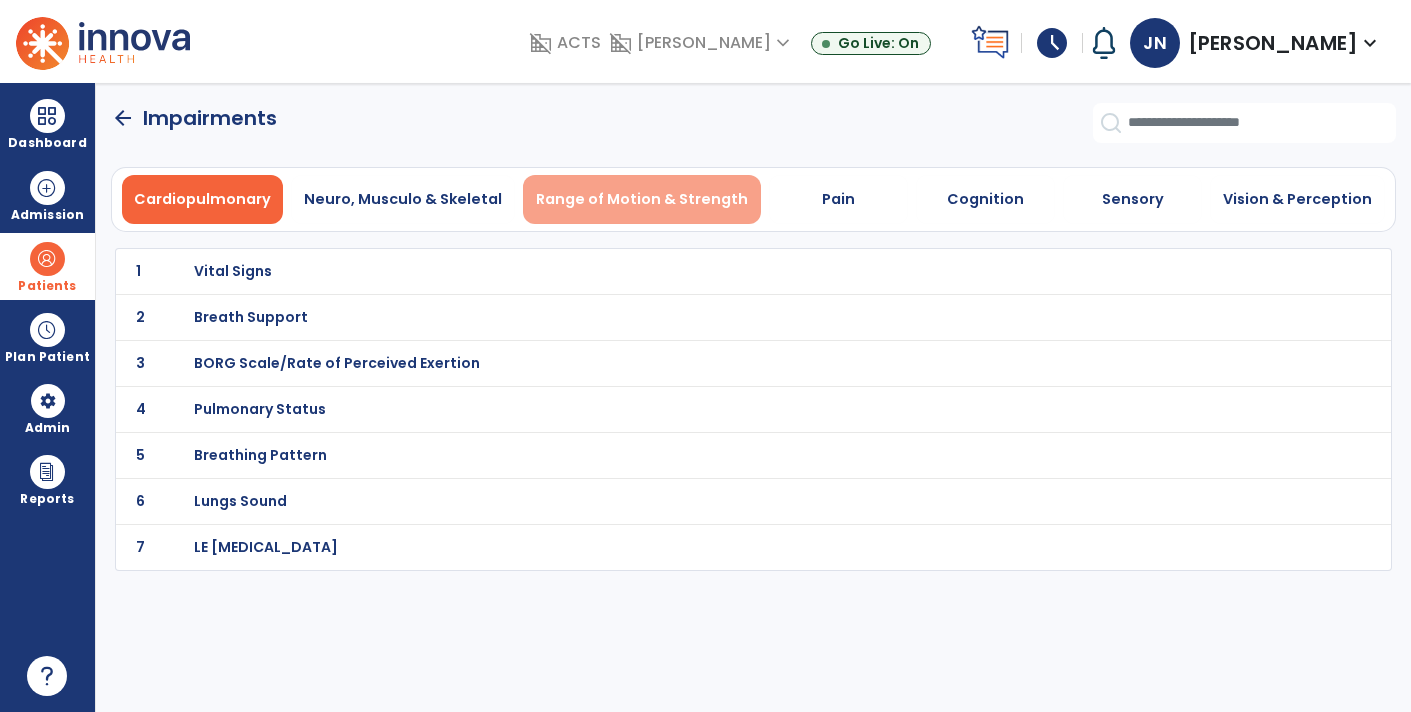 click on "Range of Motion & Strength" at bounding box center [642, 199] 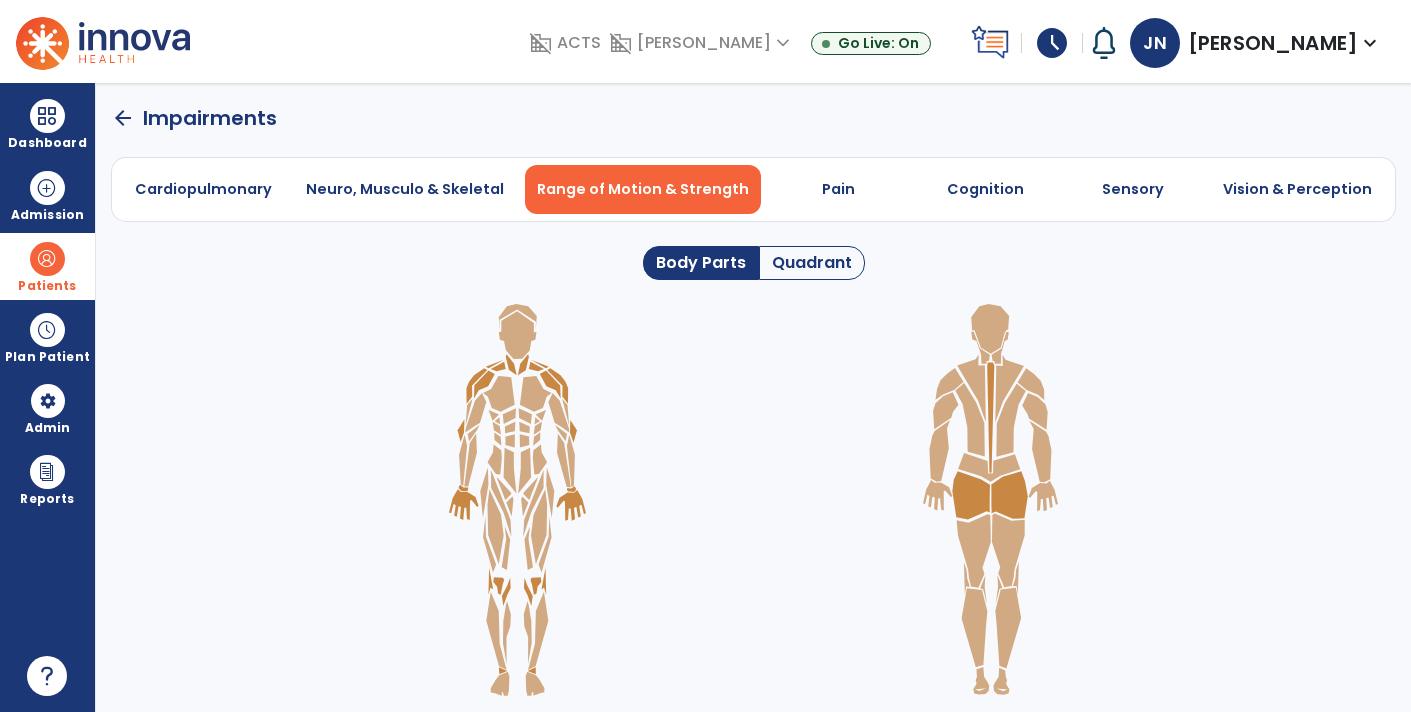 click on "Quadrant" 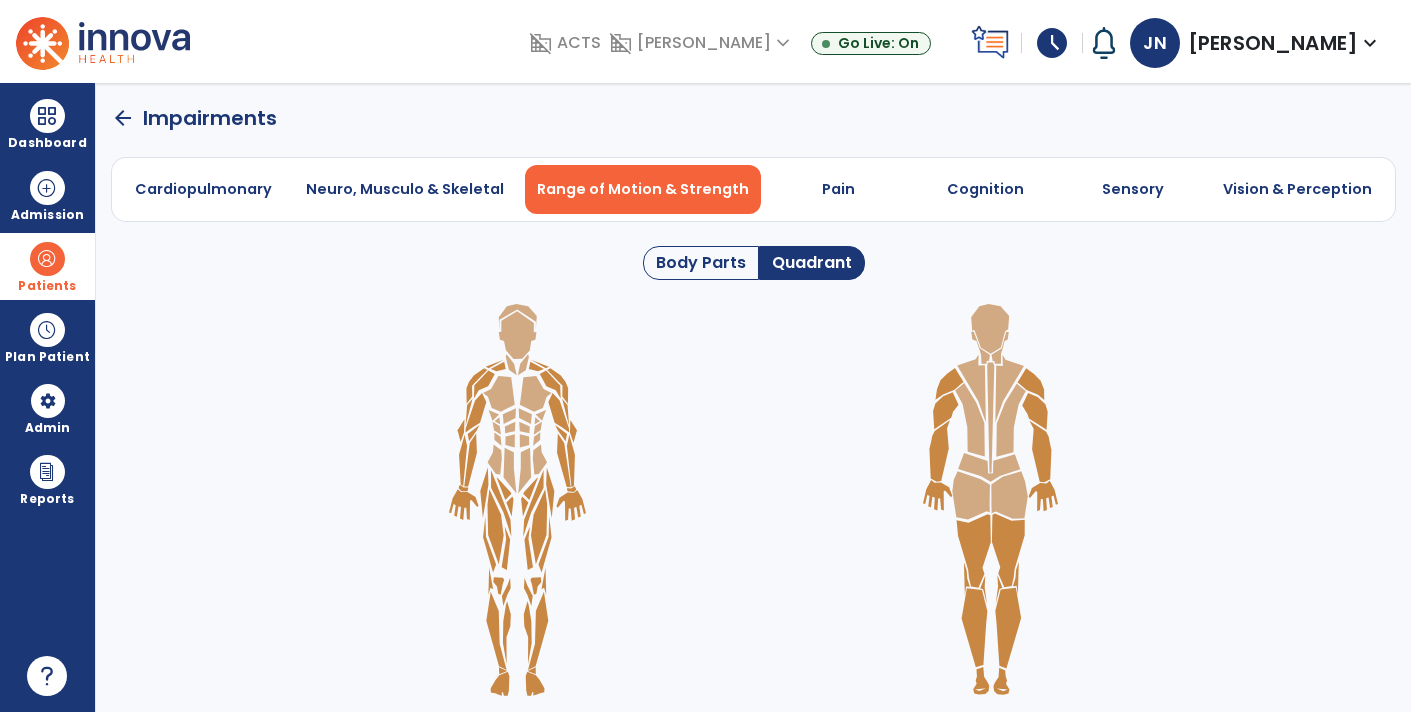 click 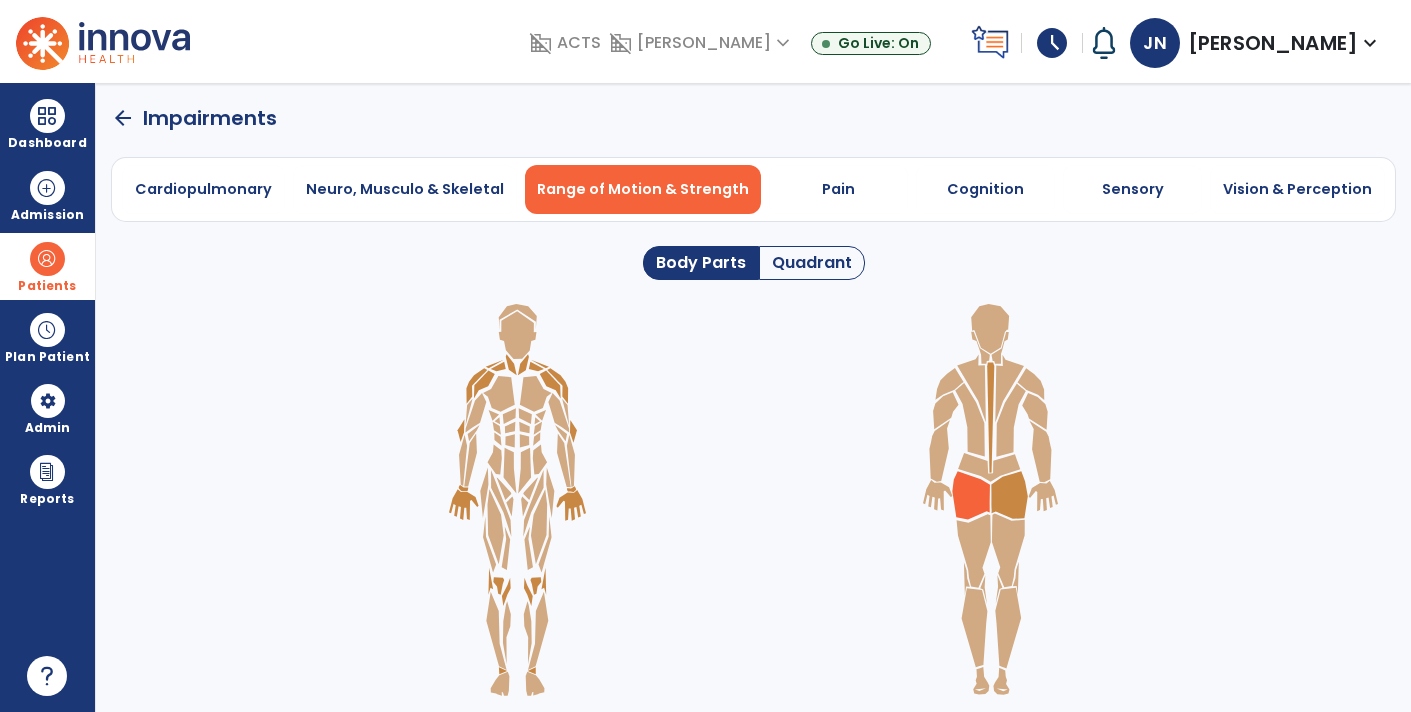 click 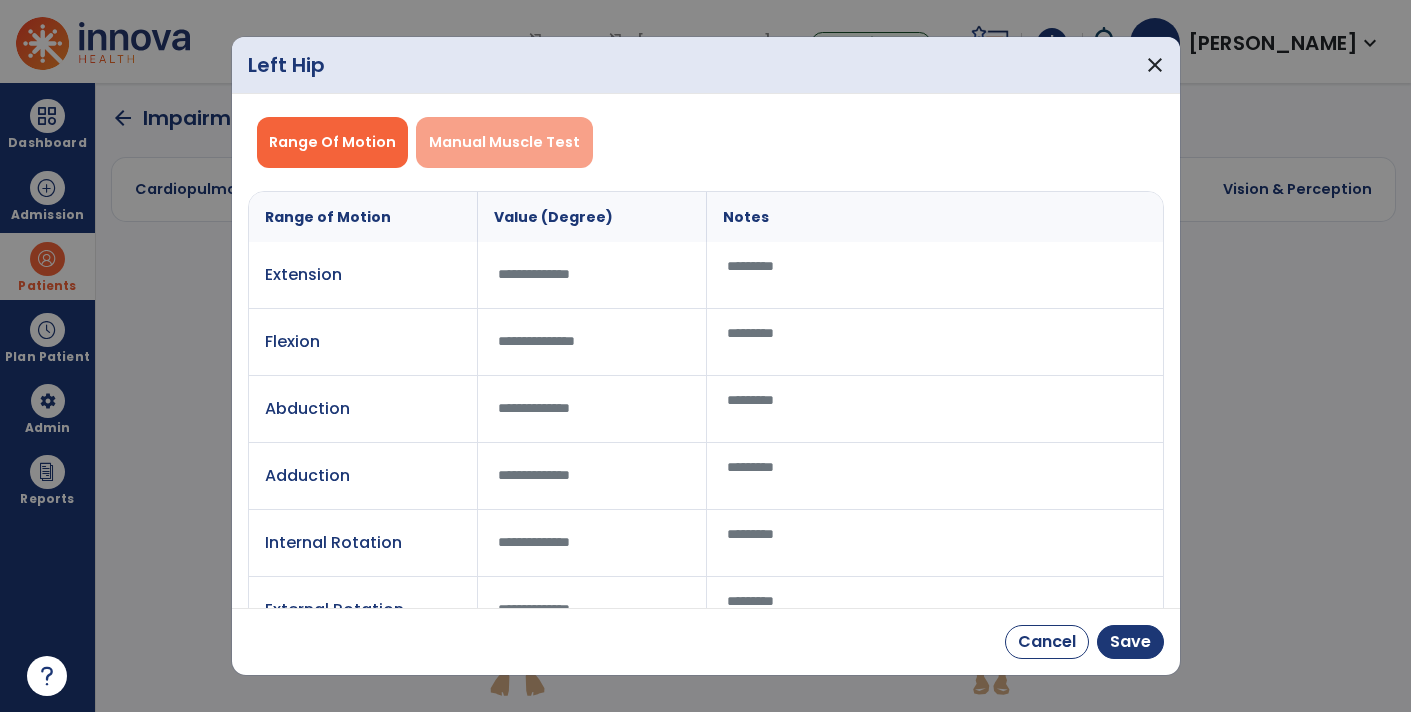 click on "Manual Muscle Test" at bounding box center [504, 142] 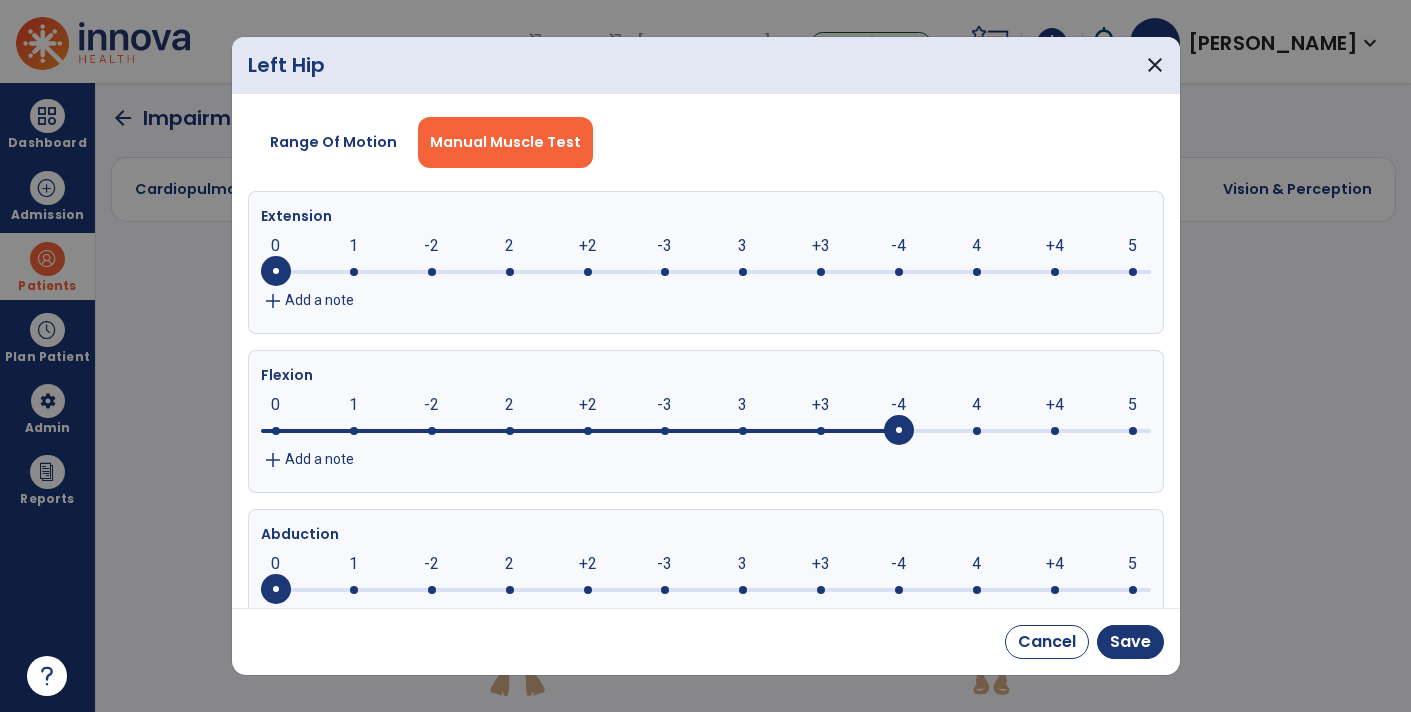 click 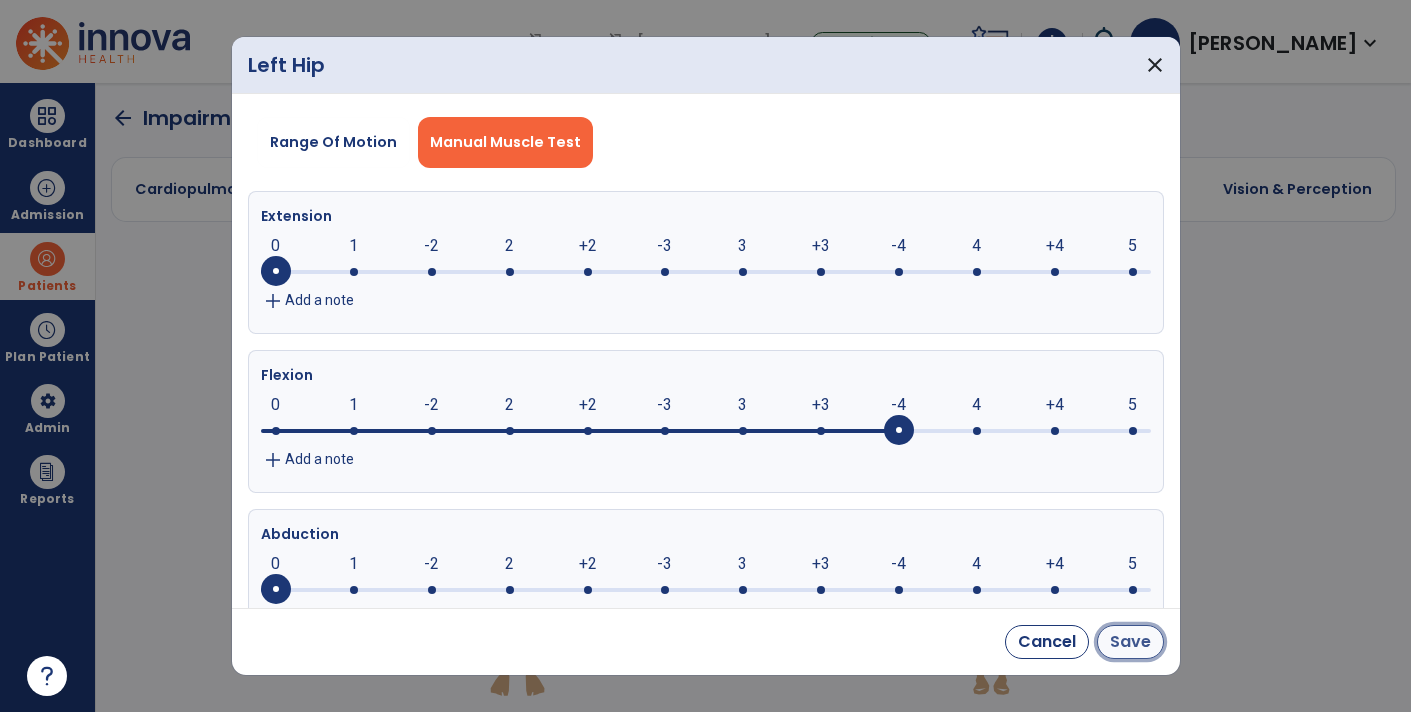 click on "Save" at bounding box center [1130, 642] 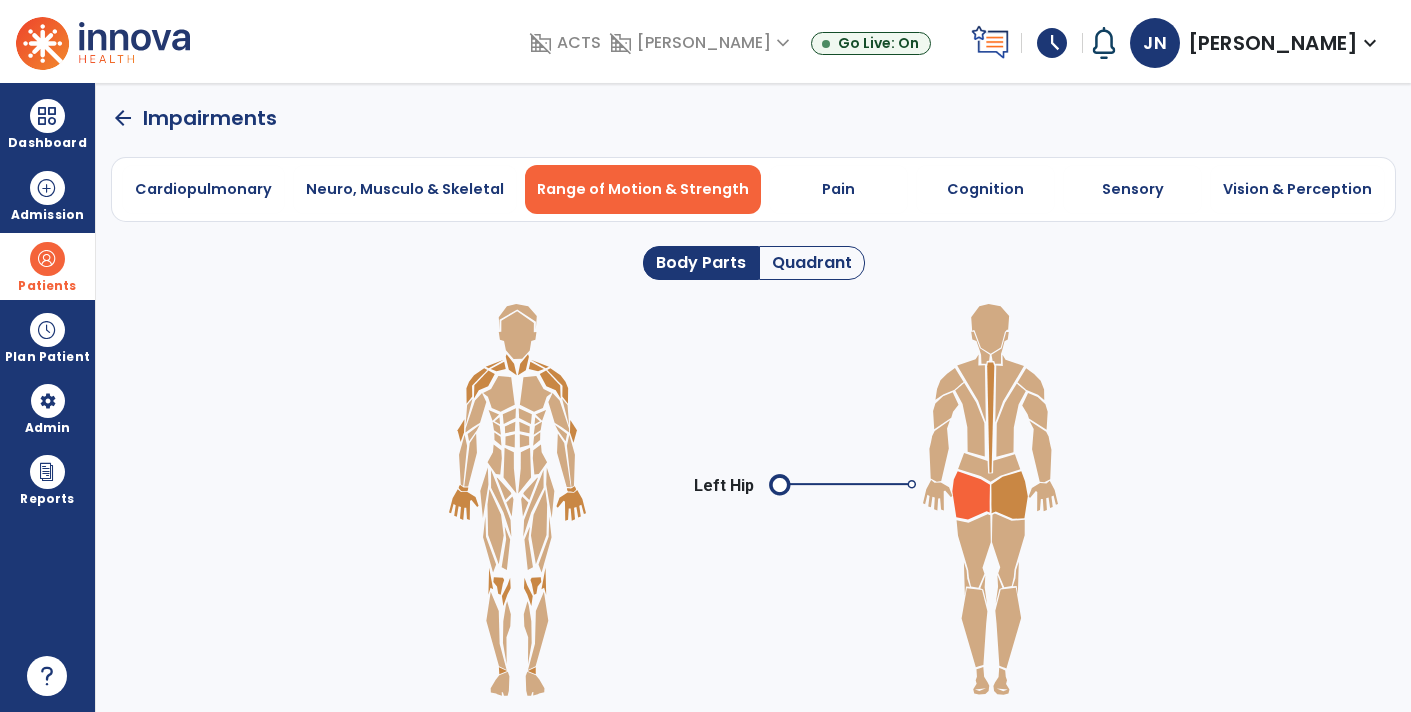 click 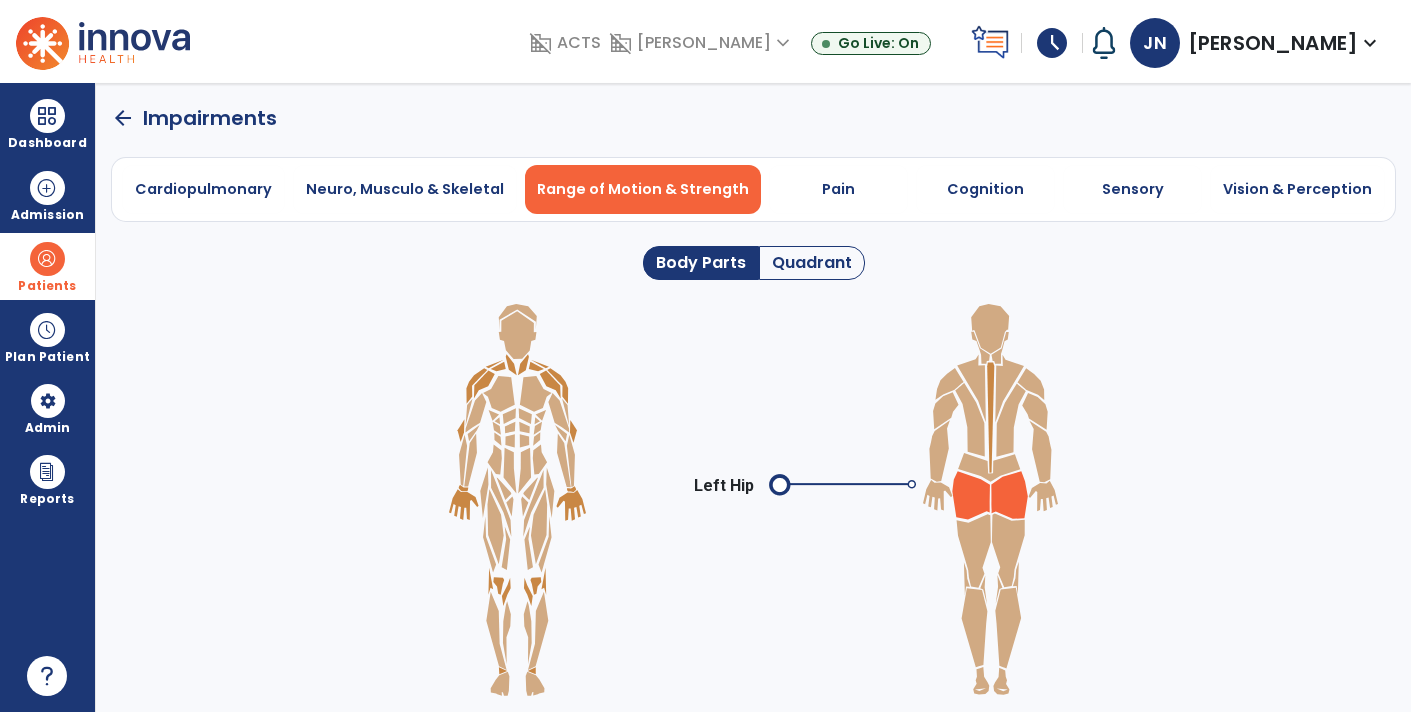 click 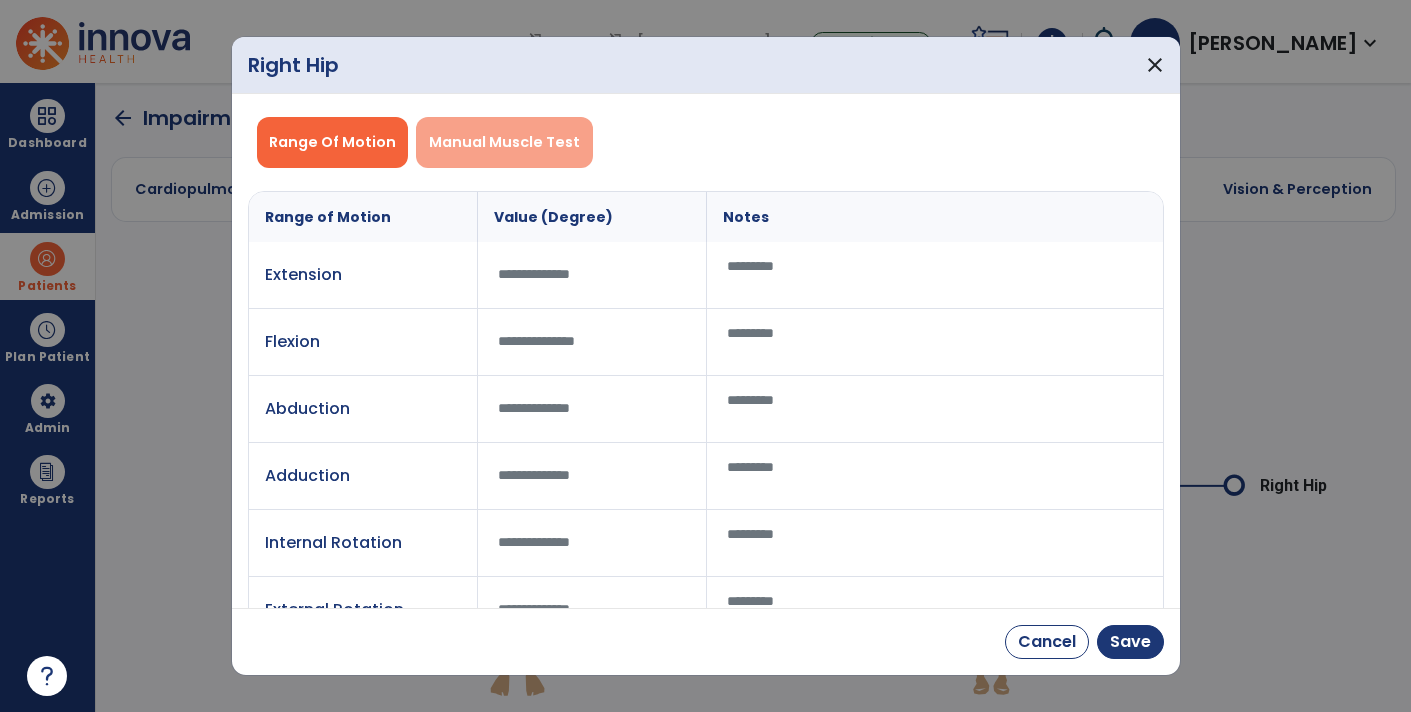 click on "Manual Muscle Test" at bounding box center [504, 142] 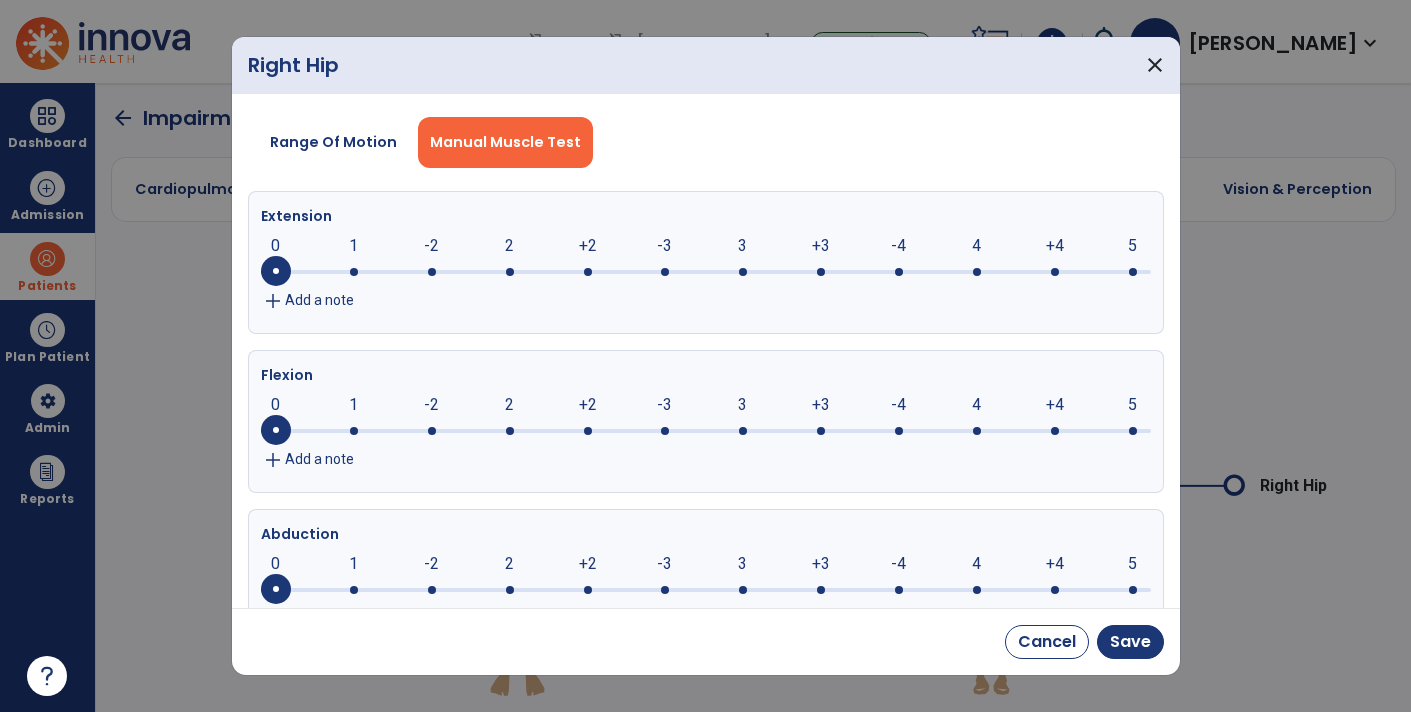 click 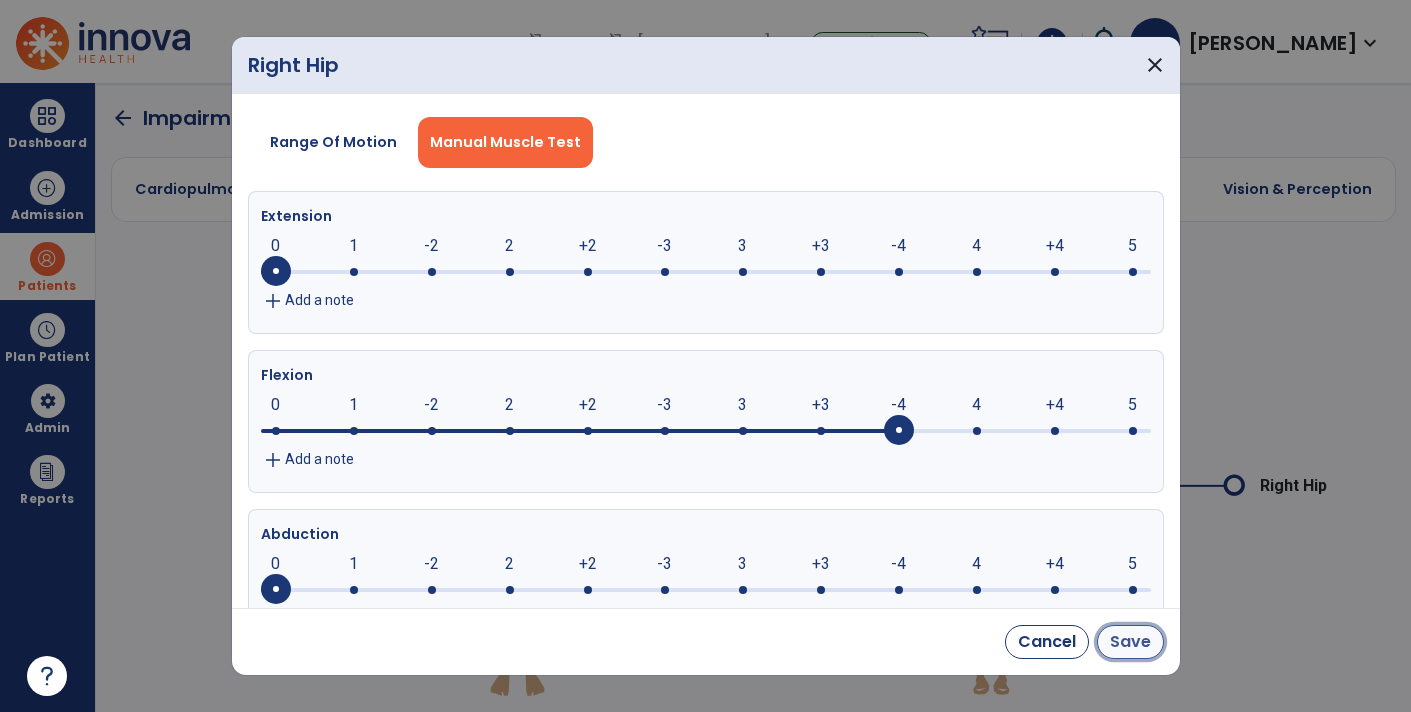click on "Save" at bounding box center [1130, 642] 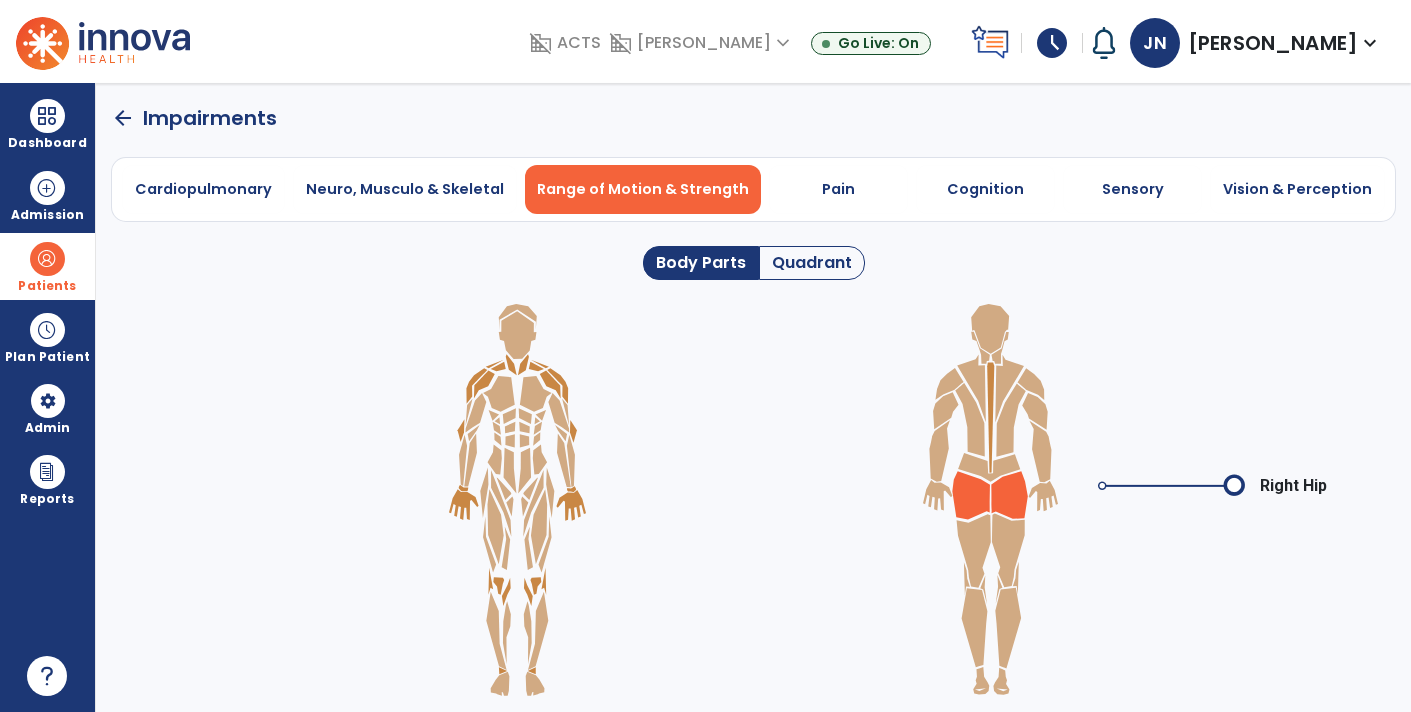 click 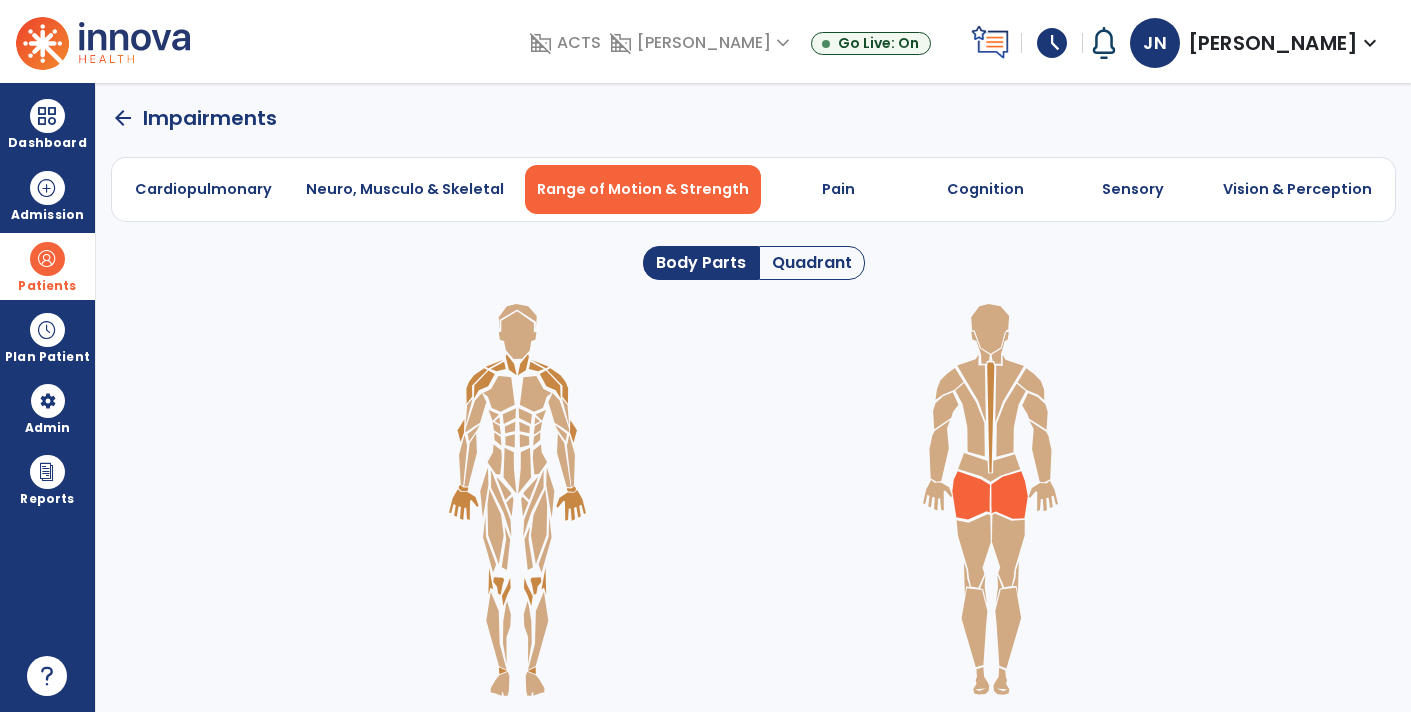 click 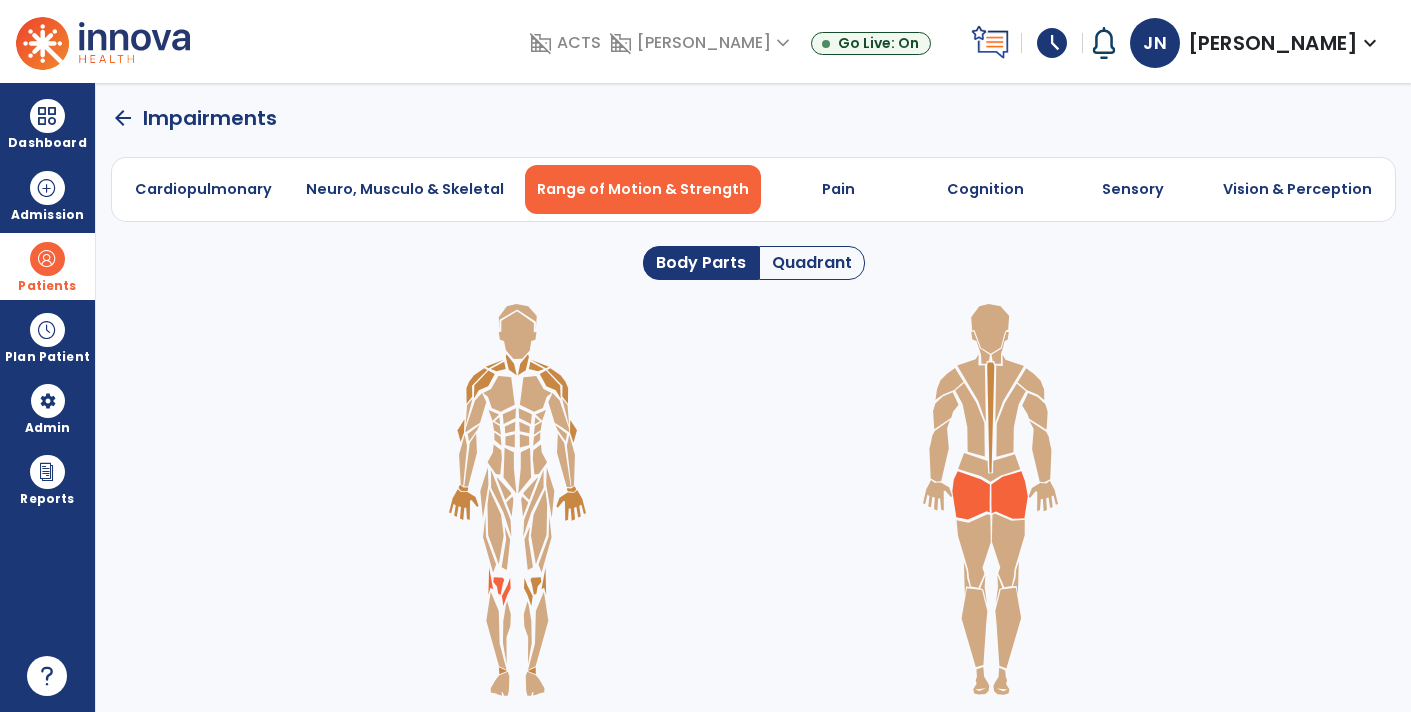 click 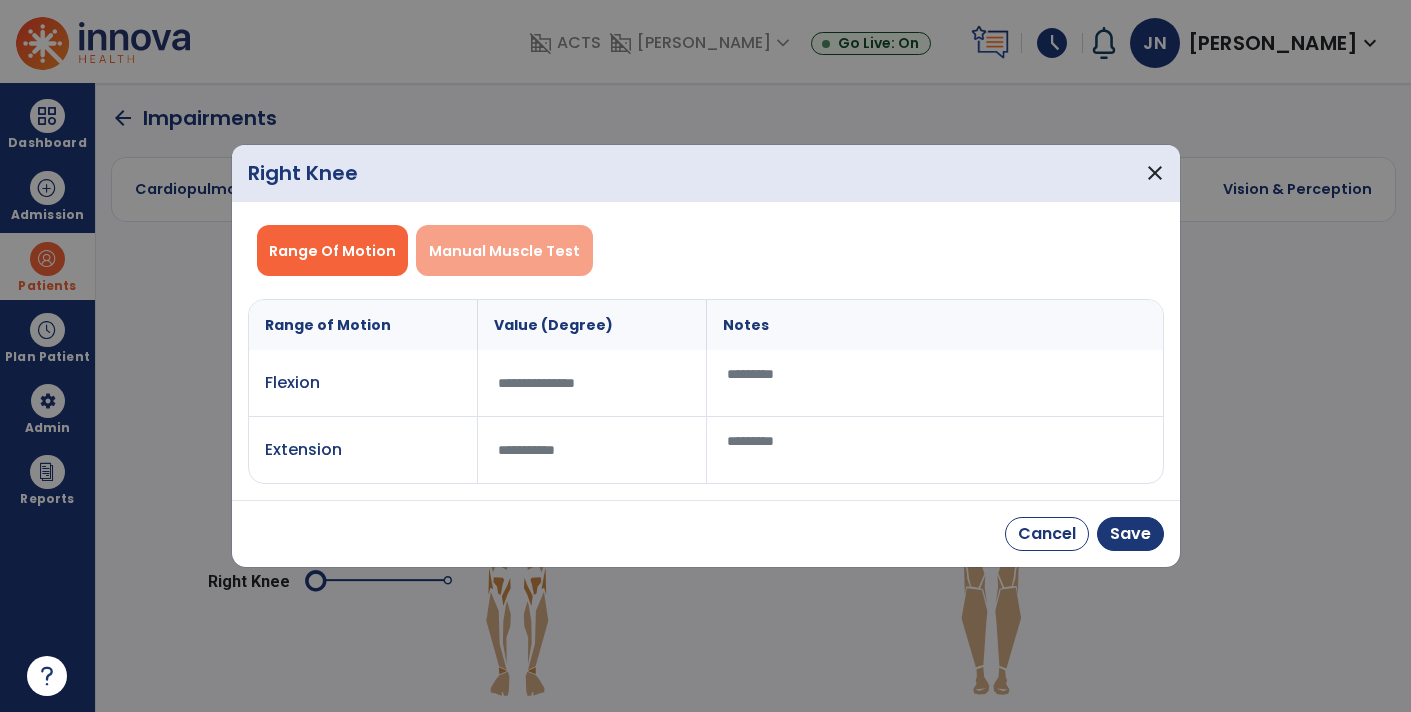 click on "Manual Muscle Test" at bounding box center [504, 251] 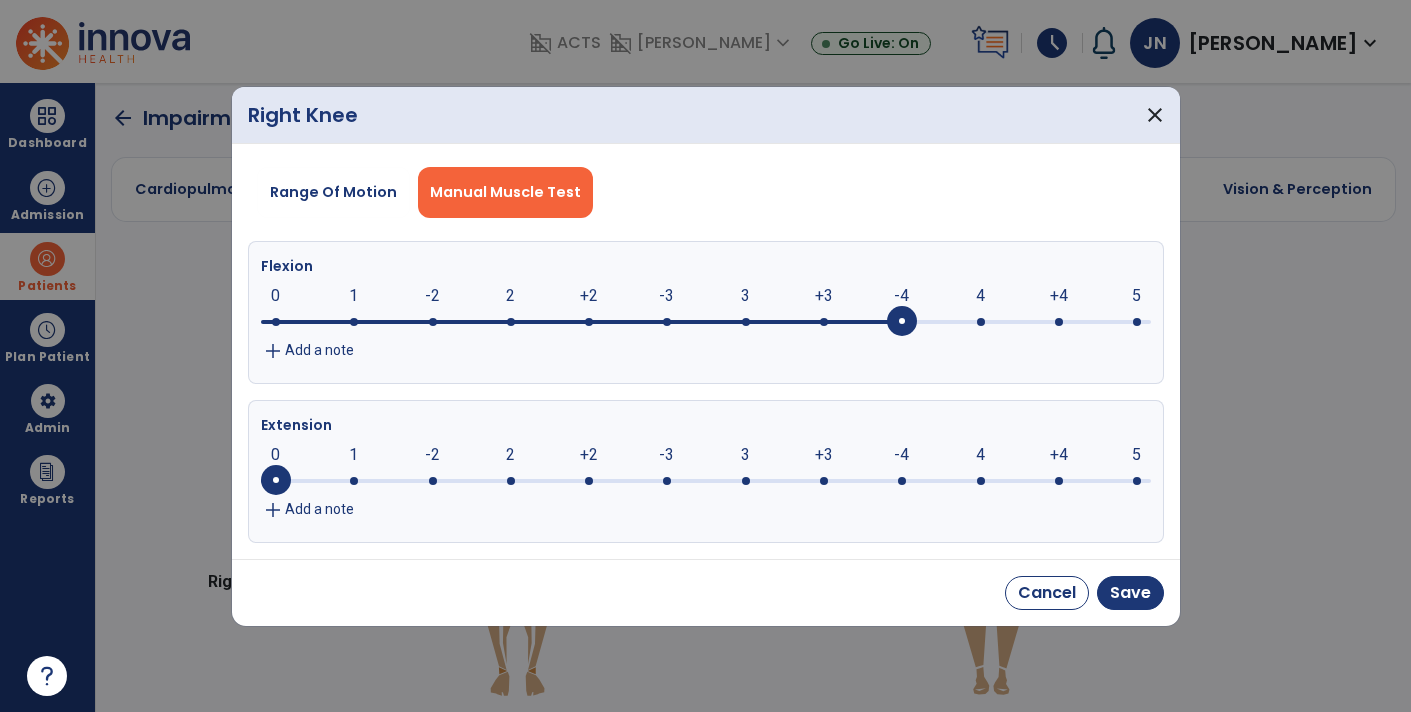 click 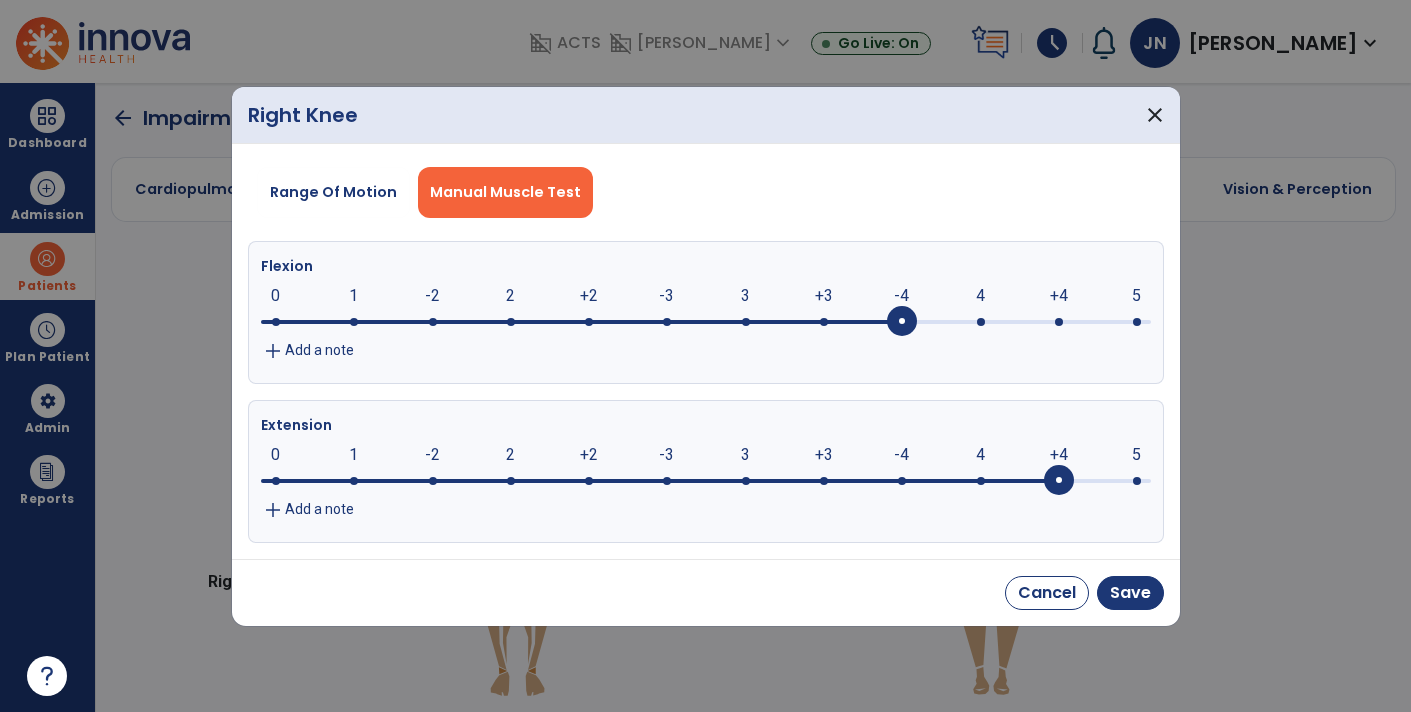 click 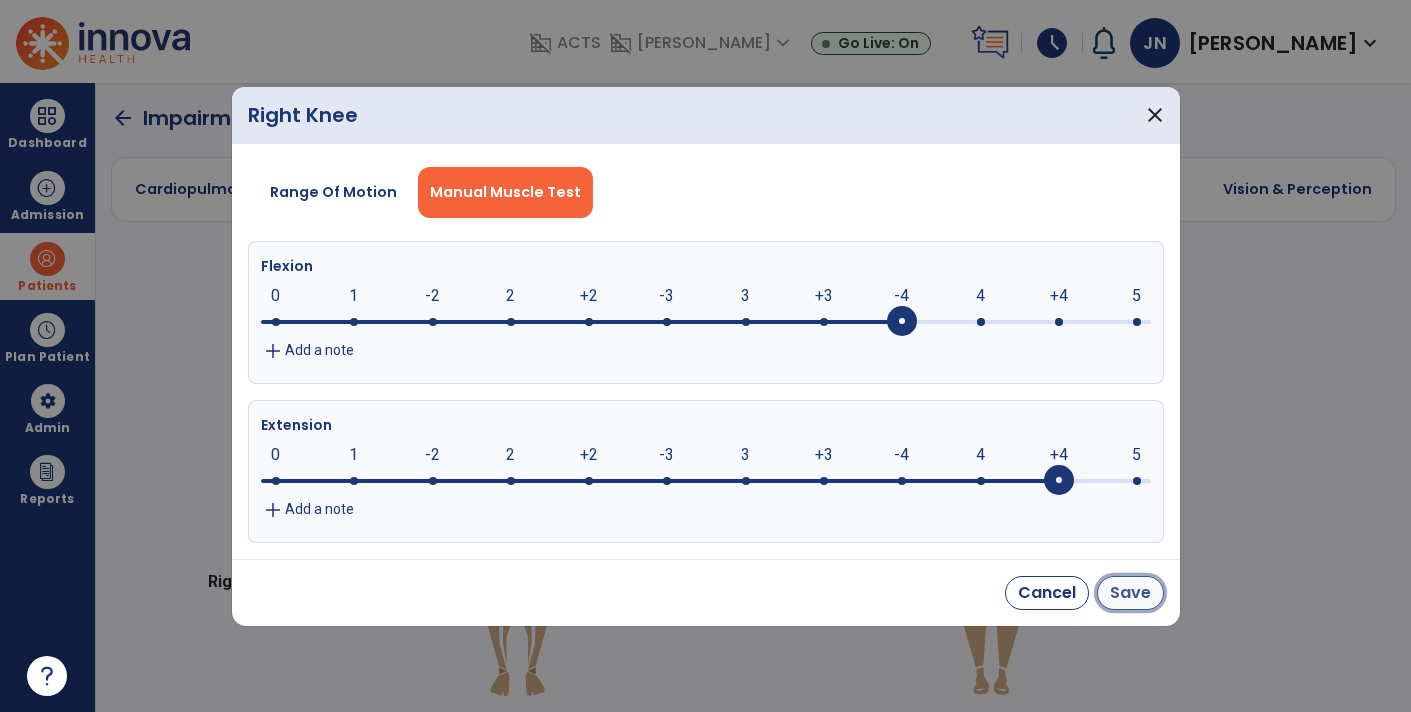click on "Save" at bounding box center (1130, 593) 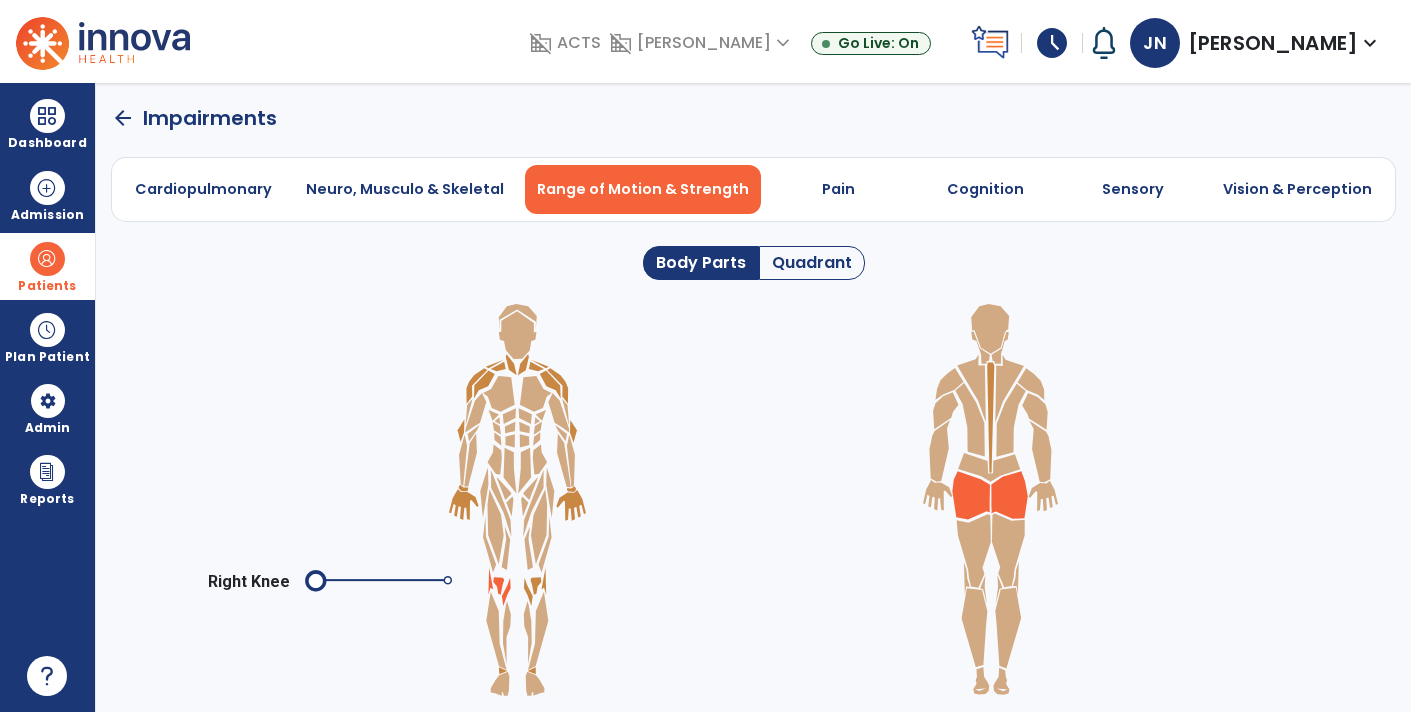 click 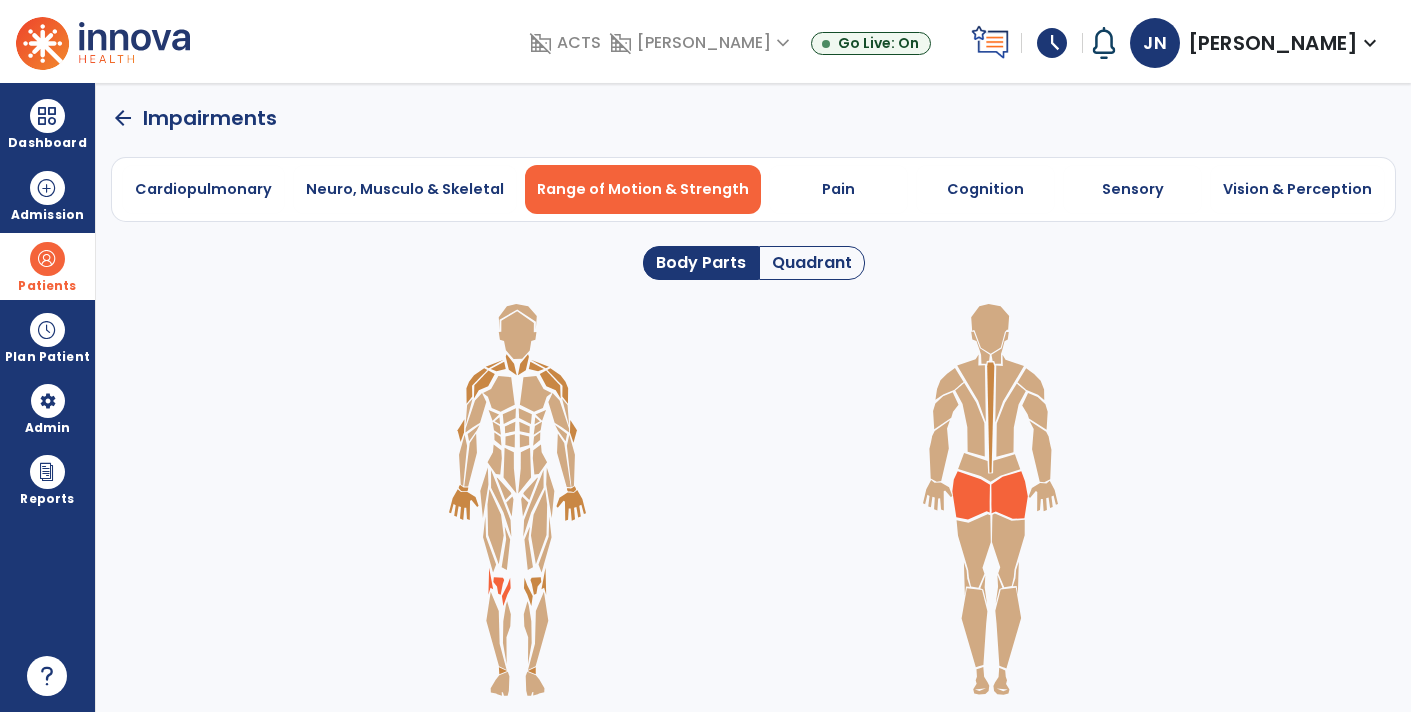 click 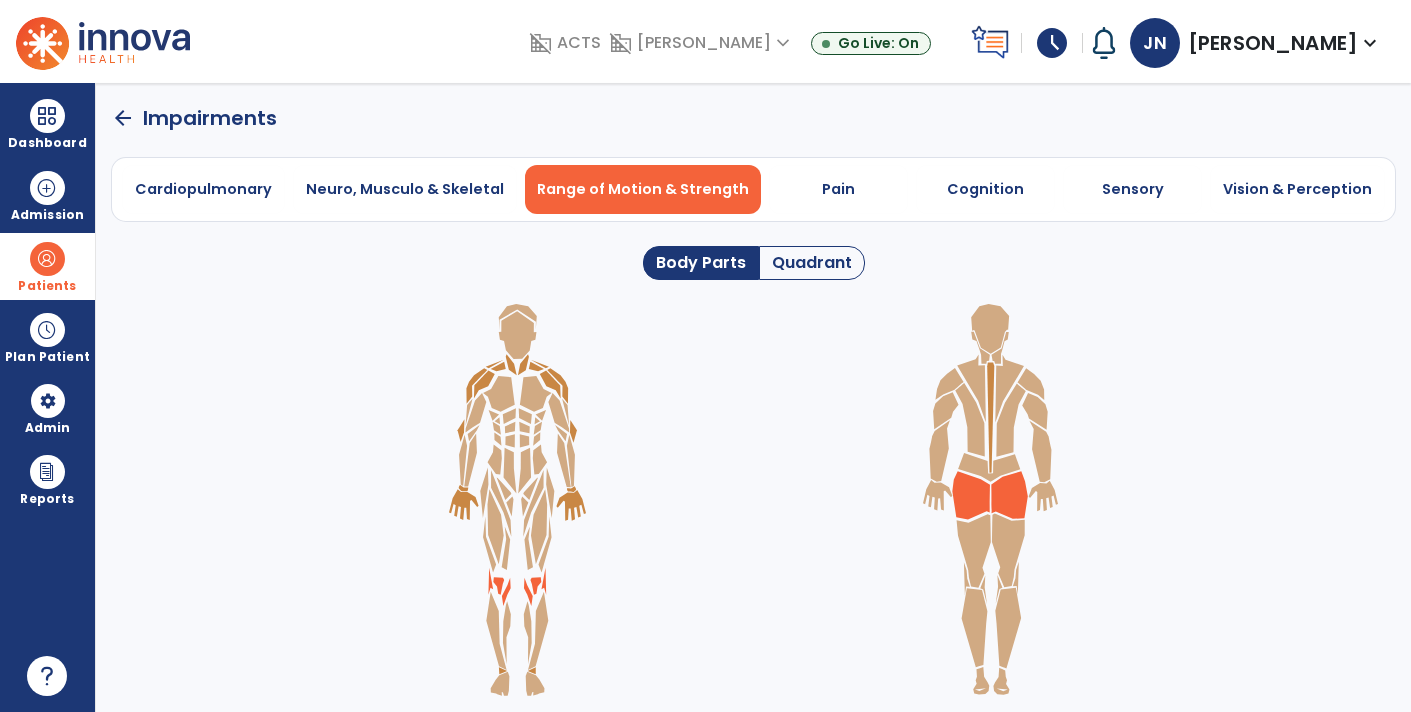 click 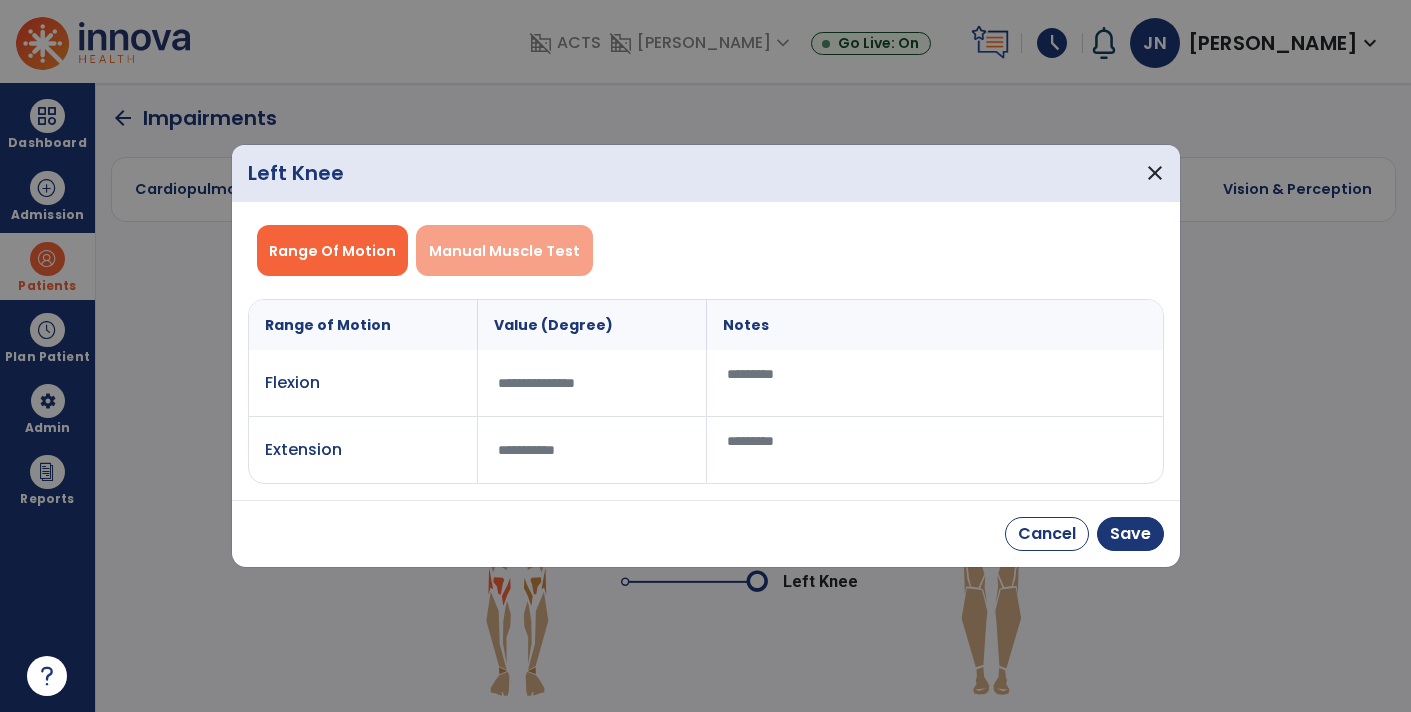 click on "Manual Muscle Test" at bounding box center [504, 251] 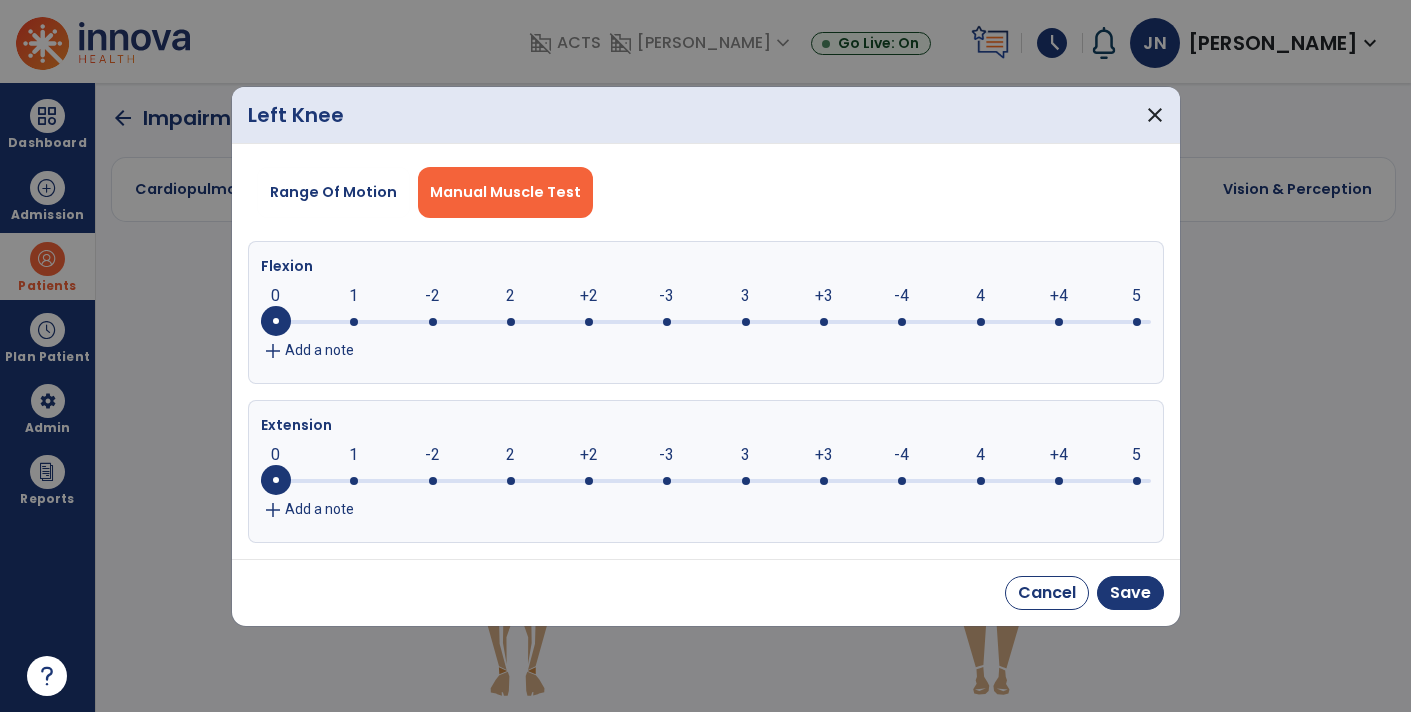 click 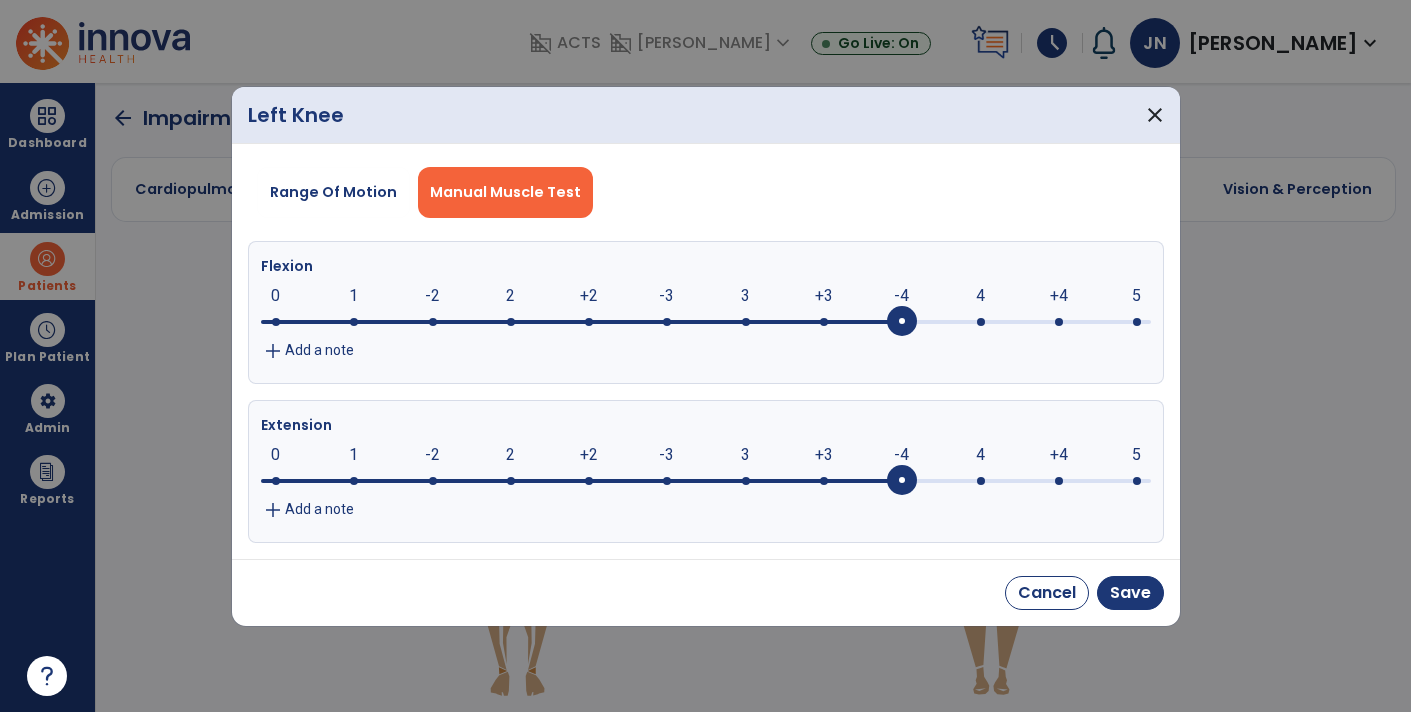 click 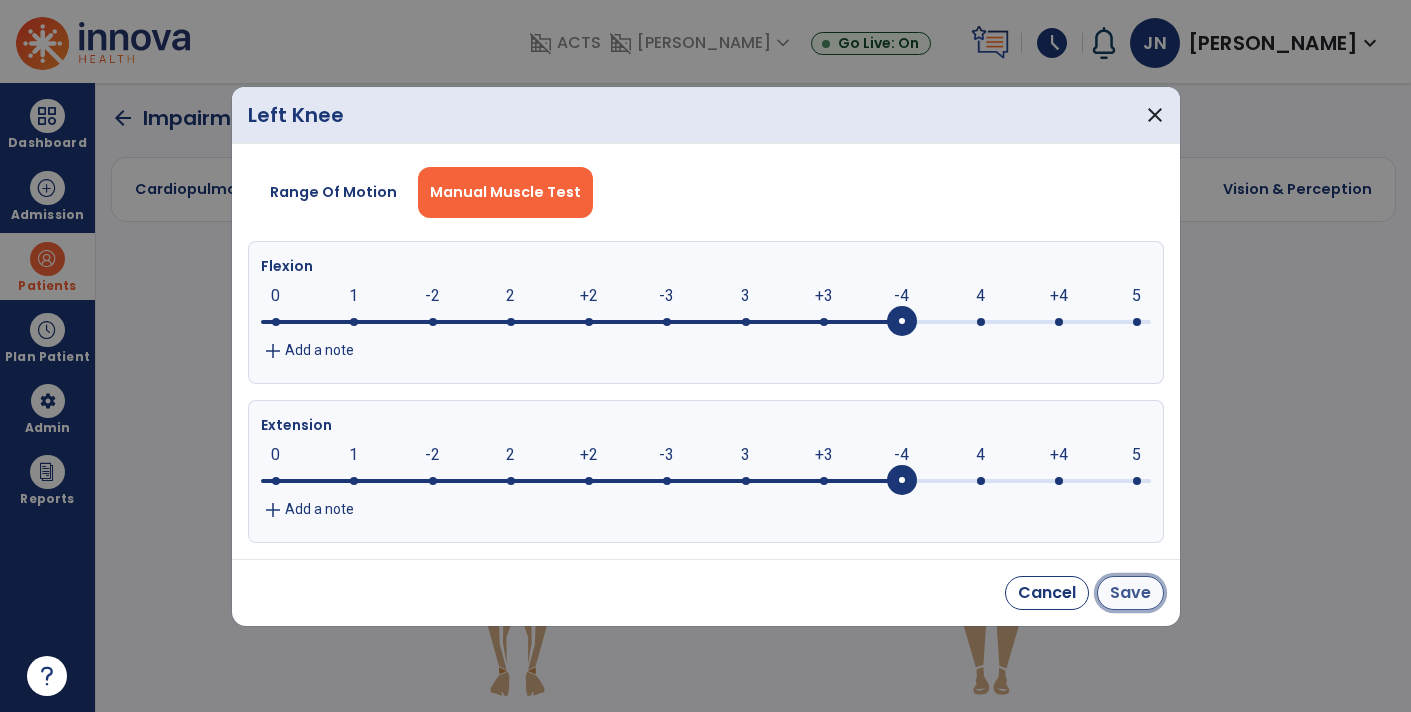 click on "Save" at bounding box center (1130, 593) 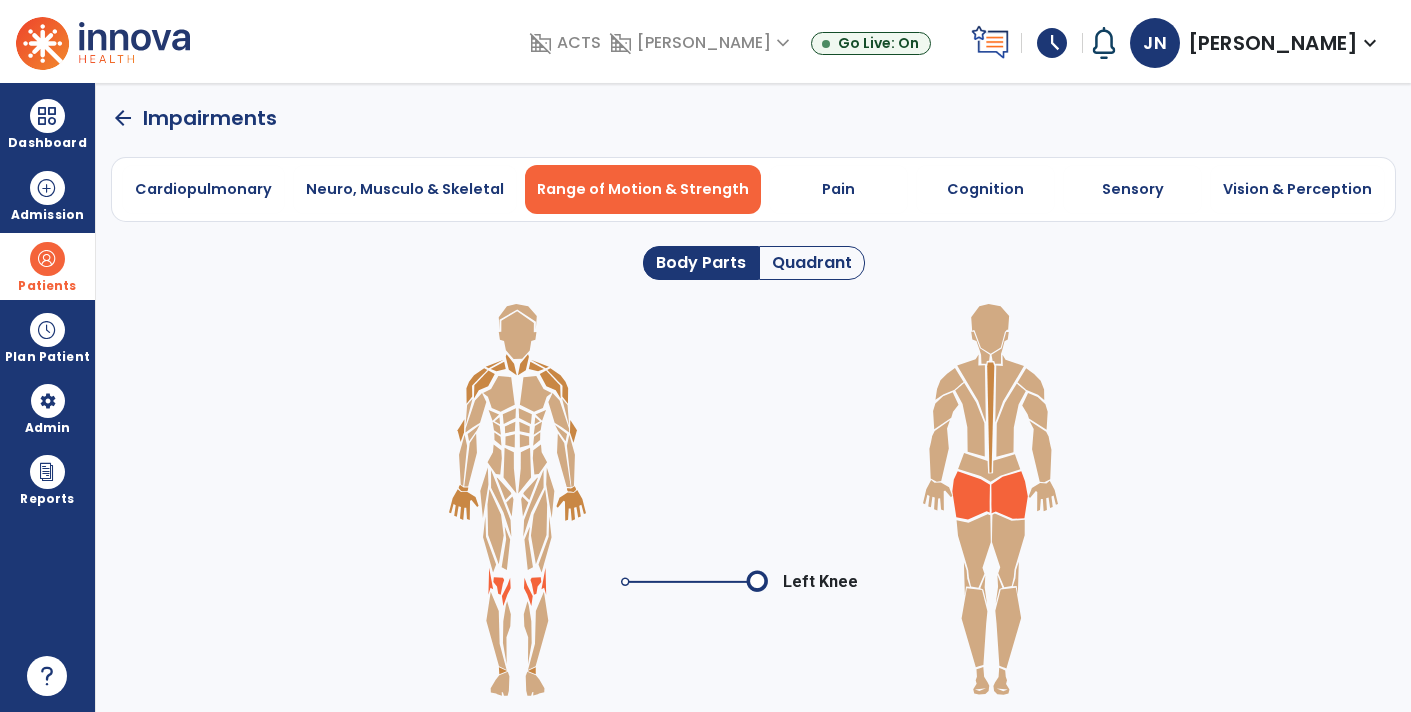 click 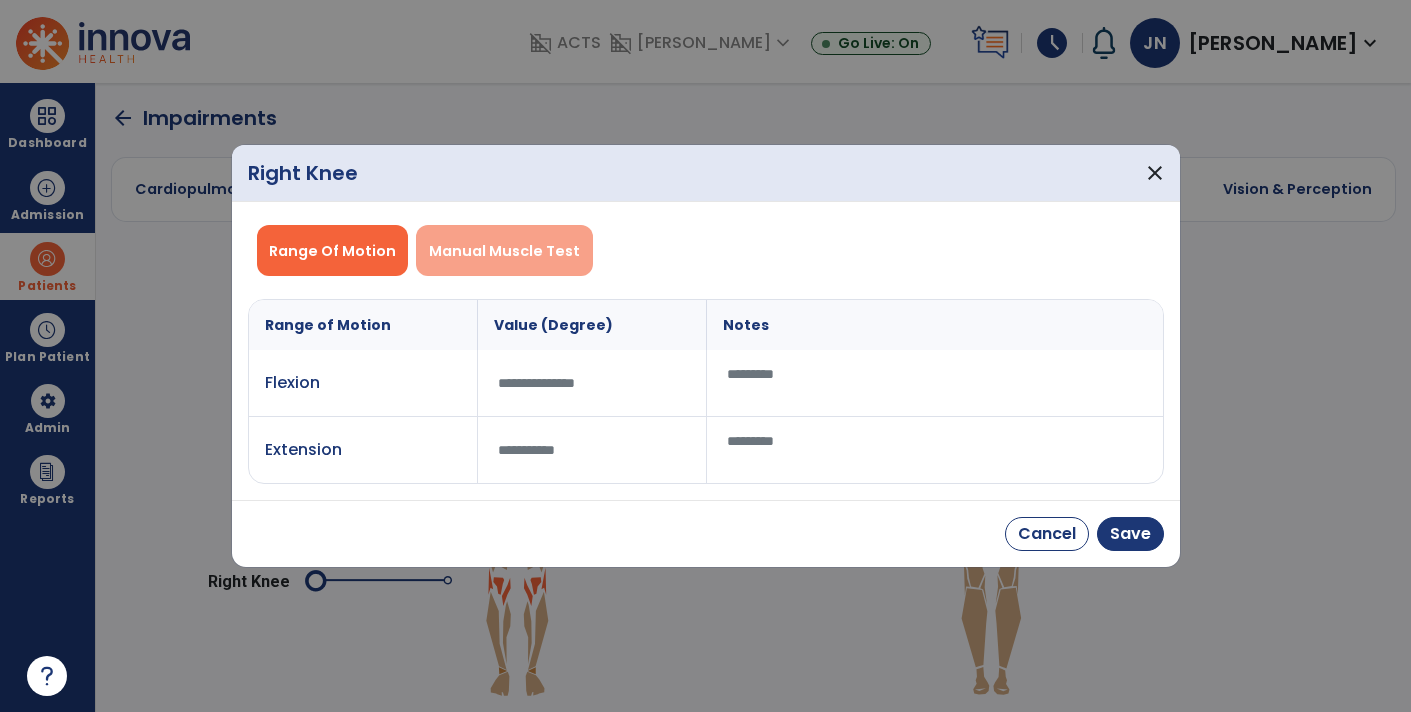 click on "Manual Muscle Test" at bounding box center (504, 251) 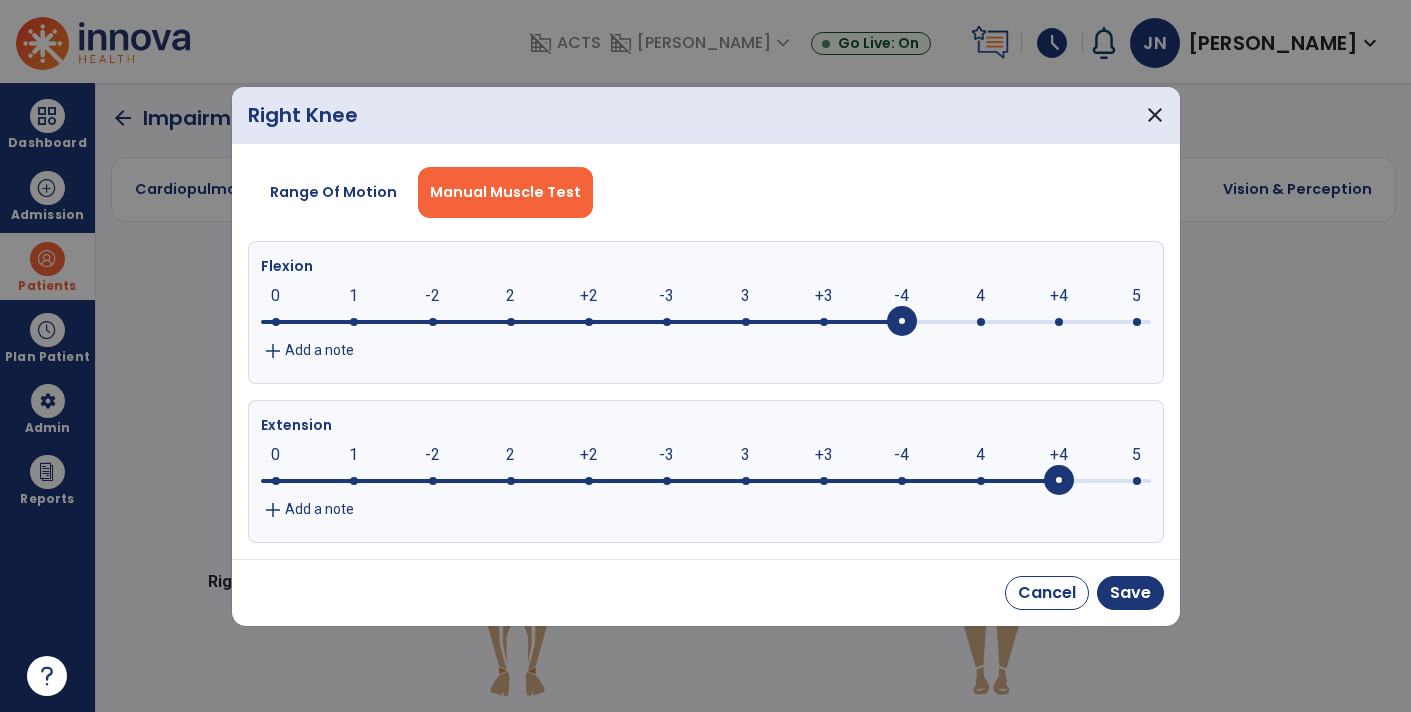 click 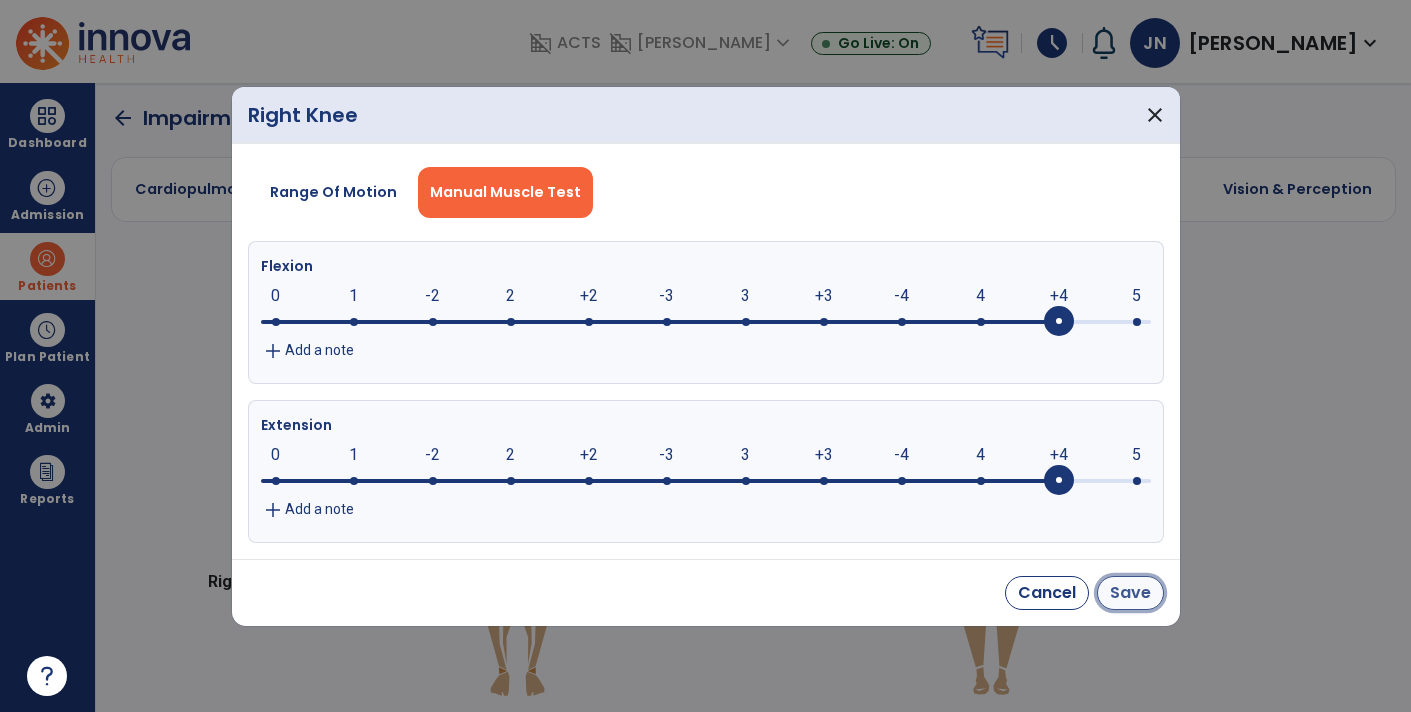 click on "Save" at bounding box center (1130, 593) 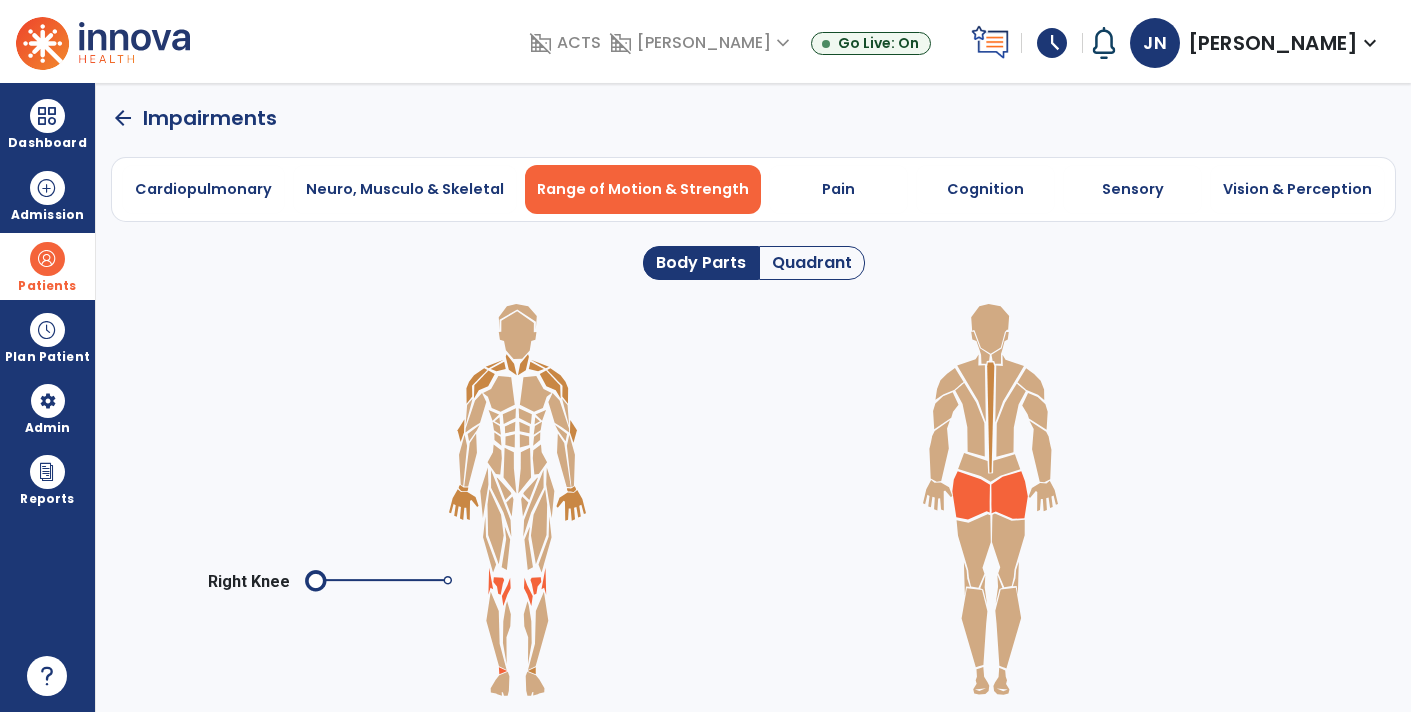 click 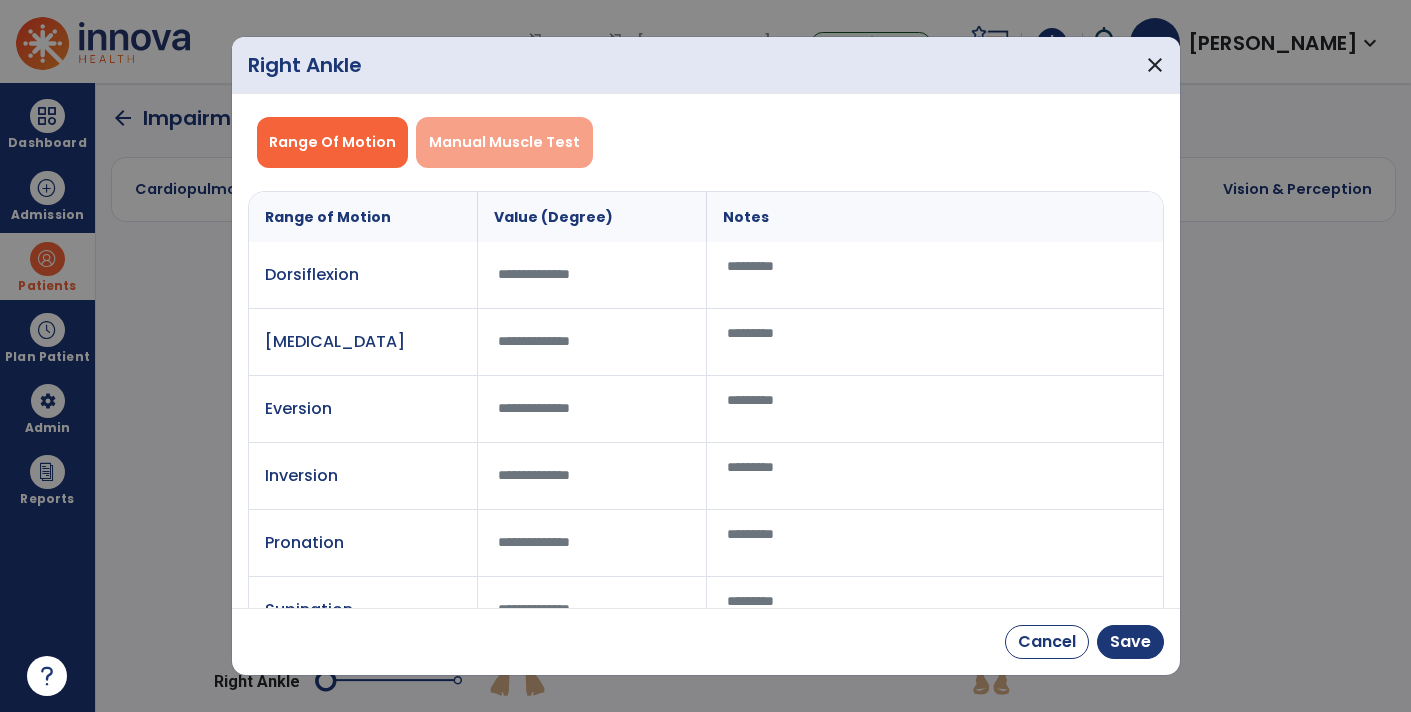 click on "Manual Muscle Test" at bounding box center [504, 142] 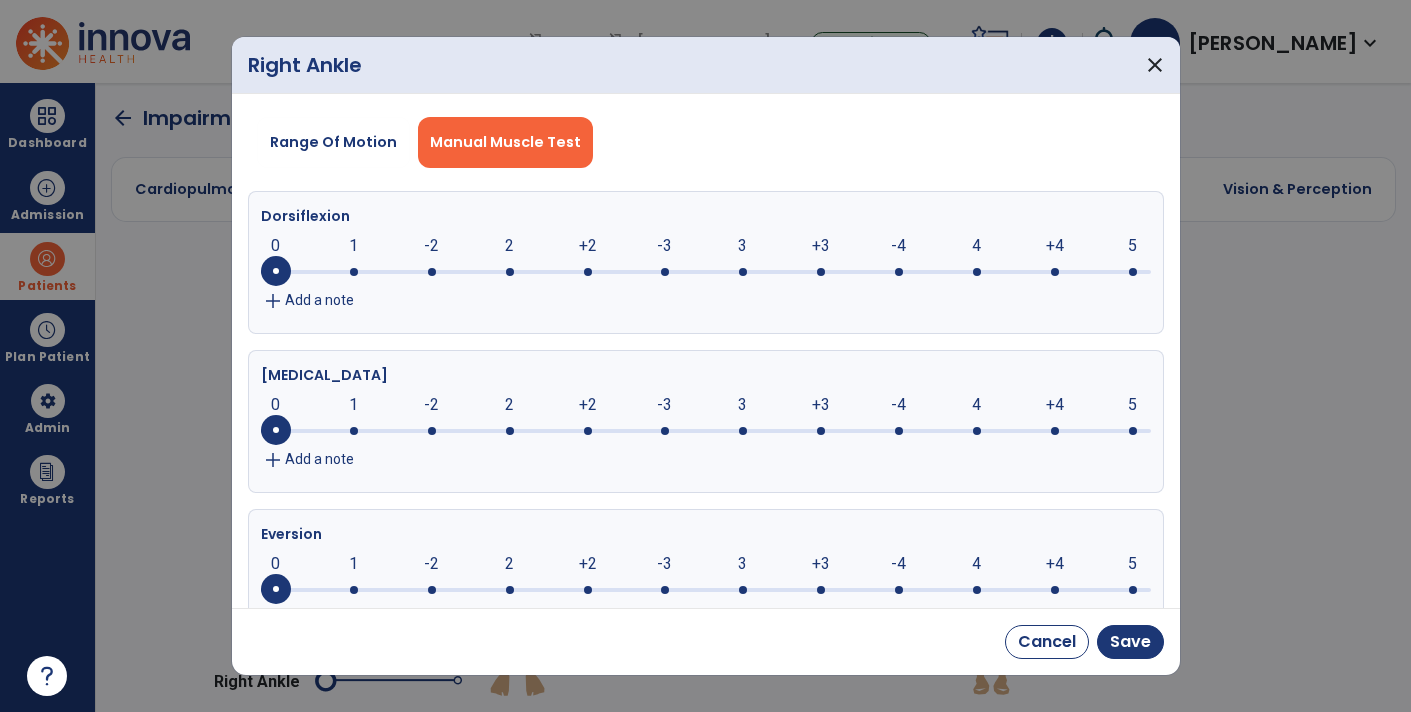 click 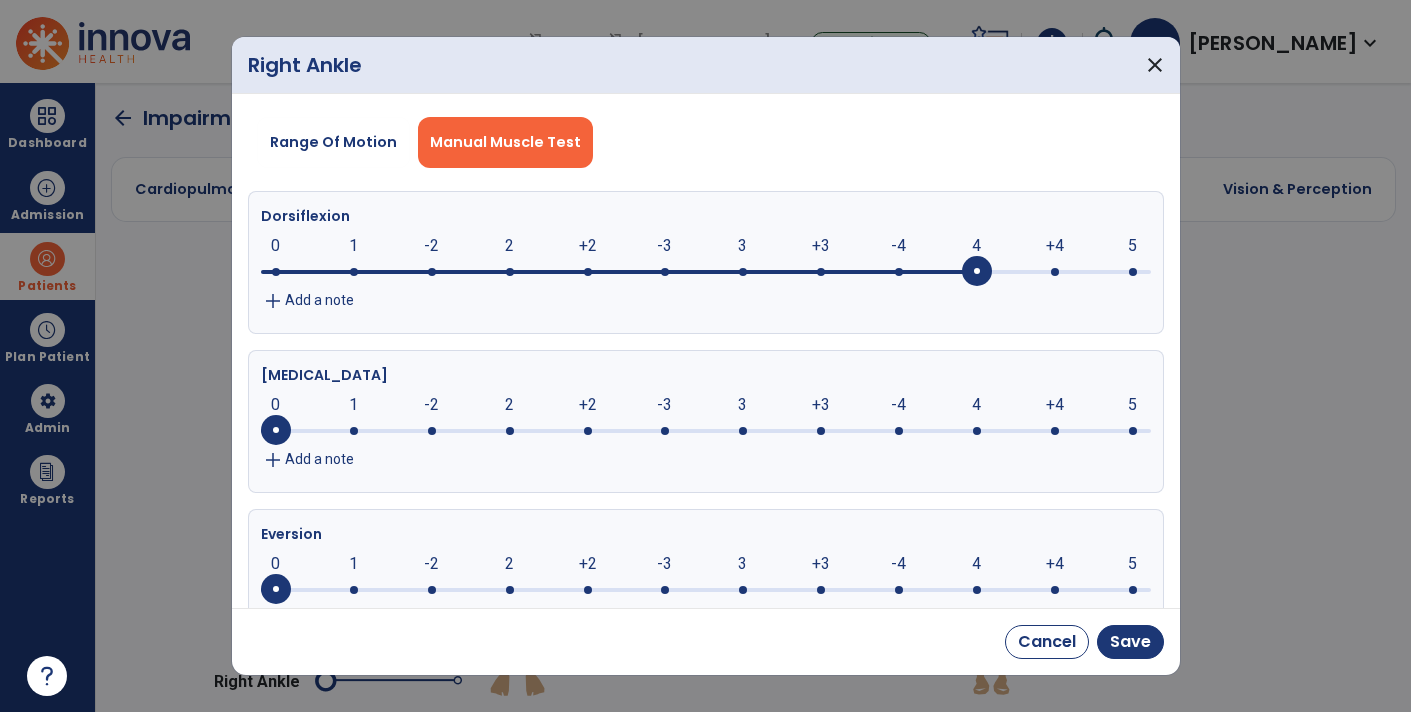 click on "+4" 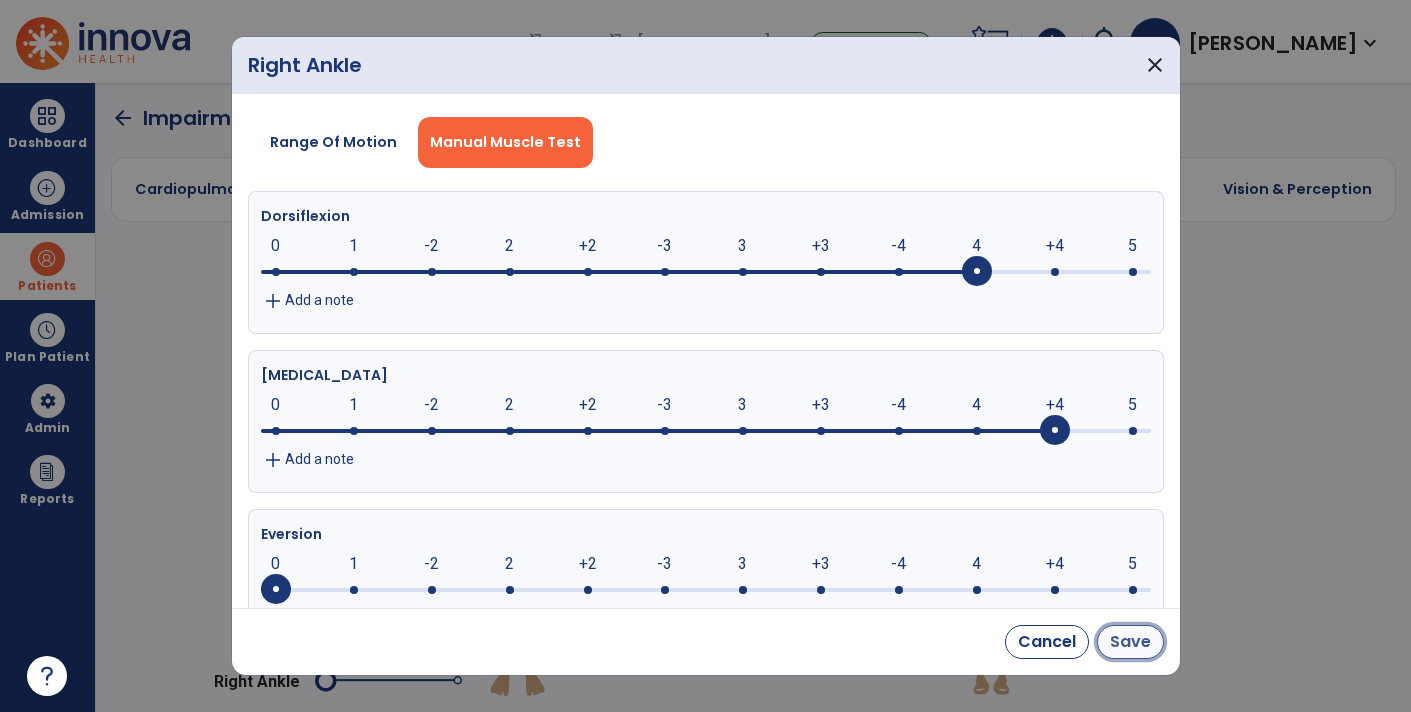 click on "Save" at bounding box center (1130, 642) 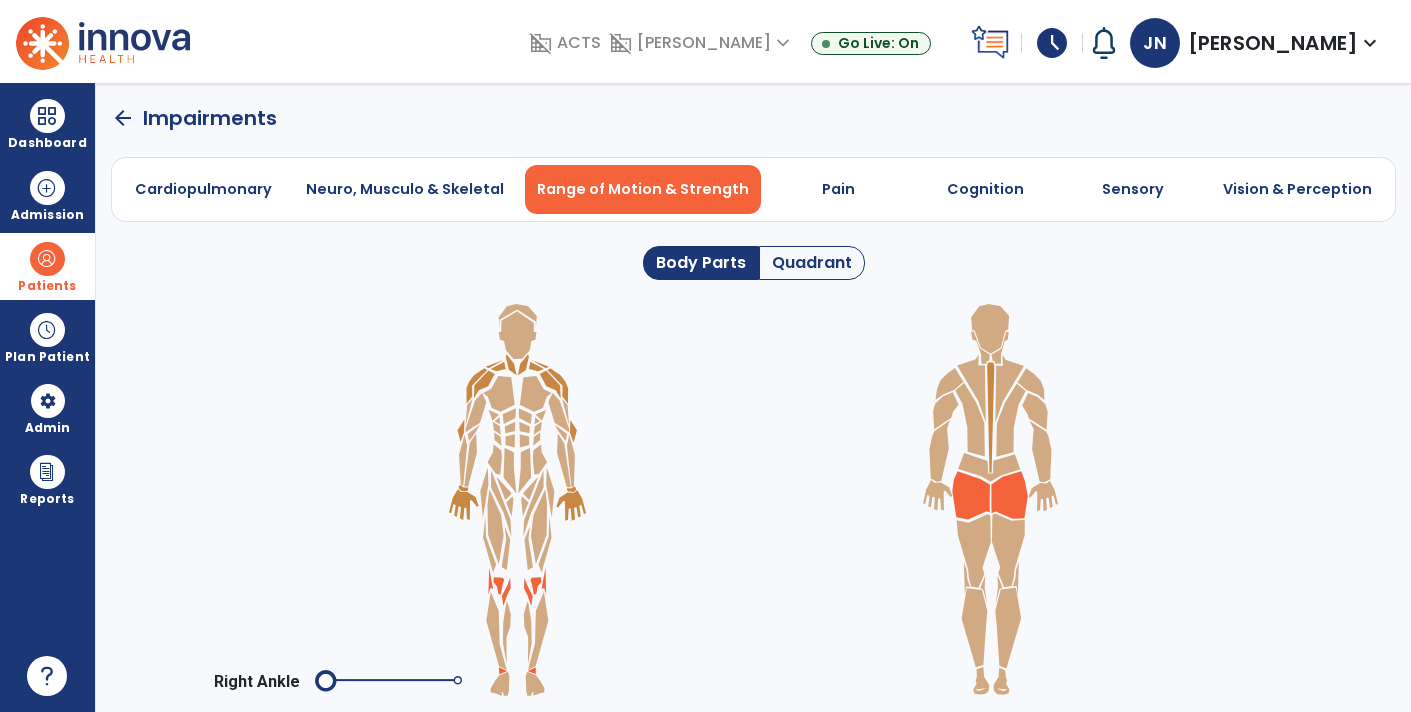 click 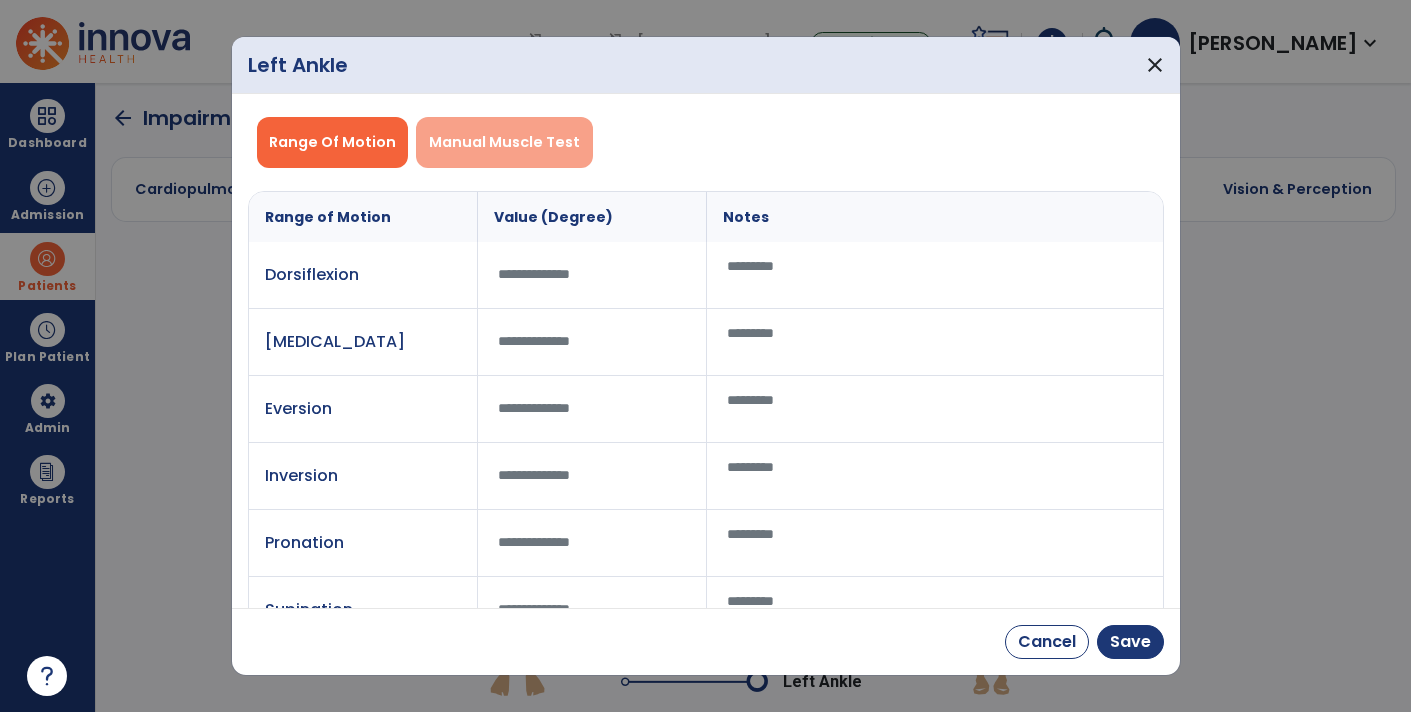 click on "Manual Muscle Test" at bounding box center [504, 142] 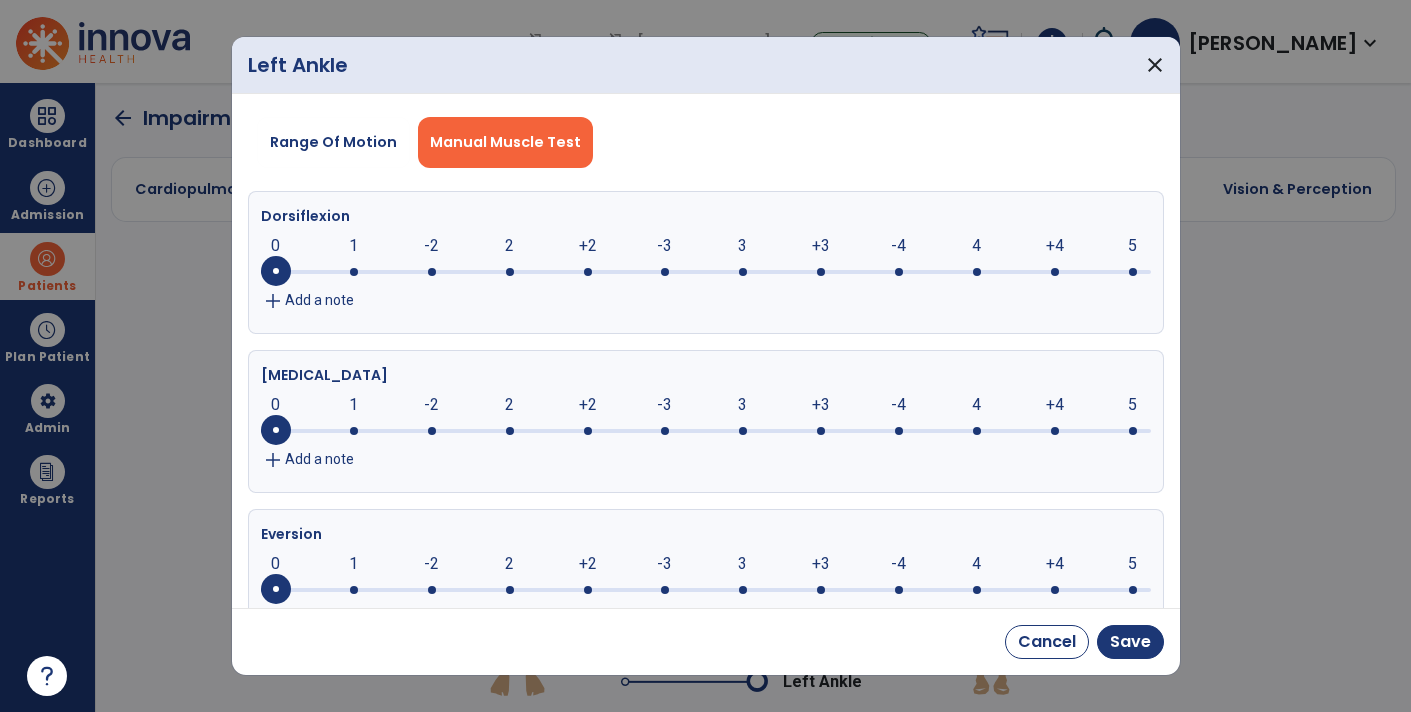 click 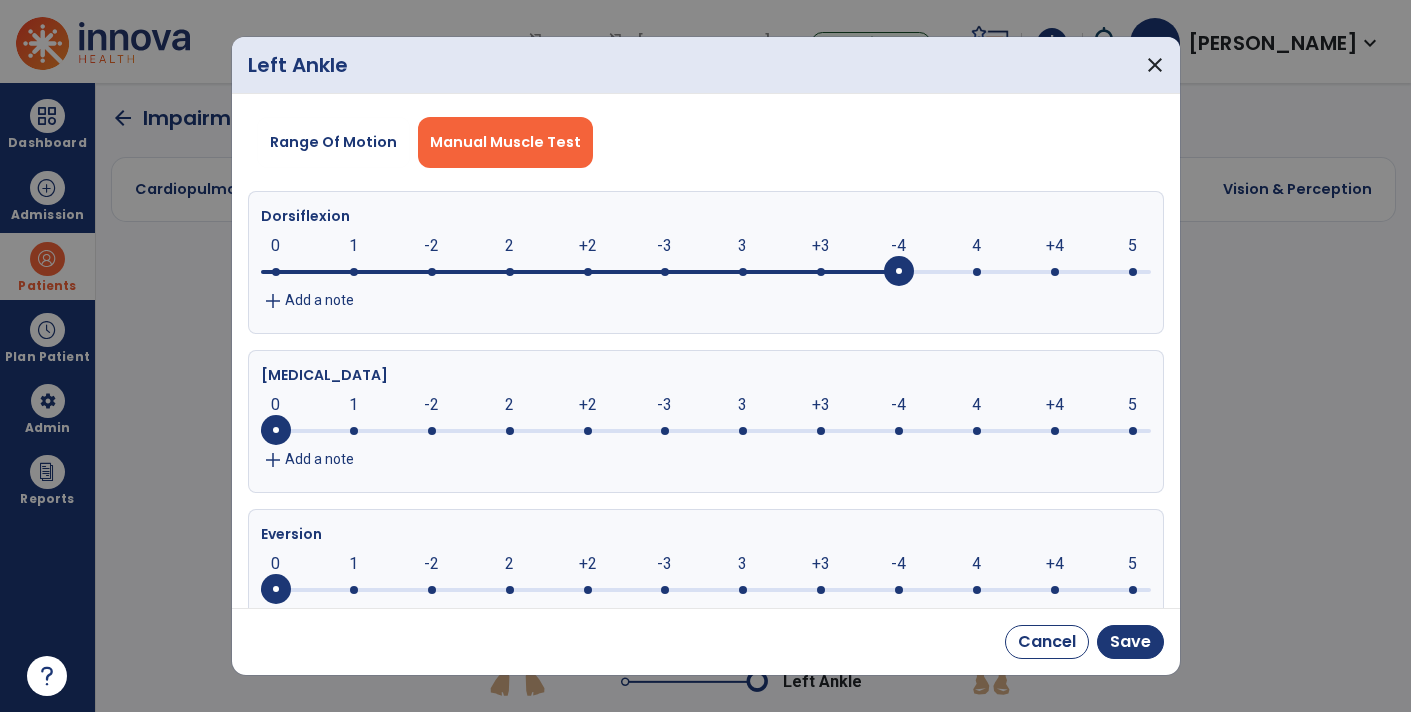 click 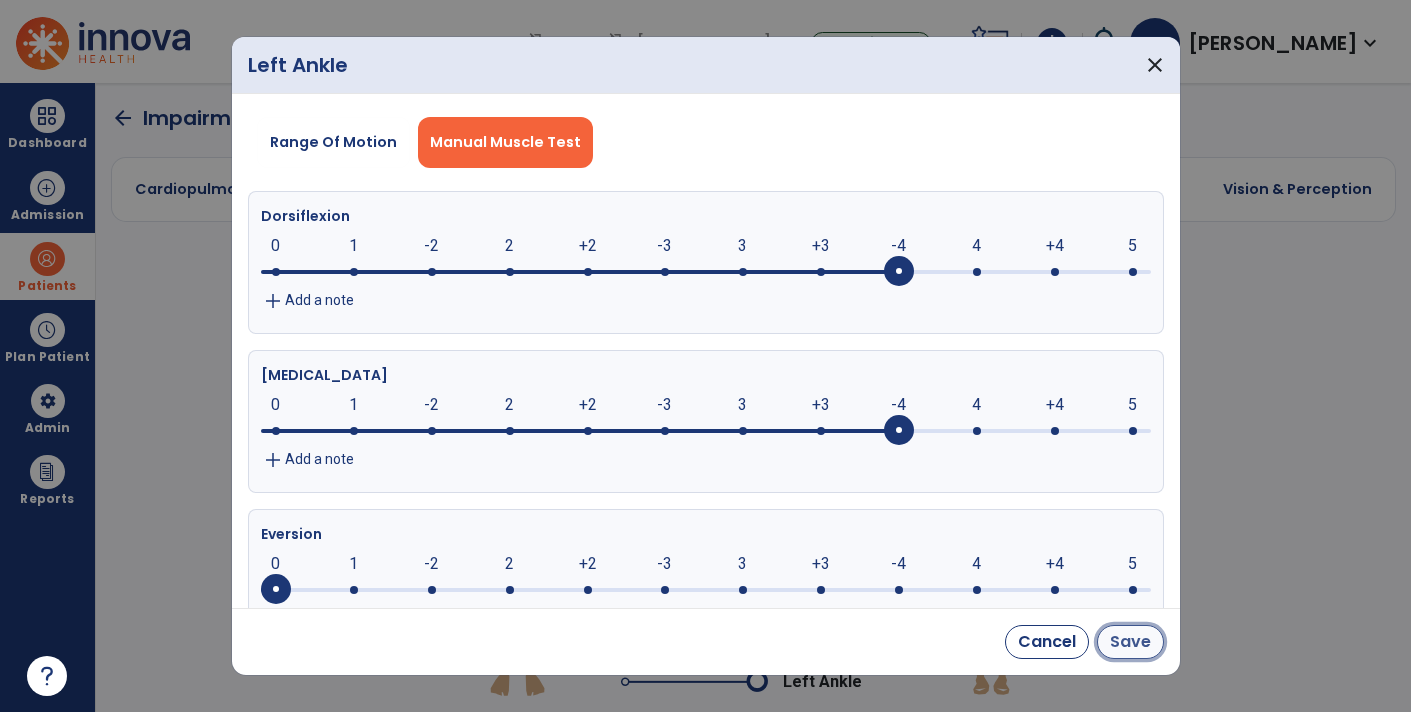 click on "Save" at bounding box center (1130, 642) 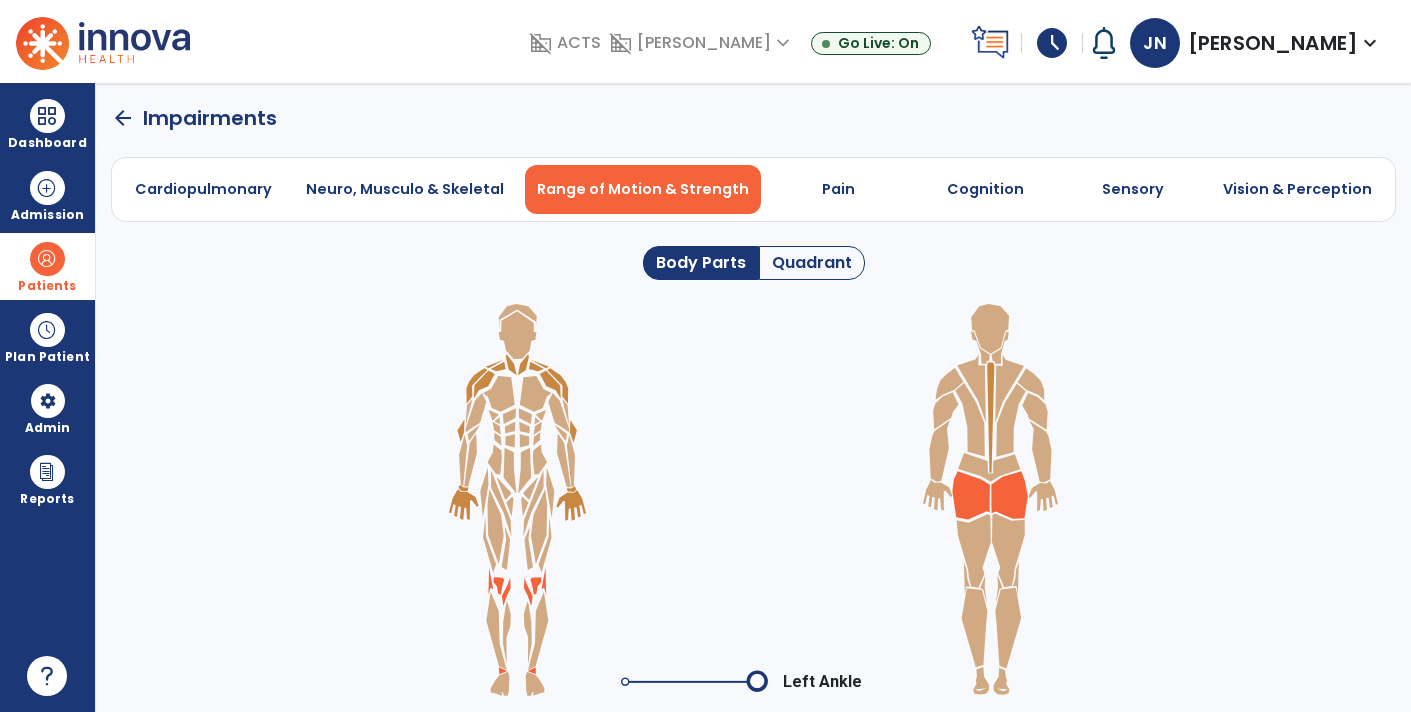 click on "arrow_back" 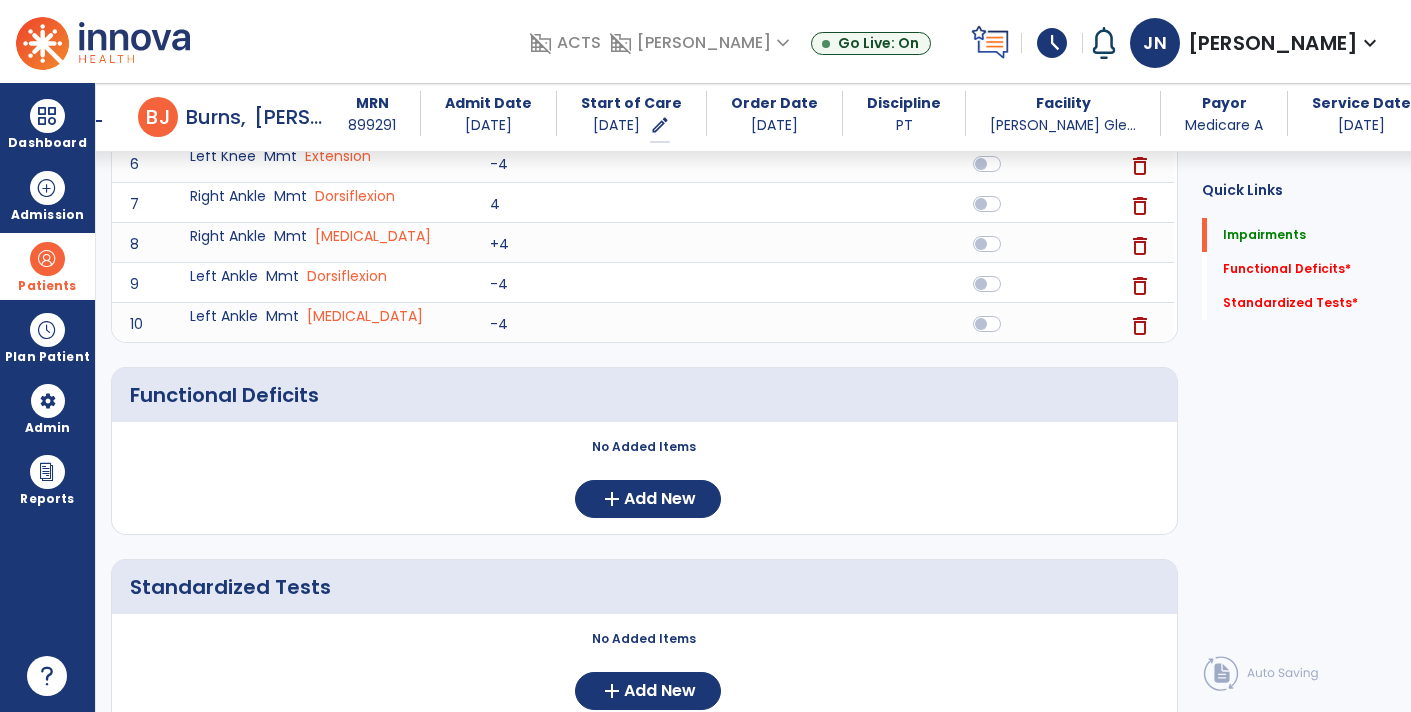 scroll, scrollTop: 517, scrollLeft: 0, axis: vertical 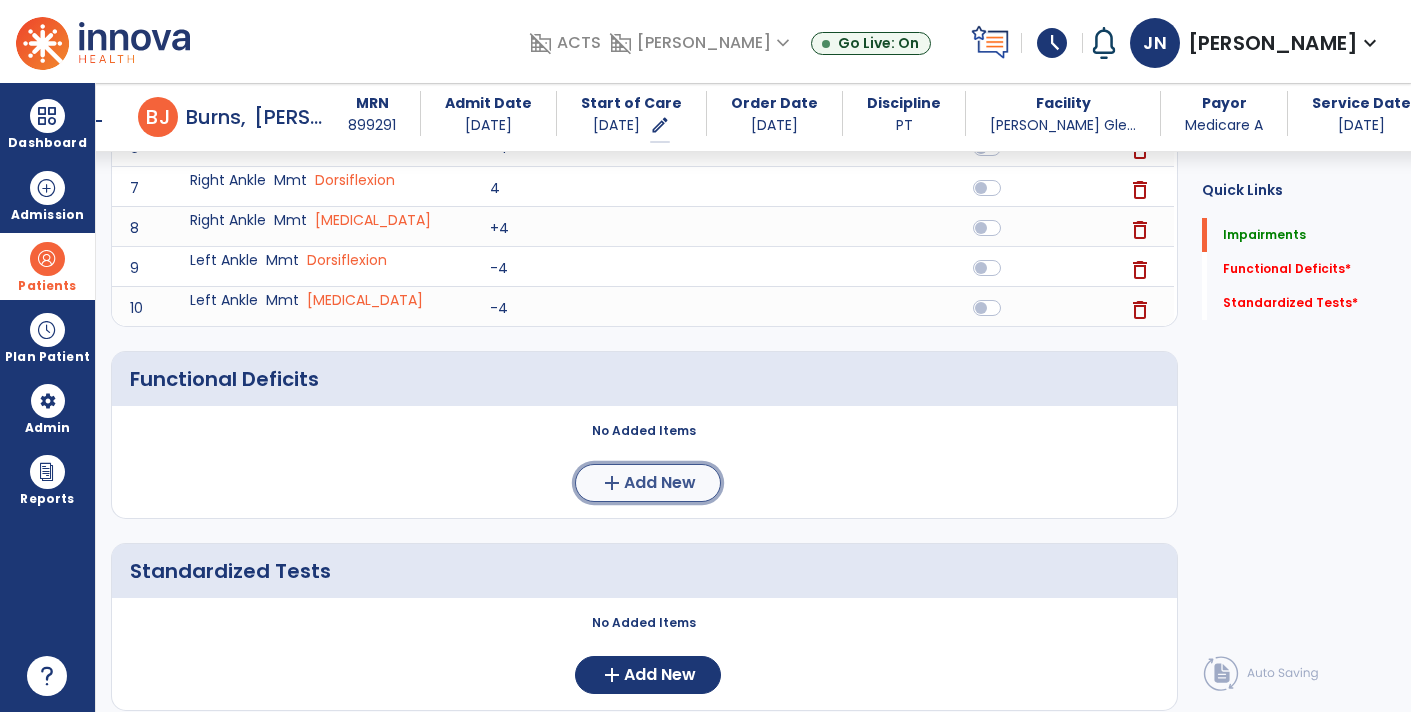 click on "Add New" 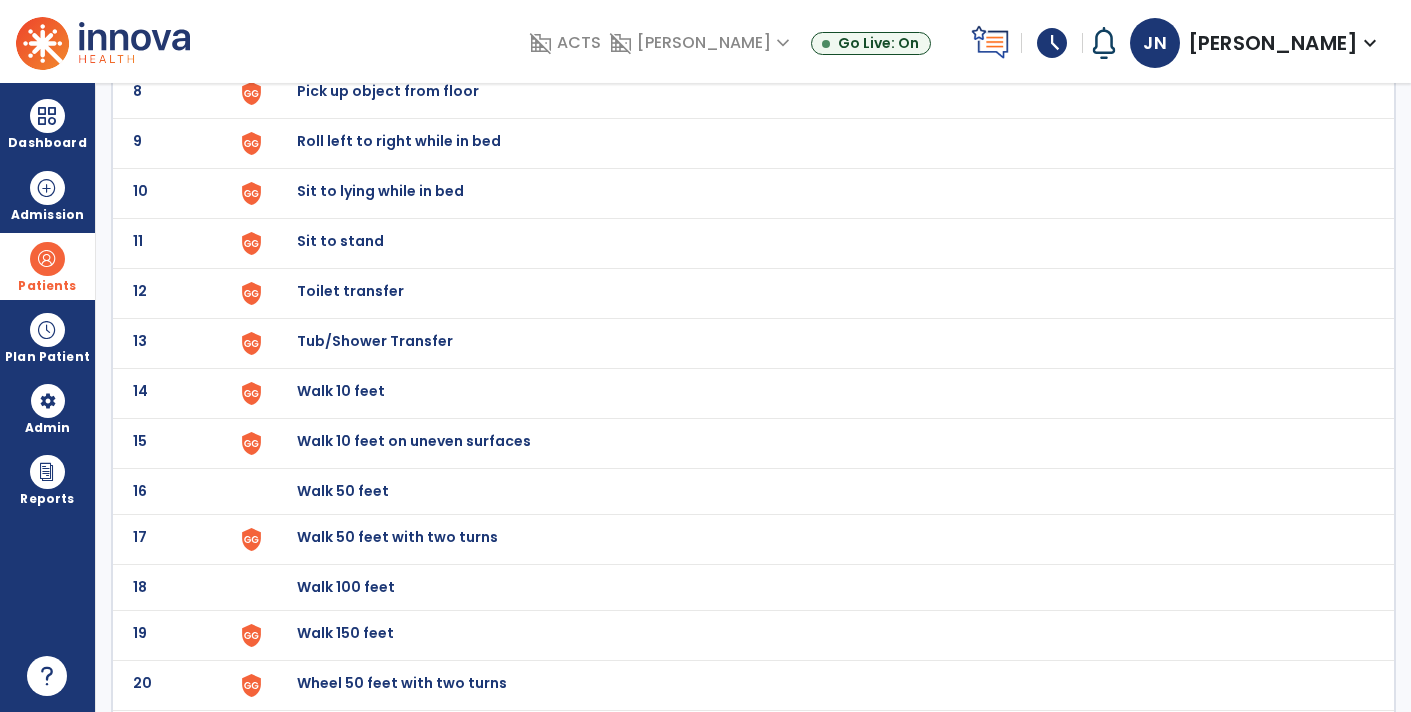 scroll, scrollTop: 0, scrollLeft: 0, axis: both 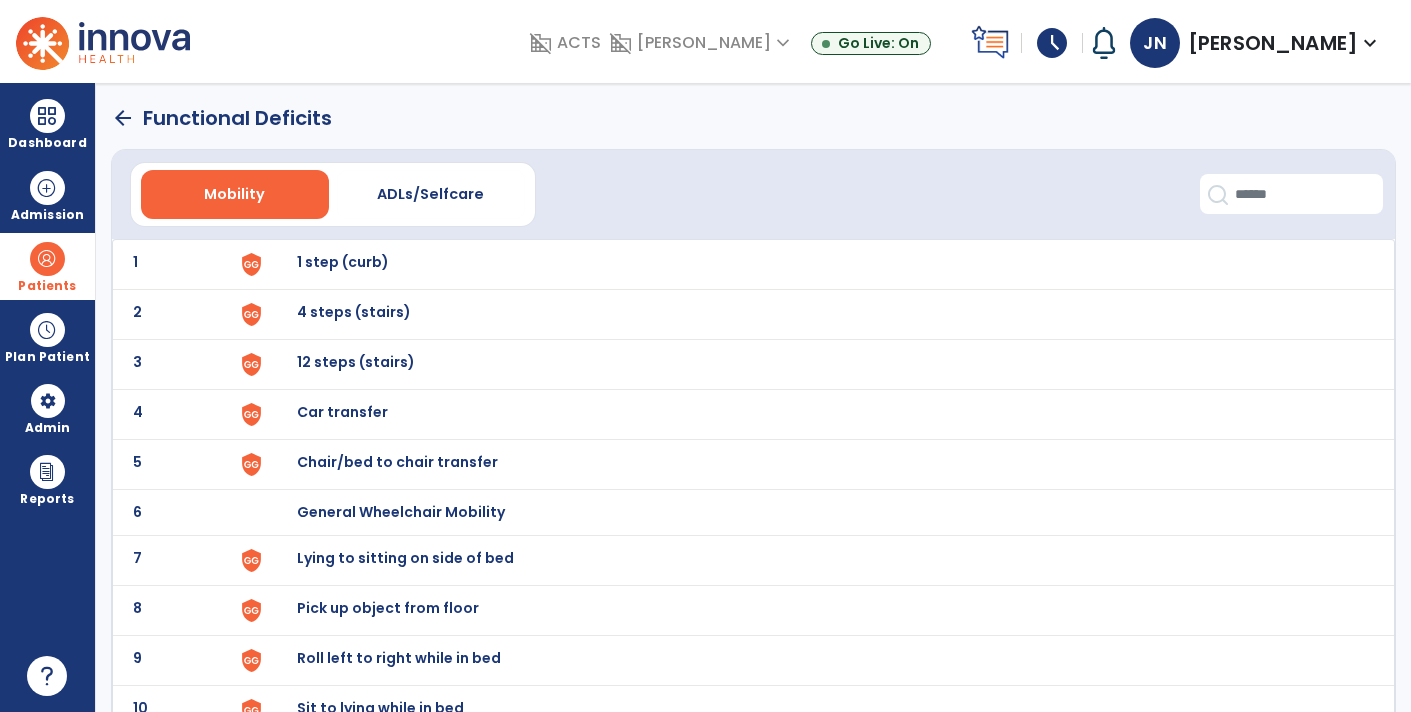 click on "Chair/bed to chair transfer" at bounding box center (343, 262) 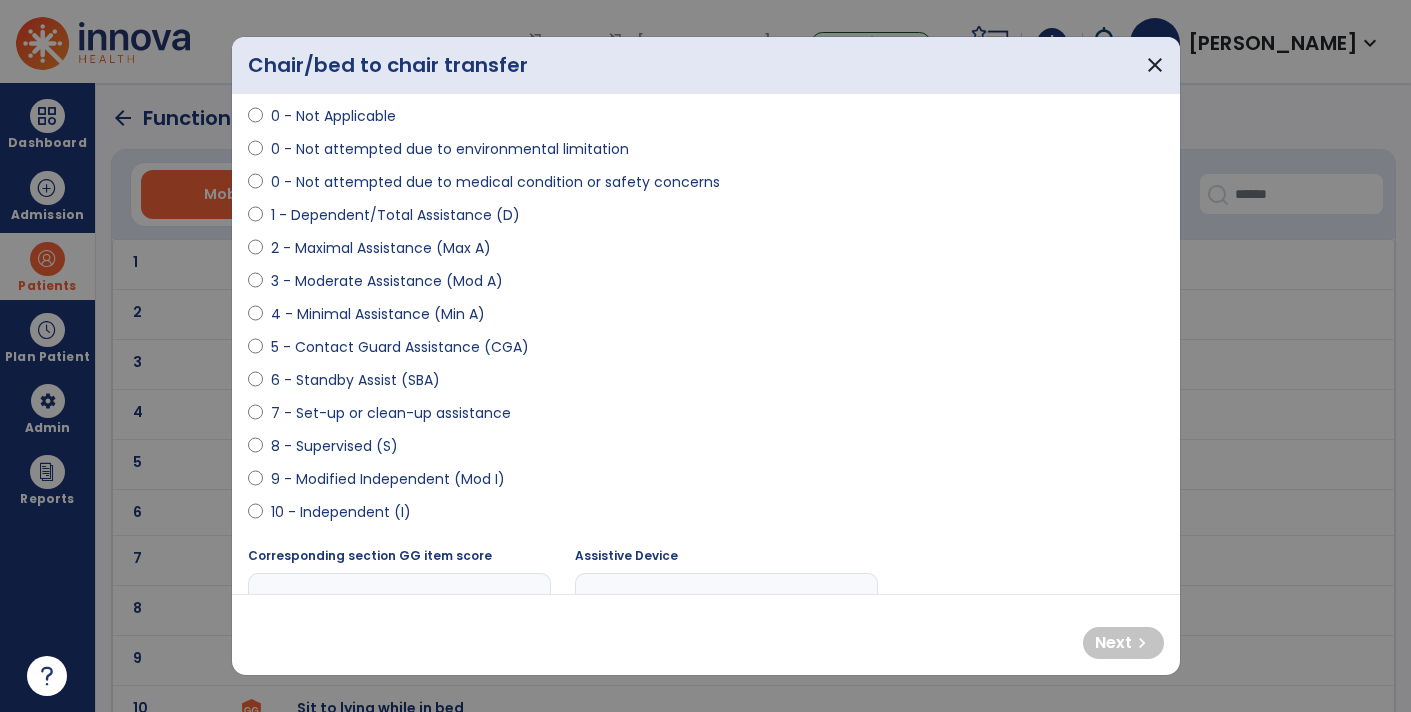 scroll, scrollTop: 146, scrollLeft: 0, axis: vertical 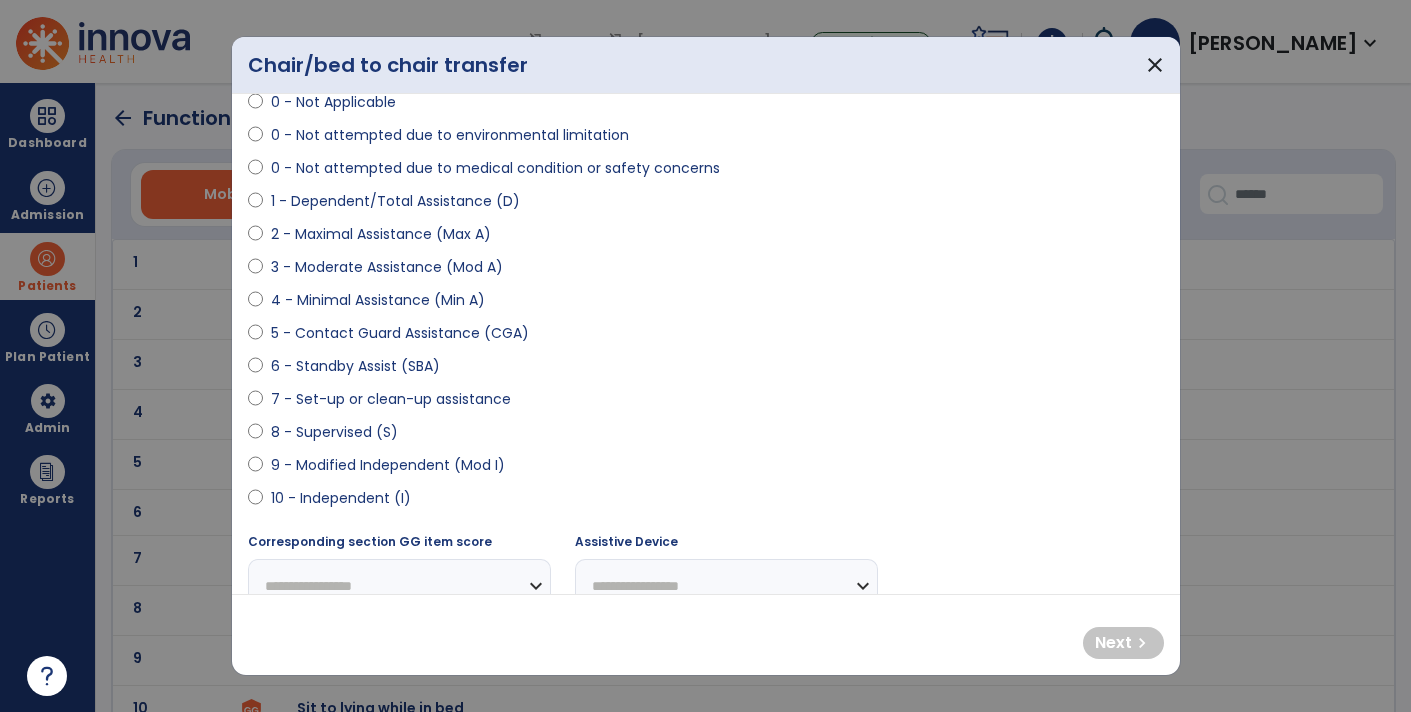select on "**********" 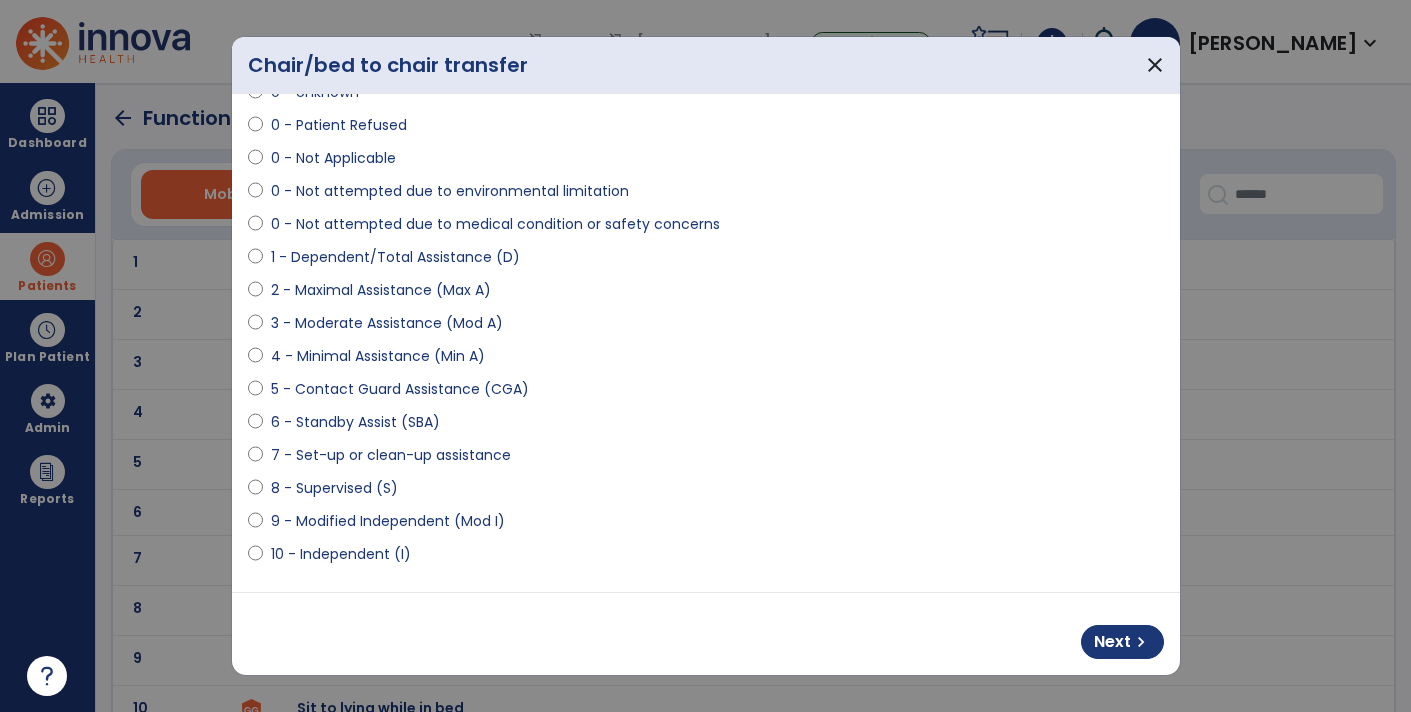 scroll, scrollTop: 85, scrollLeft: 0, axis: vertical 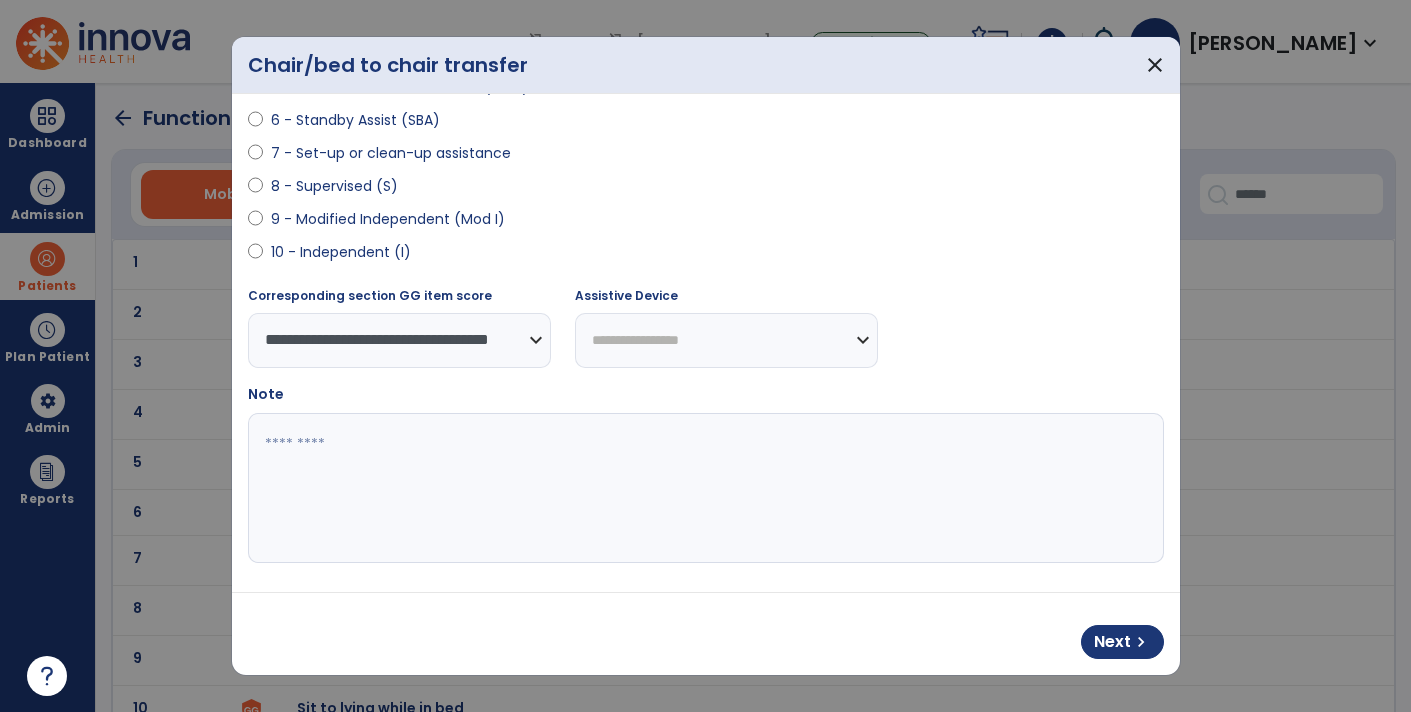 click on "**********" at bounding box center [726, 340] 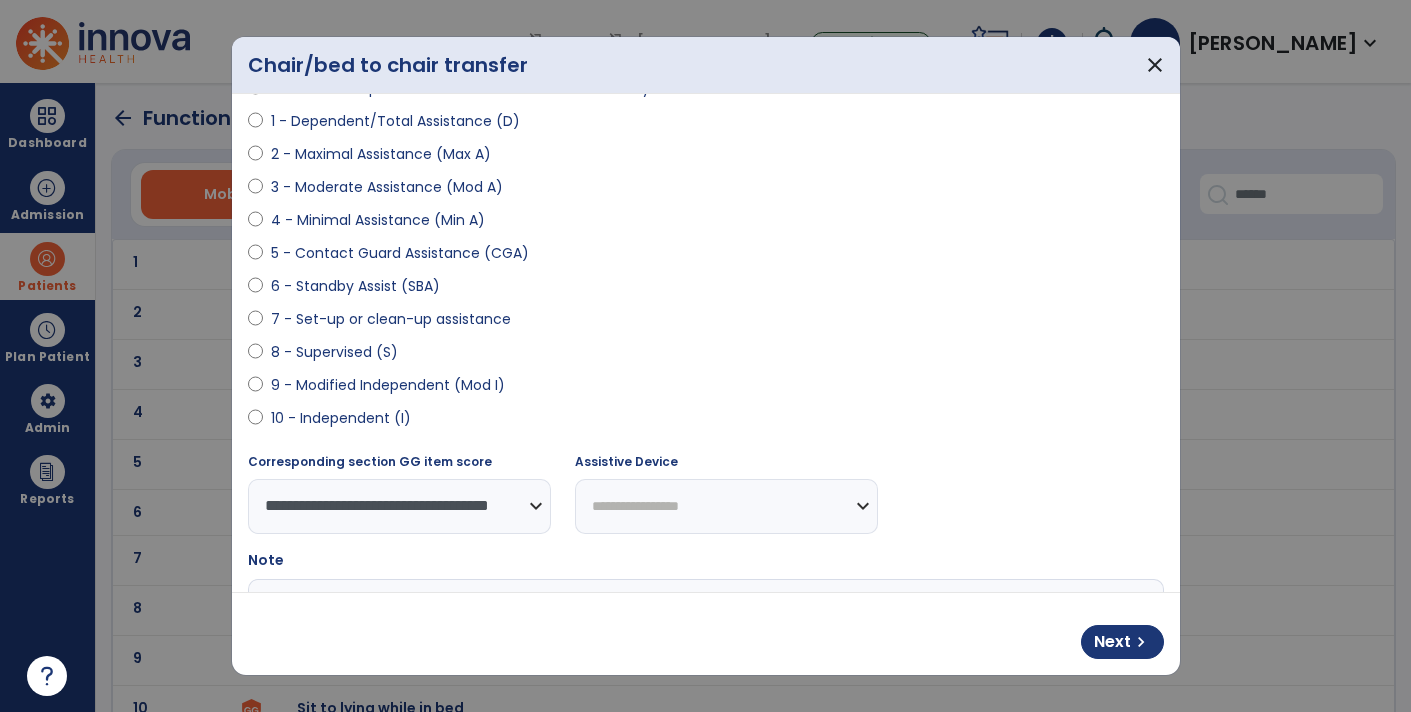 scroll, scrollTop: 256, scrollLeft: 0, axis: vertical 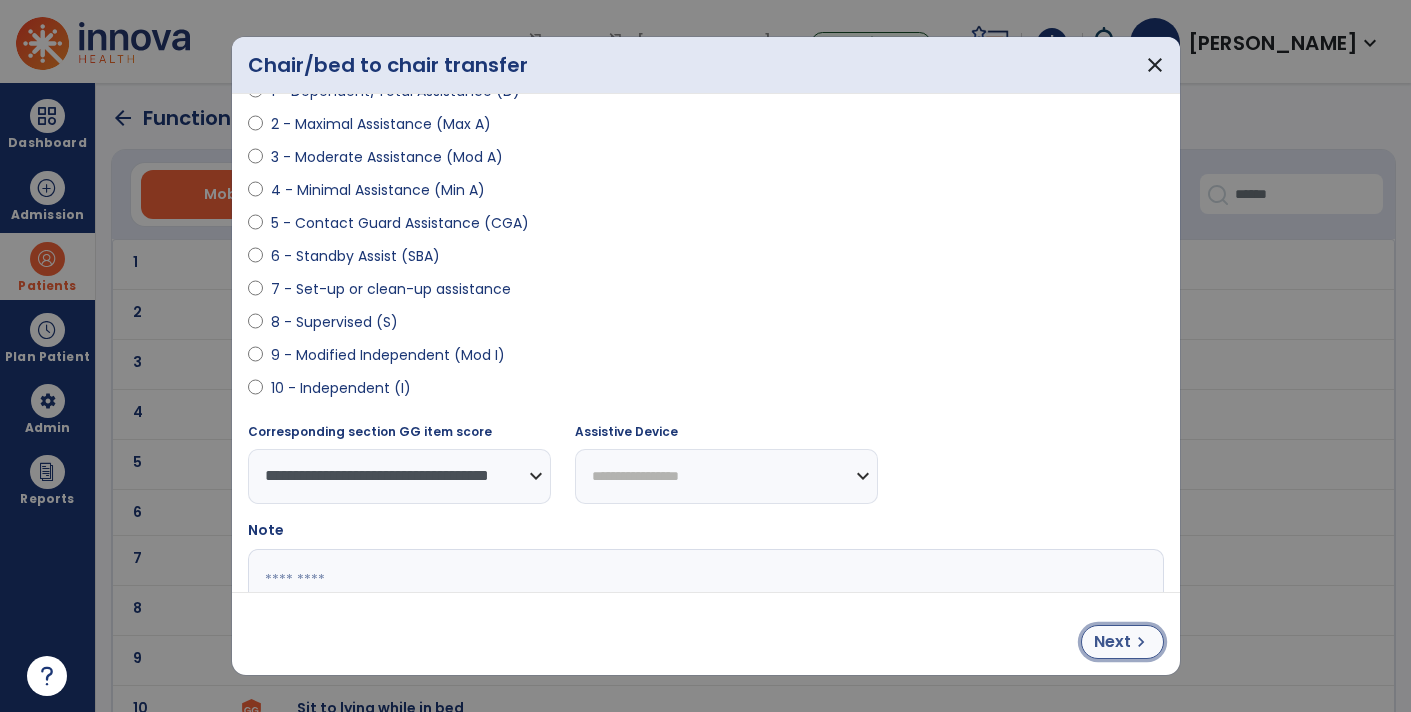 click on "Next" at bounding box center [1112, 642] 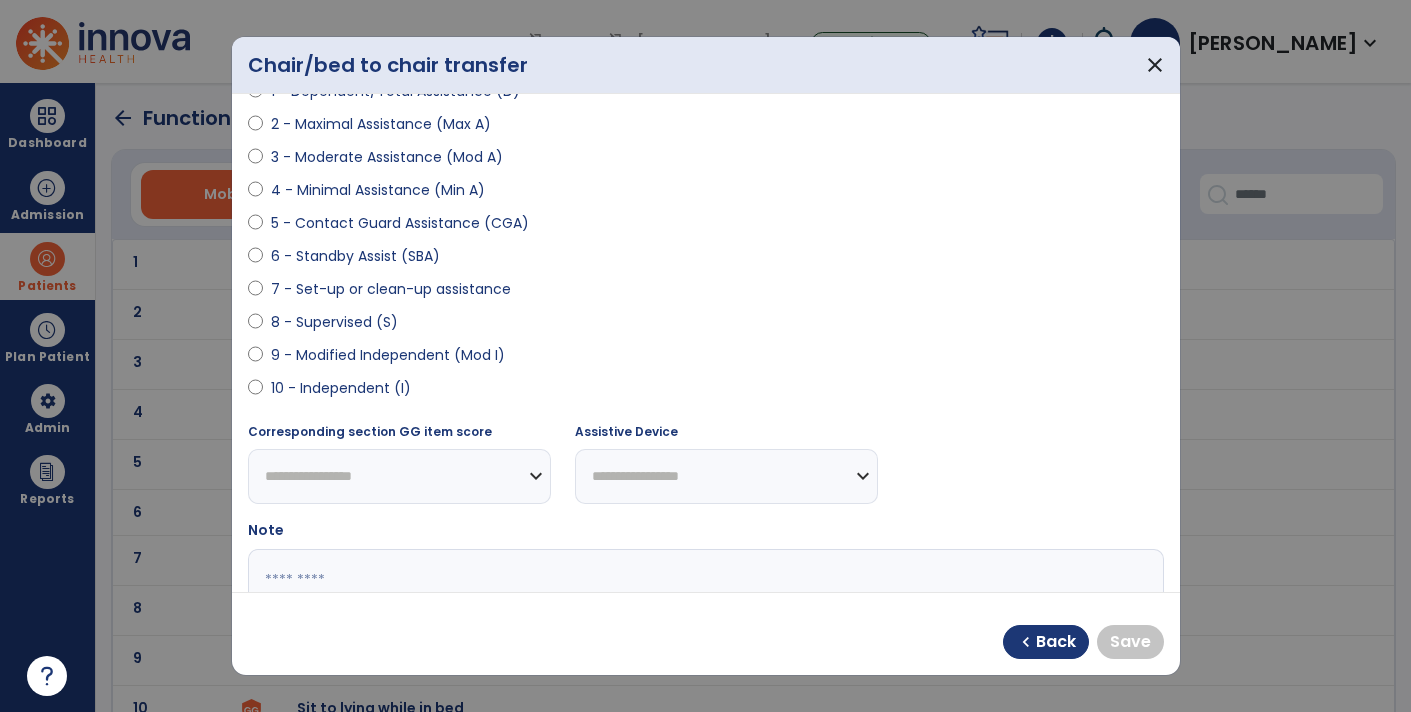 select on "**********" 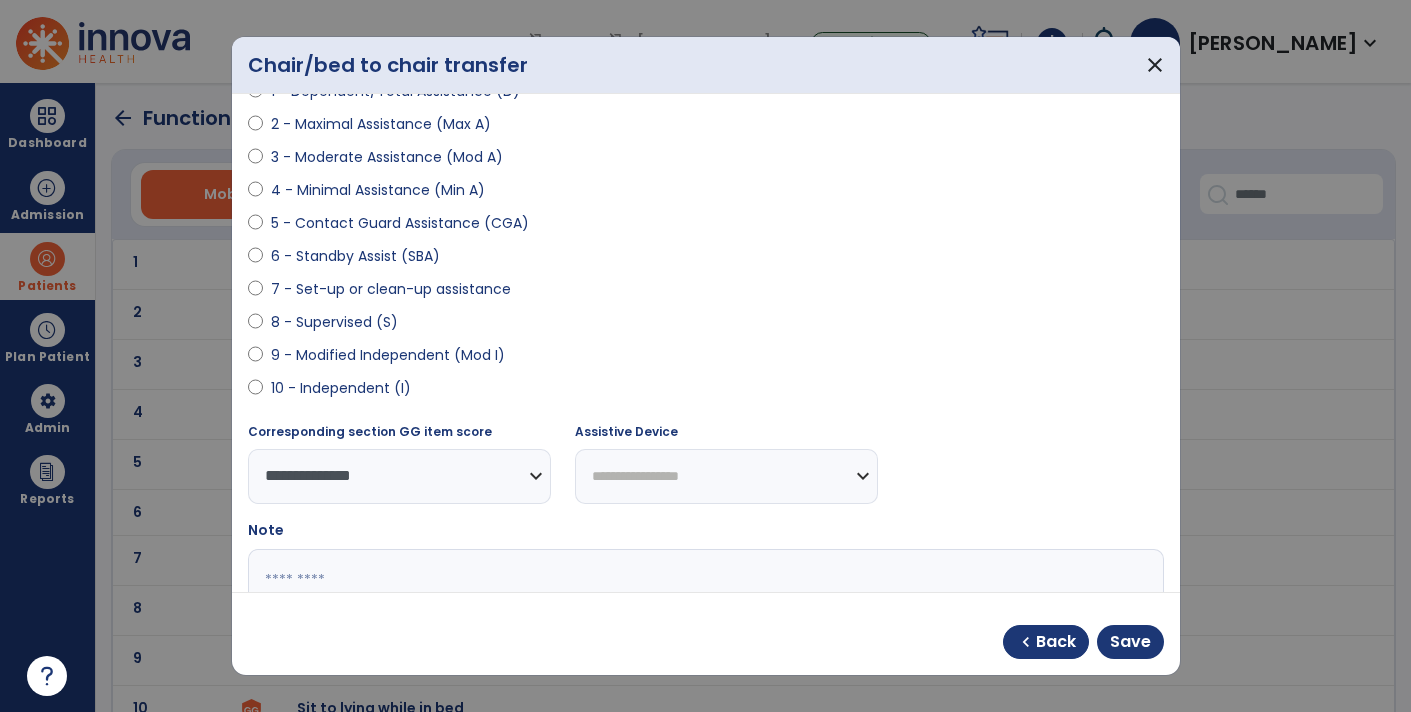 click on "**********" at bounding box center (726, 476) 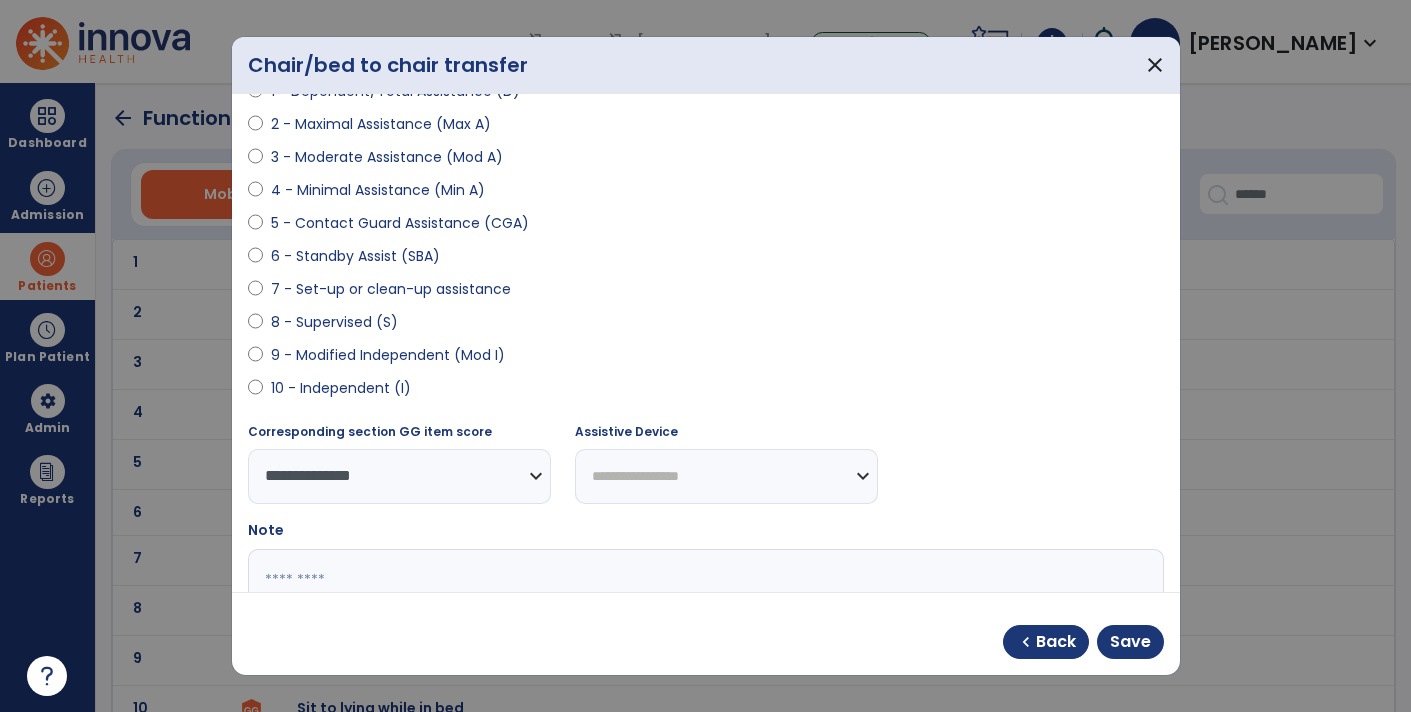 select on "********" 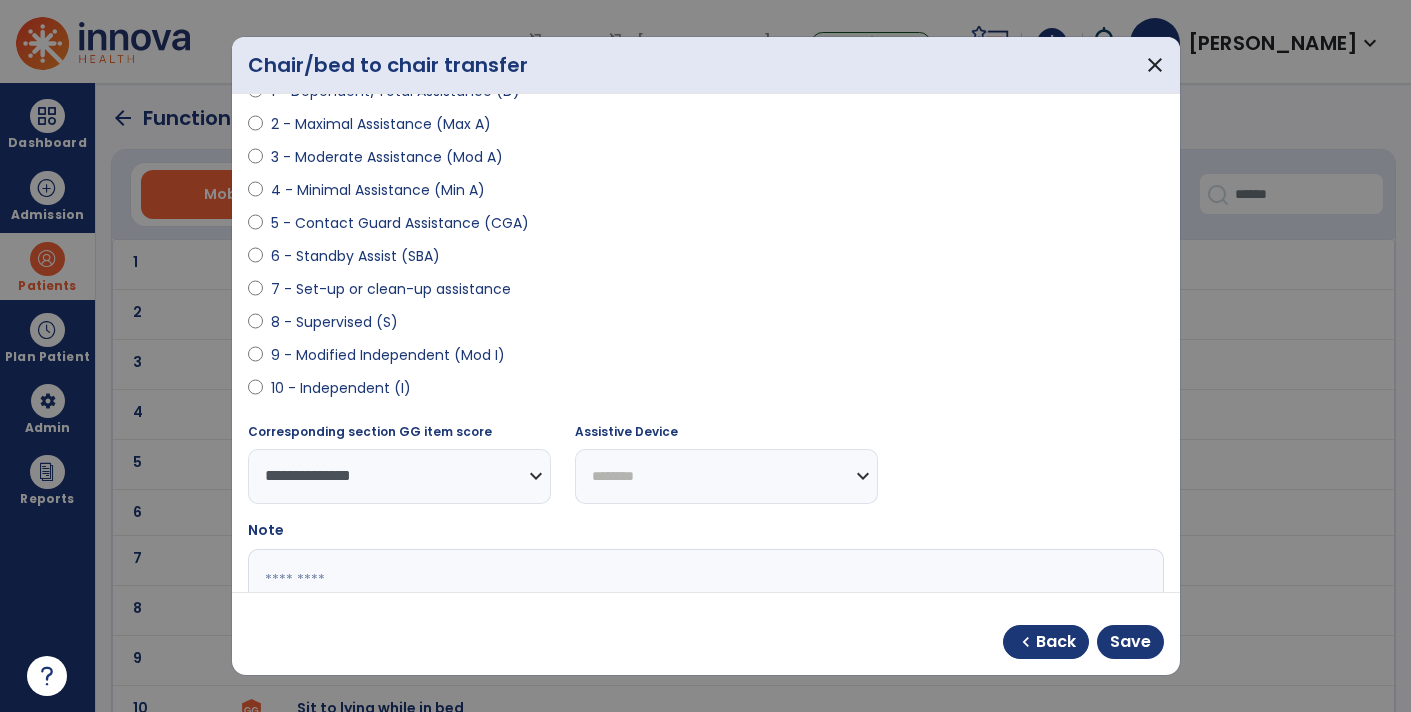 click on "**********" at bounding box center (726, 476) 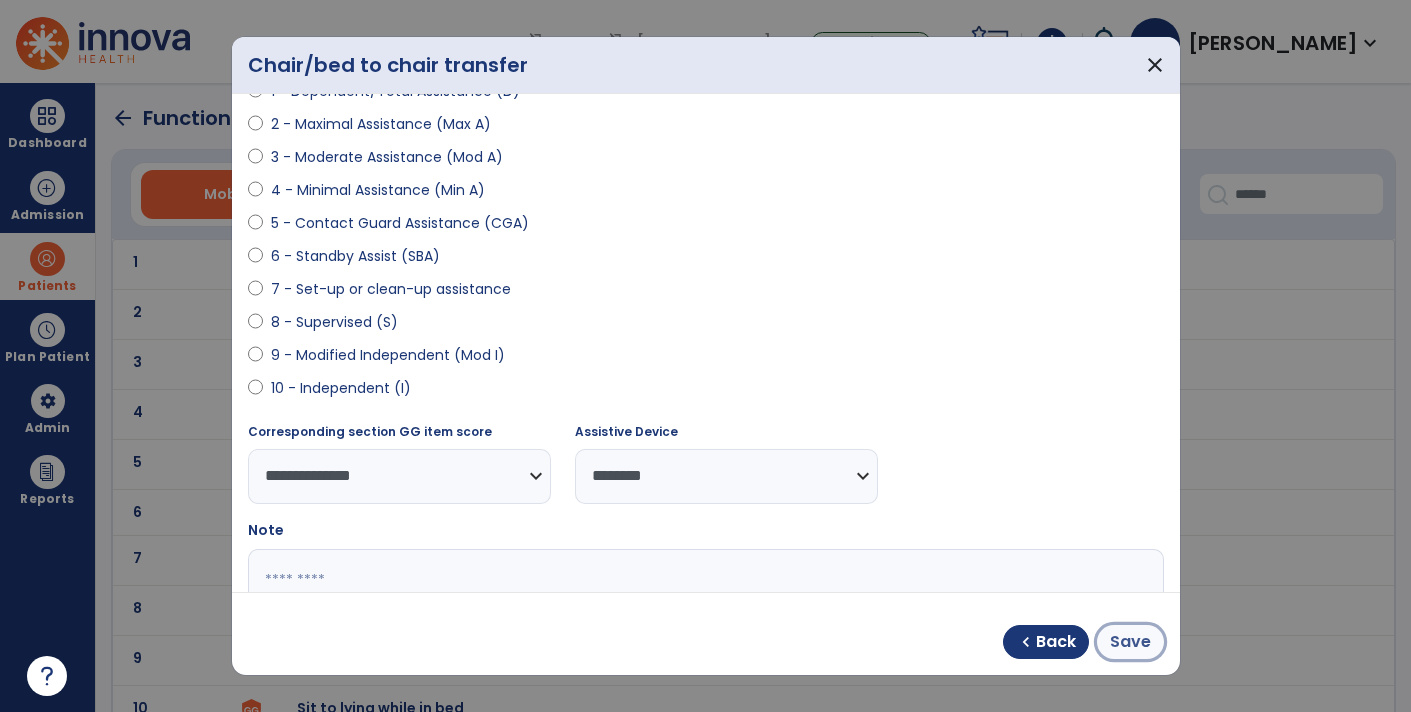 click on "Save" at bounding box center (1130, 642) 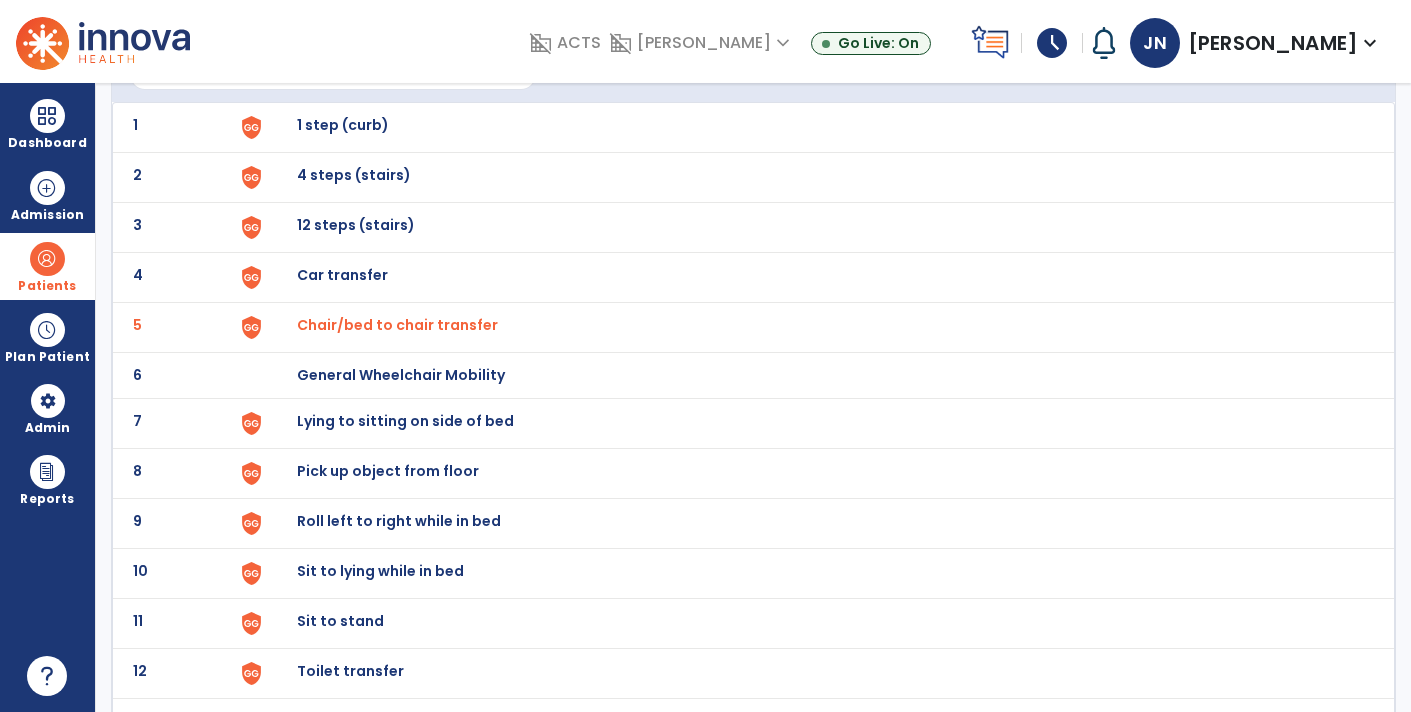 scroll, scrollTop: 141, scrollLeft: 0, axis: vertical 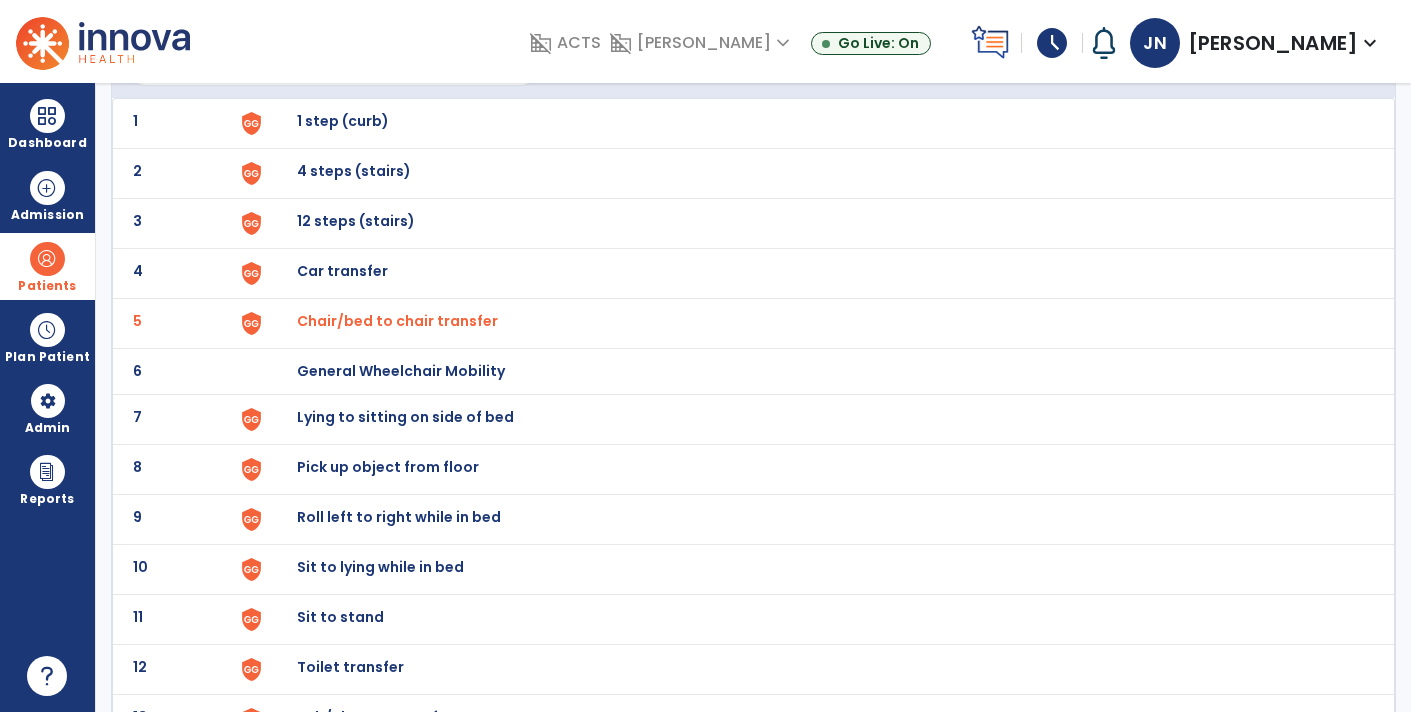 click on "Lying to sitting on side of bed" at bounding box center [815, 123] 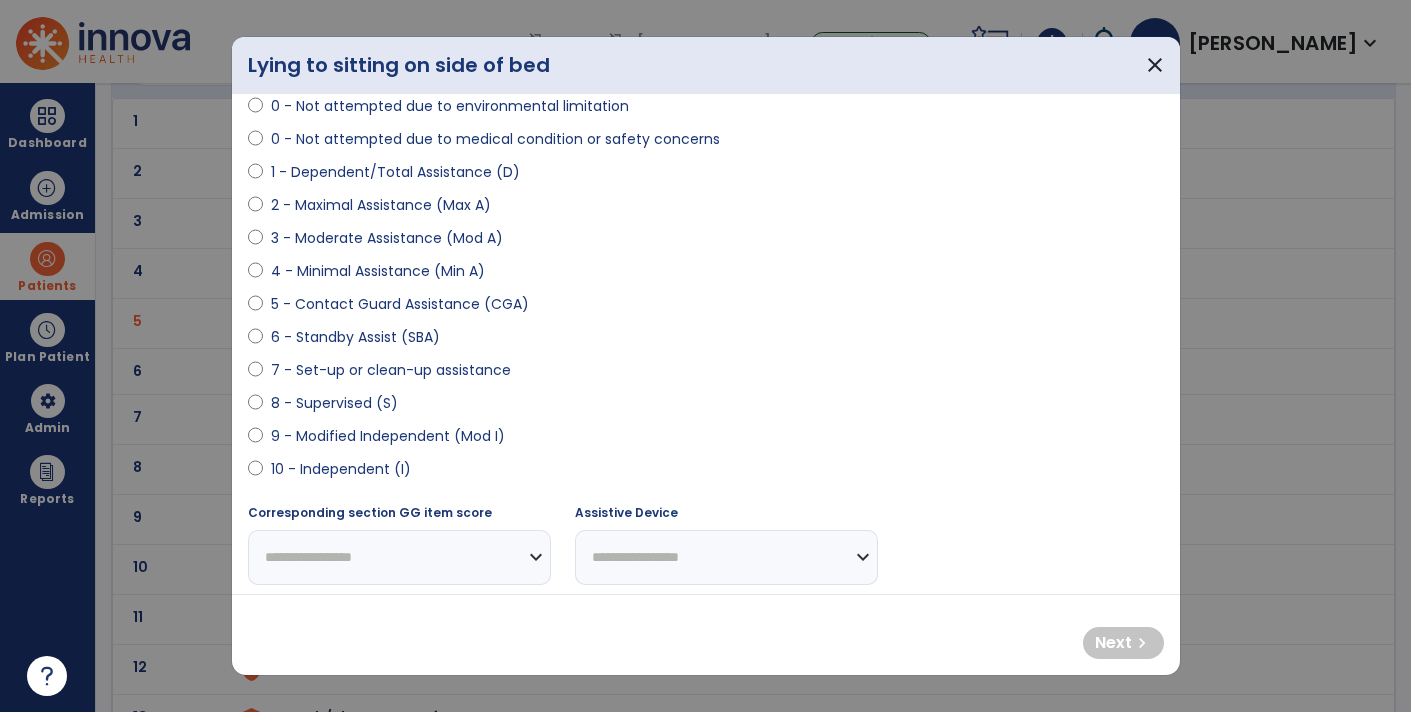 scroll, scrollTop: 164, scrollLeft: 0, axis: vertical 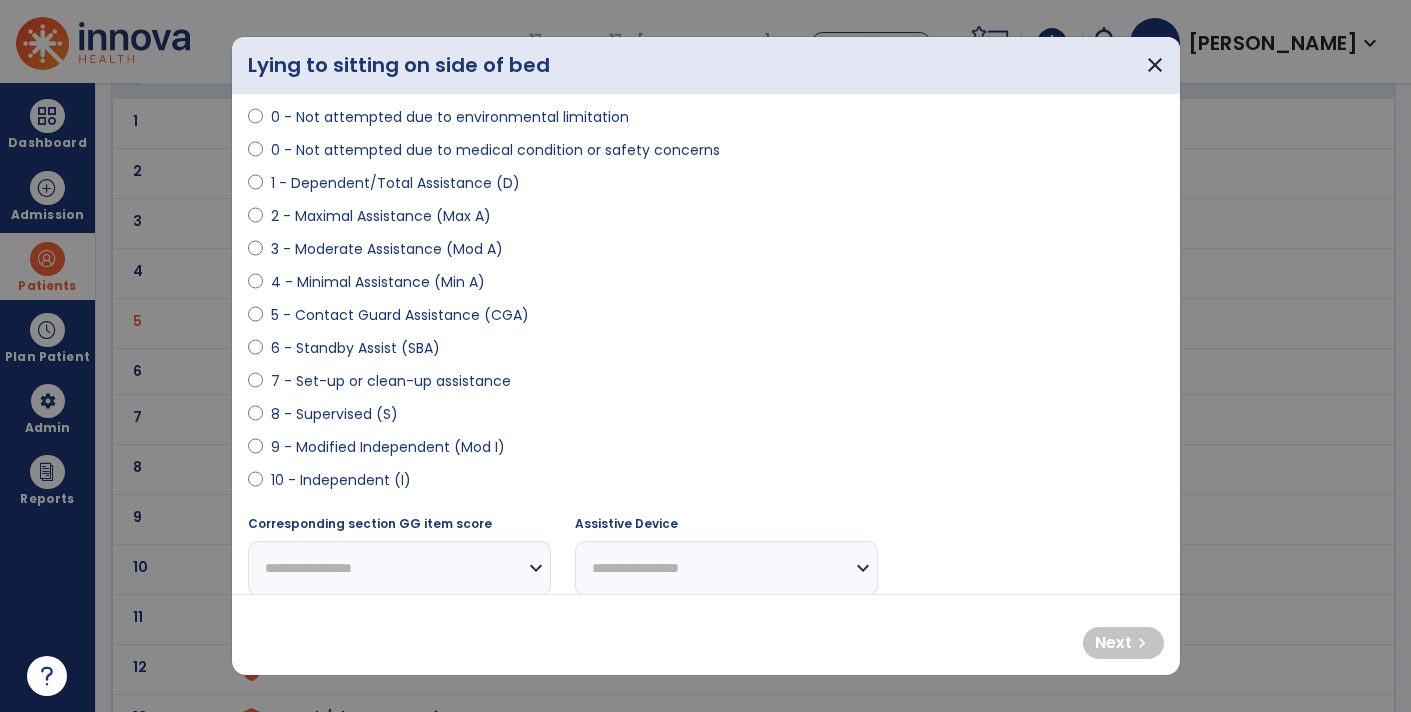 select on "**********" 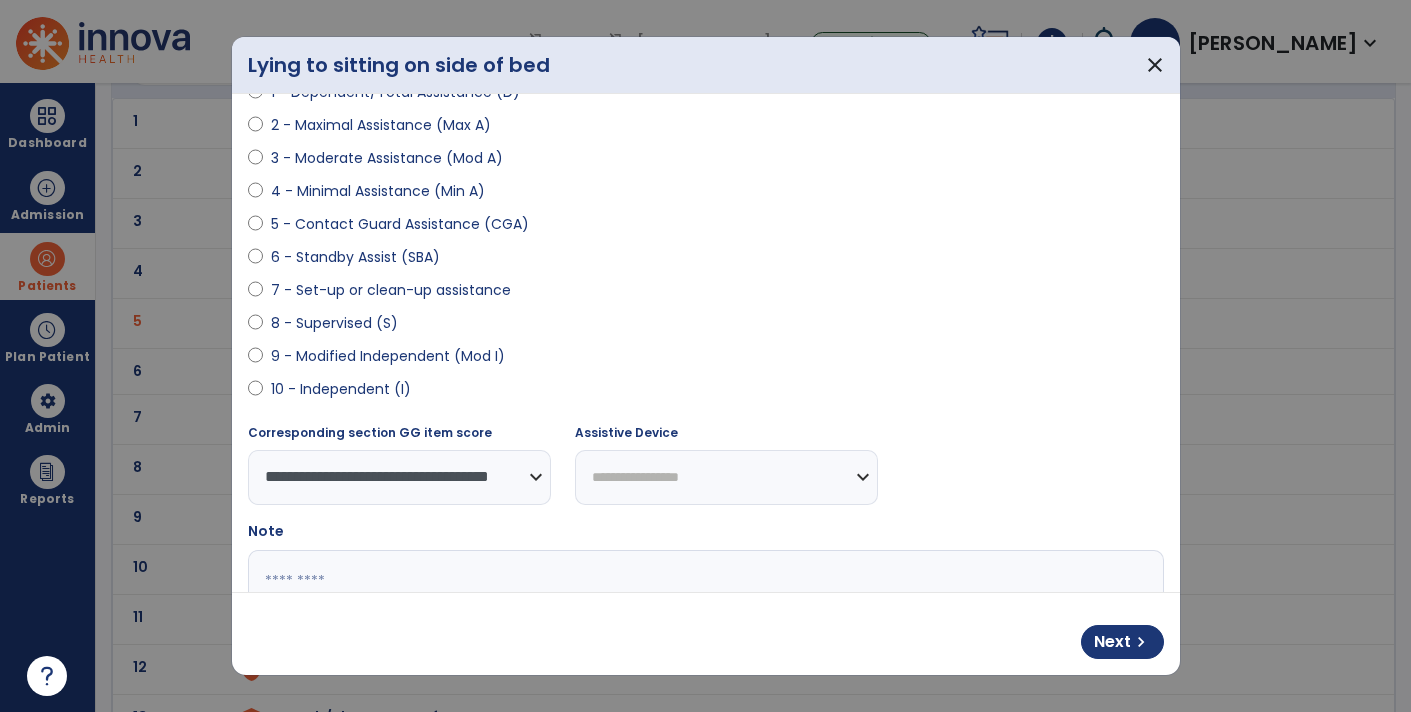 scroll, scrollTop: 253, scrollLeft: 0, axis: vertical 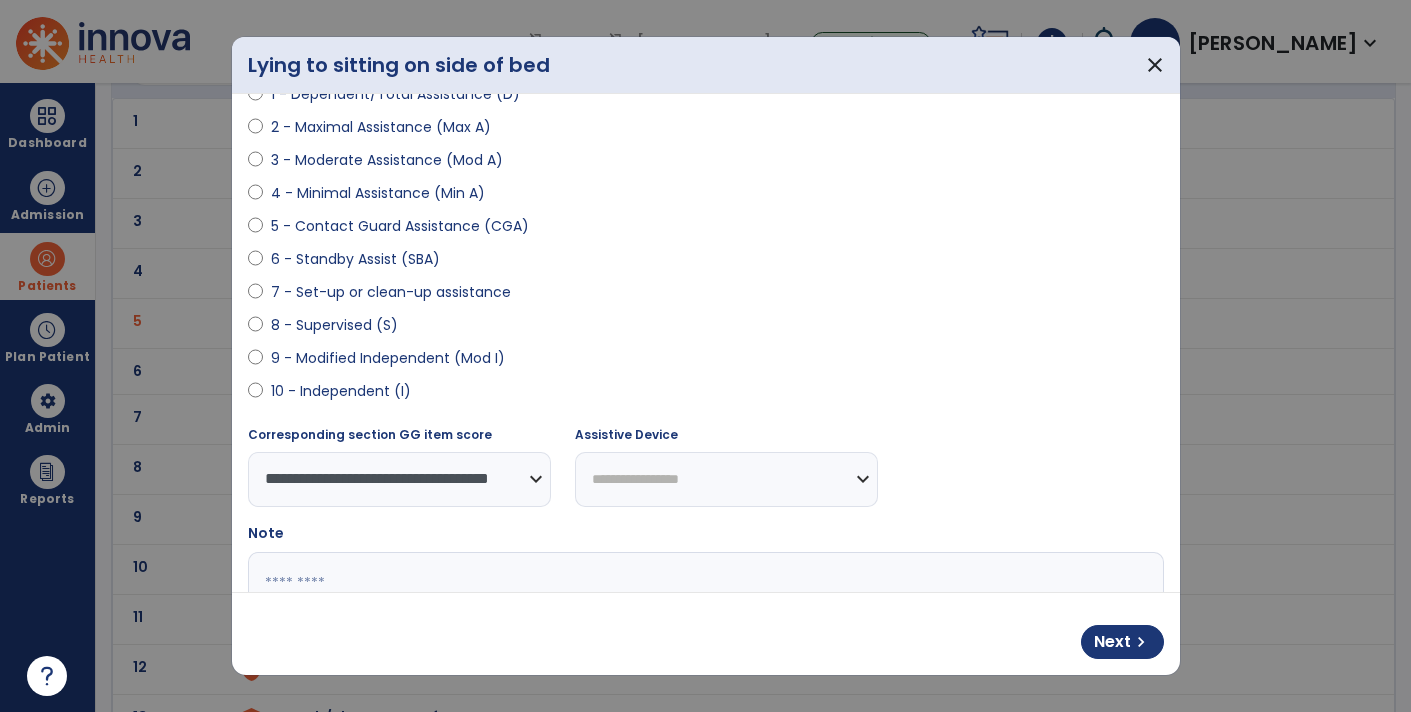 click on "**********" at bounding box center (726, 479) 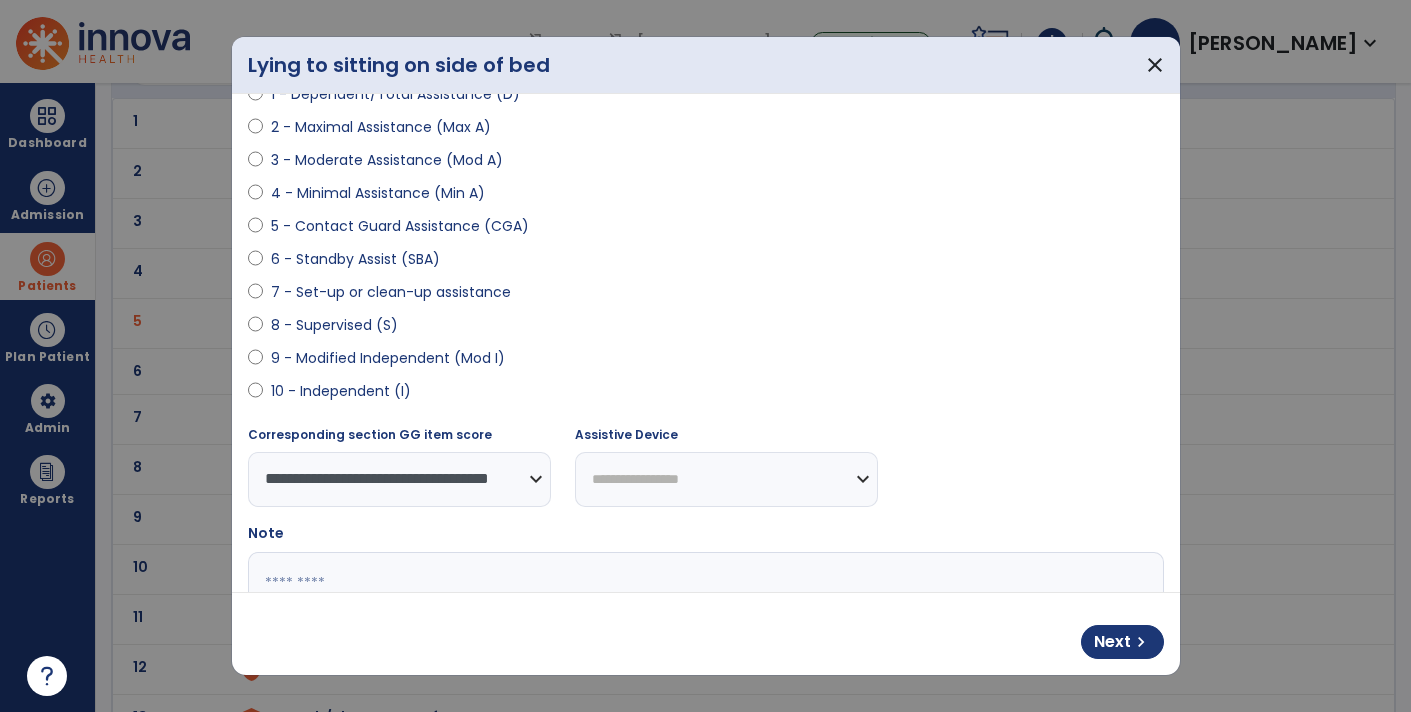 select on "*********" 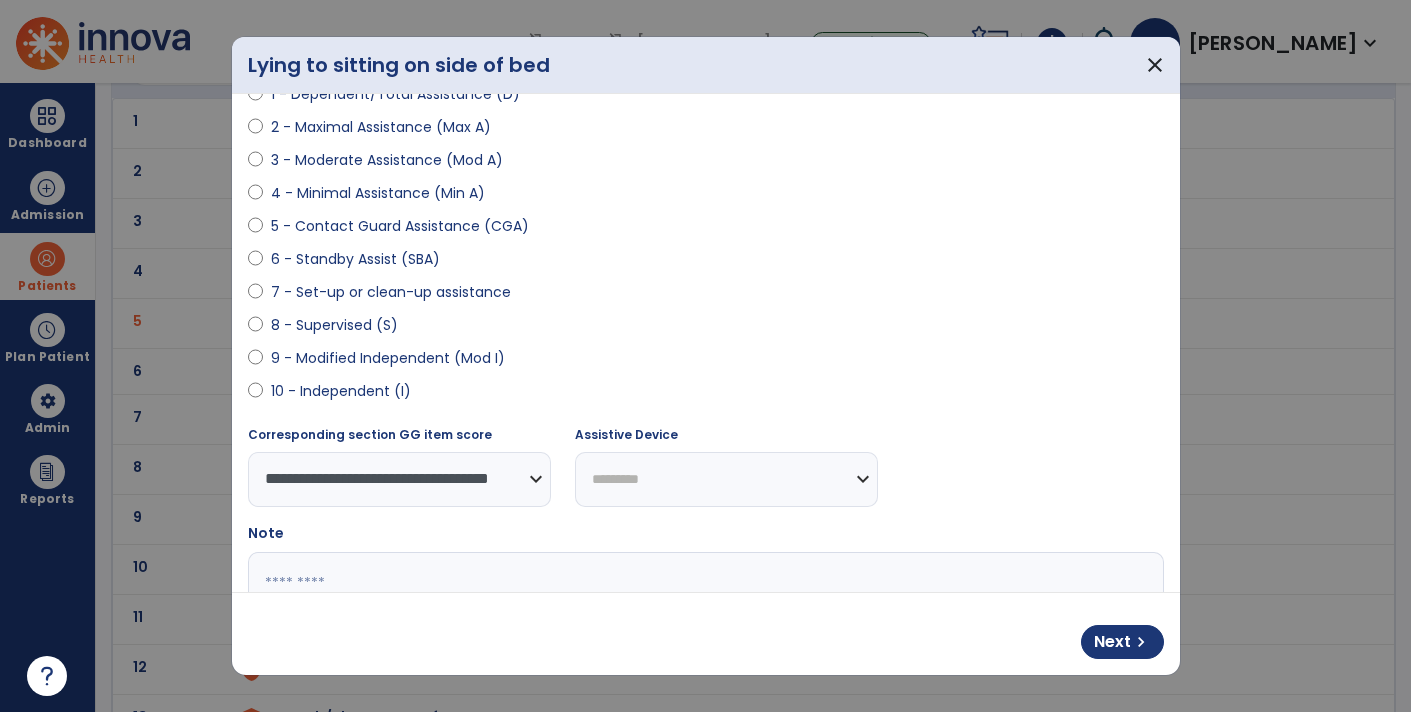 click on "**********" at bounding box center [726, 479] 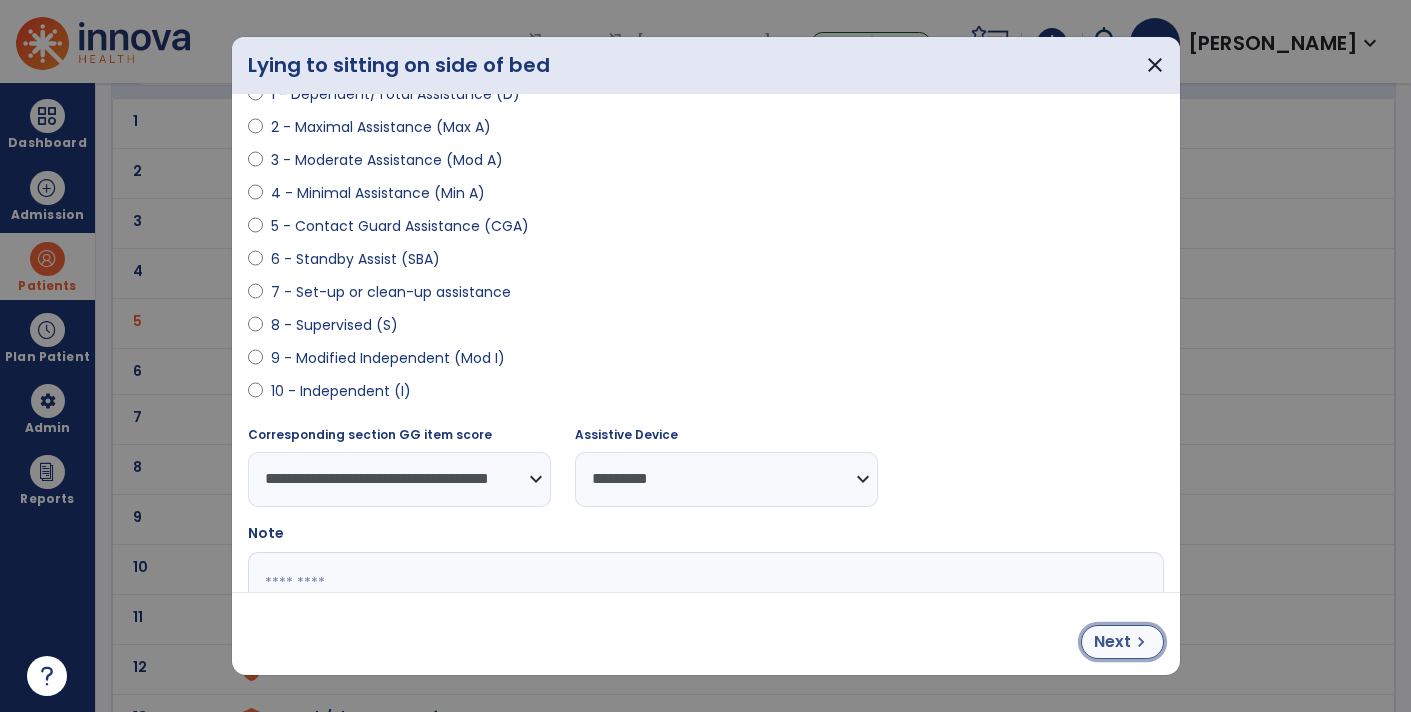 click on "Next" at bounding box center (1112, 642) 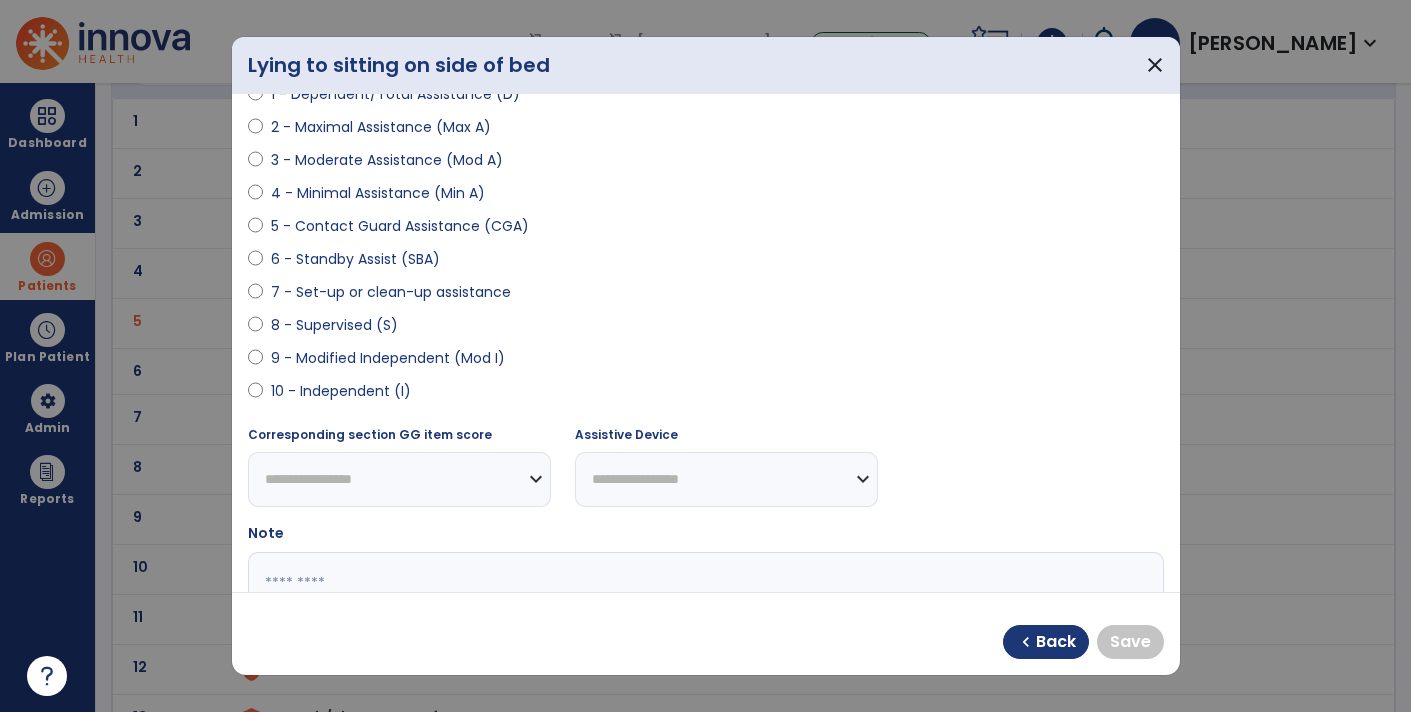 select on "**********" 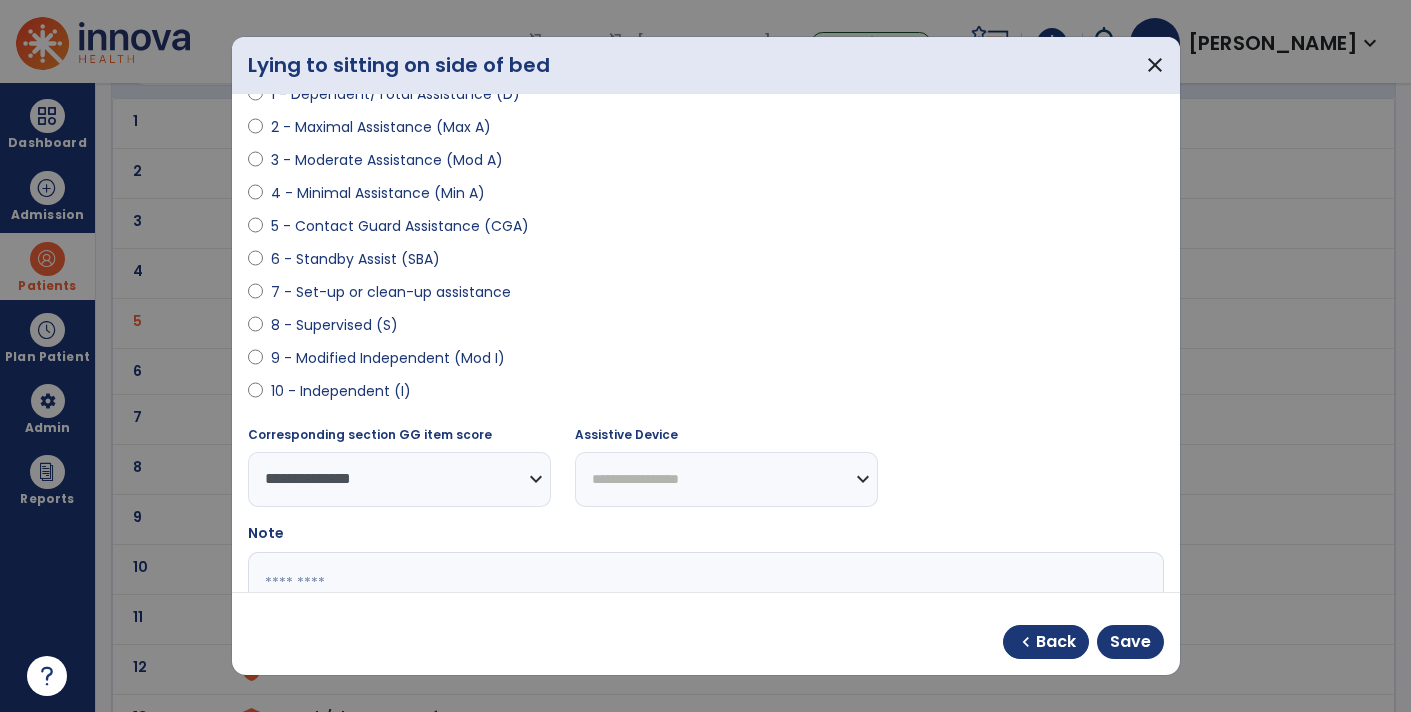 click on "**********" at bounding box center [726, 479] 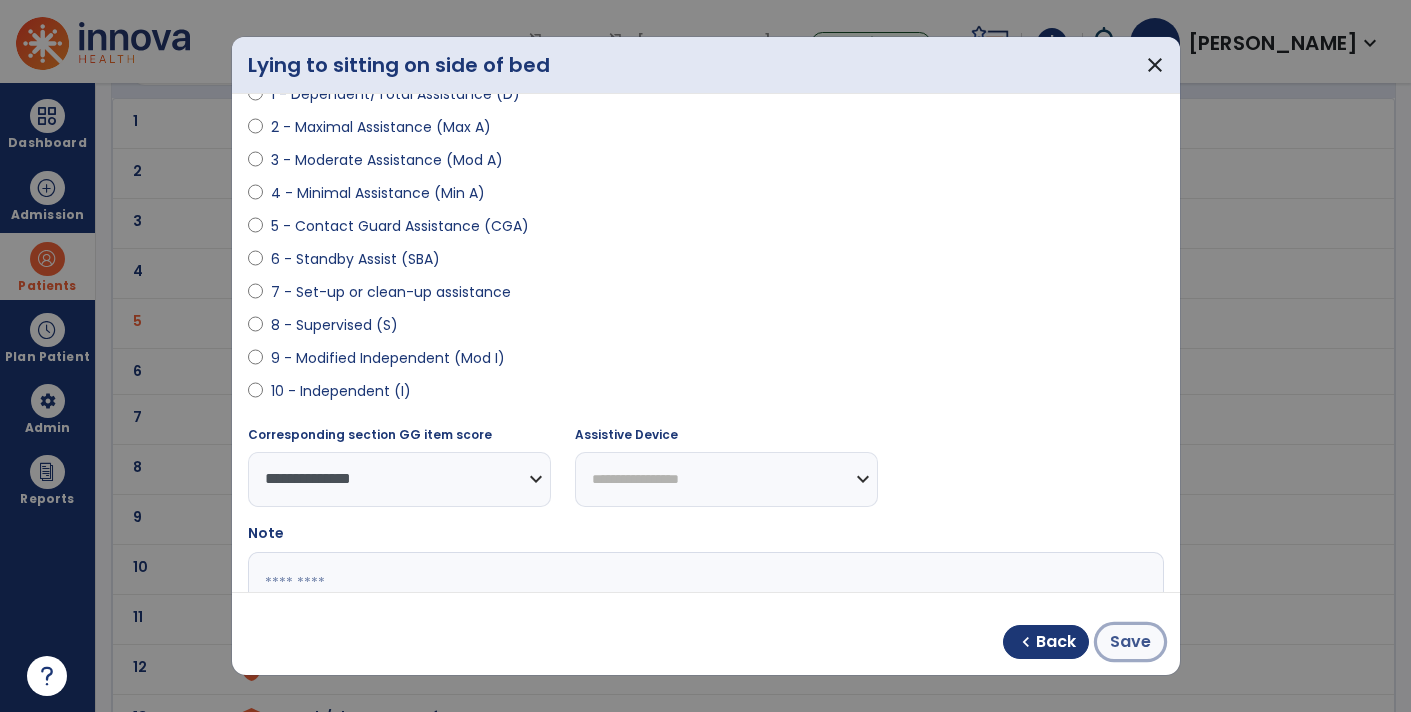 click on "Save" at bounding box center (1130, 642) 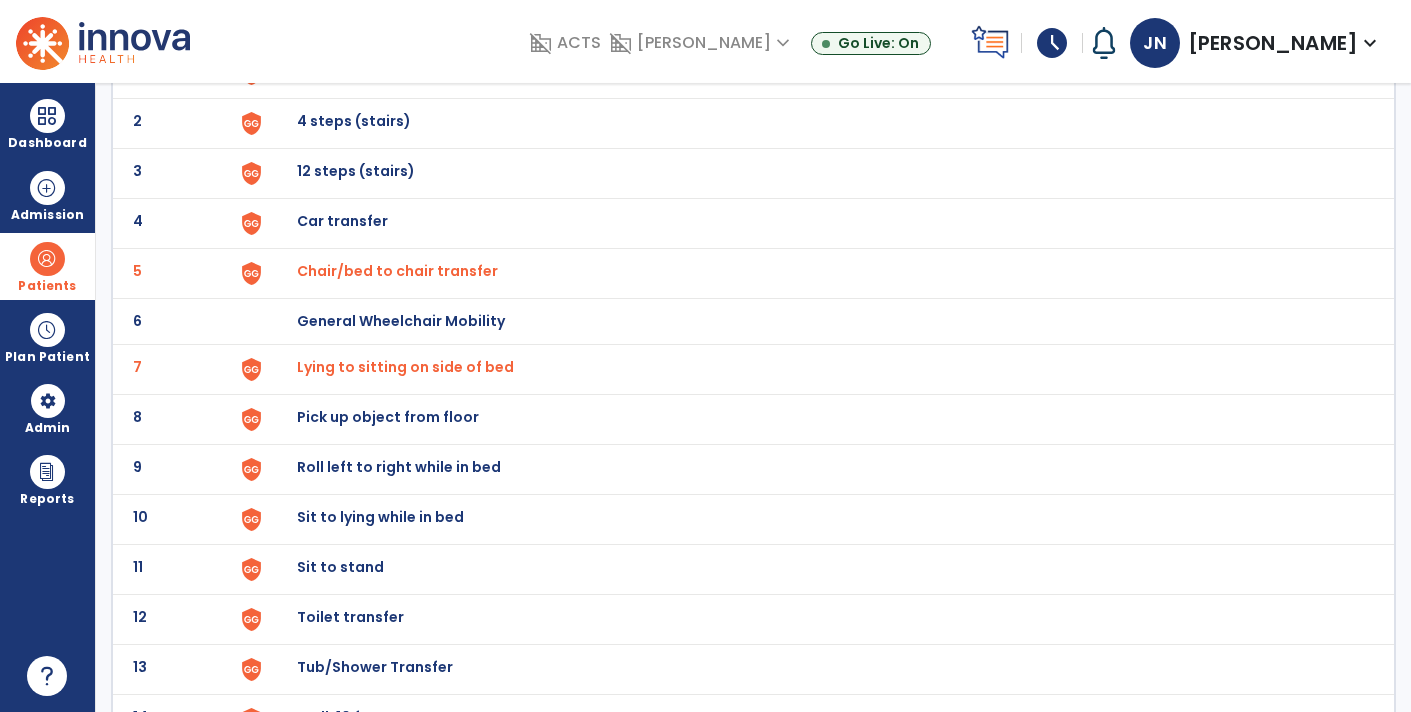scroll, scrollTop: 196, scrollLeft: 0, axis: vertical 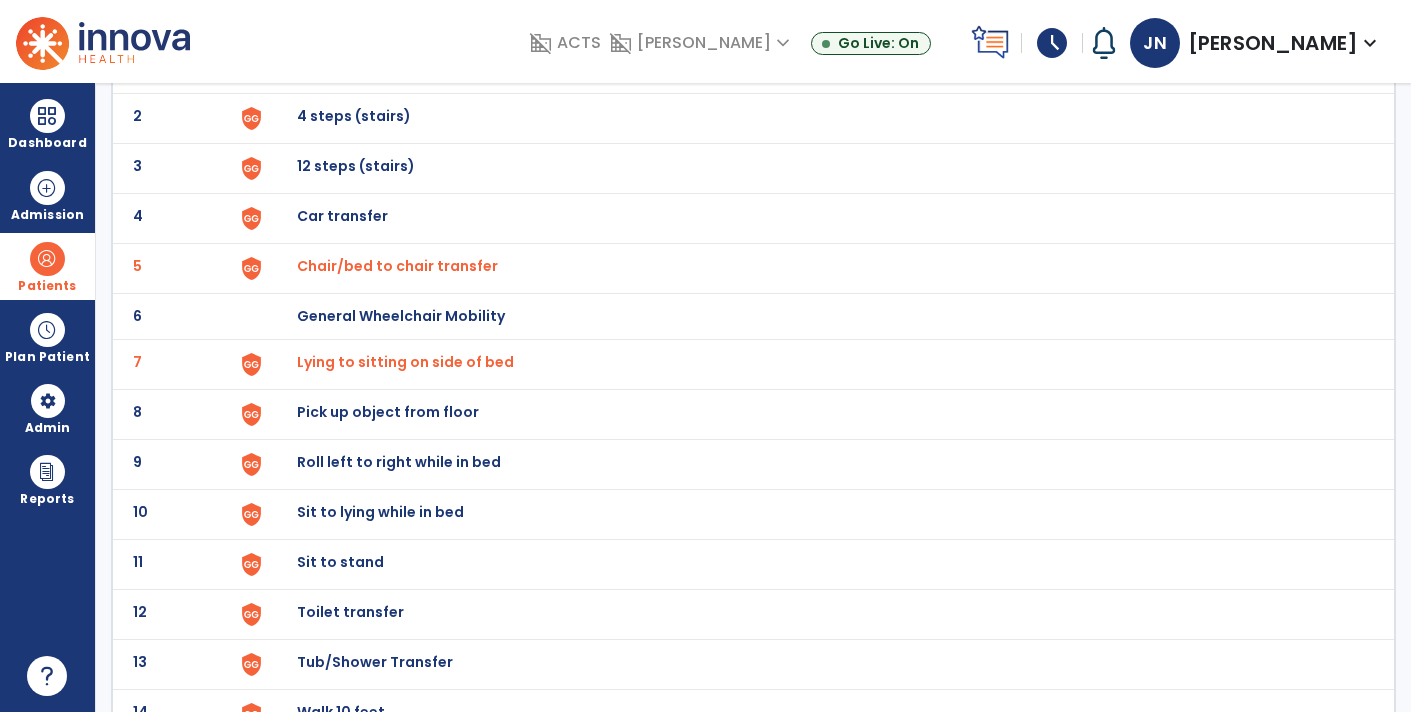 click on "Sit to lying while in bed" at bounding box center [343, 66] 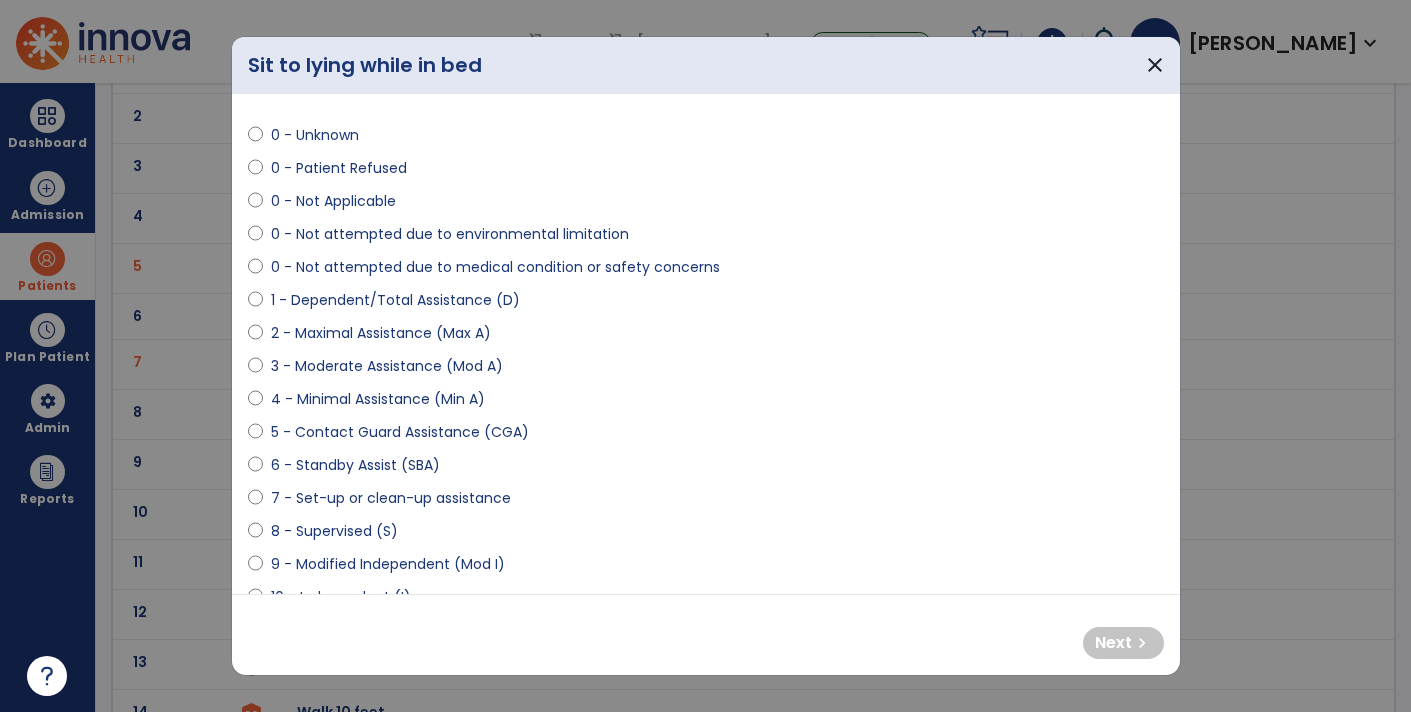 scroll, scrollTop: 73, scrollLeft: 0, axis: vertical 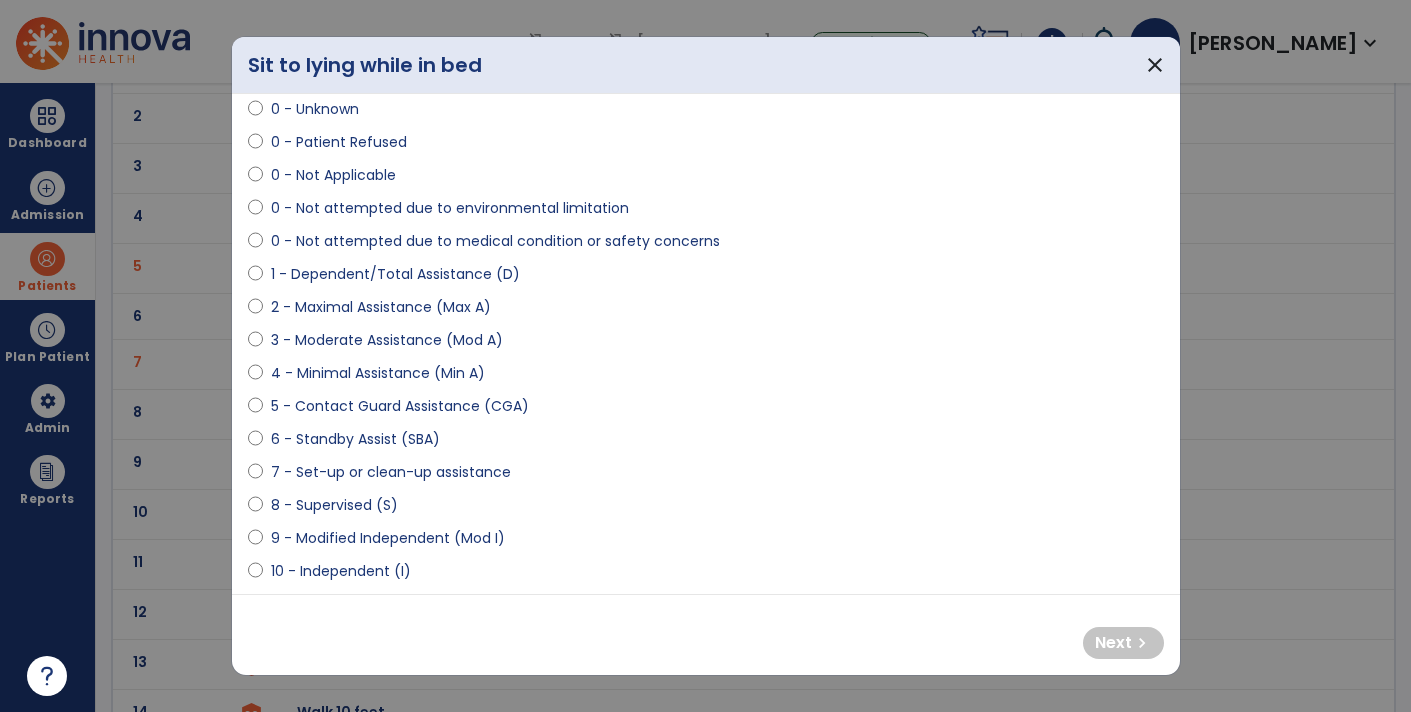 select on "**********" 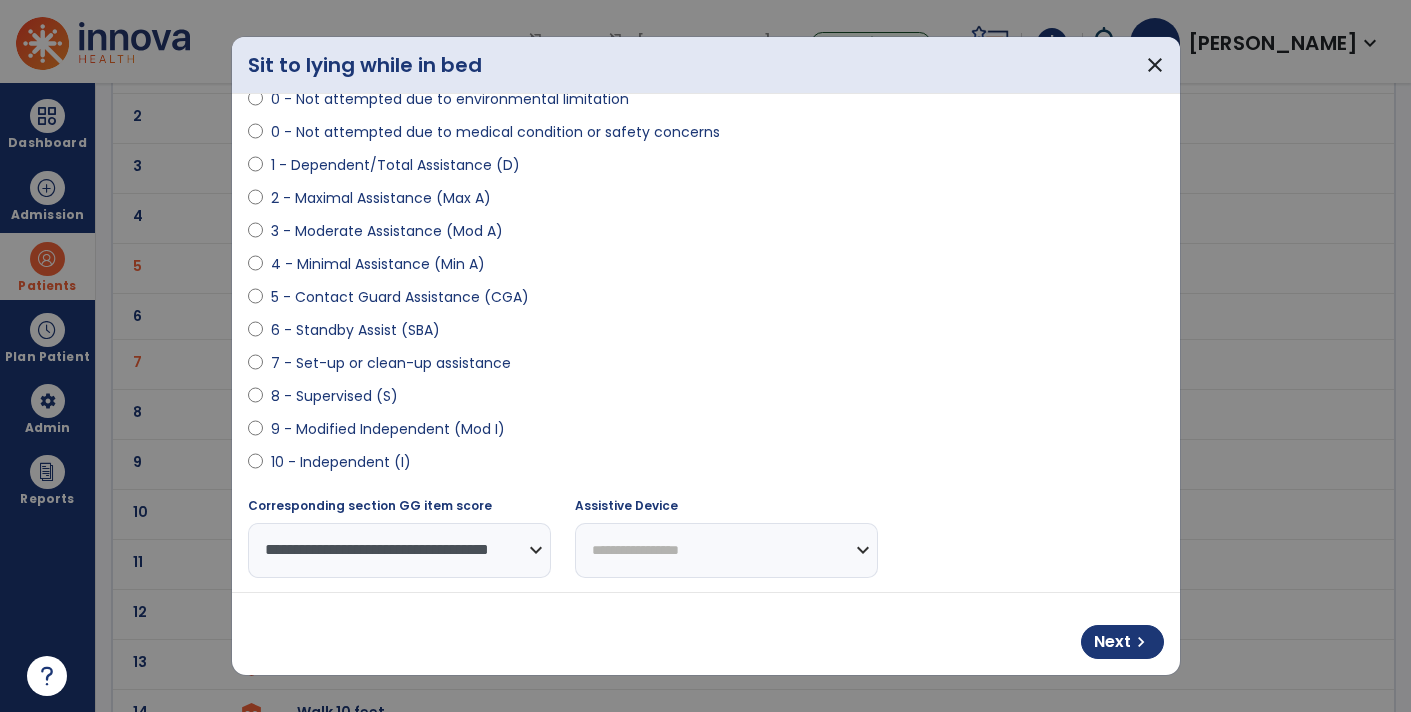 scroll, scrollTop: 218, scrollLeft: 0, axis: vertical 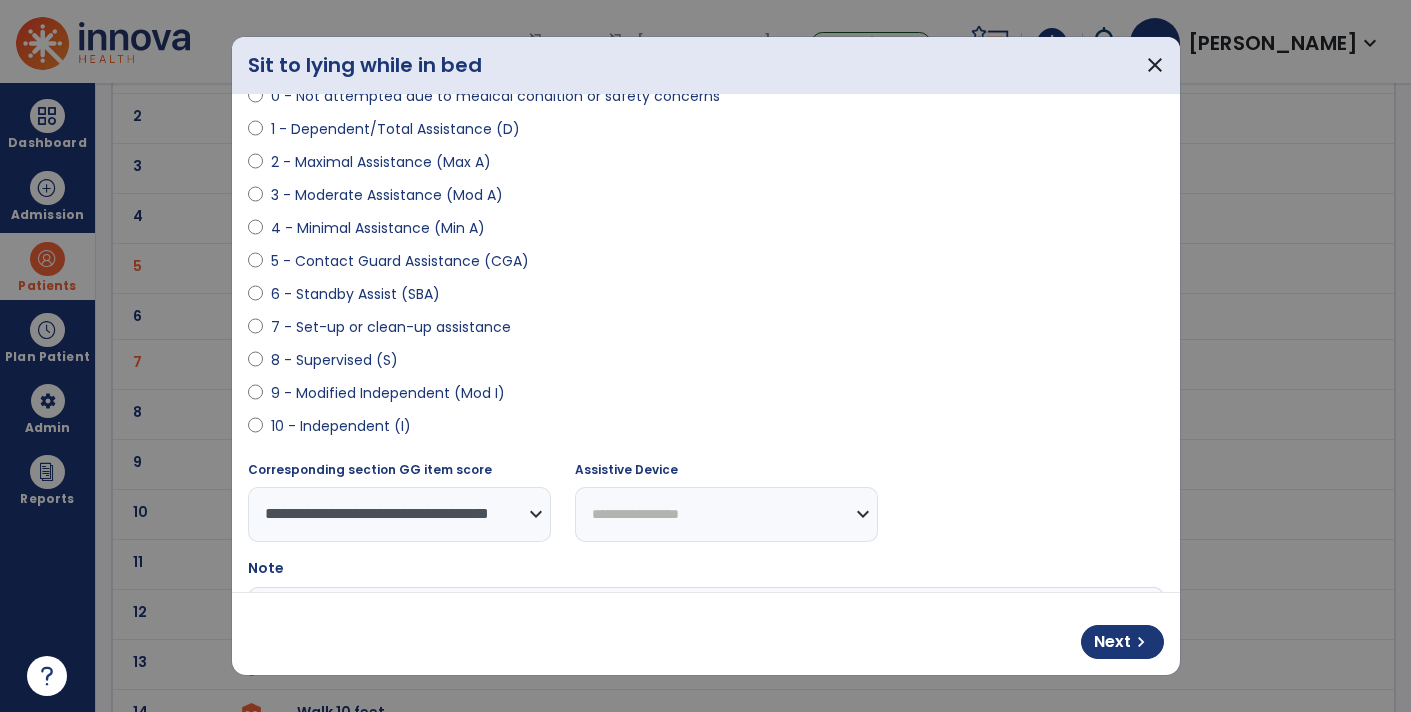 click on "**********" at bounding box center [726, 514] 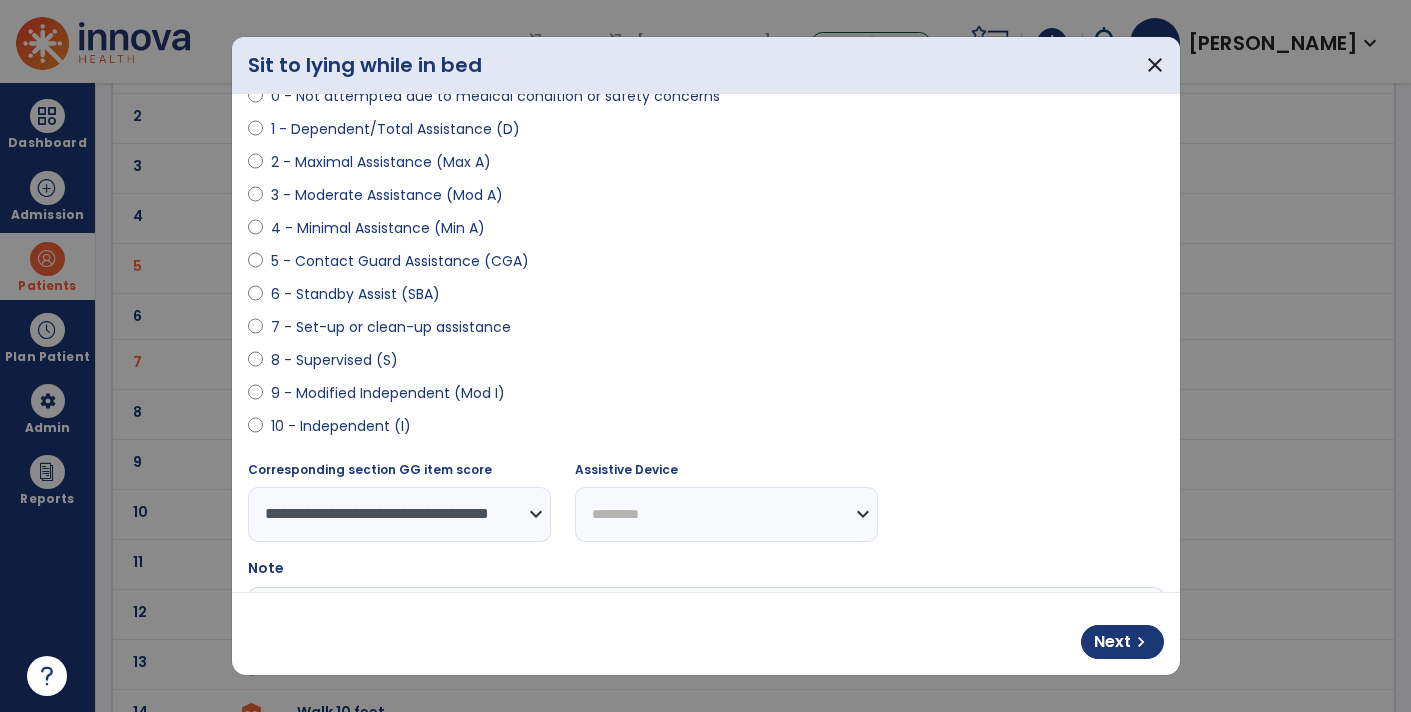 click on "**********" at bounding box center [726, 514] 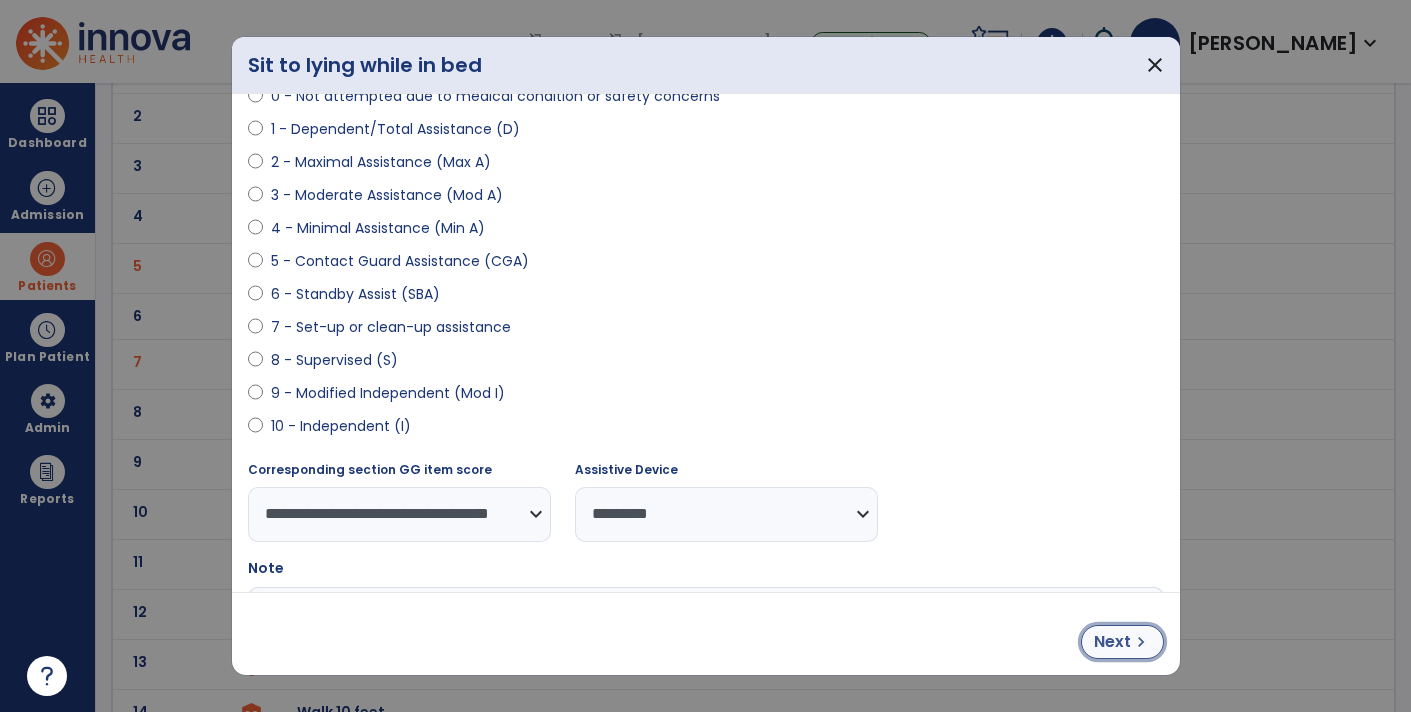 click on "Next" at bounding box center (1112, 642) 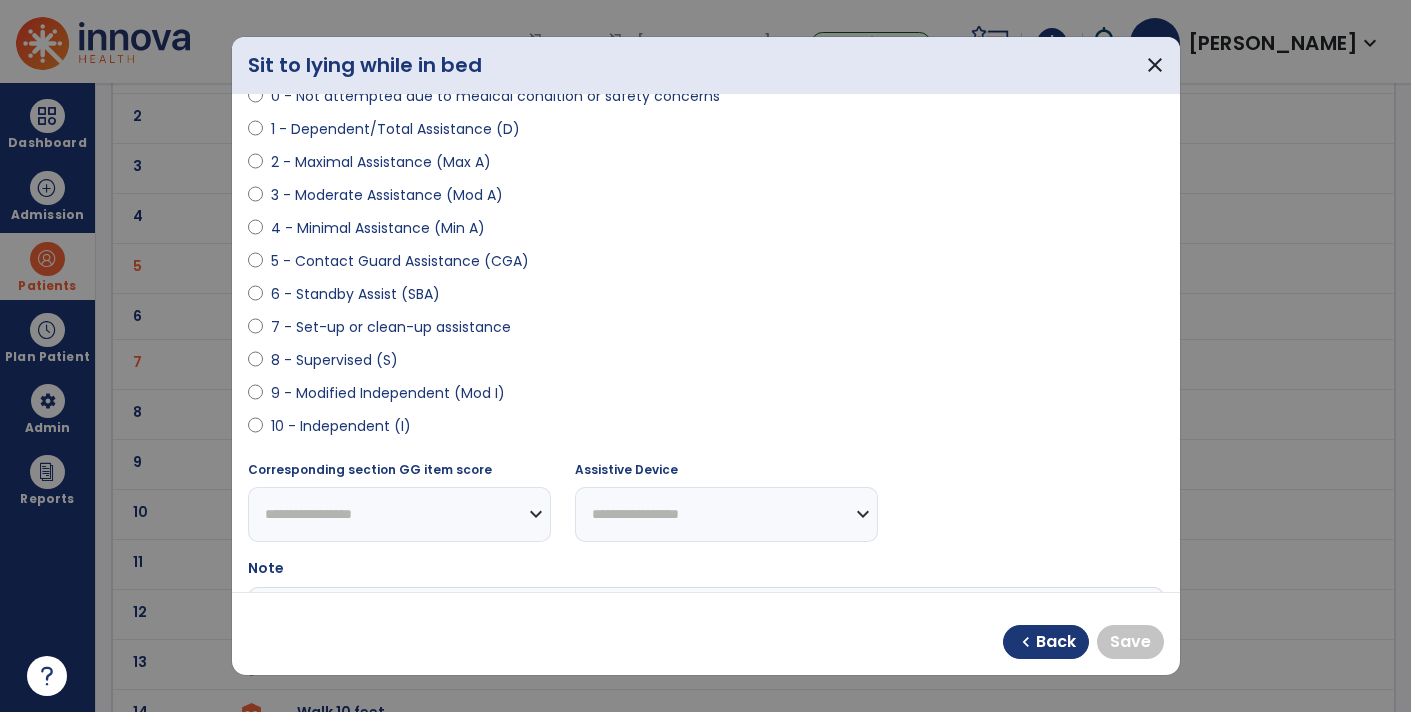 select on "**********" 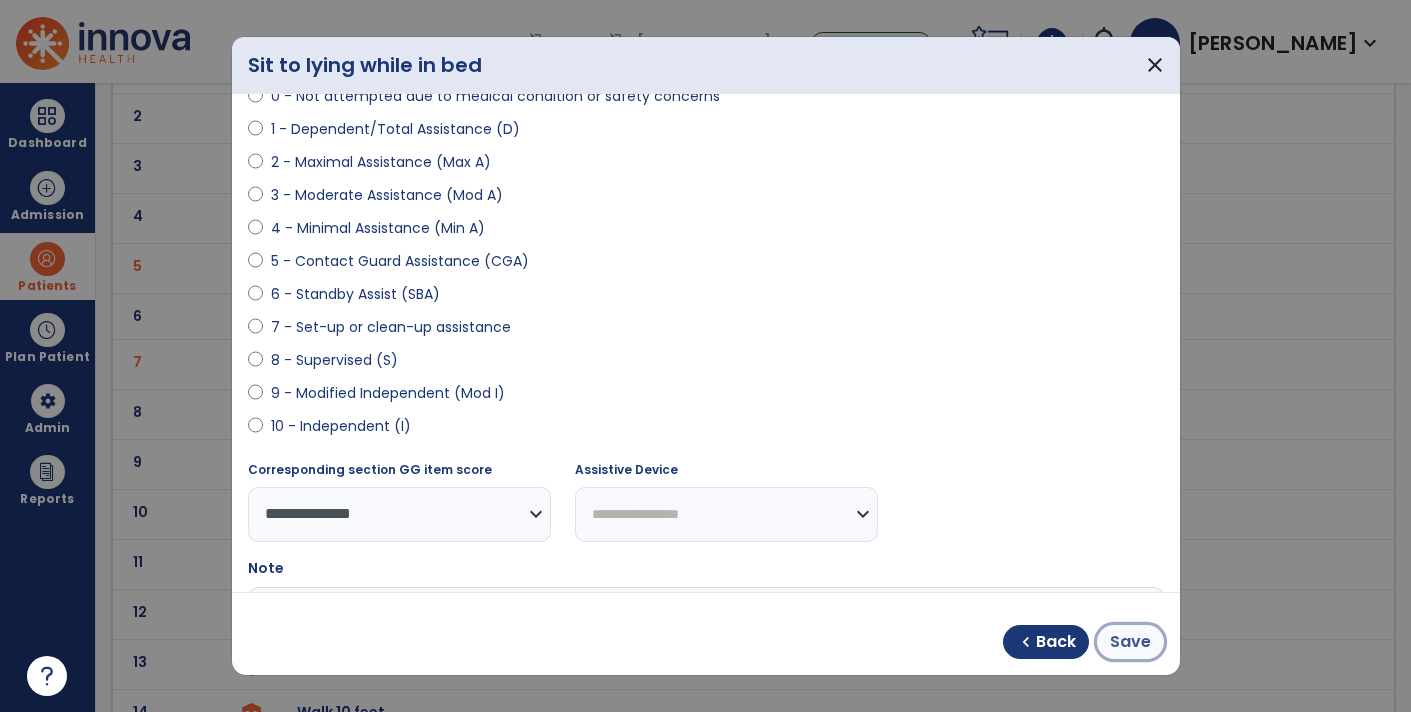 click on "Save" at bounding box center (1130, 642) 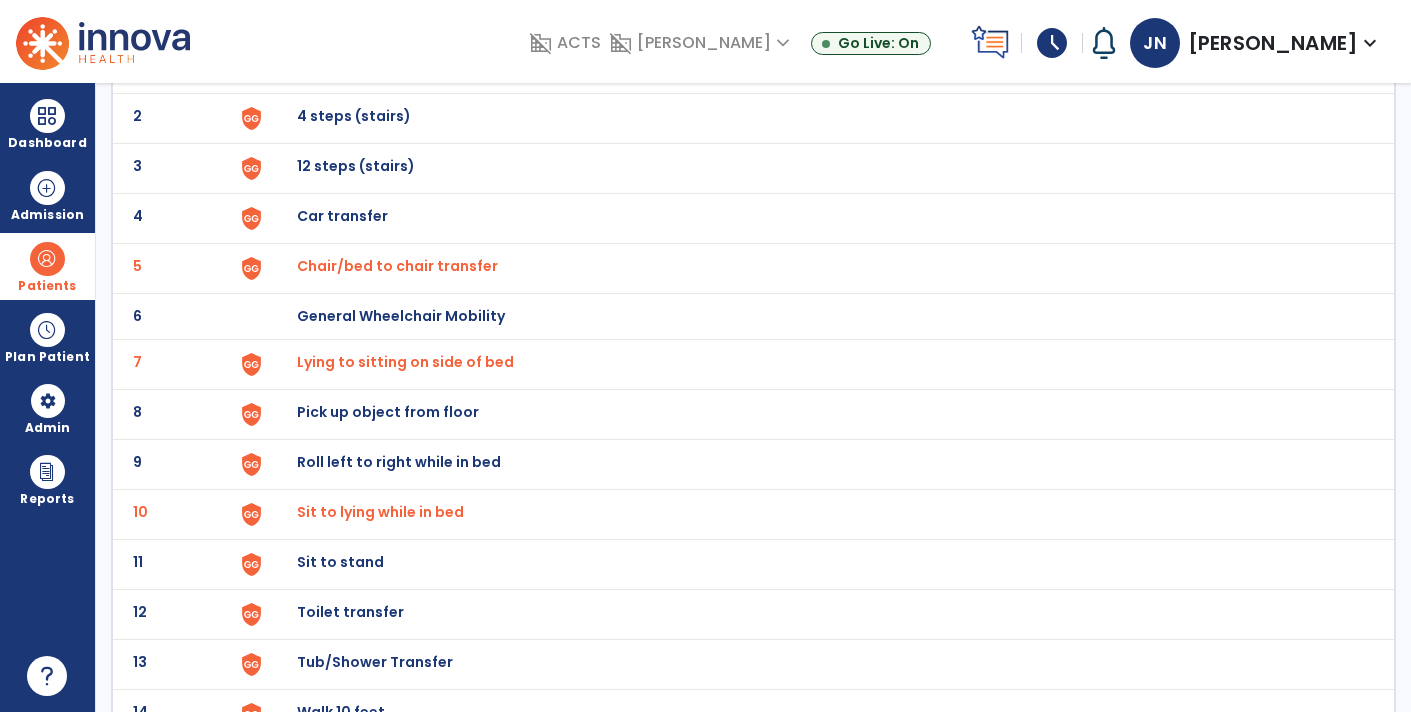 click on "Sit to stand" at bounding box center (815, 68) 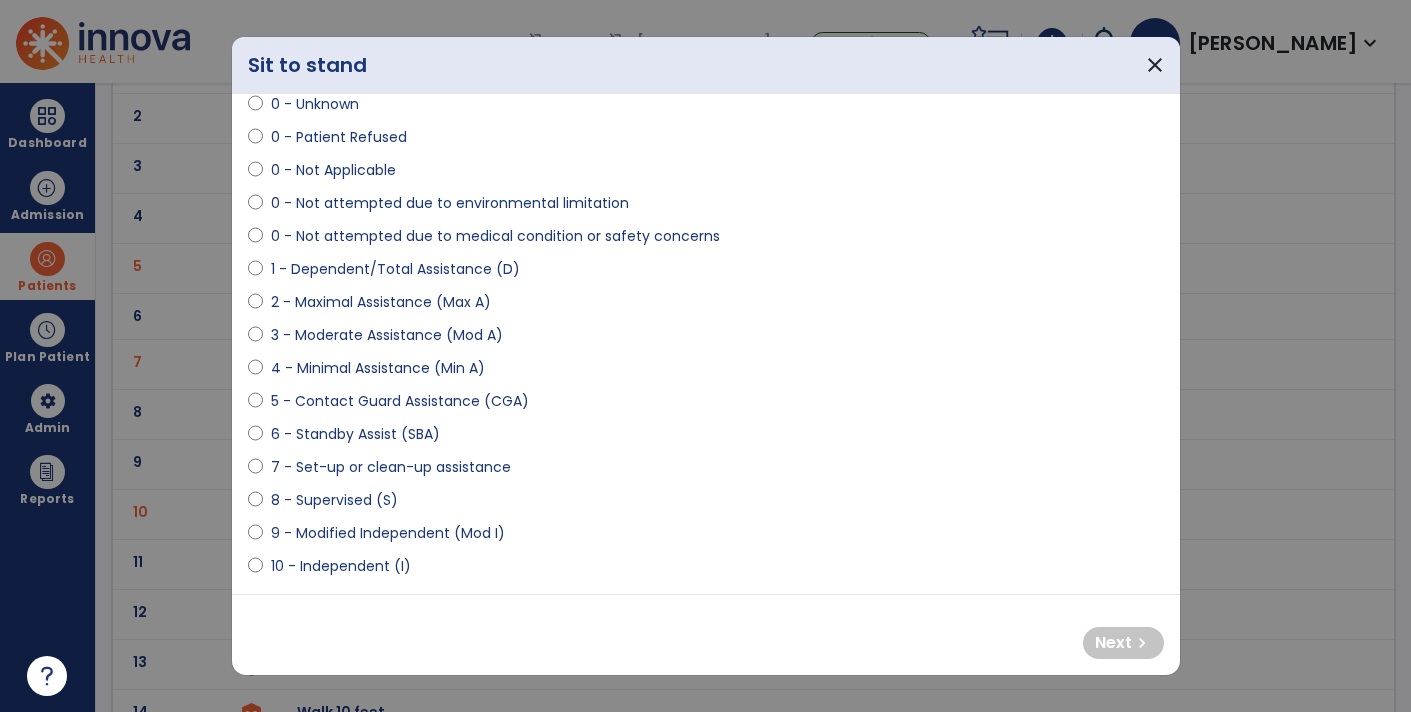 scroll, scrollTop: 85, scrollLeft: 0, axis: vertical 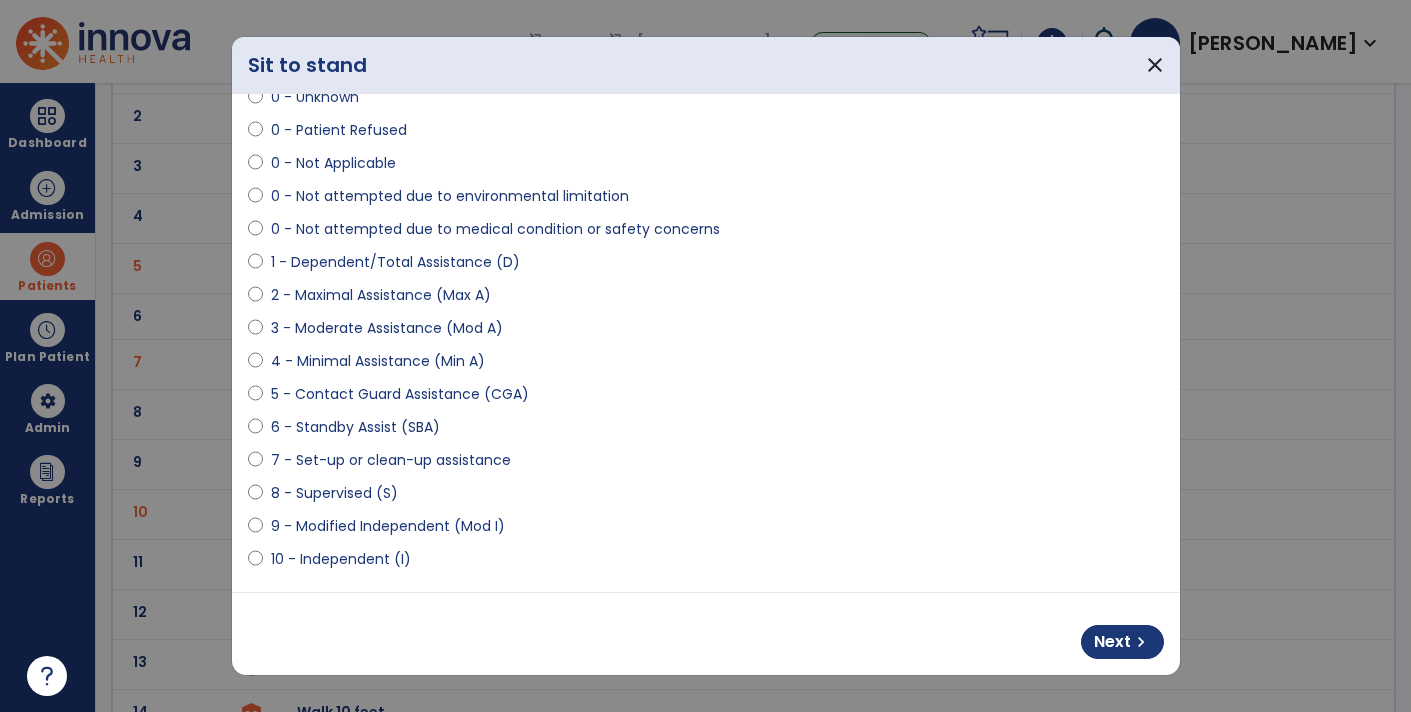 select on "**********" 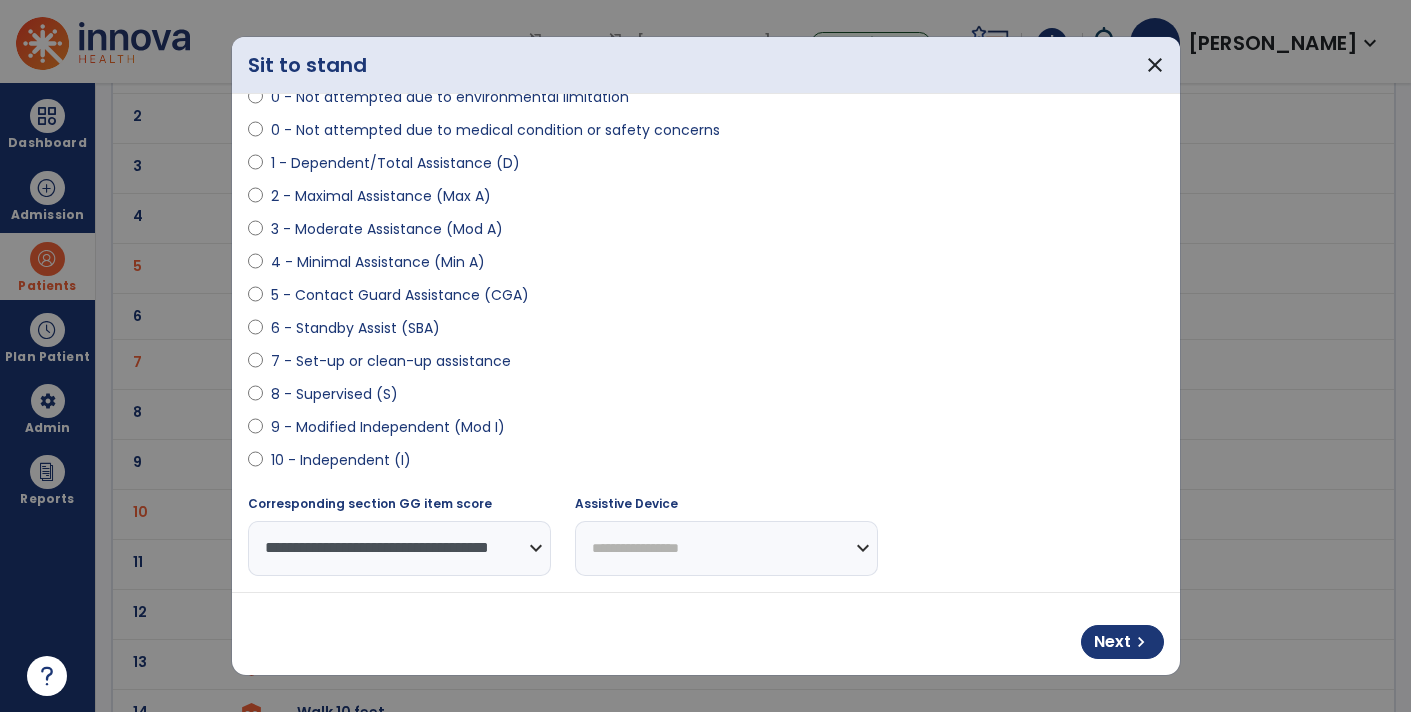 scroll, scrollTop: 182, scrollLeft: 0, axis: vertical 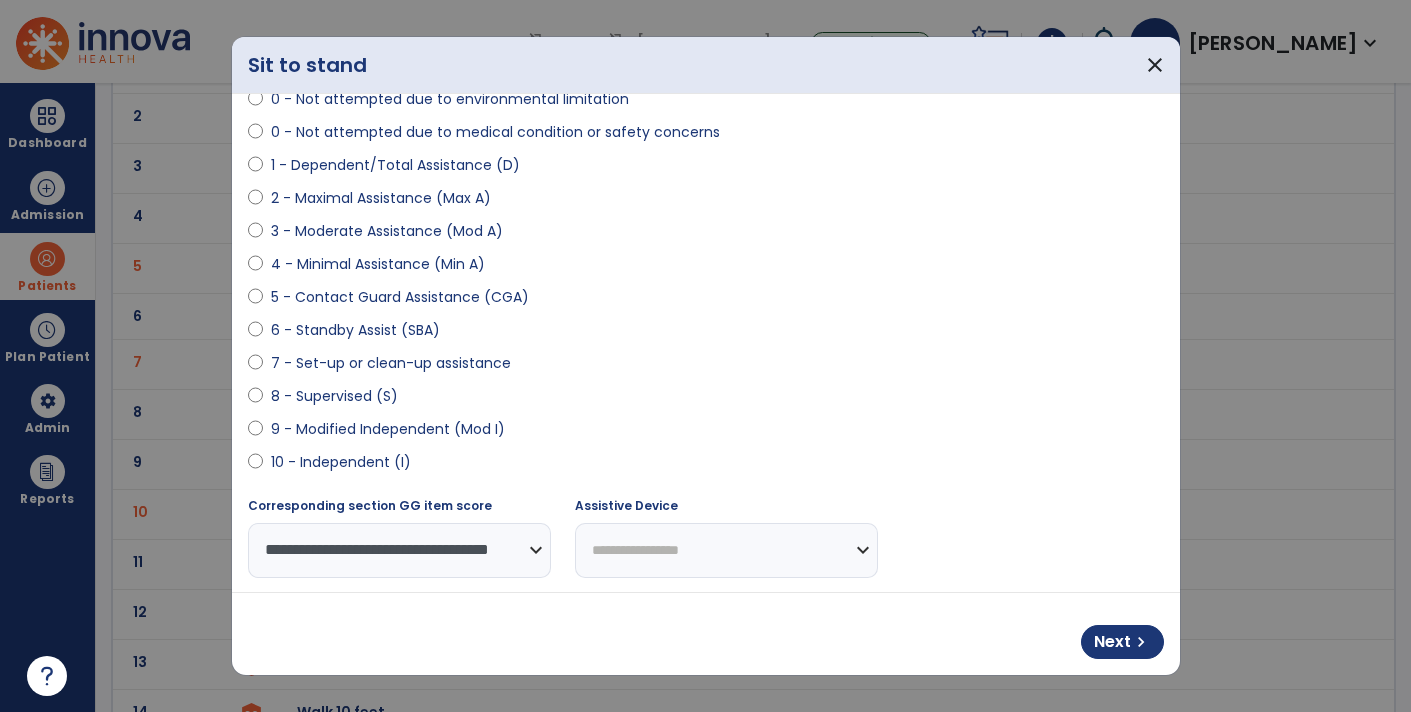 click on "**********" at bounding box center [726, 550] 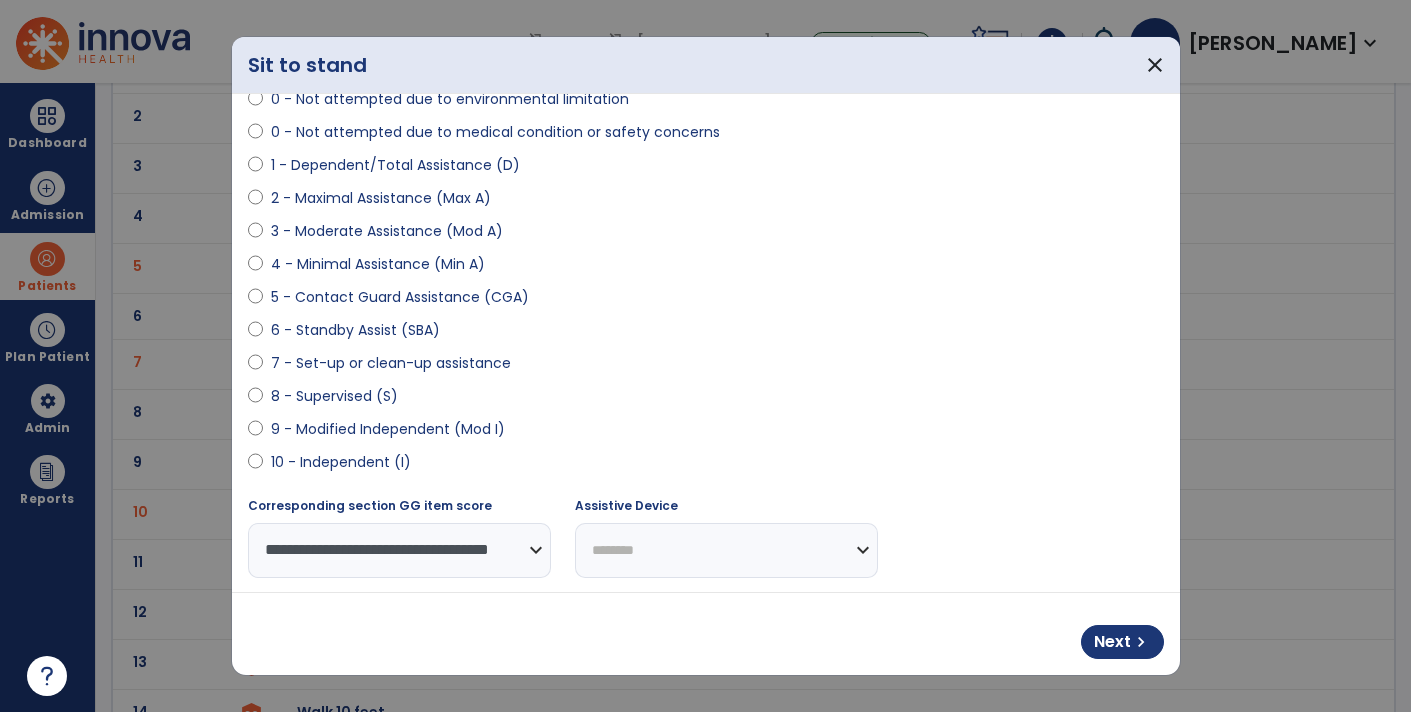 click on "**********" at bounding box center (726, 550) 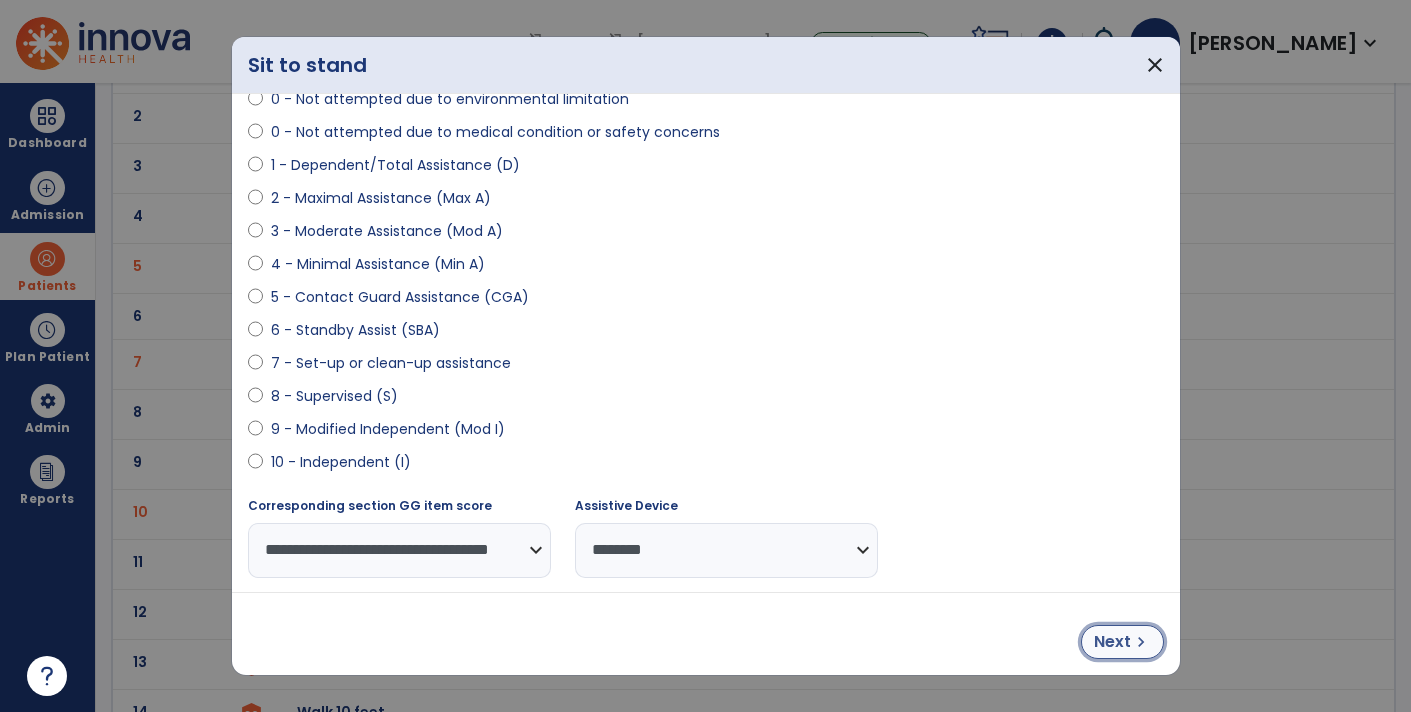 click on "Next" at bounding box center [1112, 642] 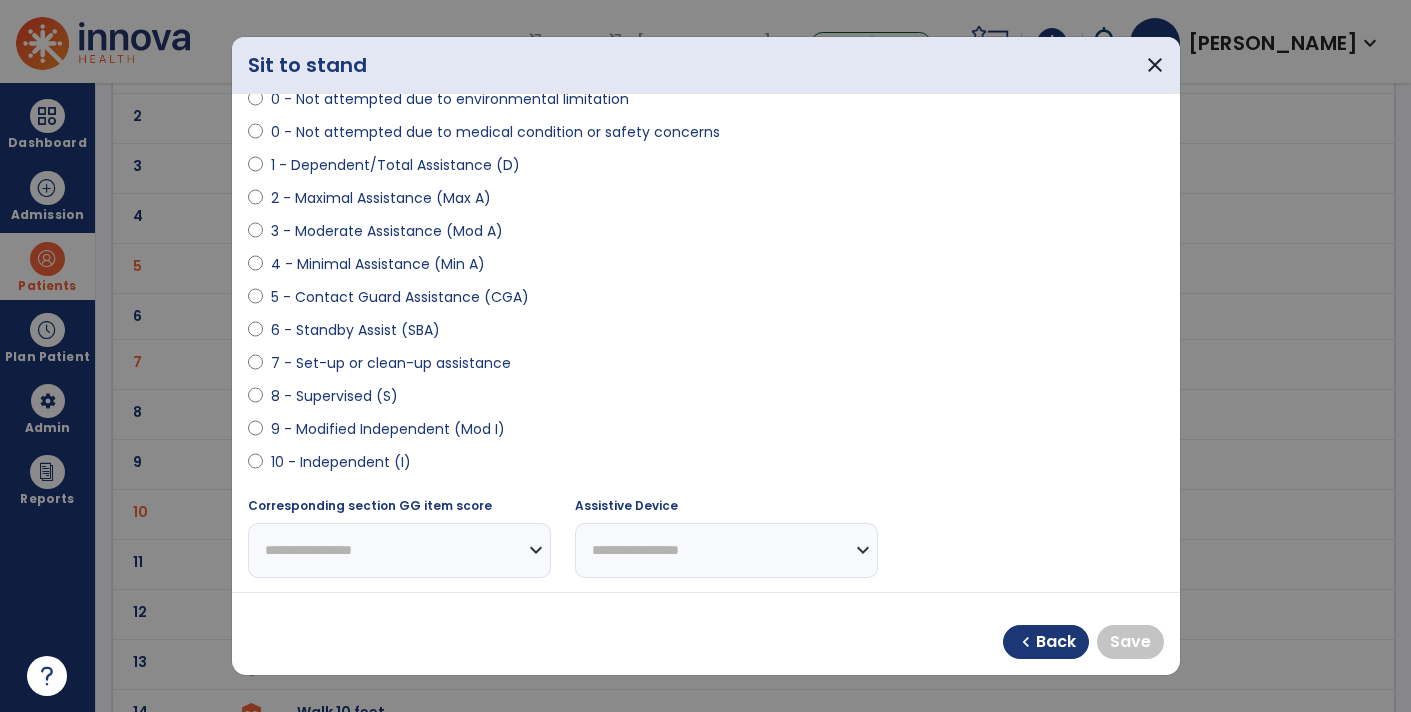 select on "**********" 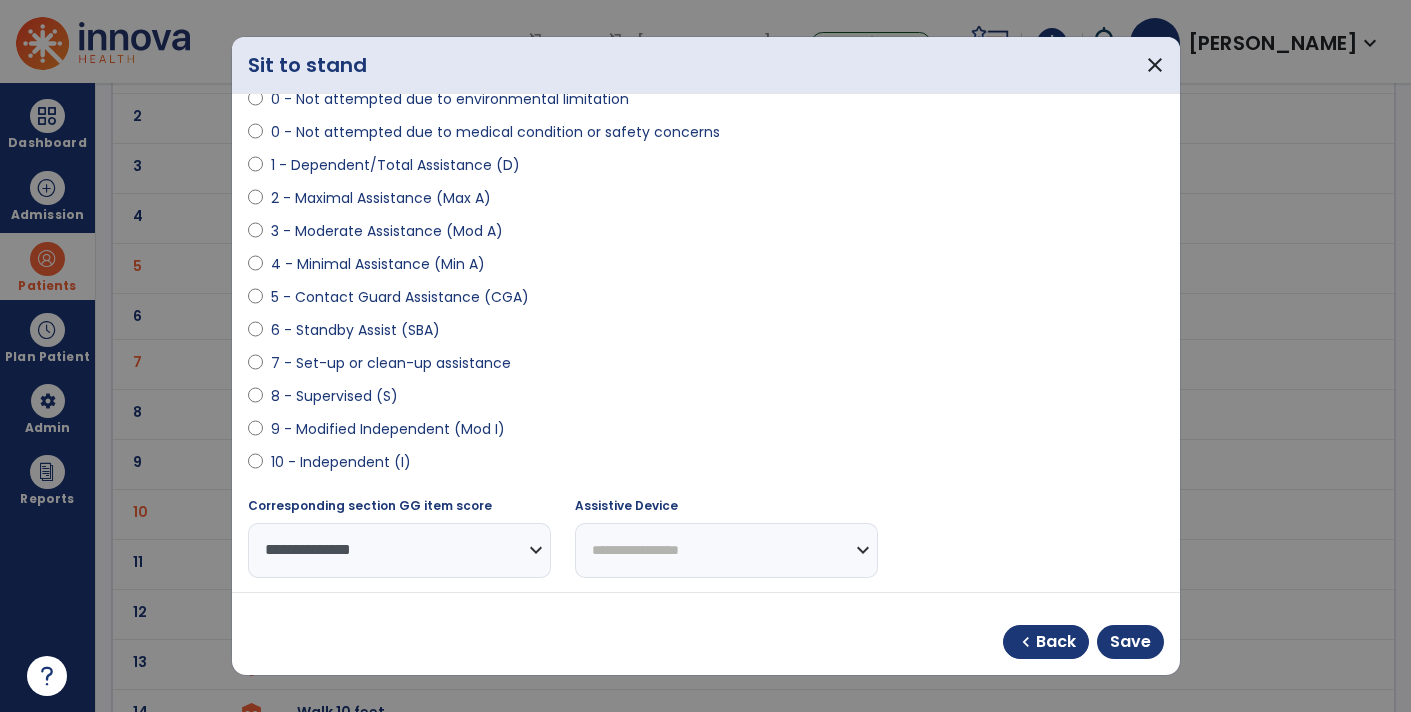 click on "**********" at bounding box center (726, 550) 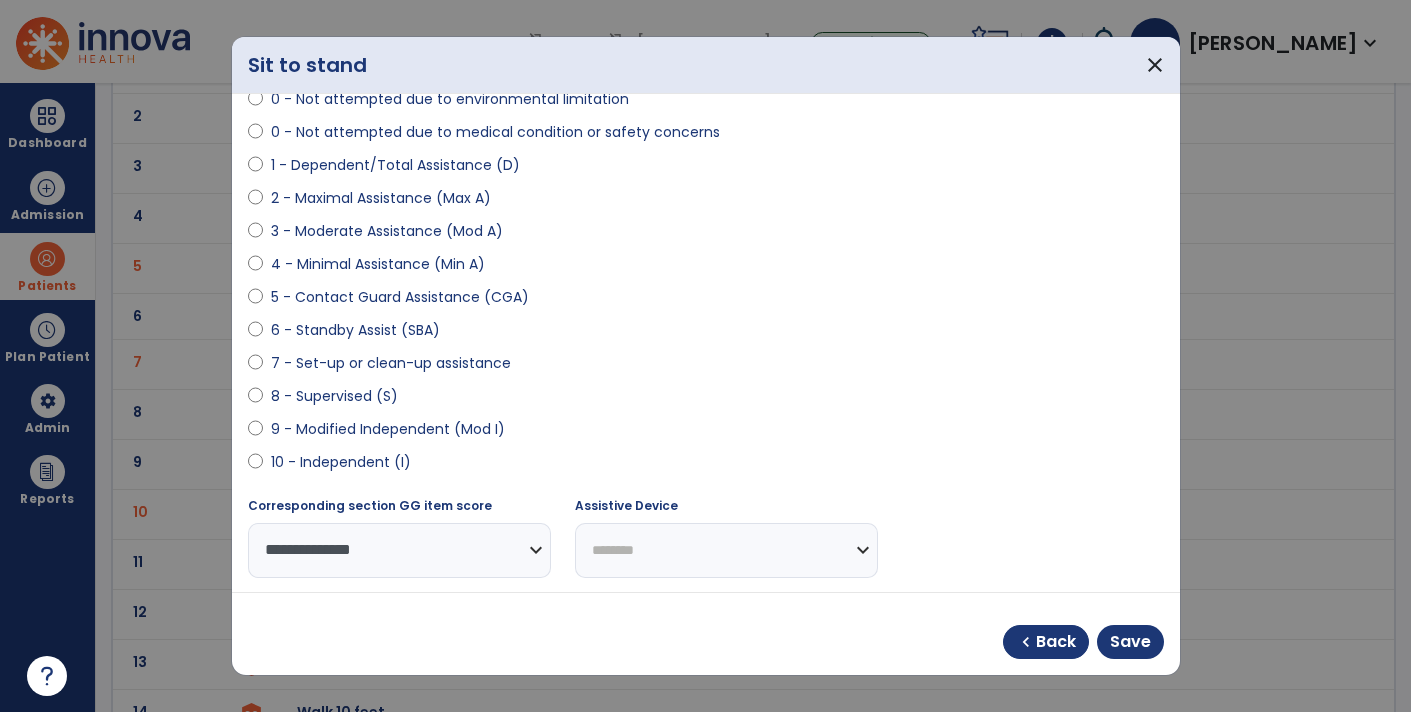 click on "**********" at bounding box center [726, 550] 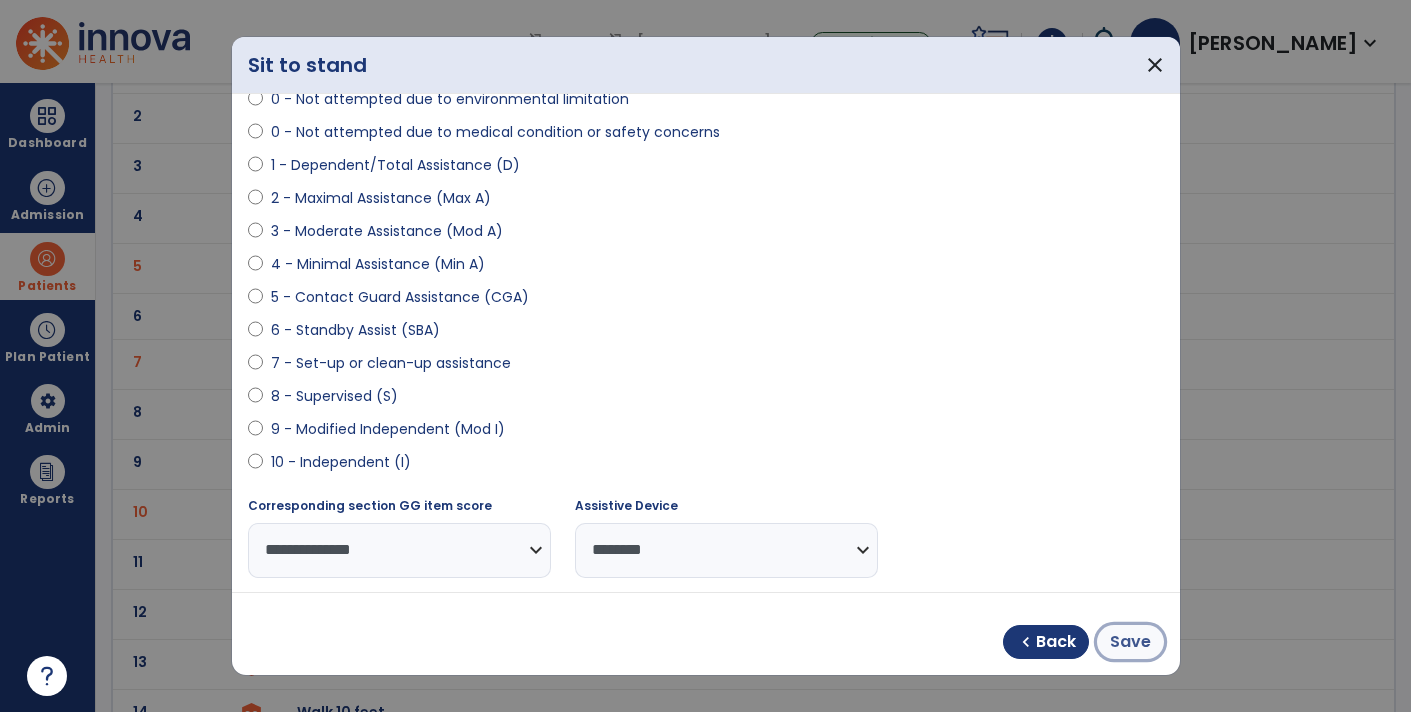 click on "Save" at bounding box center [1130, 642] 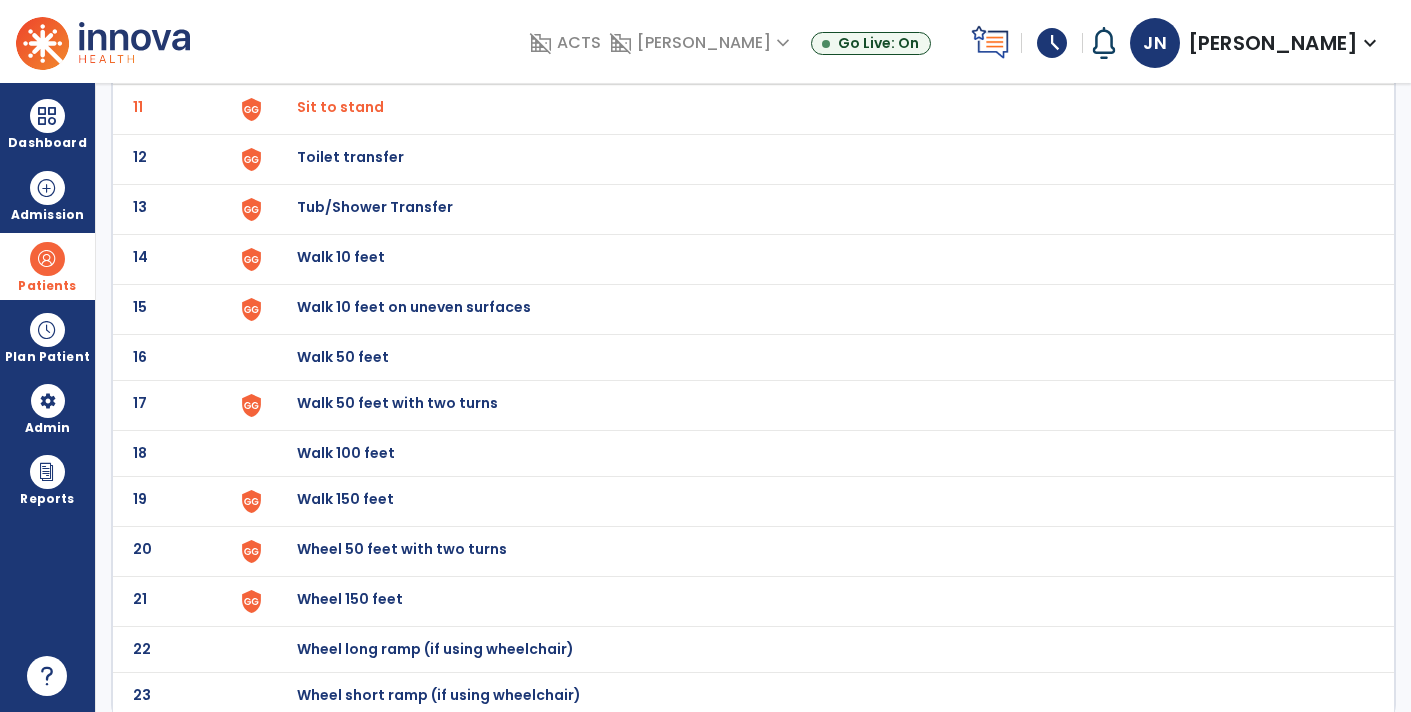 scroll, scrollTop: 648, scrollLeft: 0, axis: vertical 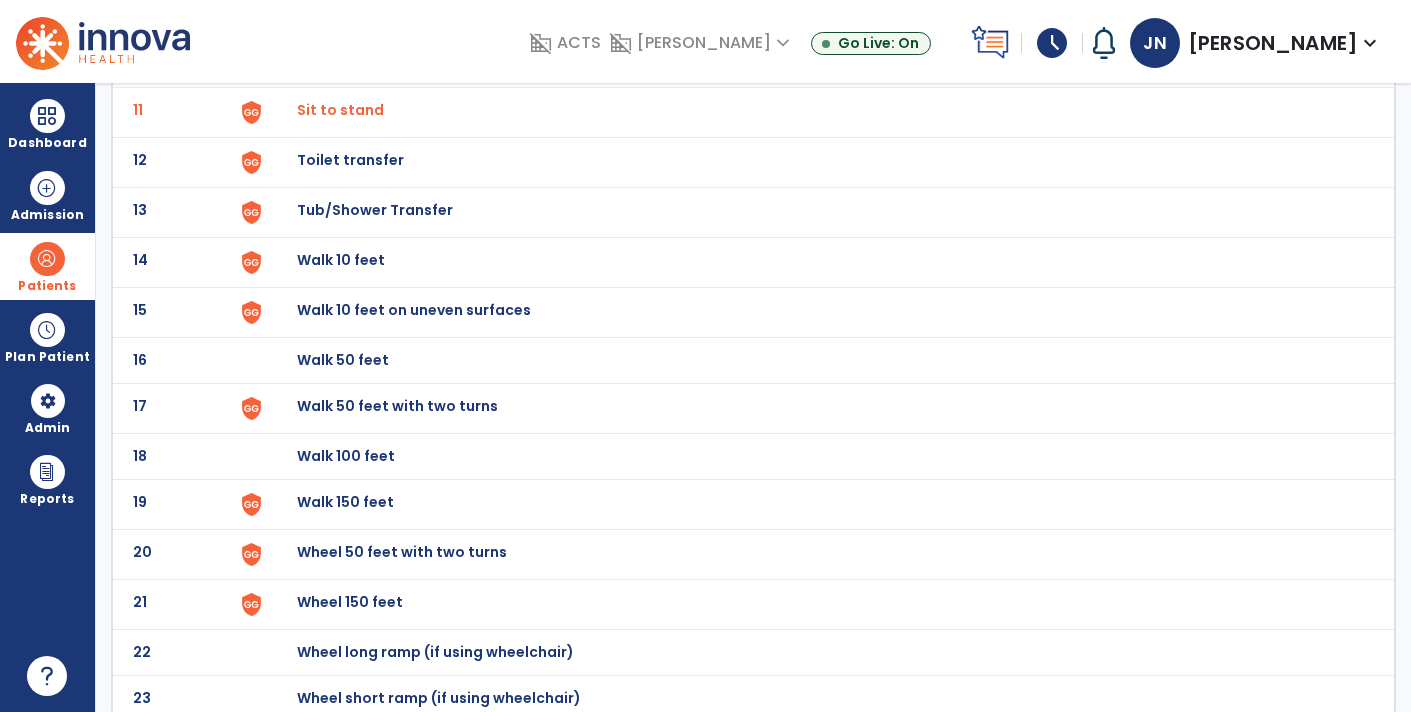 click on "Walk 150 feet" at bounding box center (815, -384) 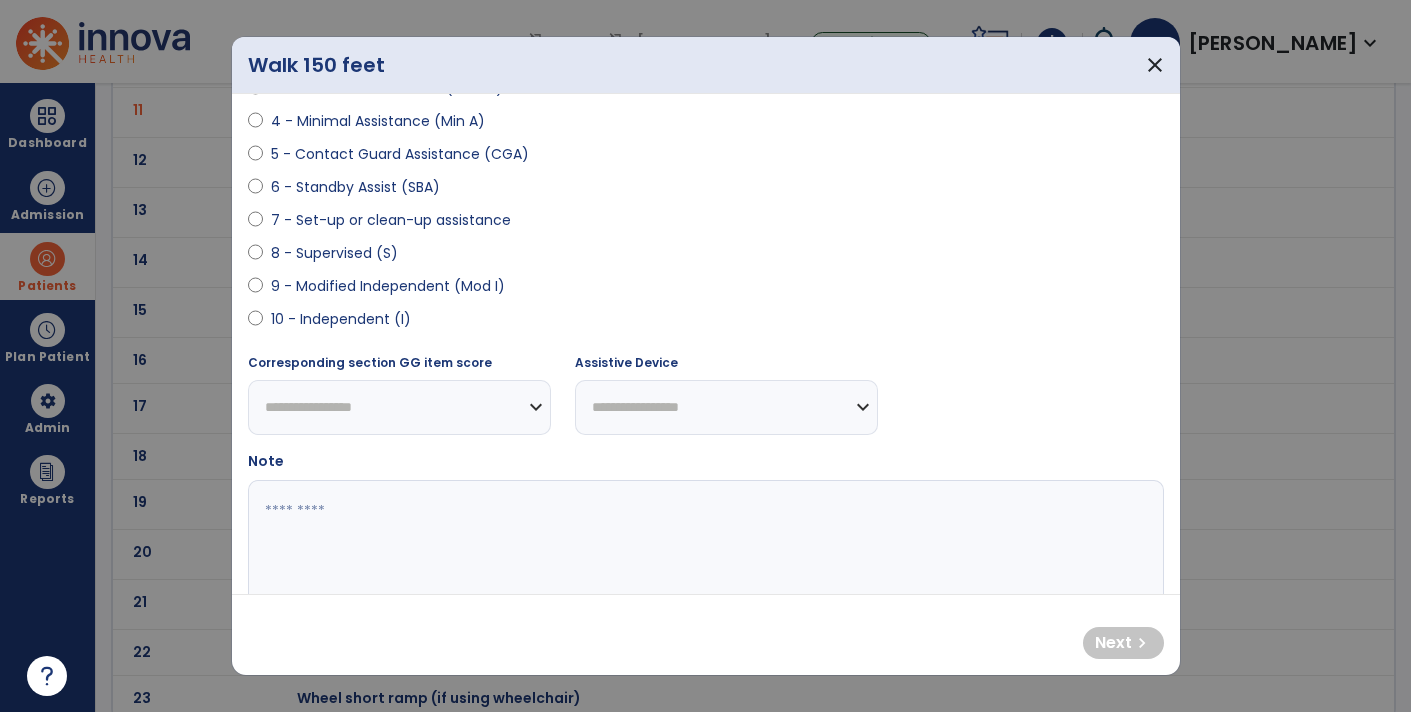 scroll, scrollTop: 0, scrollLeft: 0, axis: both 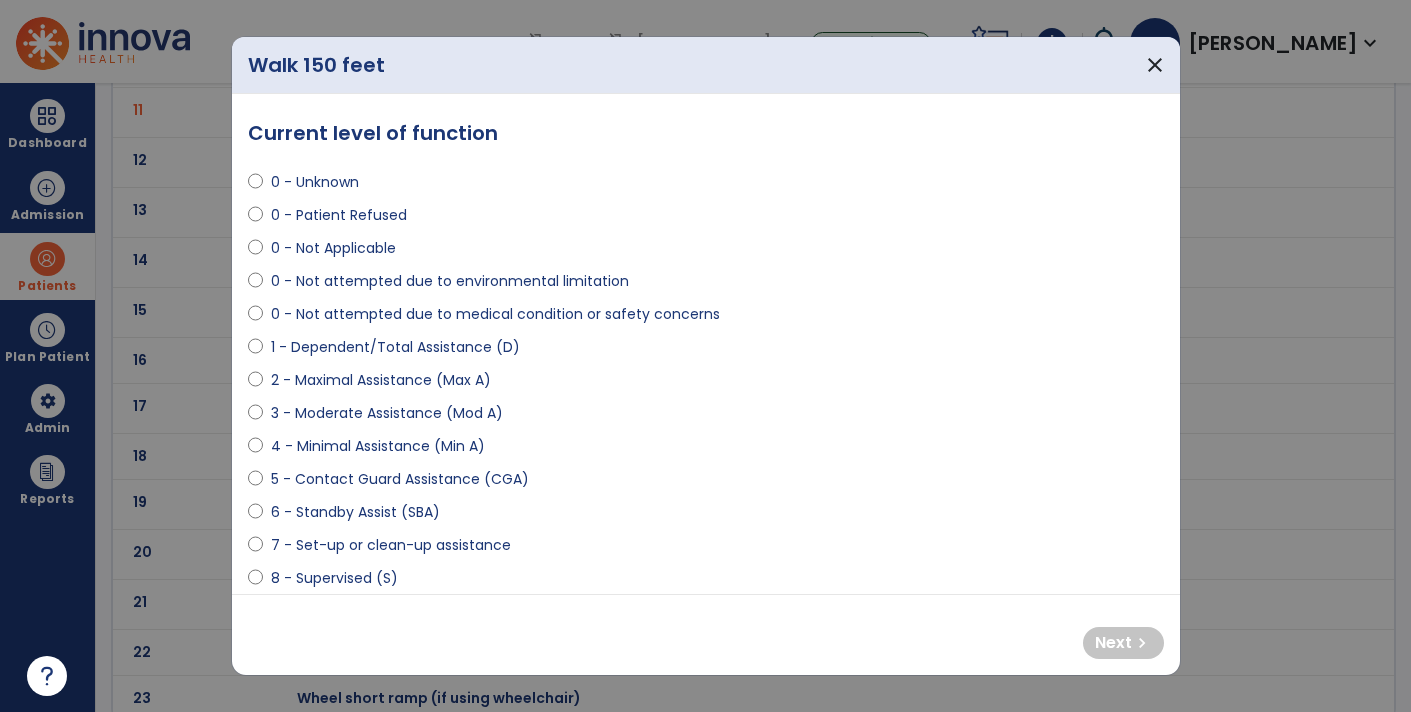 click on "5 - Contact Guard Assistance (CGA)" at bounding box center (706, 483) 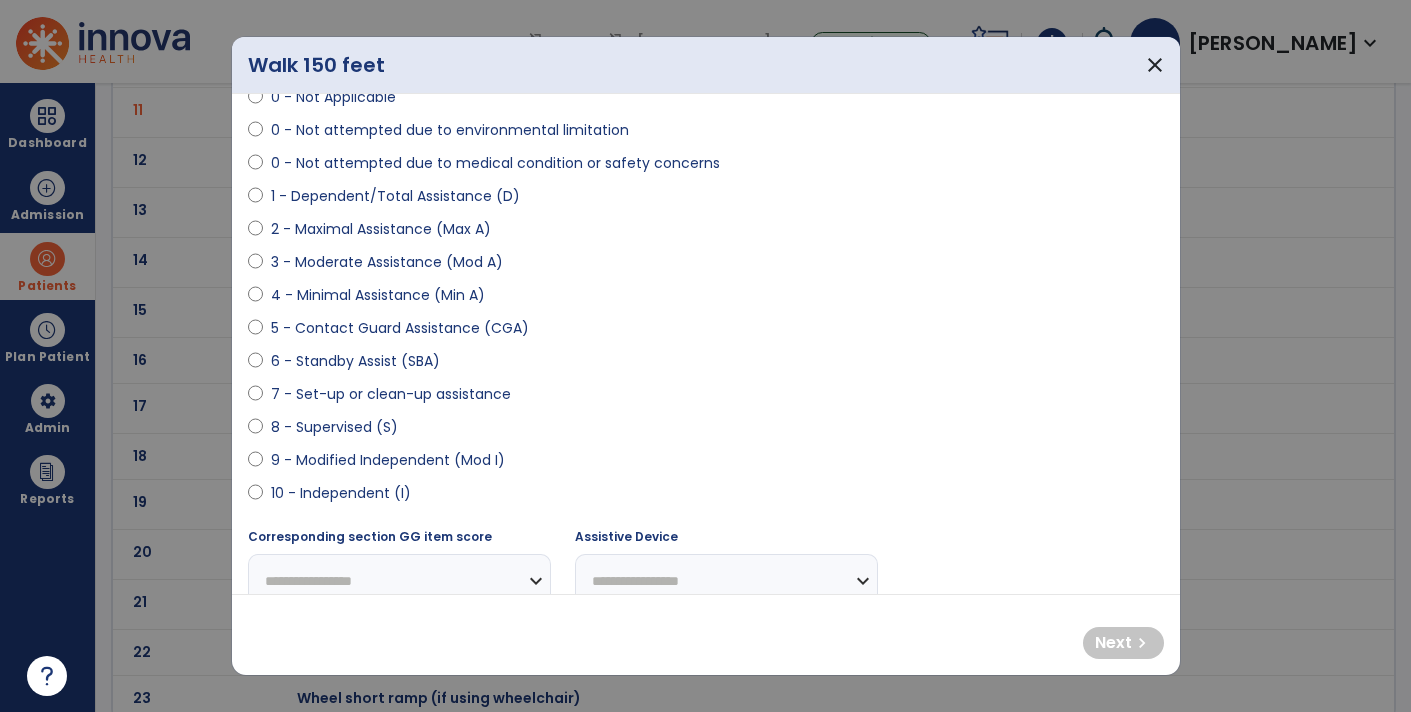 scroll, scrollTop: 150, scrollLeft: 0, axis: vertical 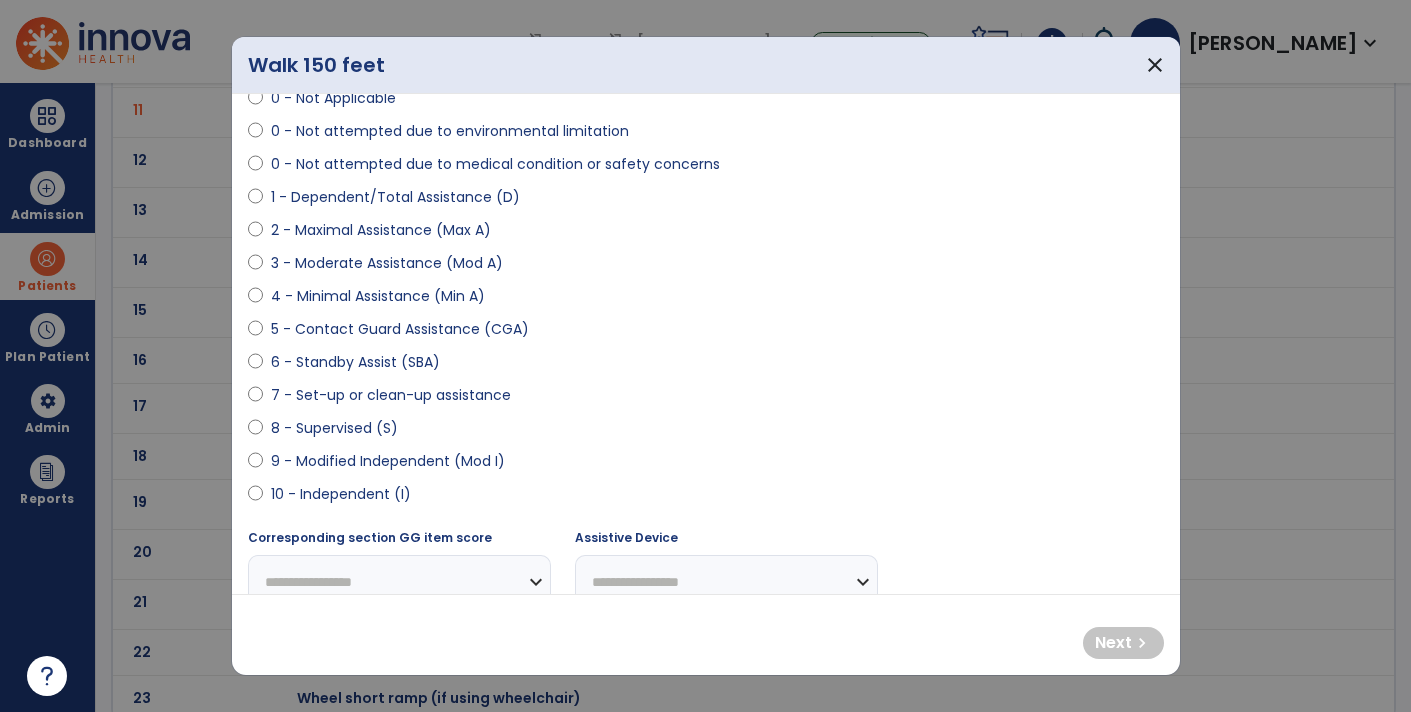 click on "5 - Contact Guard Assistance (CGA)" at bounding box center [400, 329] 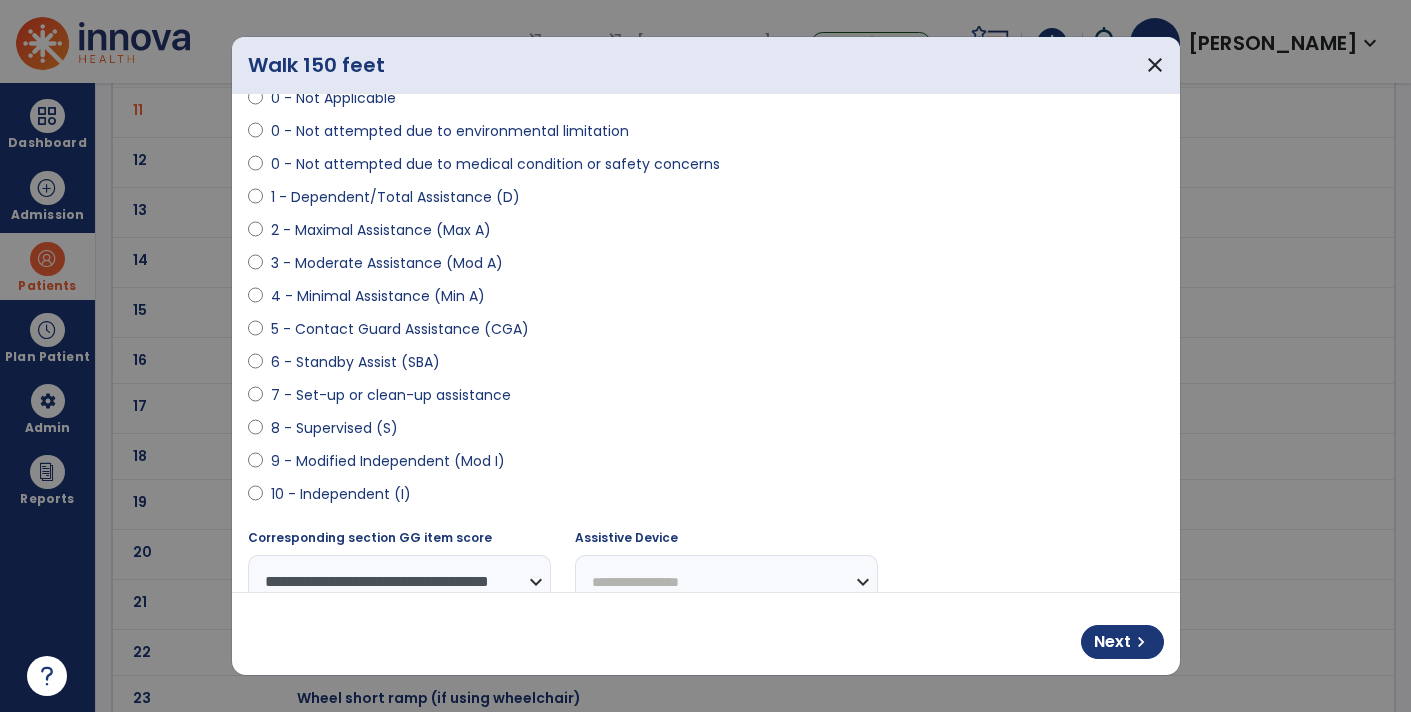 click on "**********" at bounding box center (726, 582) 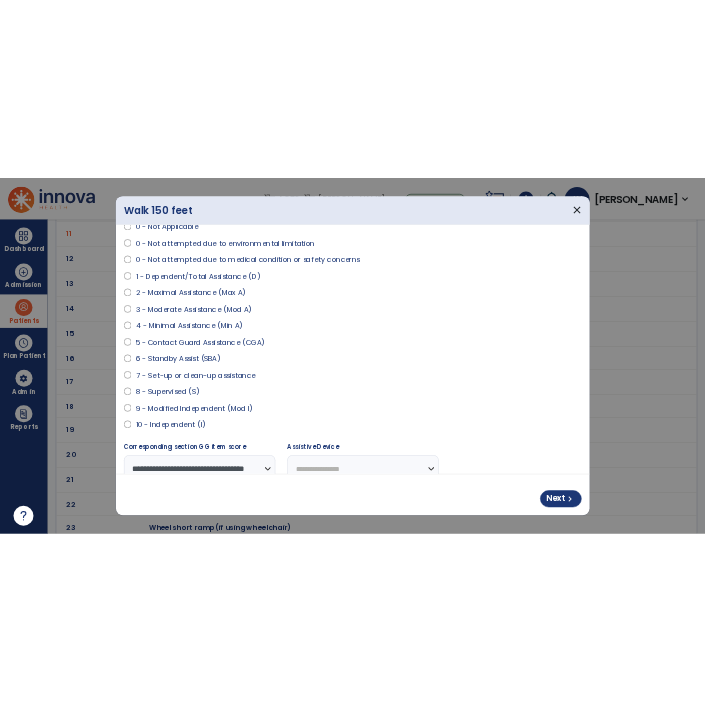 scroll, scrollTop: 166, scrollLeft: 0, axis: vertical 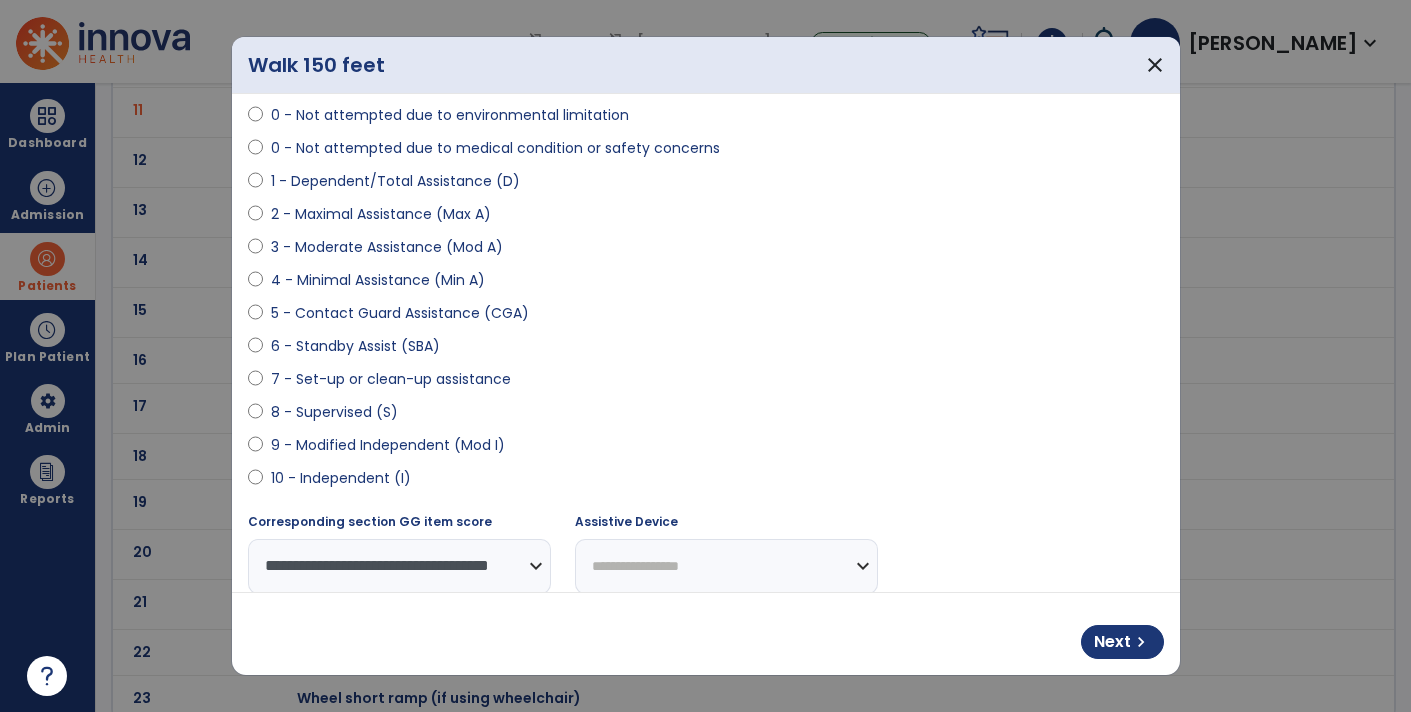 select on "**********" 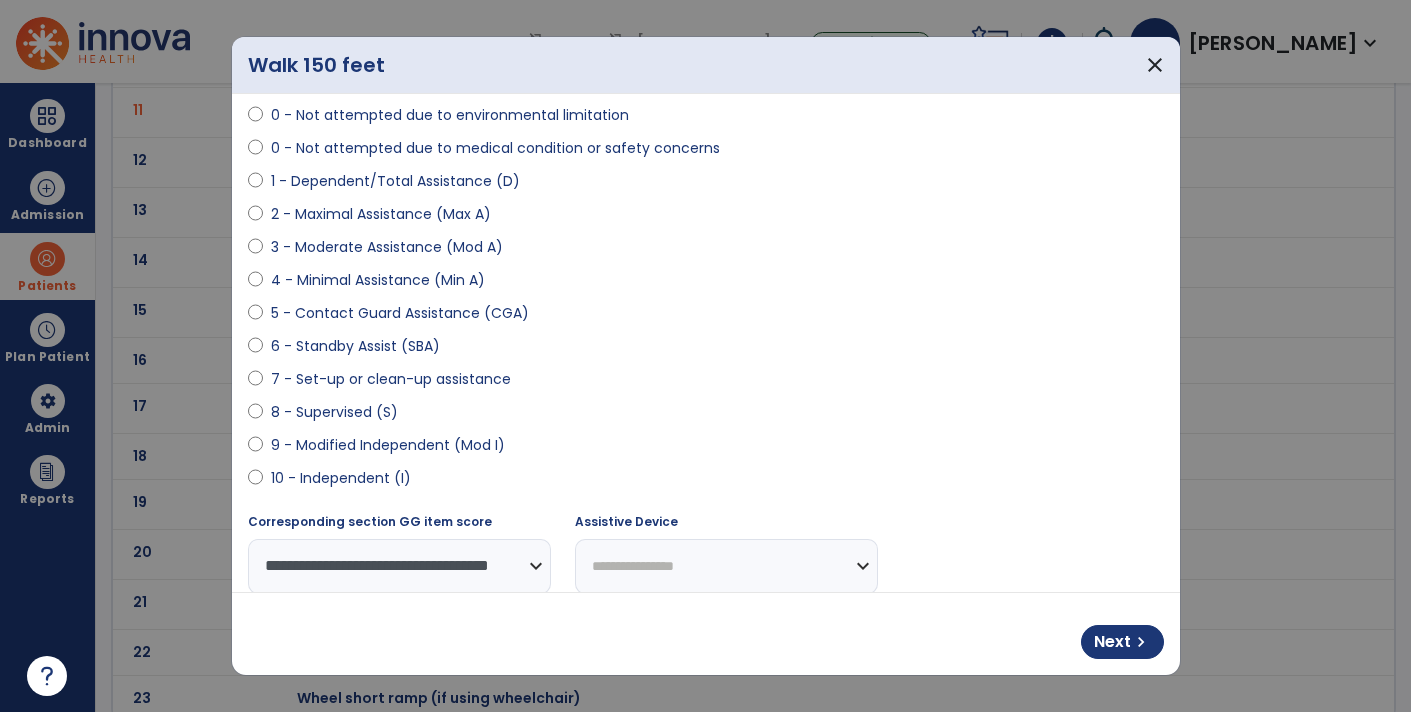 click on "**********" at bounding box center [726, 566] 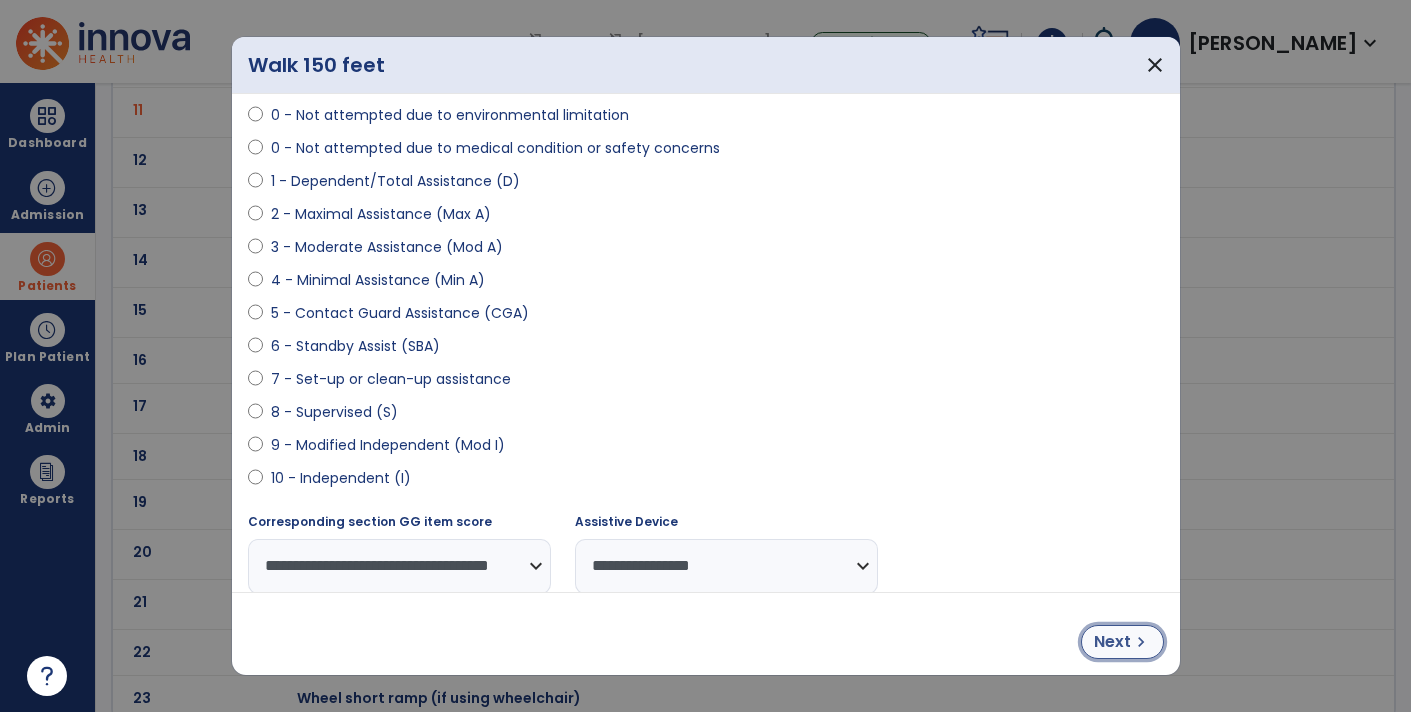 click on "Next" at bounding box center (1112, 642) 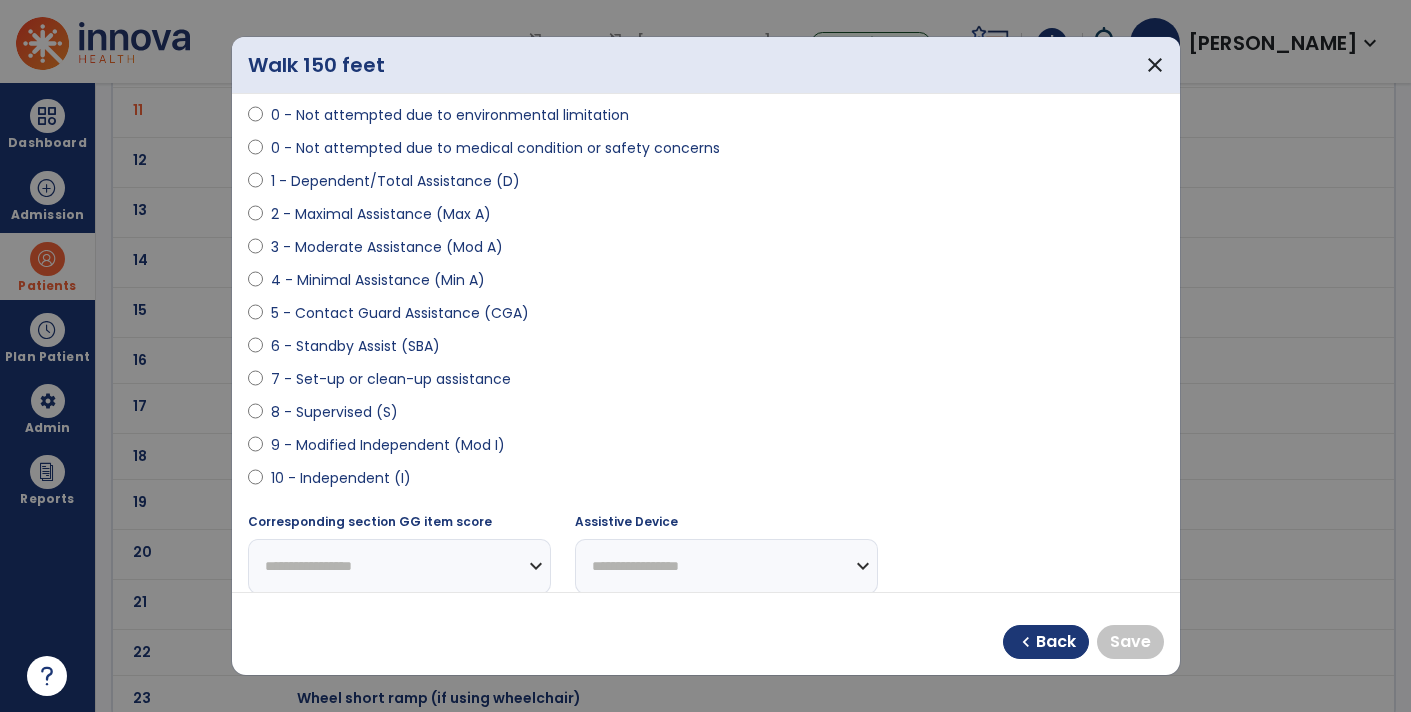 click on "9 - Modified Independent (Mod I)" at bounding box center [388, 445] 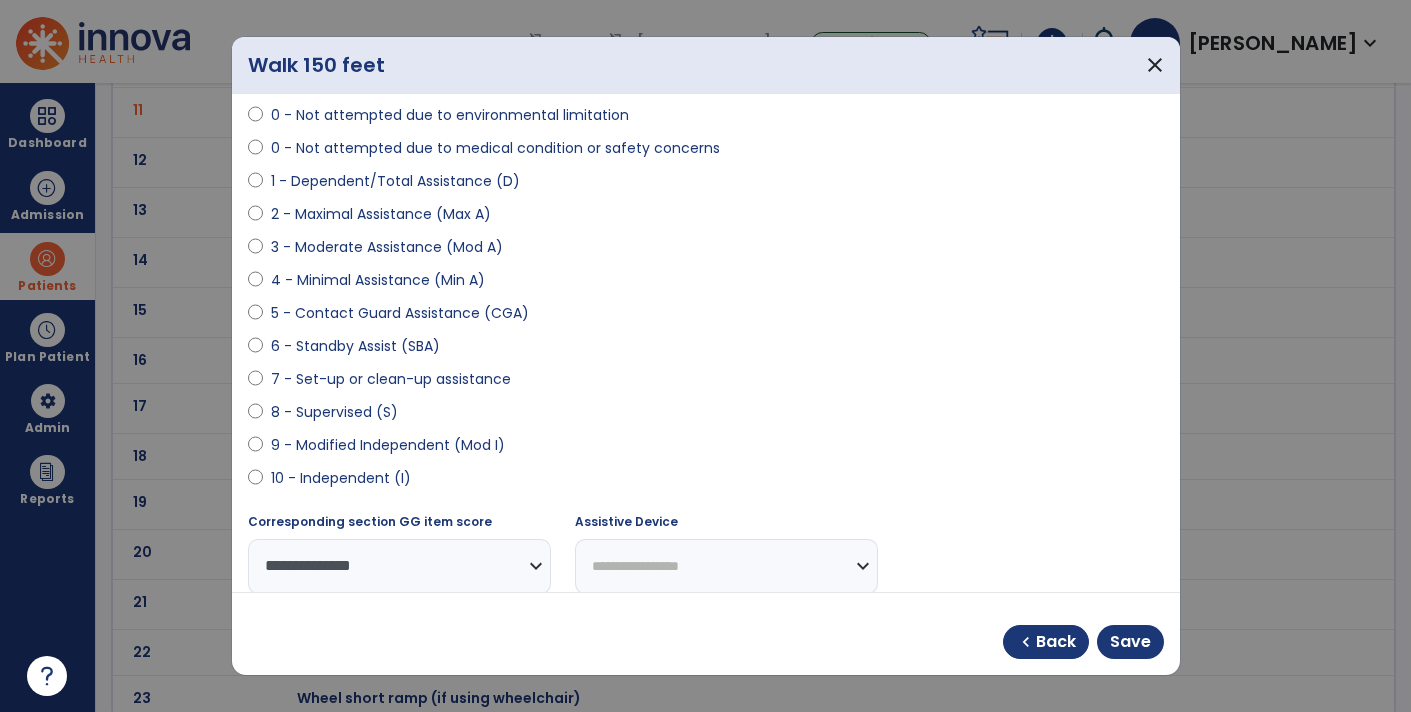 click on "**********" at bounding box center (726, 566) 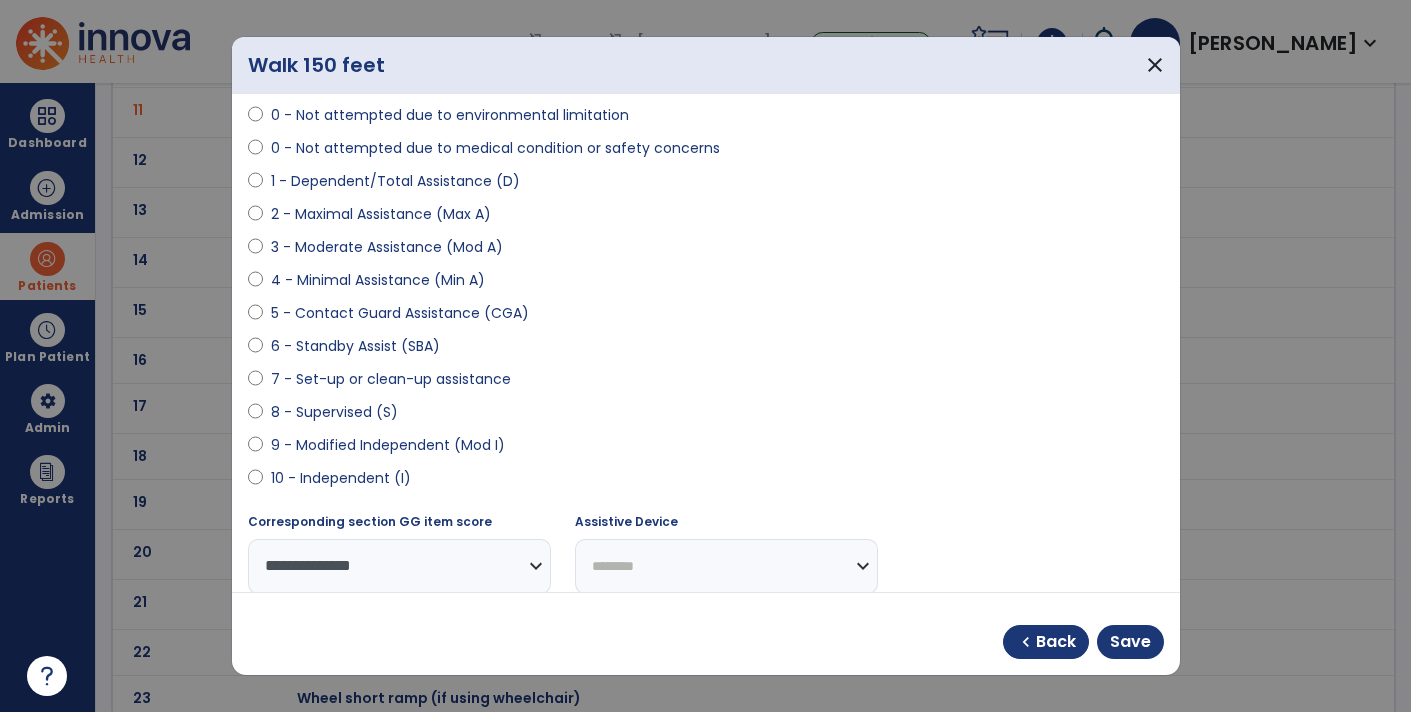 click on "**********" at bounding box center [726, 566] 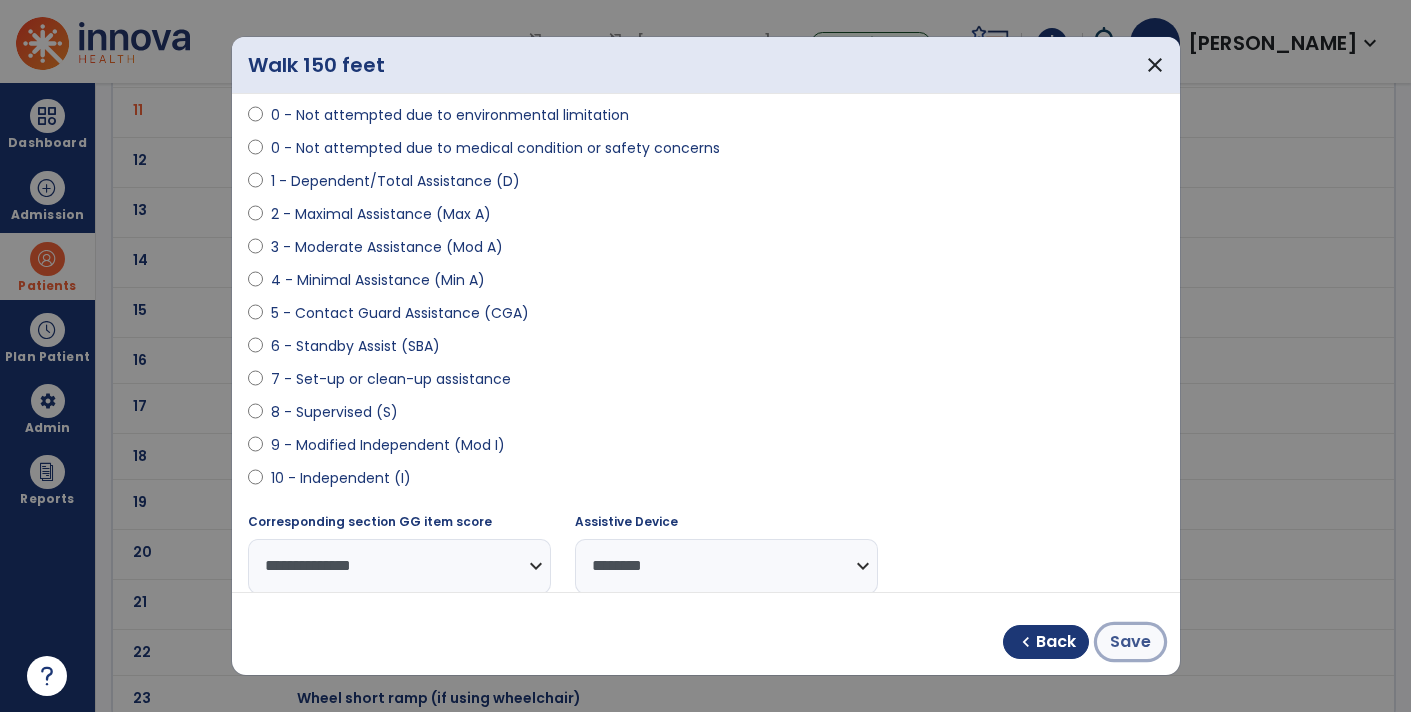 click on "Save" at bounding box center (1130, 642) 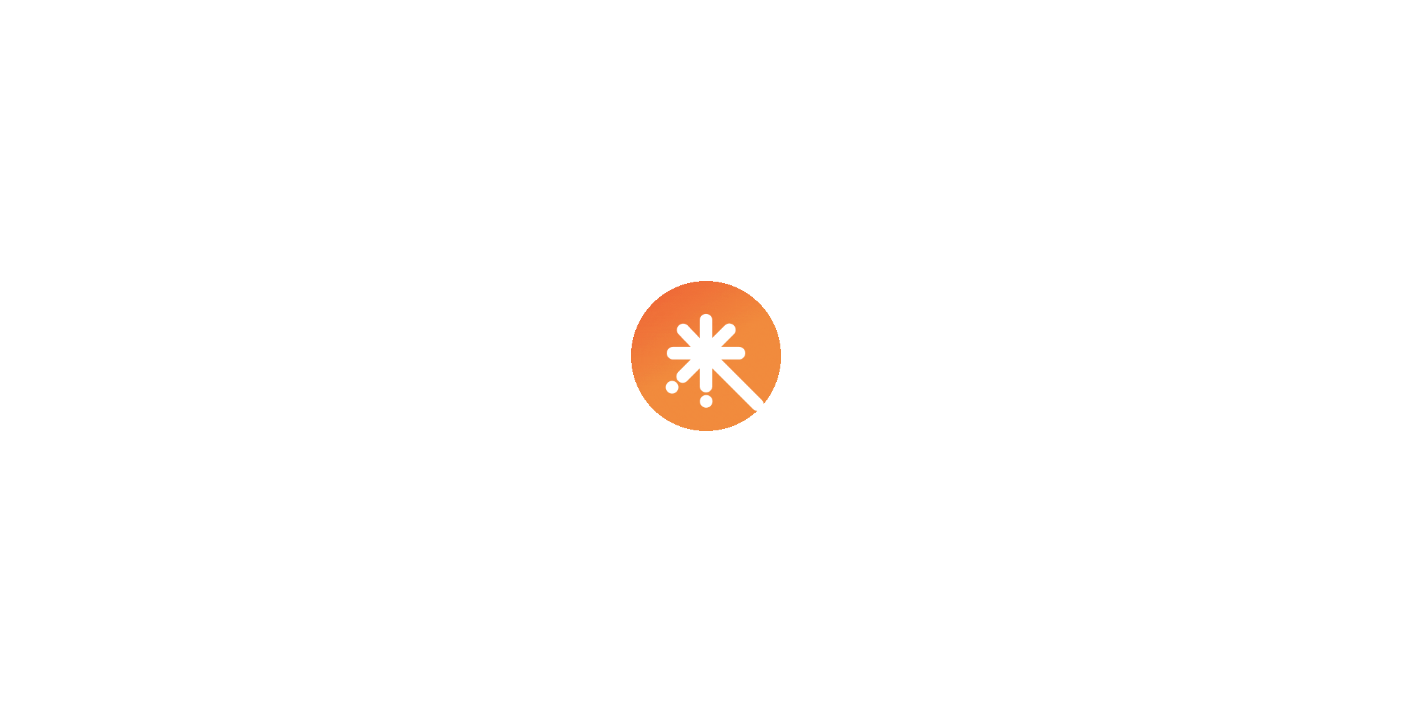 scroll, scrollTop: 0, scrollLeft: 0, axis: both 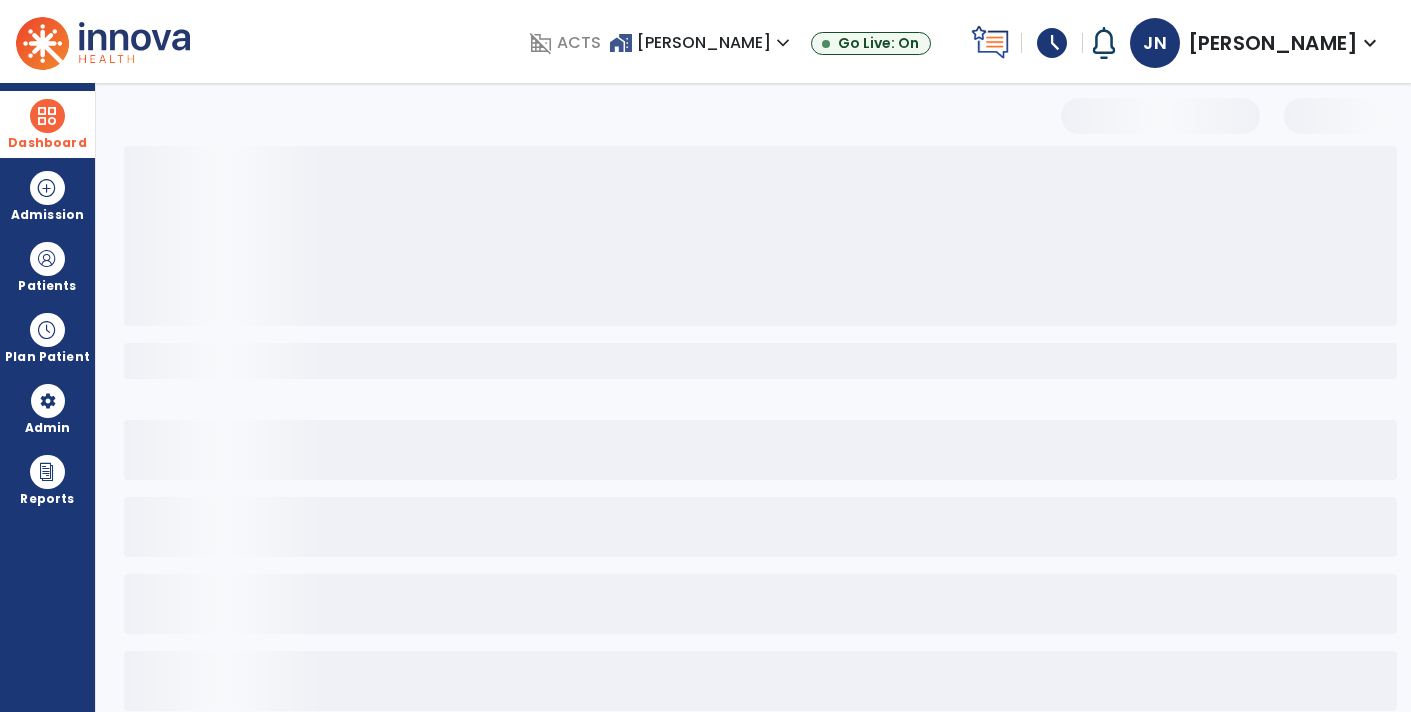 click on "Dashboard" at bounding box center [47, 124] 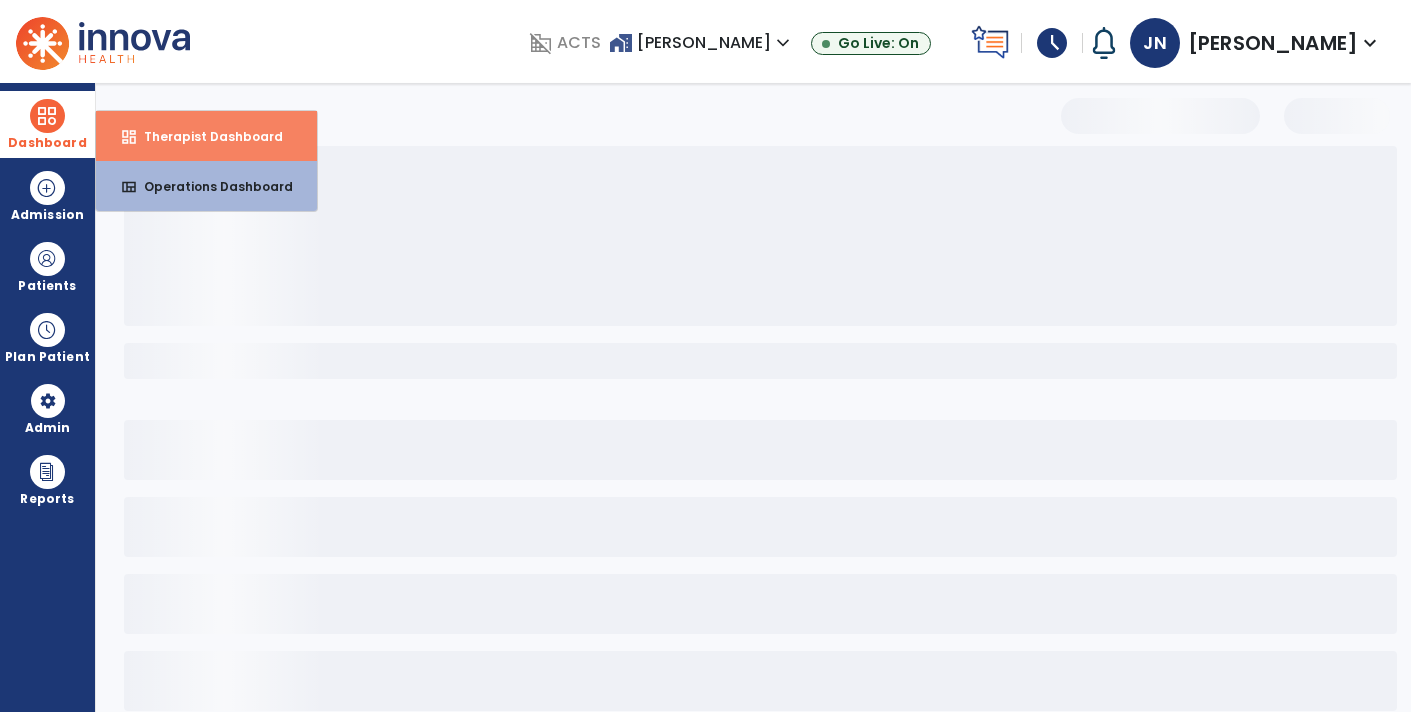 click on "Therapist Dashboard" at bounding box center [205, 136] 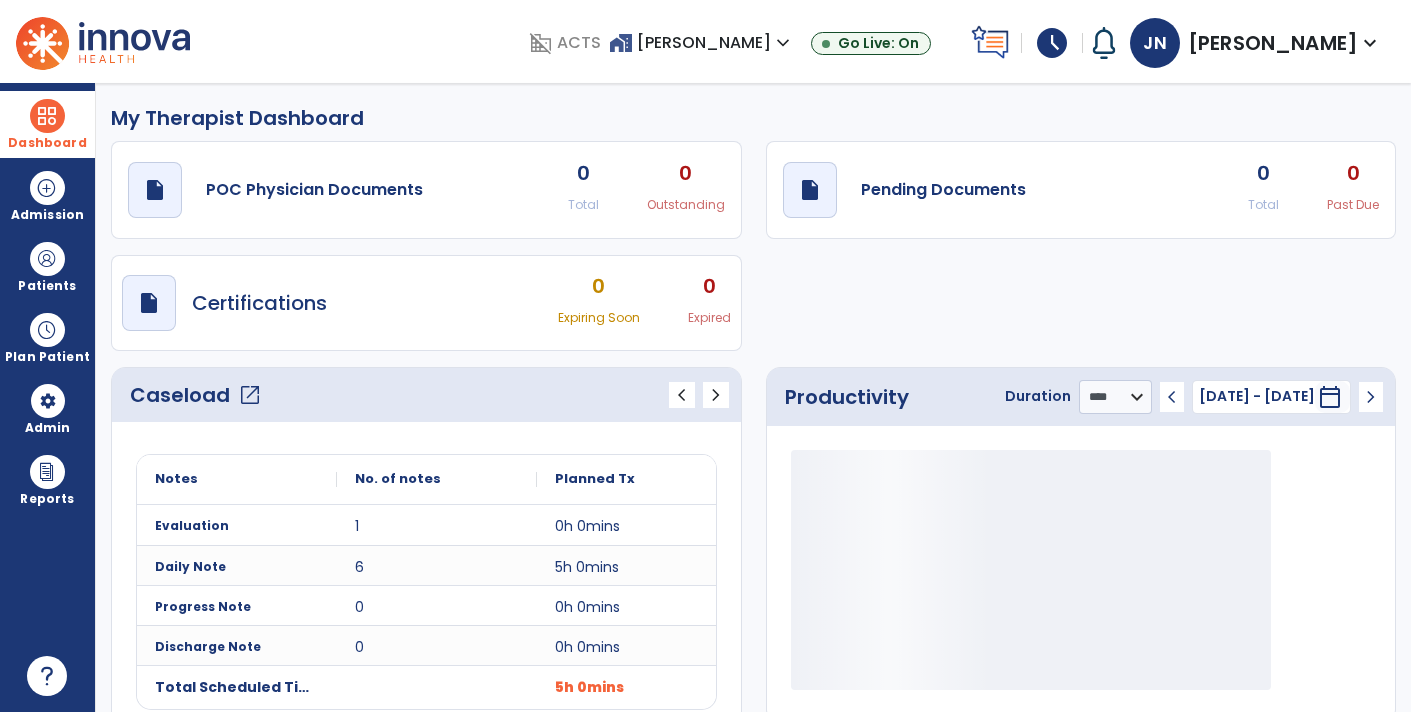 scroll, scrollTop: 19, scrollLeft: 0, axis: vertical 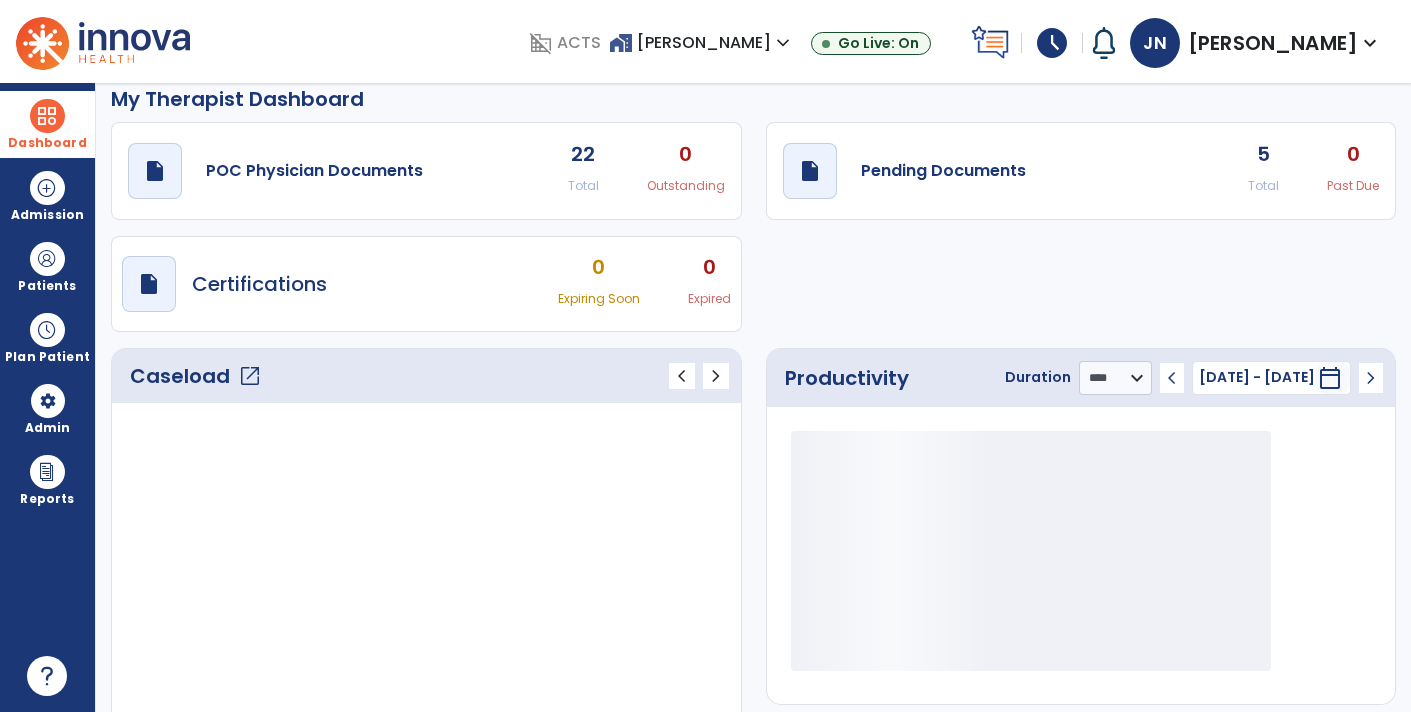 click on "open_in_new" 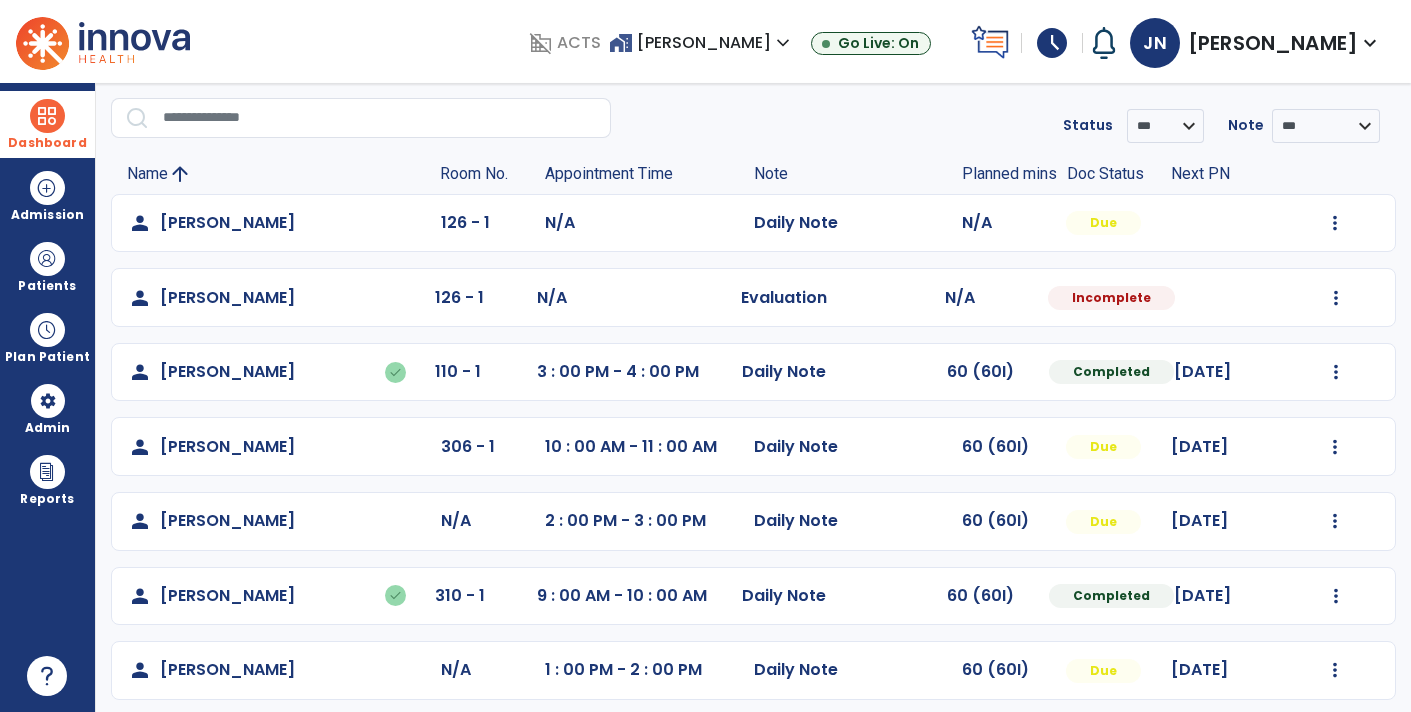 scroll, scrollTop: 72, scrollLeft: 0, axis: vertical 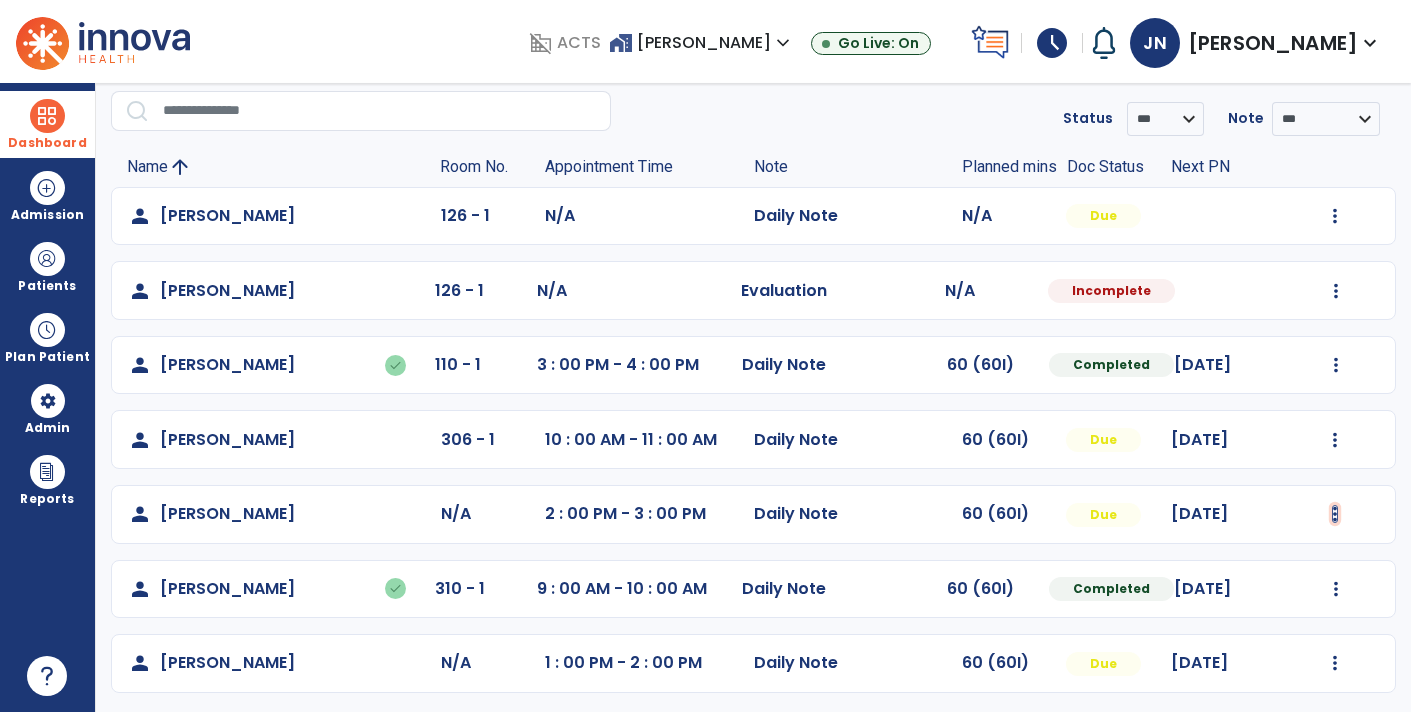 click at bounding box center [1335, 216] 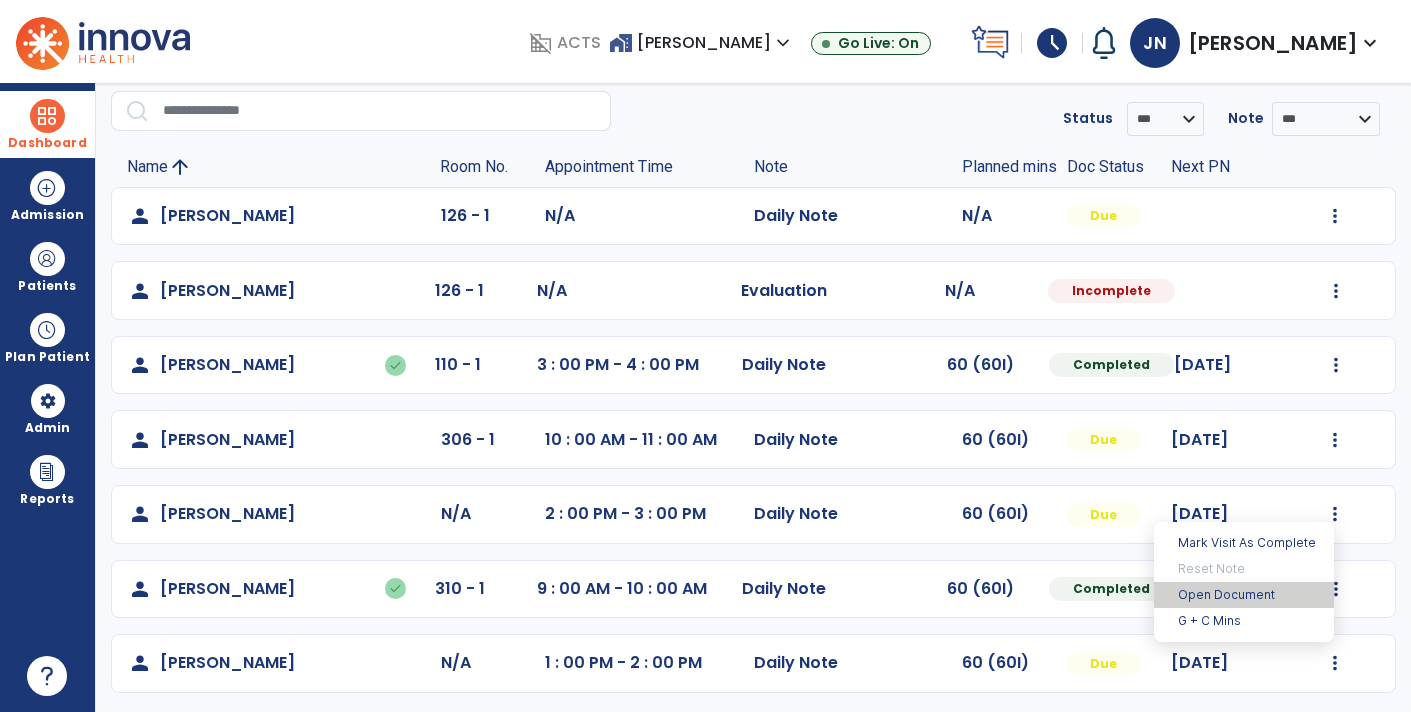 click on "Open Document" at bounding box center [1244, 595] 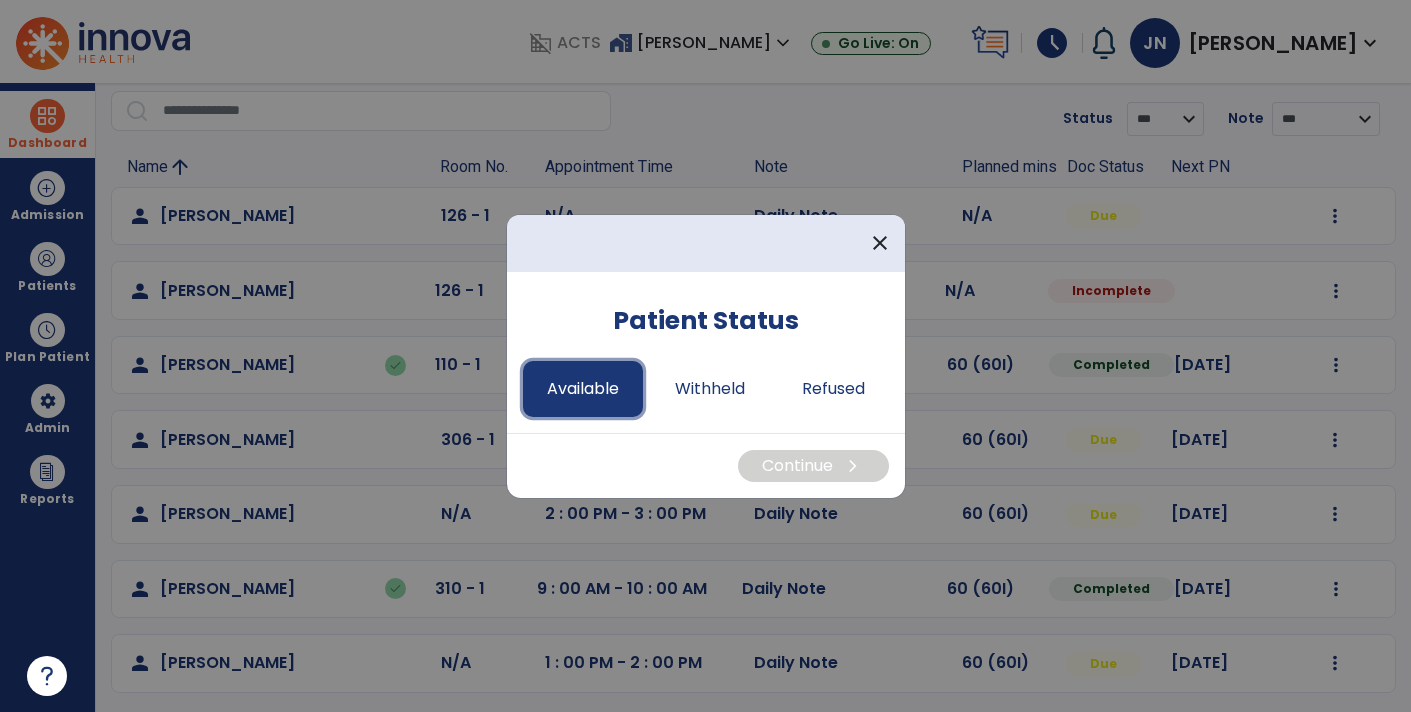 click on "Available" at bounding box center [583, 389] 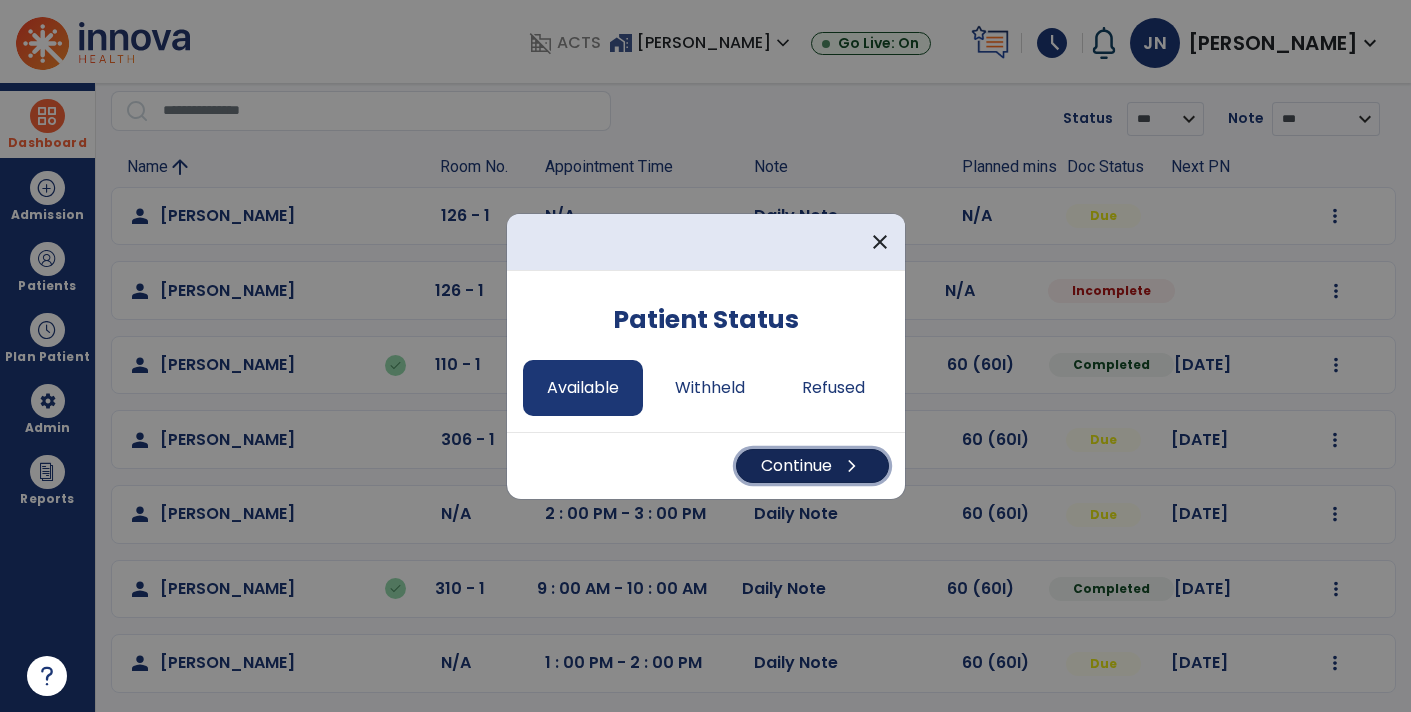 click on "Continue   chevron_right" at bounding box center (812, 466) 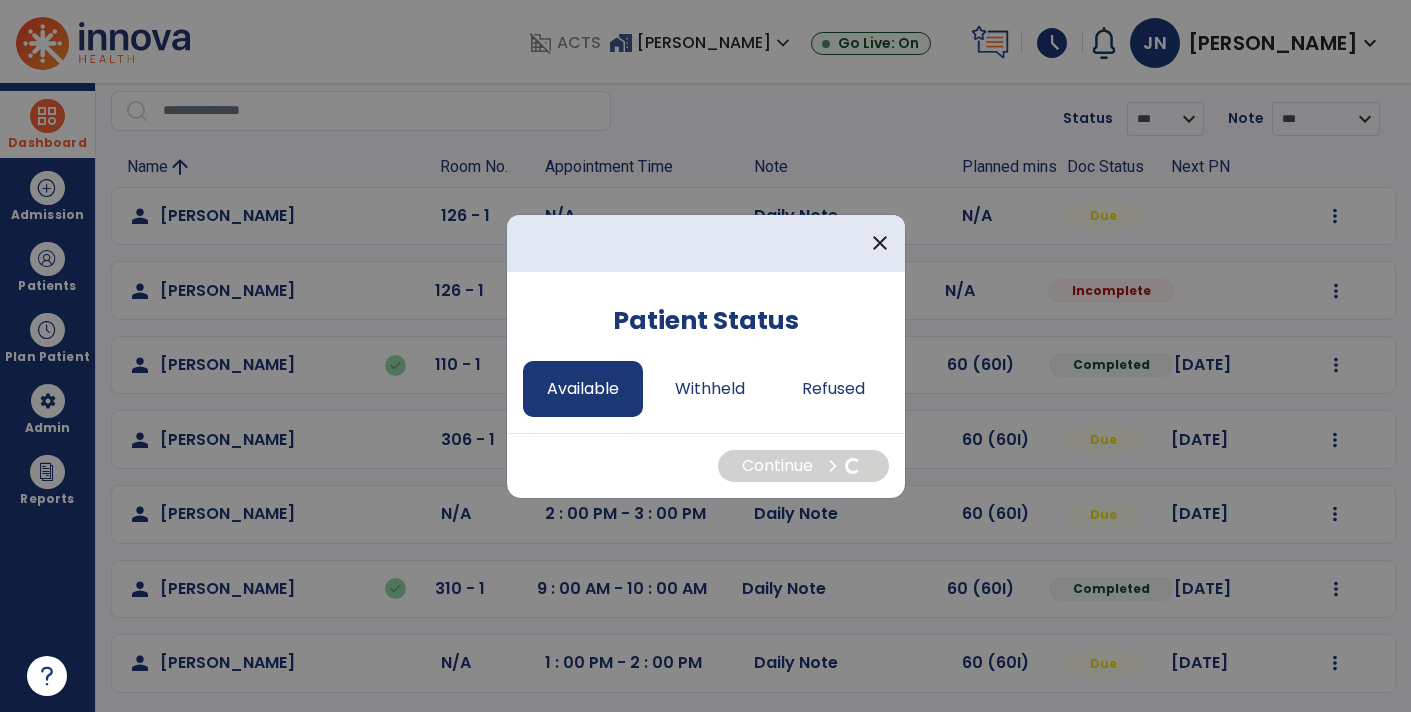 select on "*" 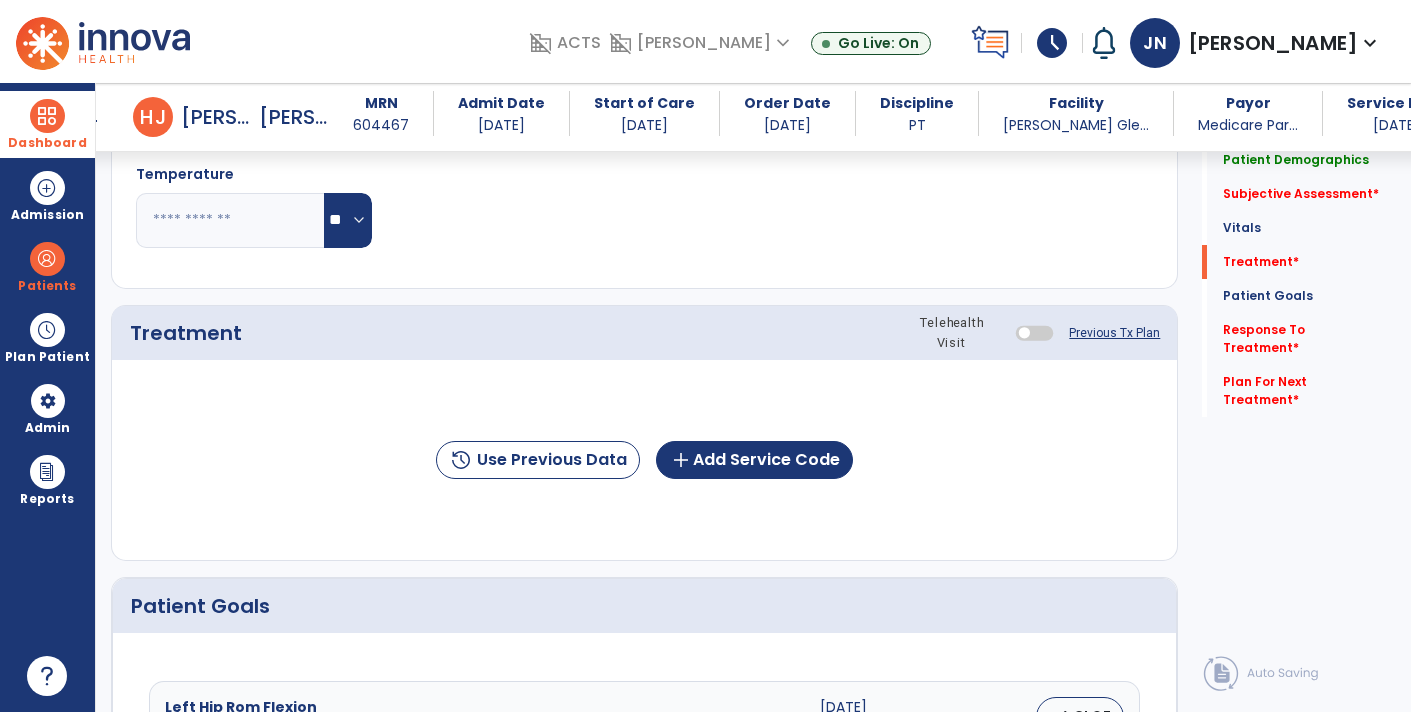 click on "Previous Tx Plan" 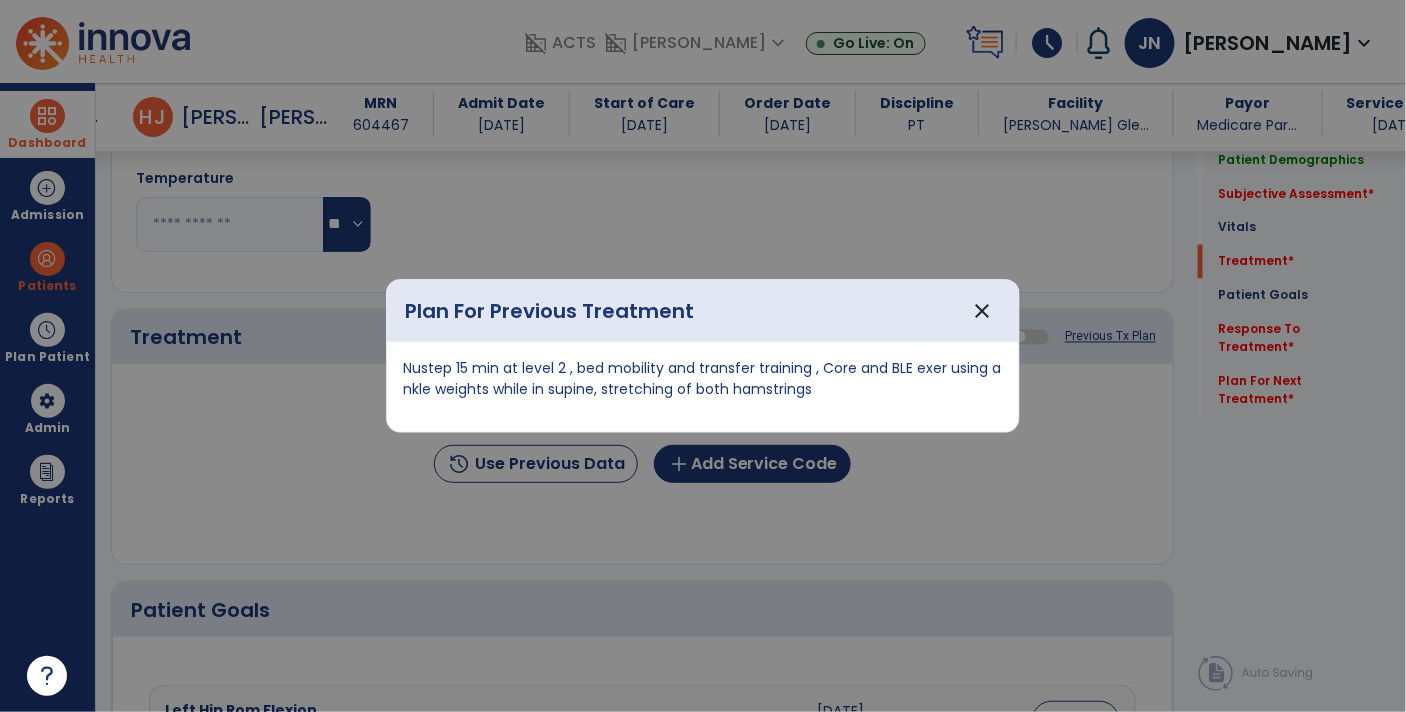 scroll, scrollTop: 1054, scrollLeft: 0, axis: vertical 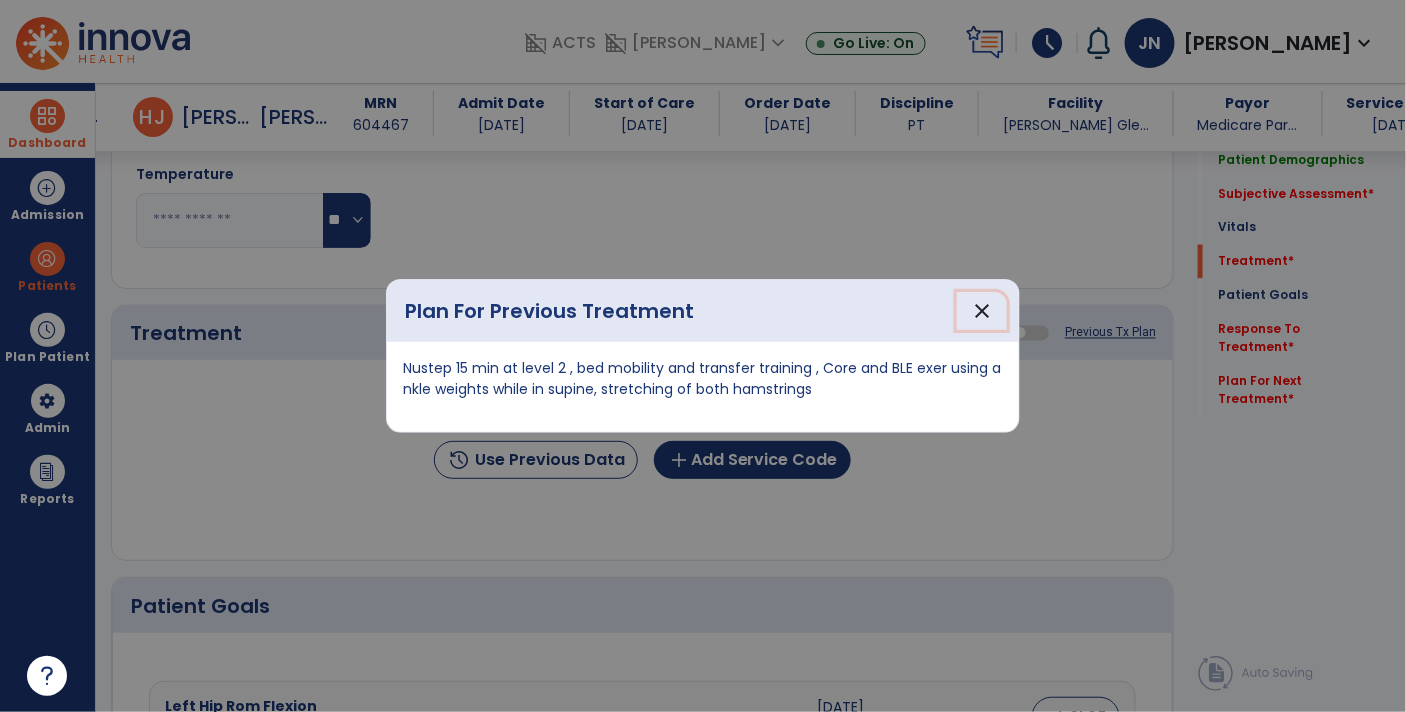 click on "close" at bounding box center (982, 311) 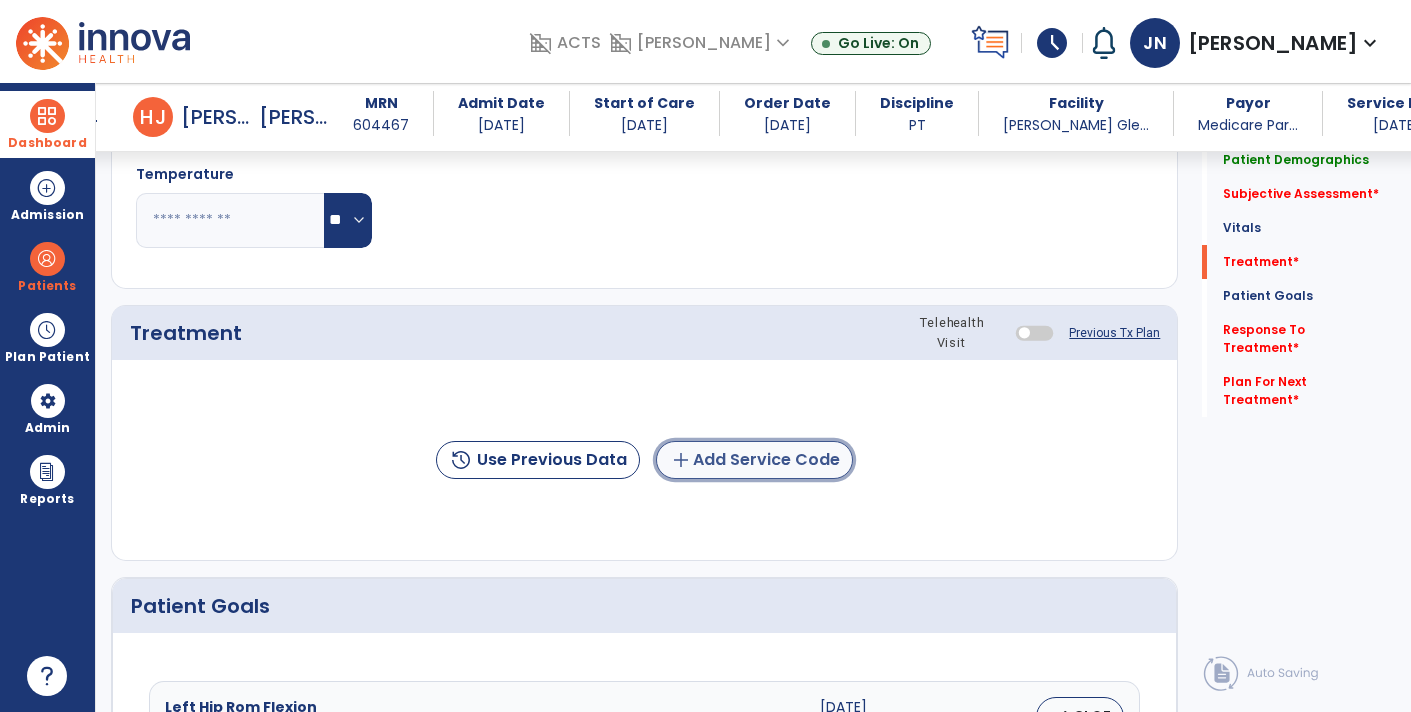 click on "add  Add Service Code" 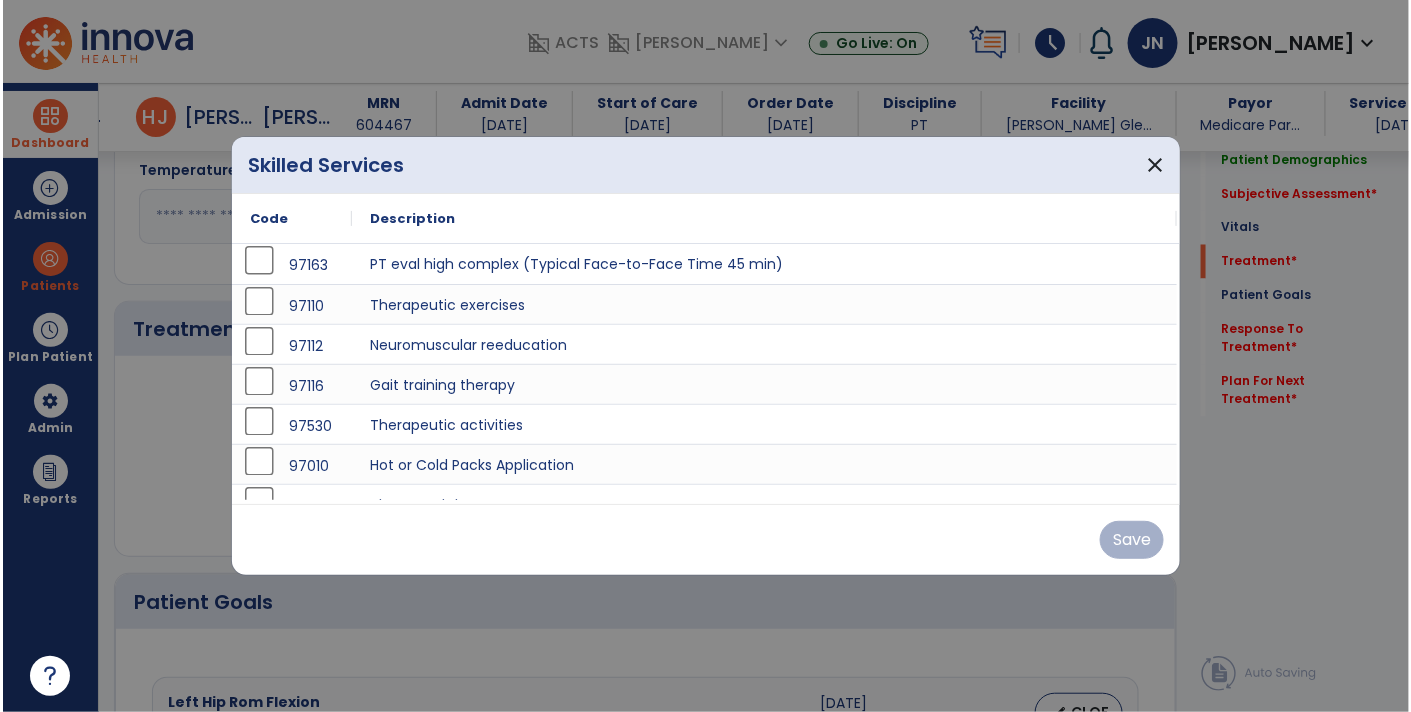 scroll, scrollTop: 1054, scrollLeft: 0, axis: vertical 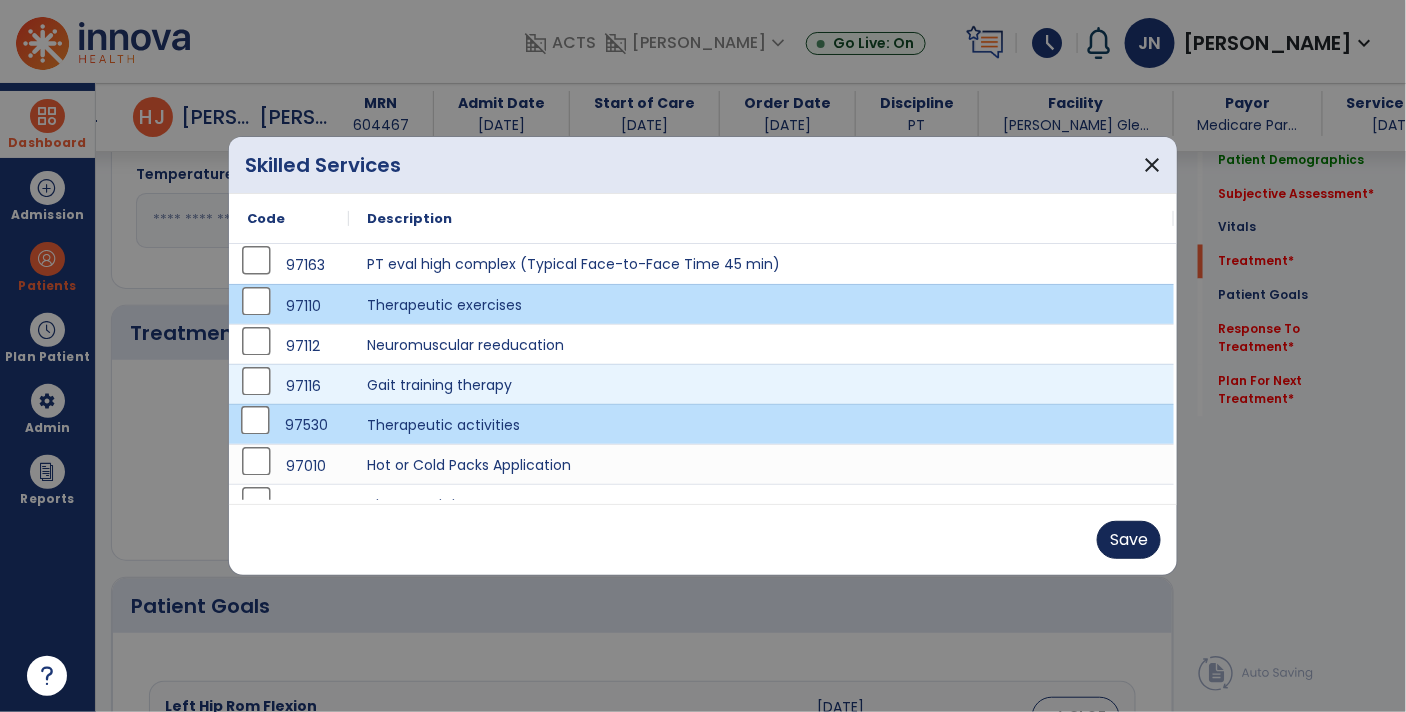 click on "Save" at bounding box center [1129, 540] 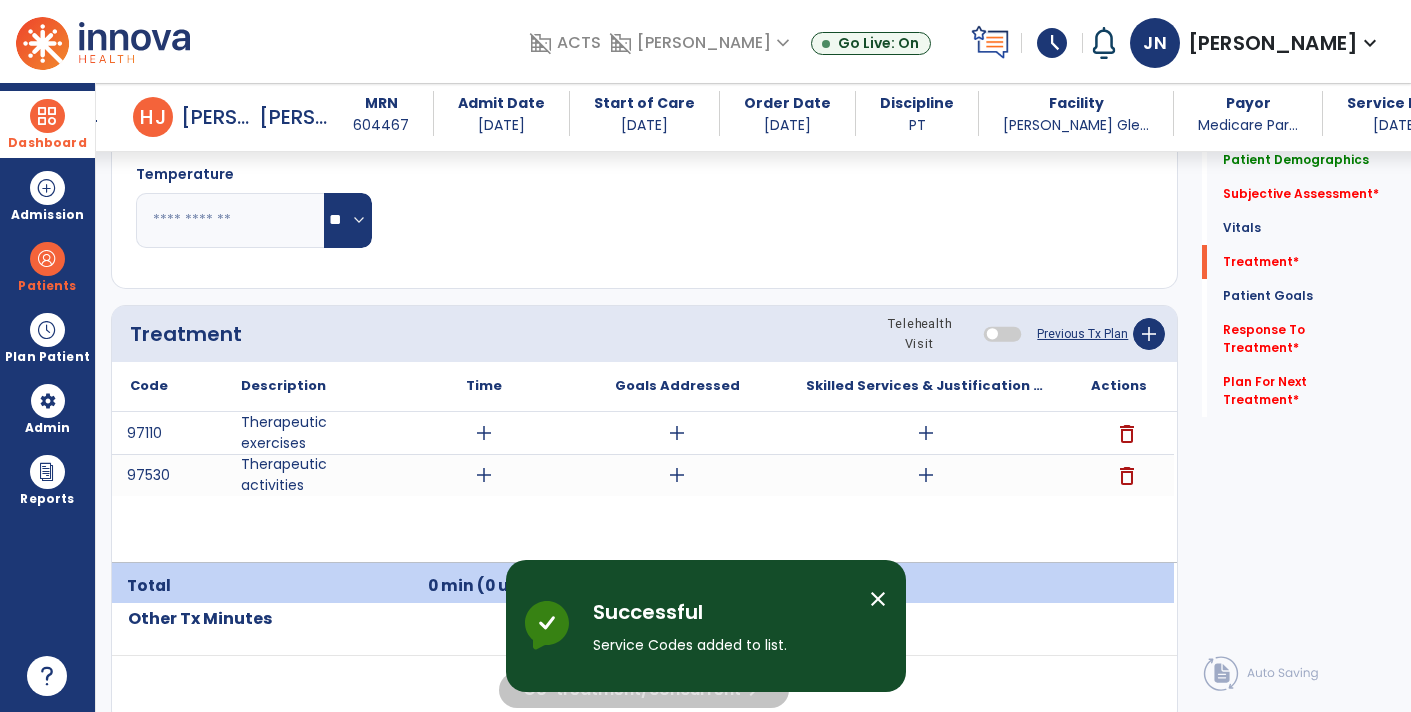 click on "Previous Tx Plan" 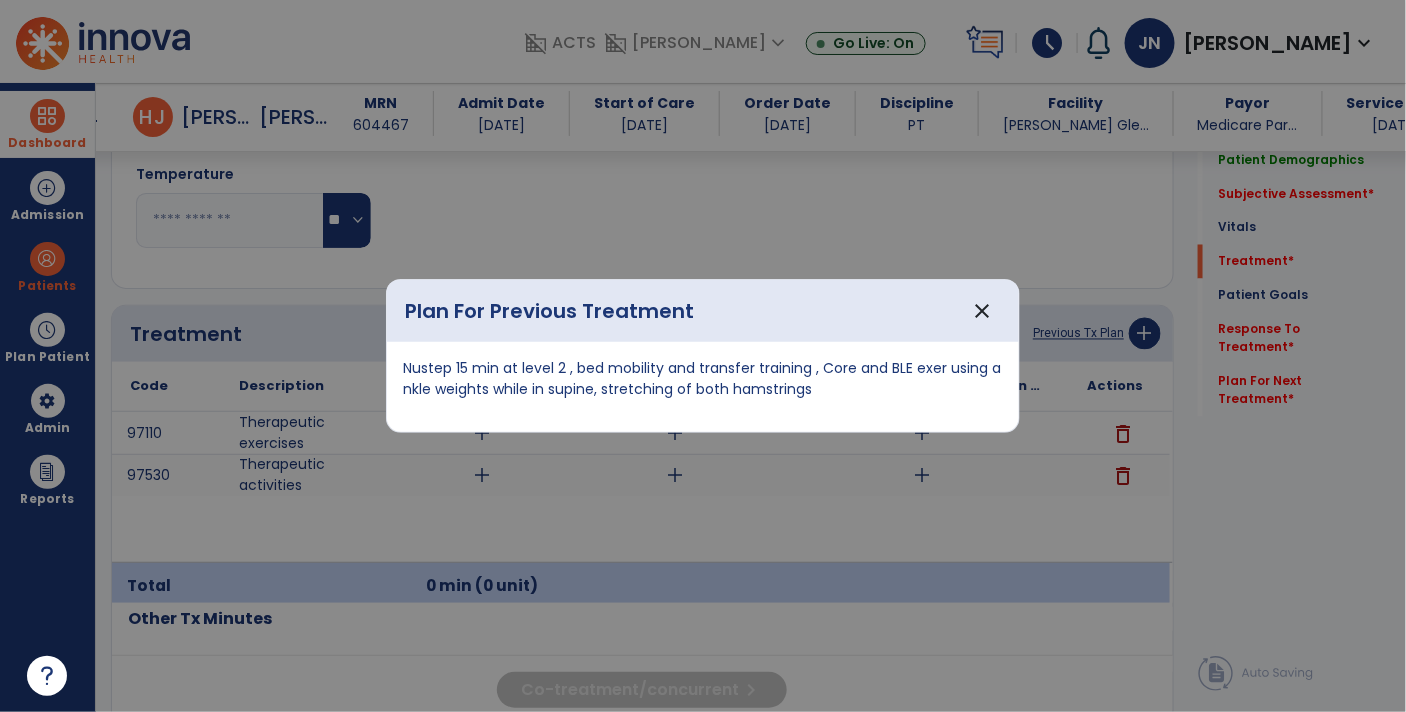 click on "close" at bounding box center [982, 311] 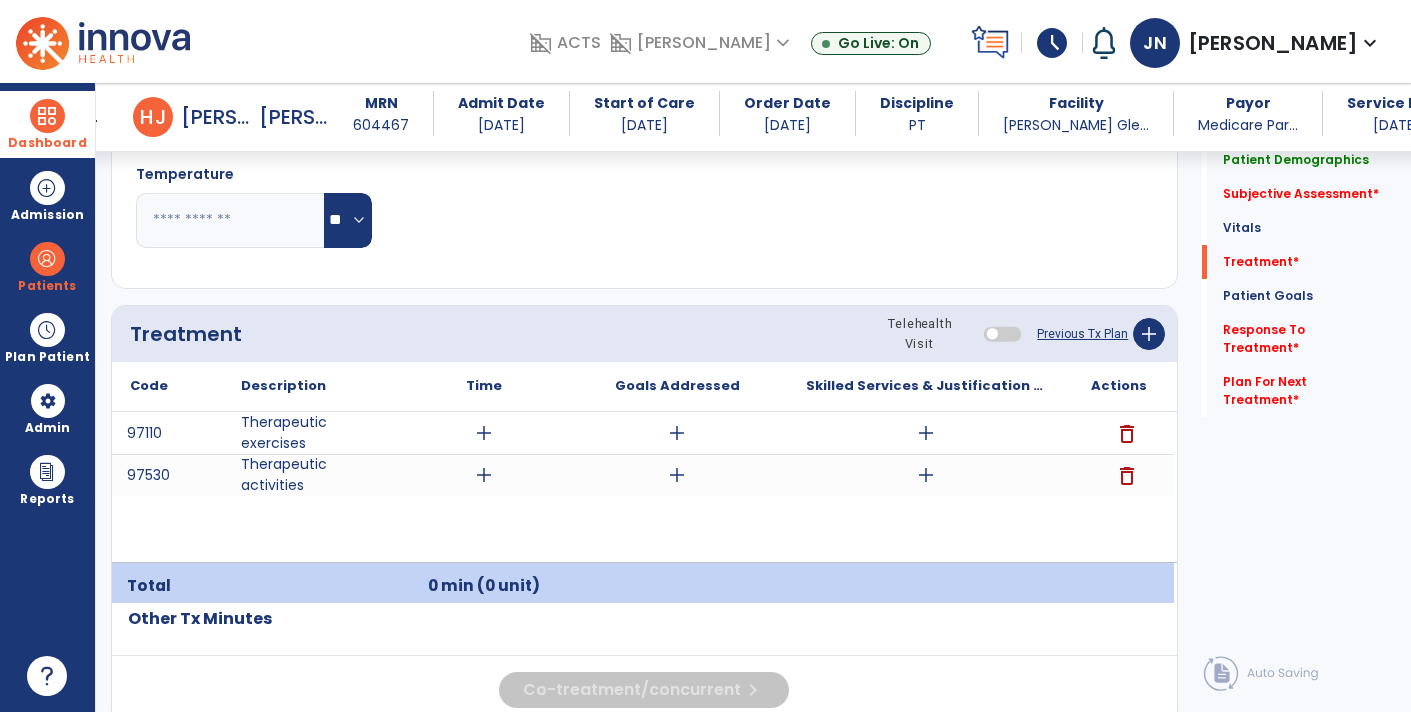click on "Dashboard" at bounding box center (47, 124) 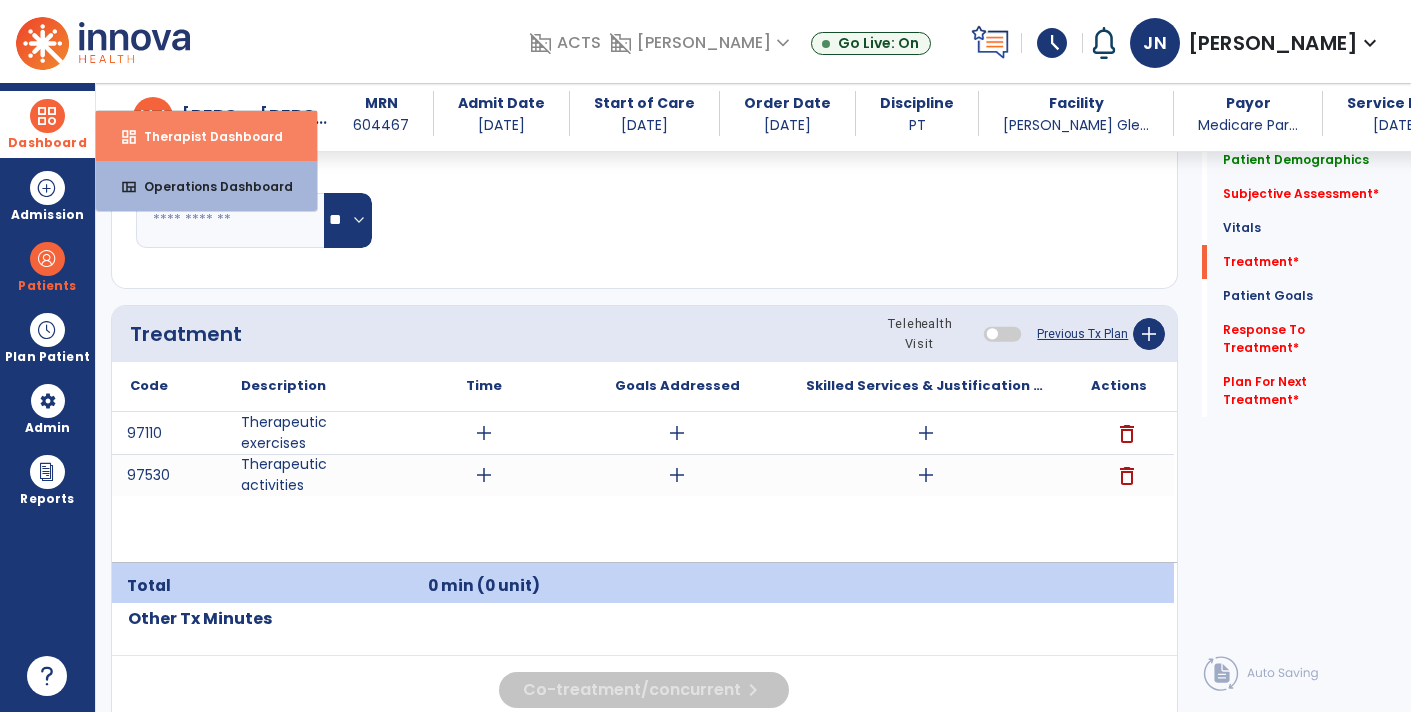 click on "Therapist Dashboard" at bounding box center (205, 136) 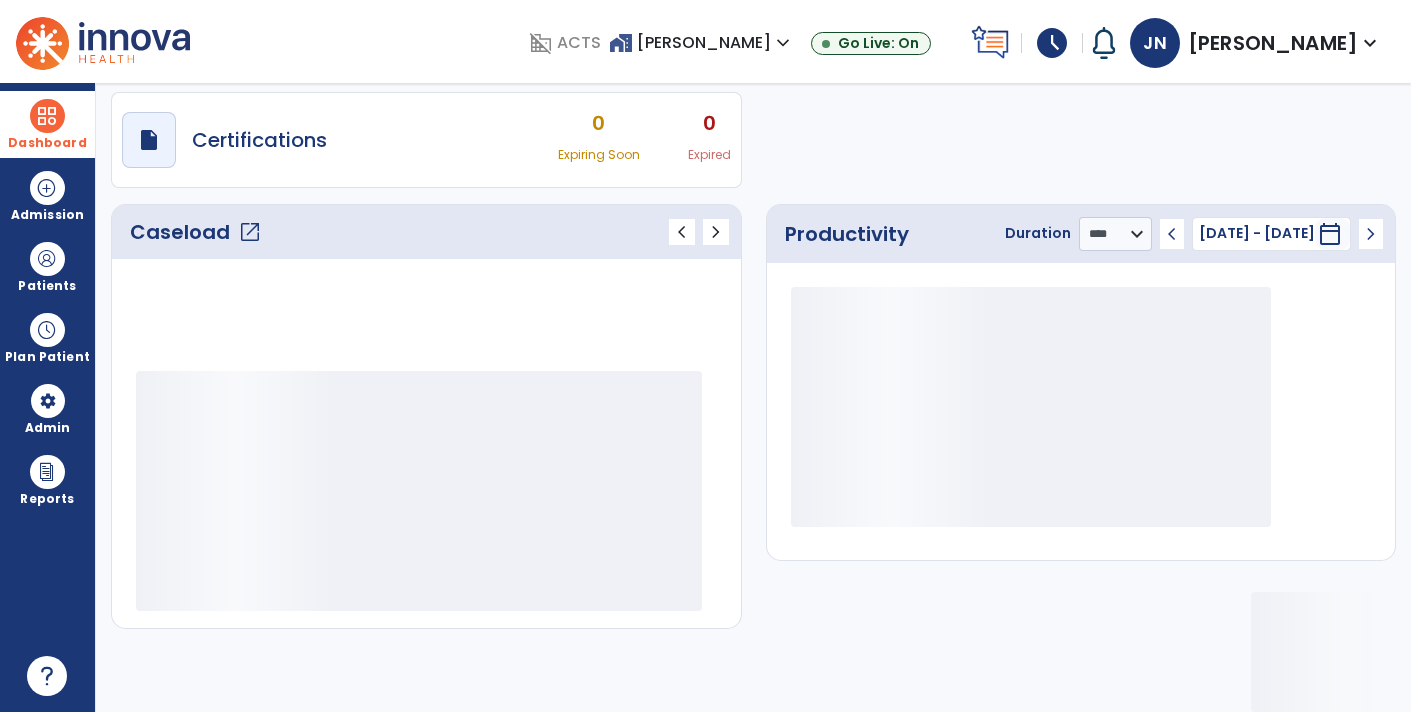scroll, scrollTop: 162, scrollLeft: 0, axis: vertical 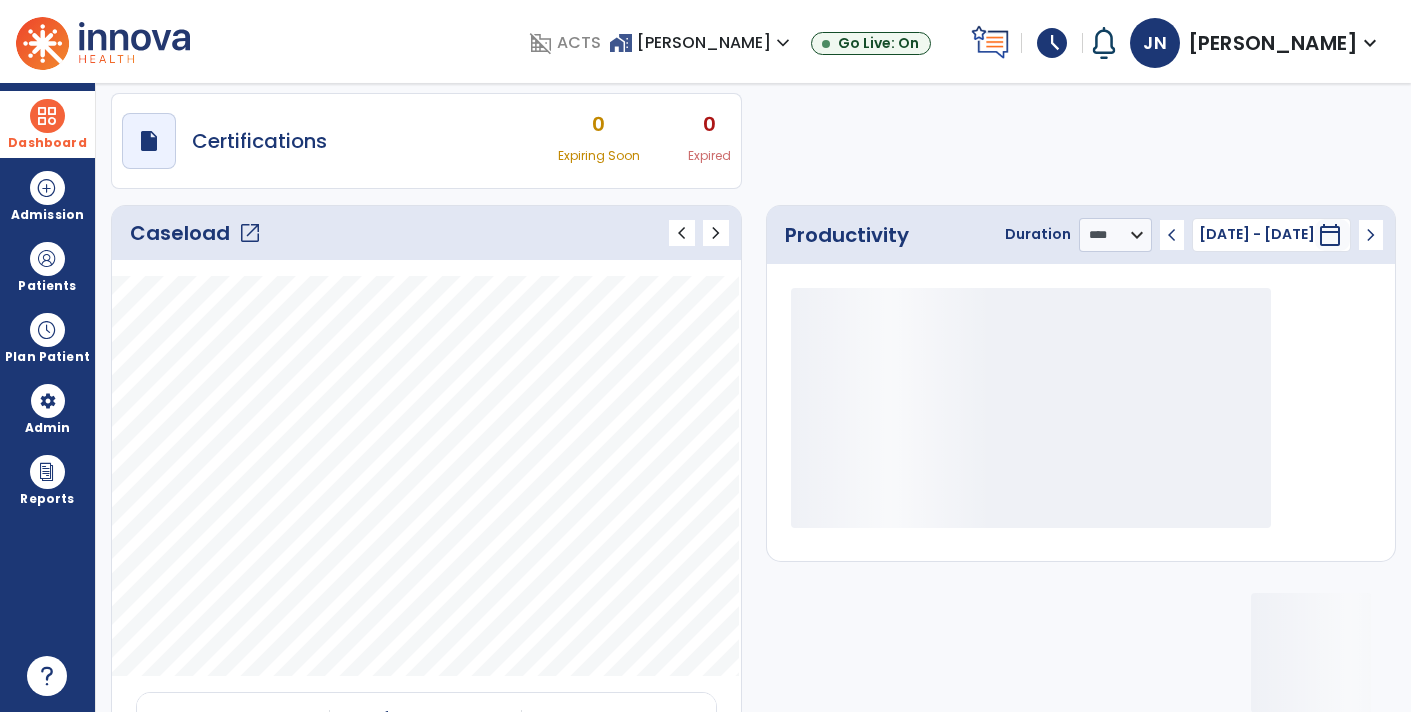 click on "open_in_new" 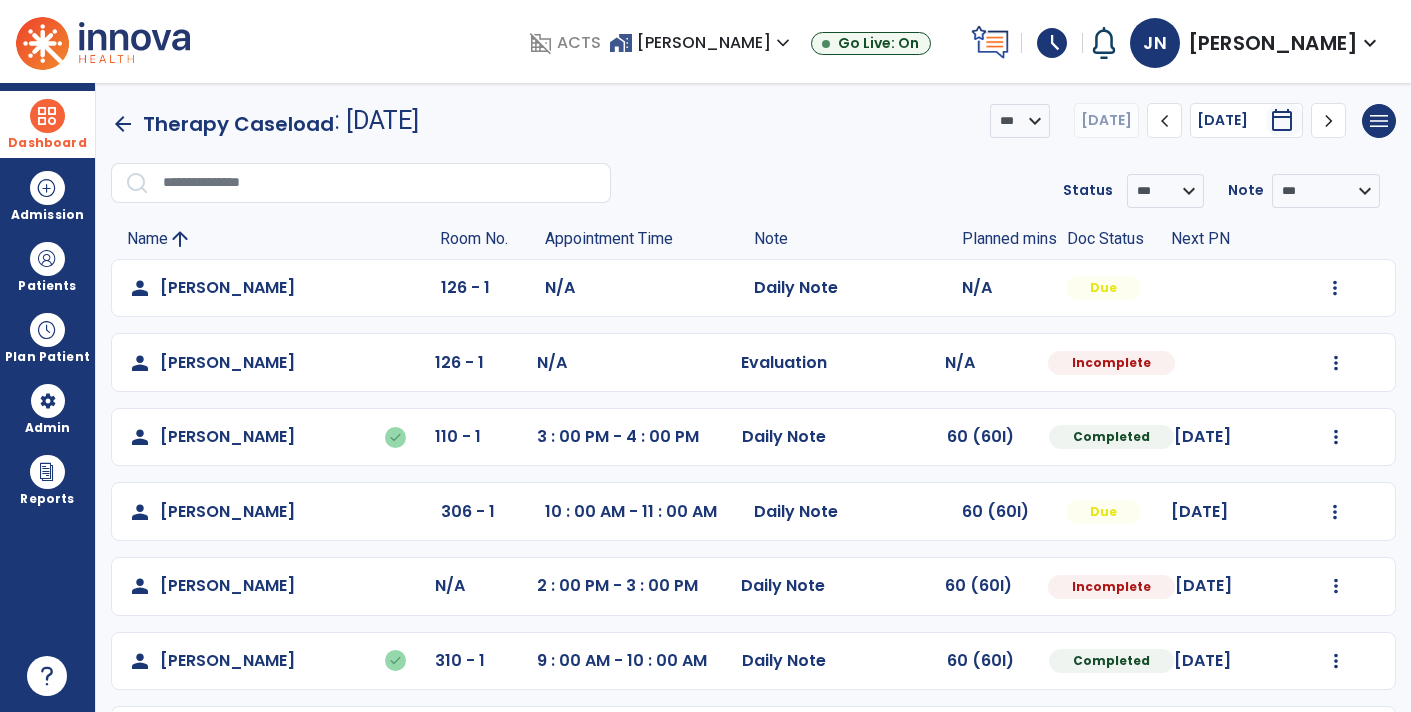 scroll, scrollTop: 72, scrollLeft: 0, axis: vertical 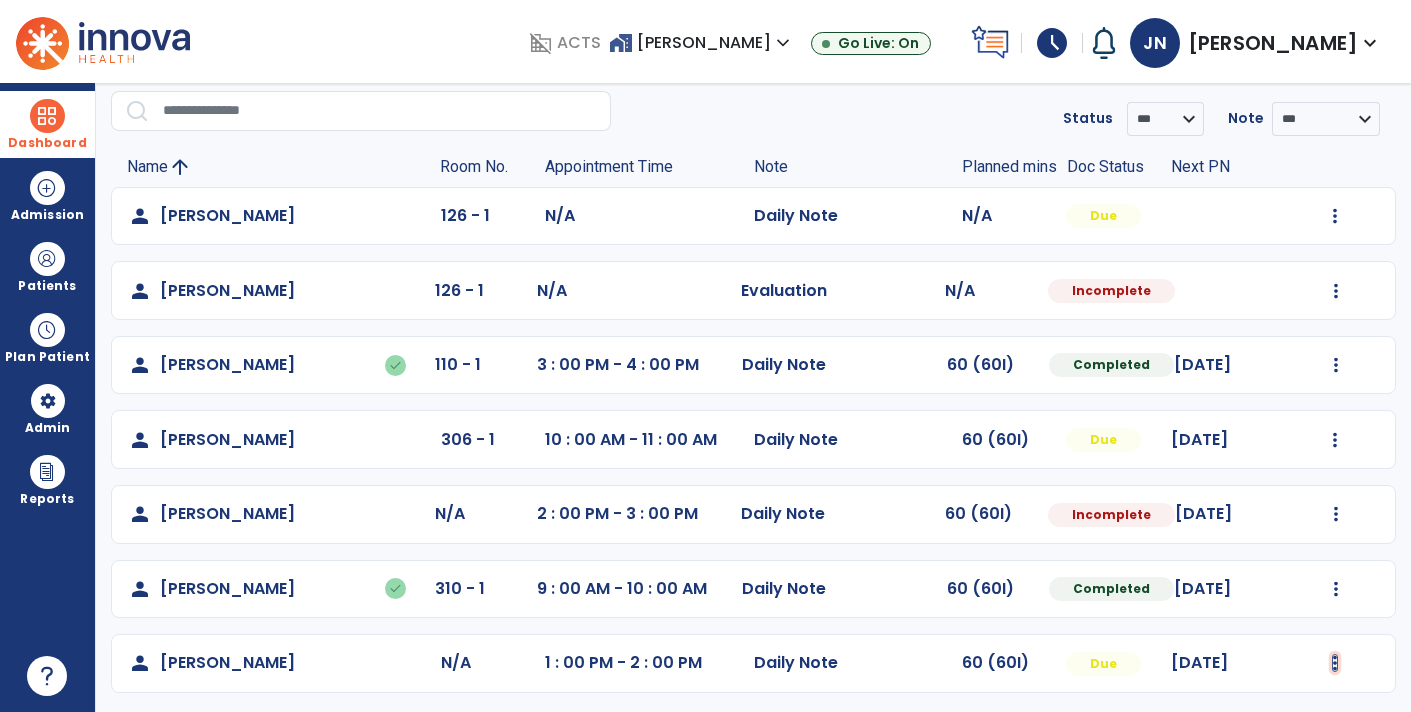 click at bounding box center (1335, 216) 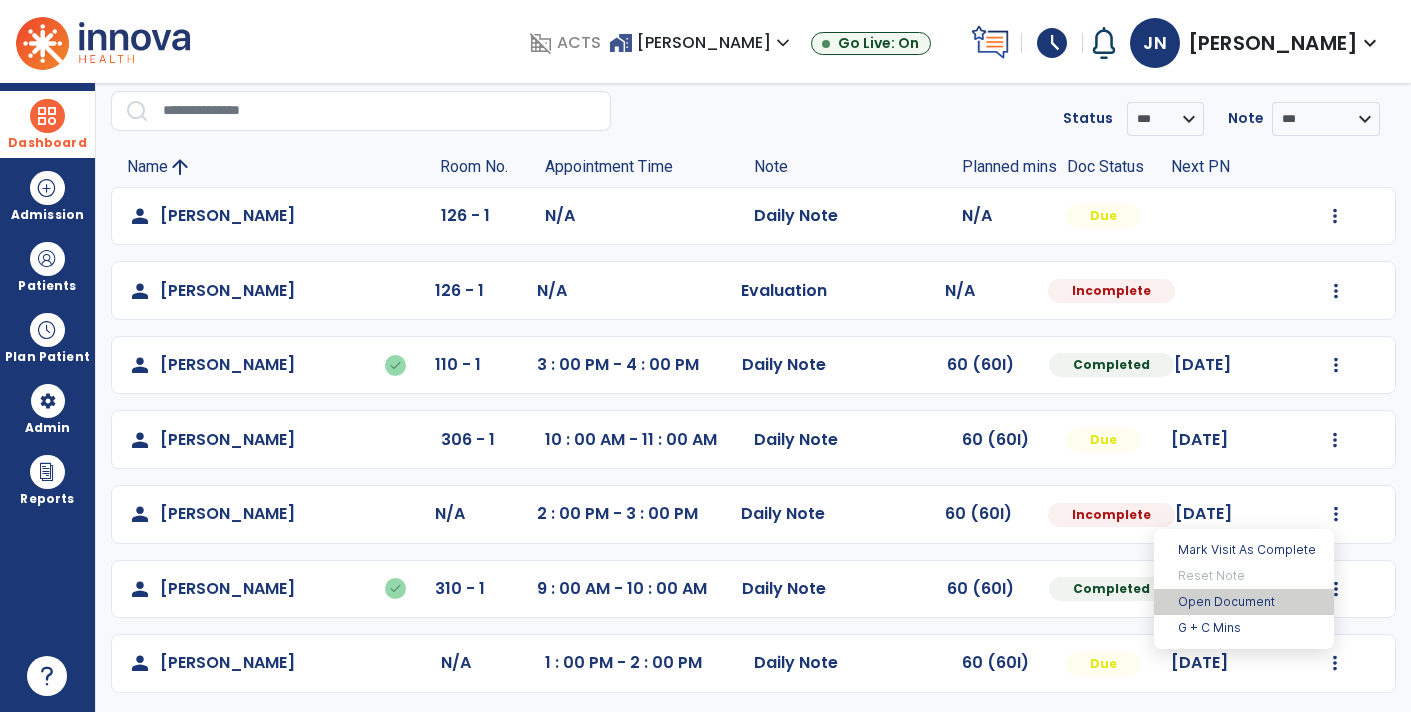 click on "Open Document" at bounding box center (1244, 602) 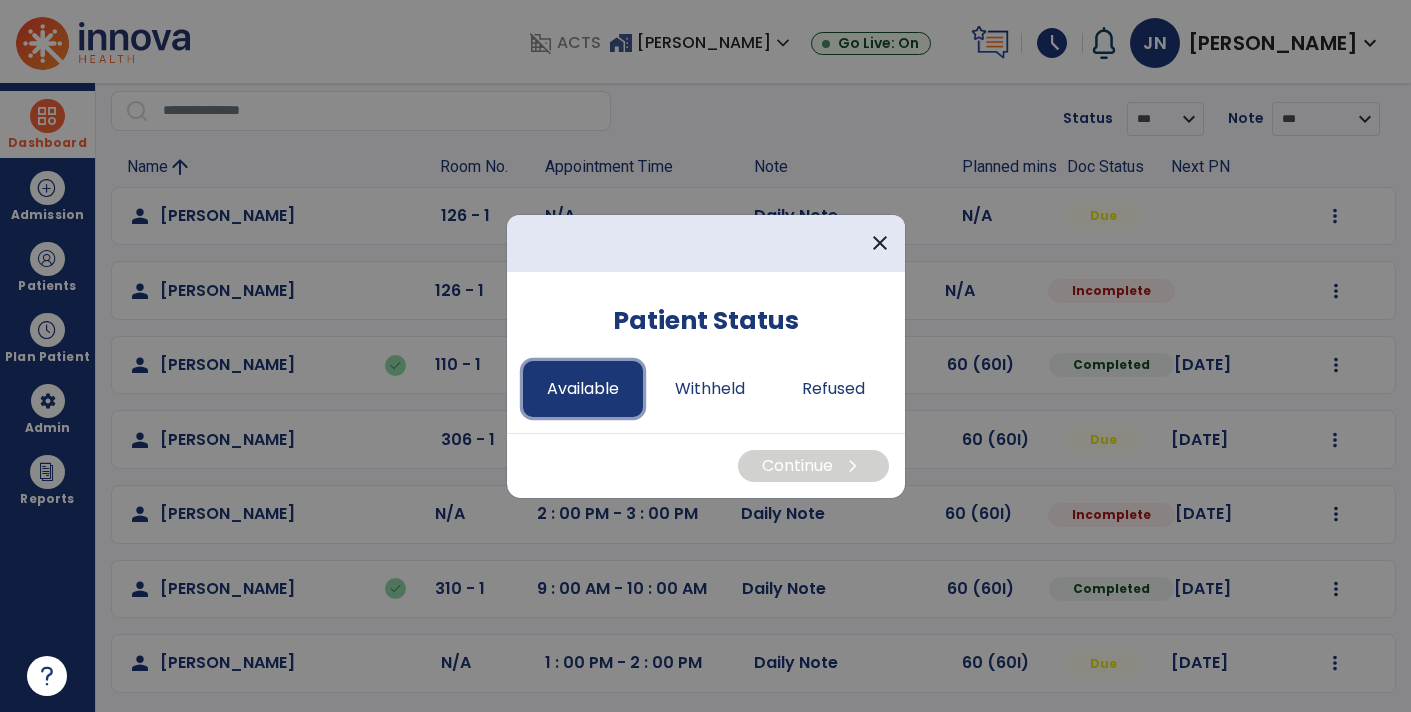 click on "Available" at bounding box center [583, 389] 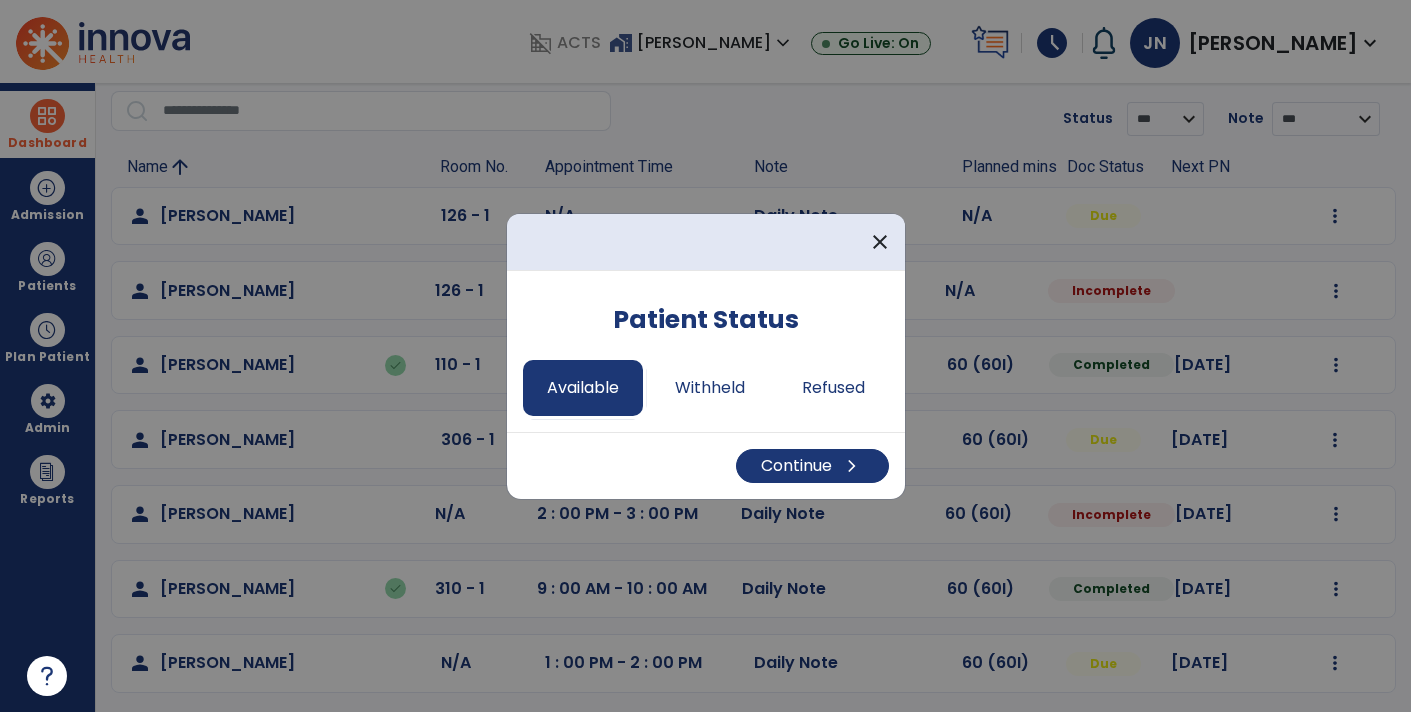 click on "Continue   chevron_right" at bounding box center [706, 465] 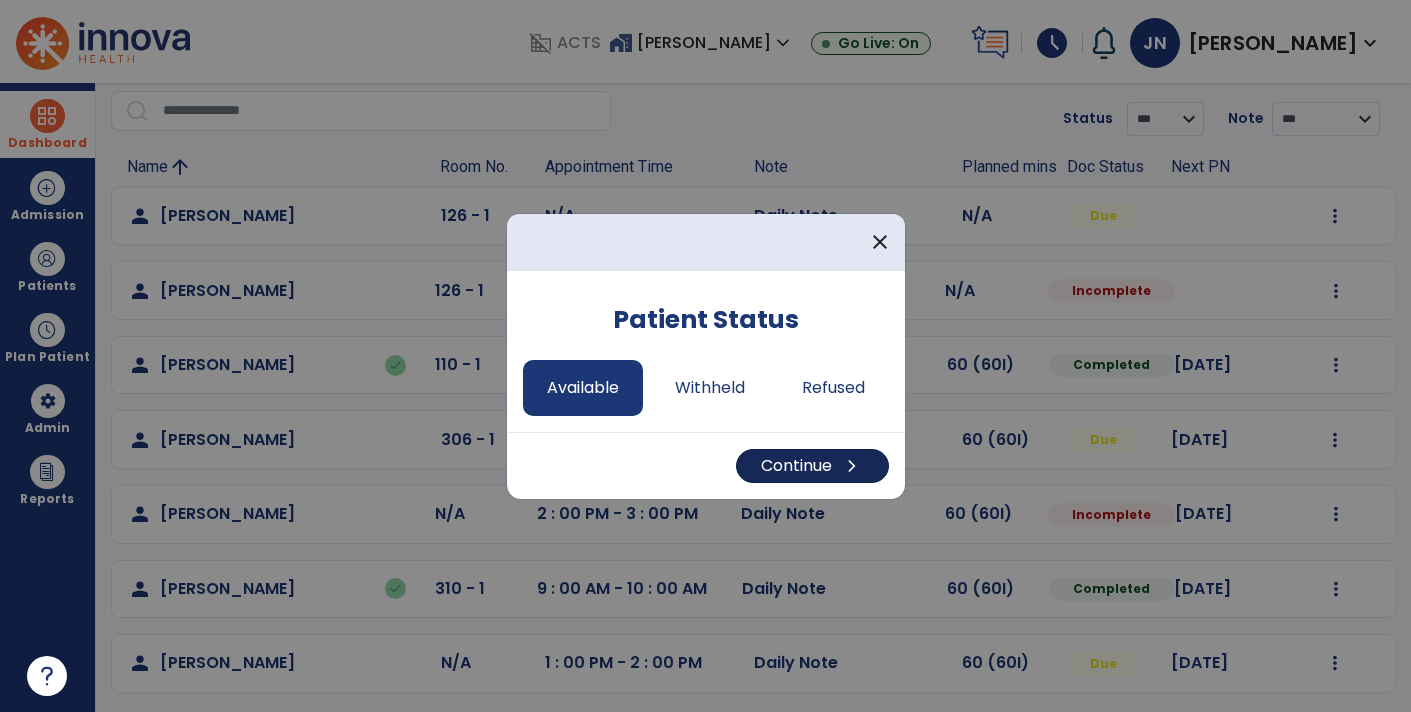 click on "Continue   chevron_right" at bounding box center [812, 466] 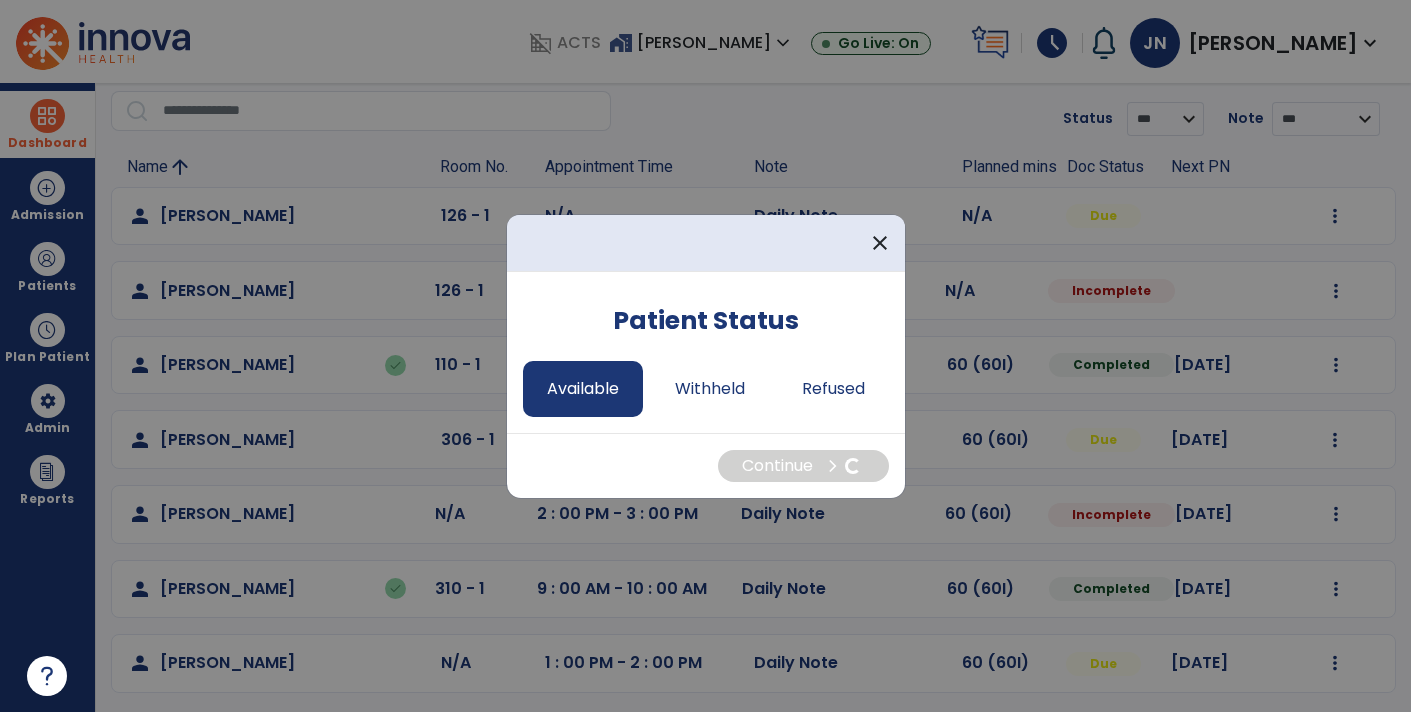select on "*" 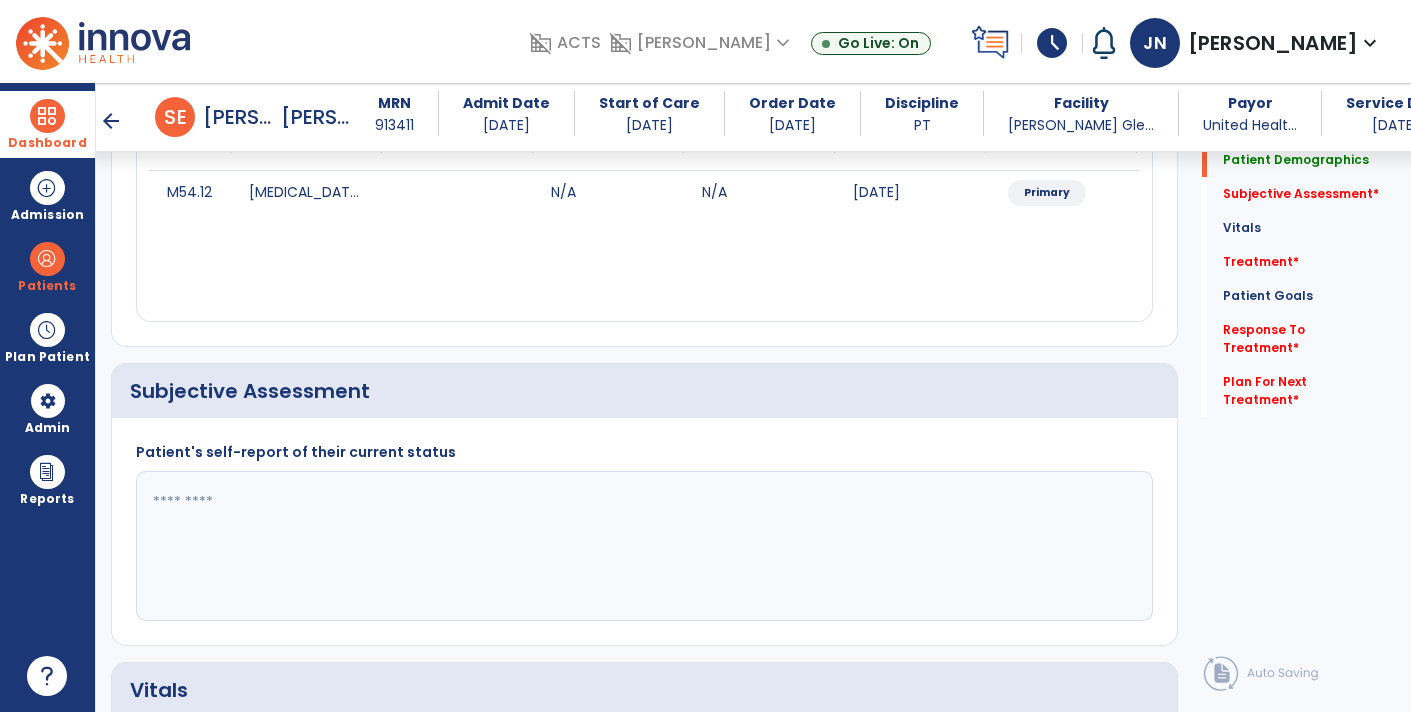 scroll, scrollTop: 282, scrollLeft: 0, axis: vertical 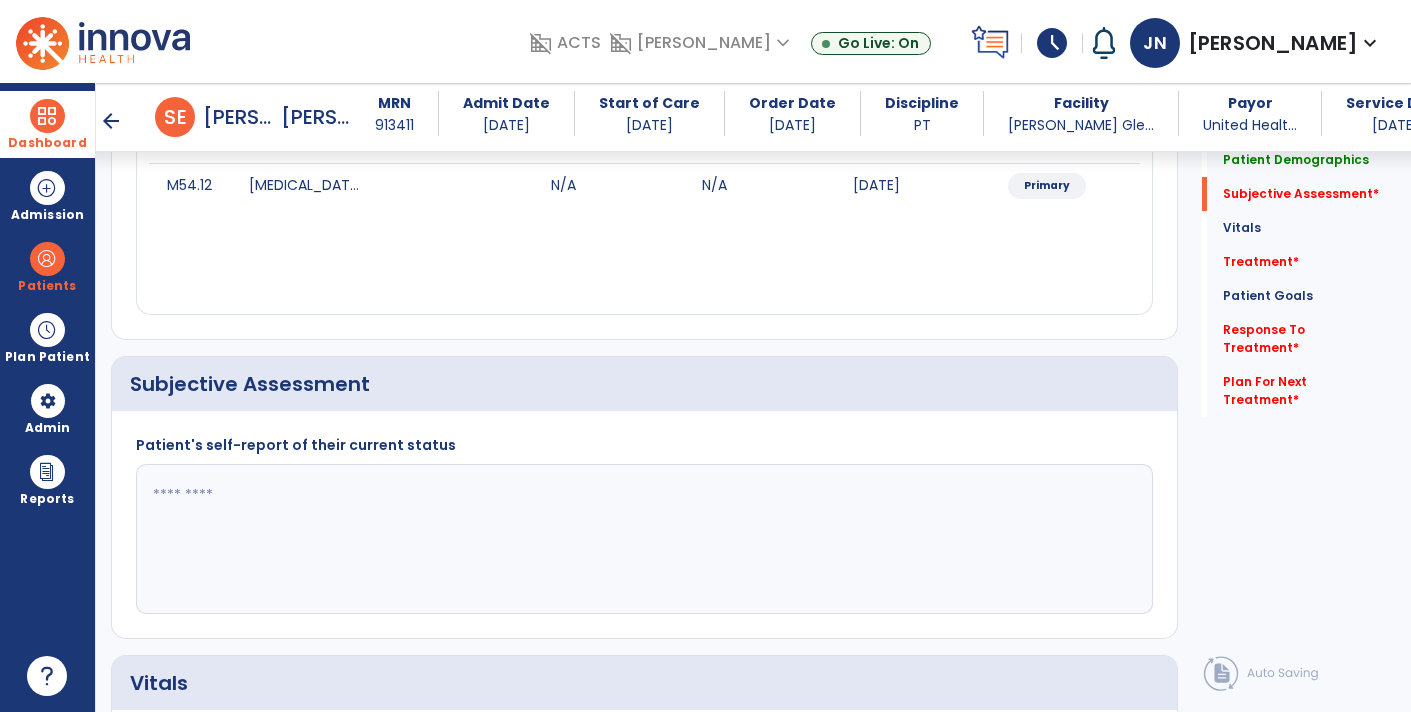 click 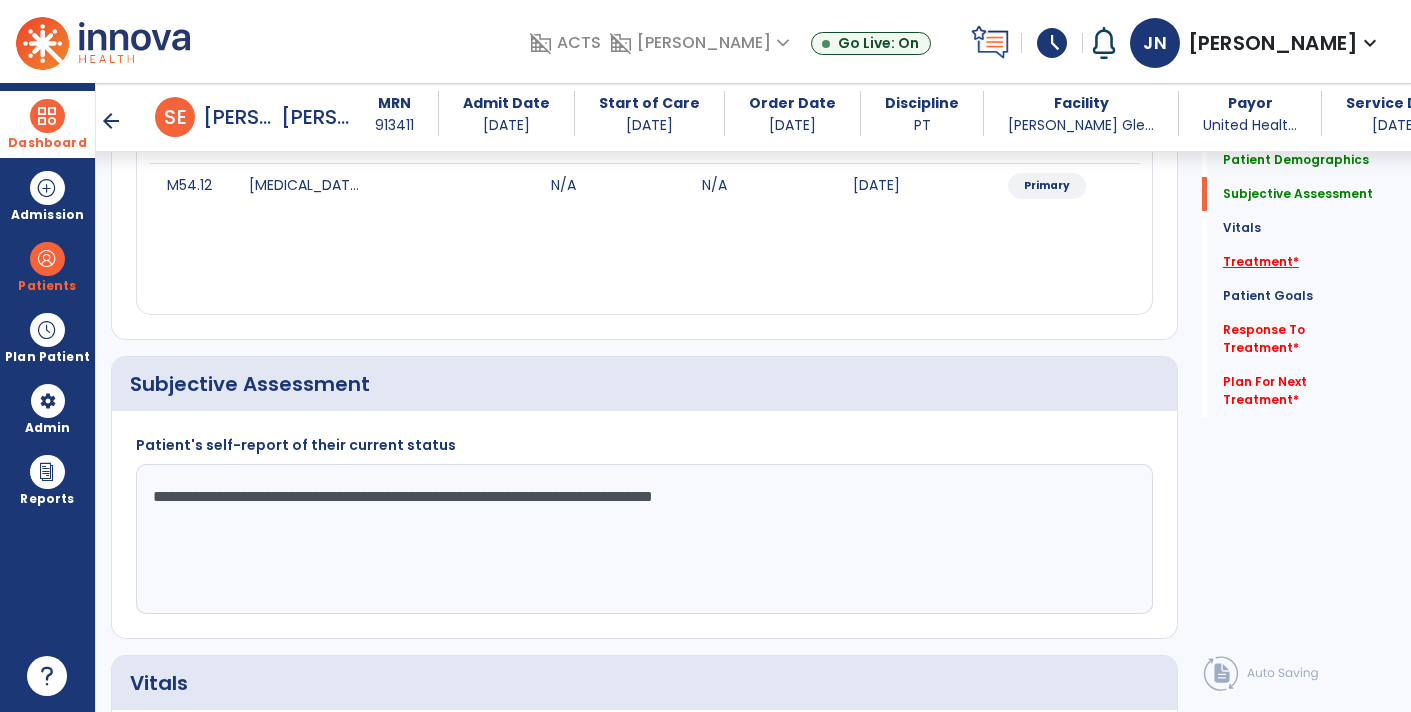 type on "**********" 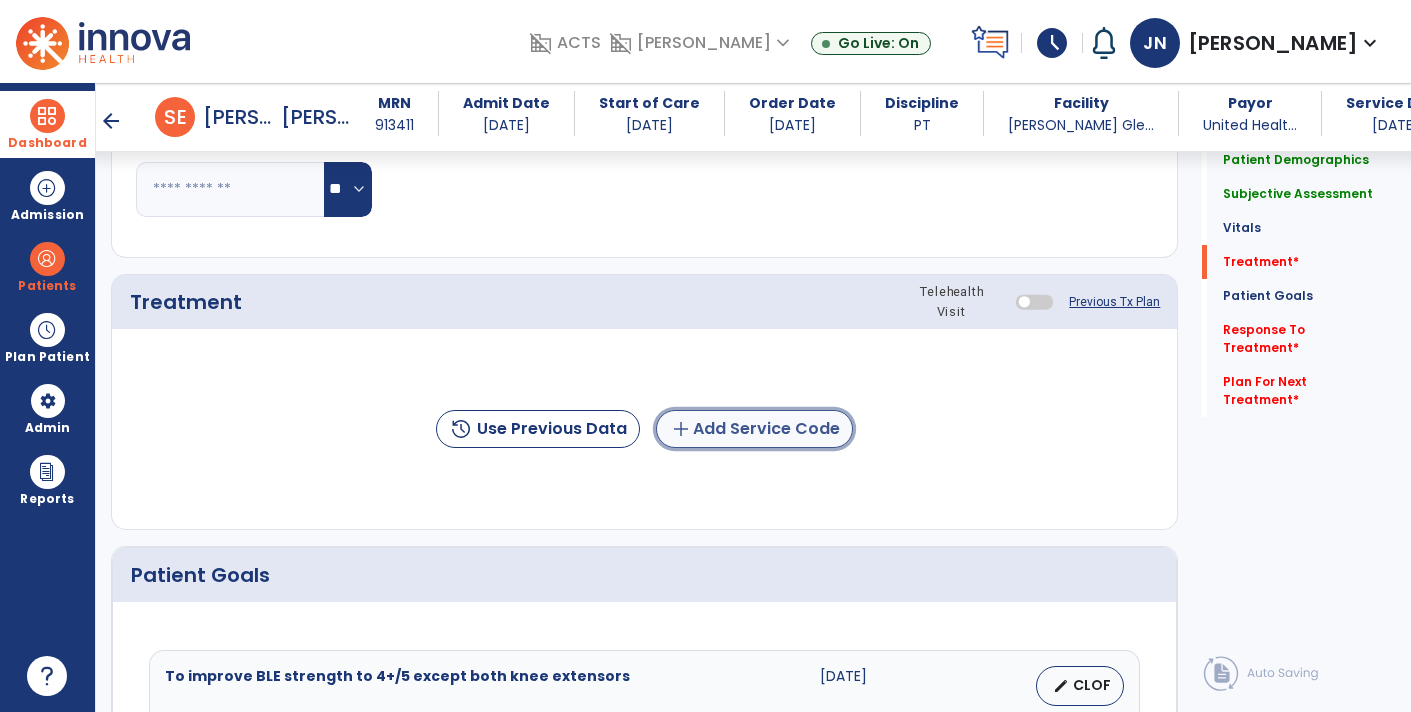 click on "add  Add Service Code" 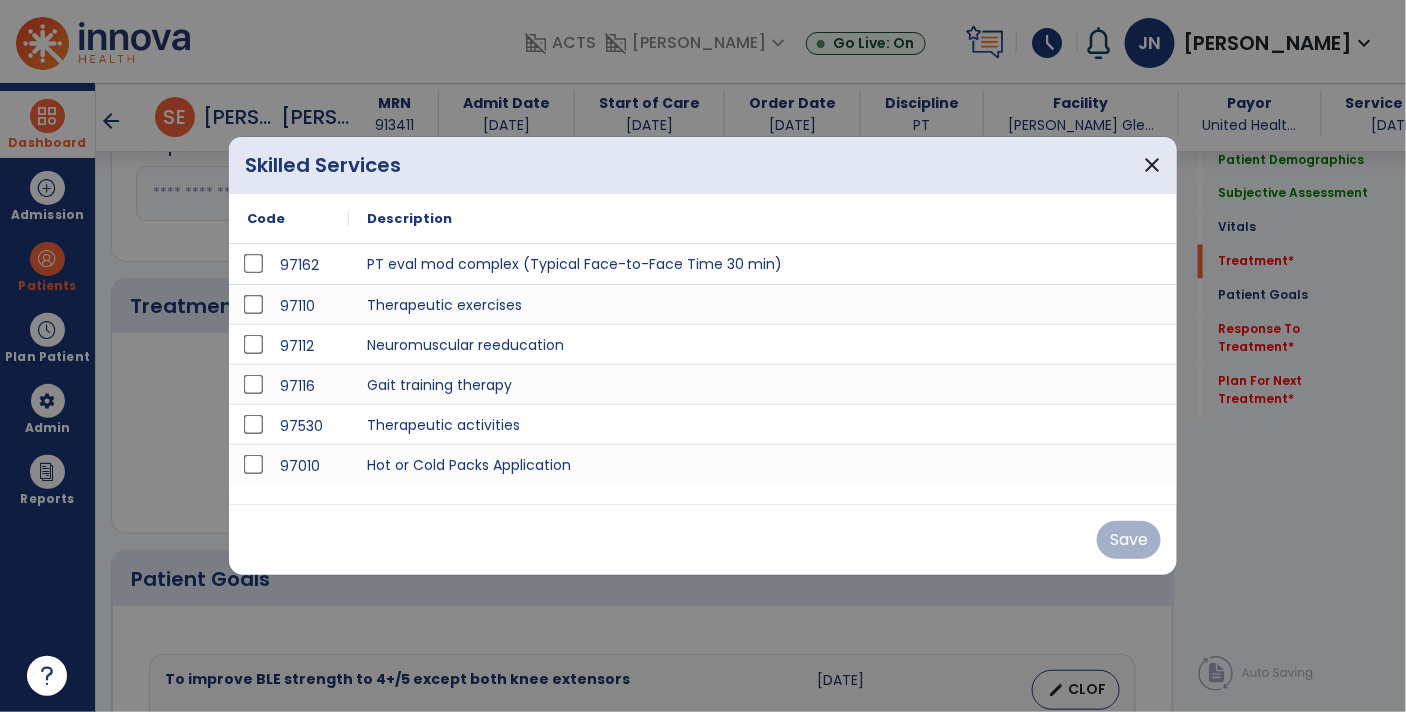 scroll, scrollTop: 1085, scrollLeft: 0, axis: vertical 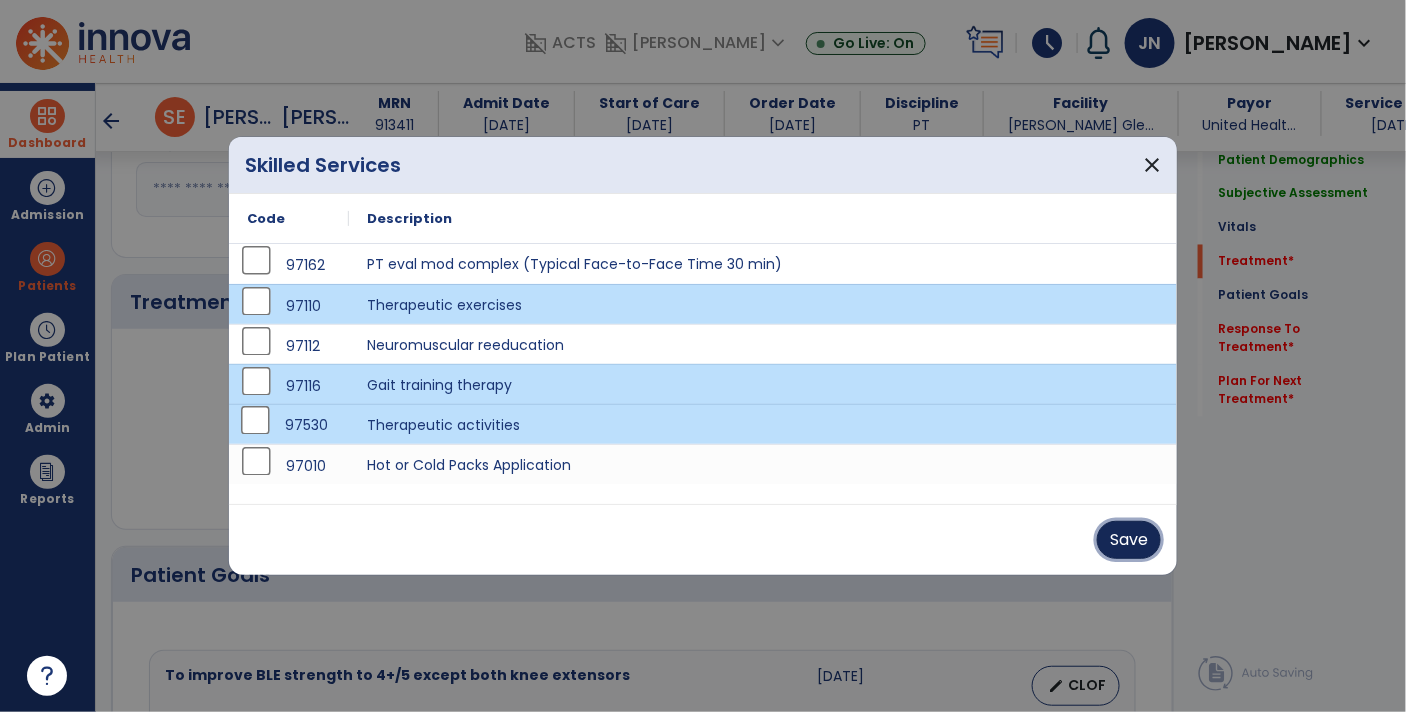 click on "Save" at bounding box center (1129, 540) 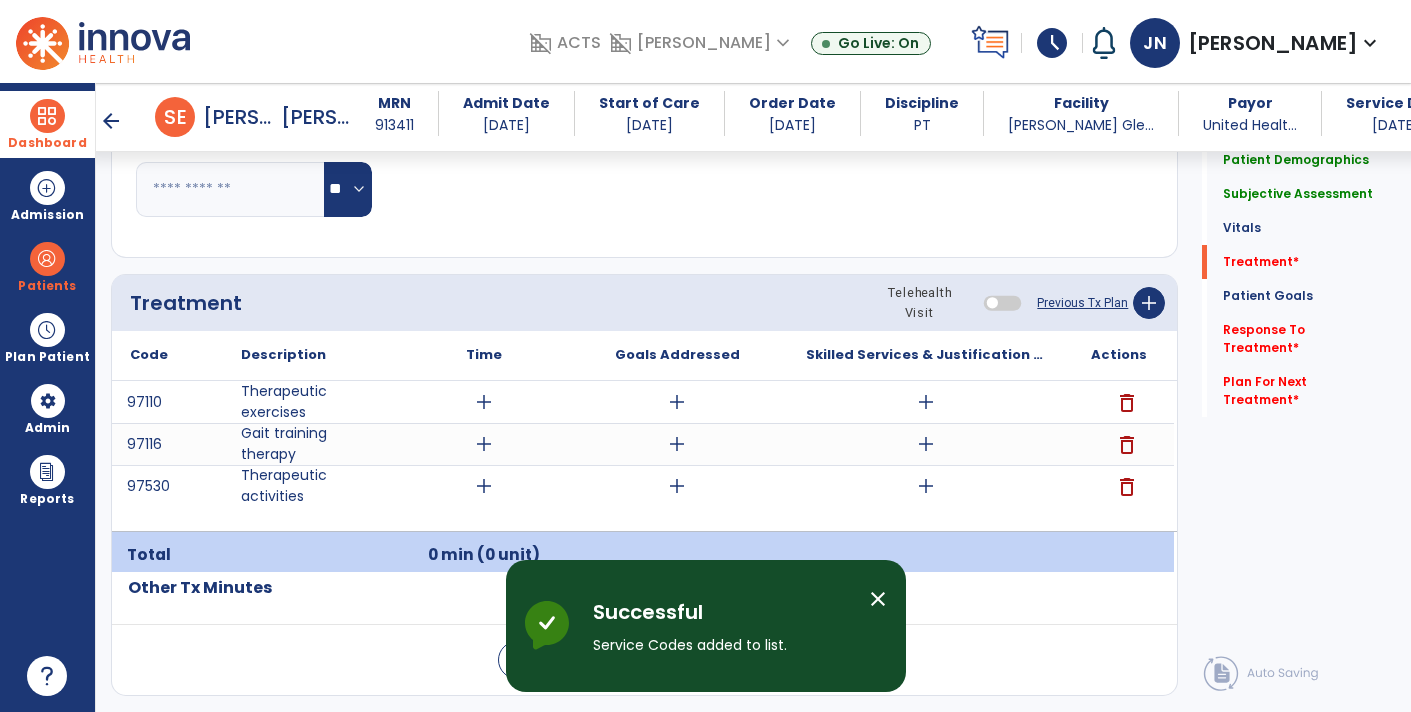 click on "add" at bounding box center (926, 402) 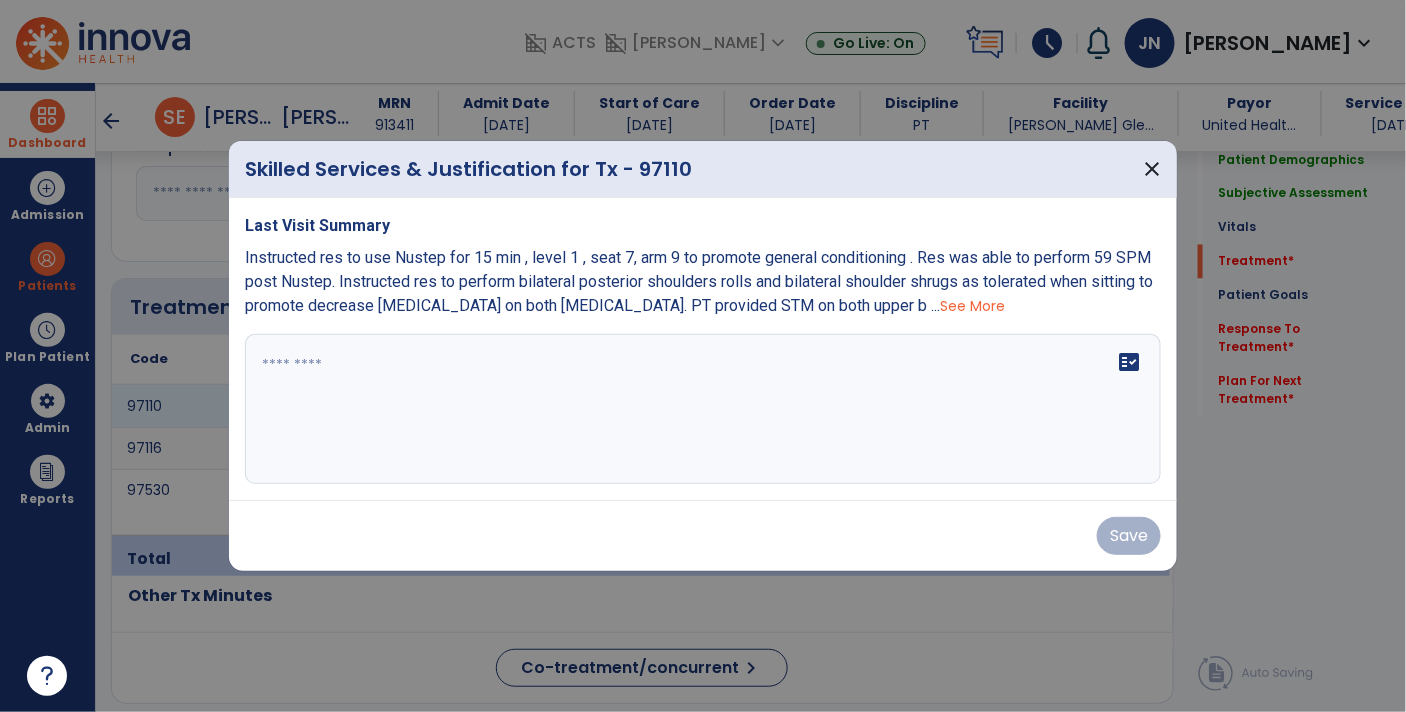 scroll, scrollTop: 1085, scrollLeft: 0, axis: vertical 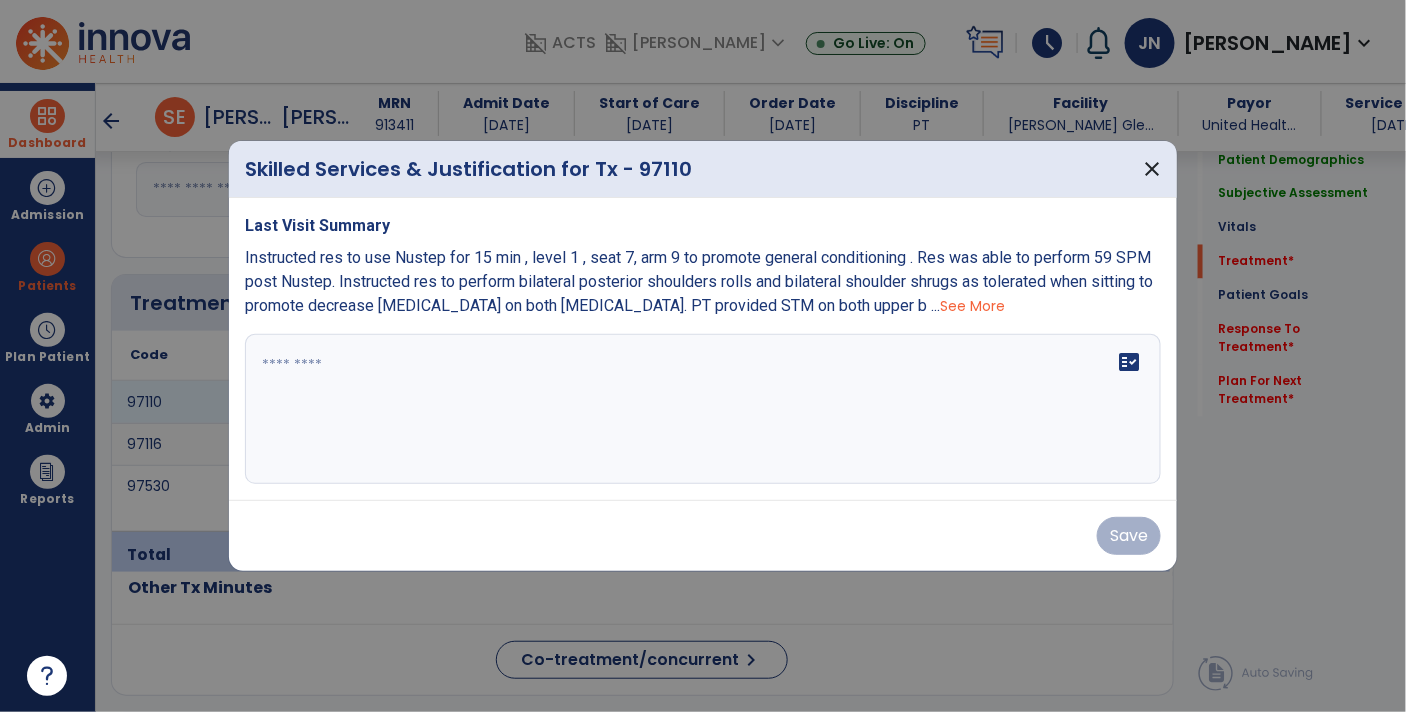 click on "See More" at bounding box center (972, 306) 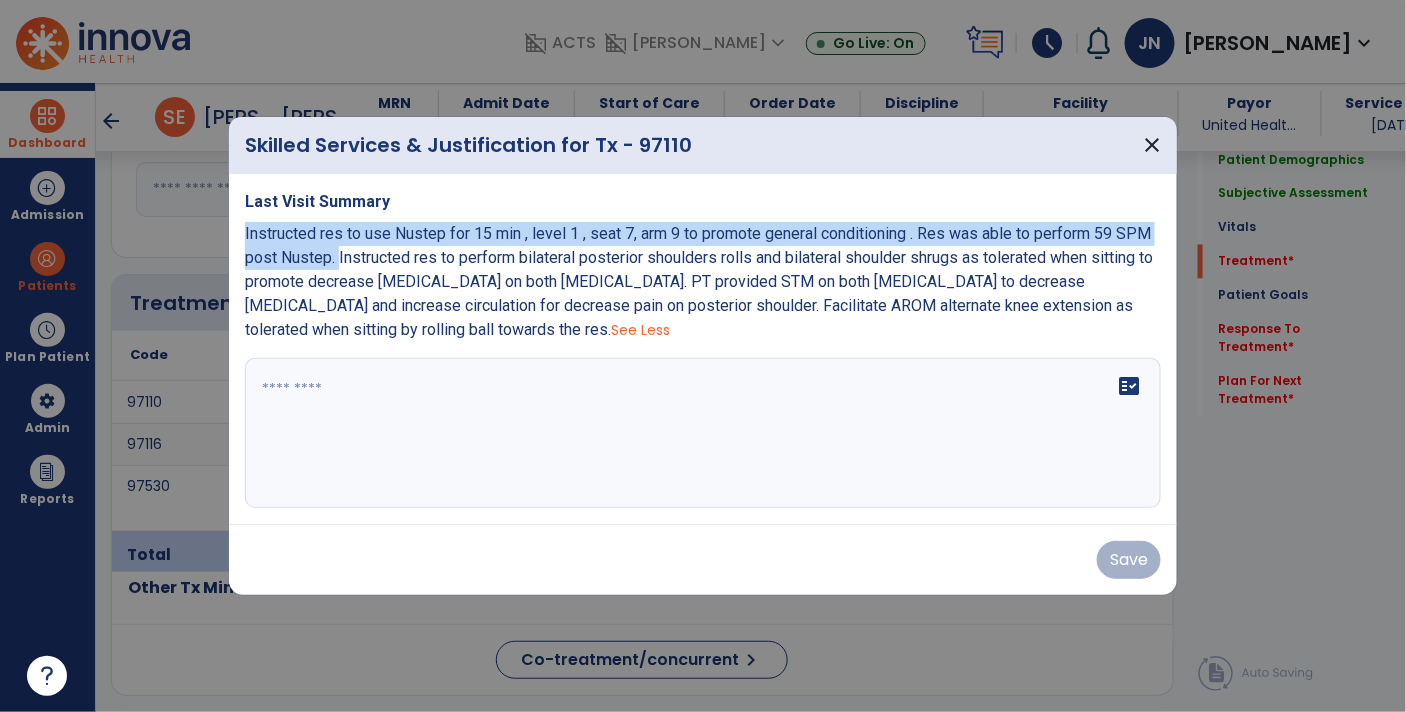 click at bounding box center (703, 433) 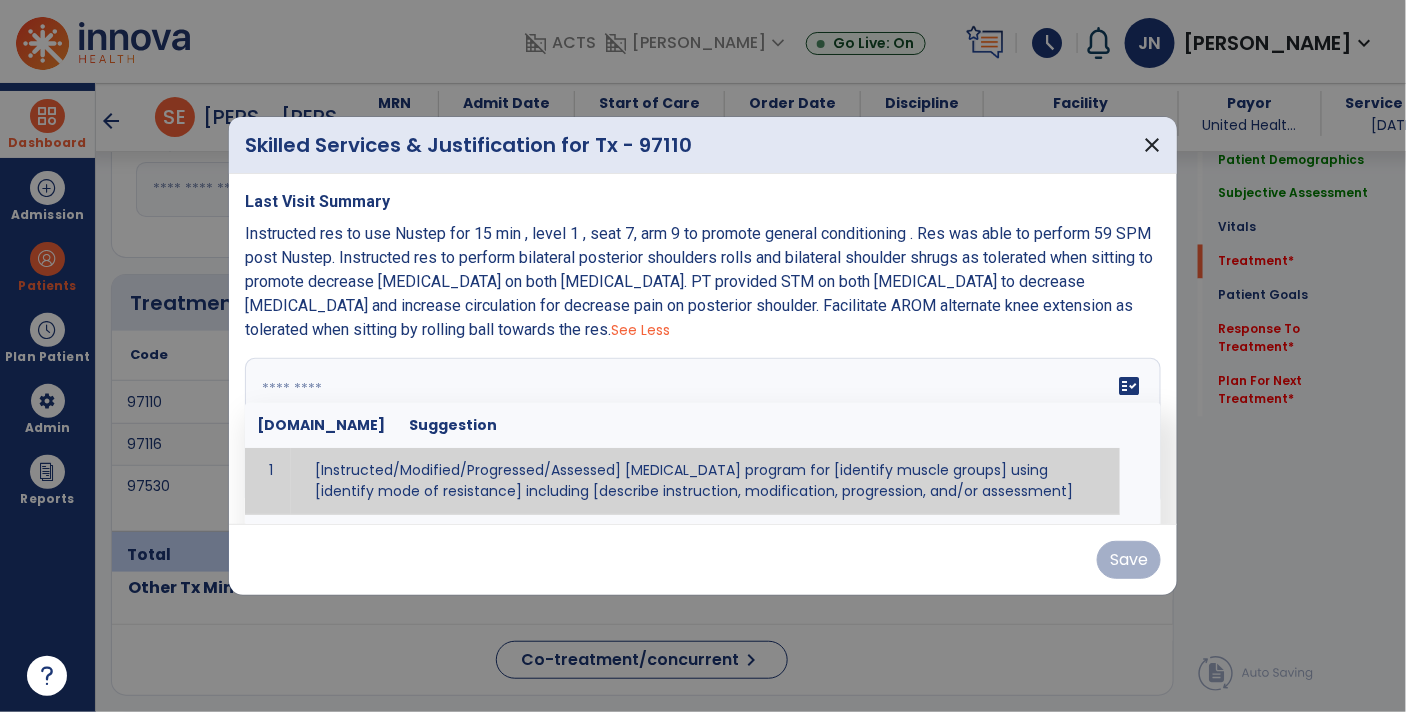 click at bounding box center [701, 433] 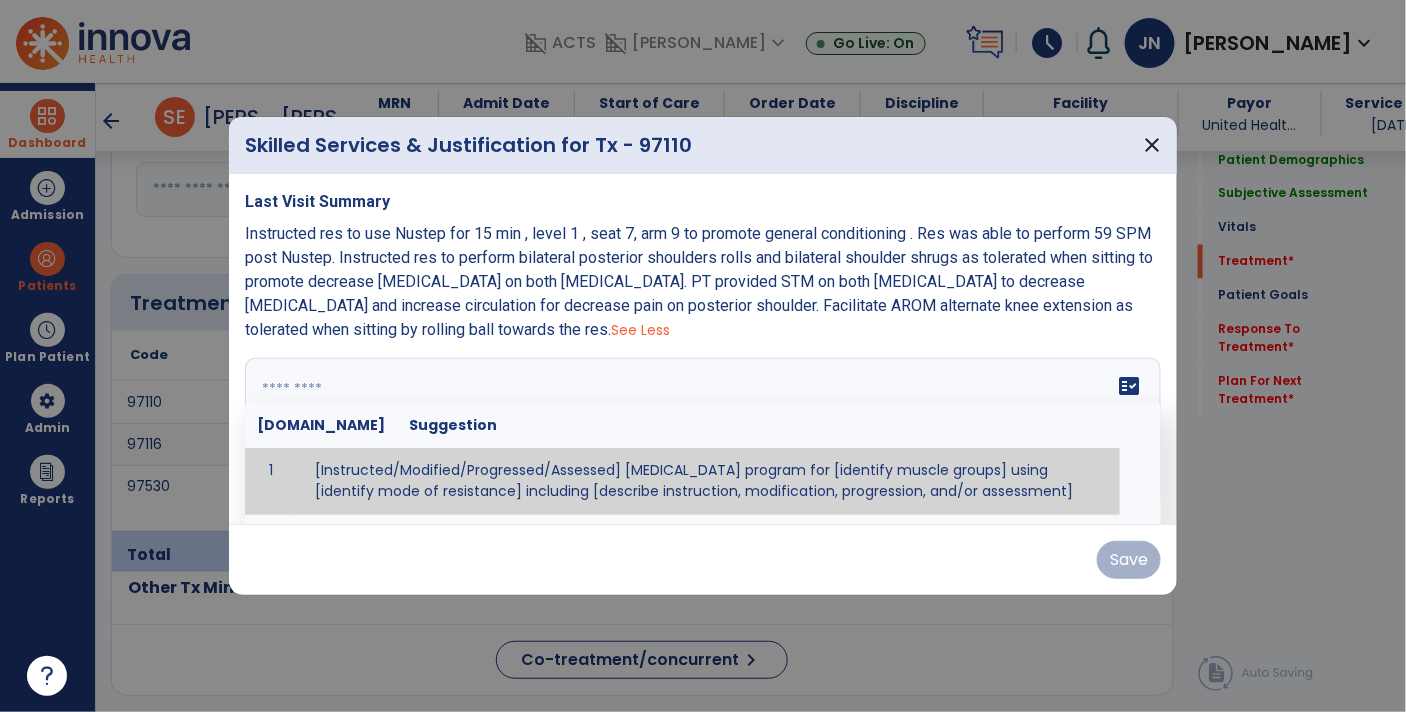 paste on "**********" 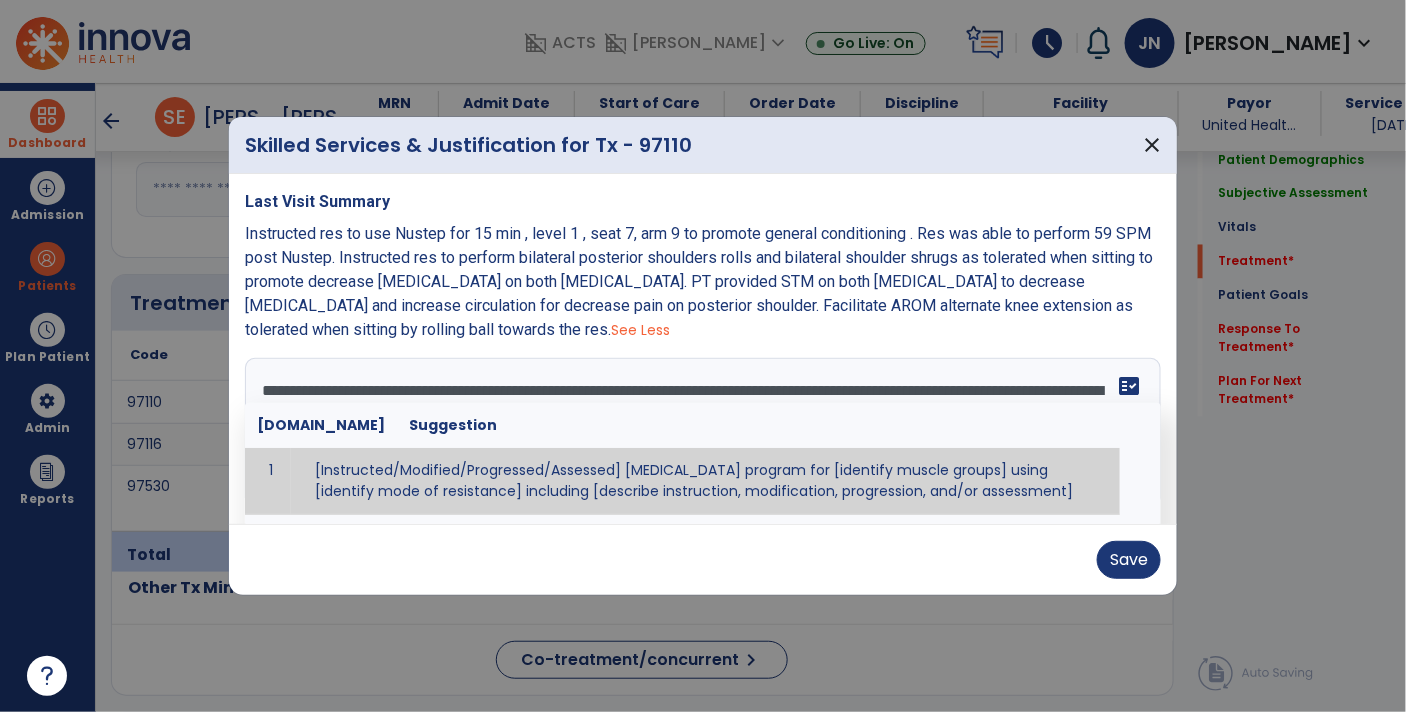 click on "**********" at bounding box center (701, 433) 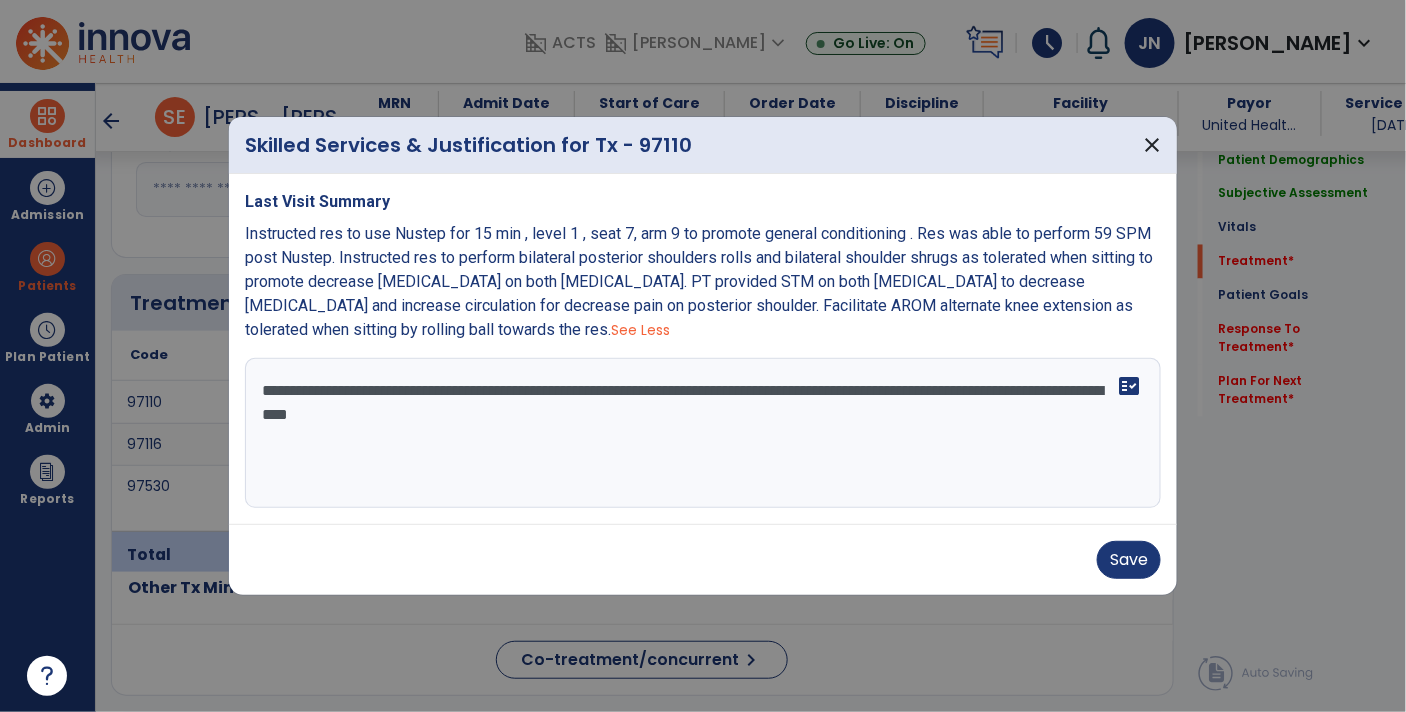 click on "**********" at bounding box center (703, 433) 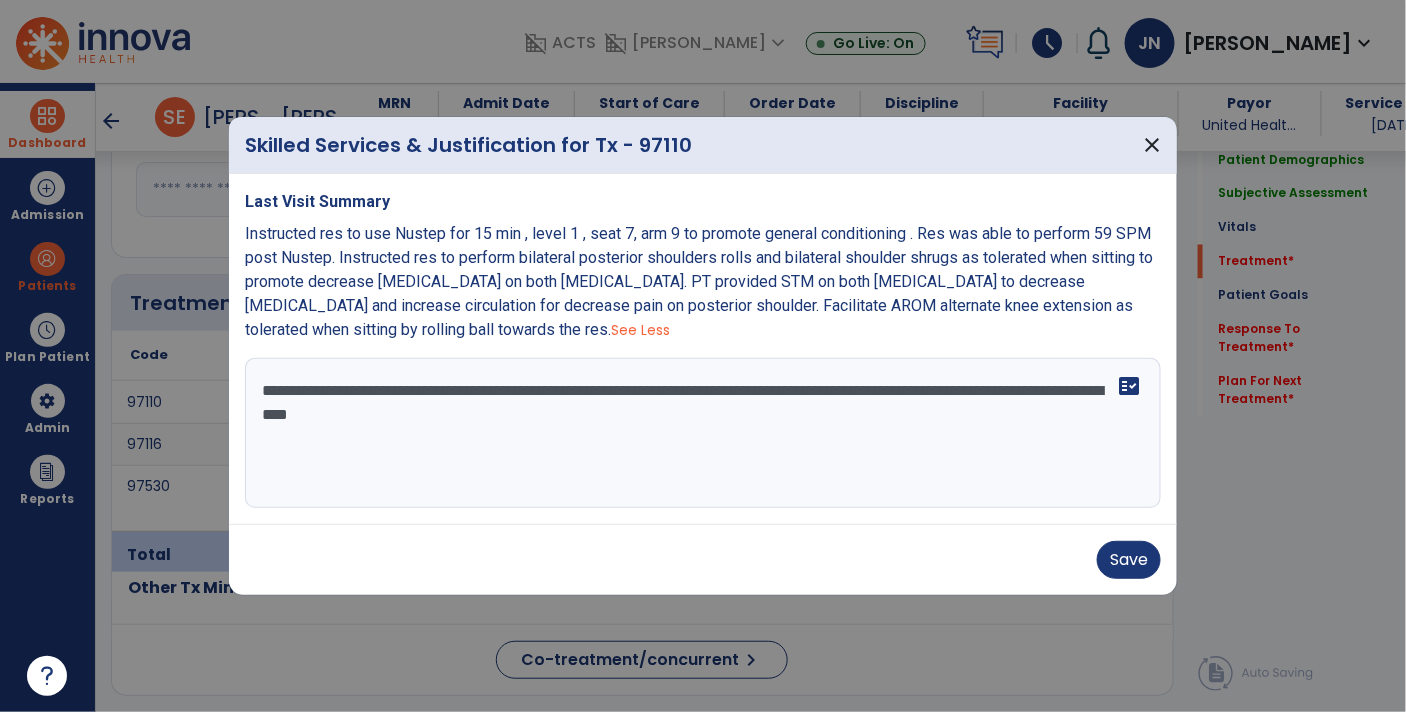 click on "**********" at bounding box center [703, 433] 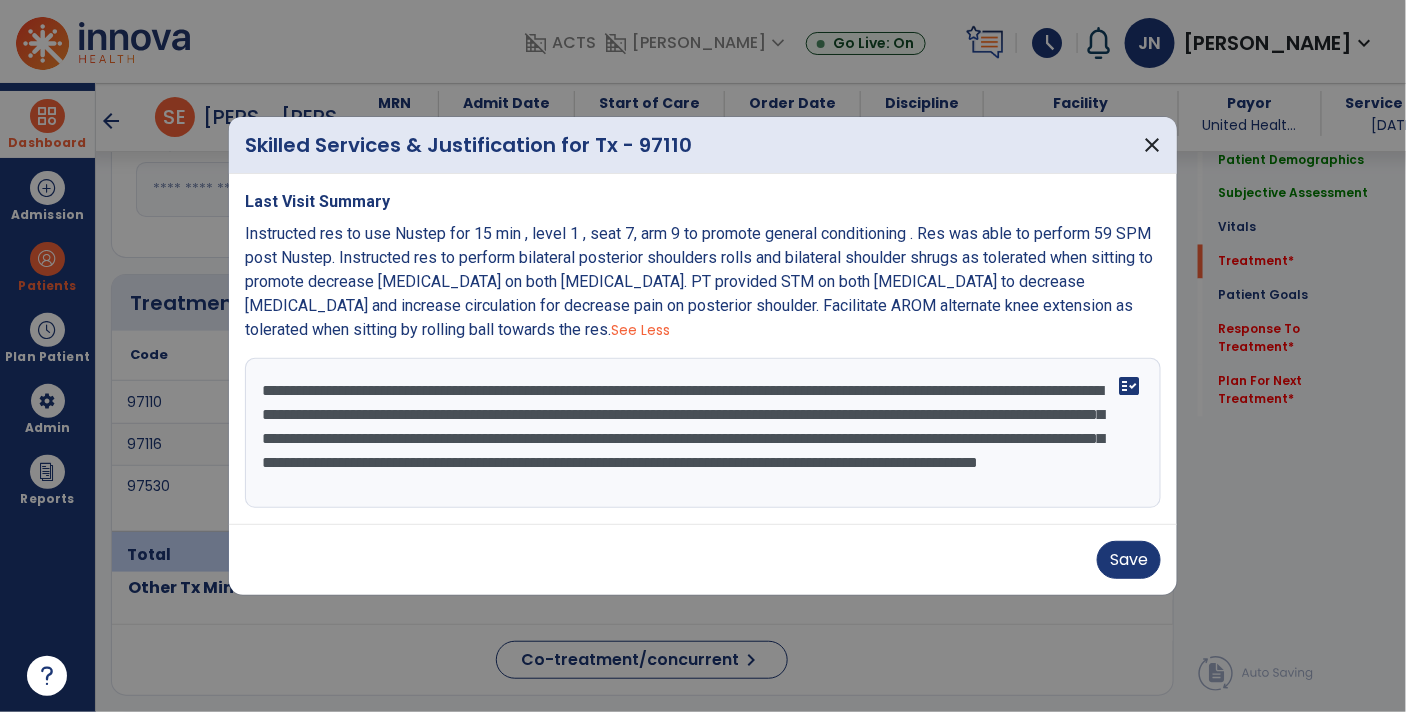 scroll, scrollTop: 15, scrollLeft: 0, axis: vertical 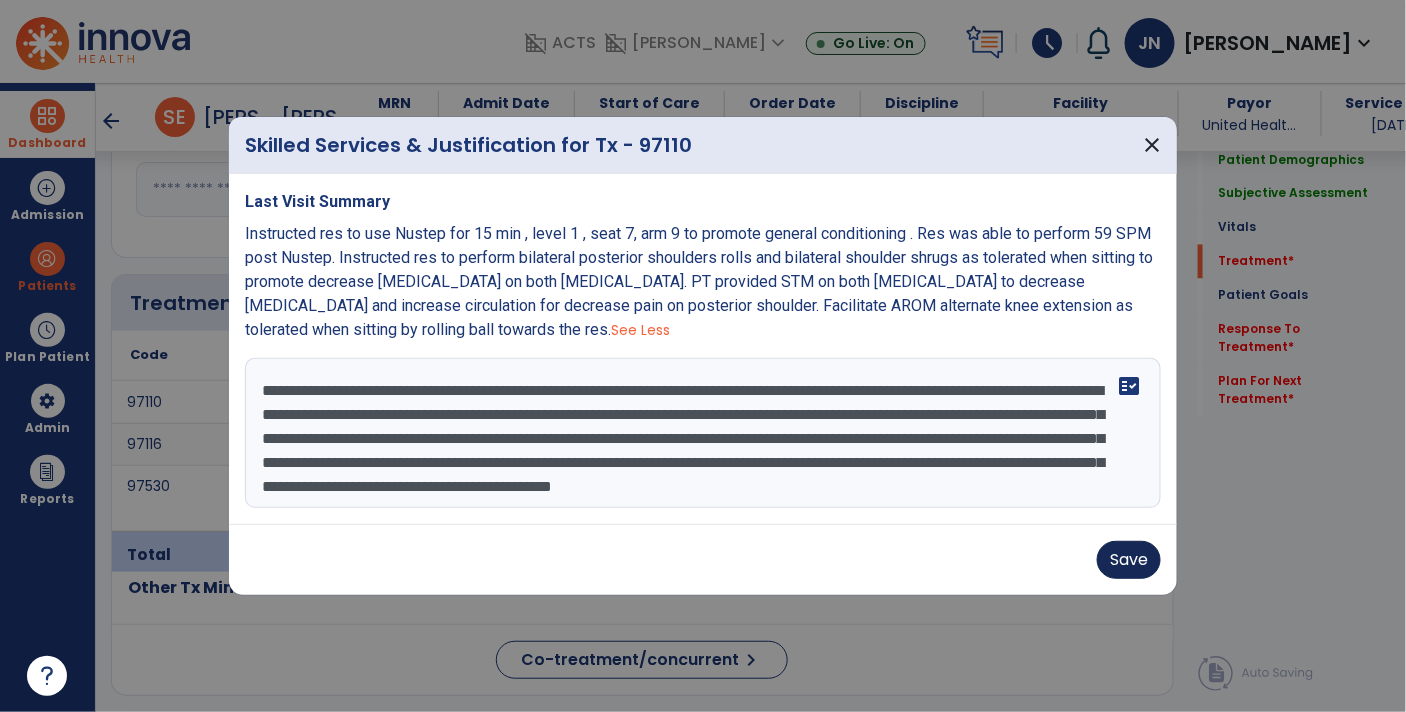 type on "**********" 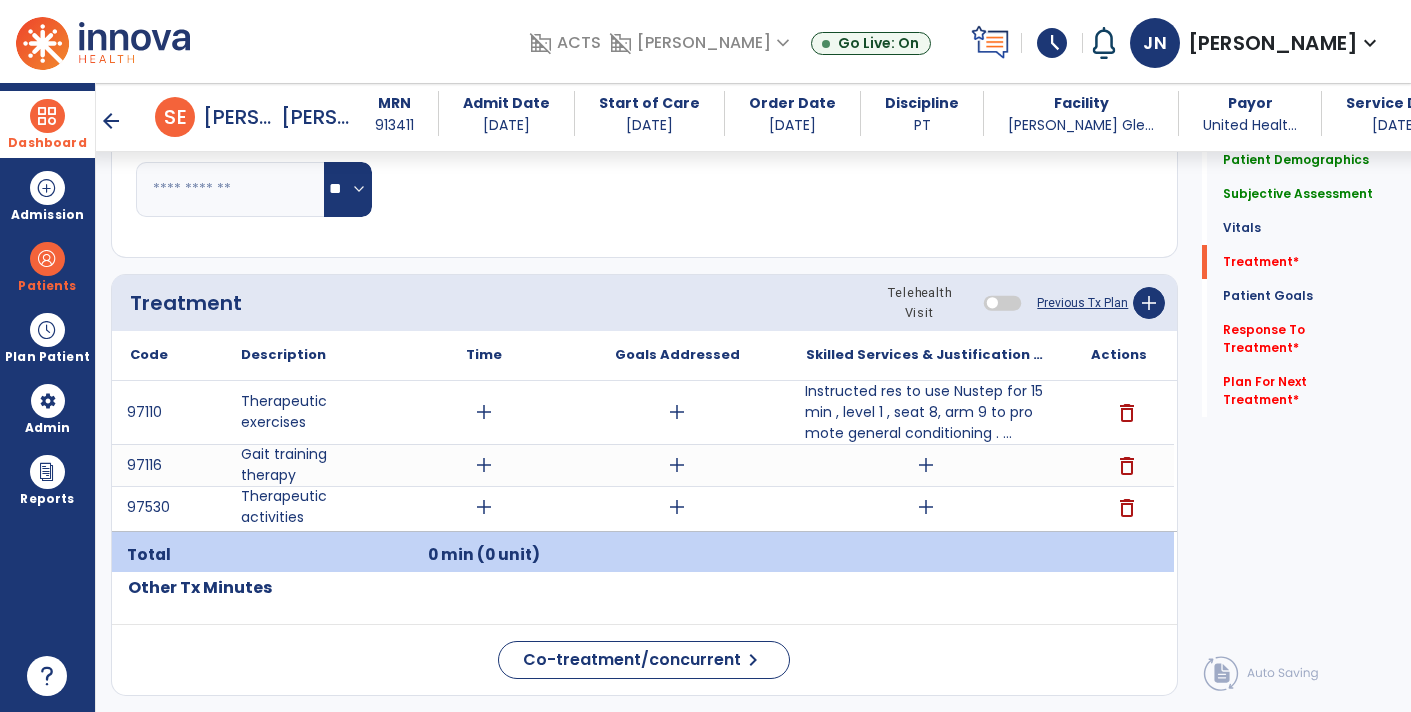 click on "add" at bounding box center (926, 465) 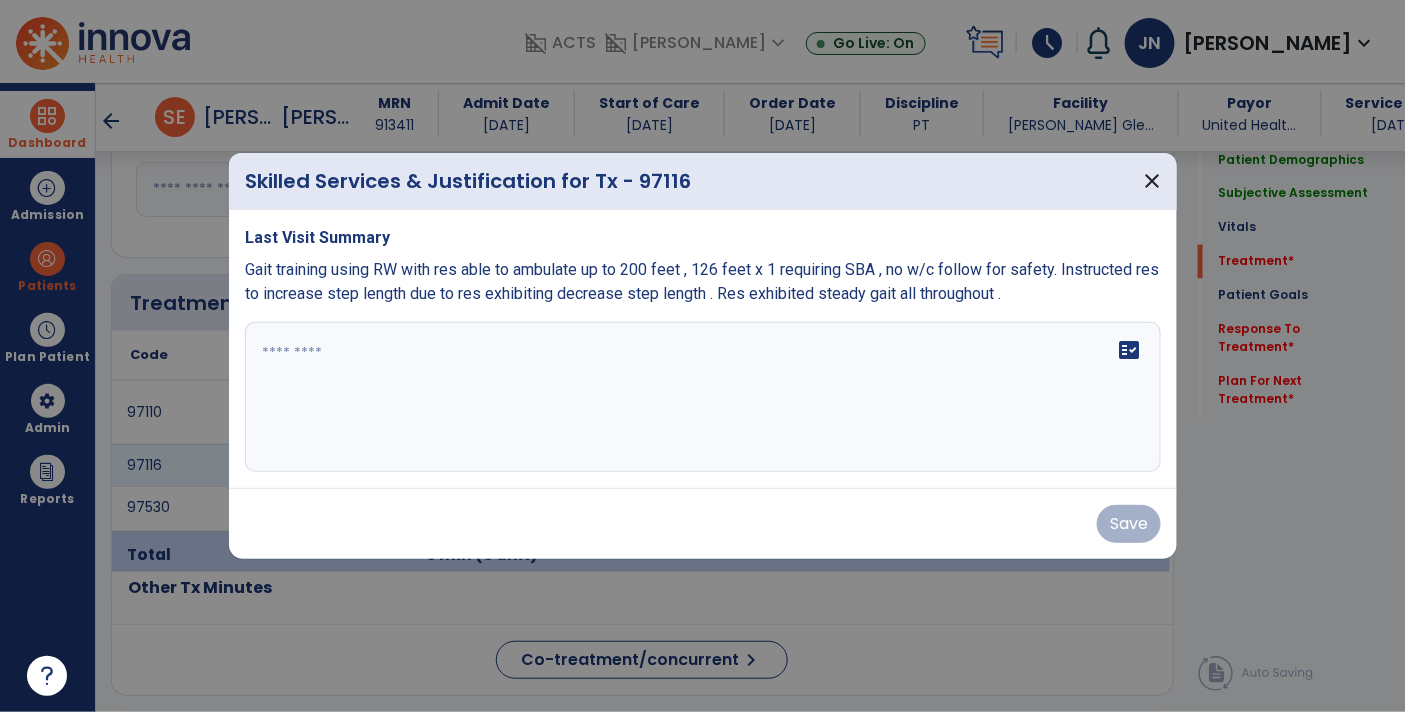 scroll, scrollTop: 1085, scrollLeft: 0, axis: vertical 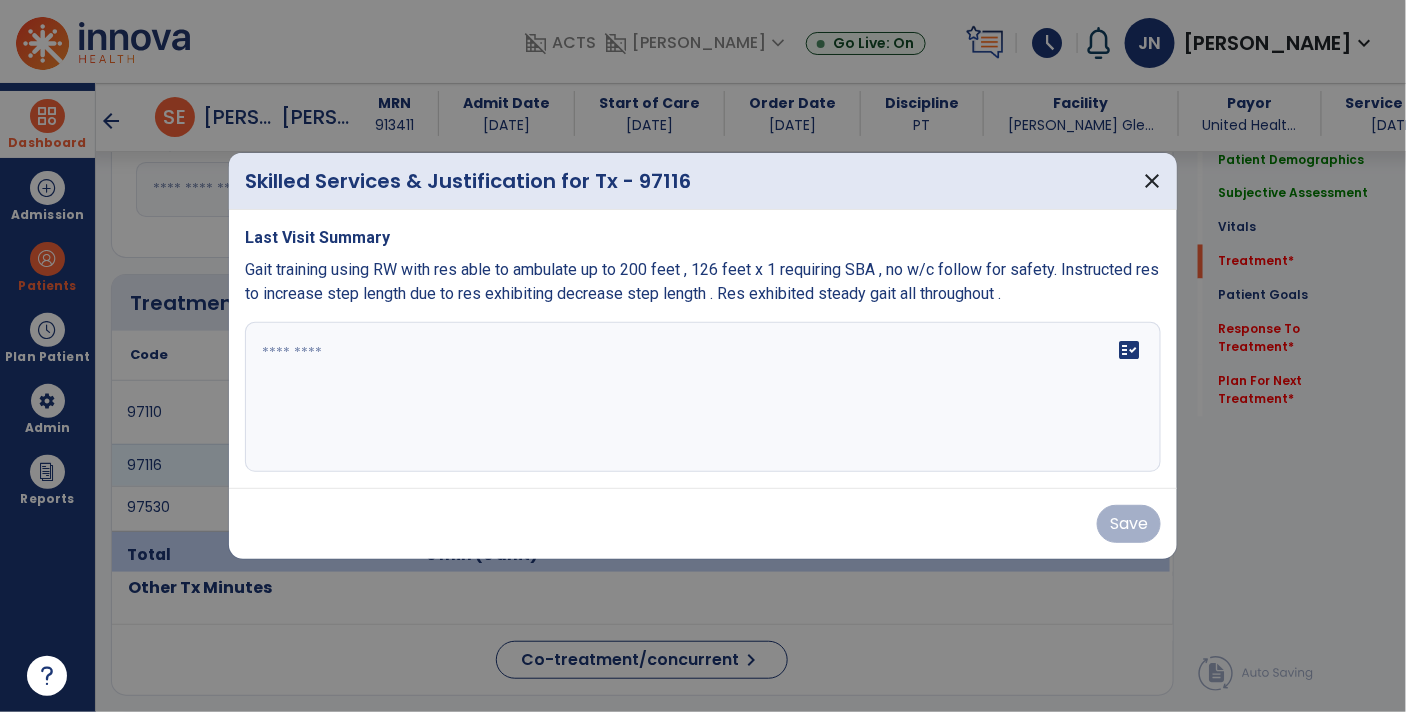 click on "fact_check" at bounding box center (703, 397) 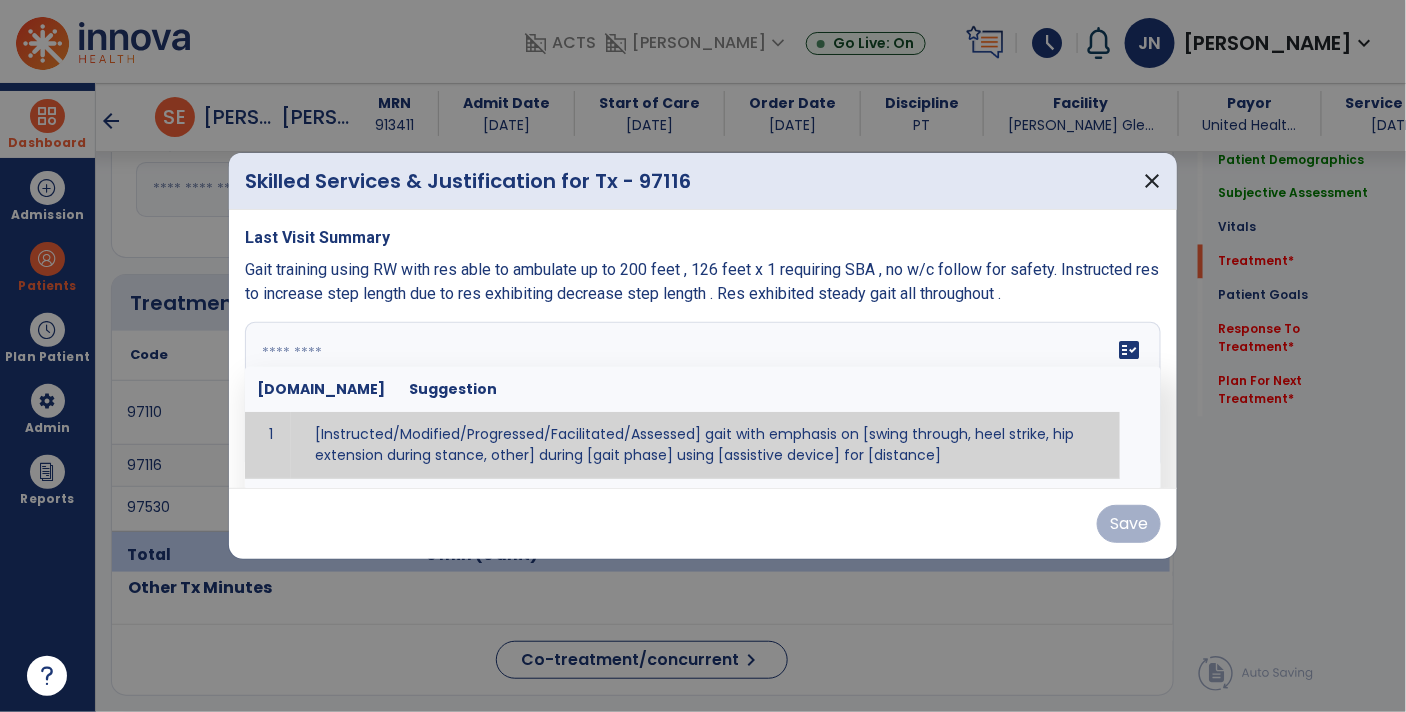 click on "Last Visit Summary Gait training using RW with res able to ambulate up to 200 feet , 126 feet x  1 requiring SBA , no w/c follow for safety. Instructed res to increase step length due to res exhibiting decrease step length .  Res exhibited steady gait all throughout .   fact_check  [DOMAIN_NAME] Suggestion 1 [Instructed/Modified/Progressed/Facilitated/Assessed] gait with emphasis on [swing through, heel strike, hip extension during stance, other] during [gait phase] using [assistive device] for [distance] 2 [Instructed/Modified/Progressed/Facilitated/Assessed] use of [assistive device] and [NWB, PWB, step-to gait pattern, step through gait pattern] 3 [Instructed/Modified/Progressed/Facilitated/Assessed] patient's ability to [ascend/descend # of steps, perform directional changes, walk on even/uneven surfaces, pick-up objects off floor, velocity changes, other] using [assistive device]. 4 5" at bounding box center [703, 349] 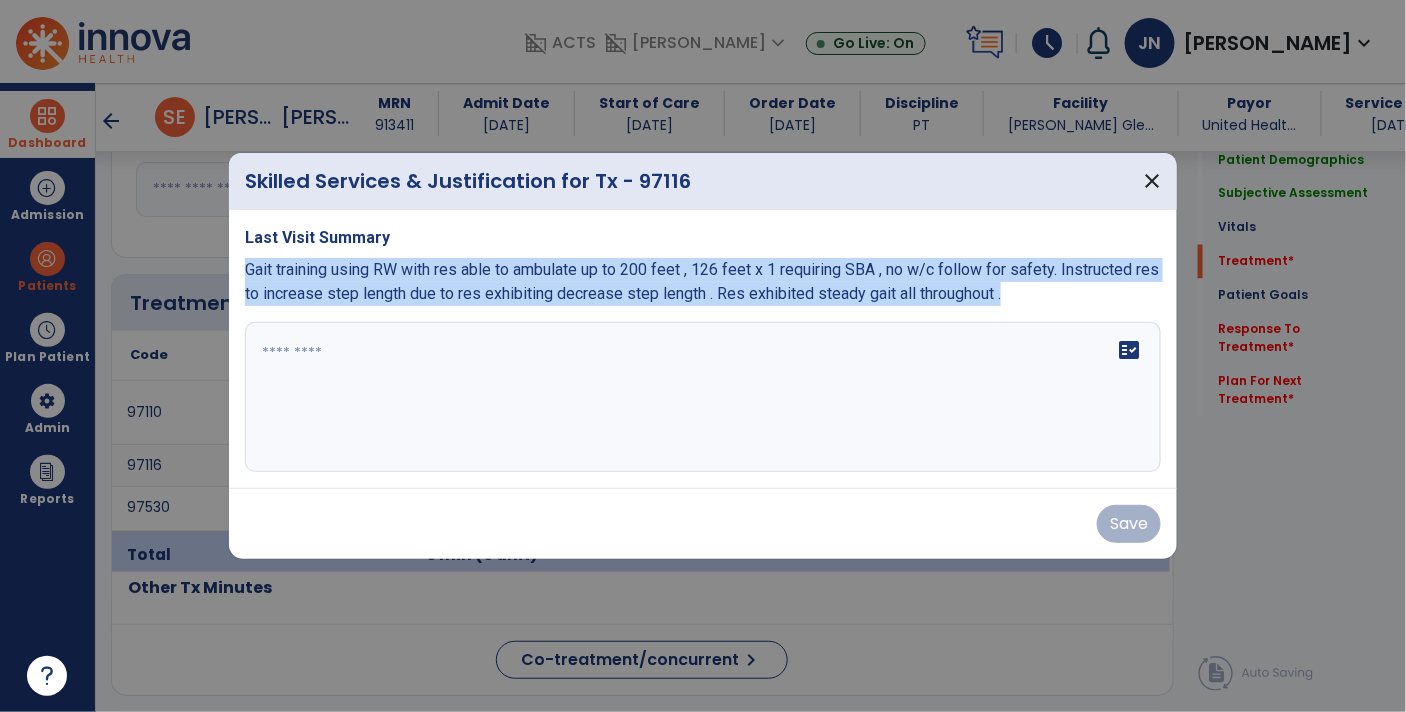 copy on "Gait training using RW with res able to ambulate up to 200 feet , 126 feet x  1 requiring SBA , no w/c follow for safety. Instructed res to increase step length due to res exhibiting decrease step length .  Res exhibited steady gait all throughout ." 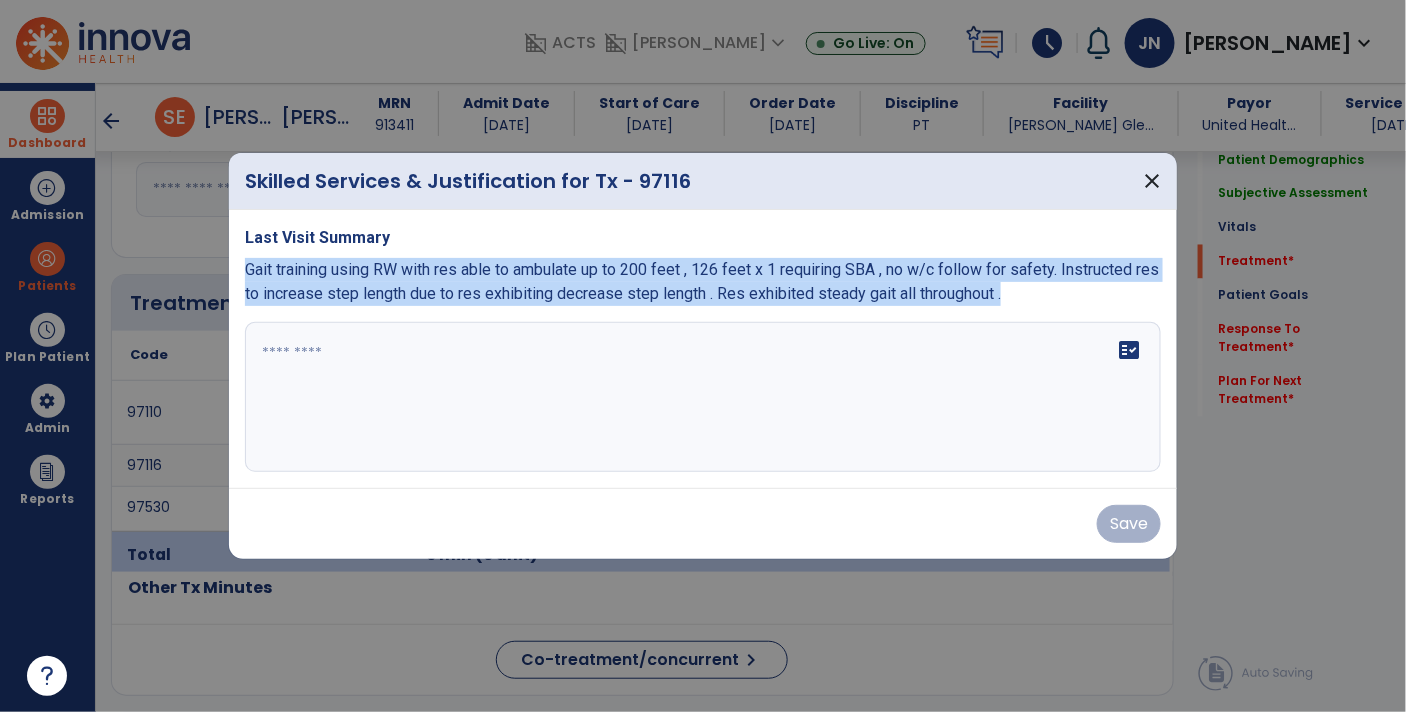 click at bounding box center [703, 397] 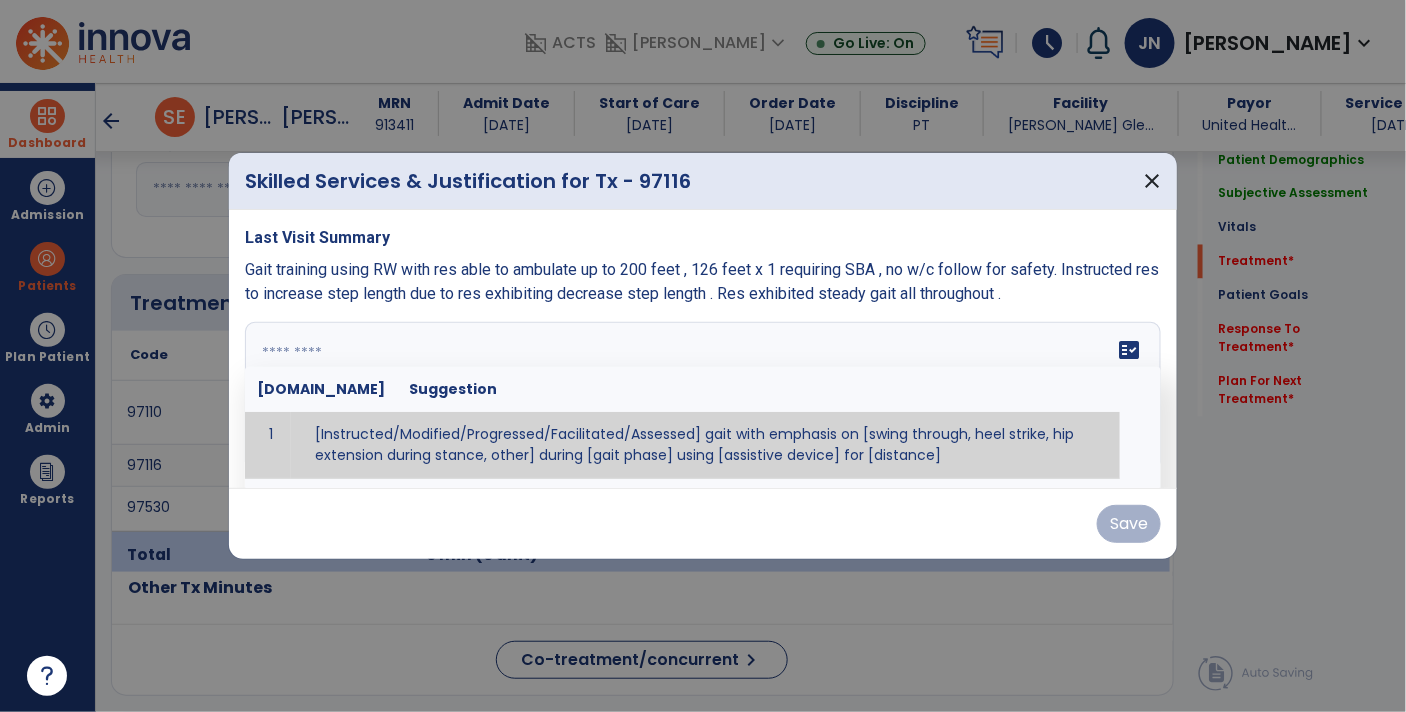 click at bounding box center [701, 397] 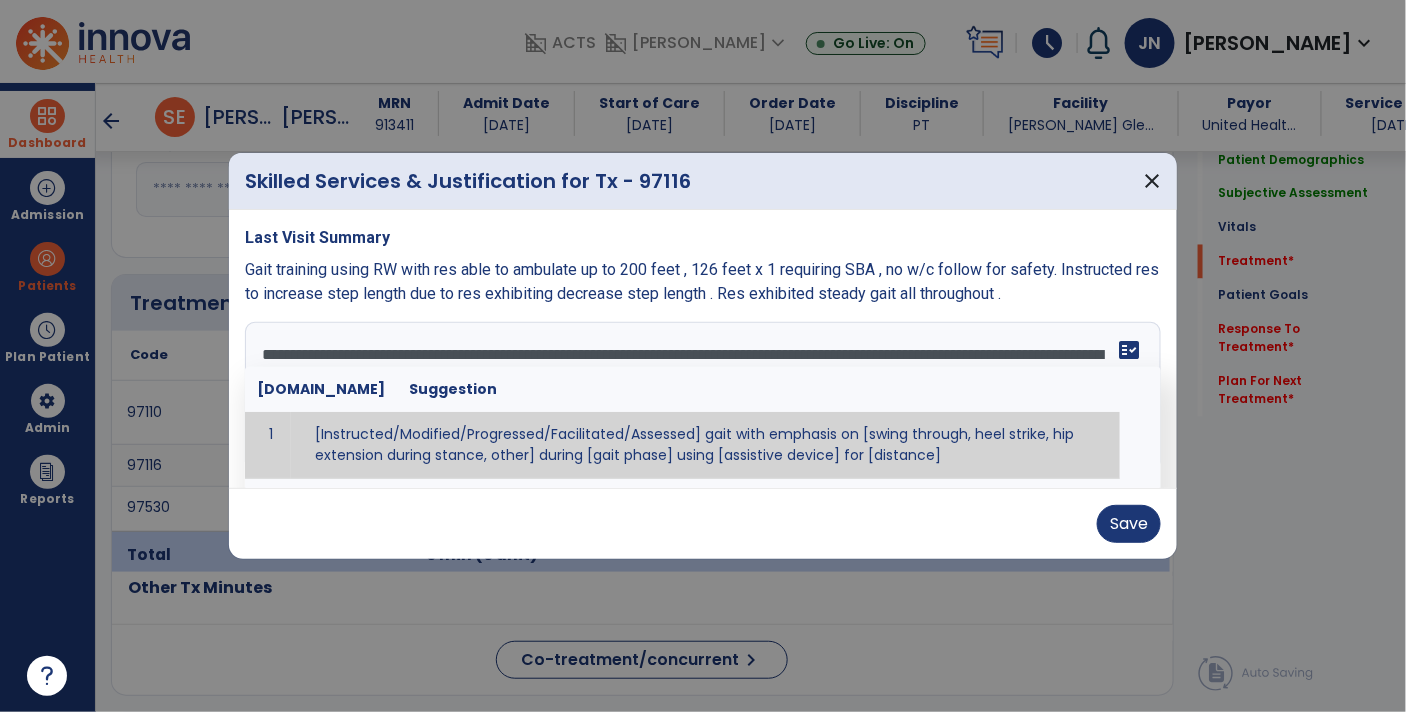 click on "**********" at bounding box center (701, 397) 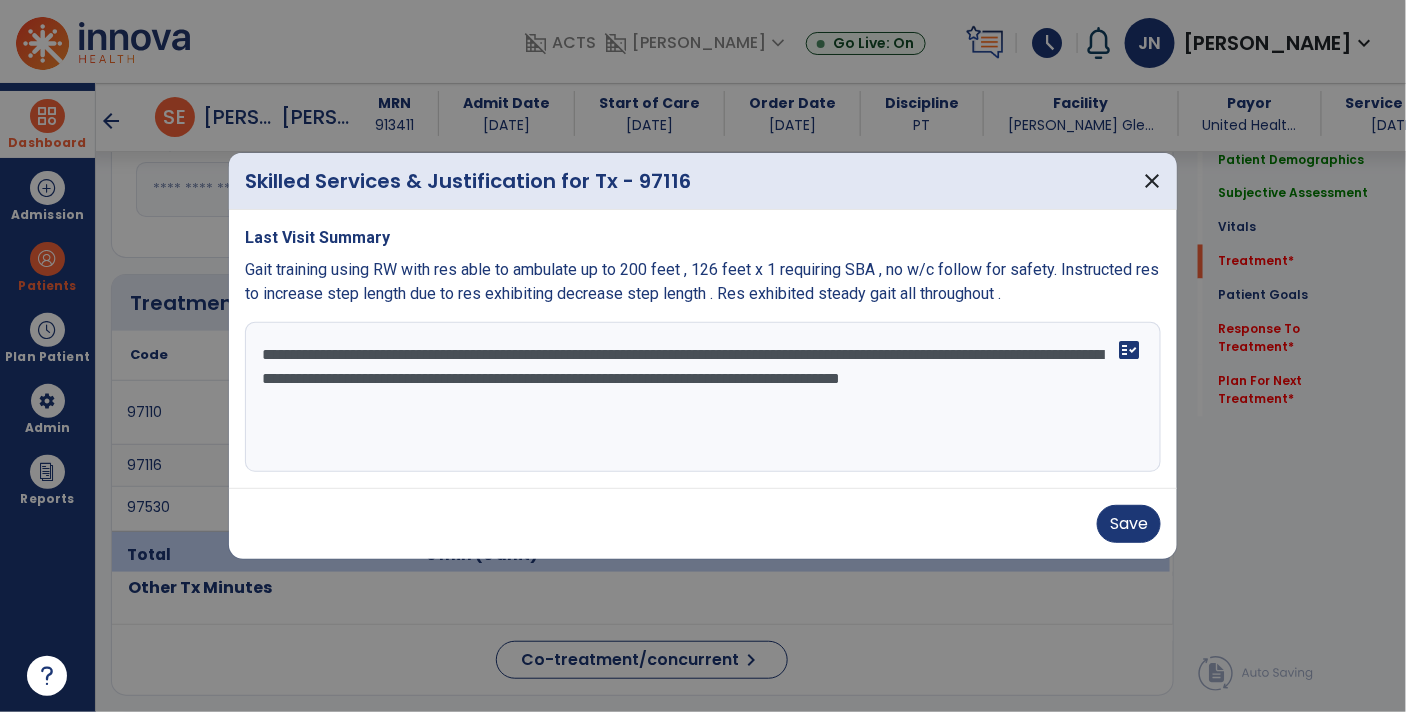 click on "**********" at bounding box center (703, 397) 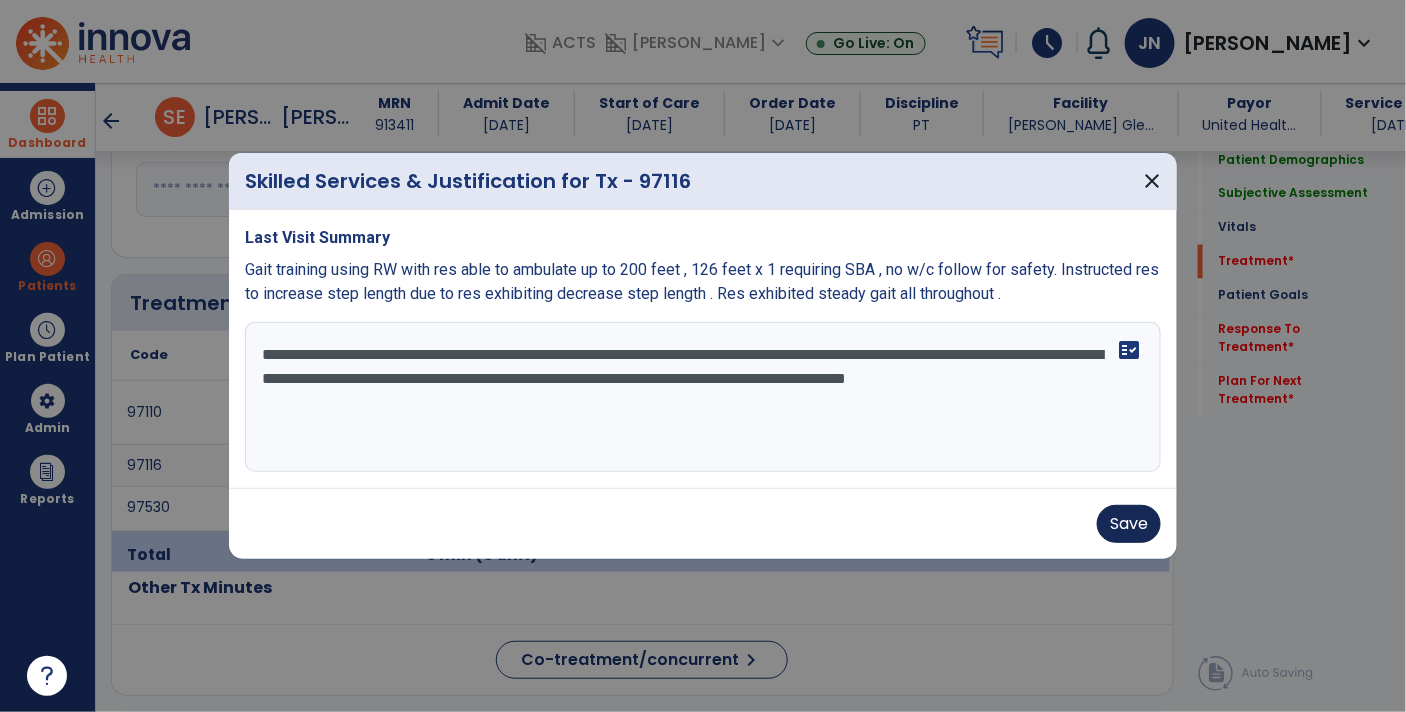 type on "**********" 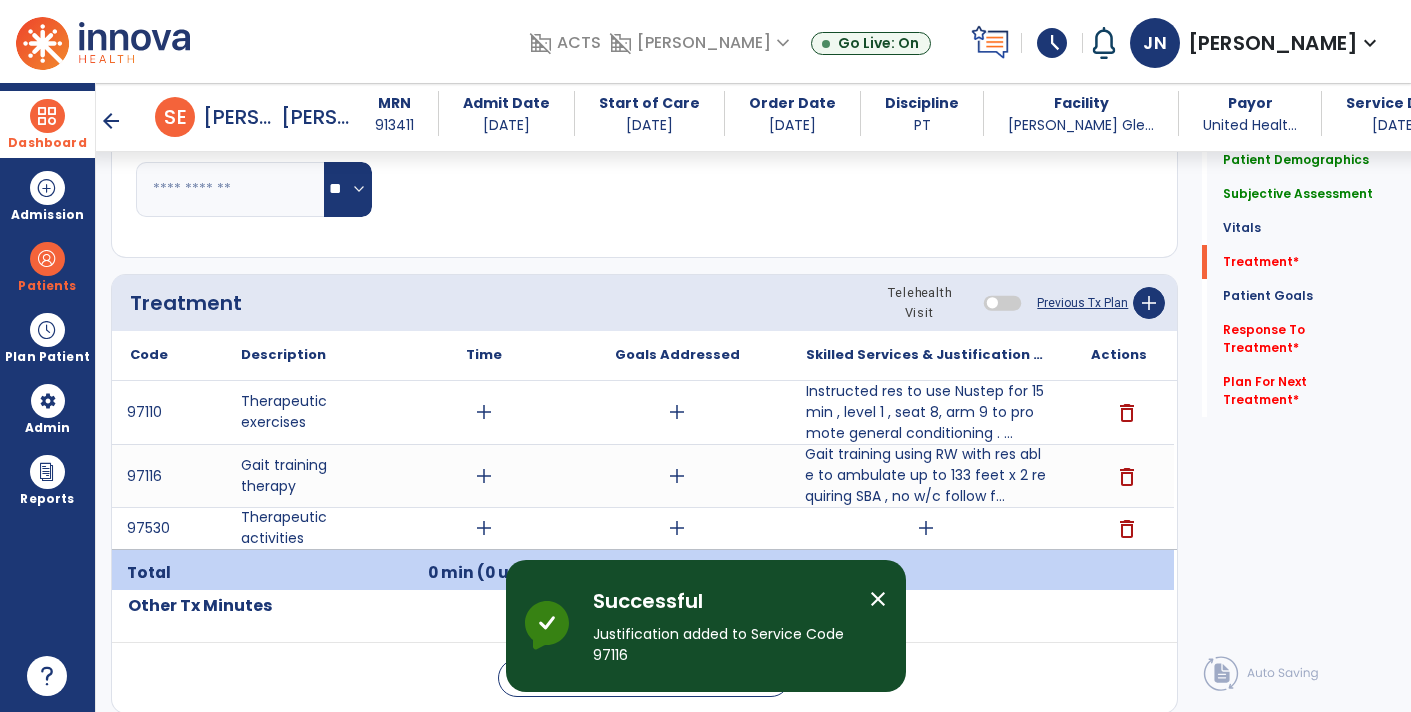 click on "add" at bounding box center (926, 528) 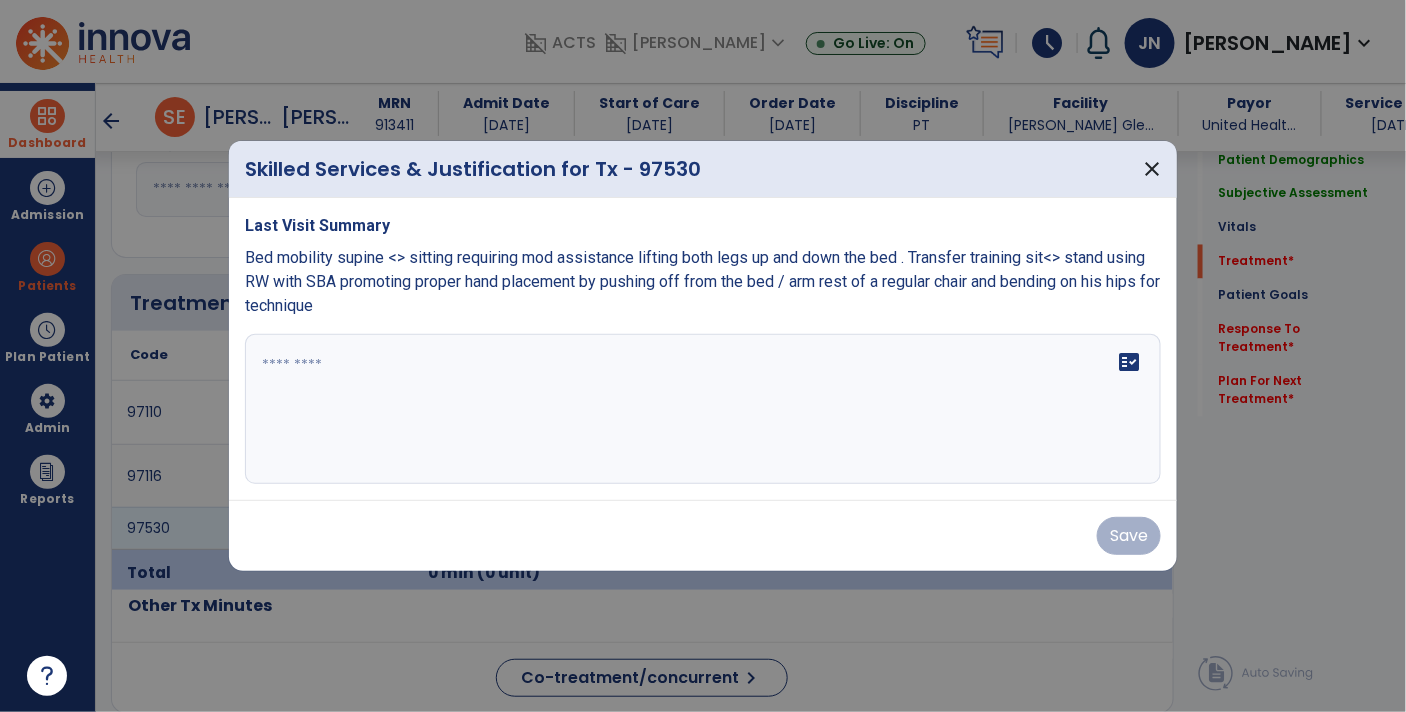 scroll, scrollTop: 1085, scrollLeft: 0, axis: vertical 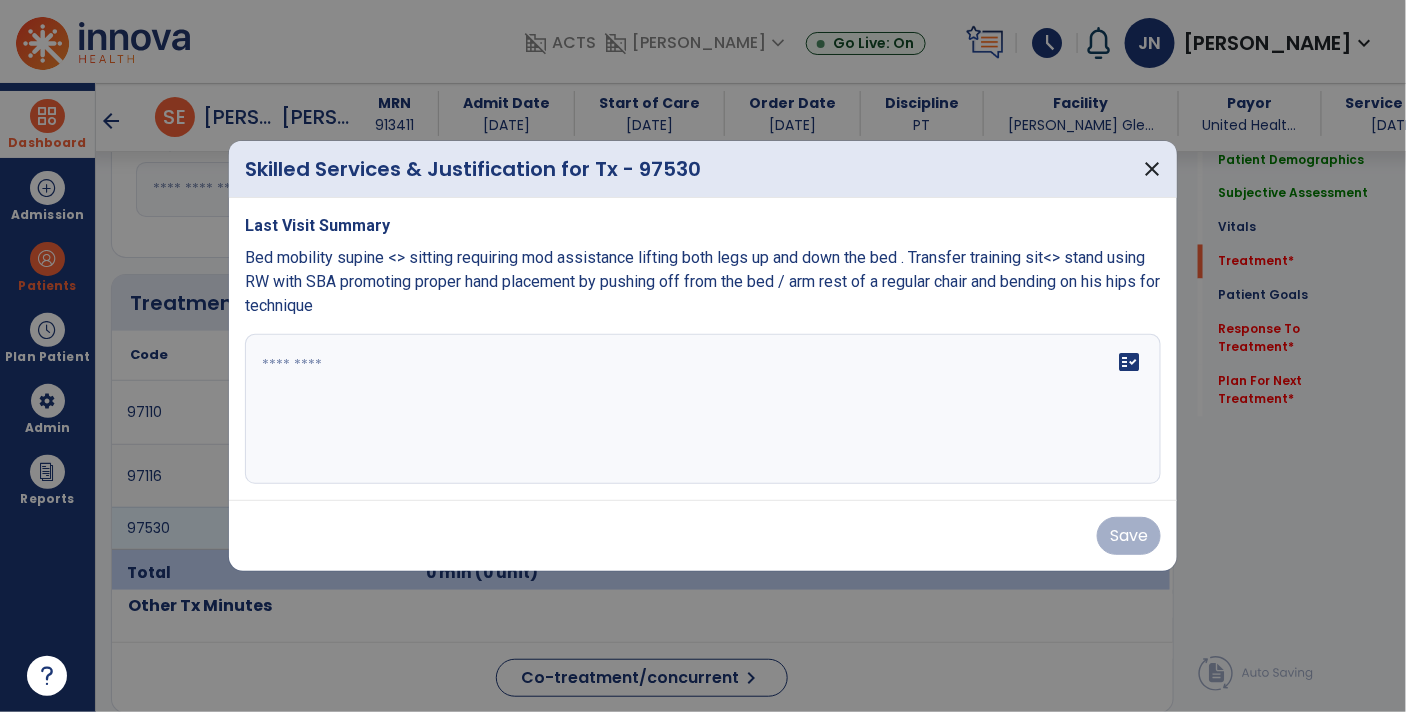 click on "fact_check" at bounding box center [703, 409] 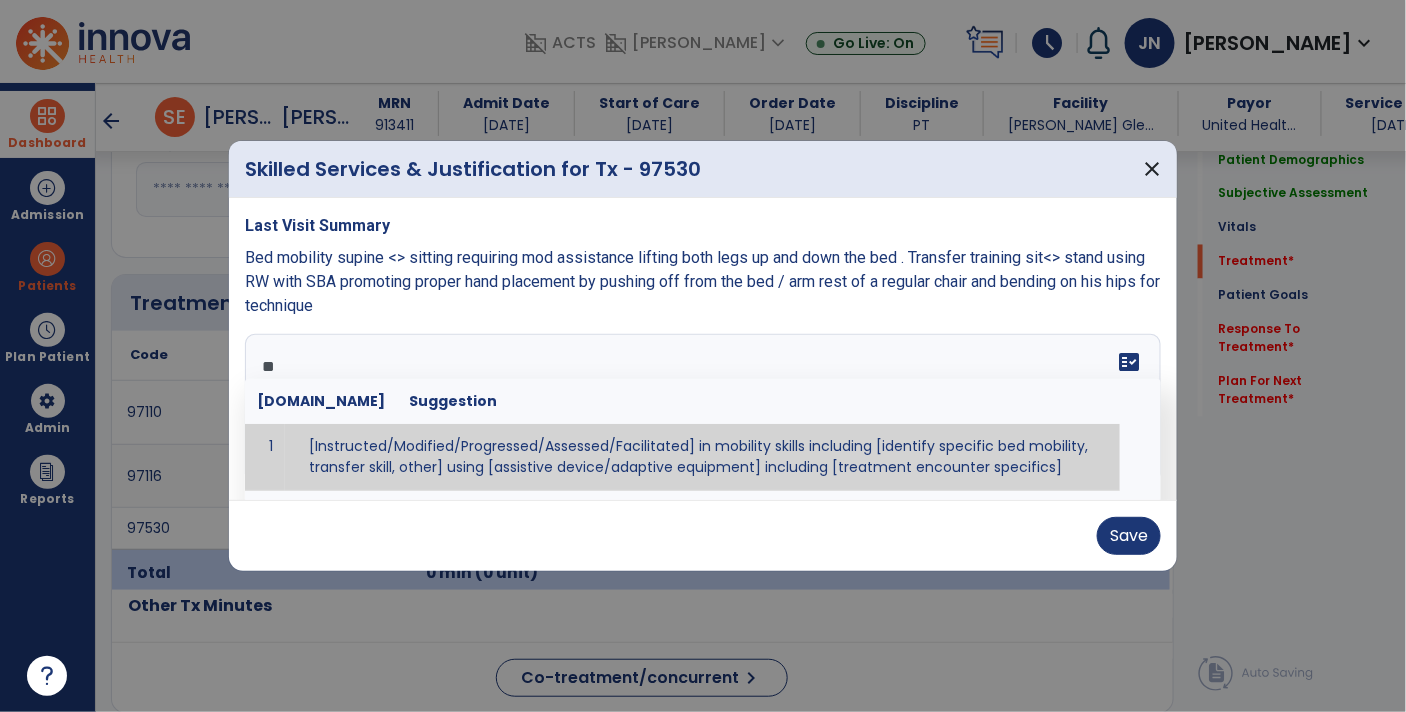 type on "*" 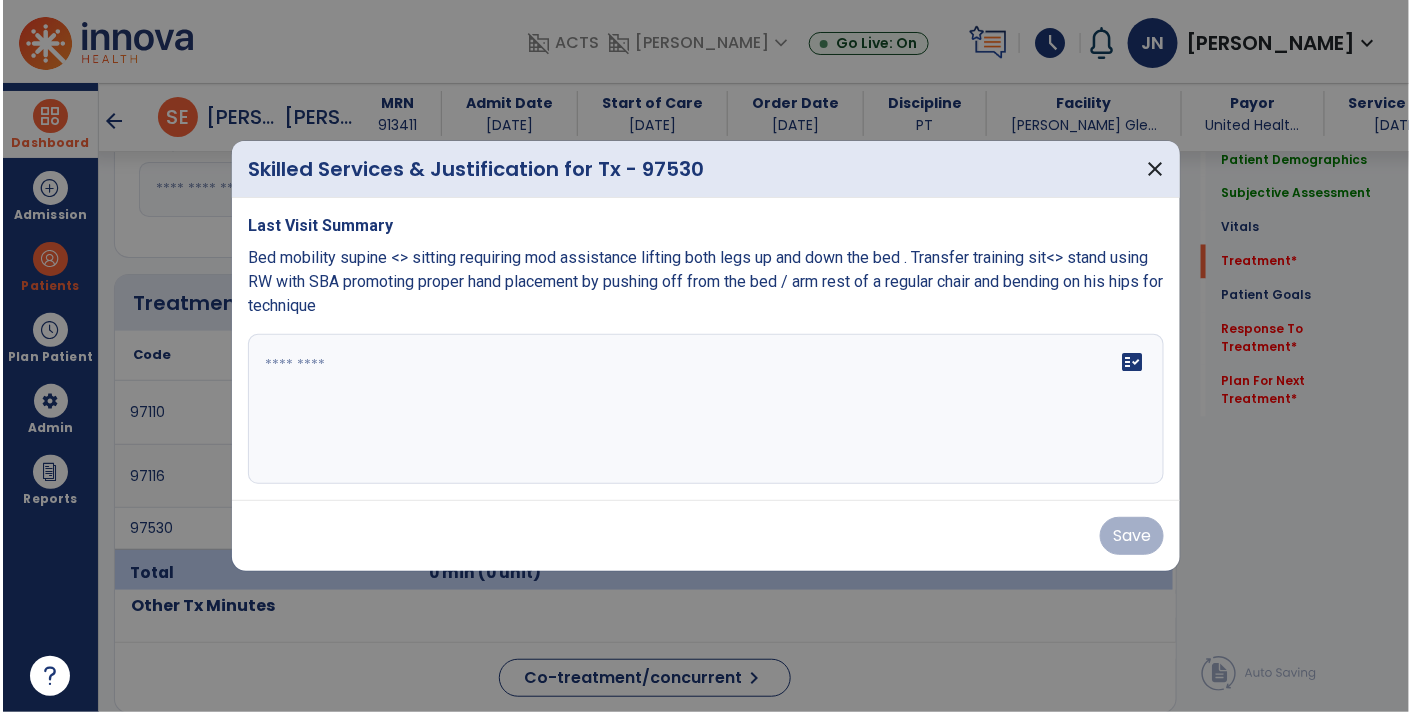 scroll, scrollTop: 0, scrollLeft: 0, axis: both 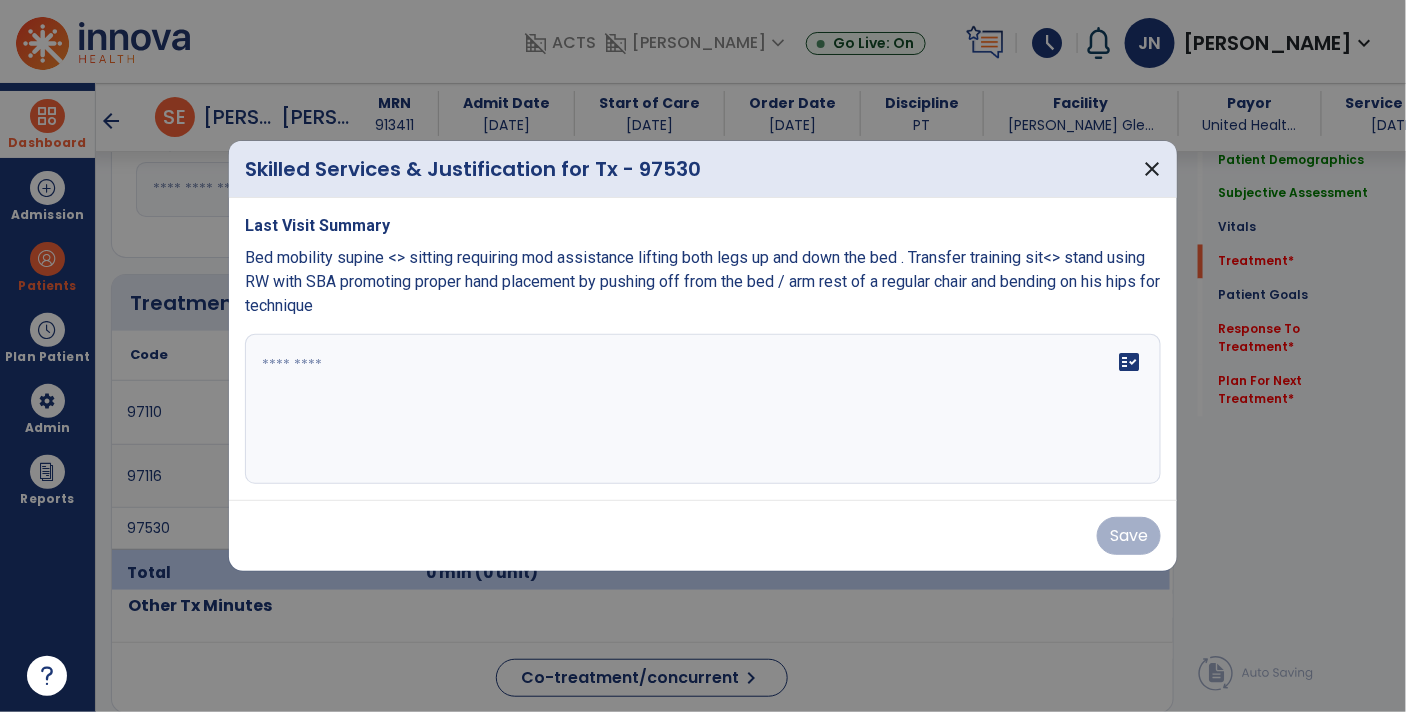 click on "Bed mobility supine <> sitting requiring mod assistance lifting both legs up and down the bed . Transfer training sit<> stand using RW with SBA promoting proper hand placement by pushing off from the bed / arm rest of a regular chair and bending on his hips for technique" at bounding box center [702, 281] 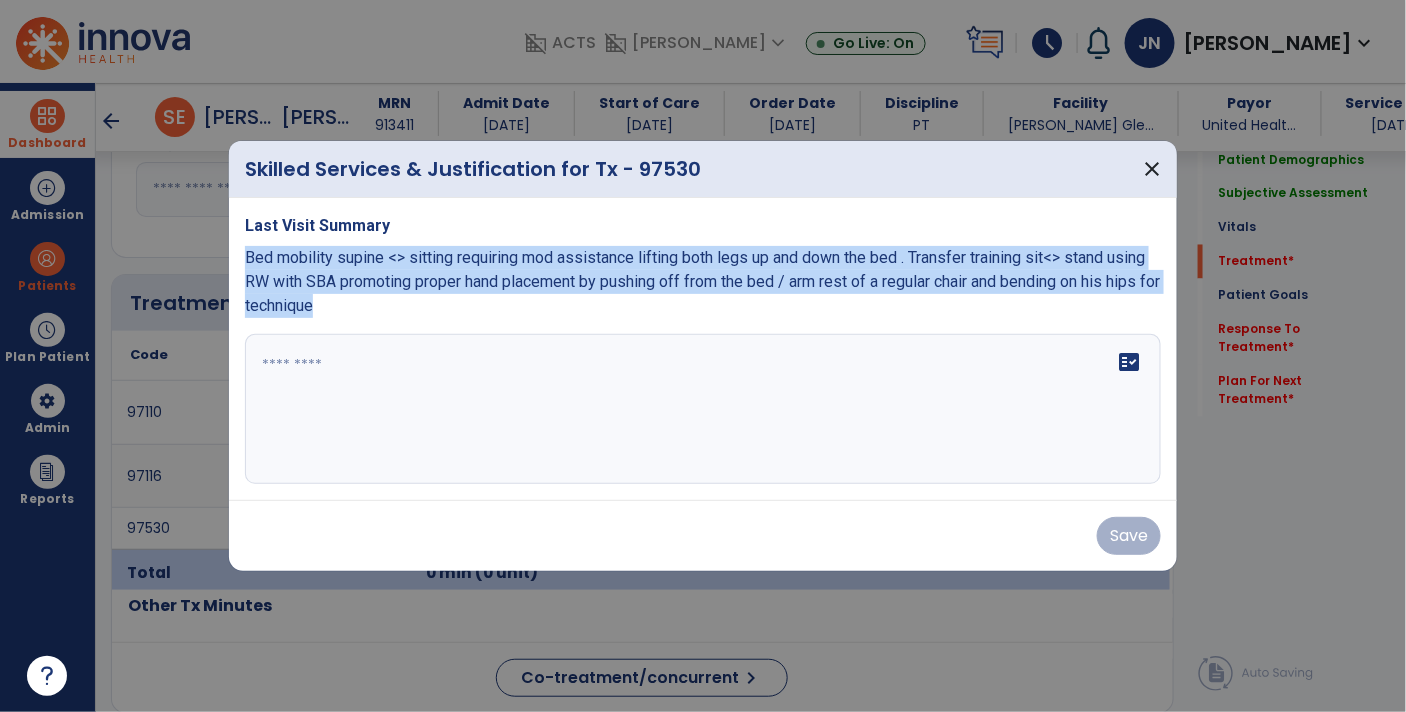 copy on "Bed mobility supine <> sitting requiring mod assistance lifting both legs up and down the bed . Transfer training sit<> stand using RW with SBA promoting proper hand placement by pushing off from the bed / arm rest of a regular chair and bending on his hips for technique" 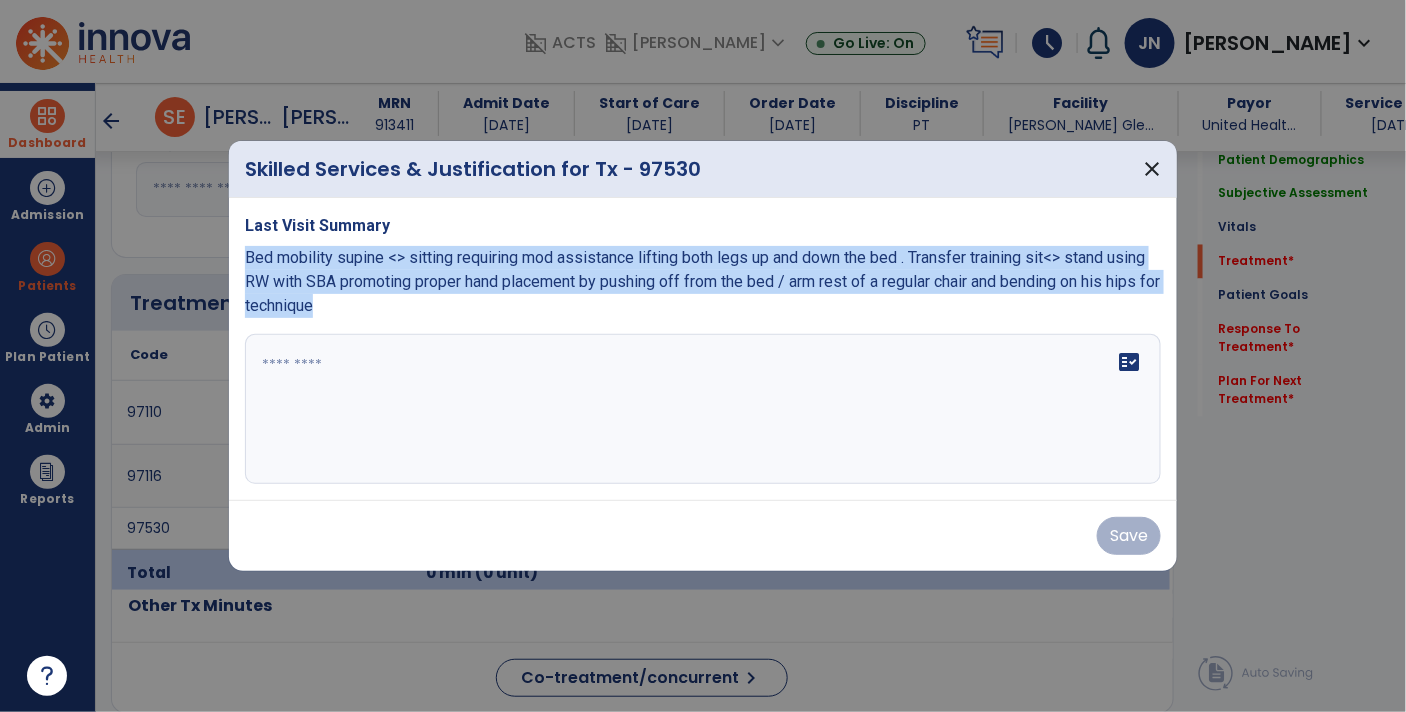 click on "fact_check" at bounding box center (703, 409) 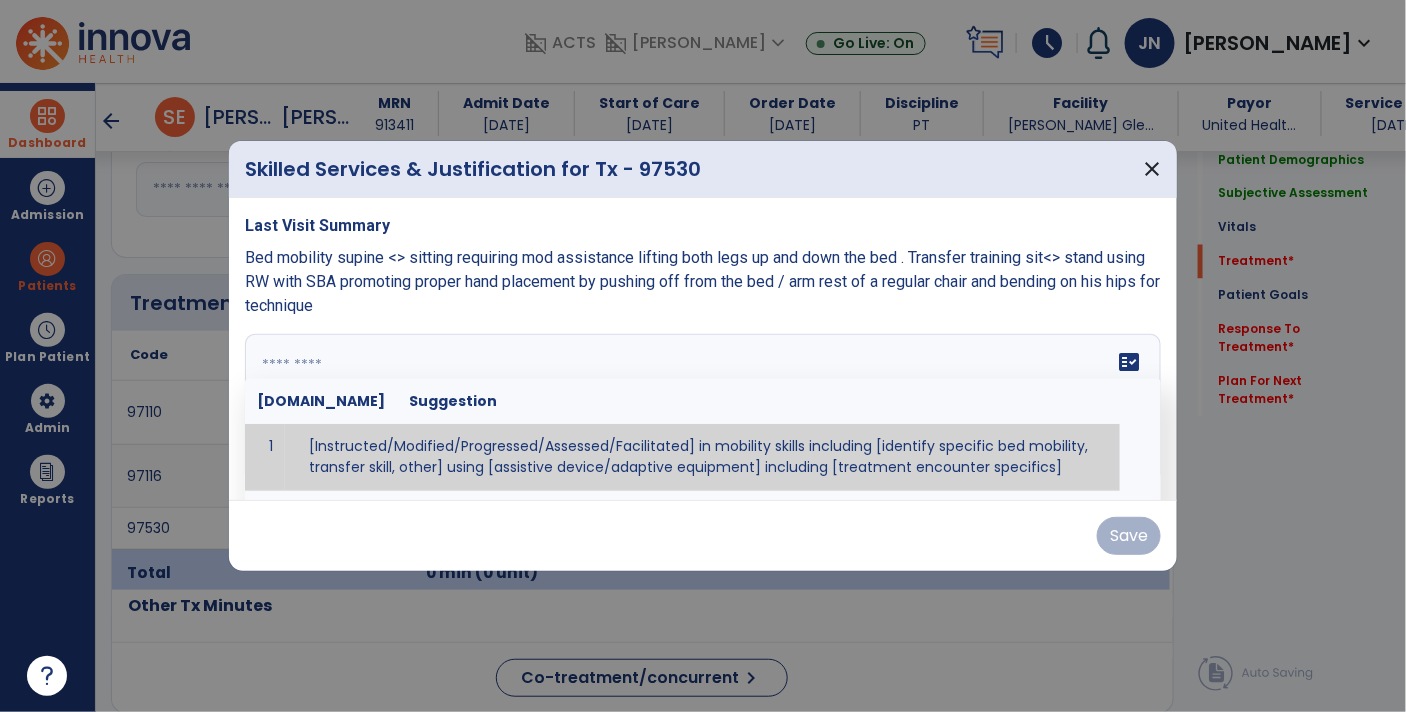 click at bounding box center (701, 409) 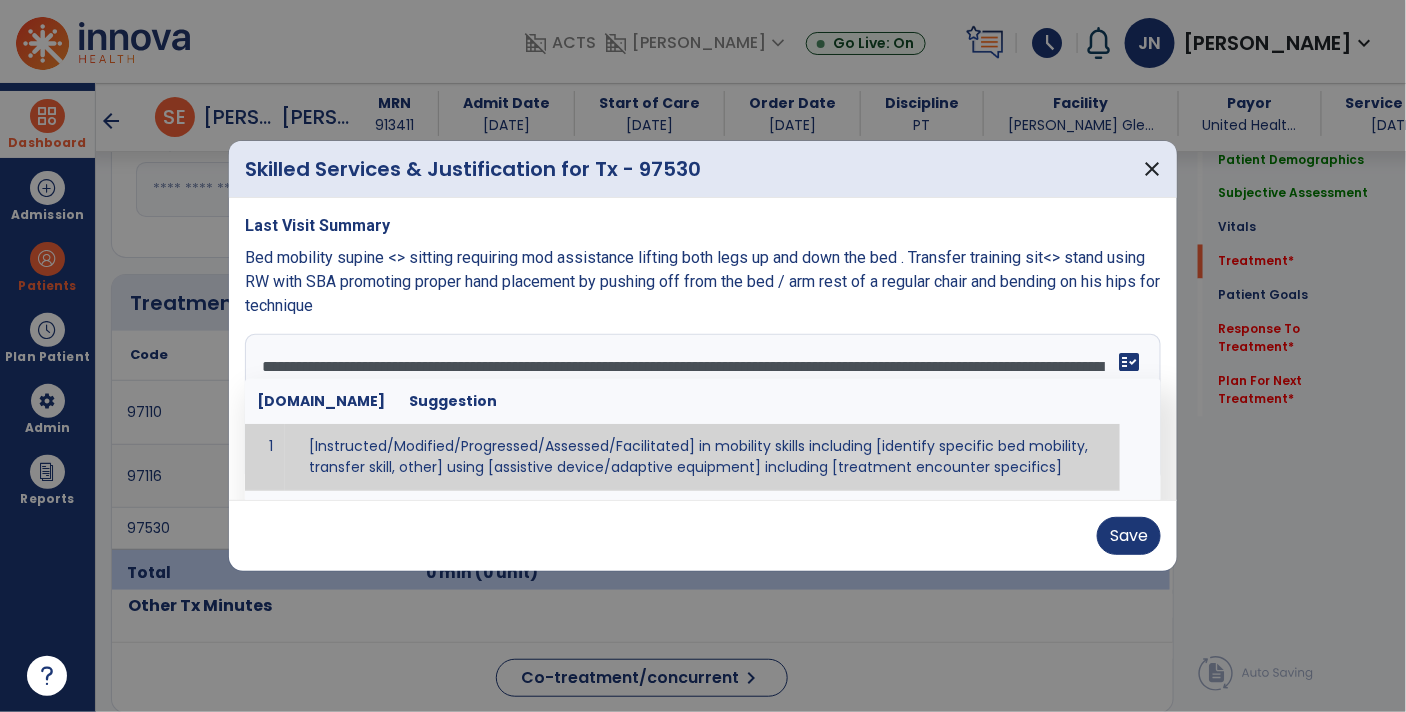 click at bounding box center [703, 356] 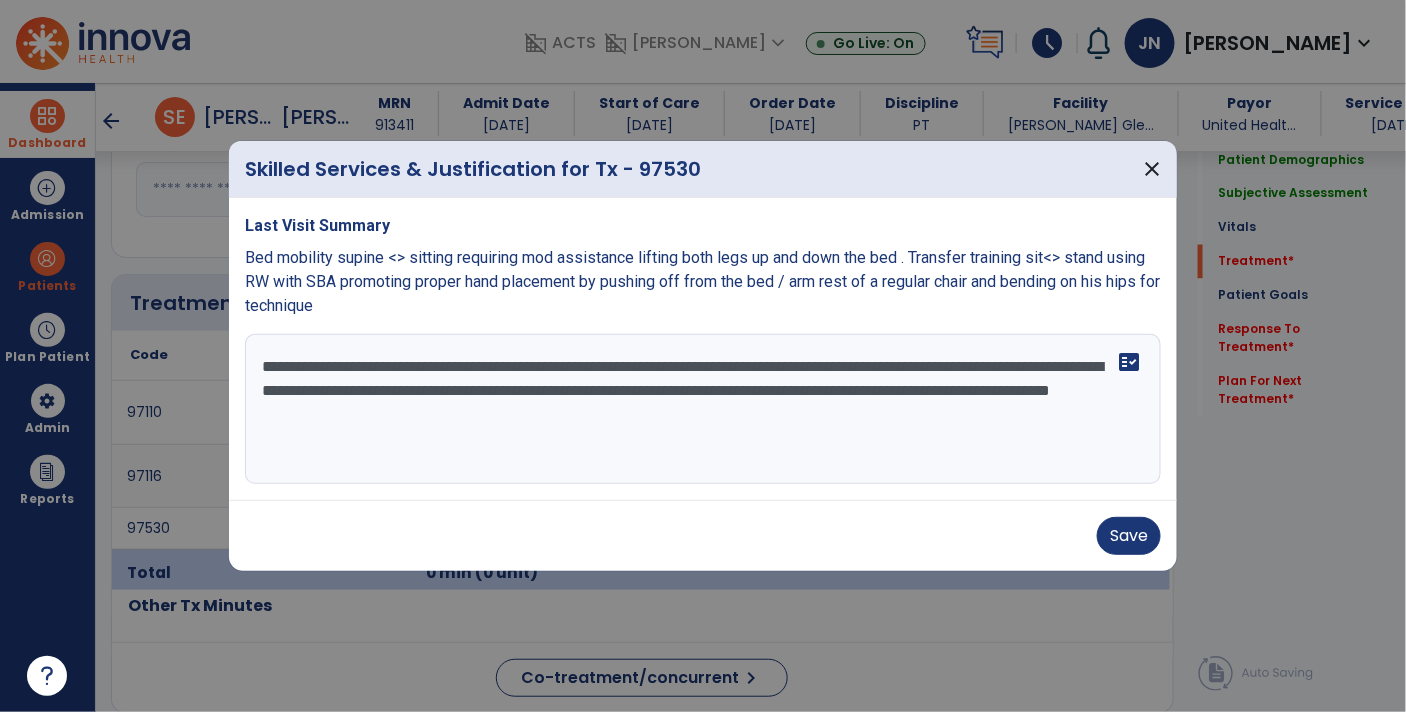 click on "**********" at bounding box center (703, 409) 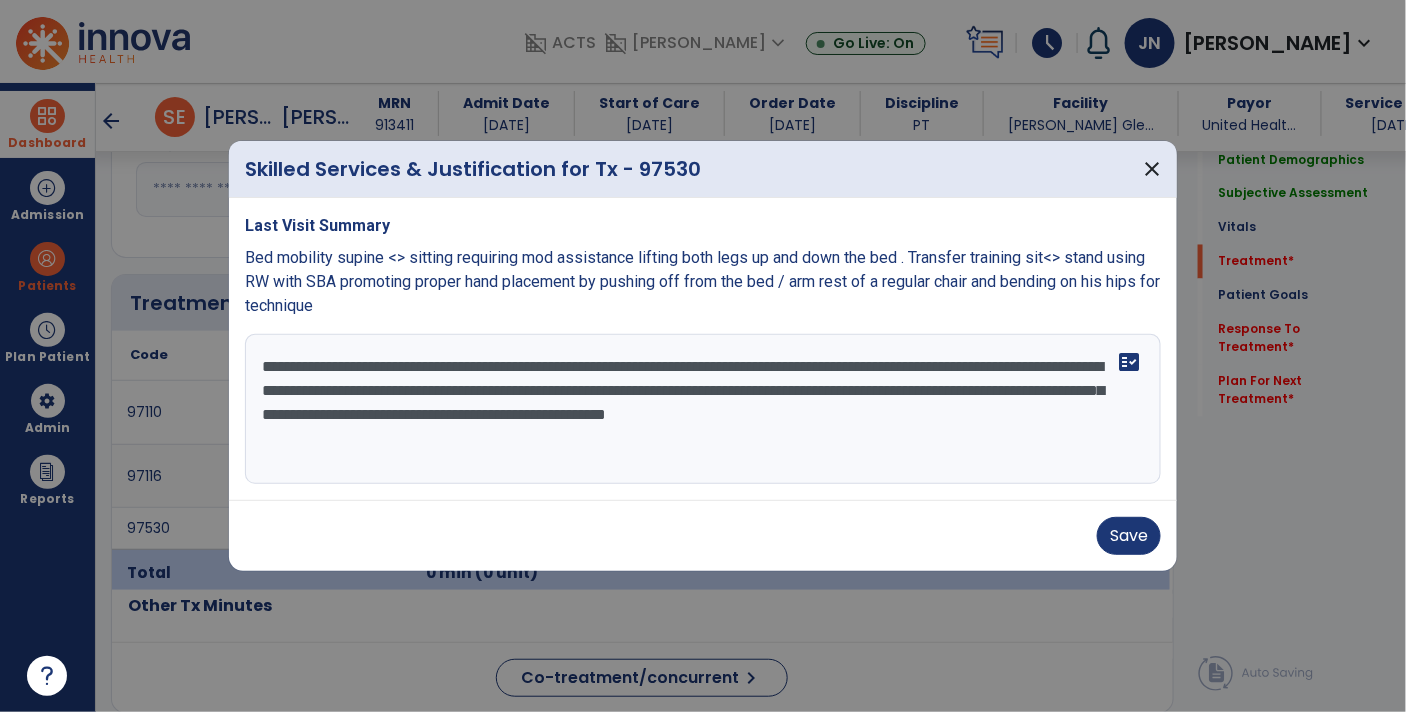 click on "**********" at bounding box center (703, 409) 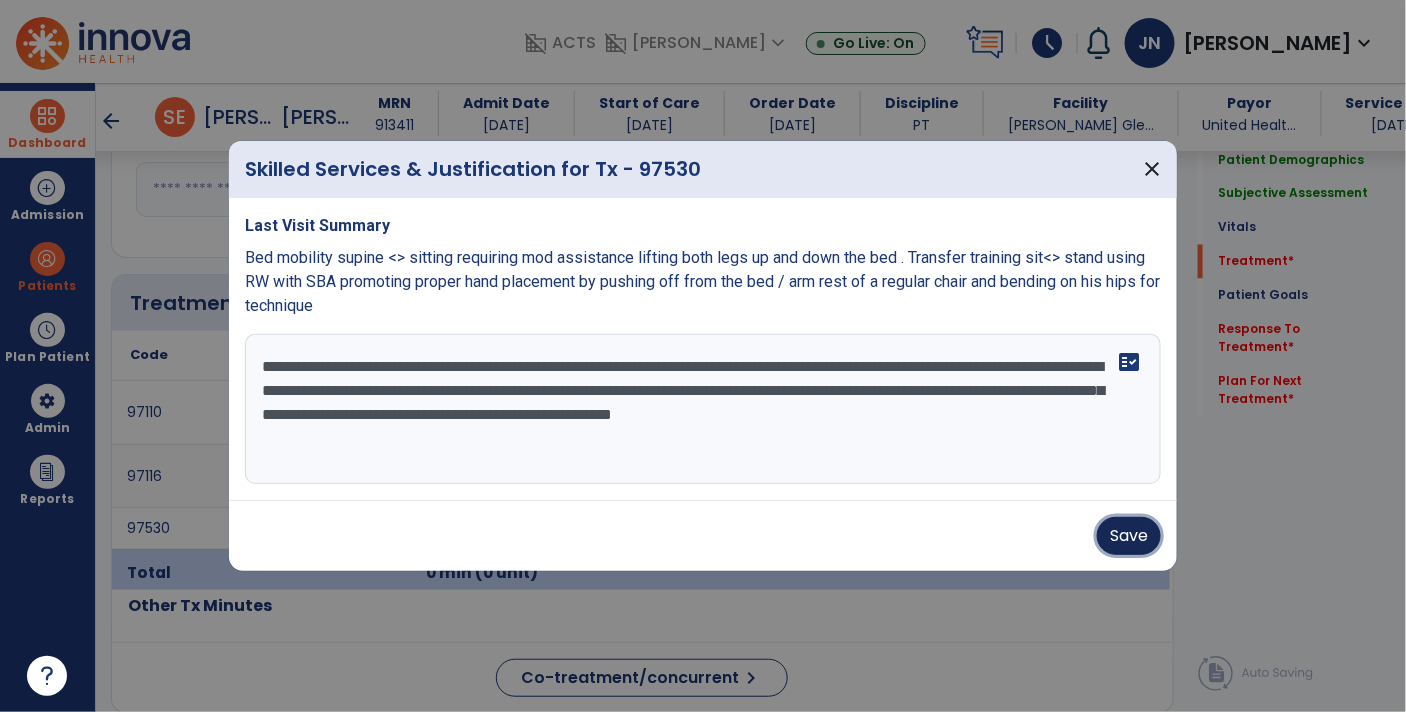 click on "Save" at bounding box center [1129, 536] 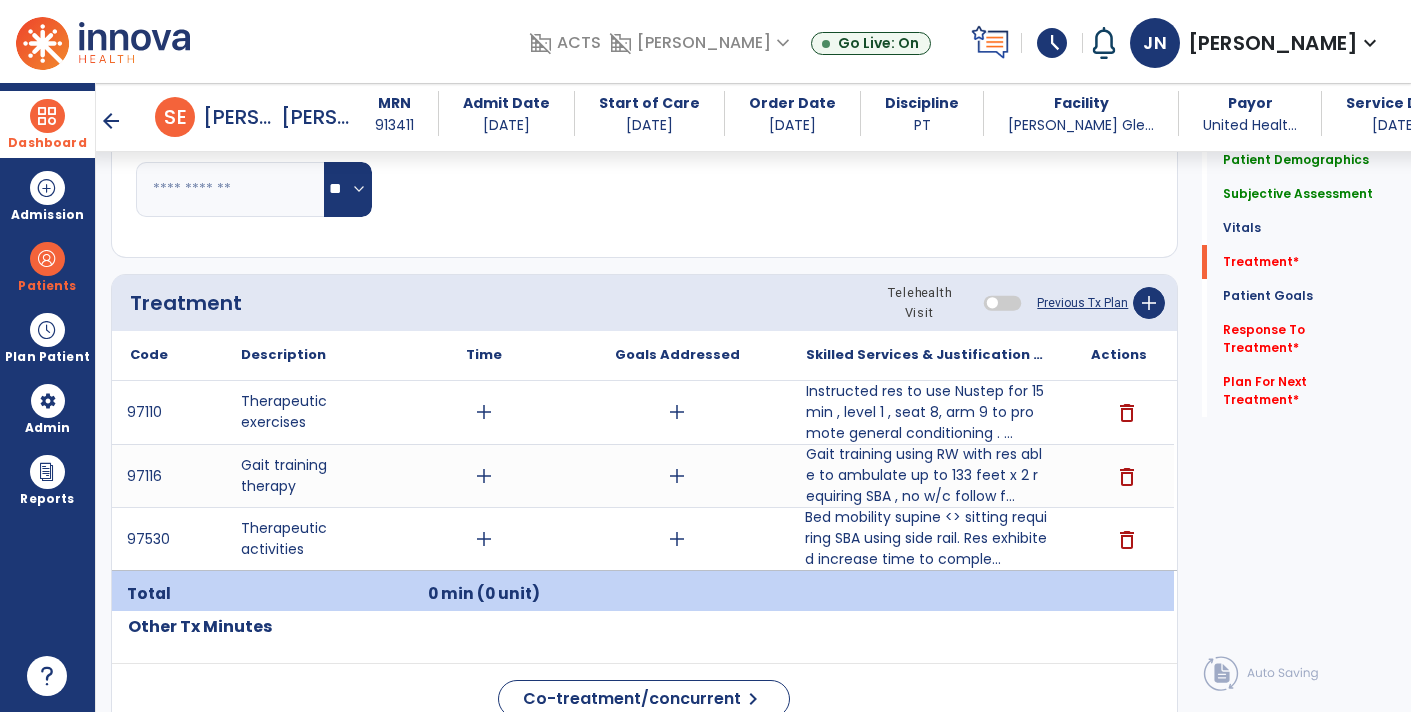 click on "add" at bounding box center (484, 476) 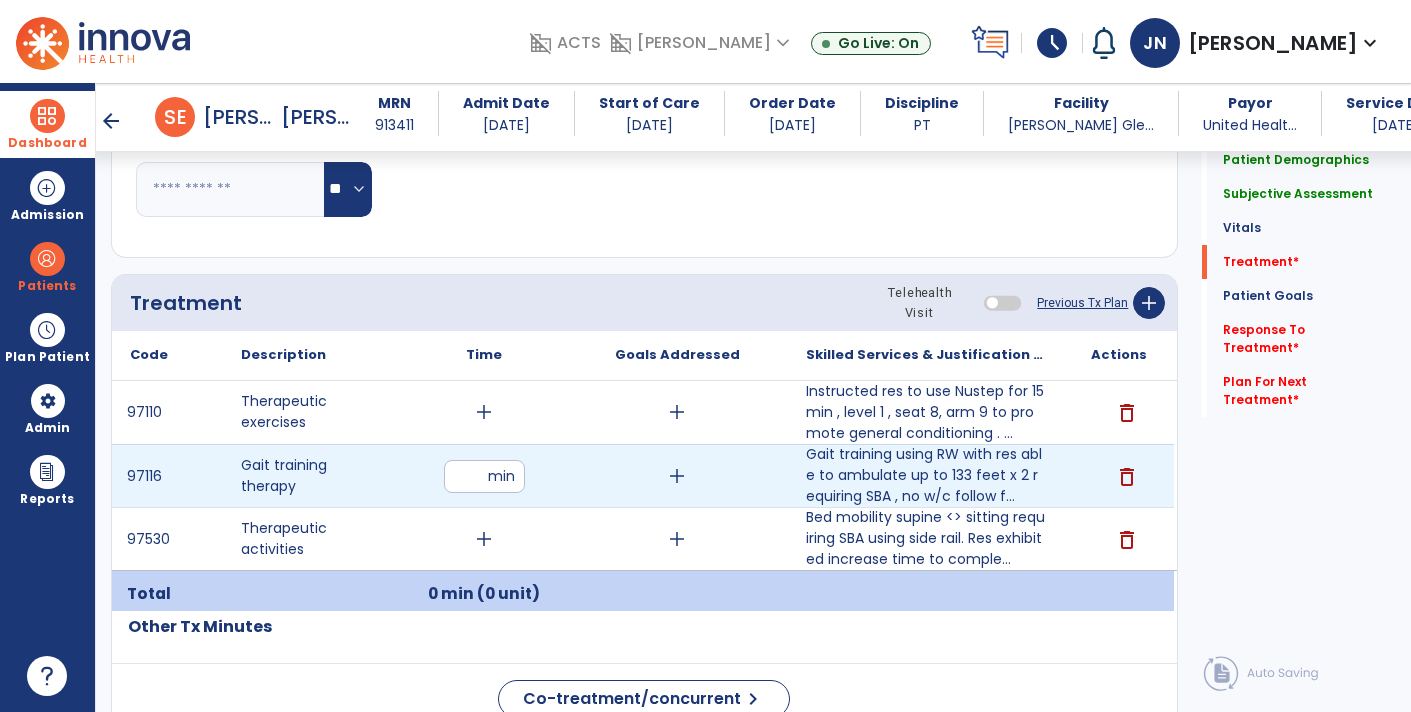 type on "**" 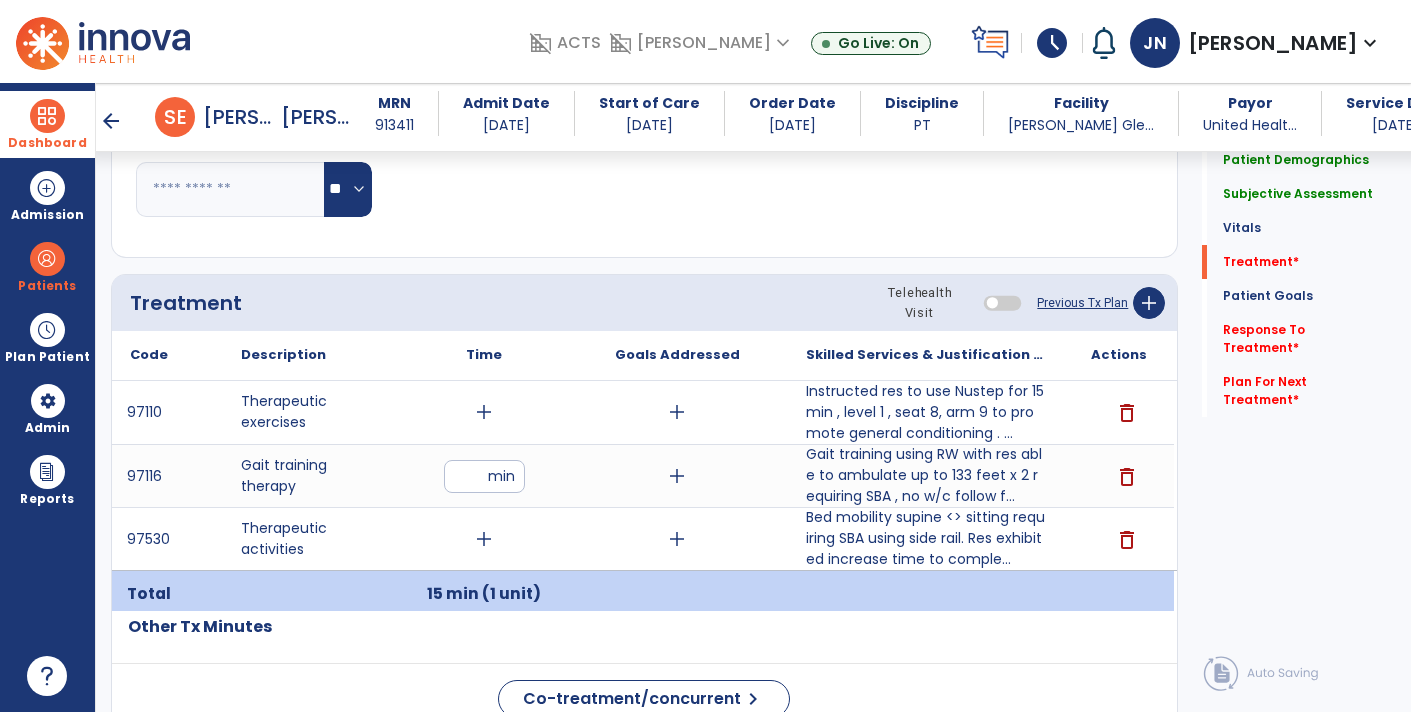 click on "add" at bounding box center [484, 412] 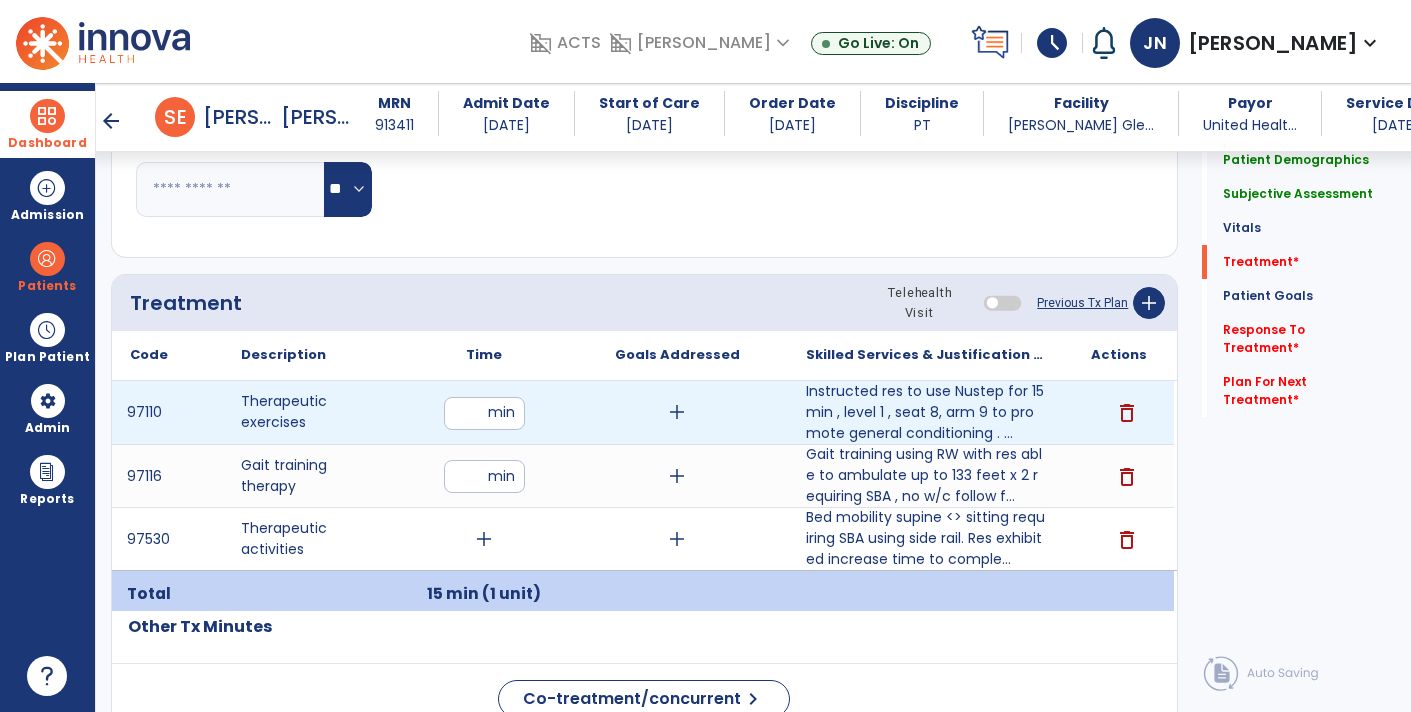 type on "**" 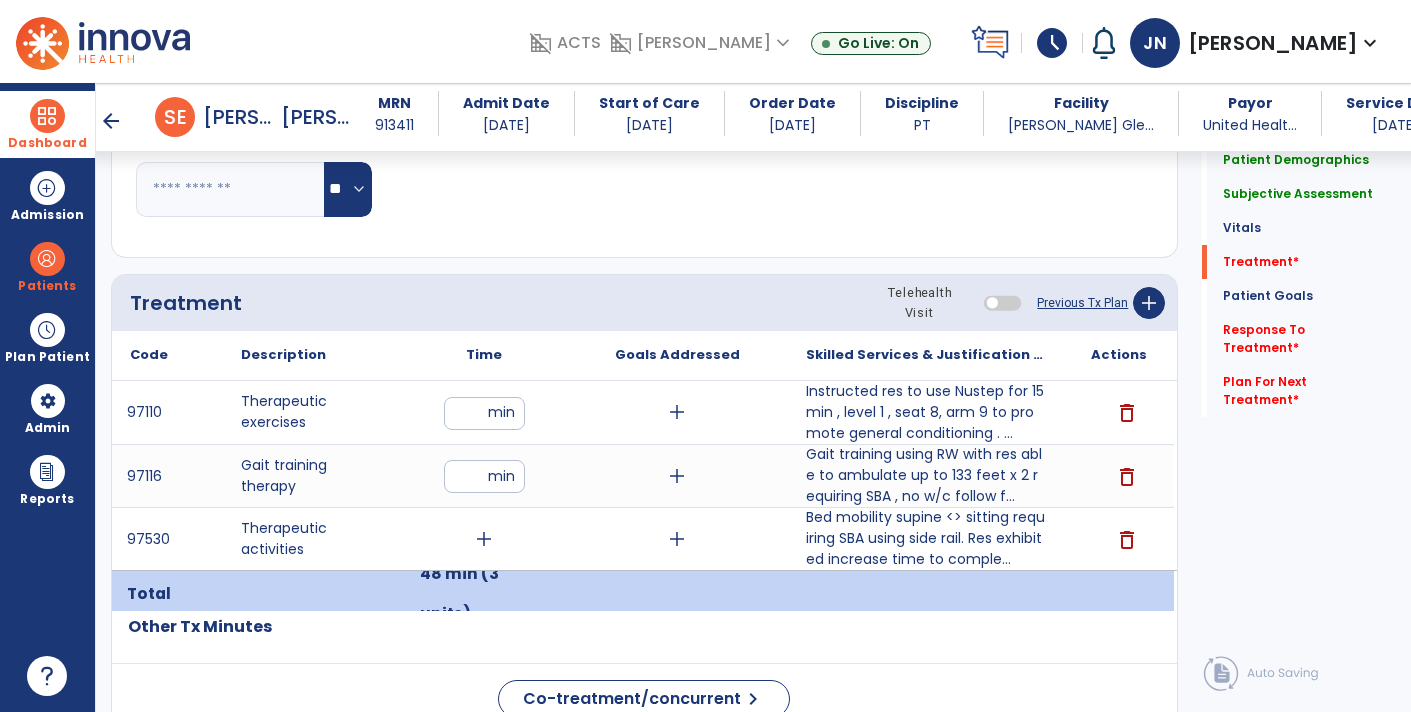 click on "add" at bounding box center [484, 539] 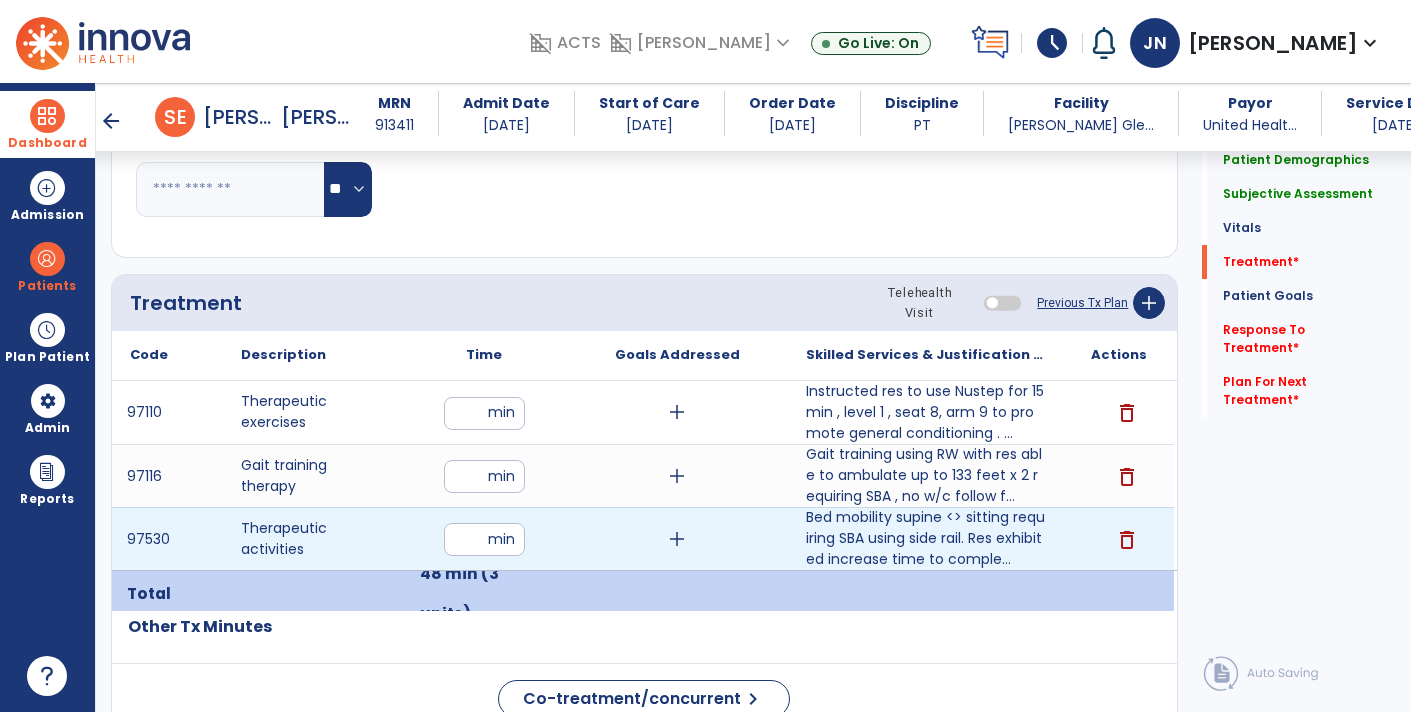 type on "**" 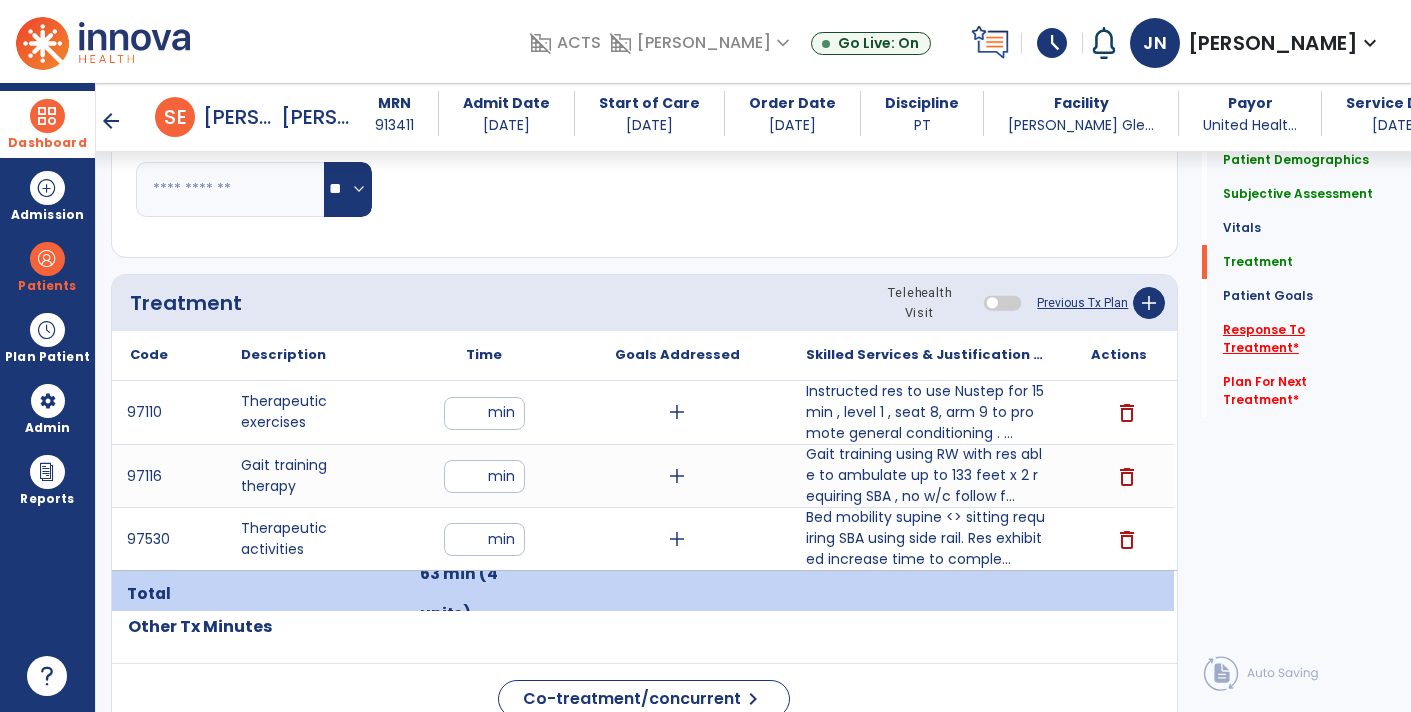 click on "Response To Treatment   *" 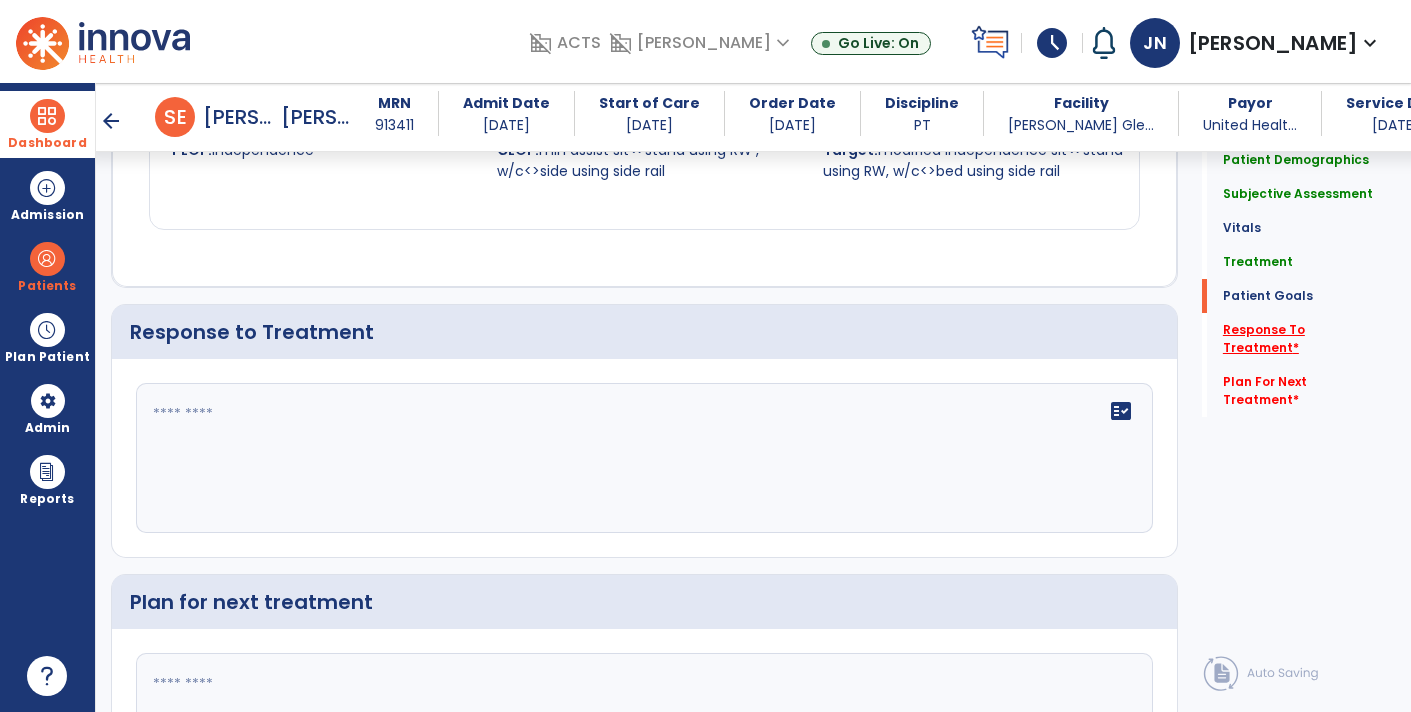 scroll, scrollTop: 2586, scrollLeft: 0, axis: vertical 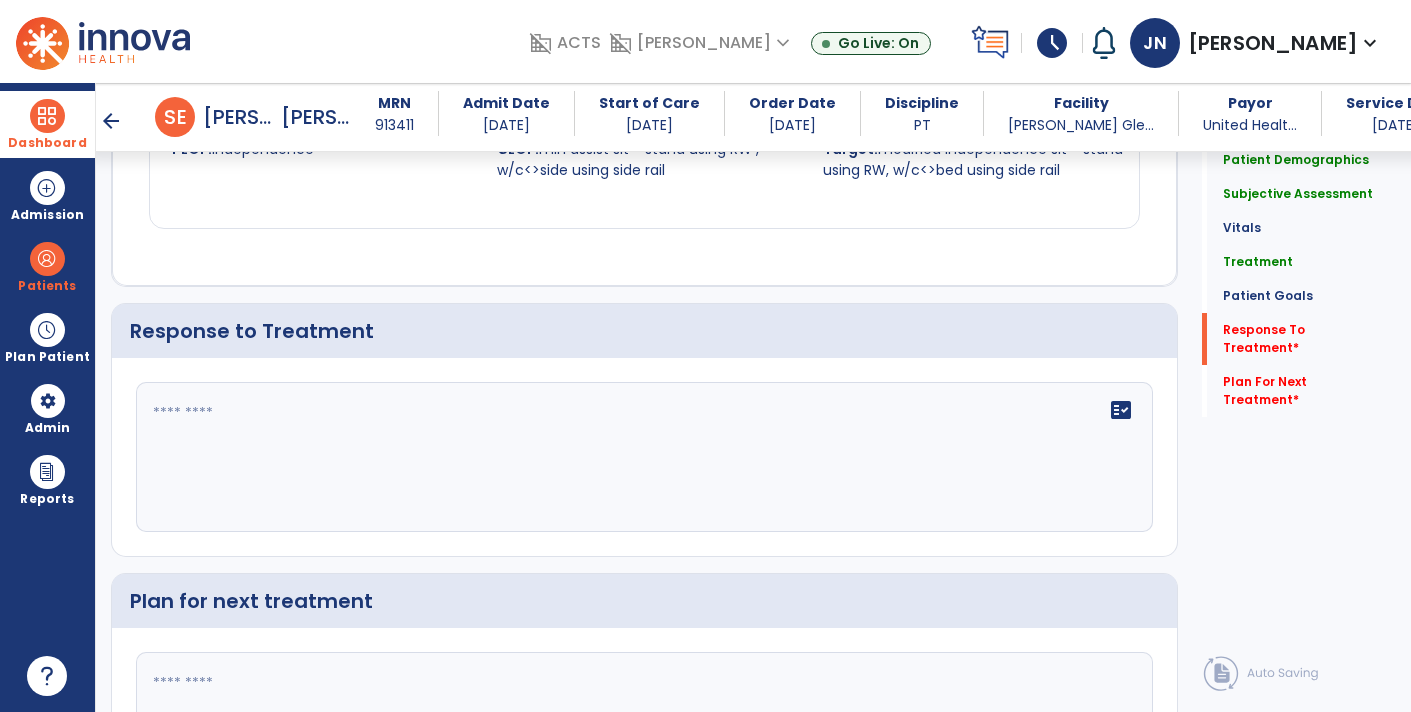 click on "fact_check" 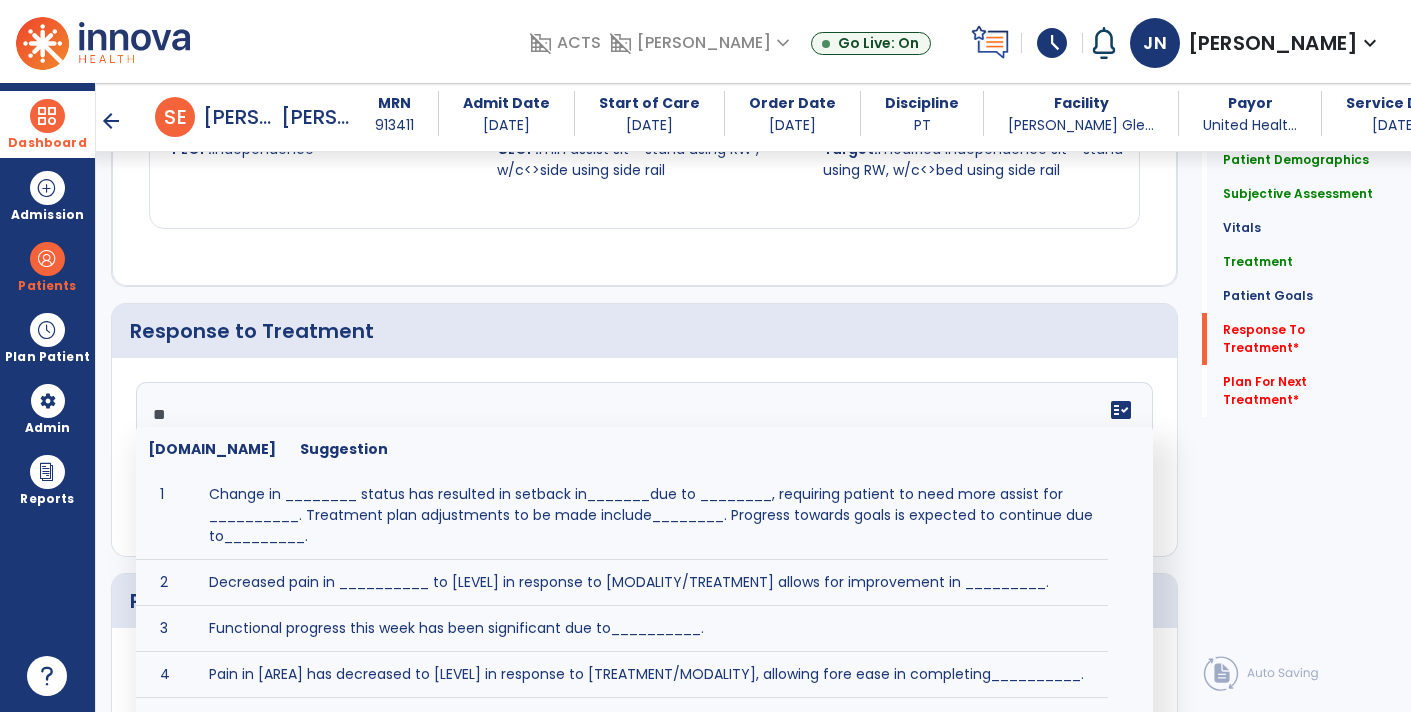 type on "*" 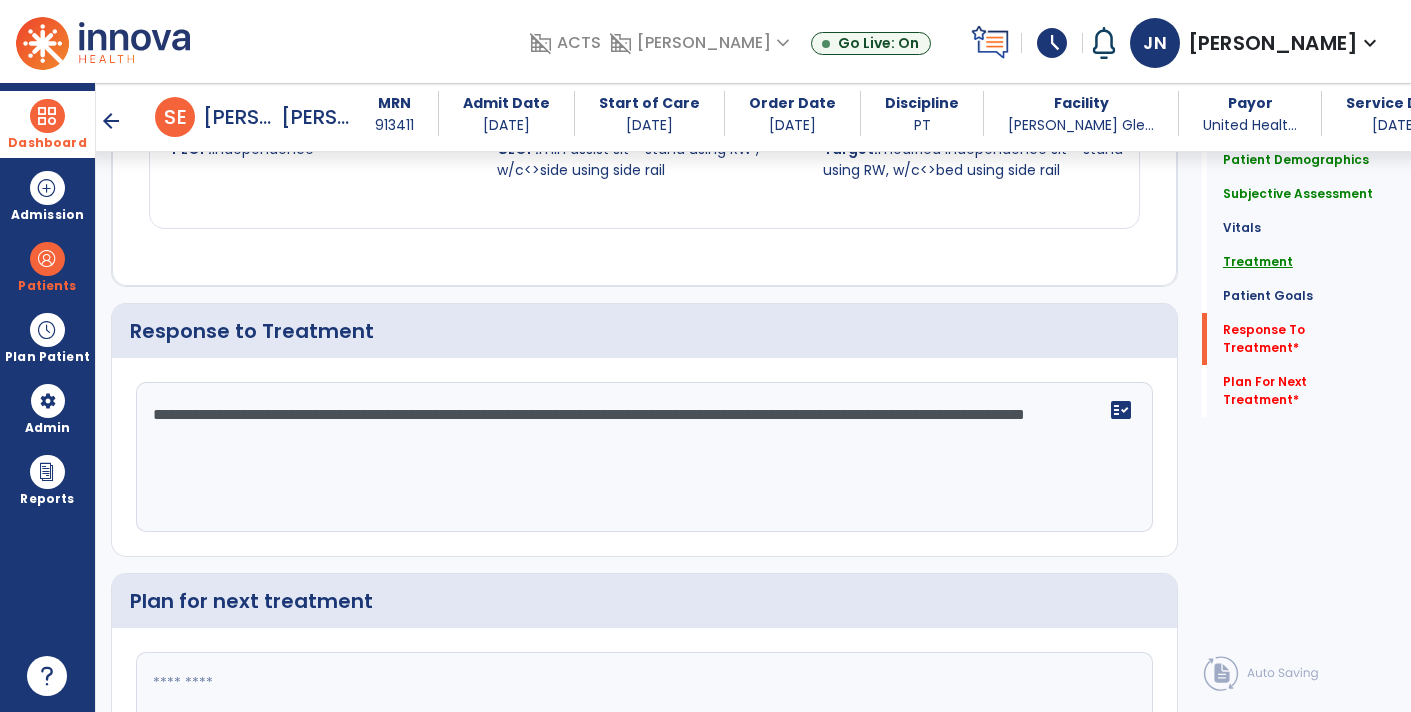 type on "**********" 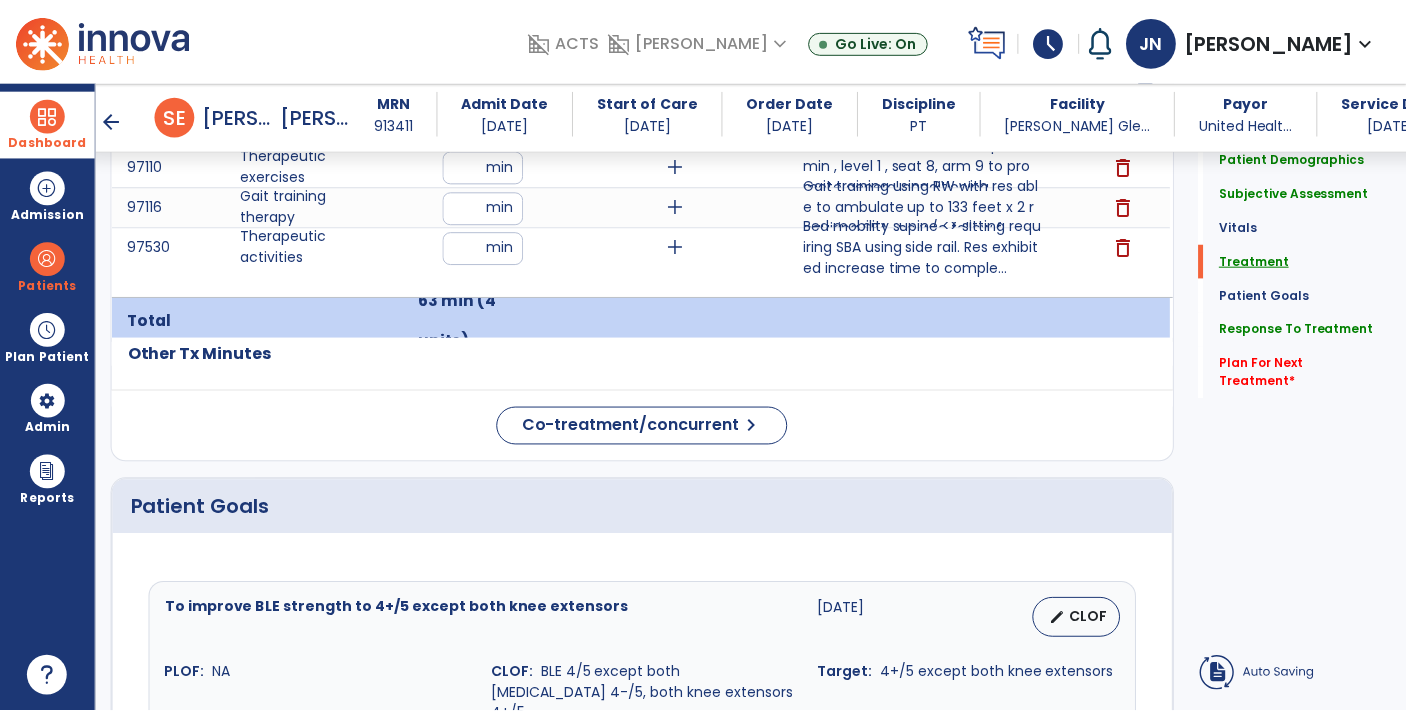 scroll, scrollTop: 1187, scrollLeft: 0, axis: vertical 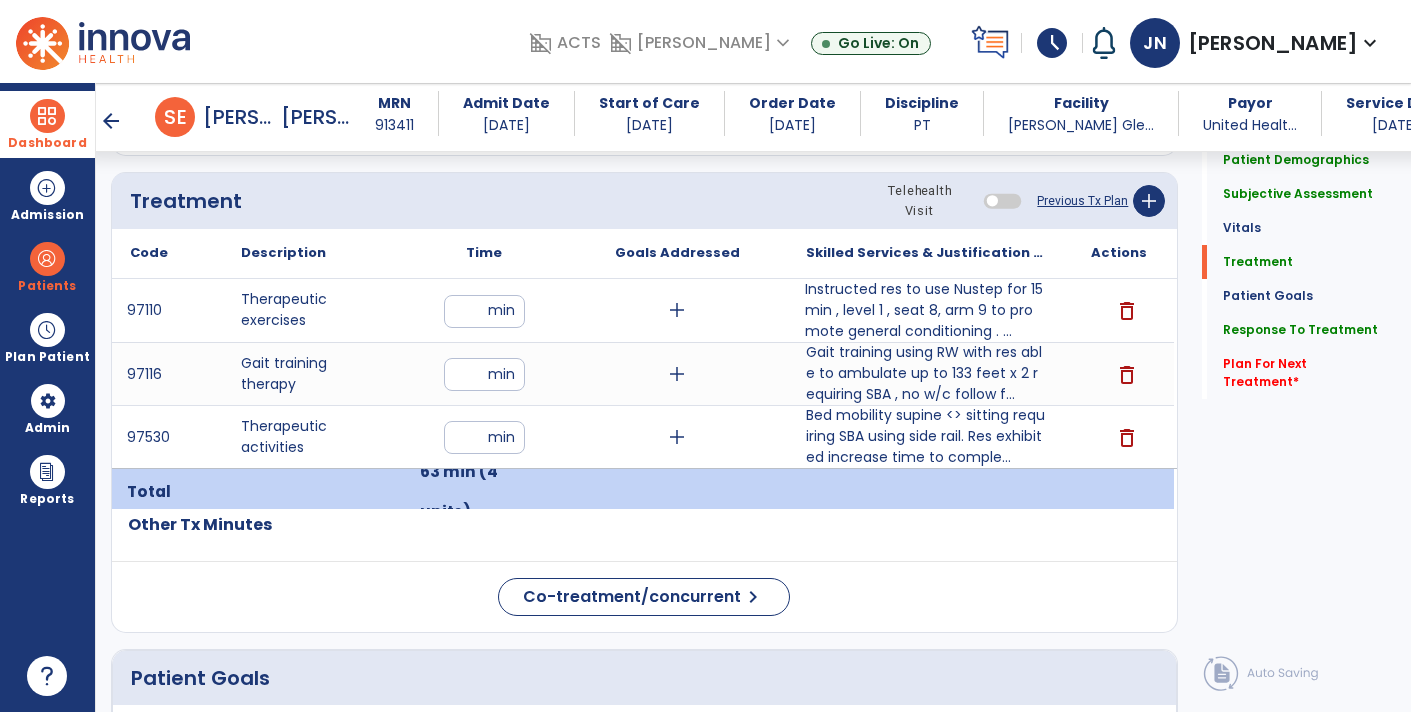 click on "Instructed res to use Nustep for 15 min , level 1 , seat 8, arm 9 to promote general conditioning . ..." at bounding box center (926, 310) 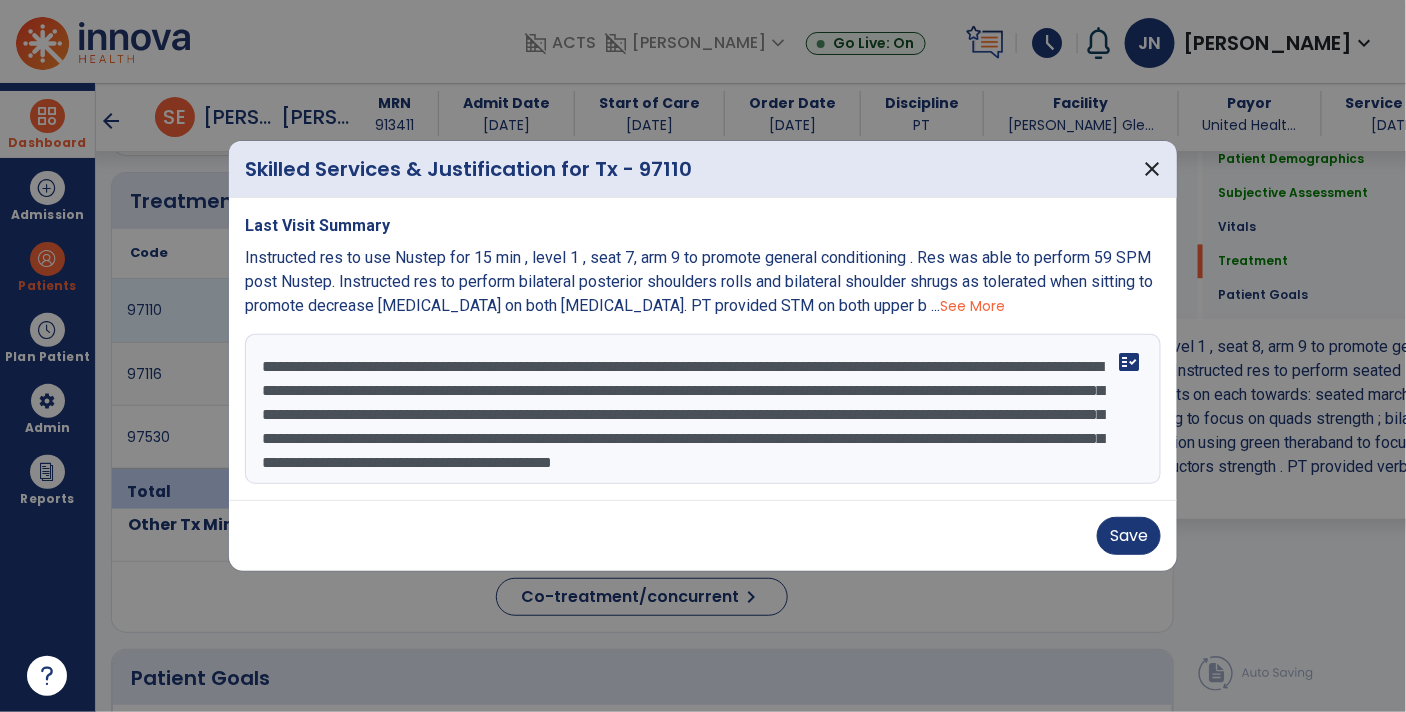 scroll, scrollTop: 1187, scrollLeft: 0, axis: vertical 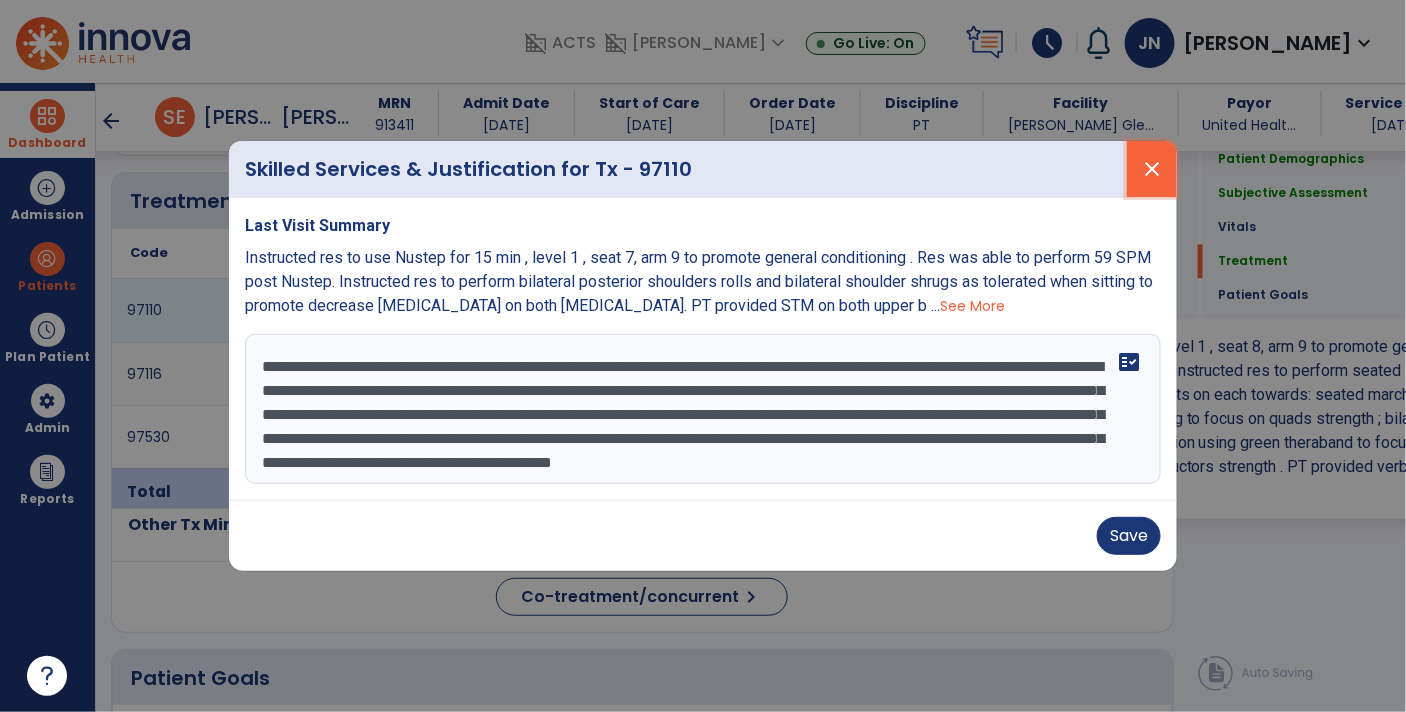 click on "close" at bounding box center [1152, 169] 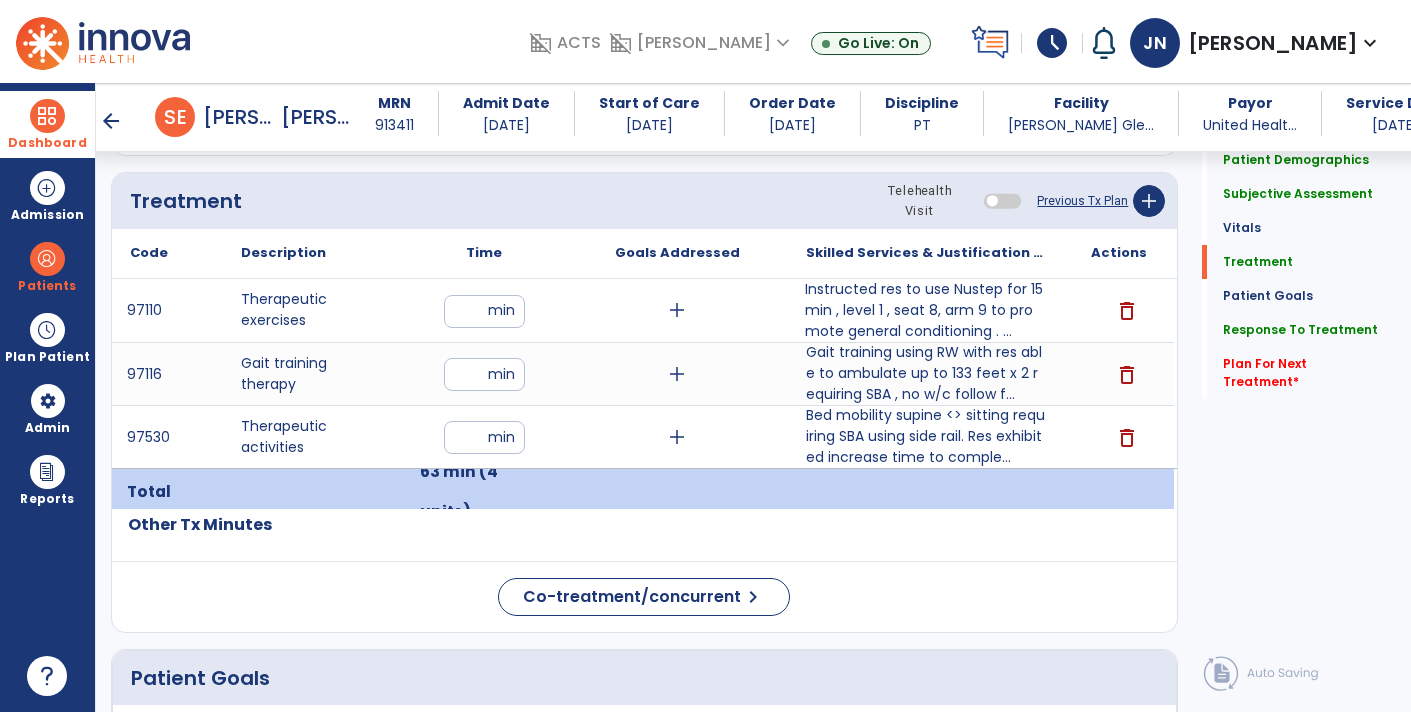 click on "Previous Tx Plan" 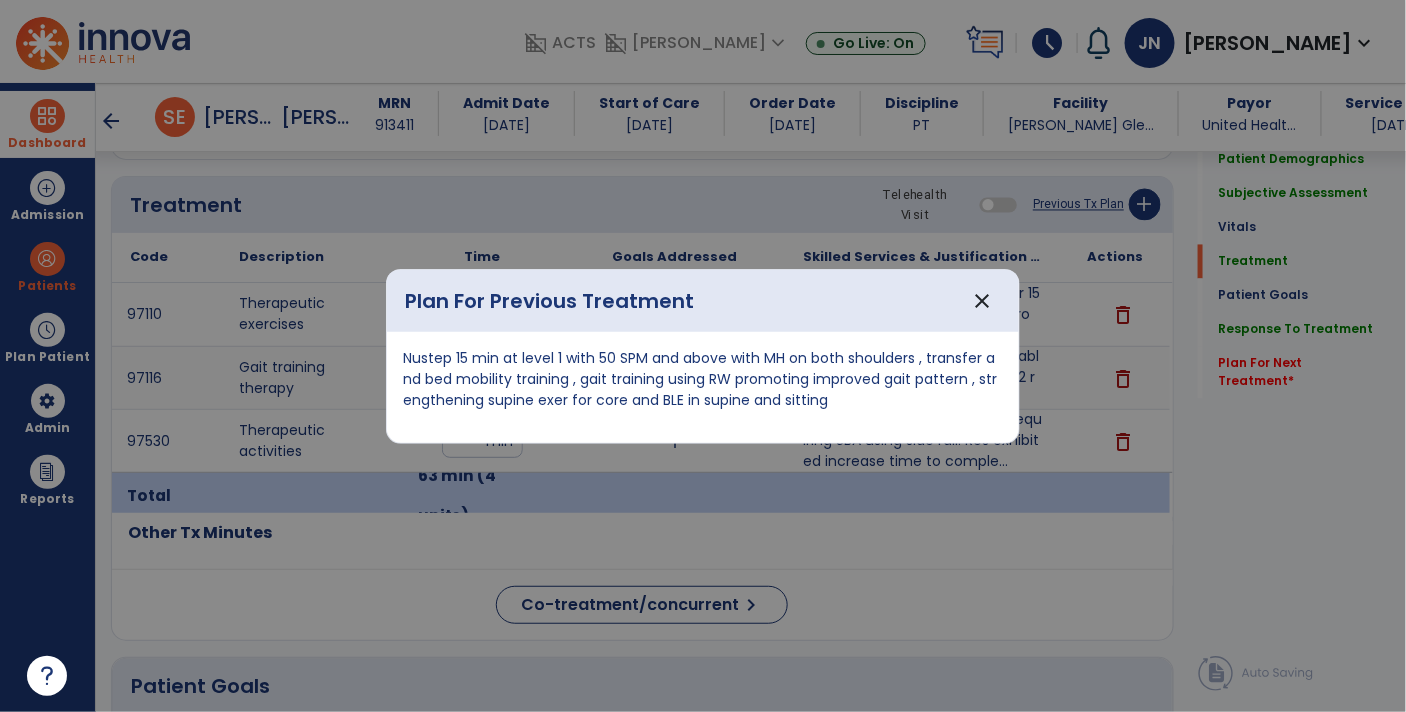 scroll, scrollTop: 1187, scrollLeft: 0, axis: vertical 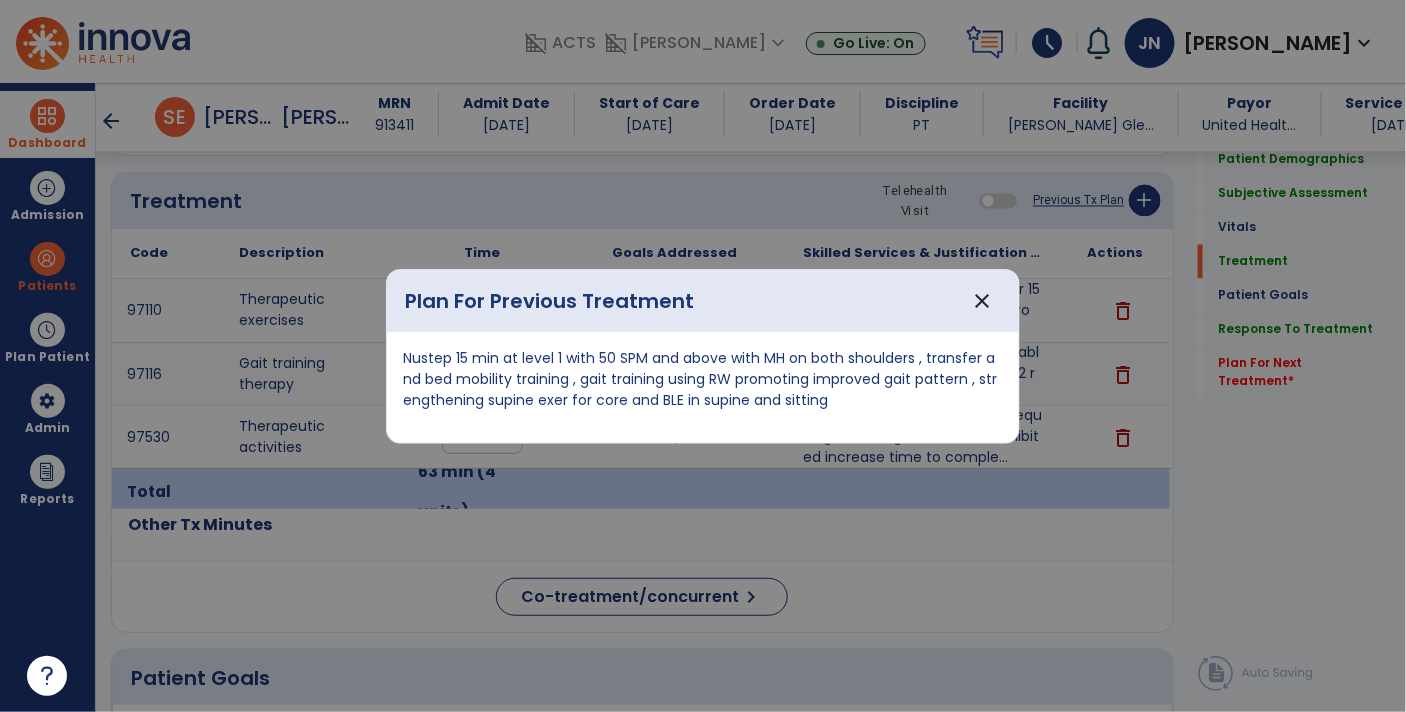 click on "close" at bounding box center (982, 301) 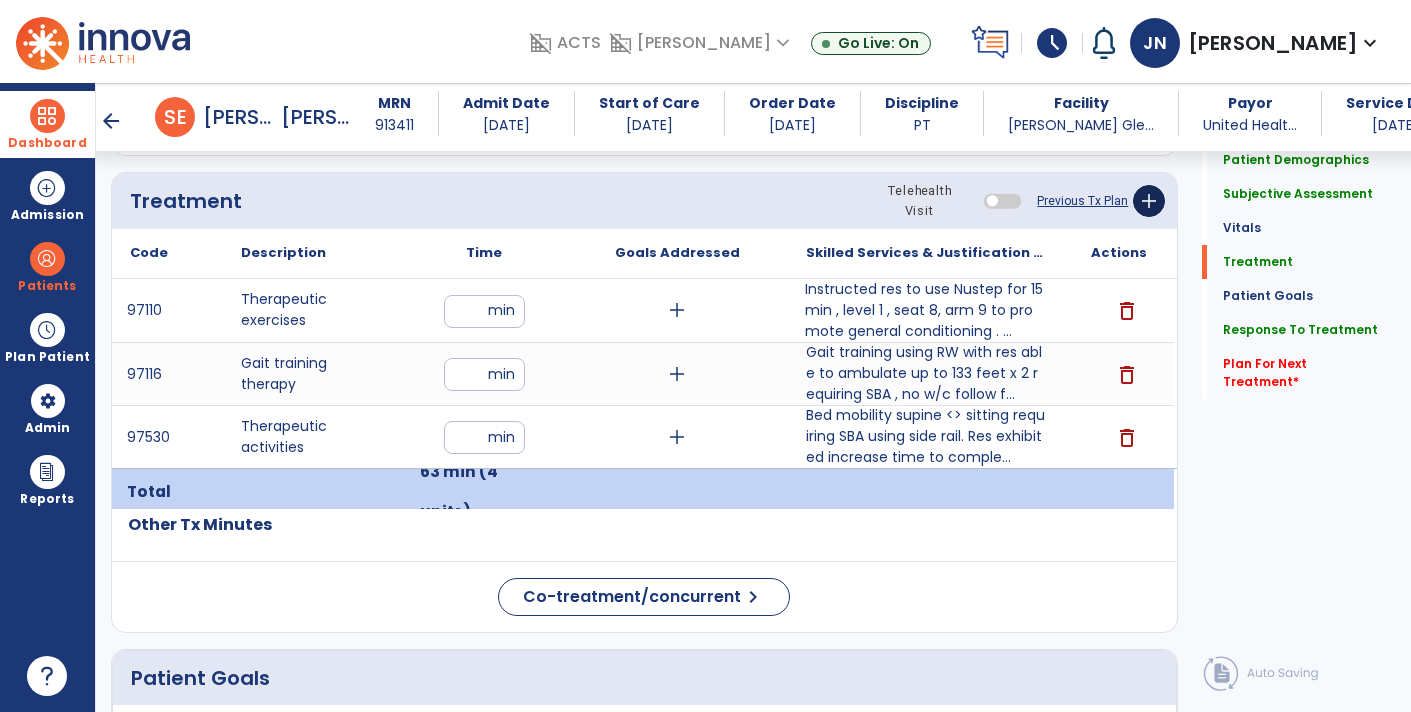 click on "add" 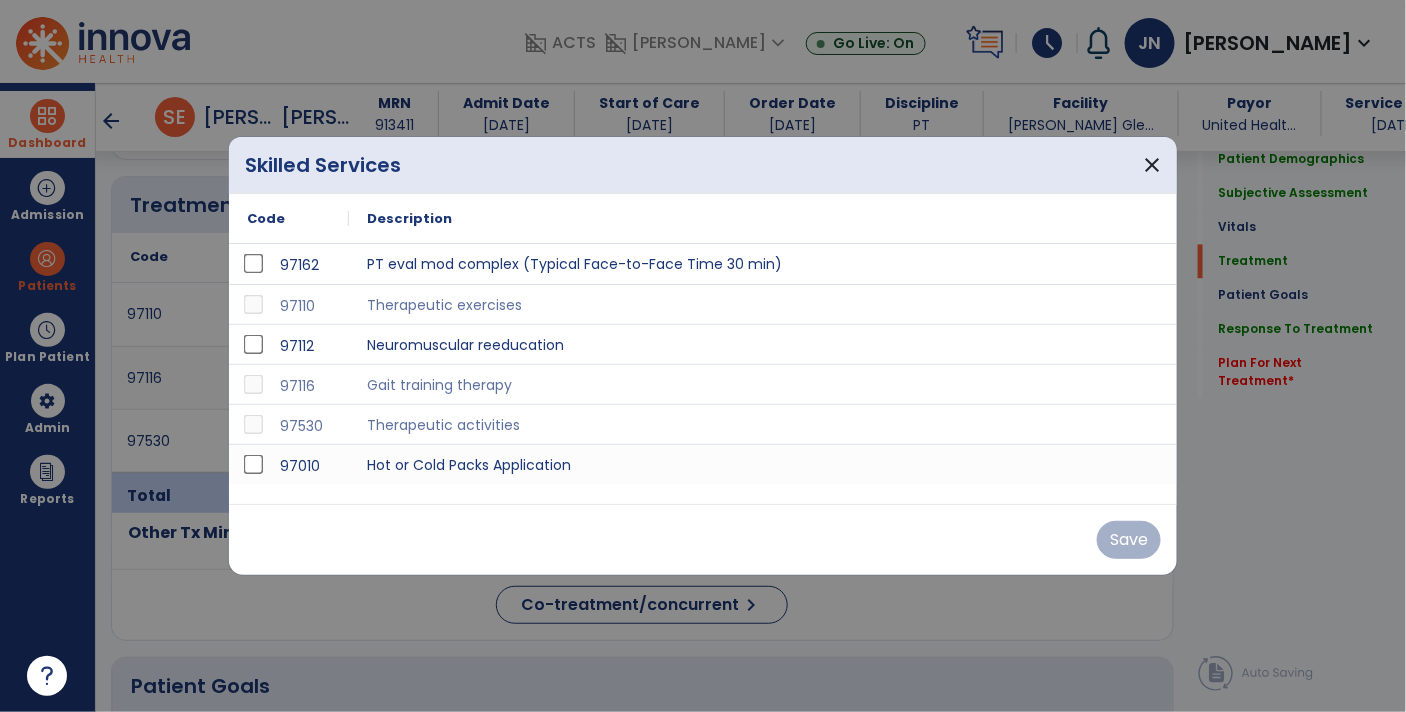 scroll, scrollTop: 1187, scrollLeft: 0, axis: vertical 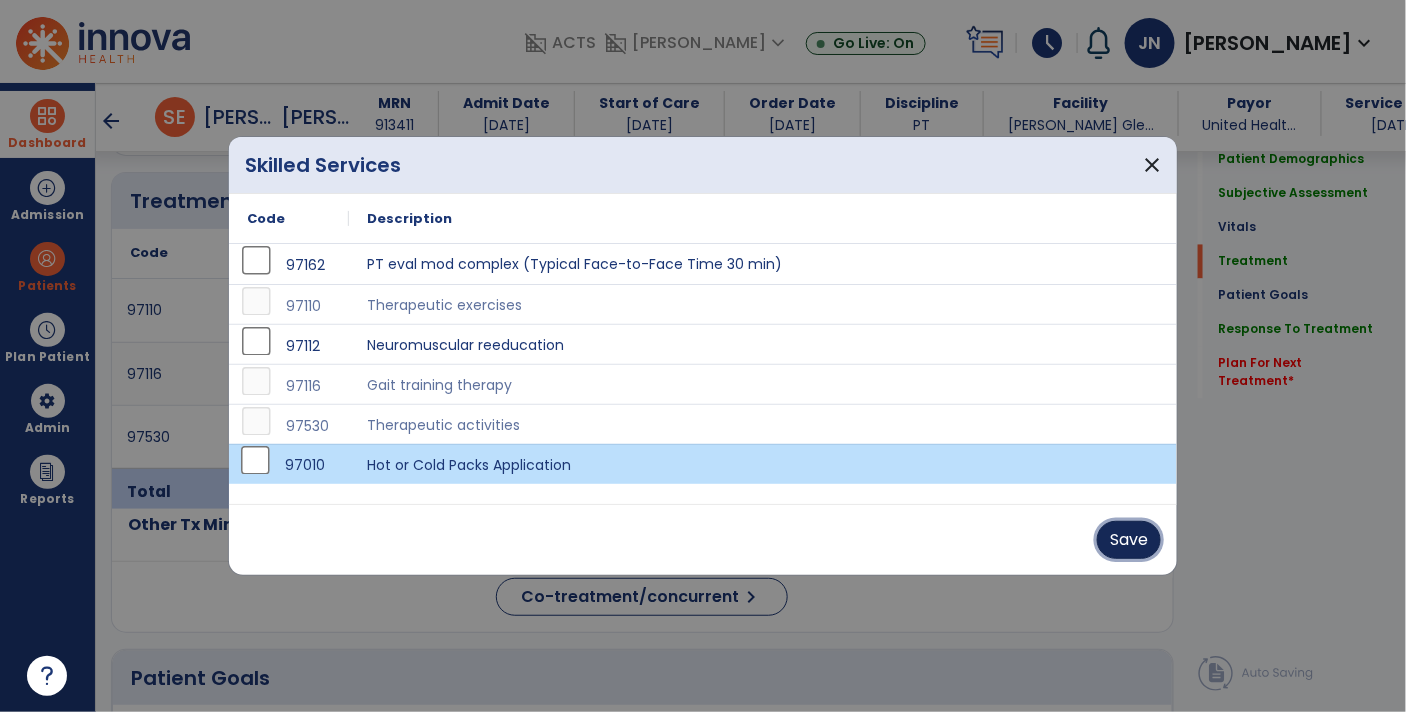 click on "Save" at bounding box center [1129, 540] 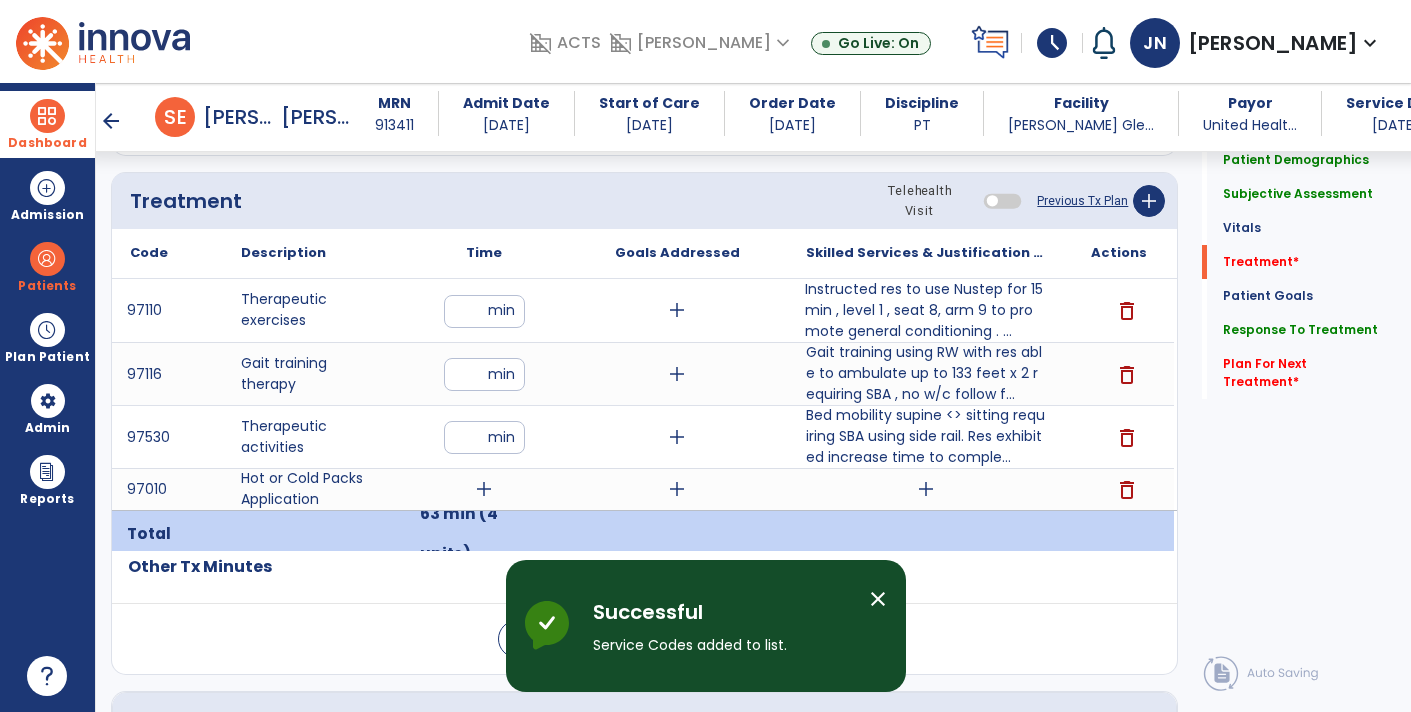 click on "add" at bounding box center (484, 489) 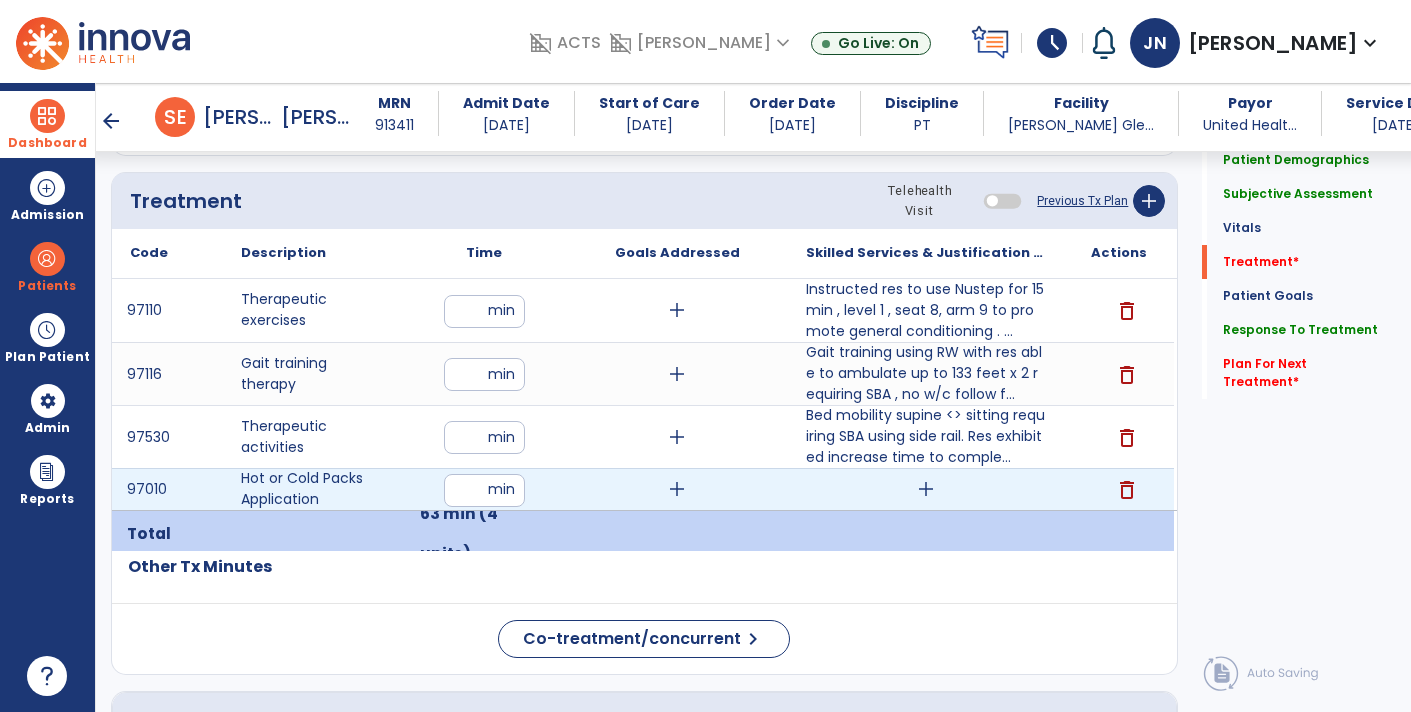 type on "*" 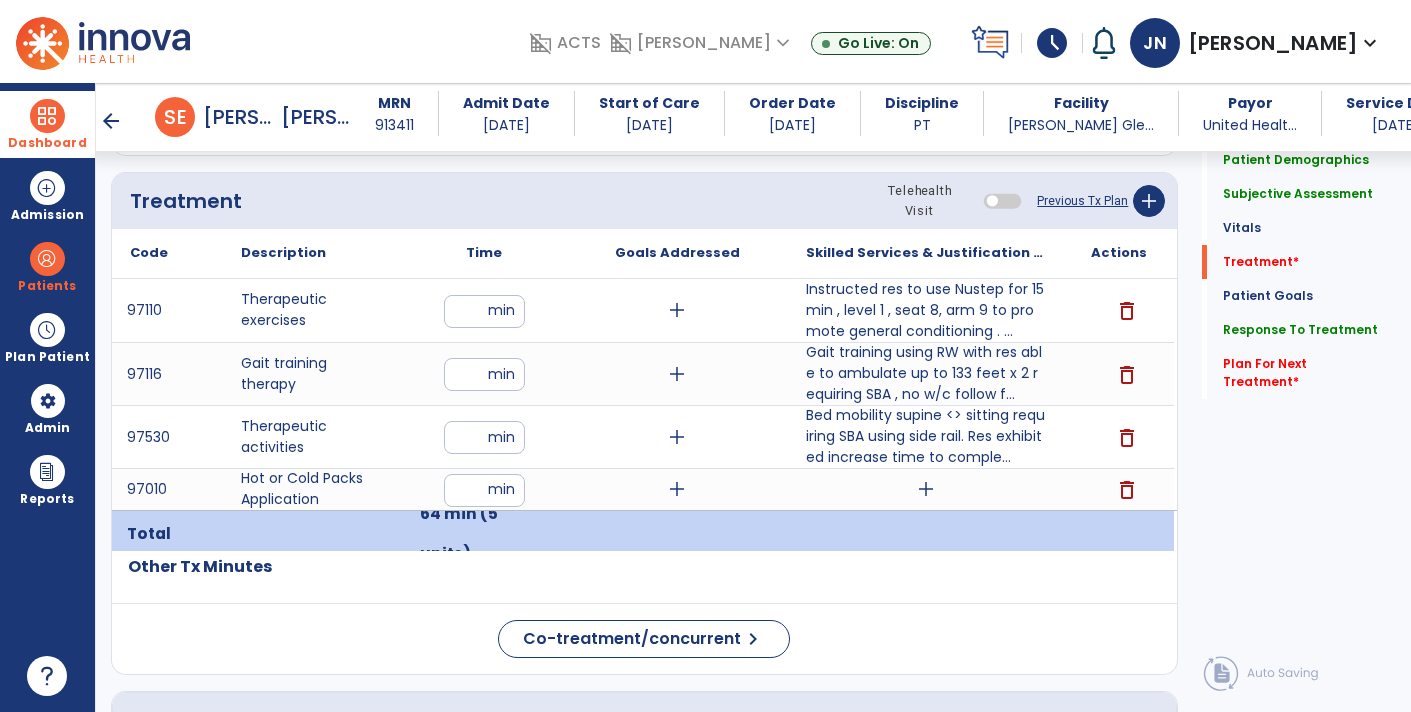 click on "**" at bounding box center [484, 311] 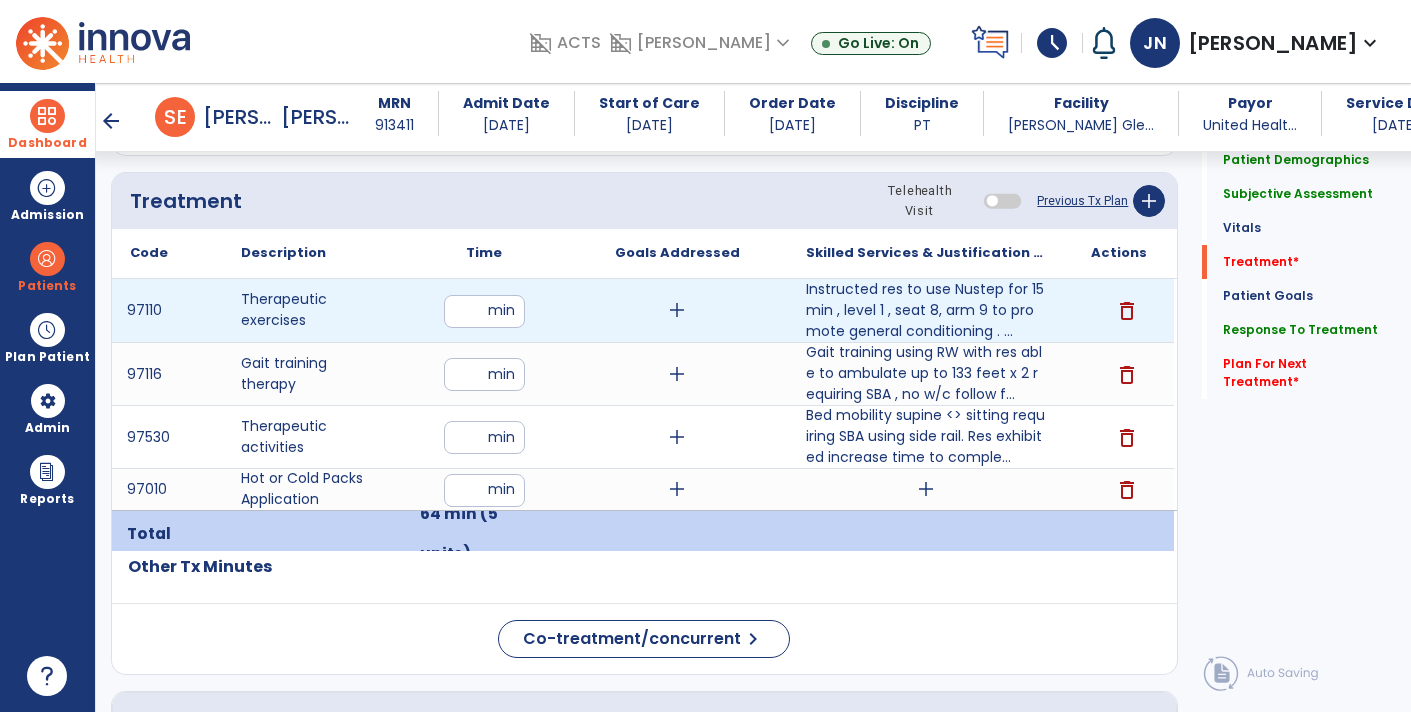 type on "*" 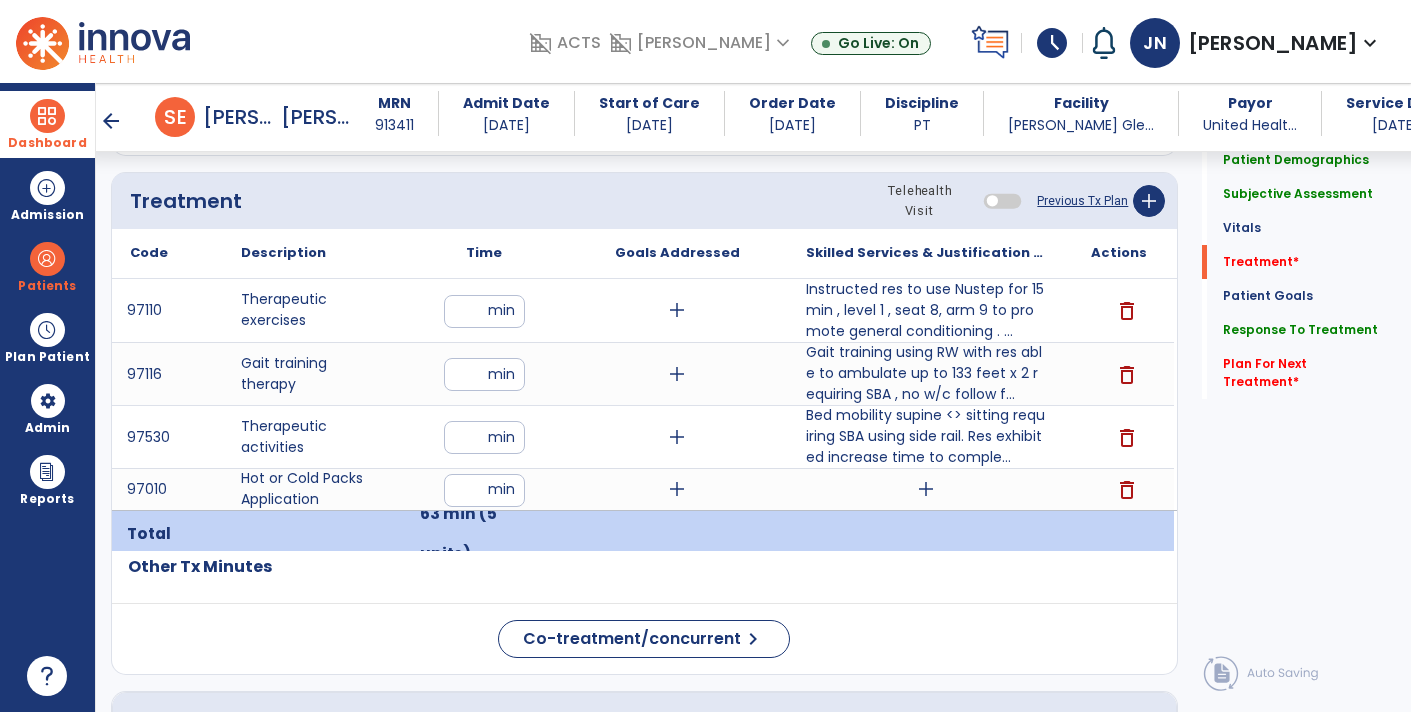 click on "add" at bounding box center [926, 489] 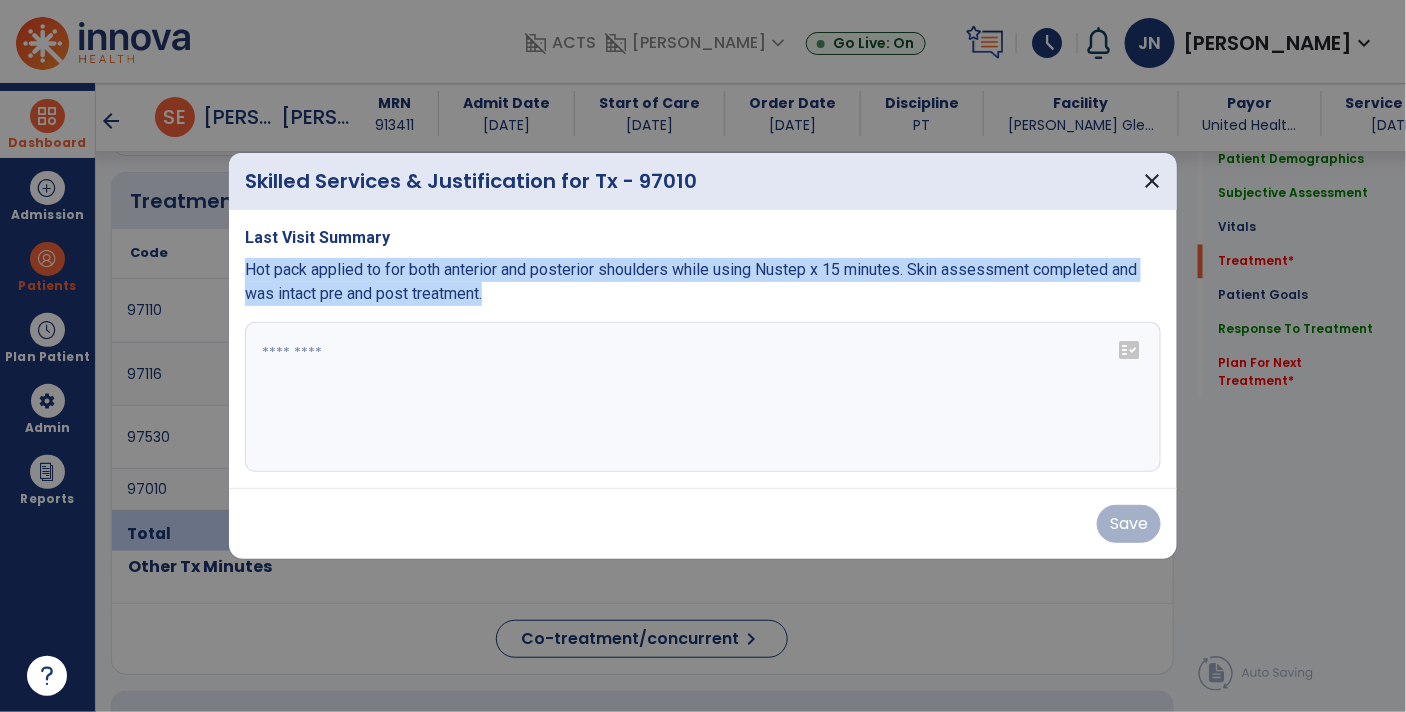 copy on "Hot pack applied to for both anterior and posterior shoulders while using Nustep x 15 minutes. Skin assessment completed and was intact pre and post treatment." 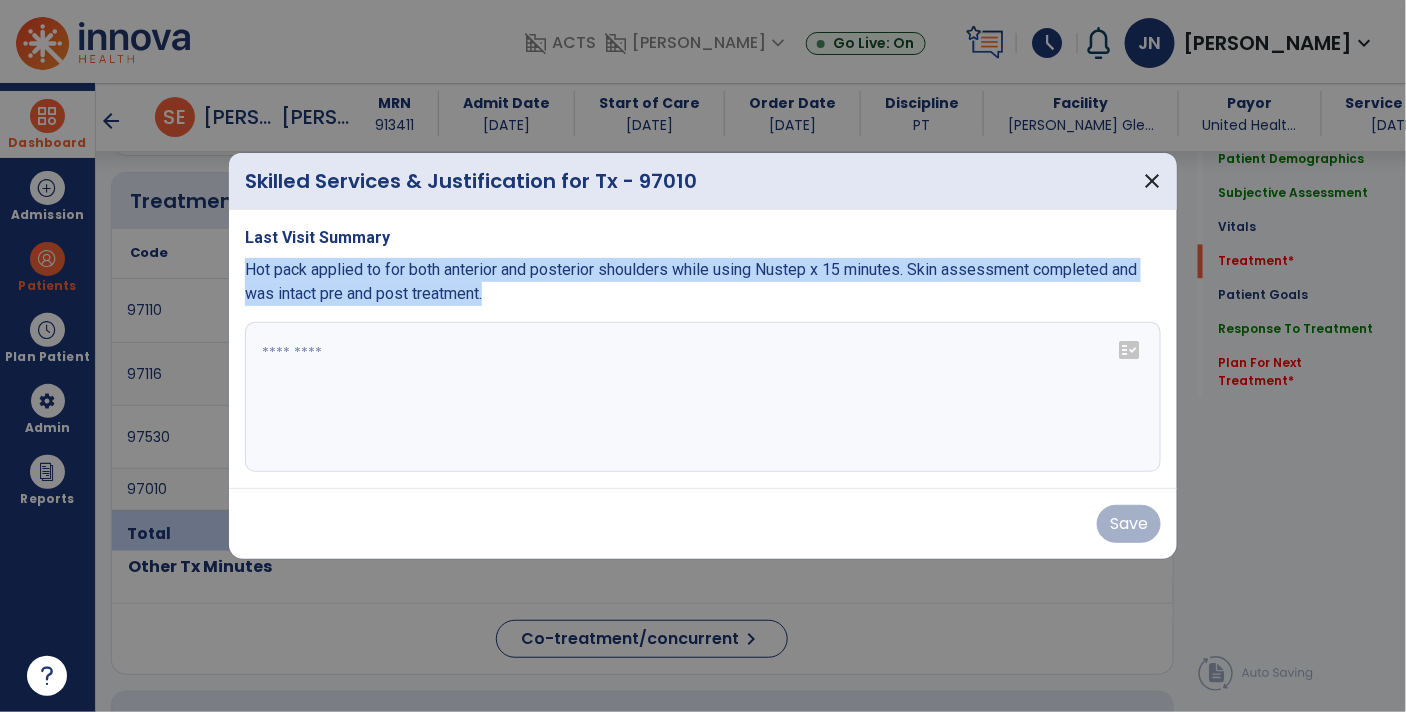 click at bounding box center [703, 397] 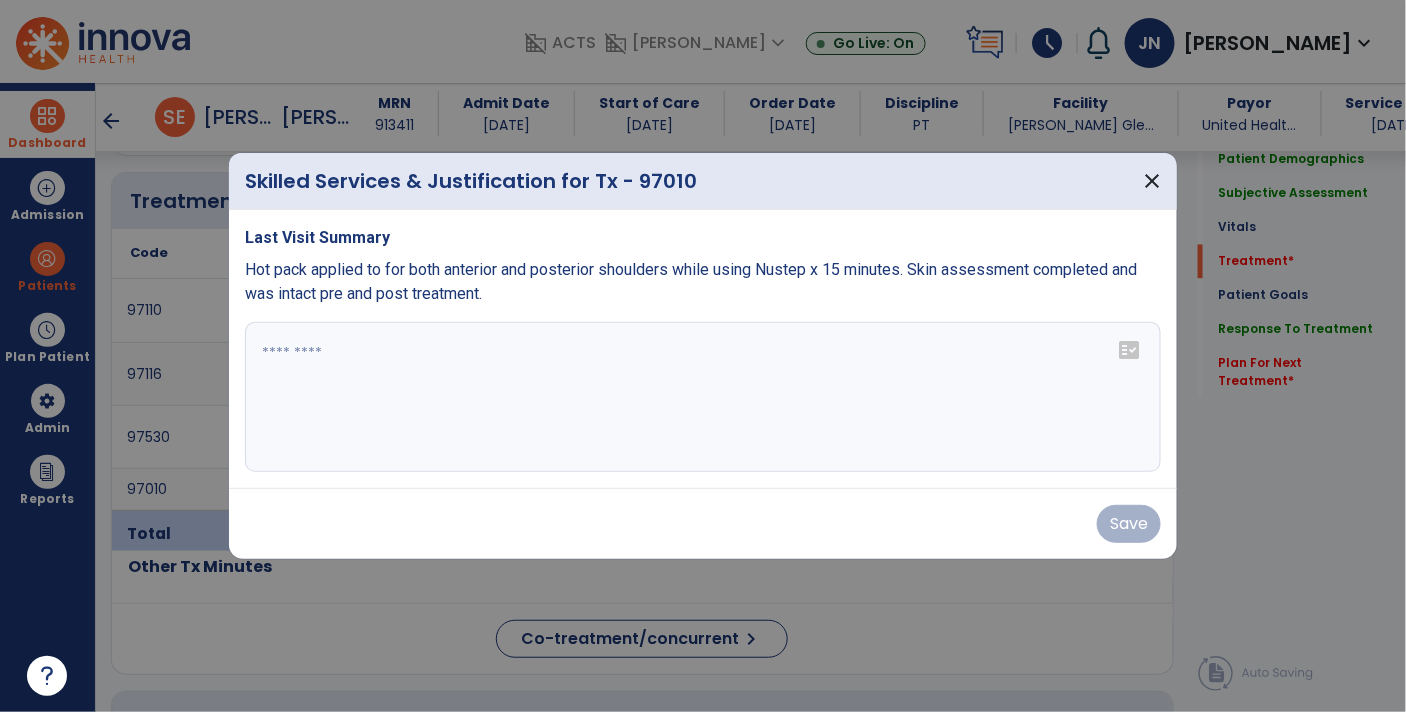 click at bounding box center [703, 397] 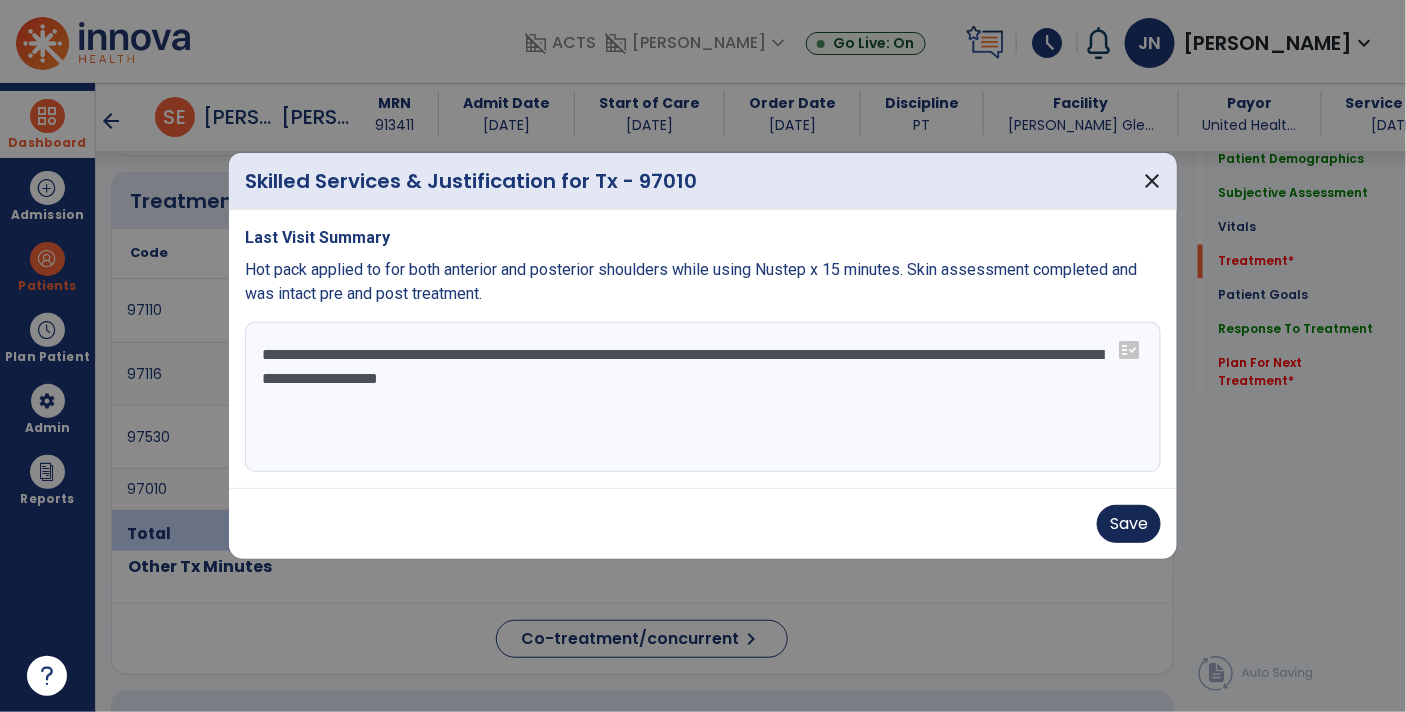 type on "**********" 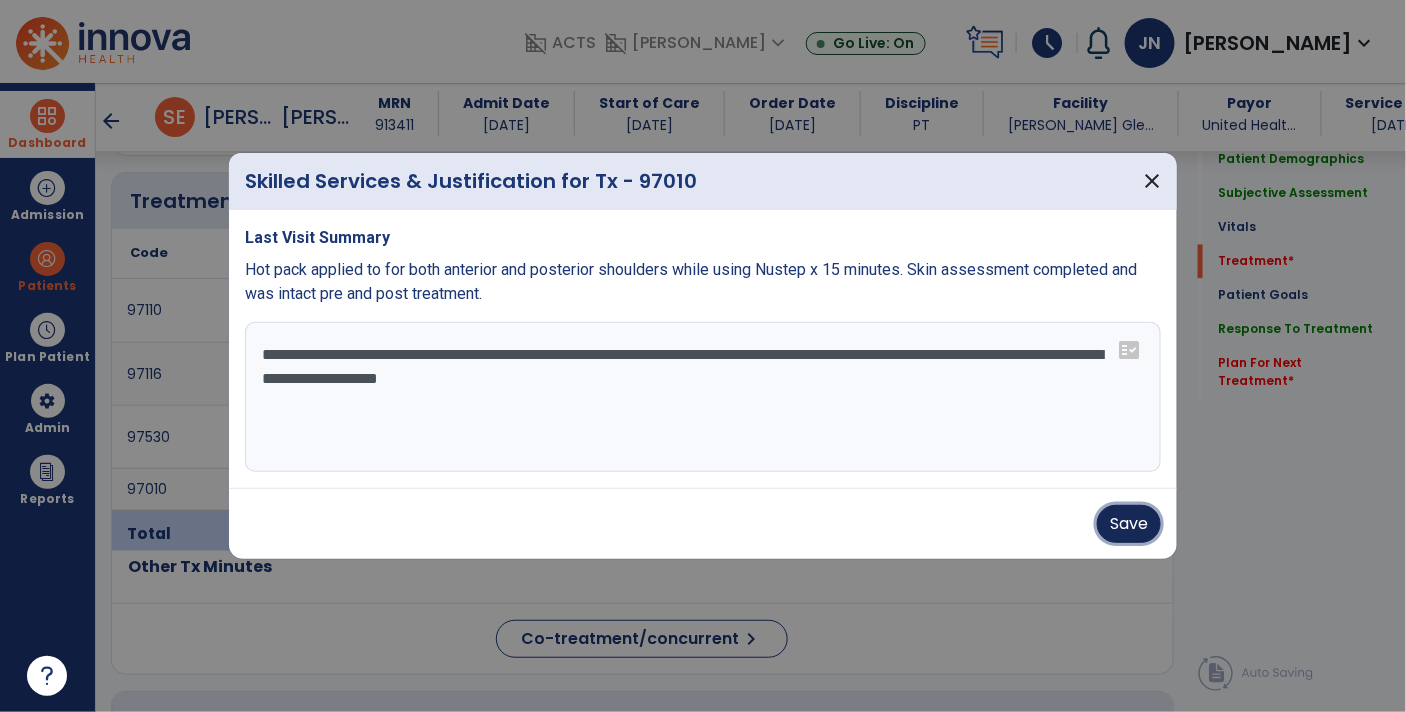 click on "Save" at bounding box center (1129, 524) 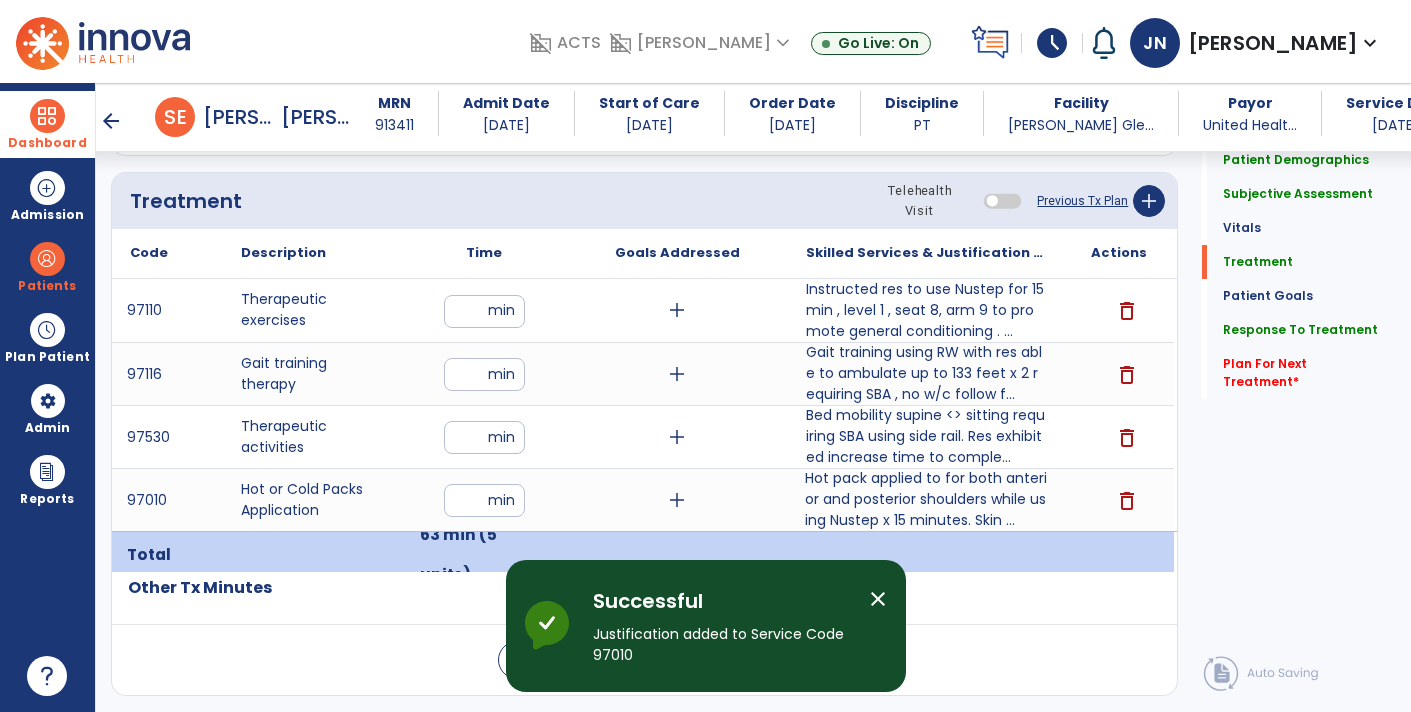 click on "Previous Tx Plan" 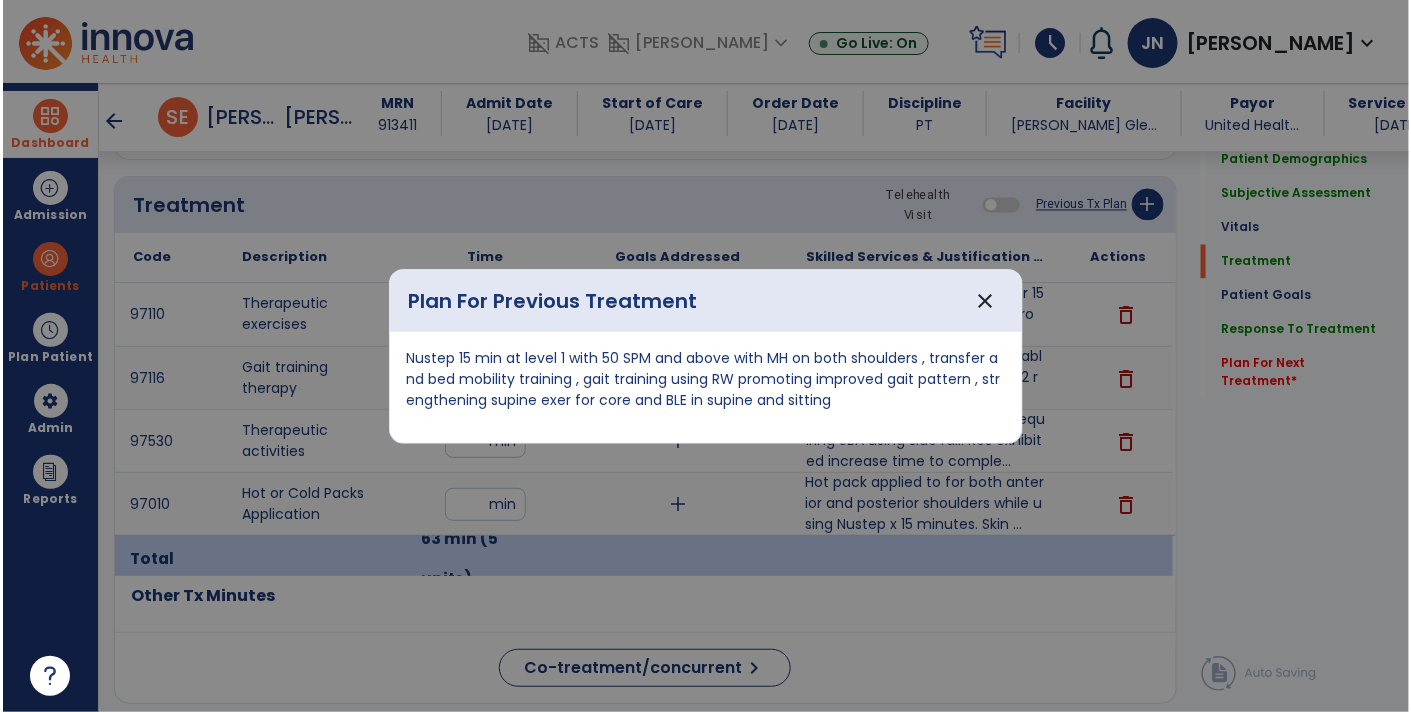 scroll, scrollTop: 1187, scrollLeft: 0, axis: vertical 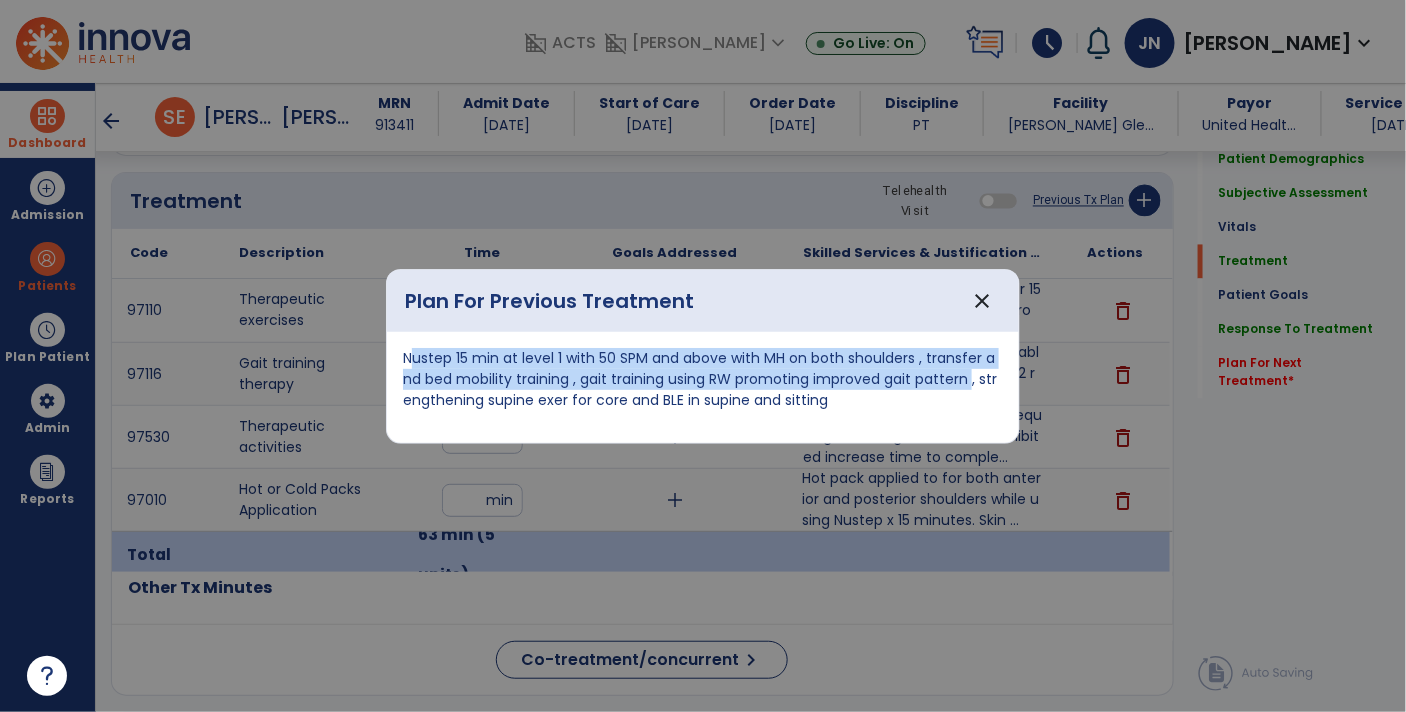 copy on "Nustep 15 min at level 1 with 50 SPM and above with MH on both shoulders , transfer and bed mobility training , gait training using RW promoting improved gait pattern" 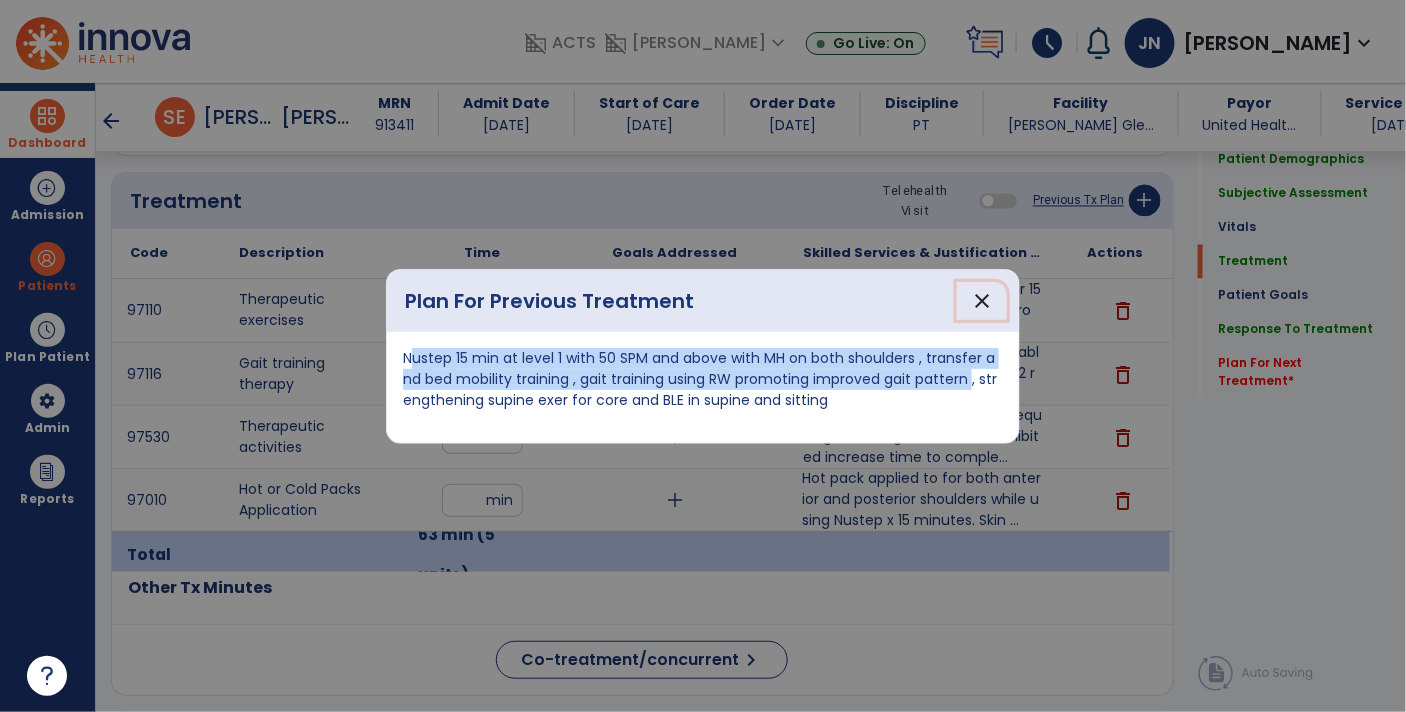 click on "close" at bounding box center (982, 301) 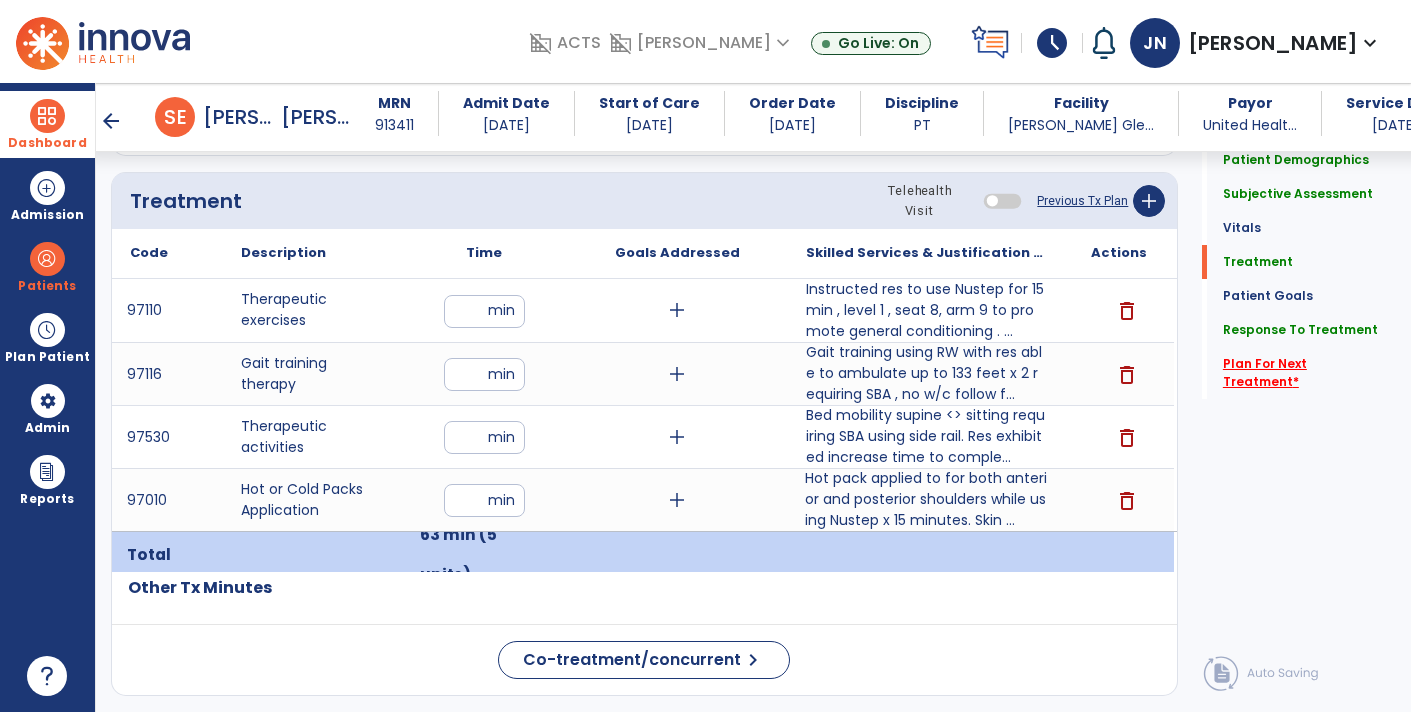 click on "Plan For Next Treatment   *" 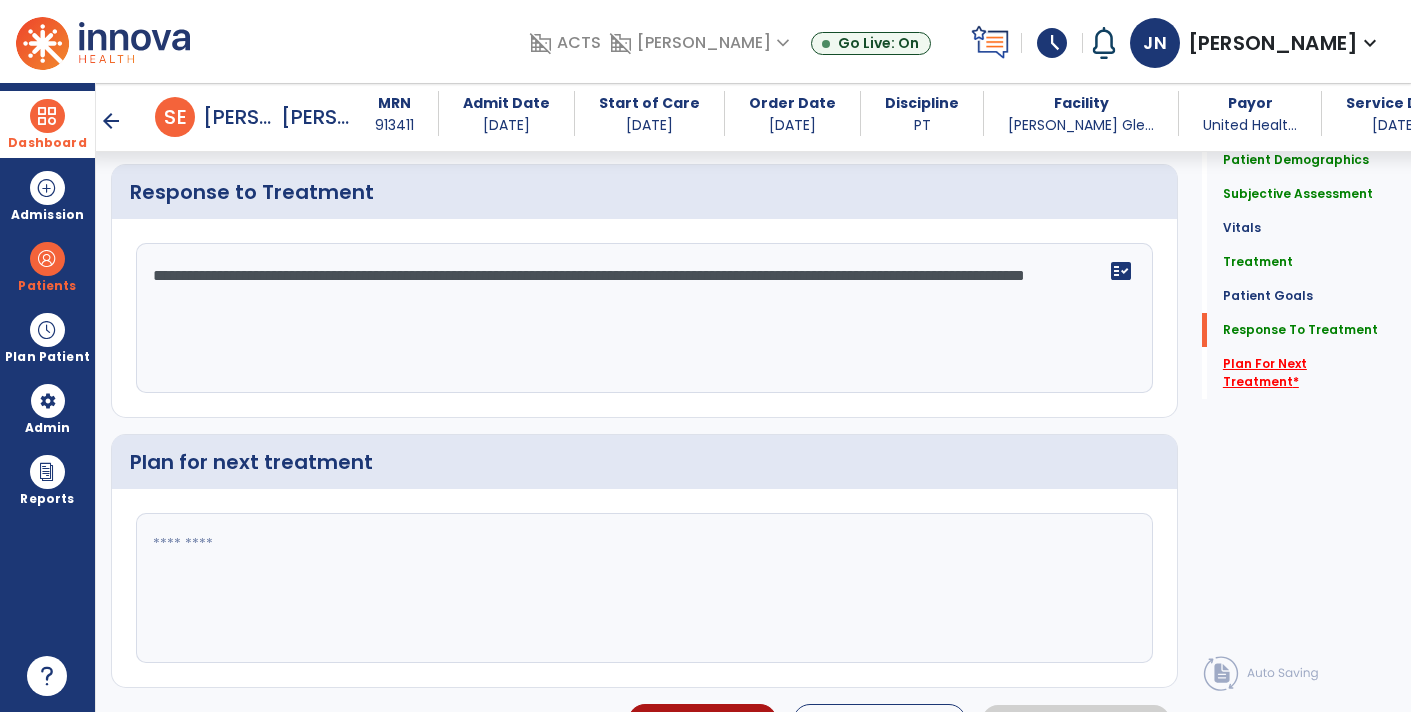 scroll, scrollTop: 2795, scrollLeft: 0, axis: vertical 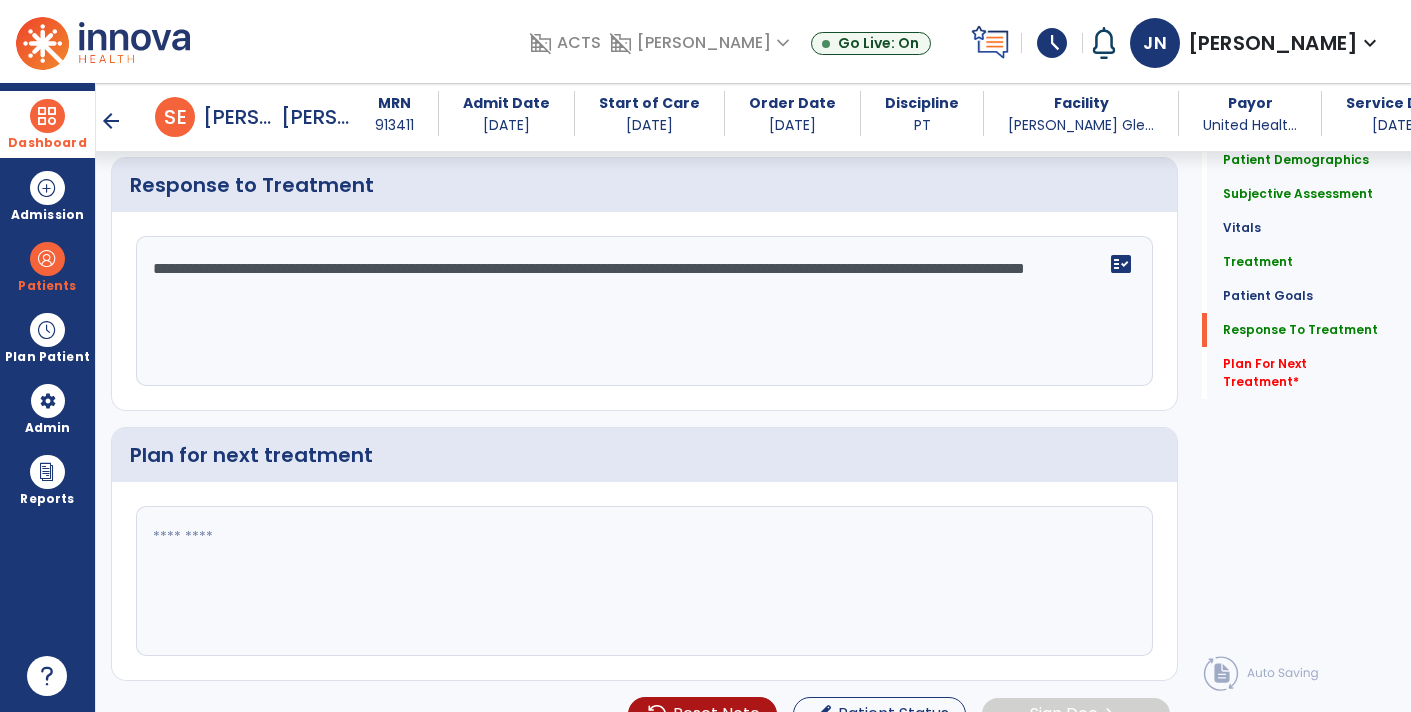 click 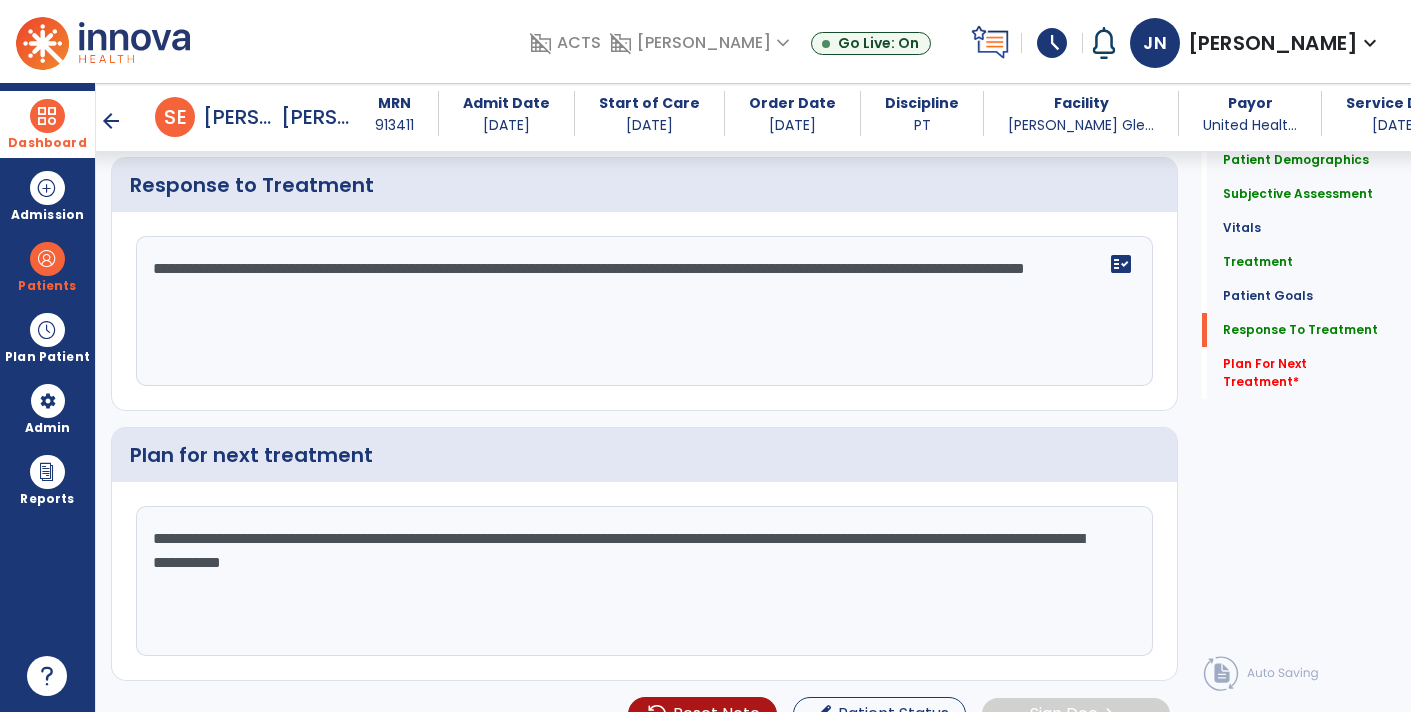 click on "**********" 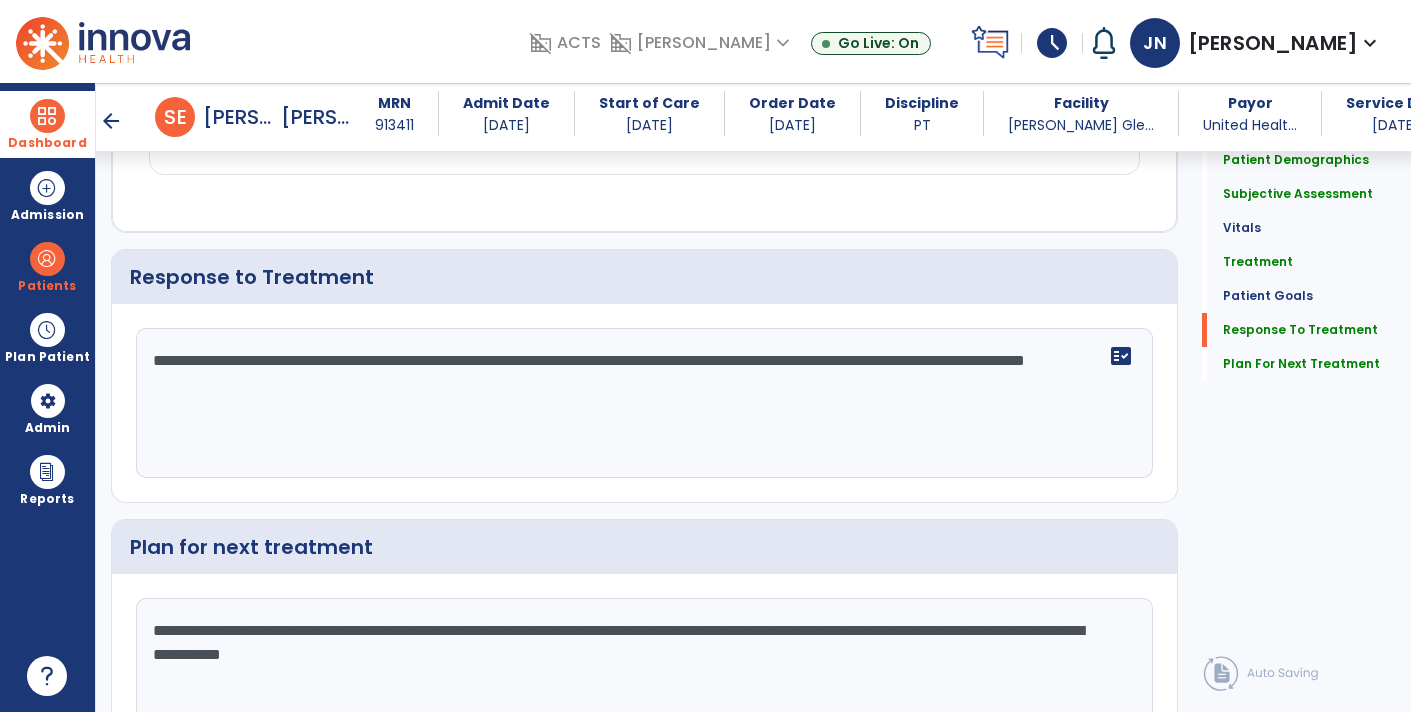 scroll, scrollTop: 2795, scrollLeft: 0, axis: vertical 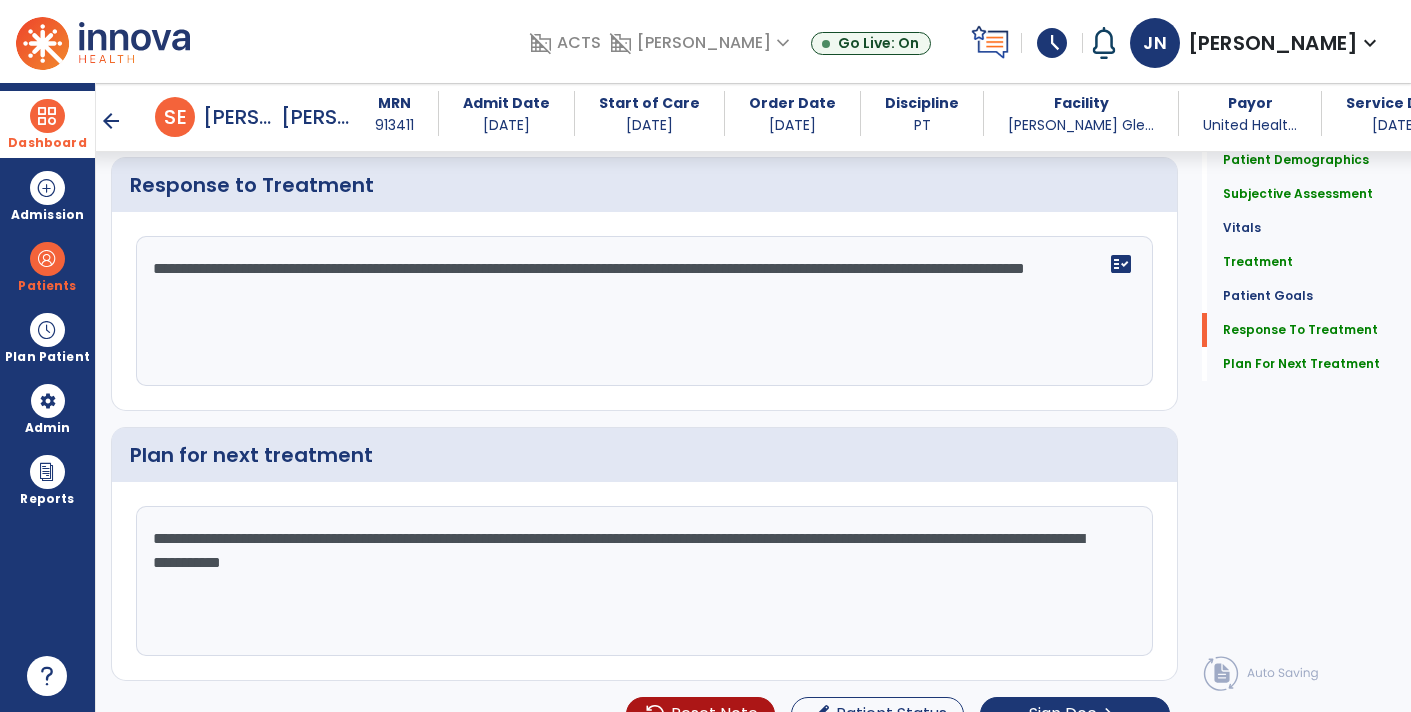 click on "**********" 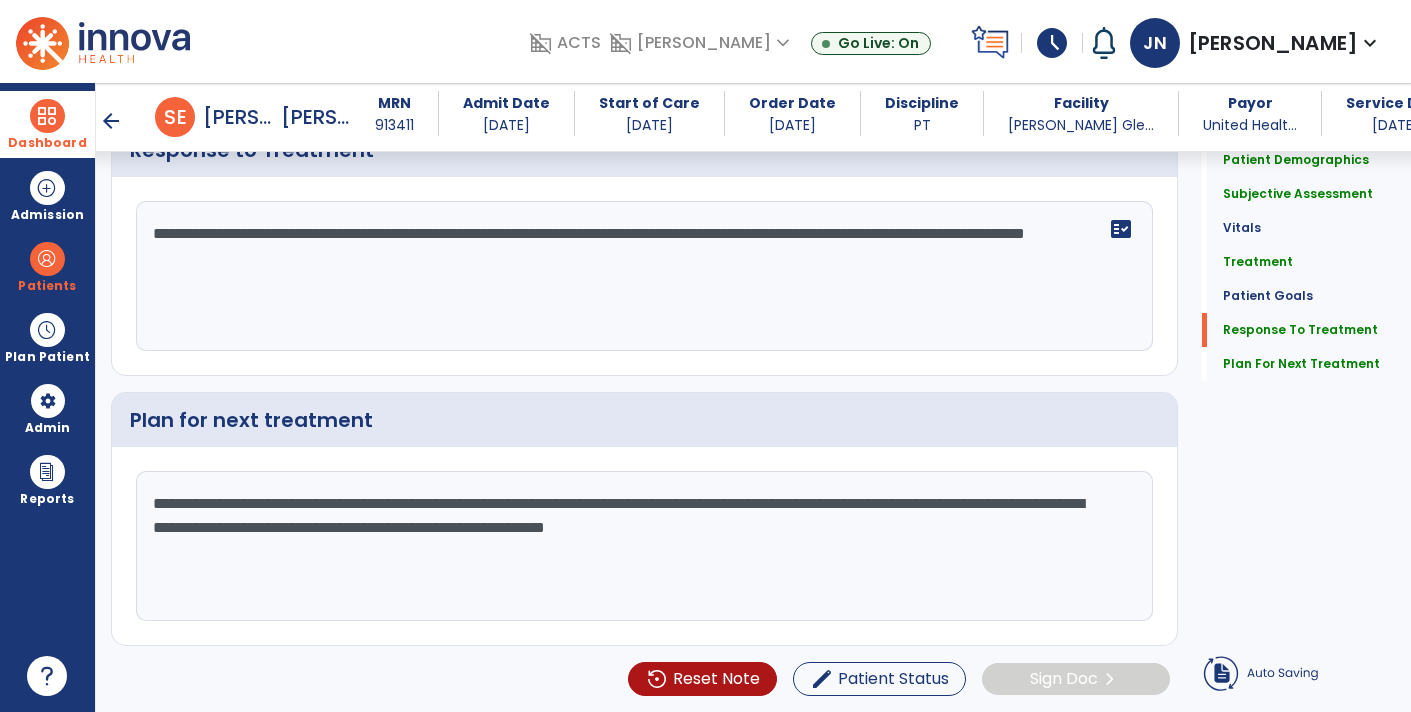 type on "**********" 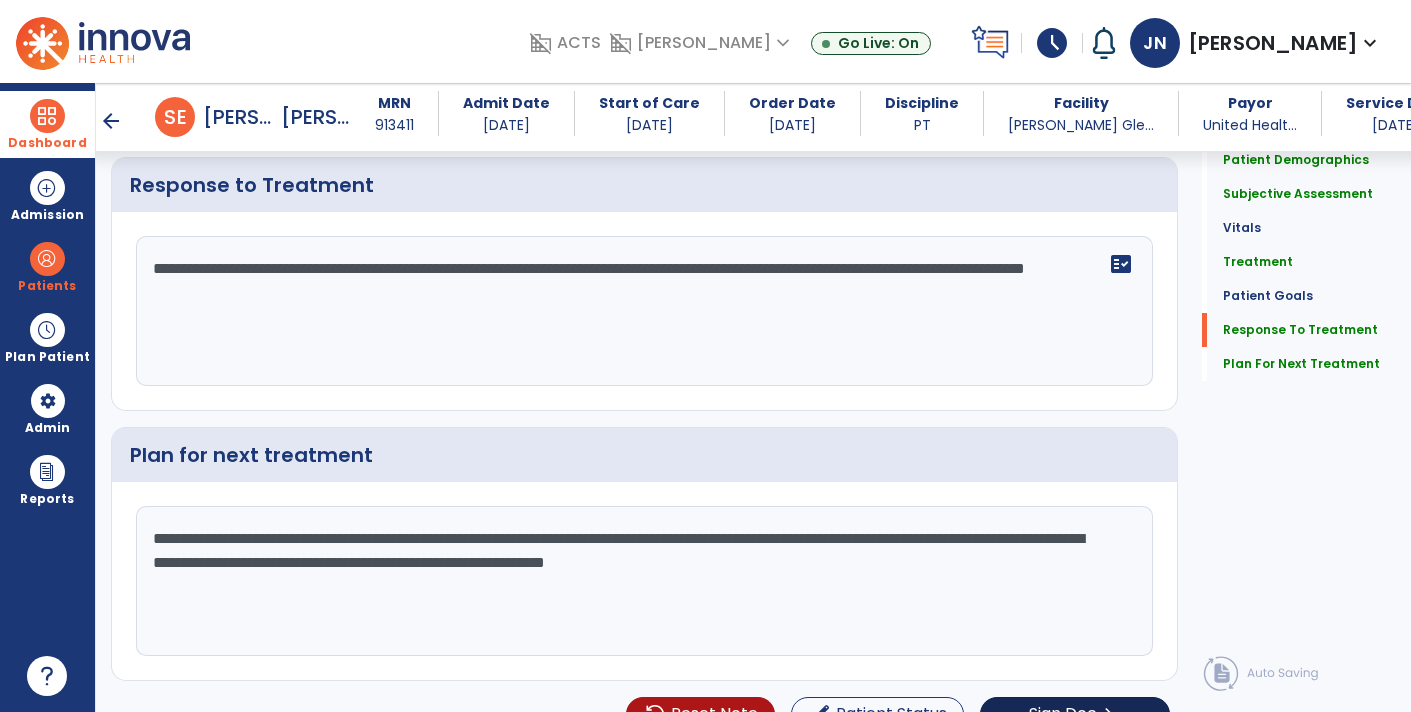 click on "Sign Doc  chevron_right" 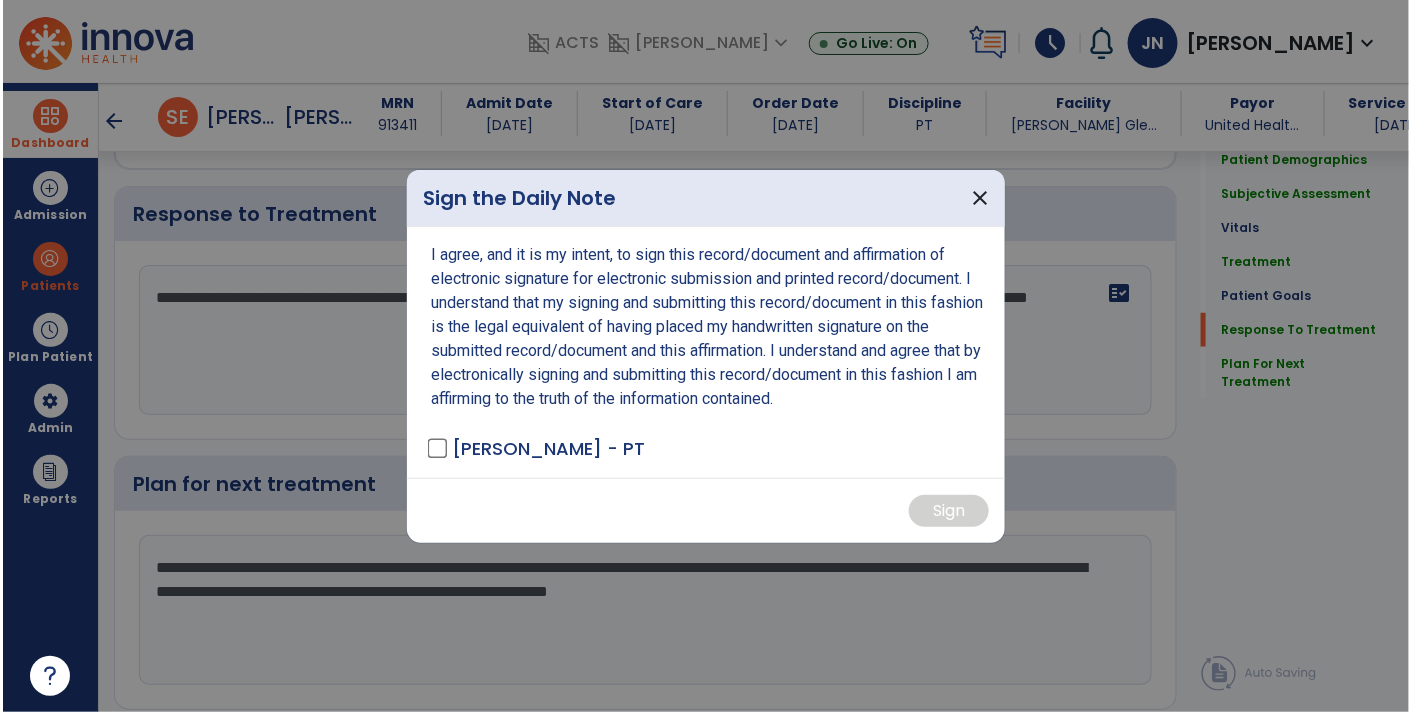 scroll, scrollTop: 2795, scrollLeft: 0, axis: vertical 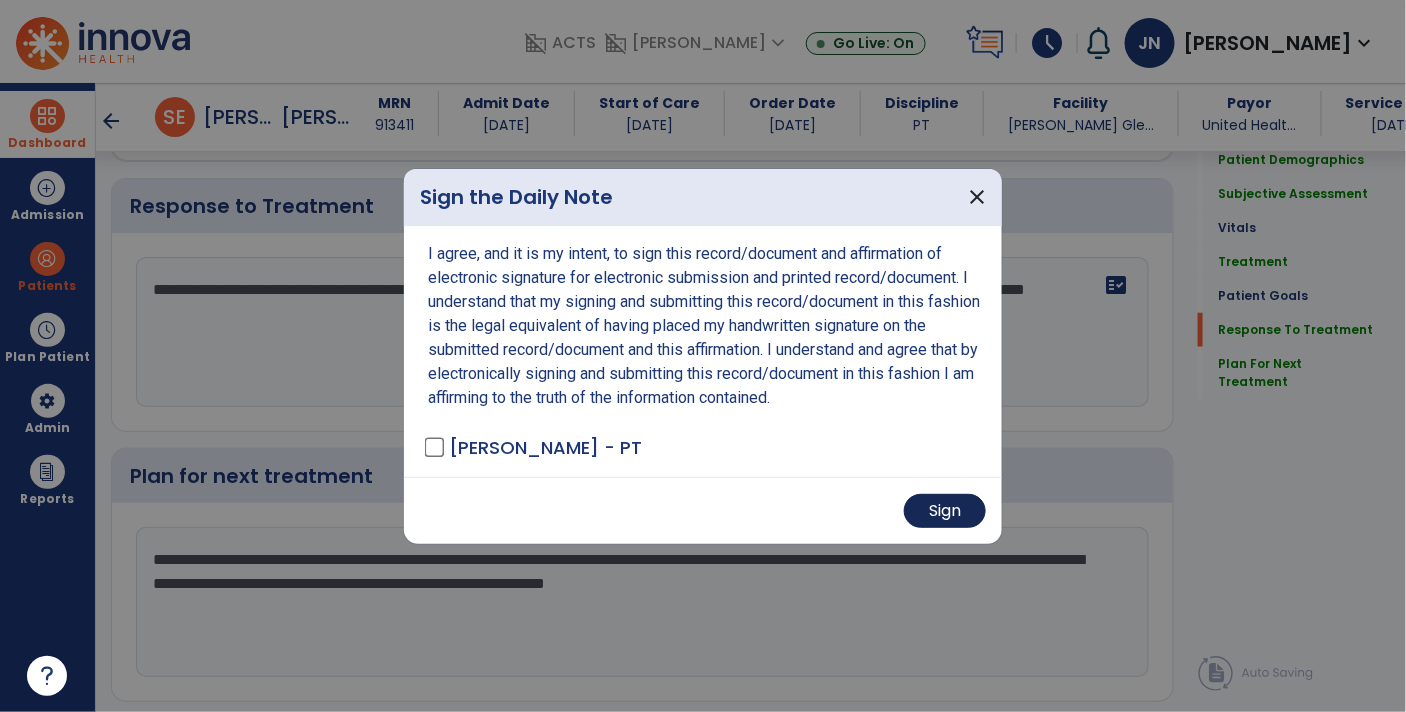 click on "Sign" at bounding box center (945, 511) 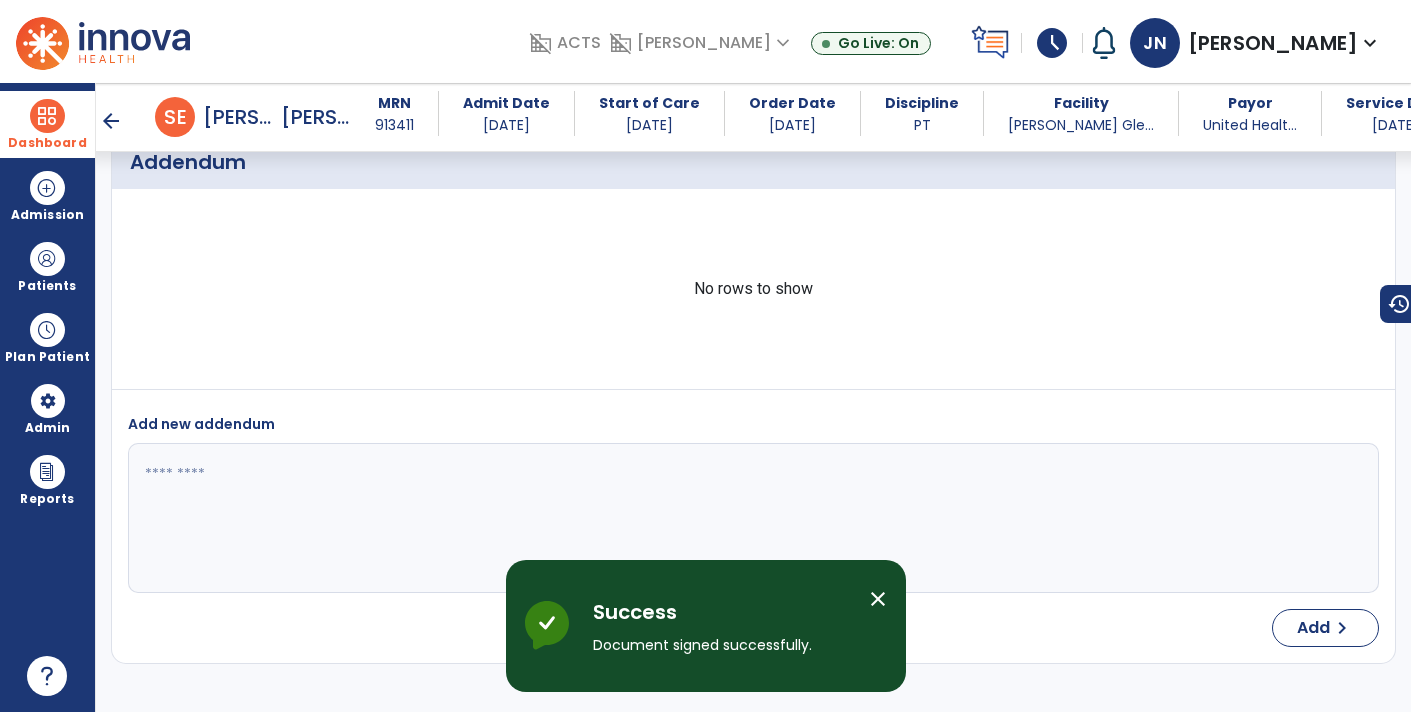 scroll, scrollTop: 4148, scrollLeft: 0, axis: vertical 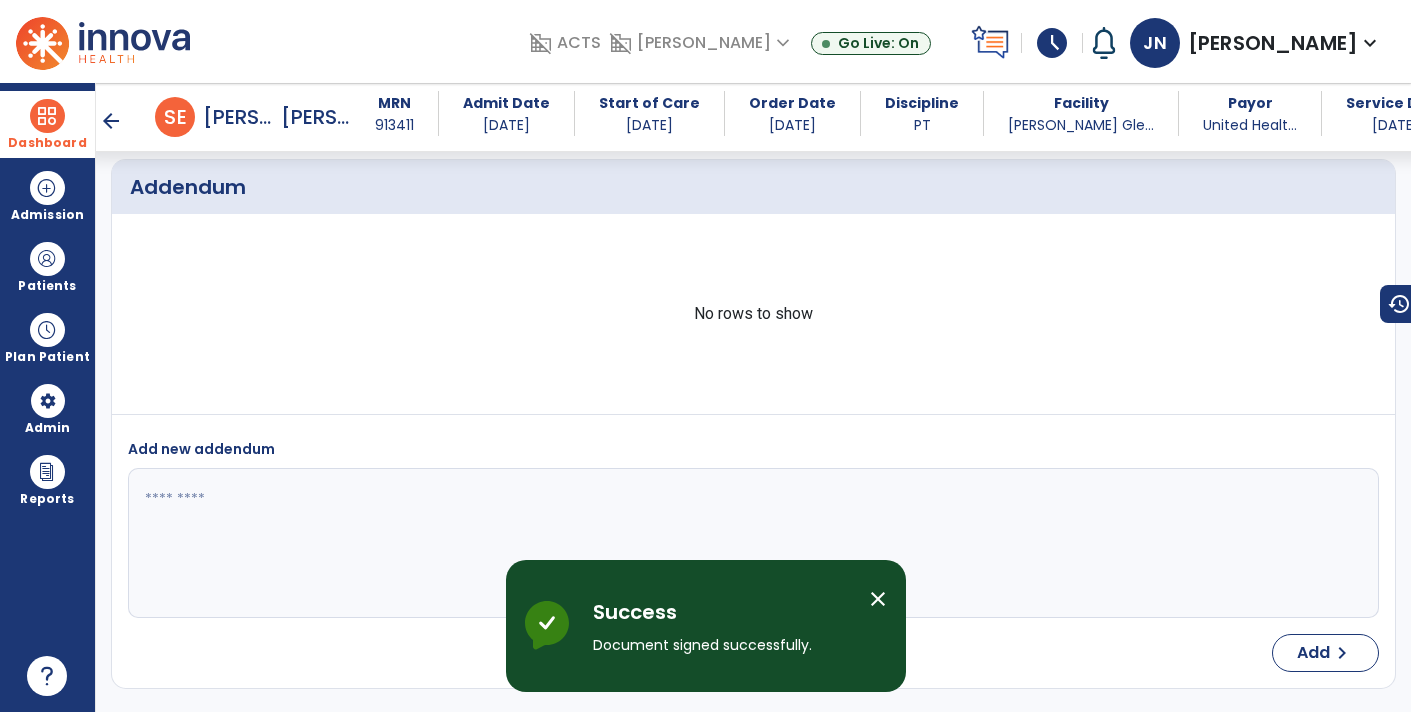 click on "Dashboard" at bounding box center [47, 143] 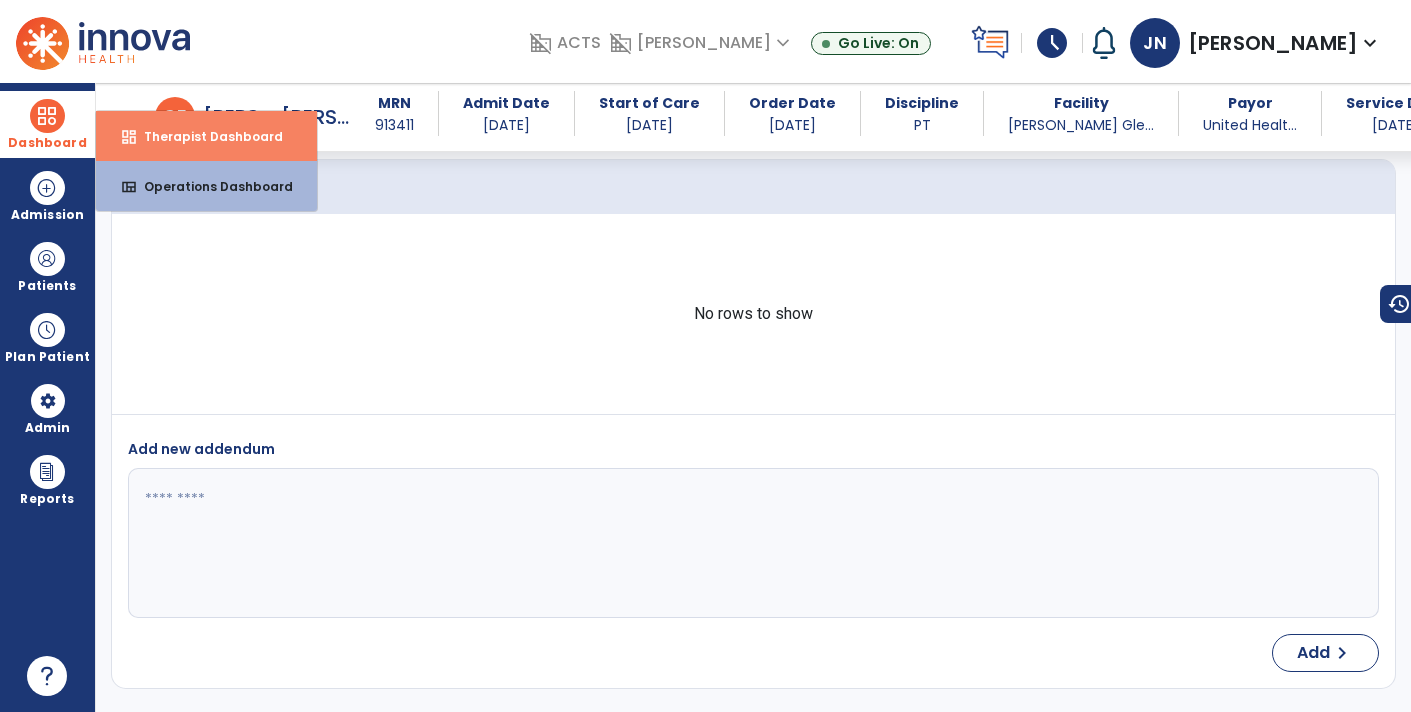 click on "dashboard  Therapist Dashboard" at bounding box center (206, 136) 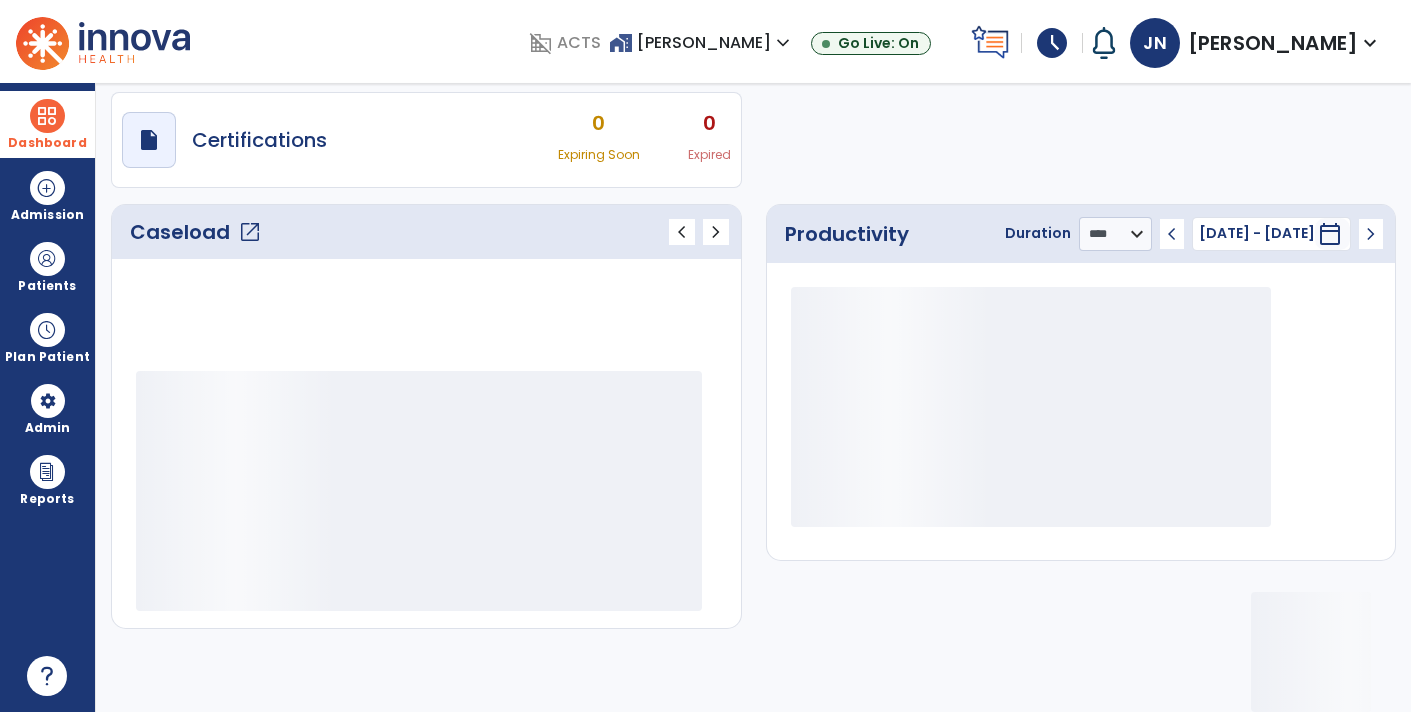 scroll, scrollTop: 162, scrollLeft: 0, axis: vertical 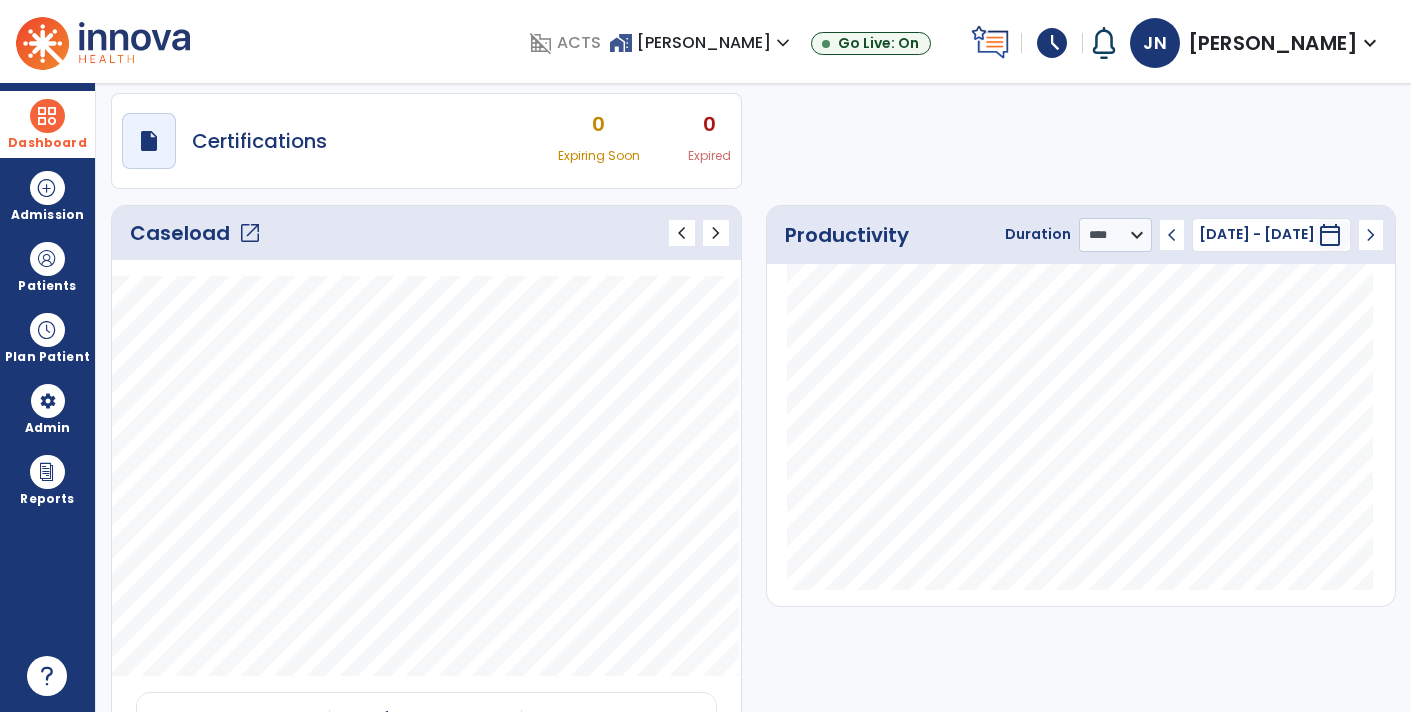 click on "open_in_new" 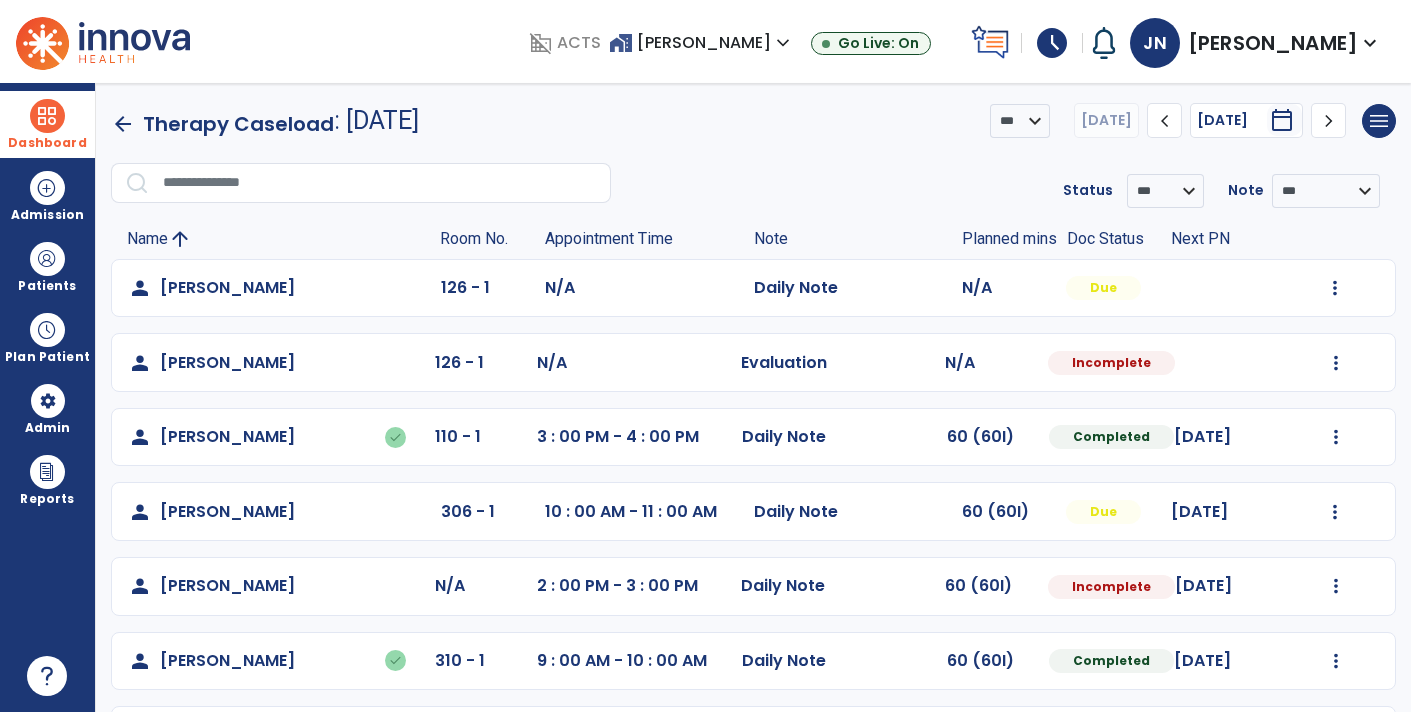scroll, scrollTop: 72, scrollLeft: 0, axis: vertical 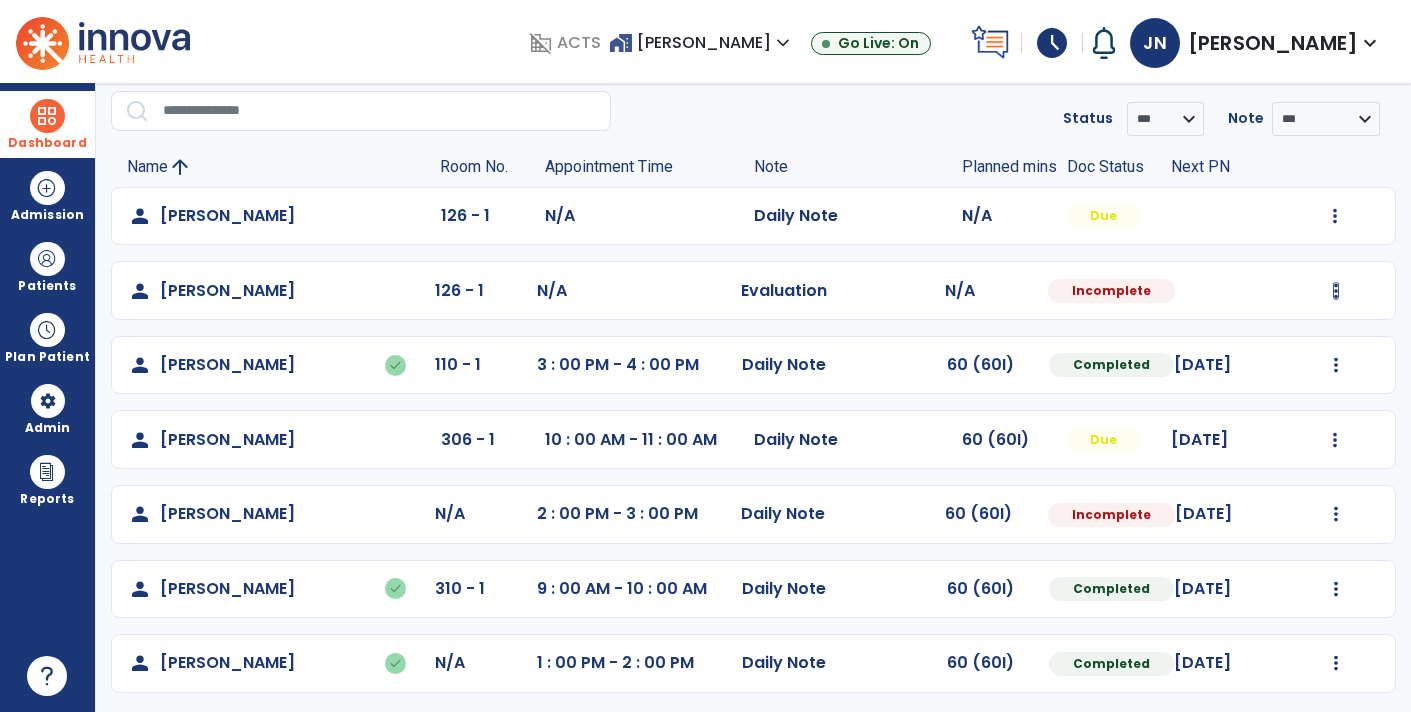 click at bounding box center [1335, 216] 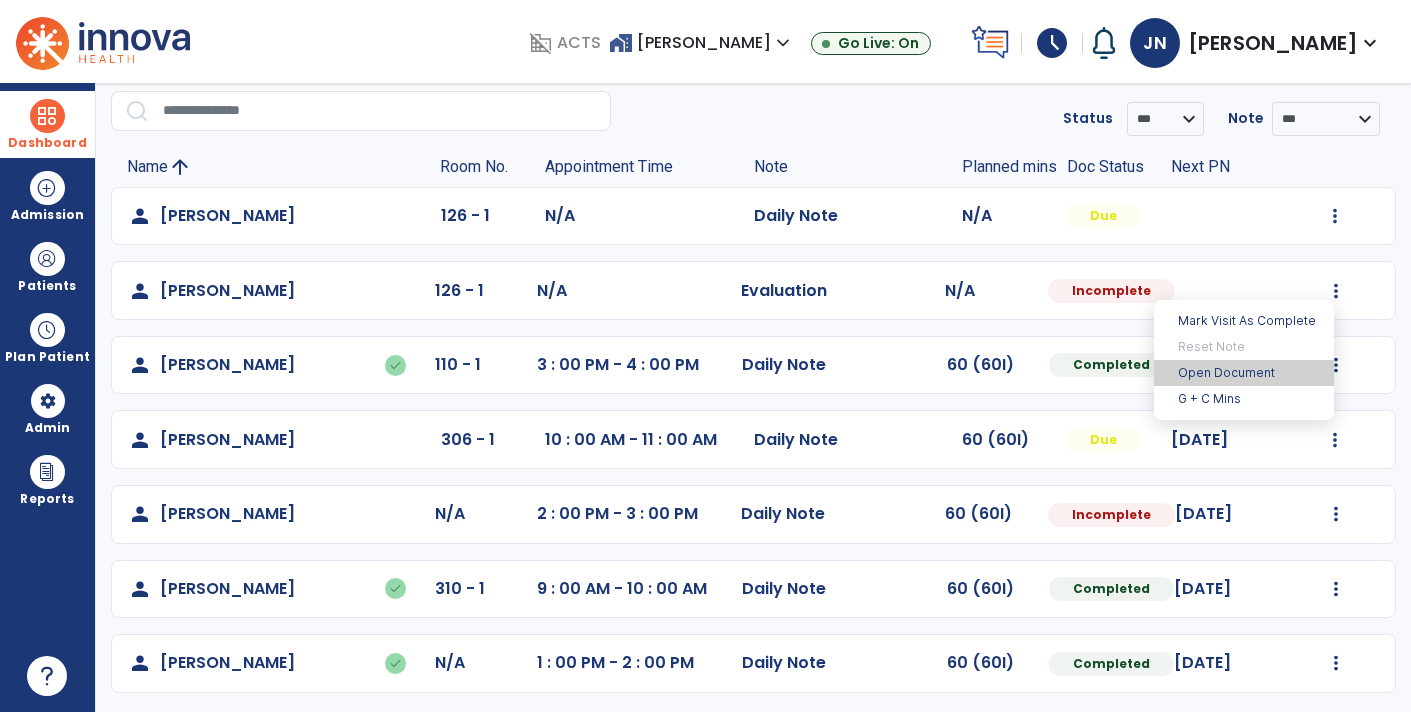 click on "Open Document" at bounding box center (1244, 373) 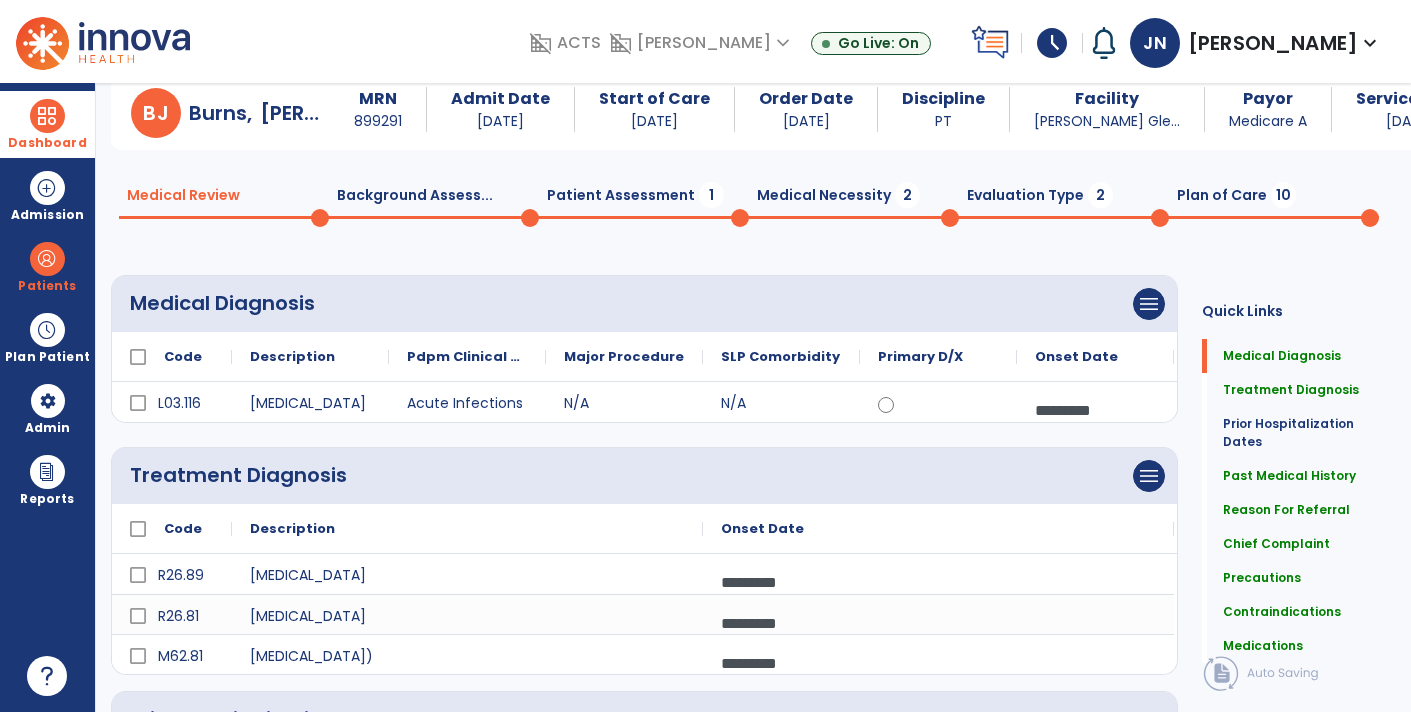 click 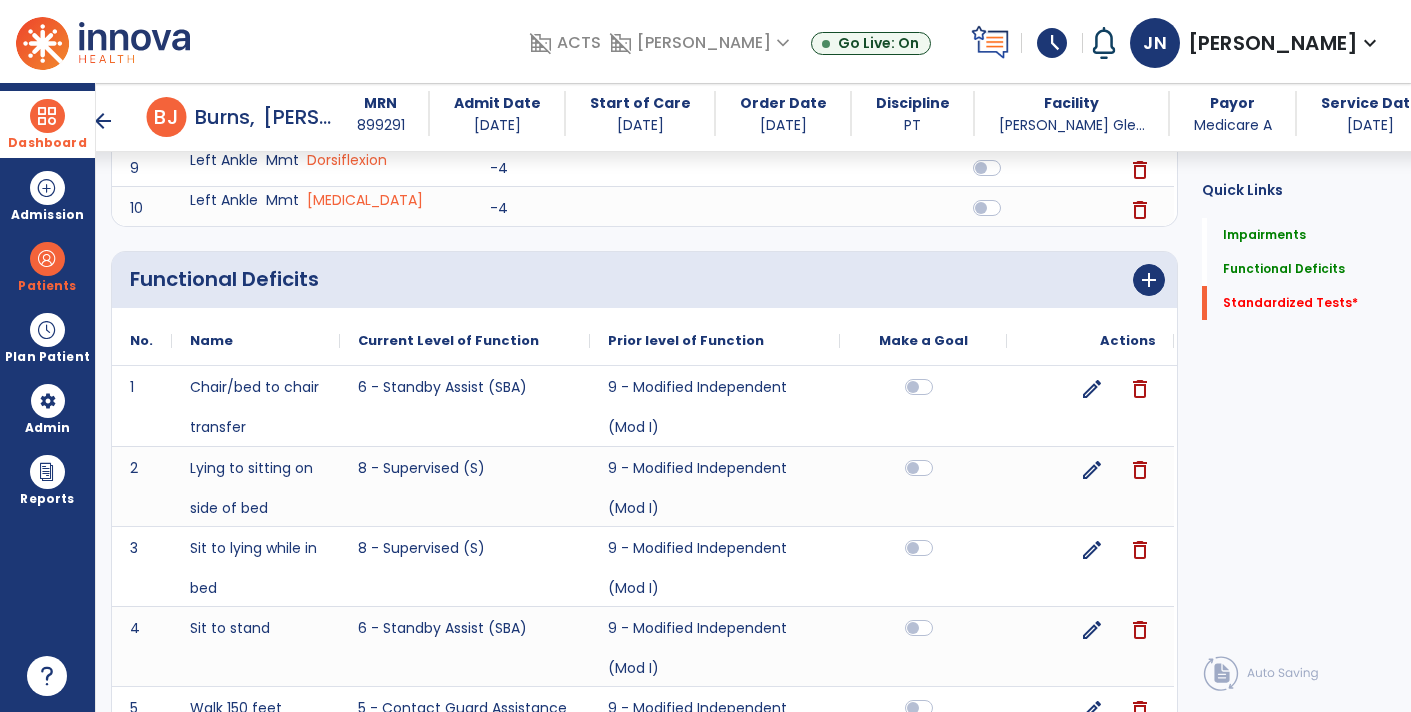 scroll, scrollTop: 614, scrollLeft: 0, axis: vertical 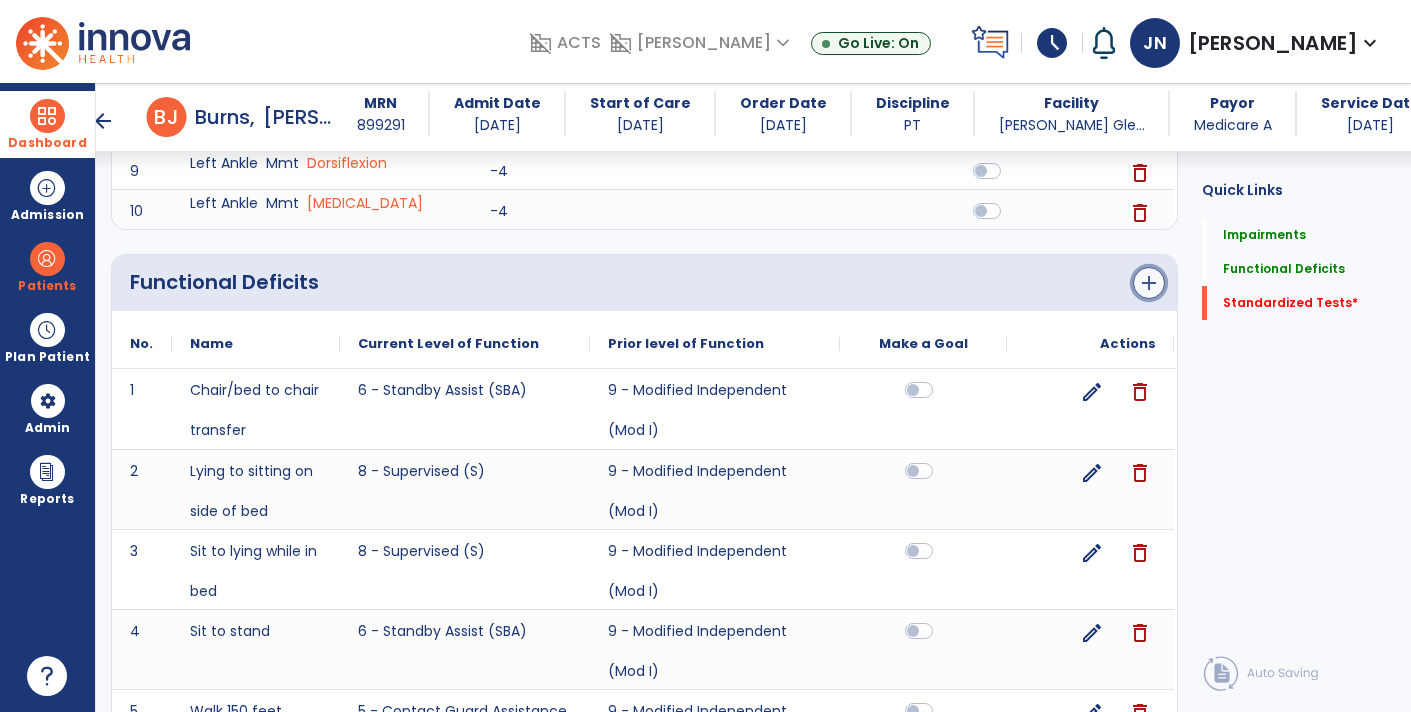 click on "add" 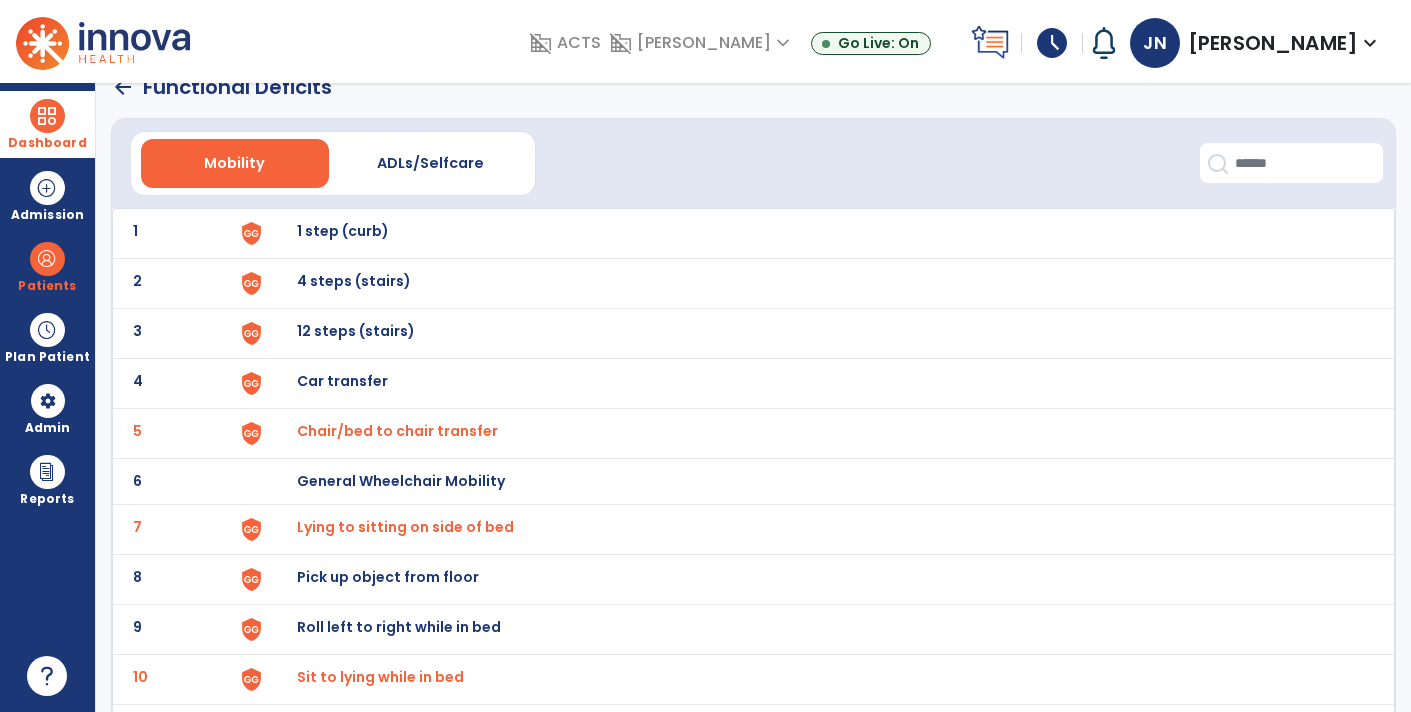 scroll, scrollTop: 0, scrollLeft: 0, axis: both 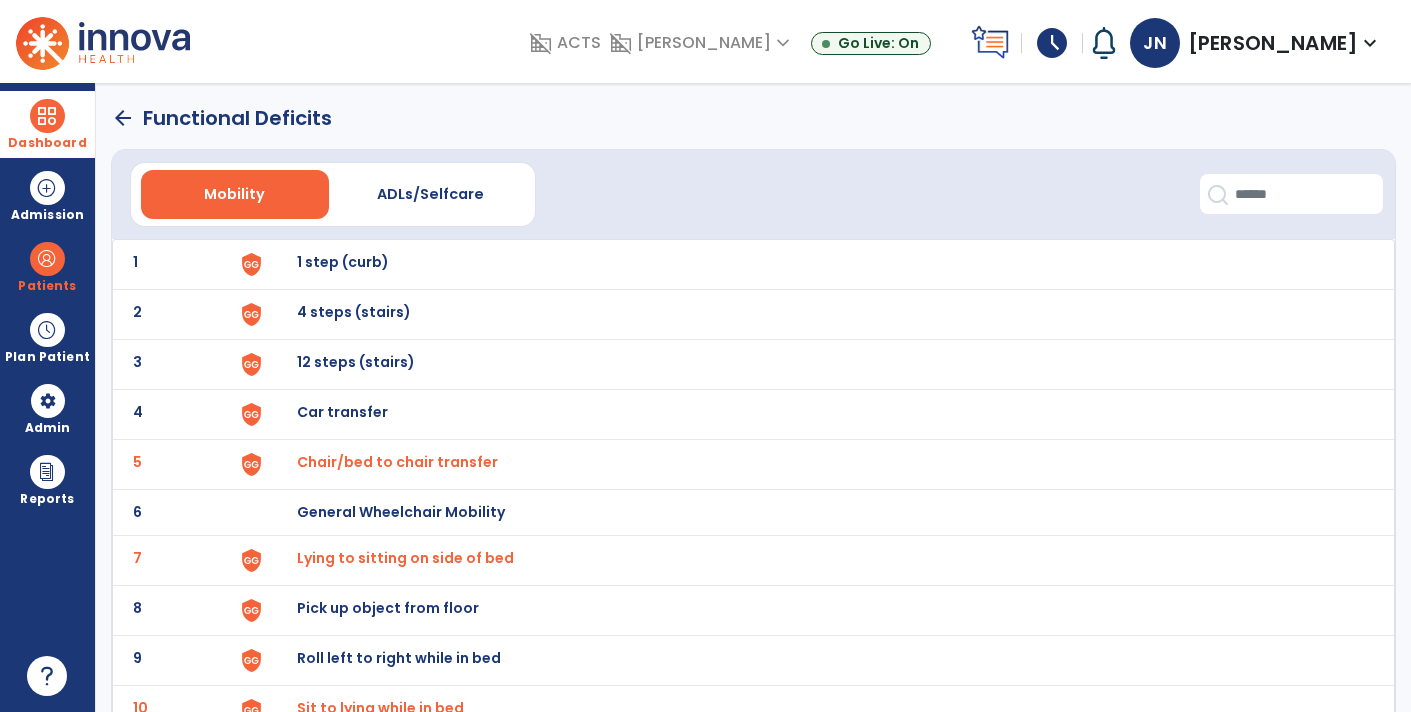 click on "arrow_back" 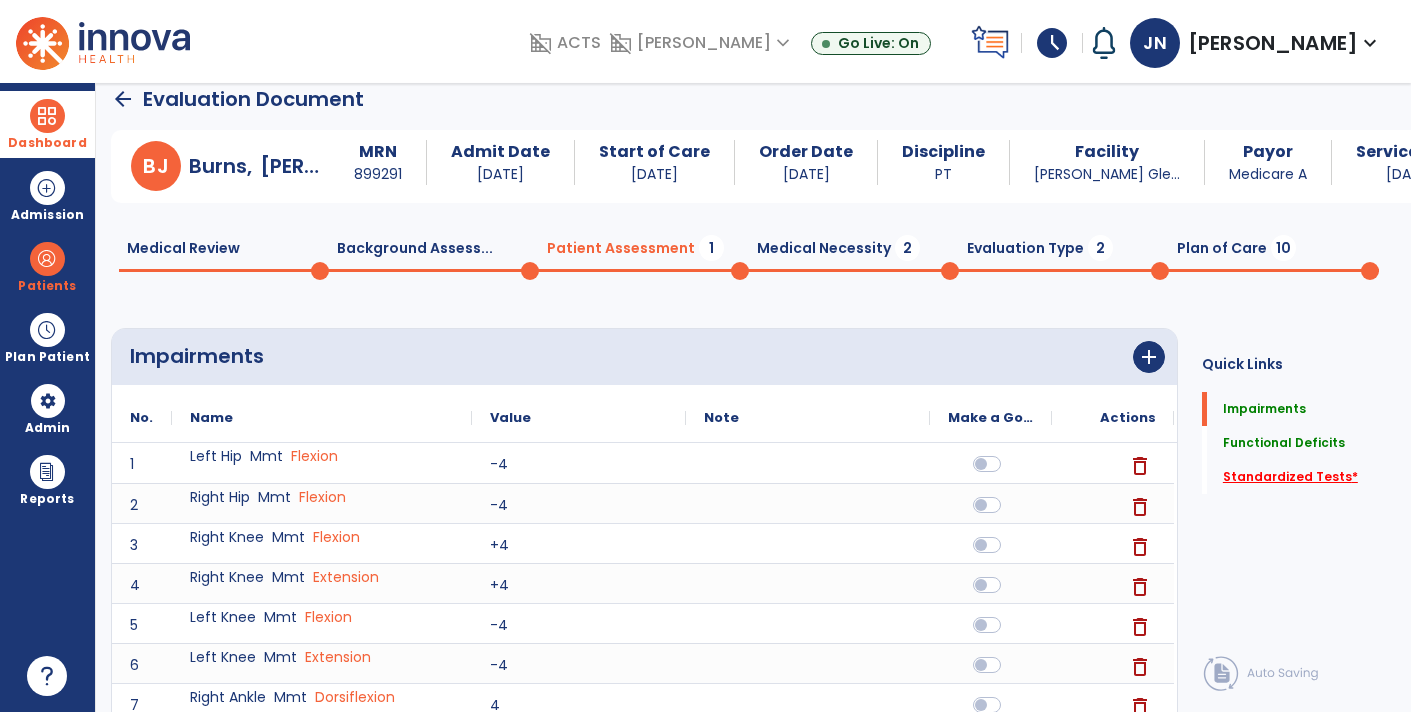 click on "Standardized Tests   *" 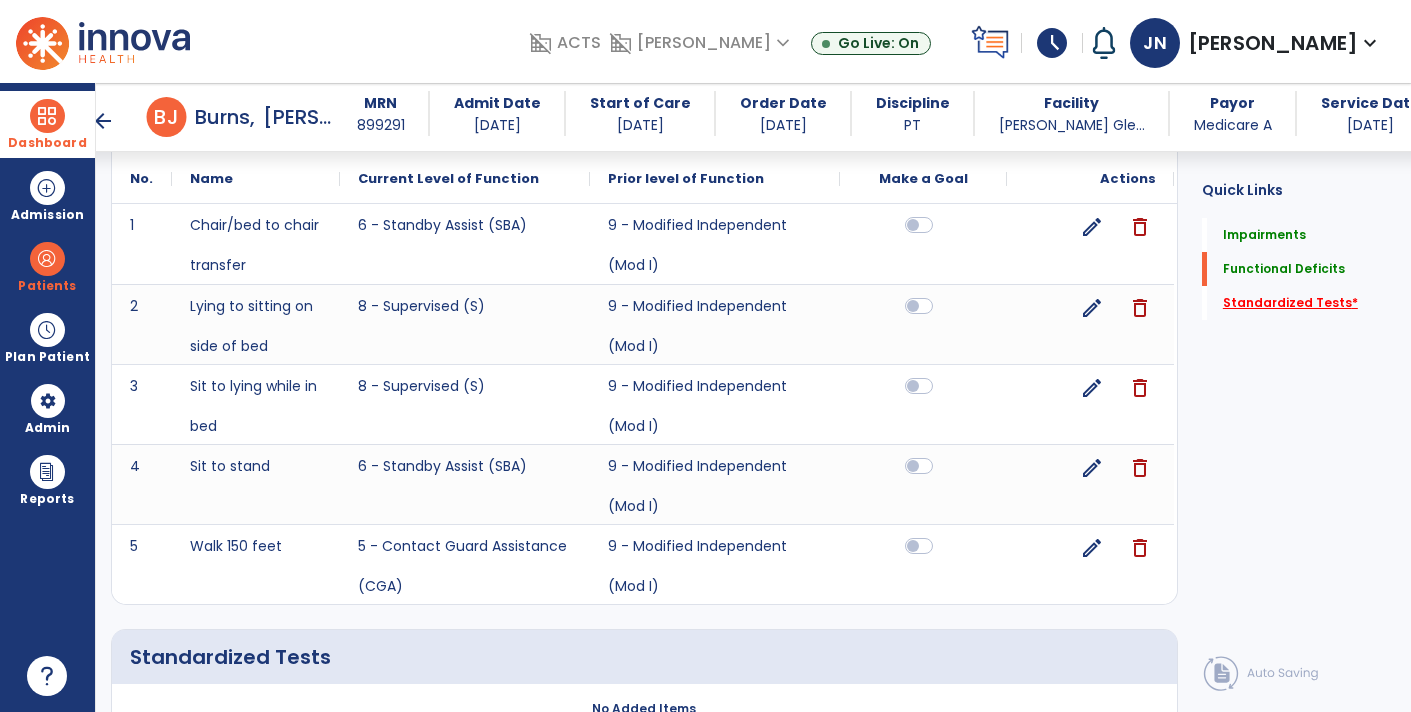 scroll, scrollTop: 931, scrollLeft: 0, axis: vertical 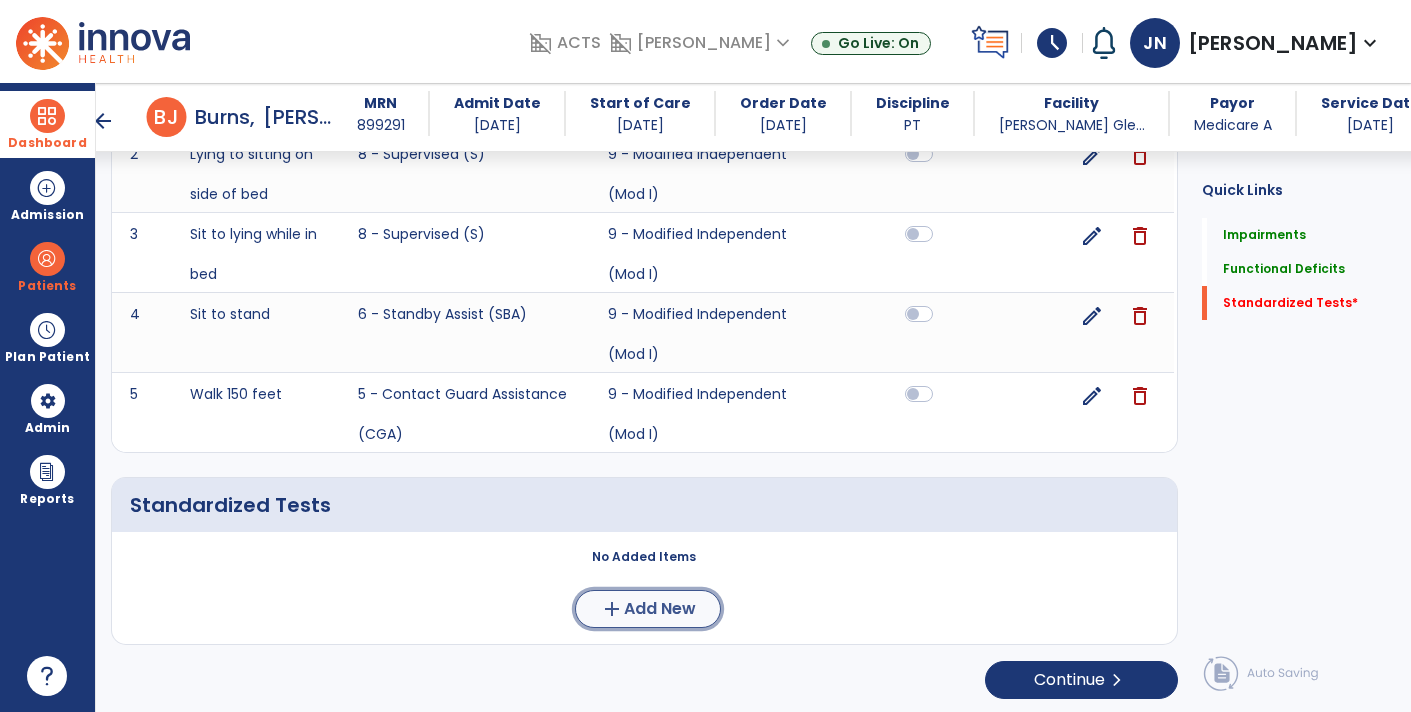click on "add  Add New" 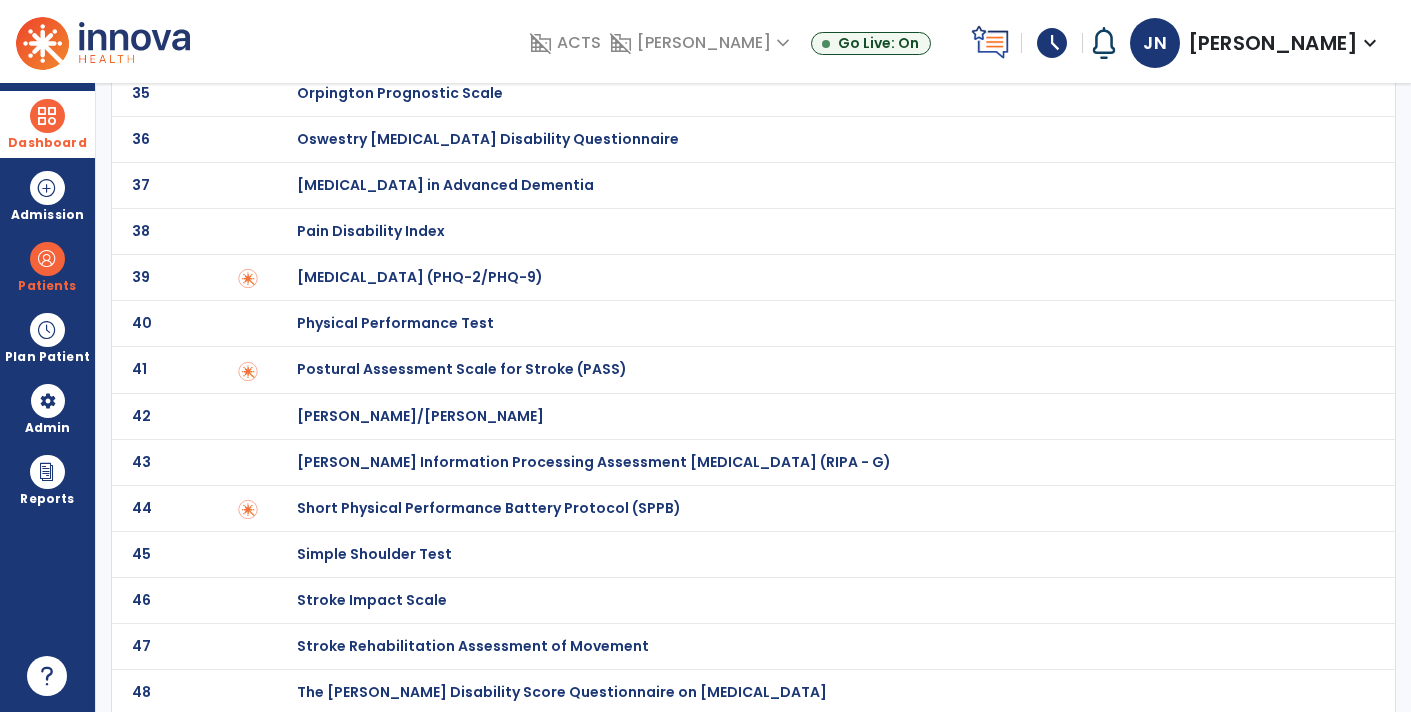 scroll, scrollTop: 1797, scrollLeft: 0, axis: vertical 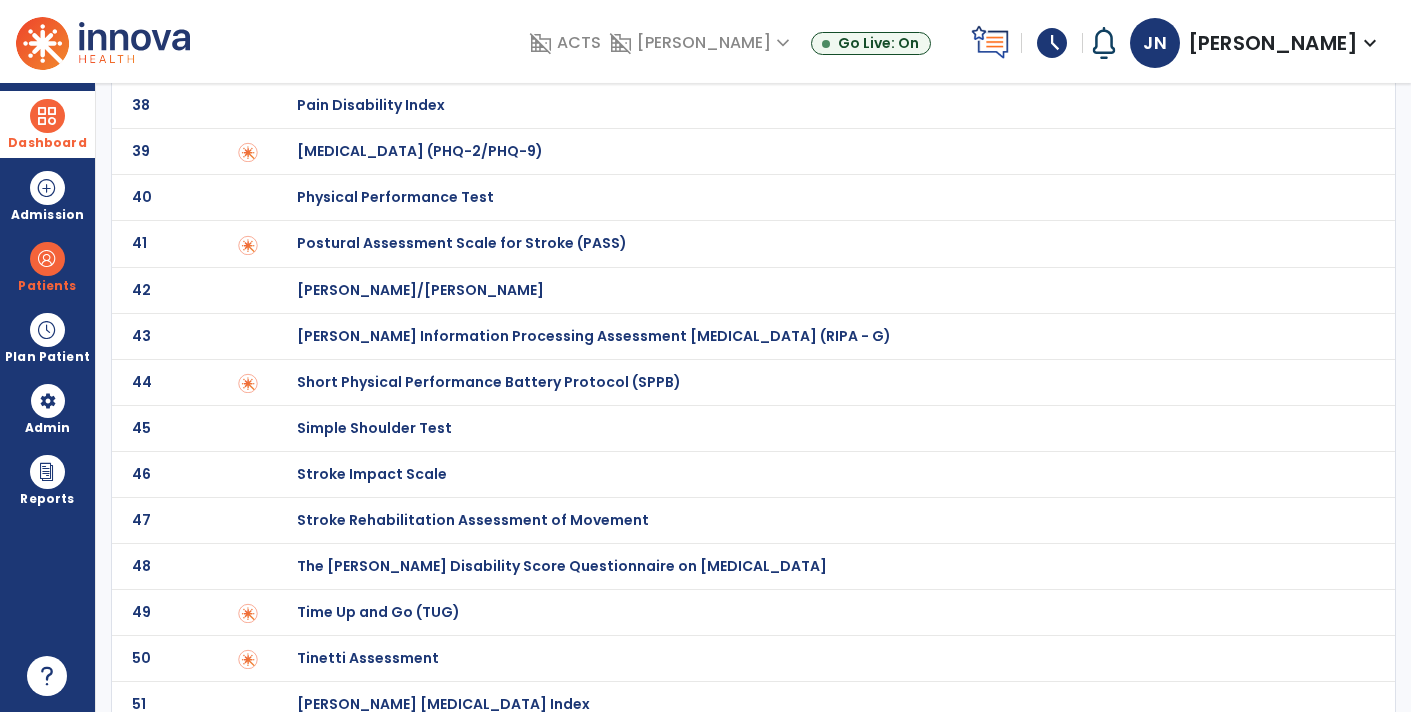 click on "49 Time Up and Go (TUG)" 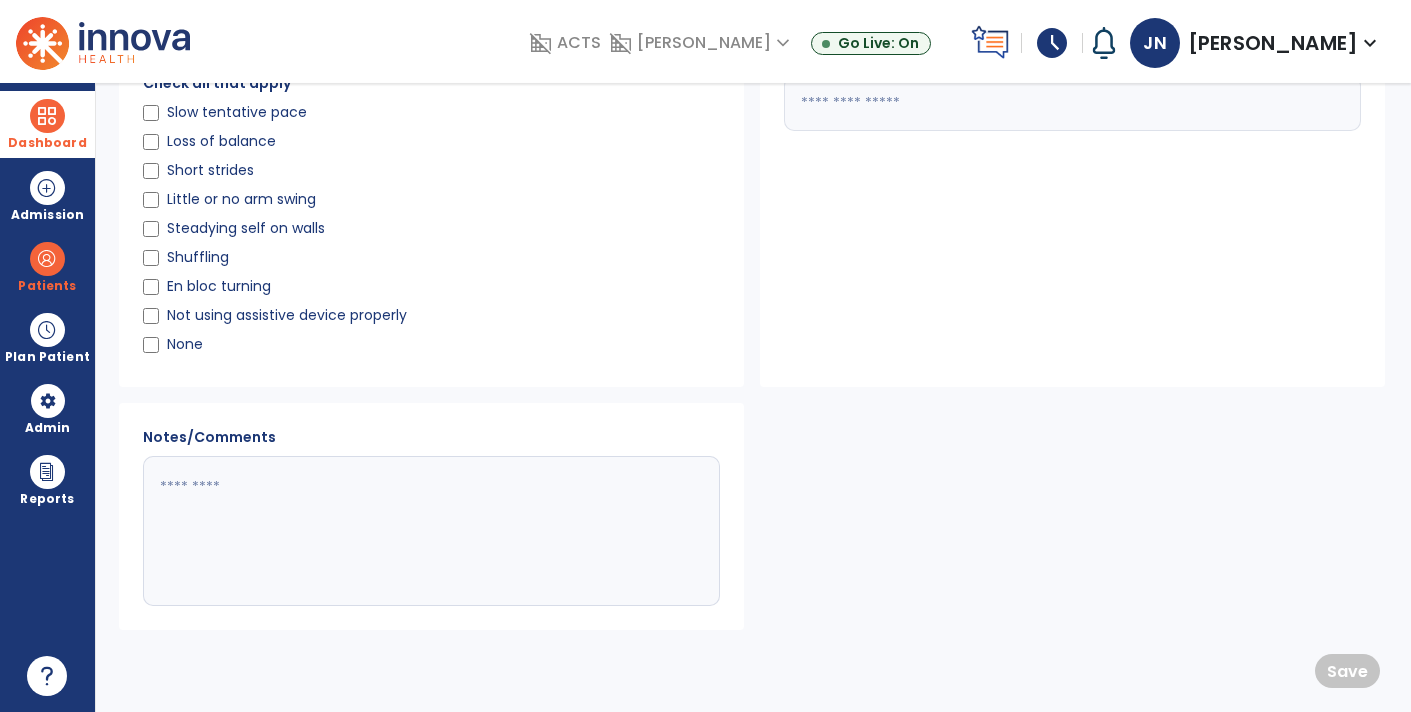 scroll, scrollTop: 0, scrollLeft: 0, axis: both 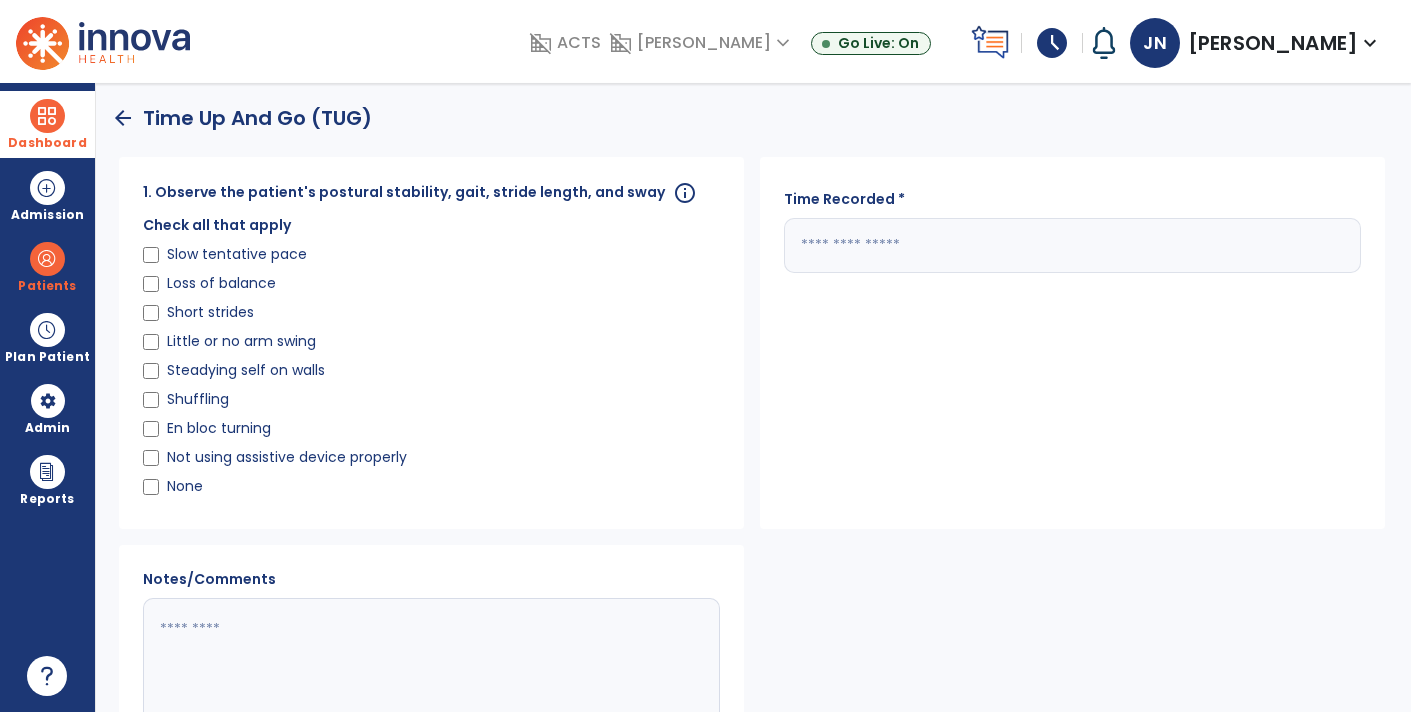 click 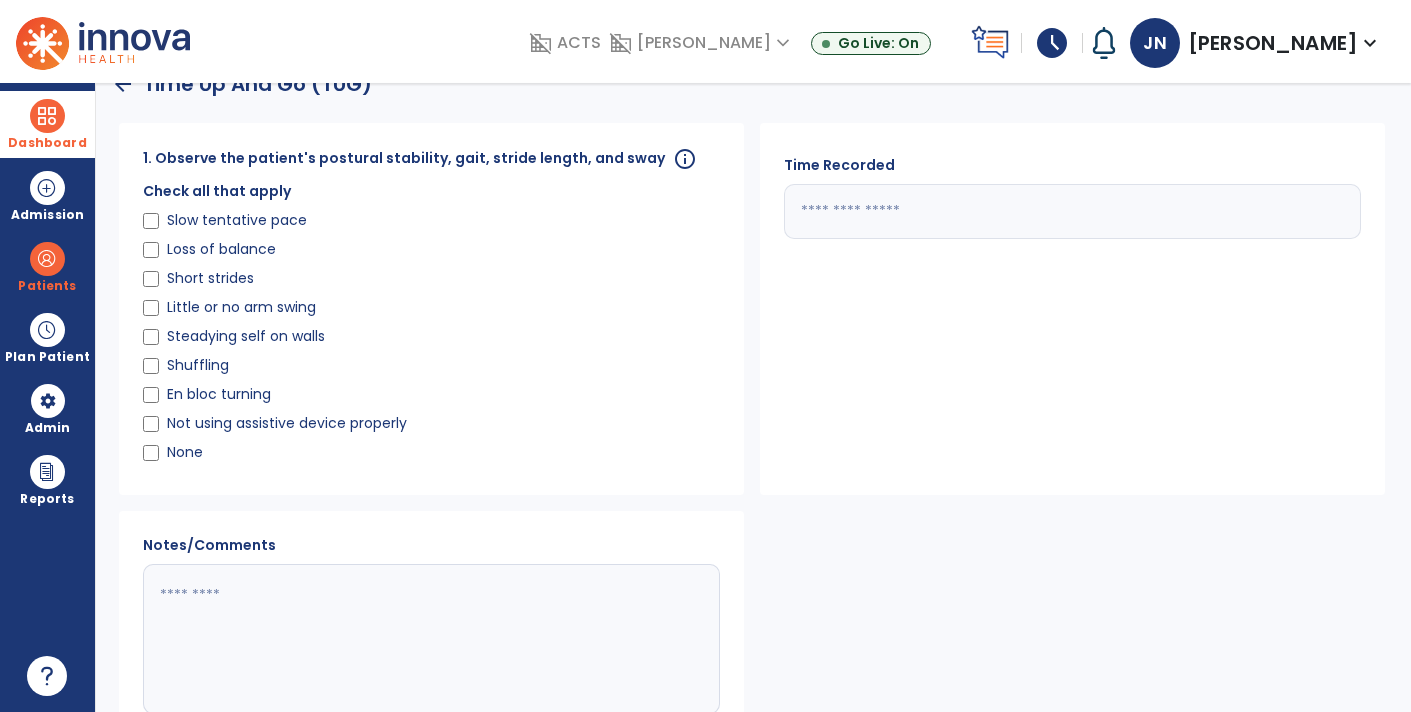 scroll, scrollTop: 33, scrollLeft: 0, axis: vertical 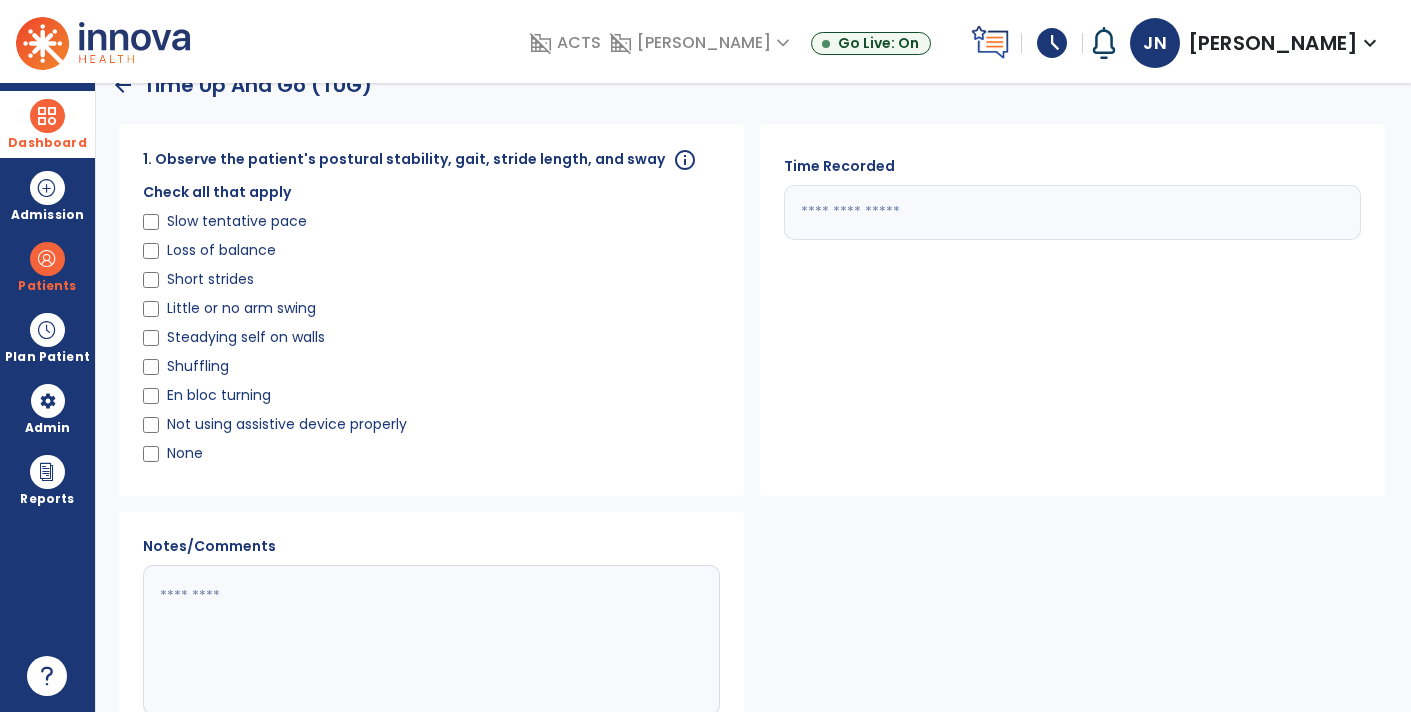 type on "*****" 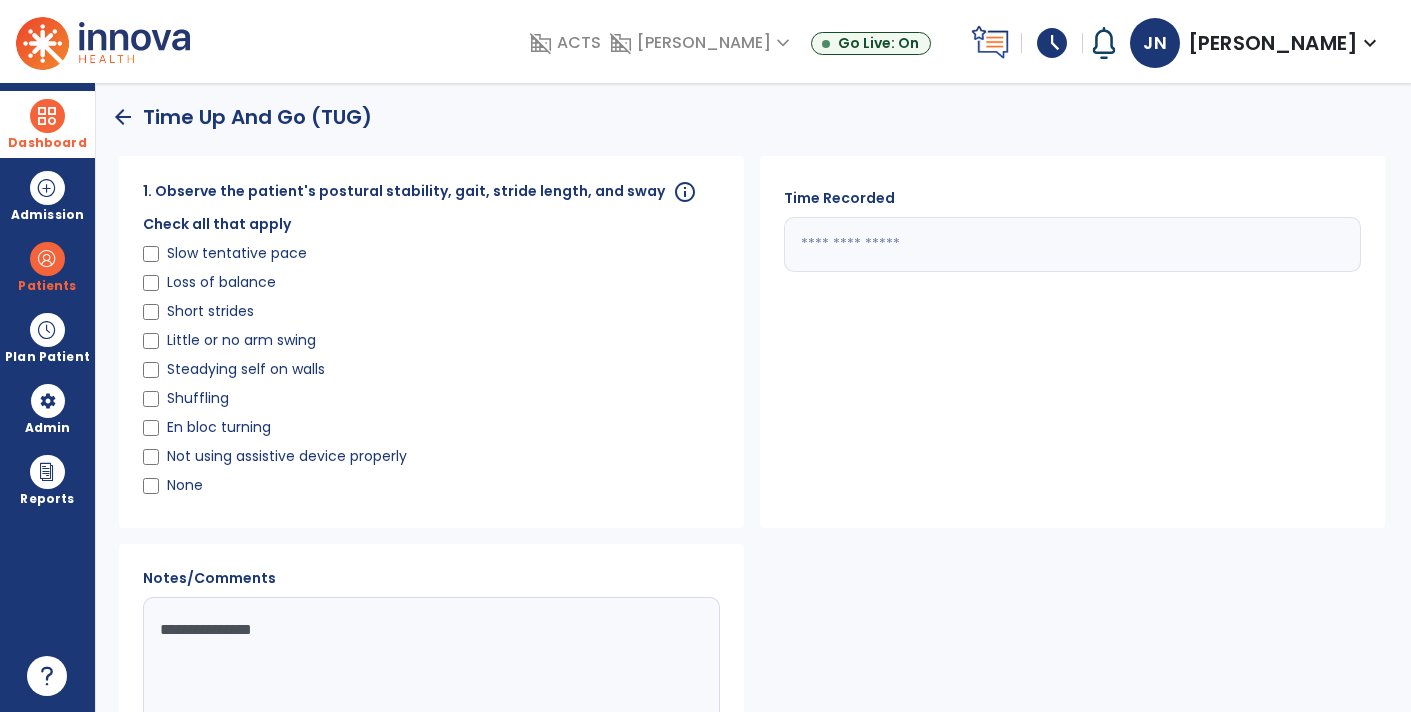 scroll, scrollTop: 0, scrollLeft: 0, axis: both 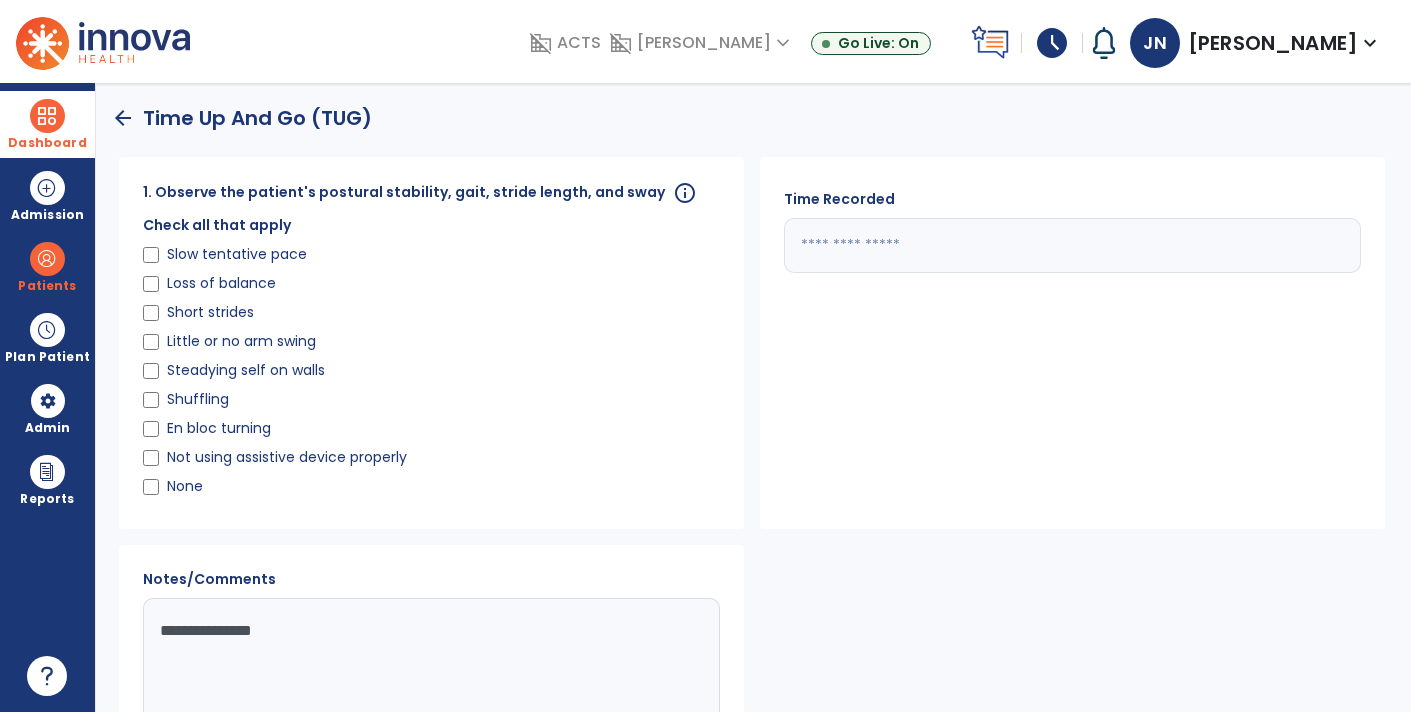 type on "**********" 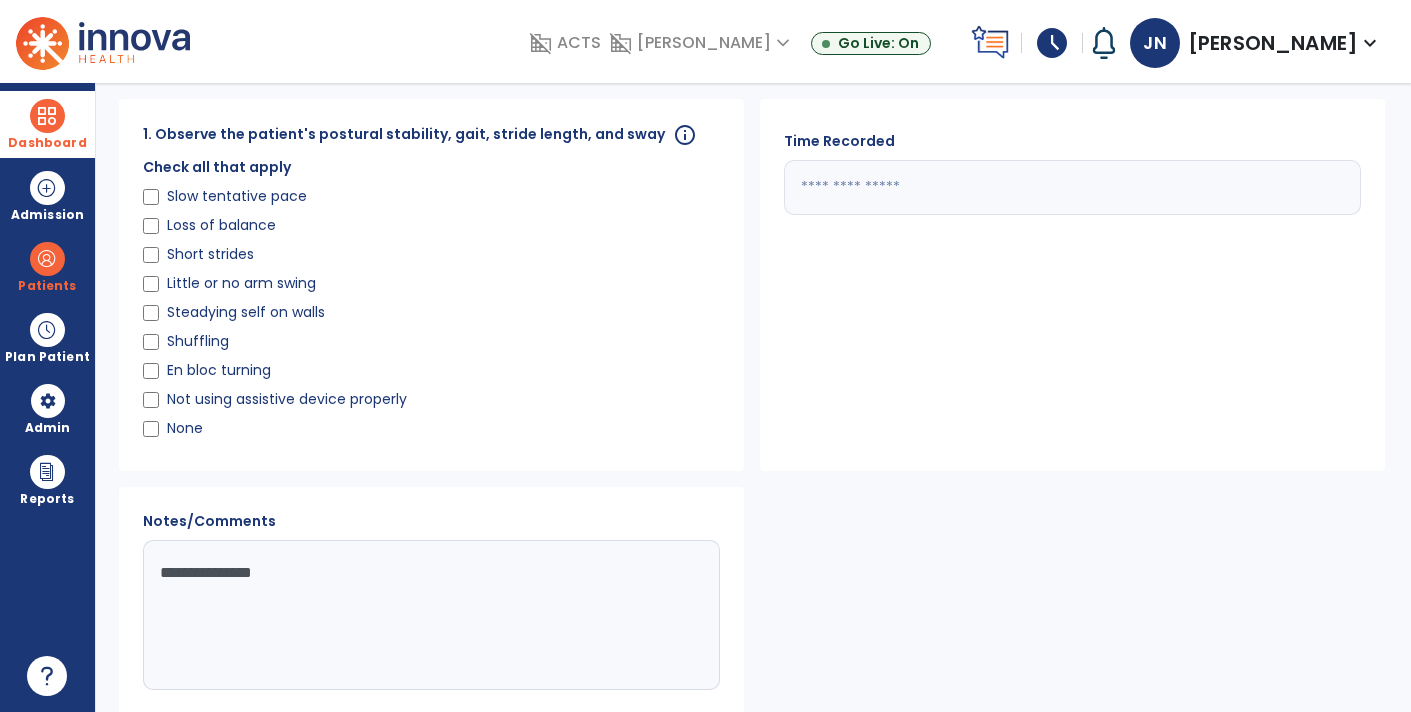 scroll, scrollTop: 58, scrollLeft: 0, axis: vertical 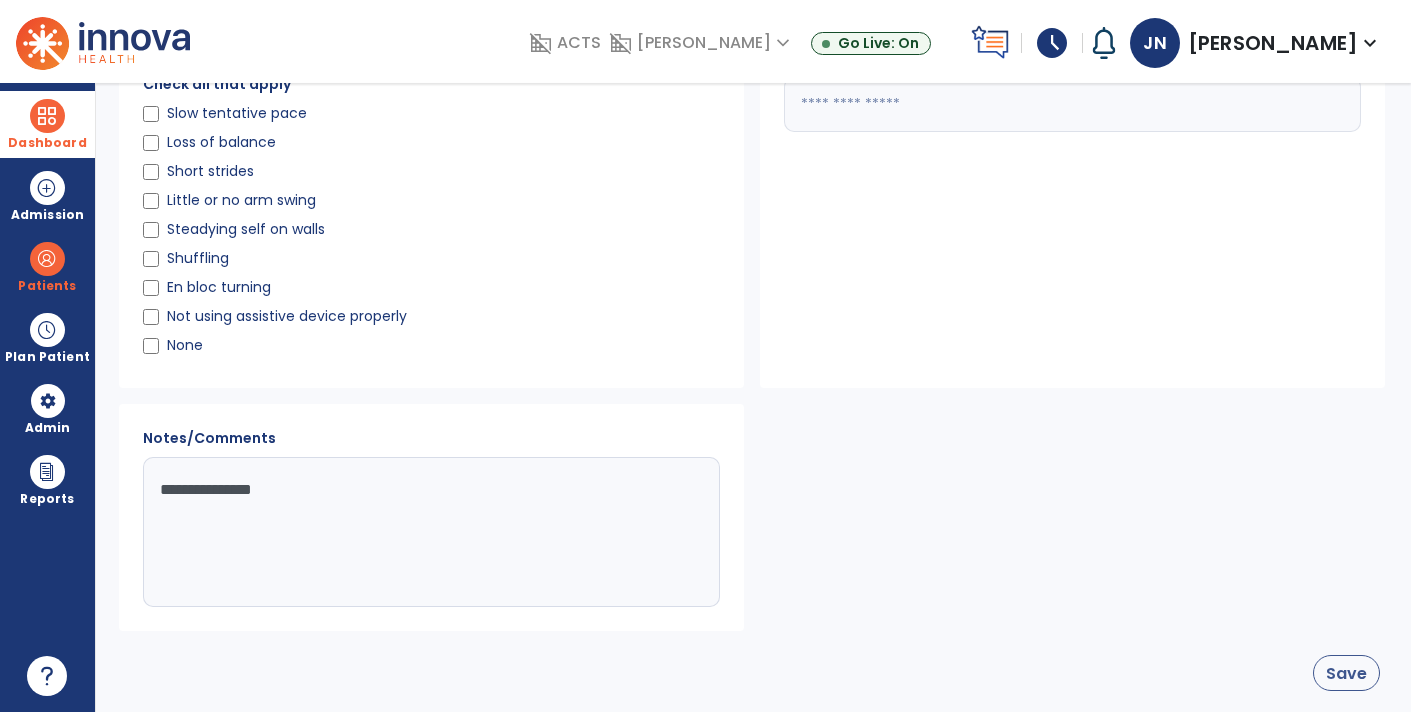 click on "Save" 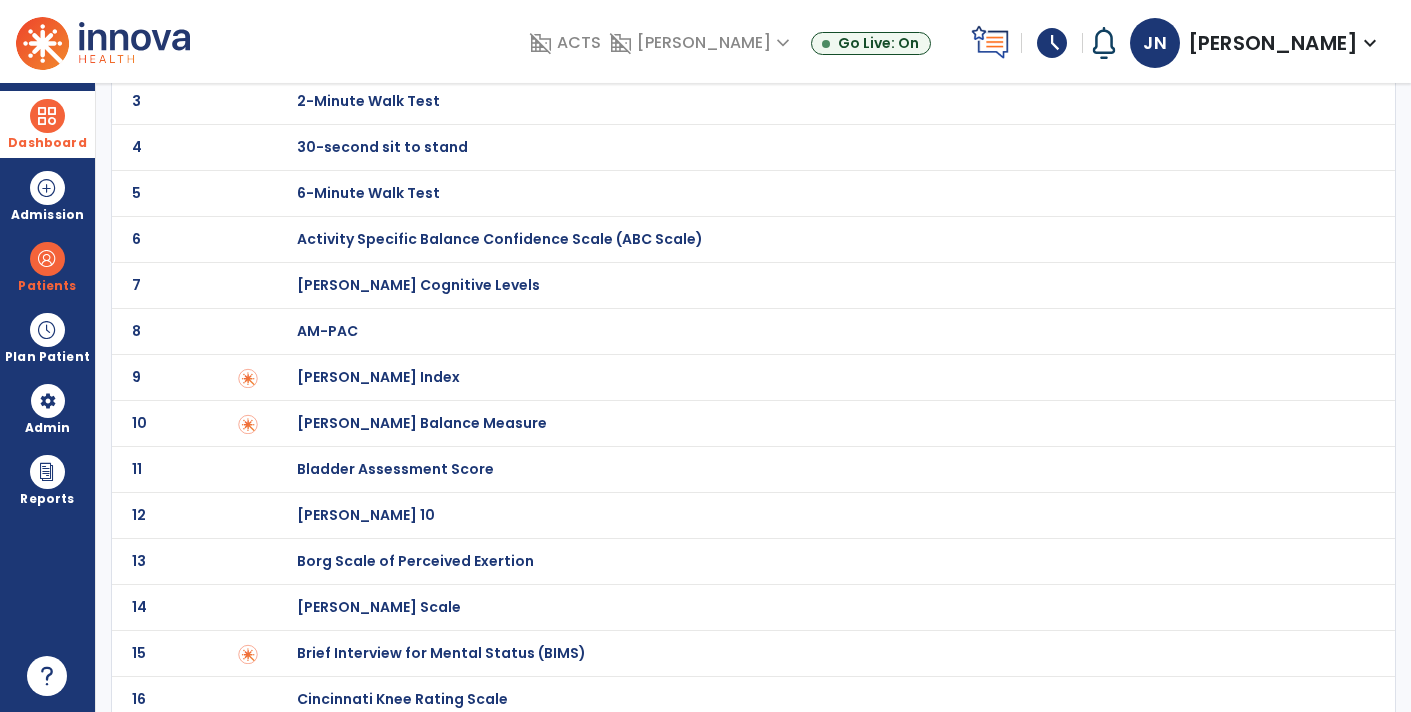 scroll, scrollTop: 0, scrollLeft: 0, axis: both 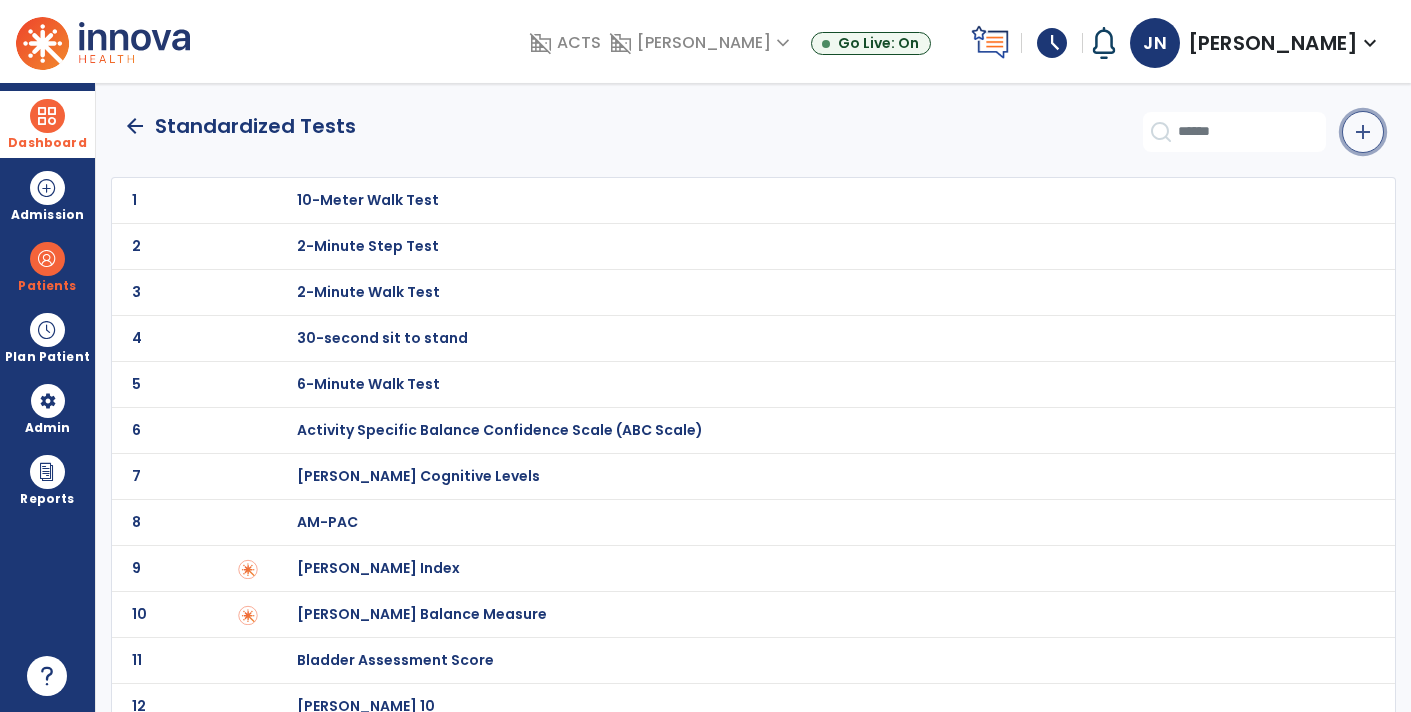 click on "add" 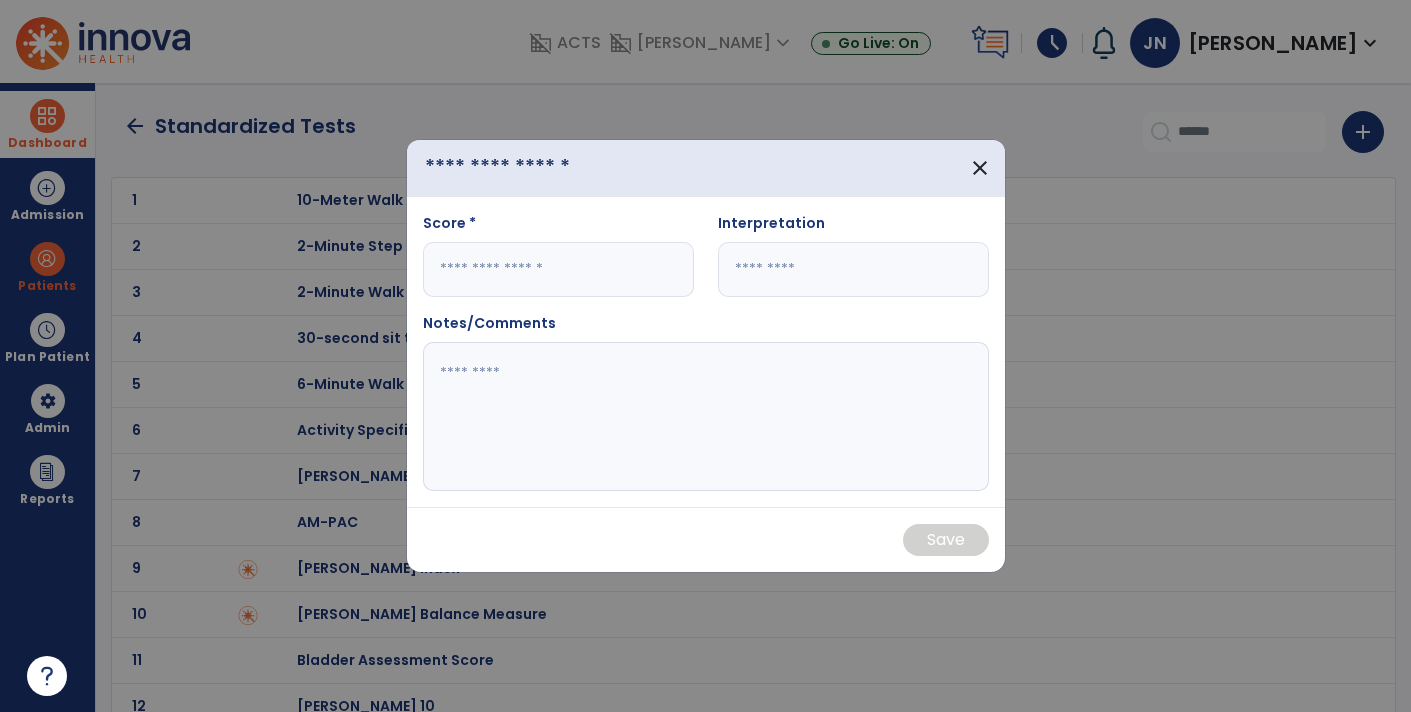 click at bounding box center (529, 168) 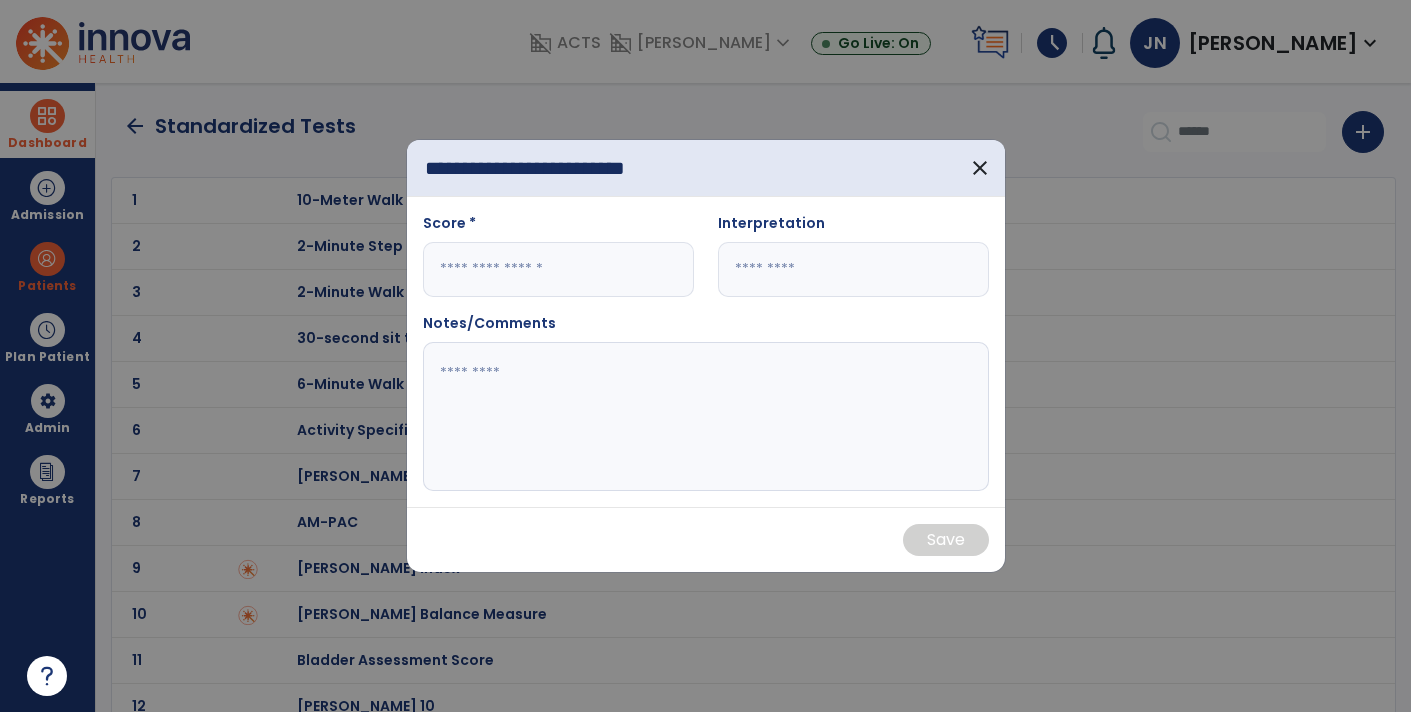 scroll, scrollTop: 0, scrollLeft: 13, axis: horizontal 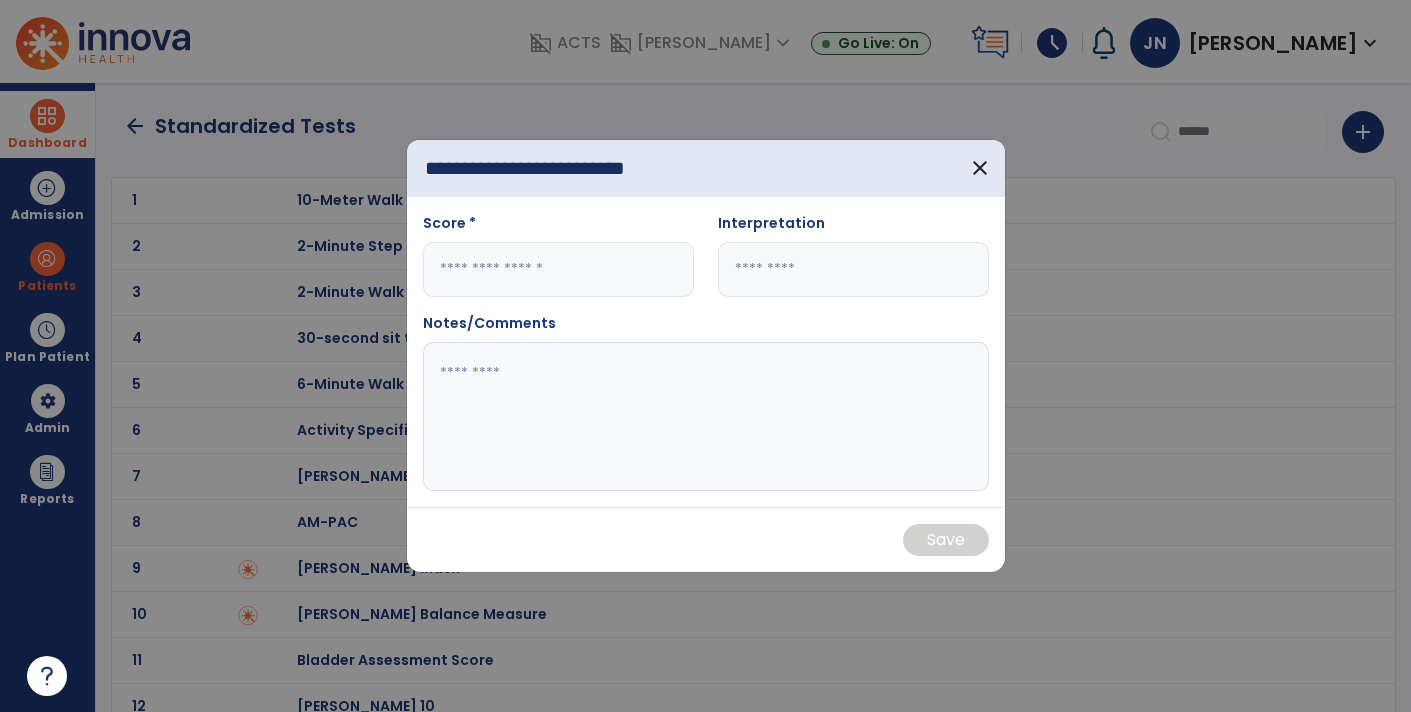 type on "**********" 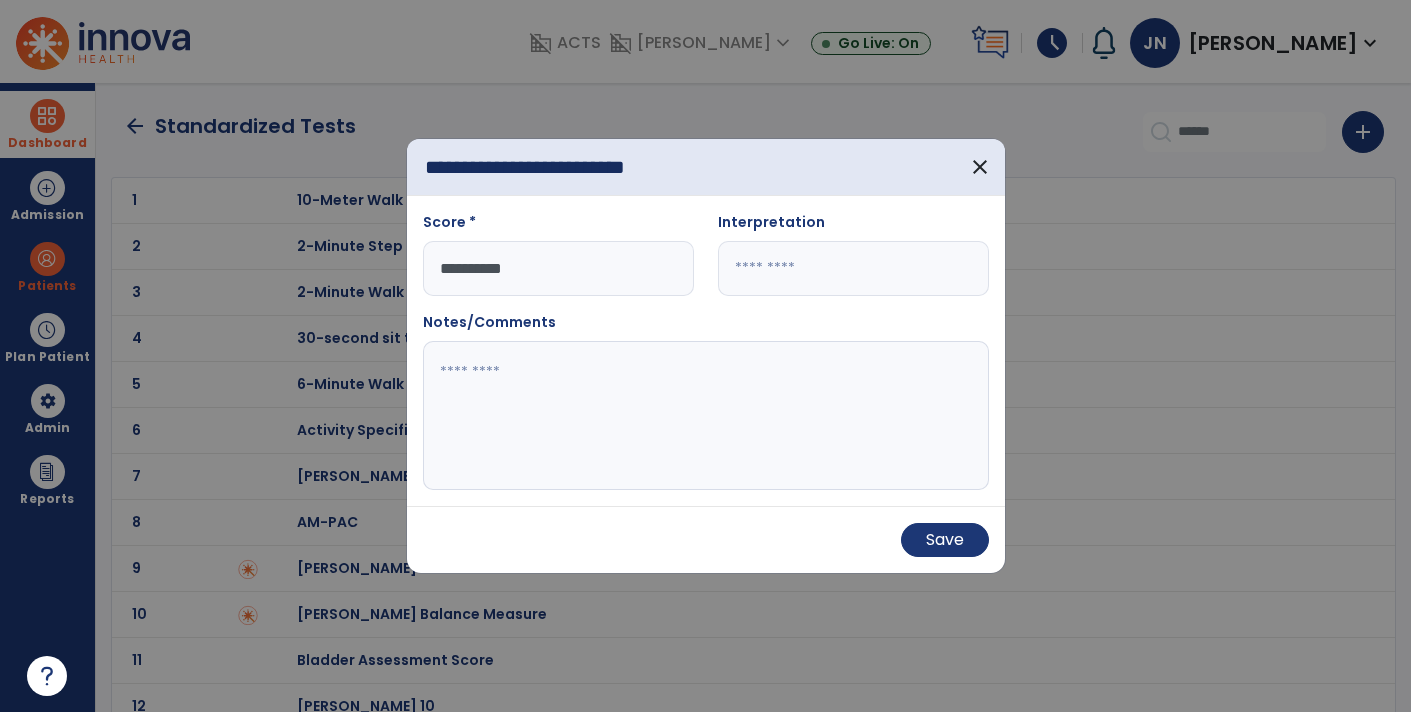 type on "*********" 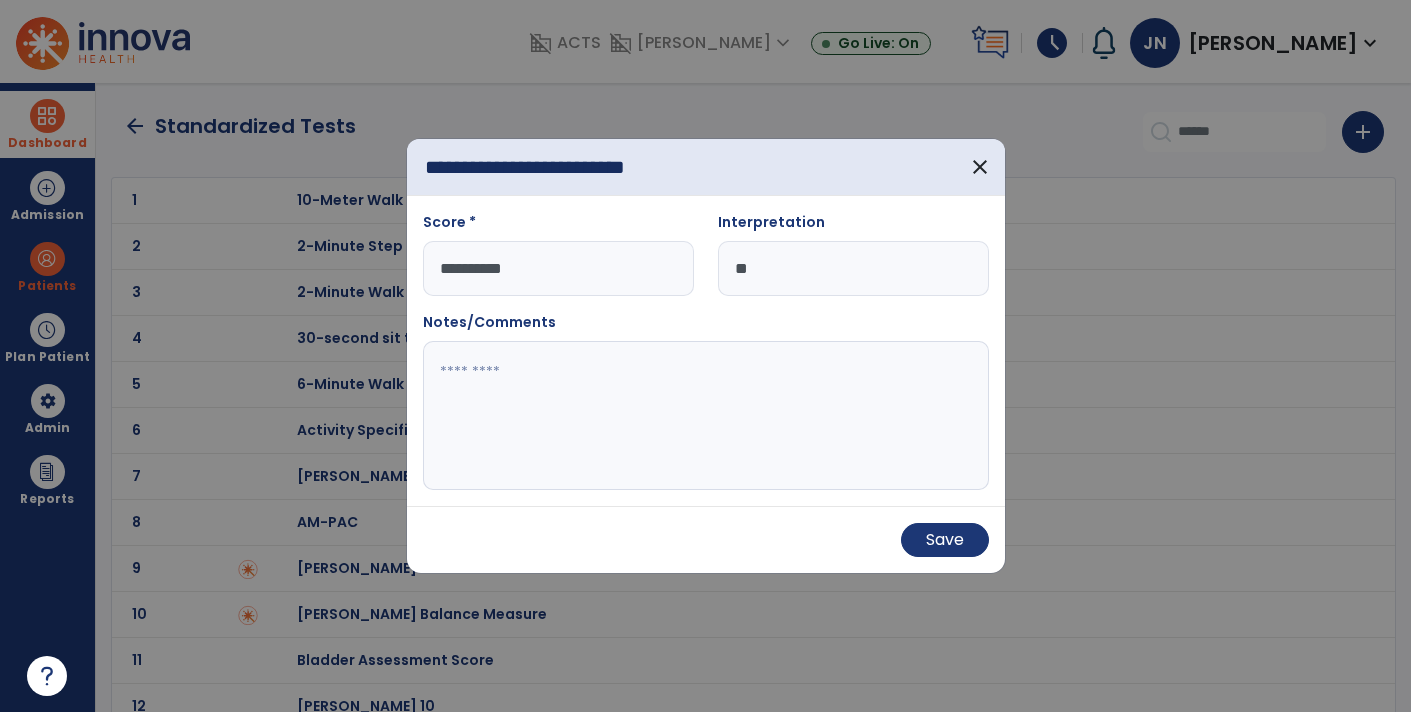 type on "***" 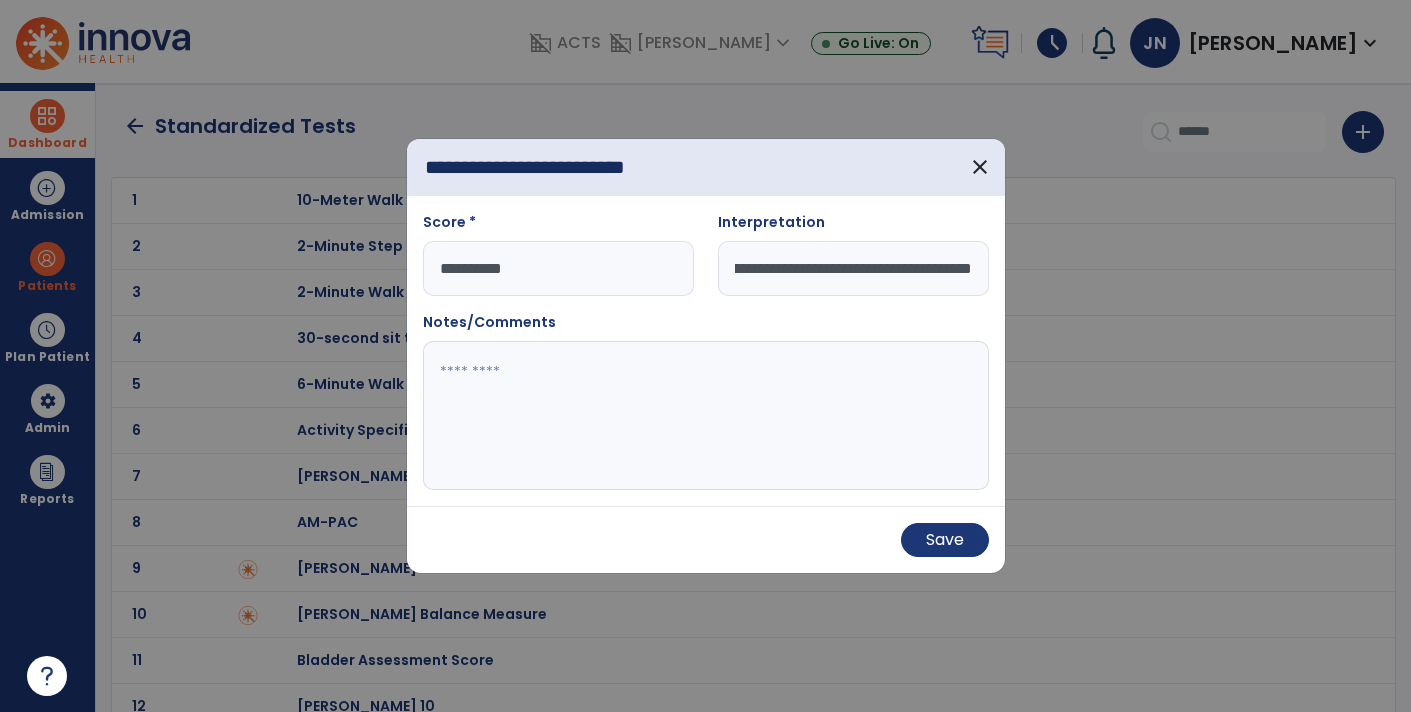 scroll, scrollTop: 0, scrollLeft: 202, axis: horizontal 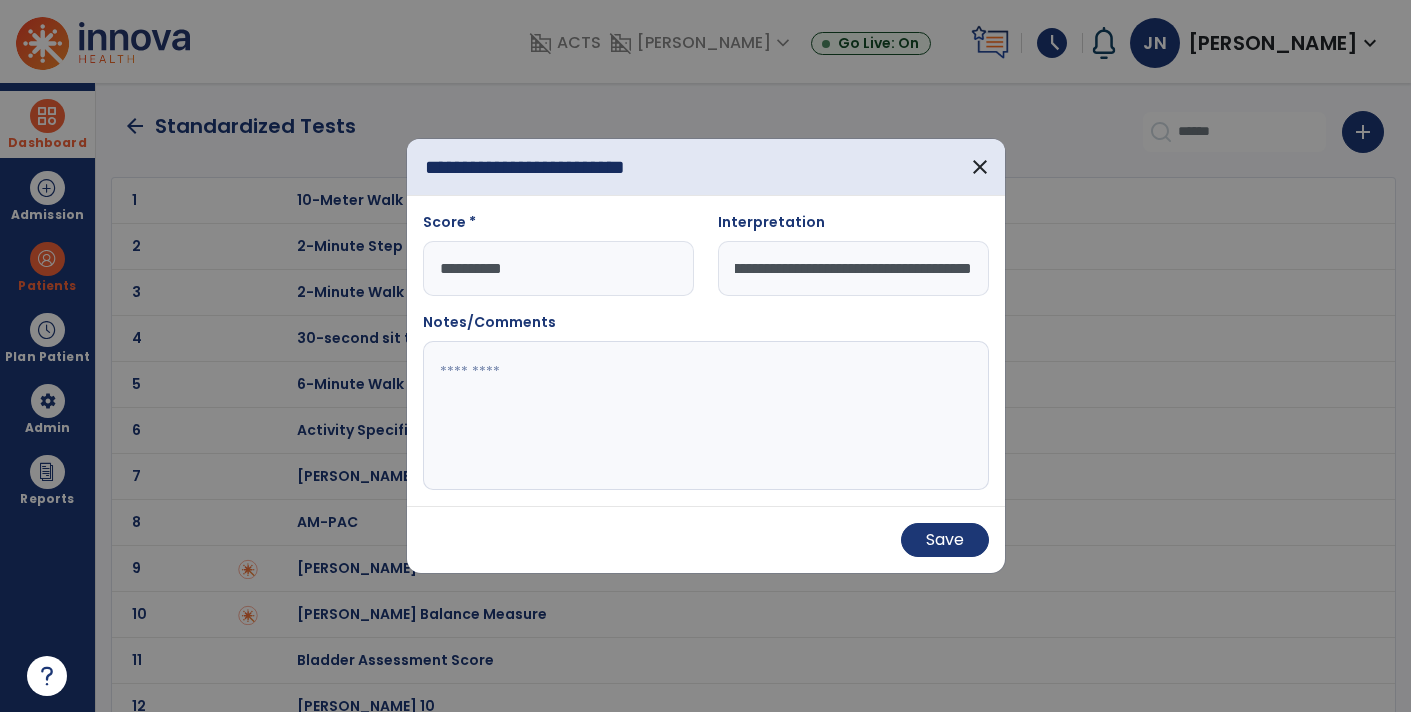 type on "**********" 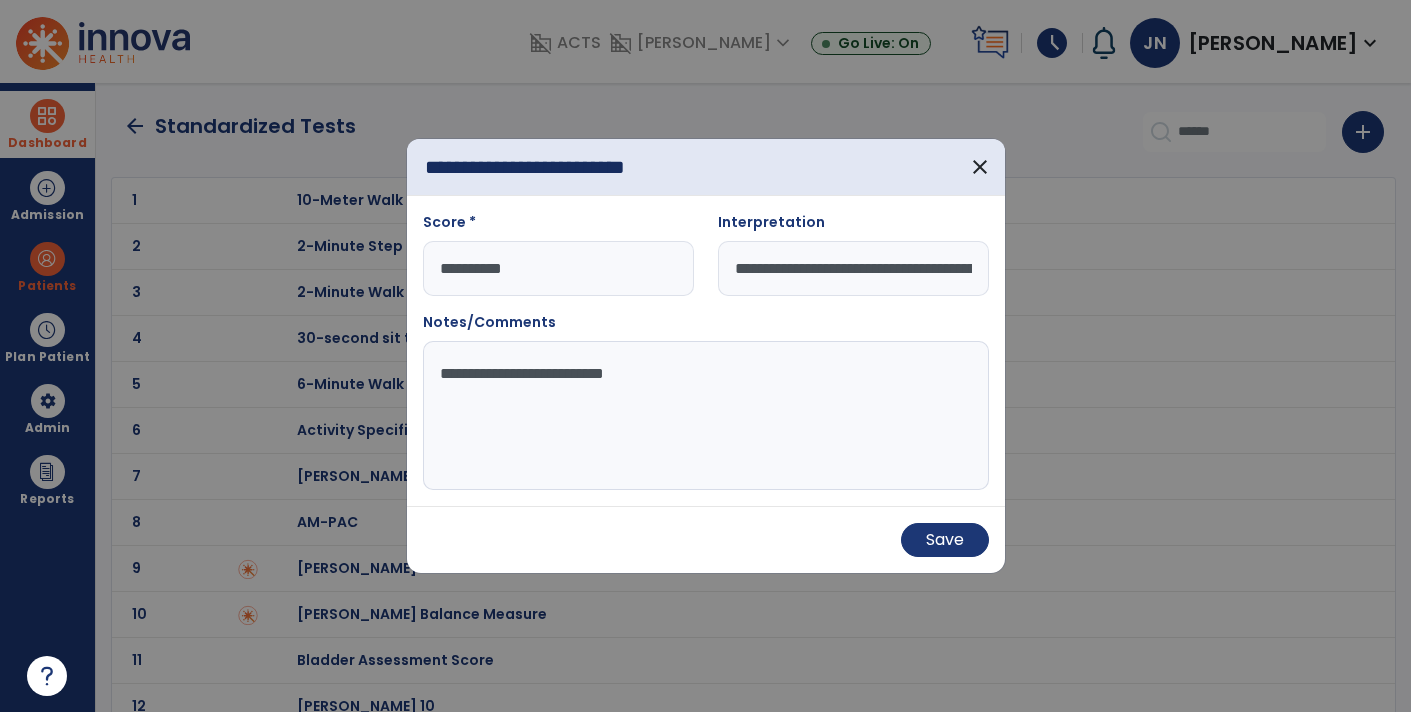 click on "**********" at bounding box center [706, 416] 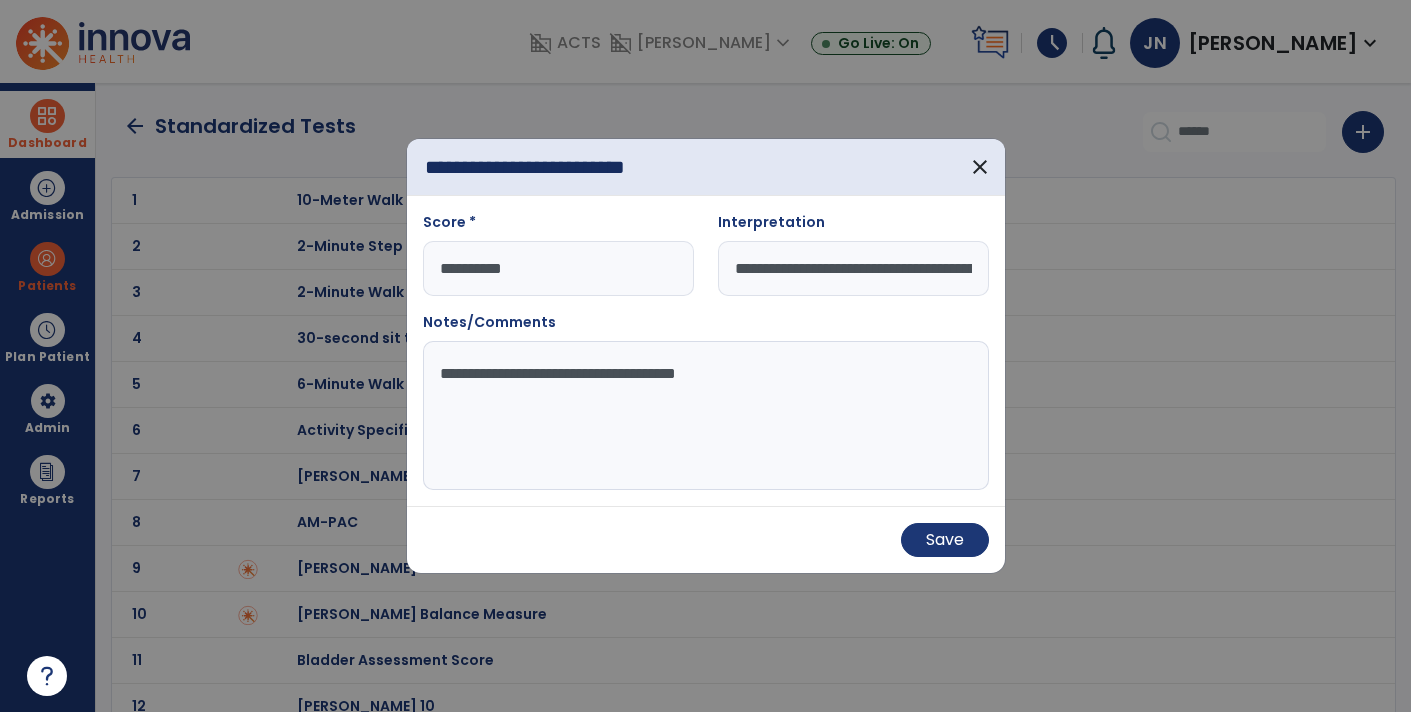 type on "**********" 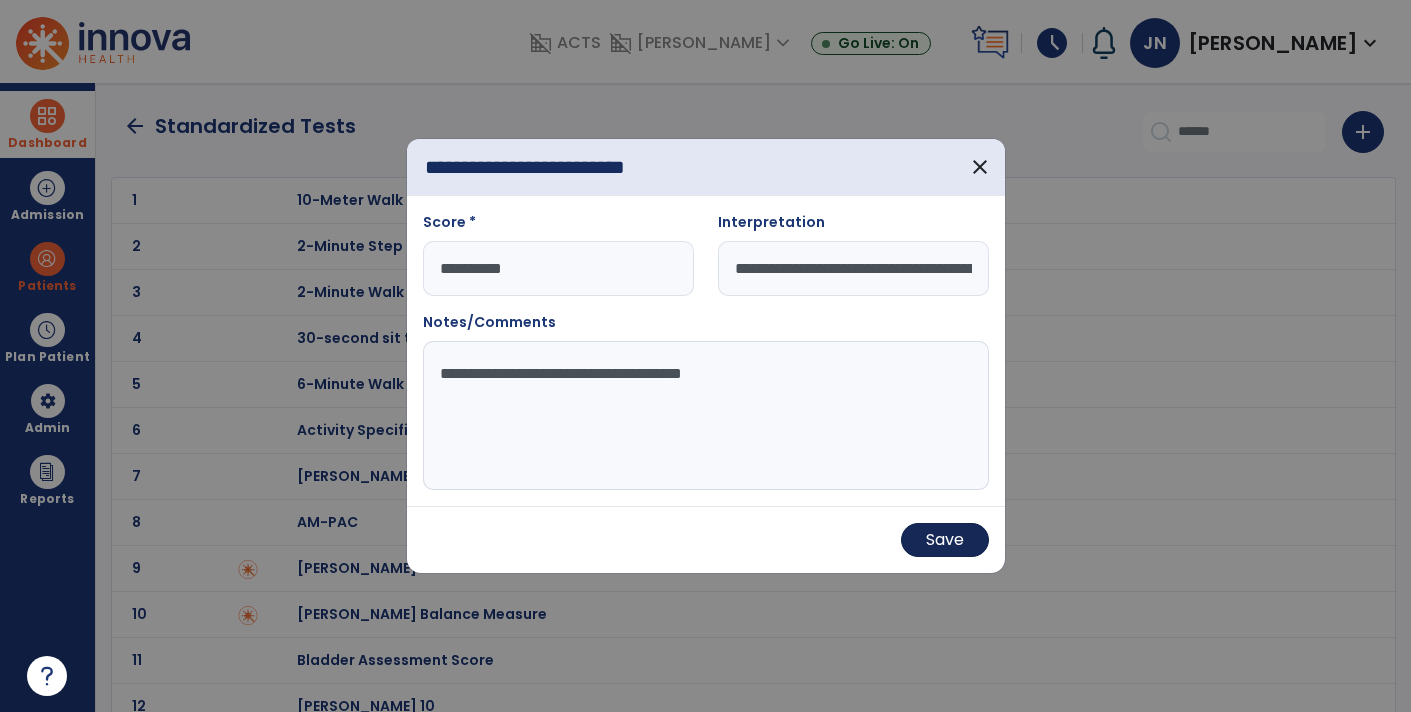 click on "Save" at bounding box center [945, 540] 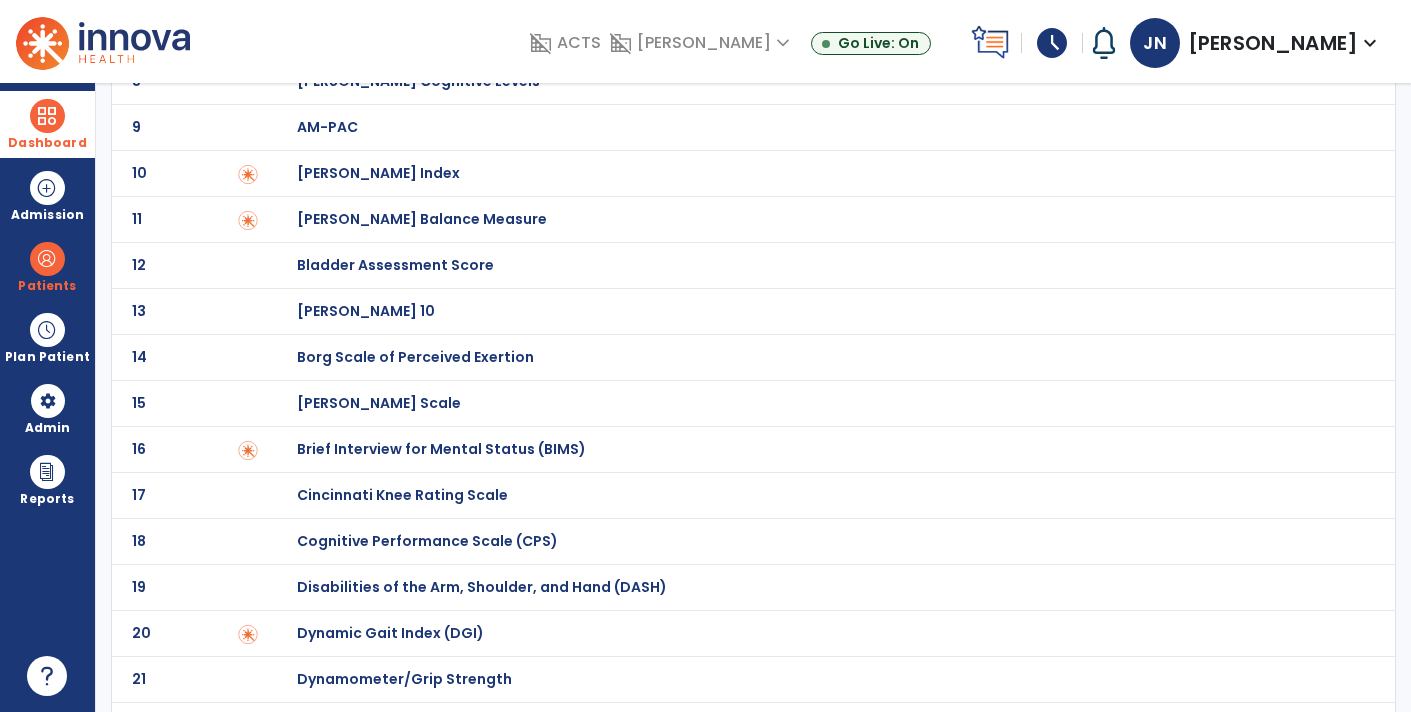 scroll, scrollTop: 0, scrollLeft: 0, axis: both 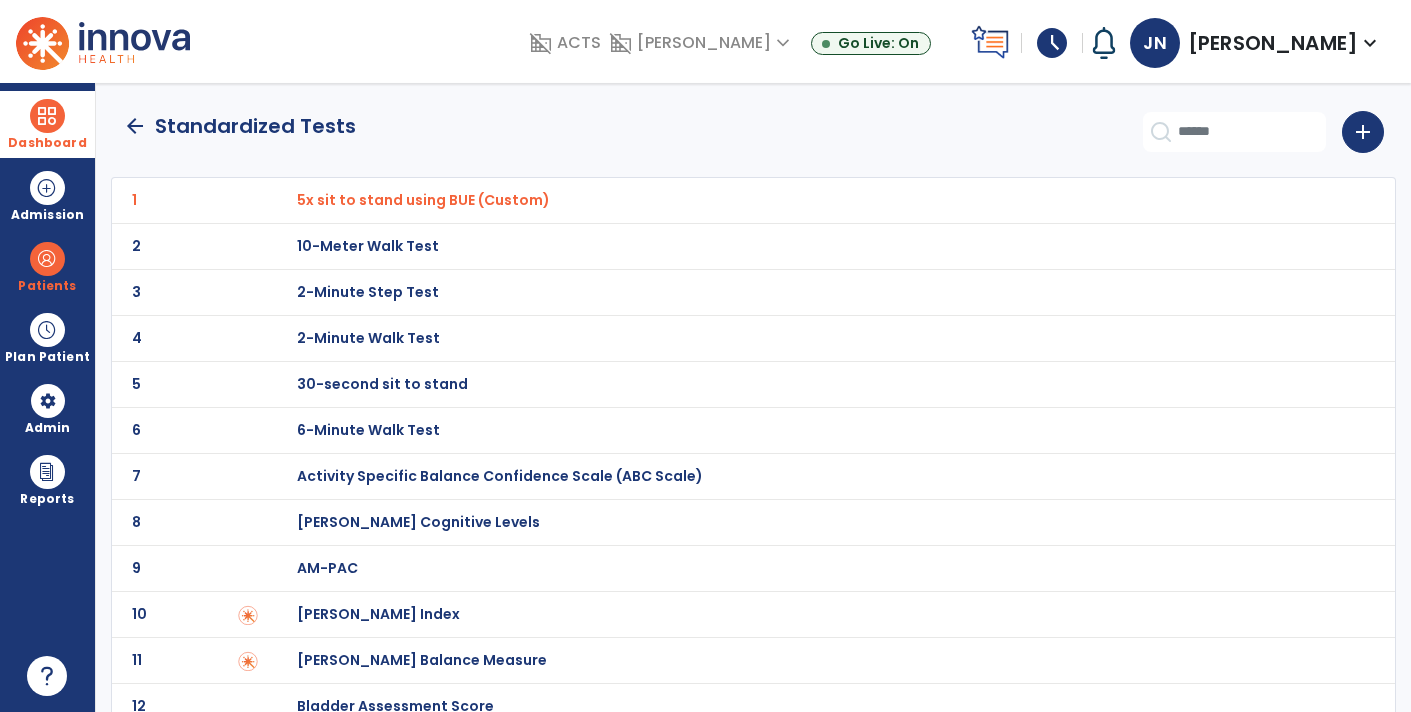 click on "arrow_back" 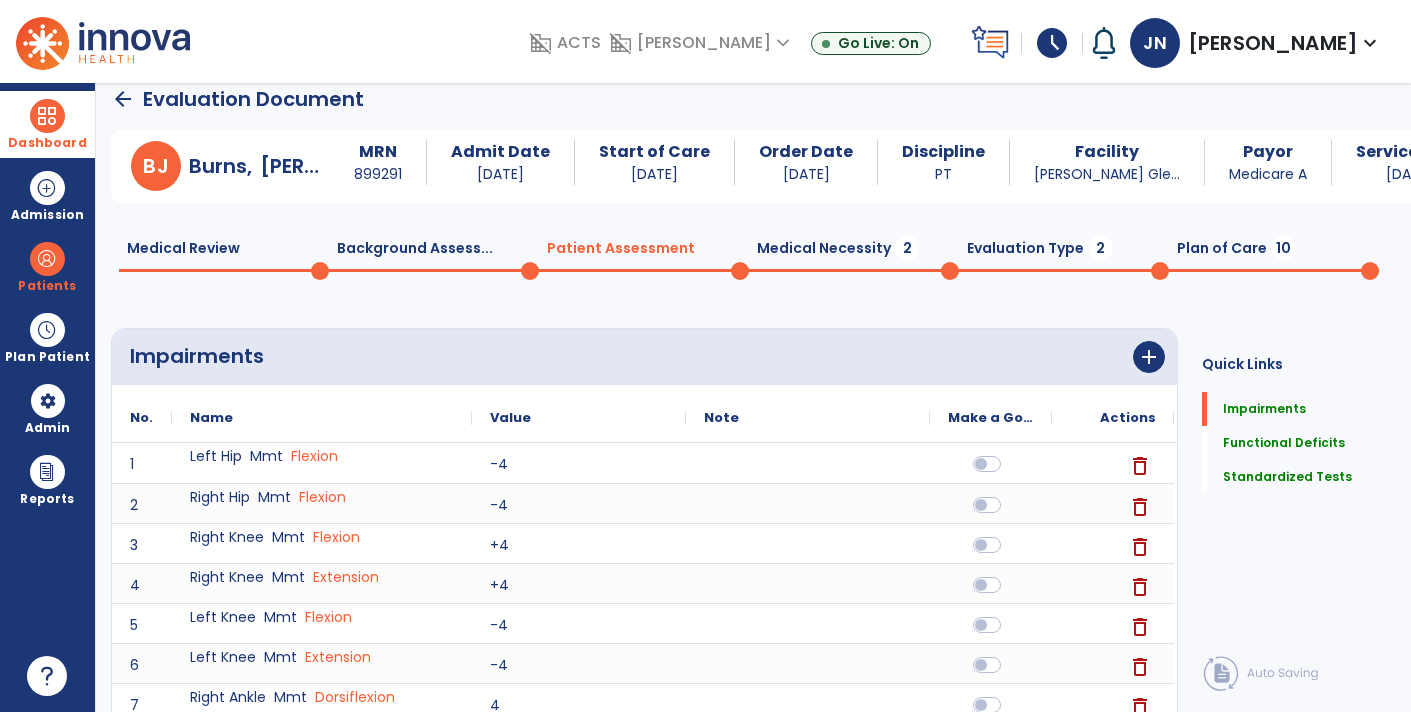 scroll, scrollTop: 19, scrollLeft: 0, axis: vertical 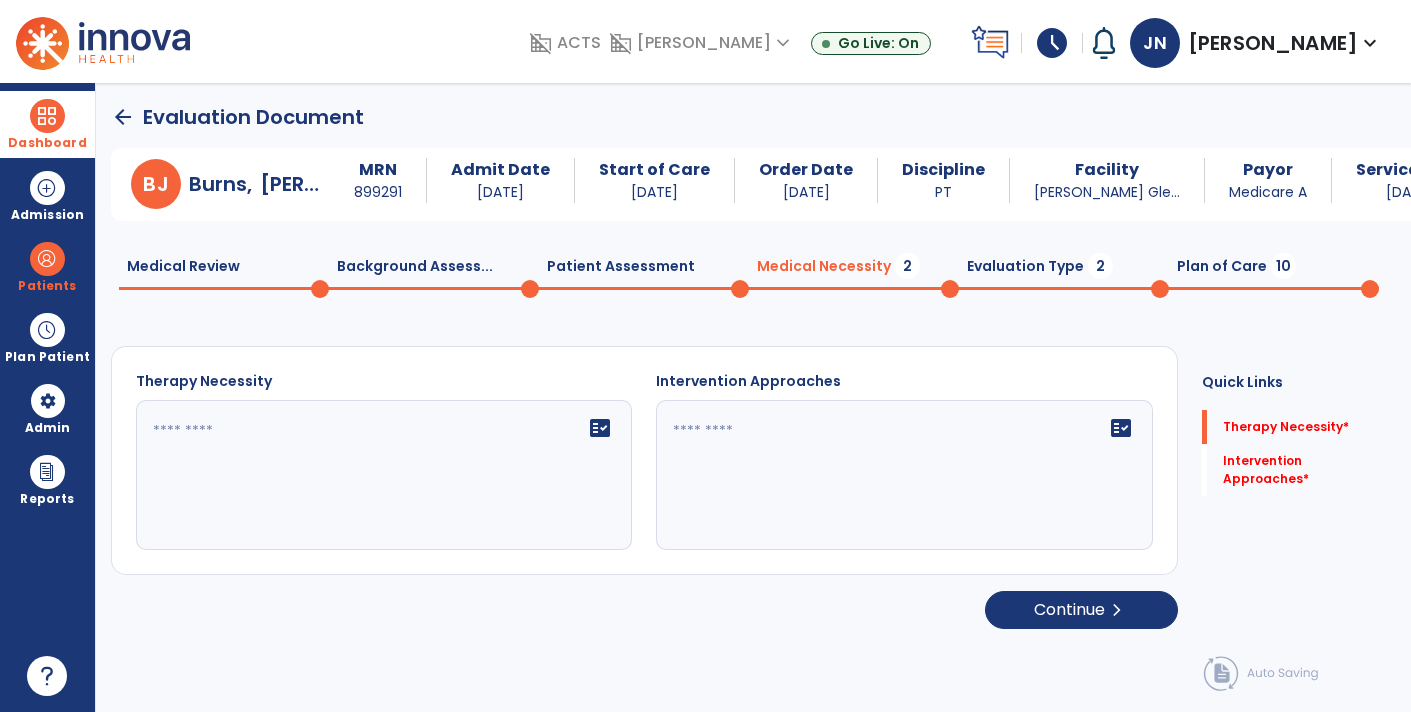 click 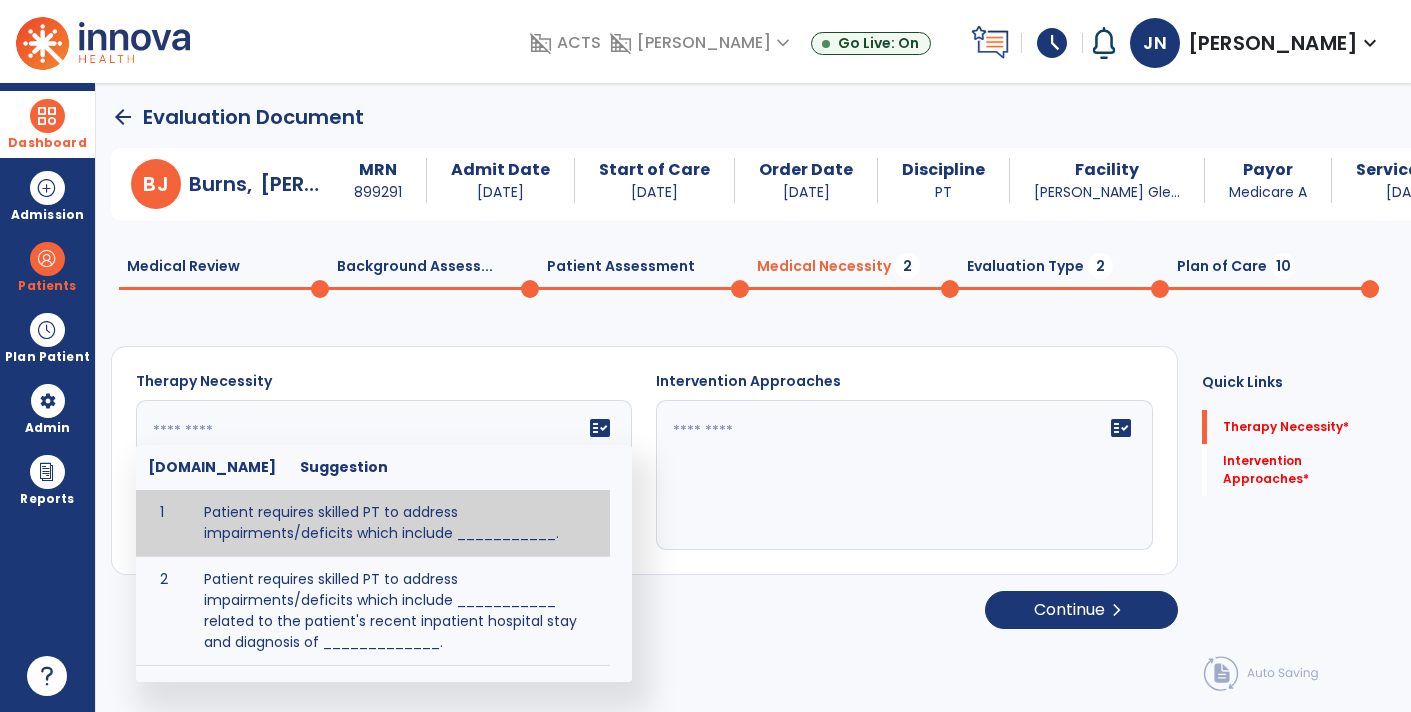 click 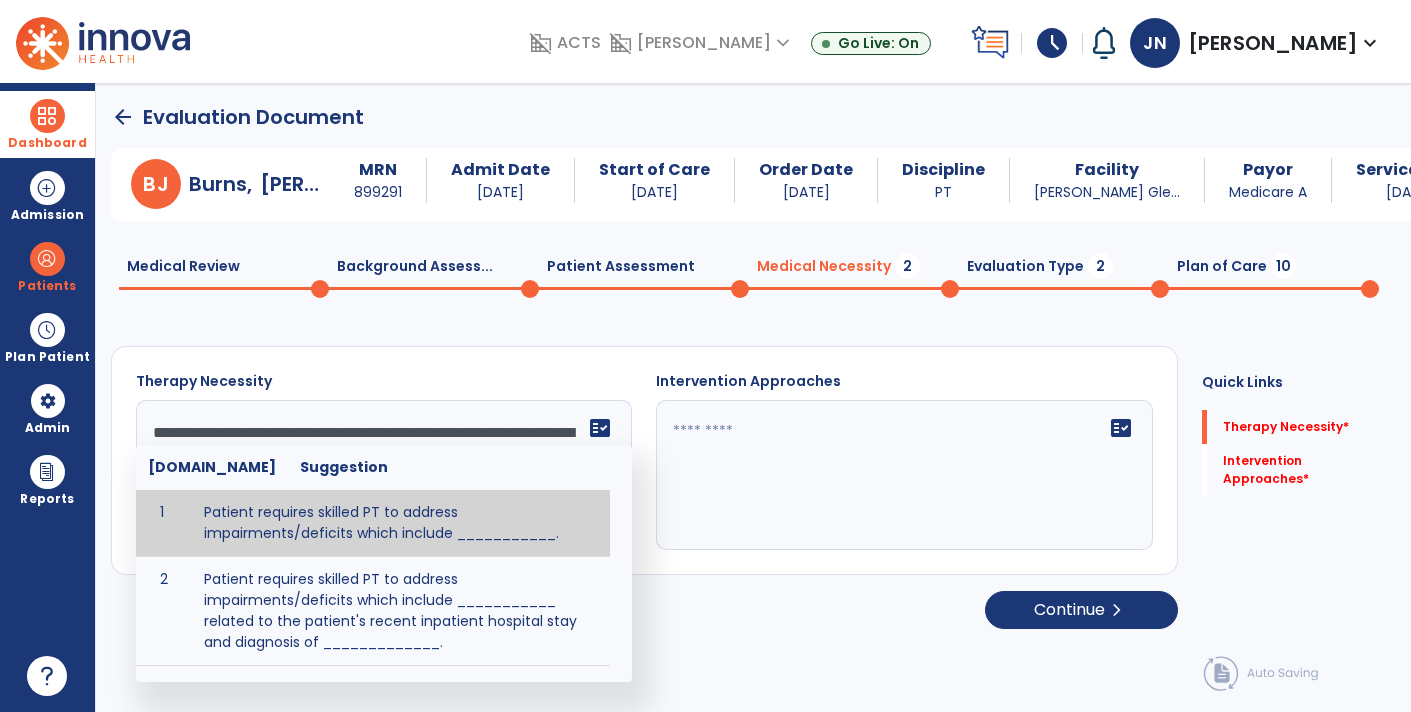 scroll, scrollTop: 63, scrollLeft: 0, axis: vertical 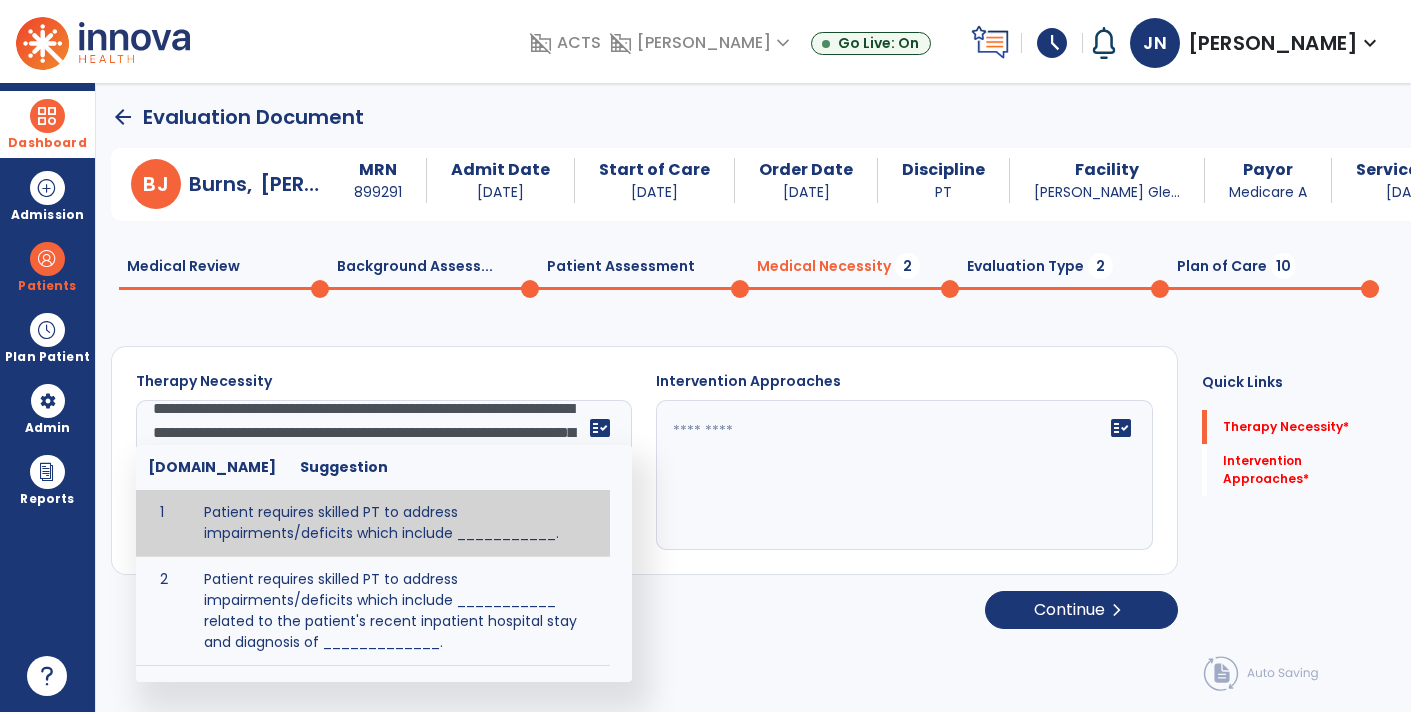 click on "fact_check" 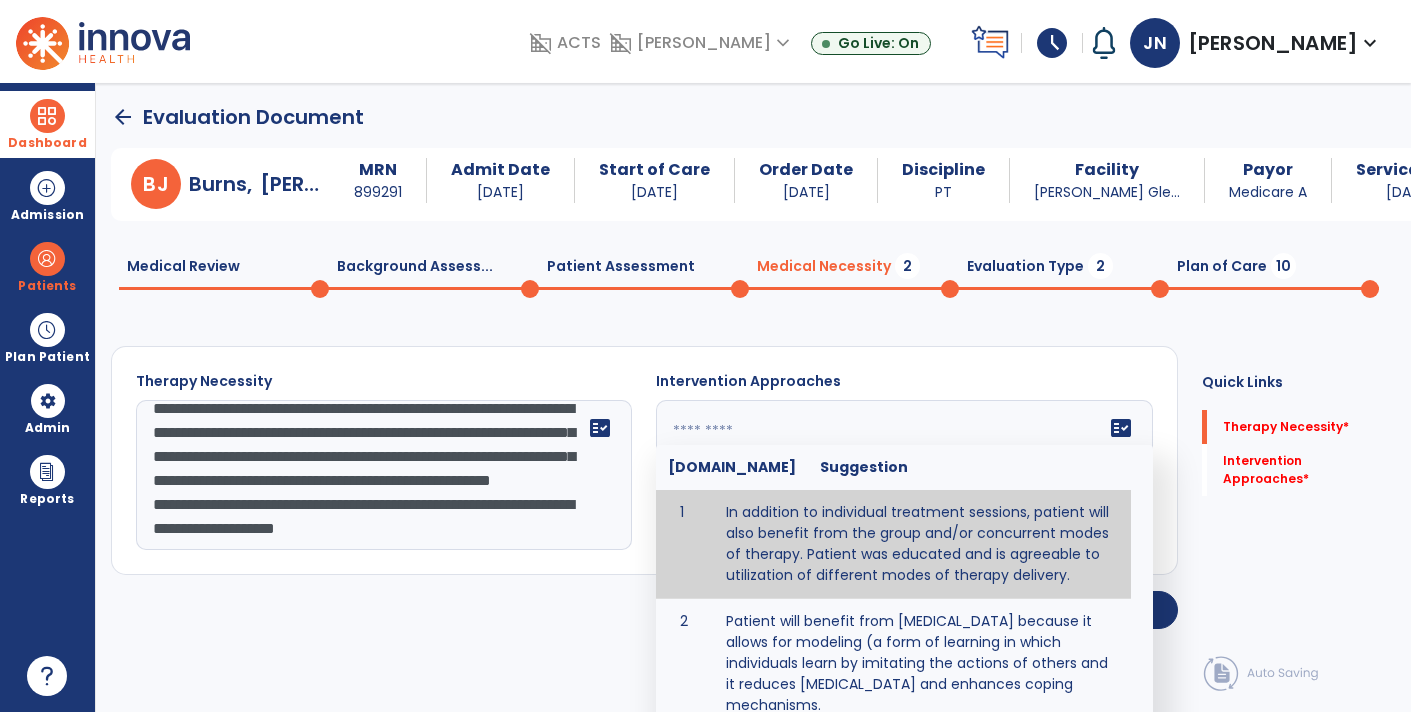 click on "**********" 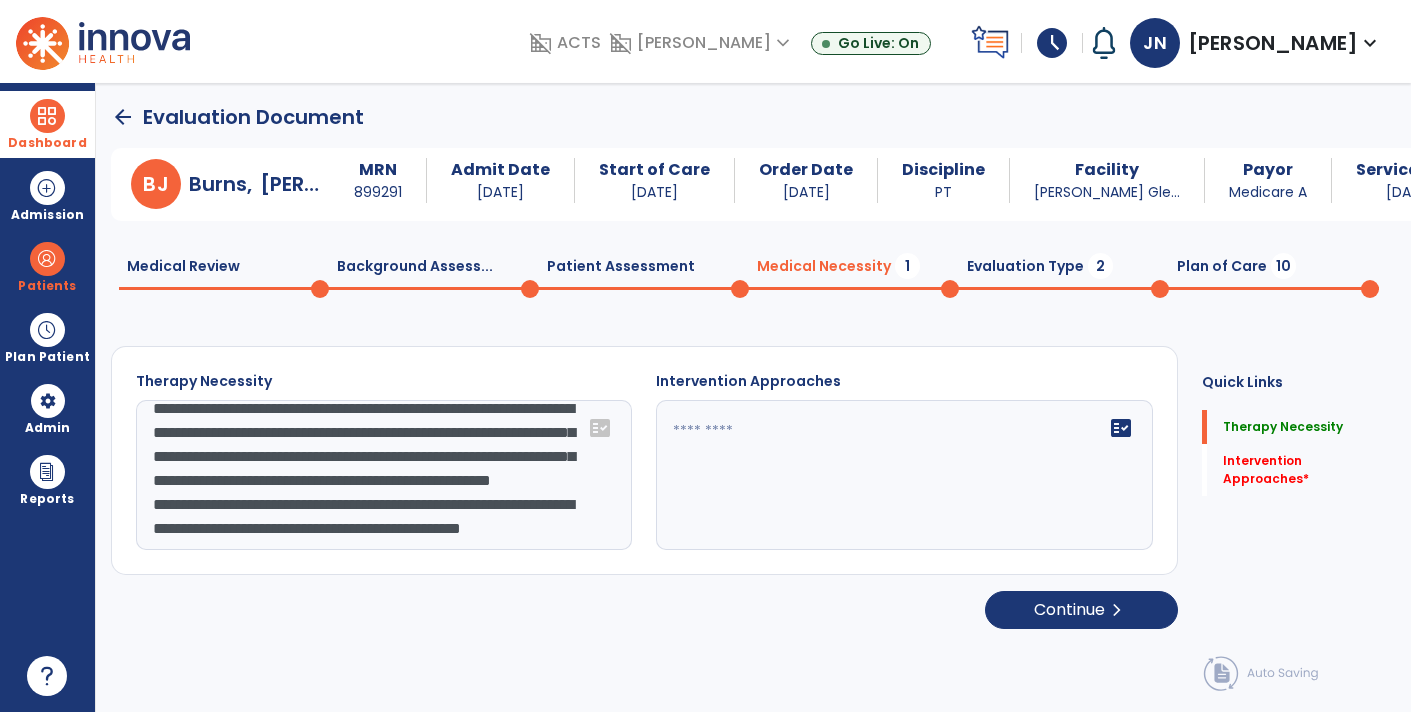 scroll, scrollTop: 87, scrollLeft: 0, axis: vertical 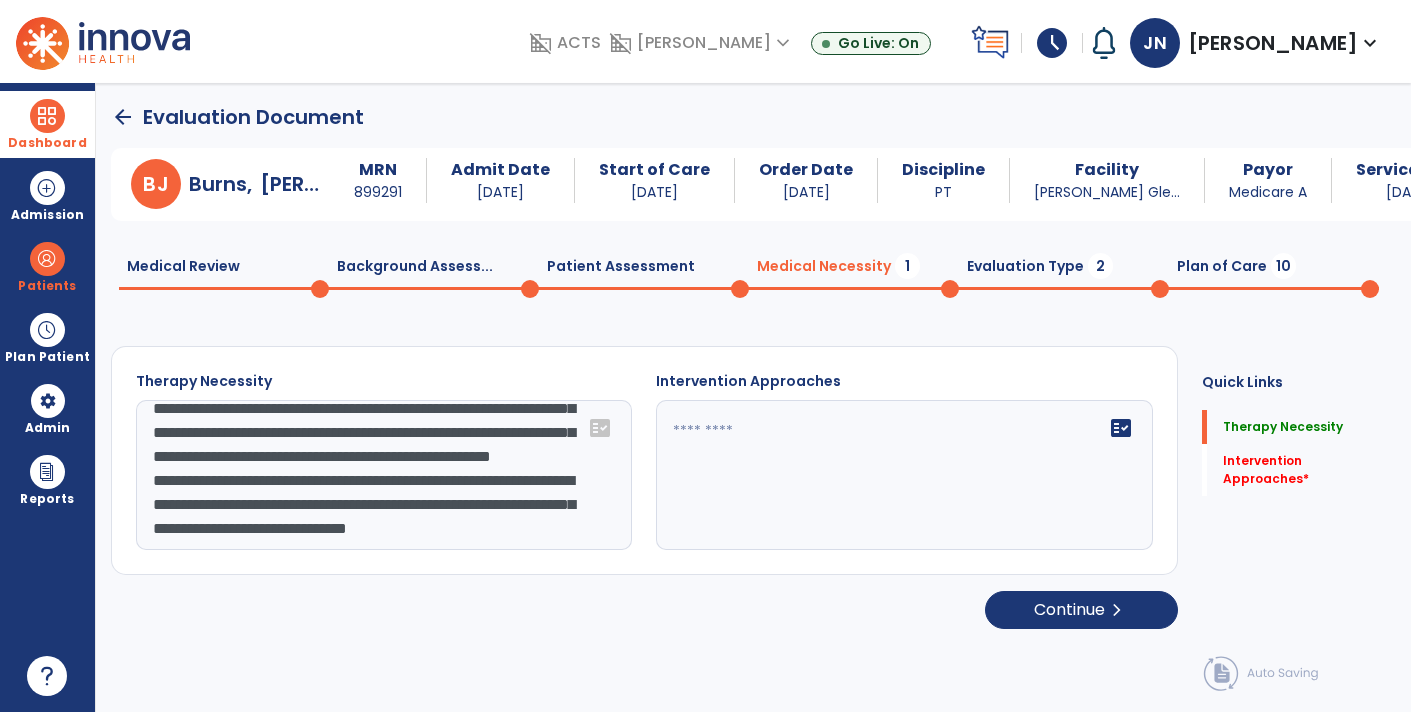 type on "**********" 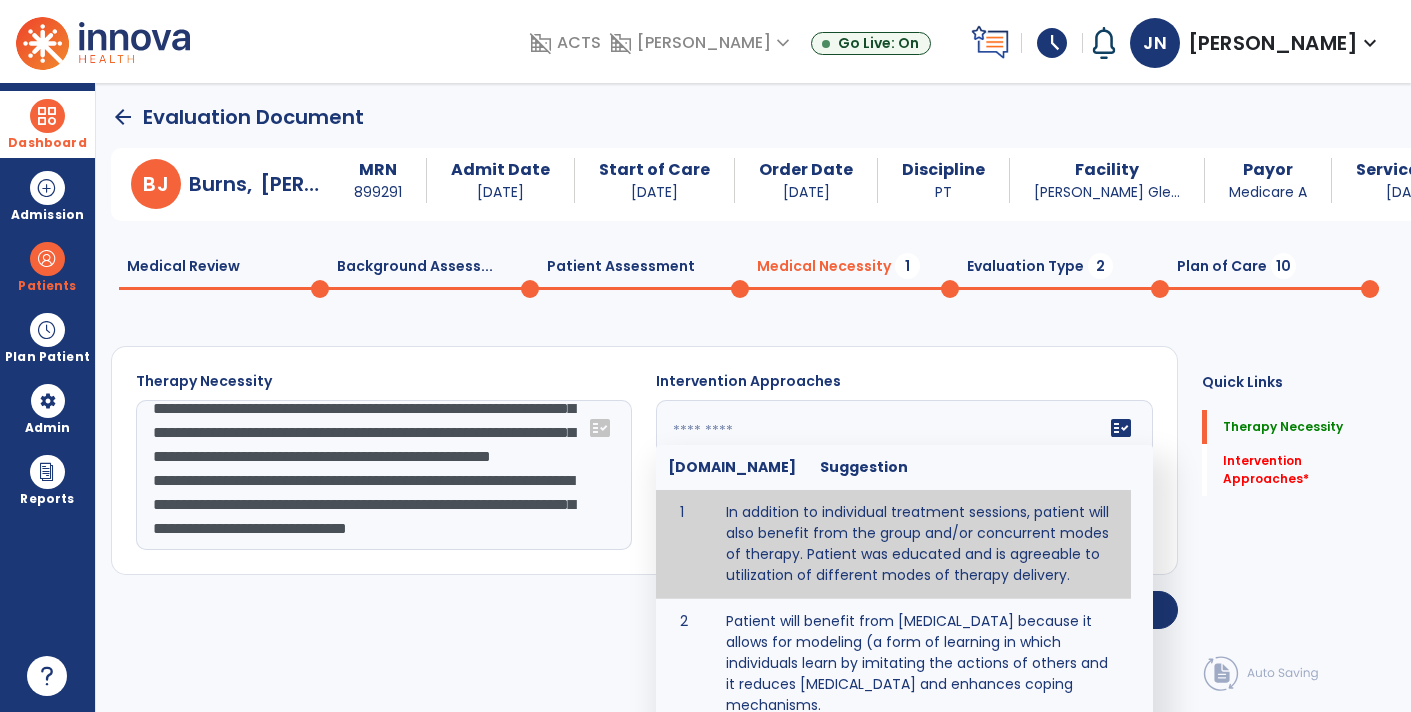 click 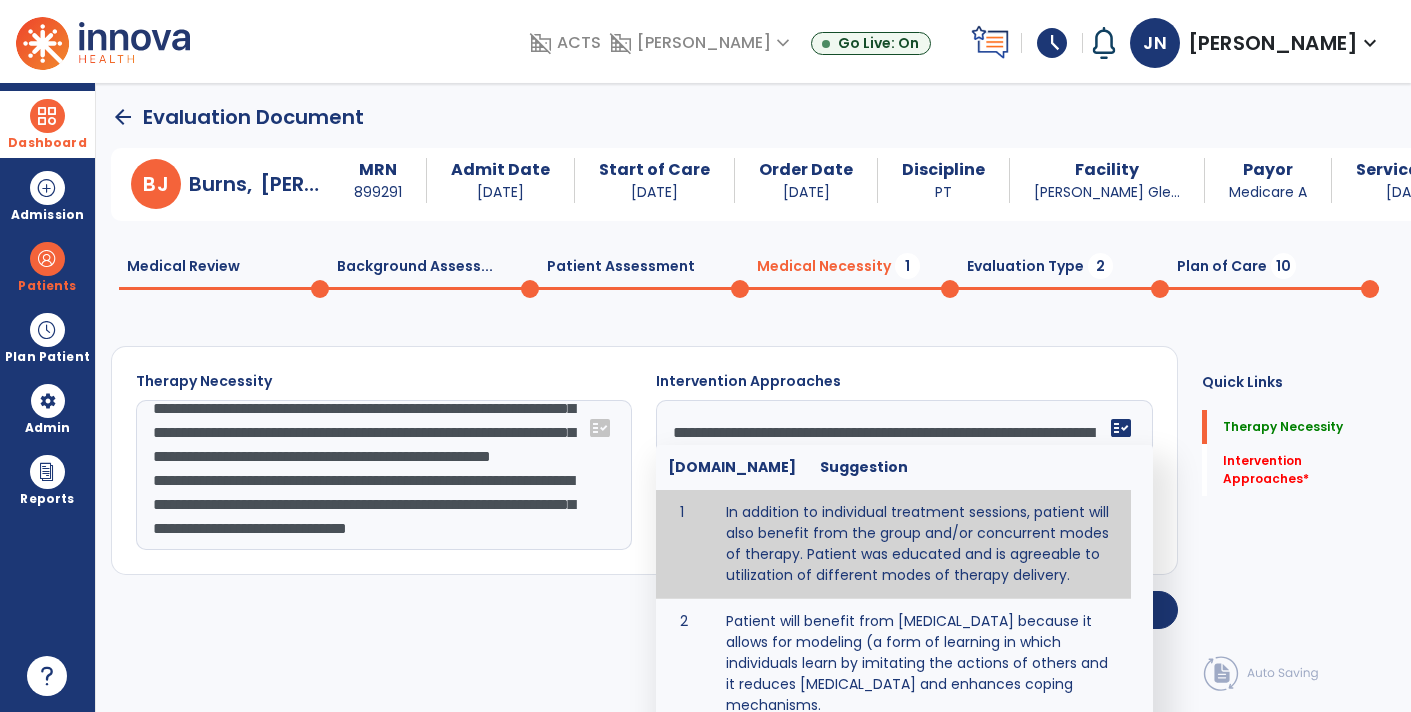 click on "Continue  chevron_right" 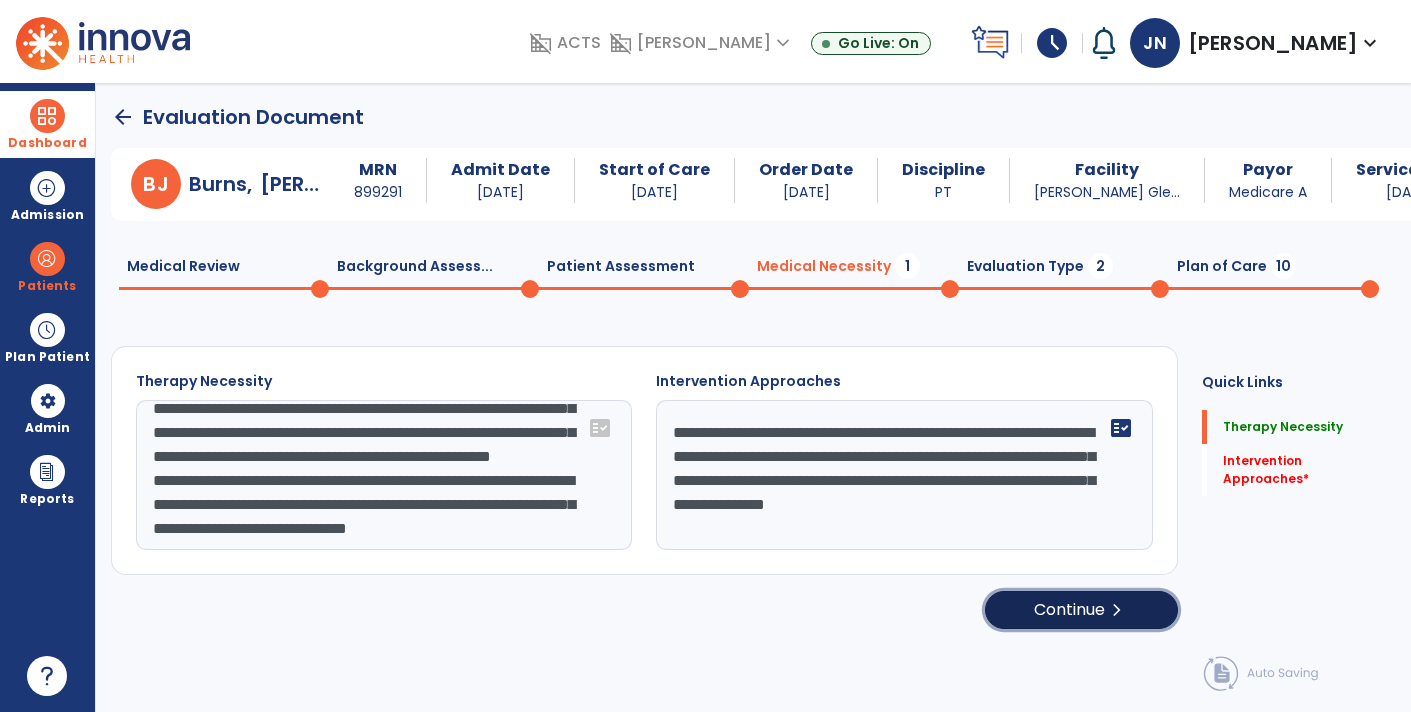 click on "Continue  chevron_right" 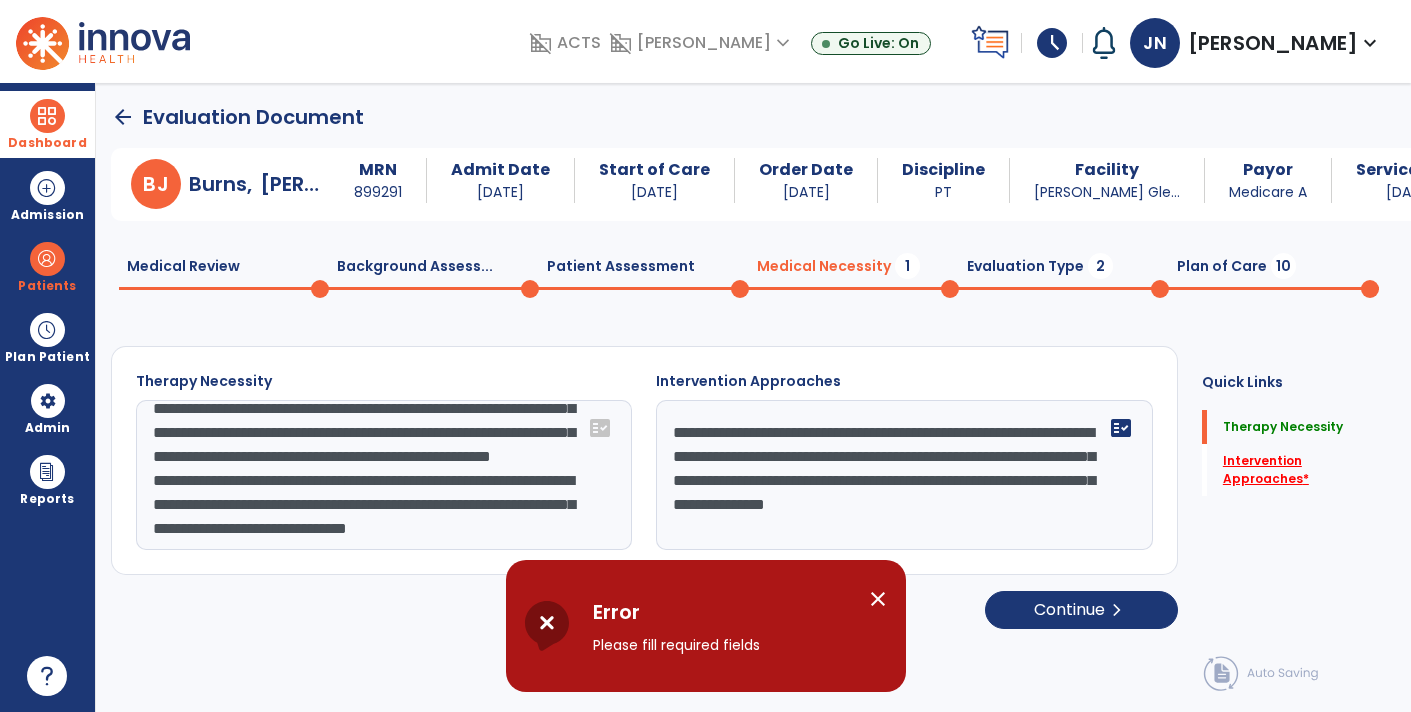 click on "Intervention Approaches   *" 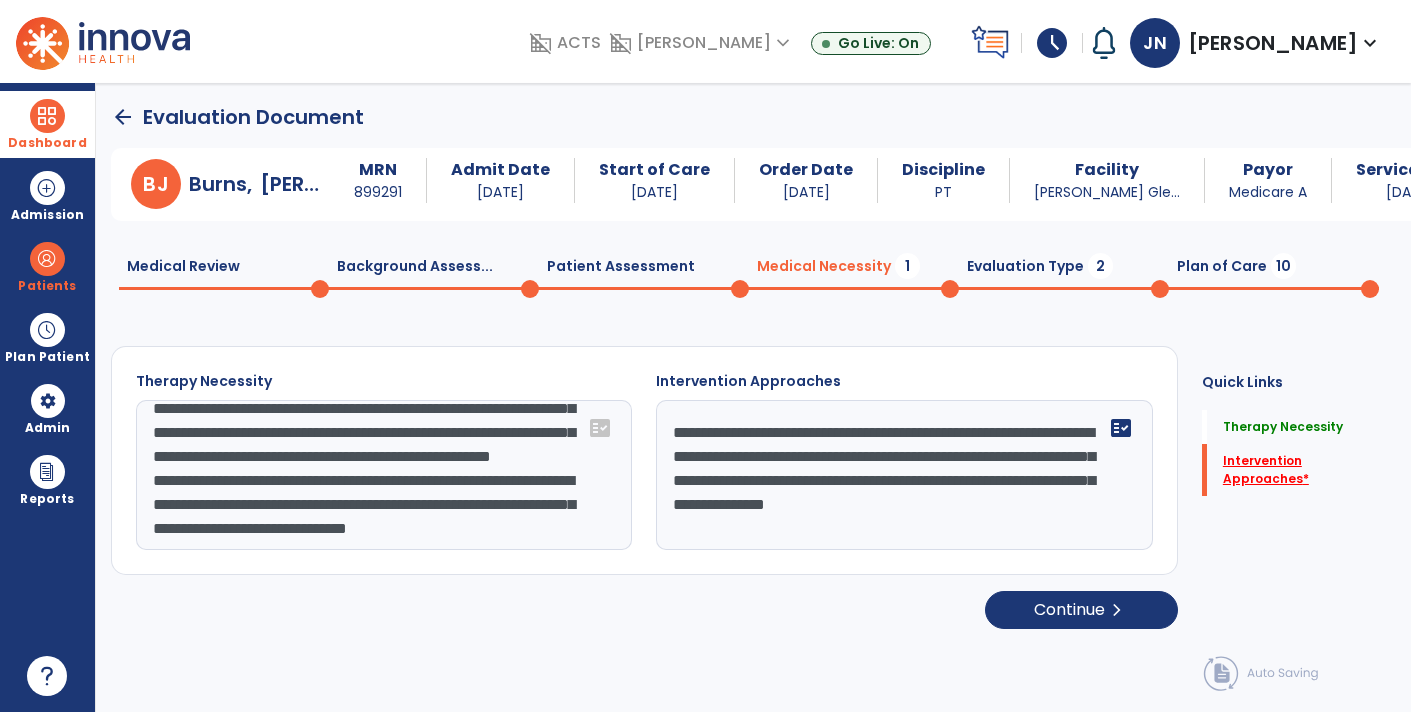 click on "Intervention Approaches   *" 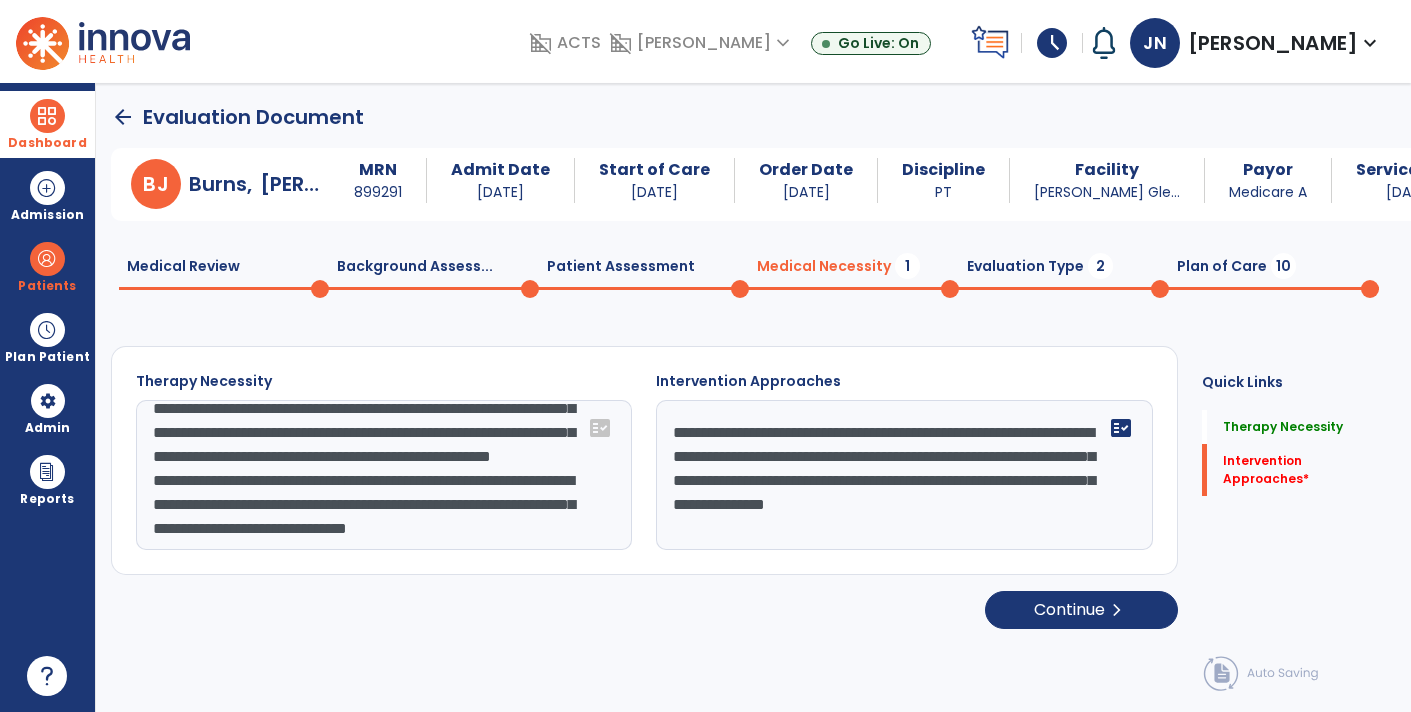 click on "**********" 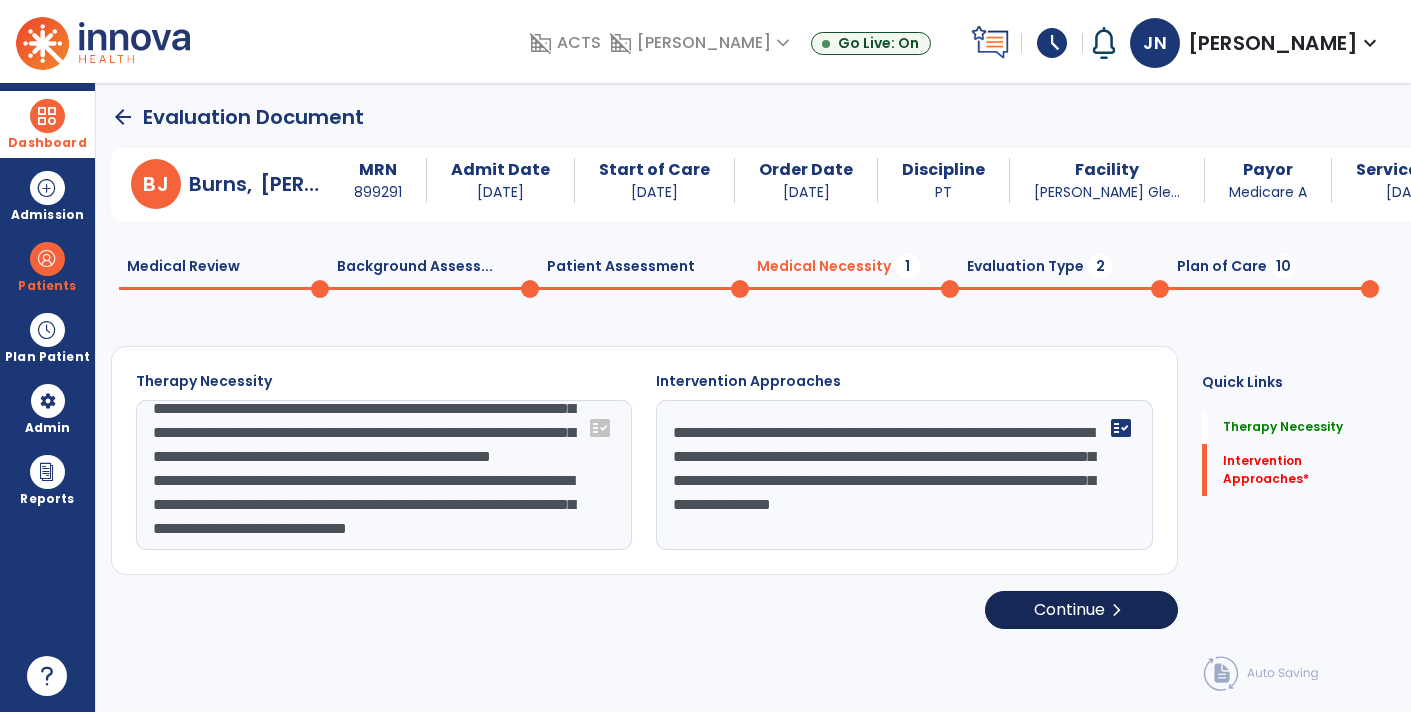 type on "**********" 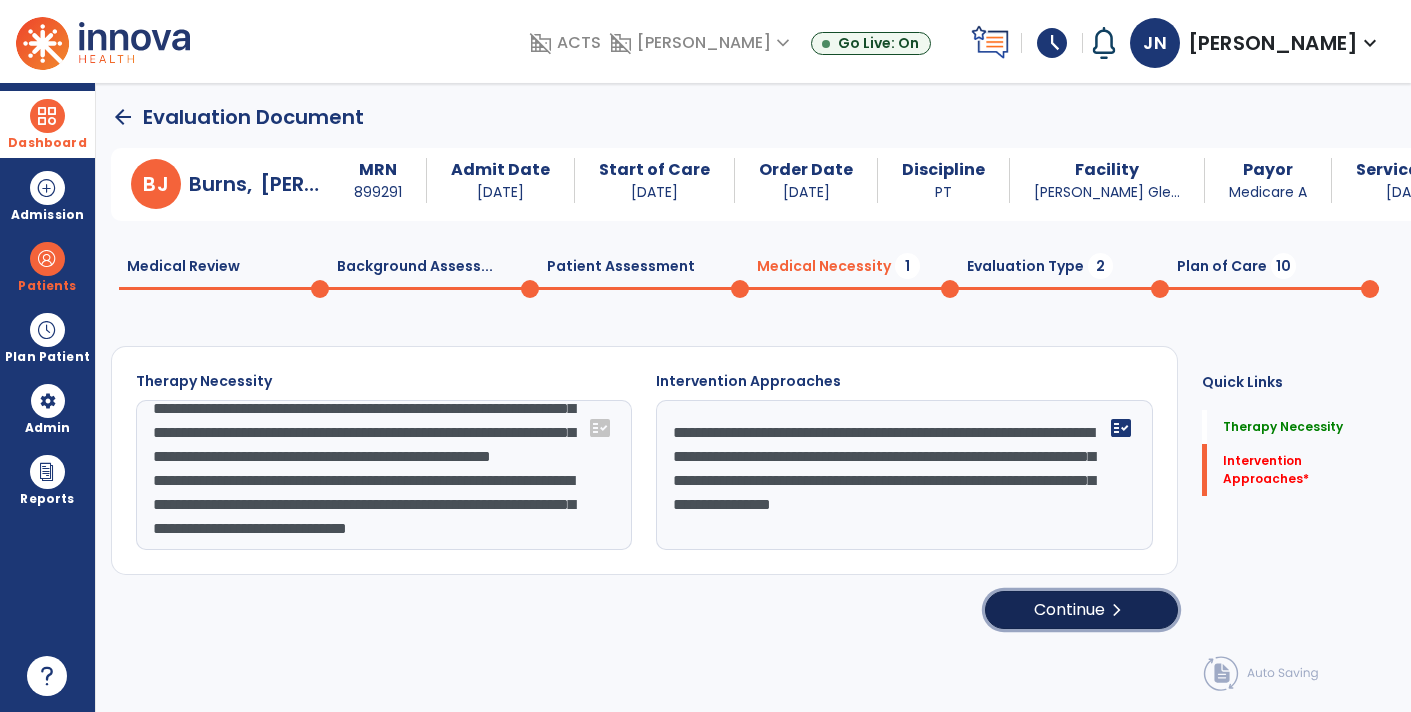 click on "chevron_right" 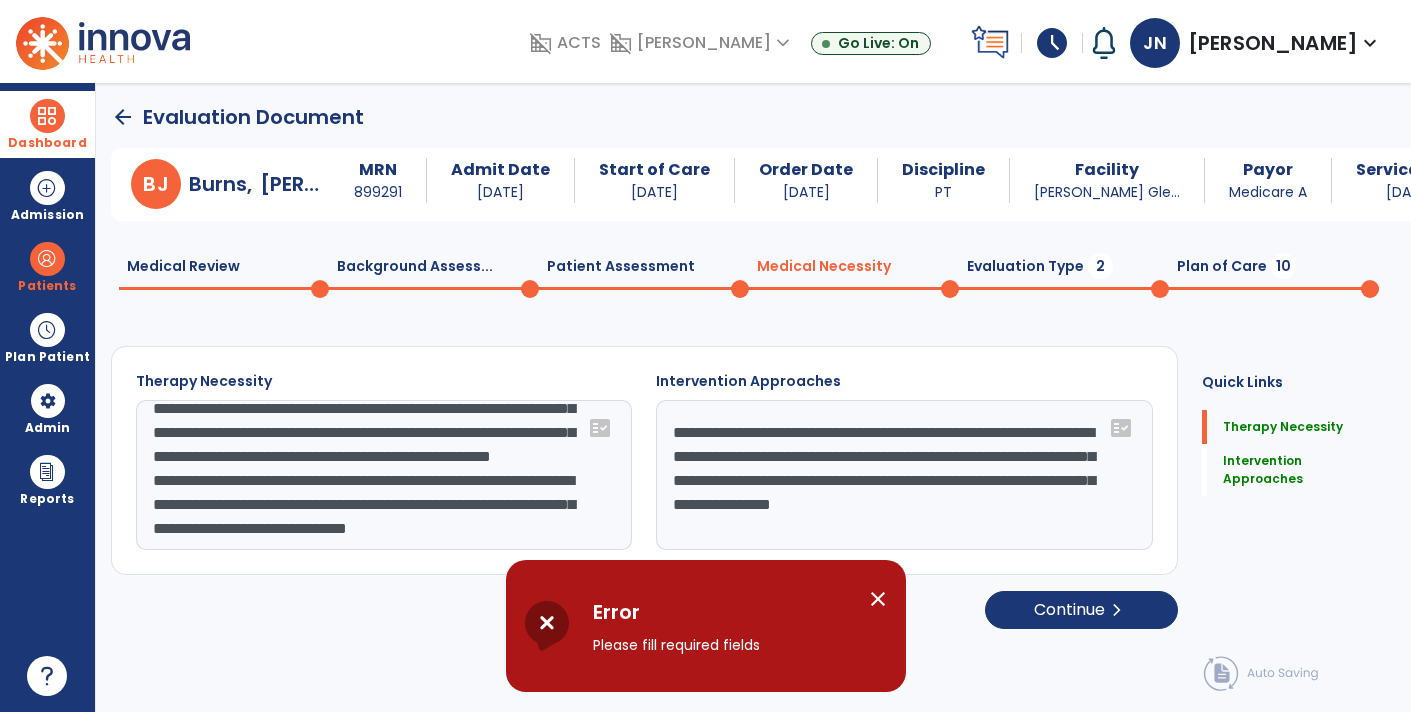 click on "close" at bounding box center (878, 599) 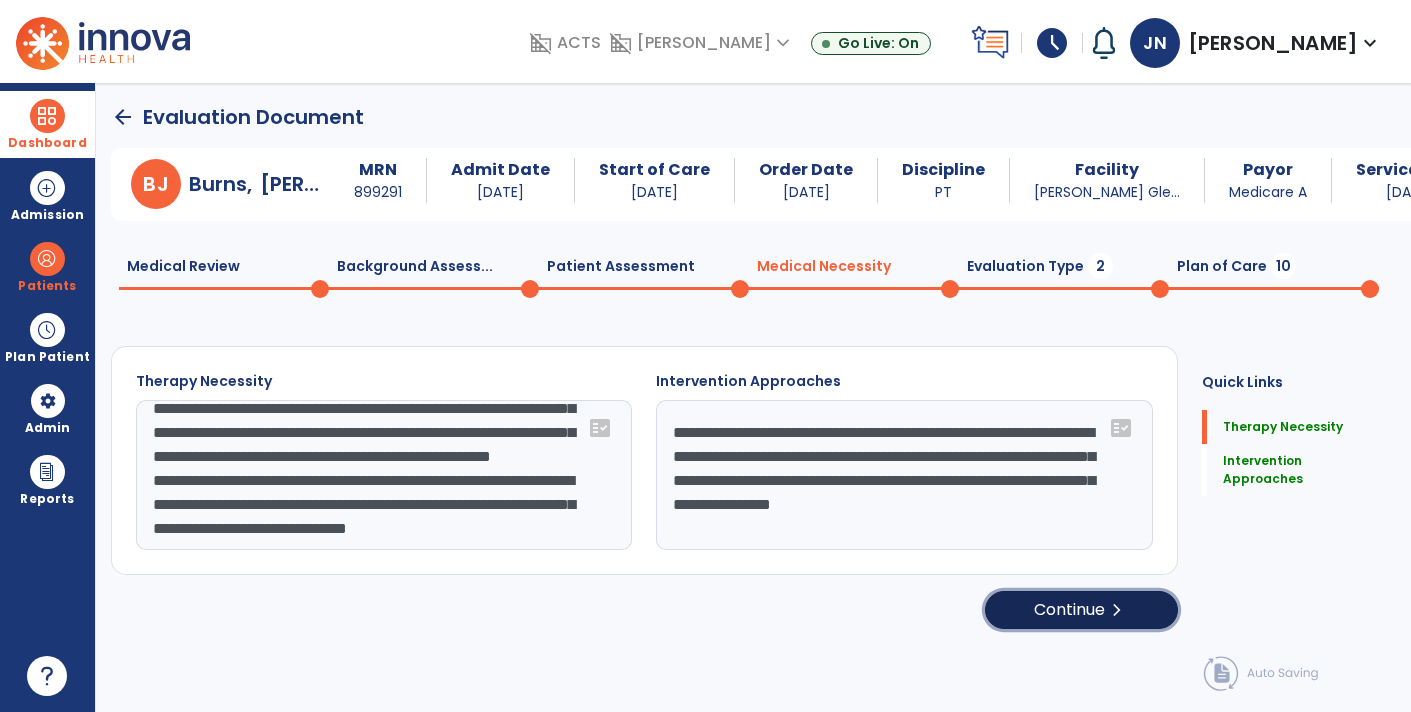 click on "Continue  chevron_right" 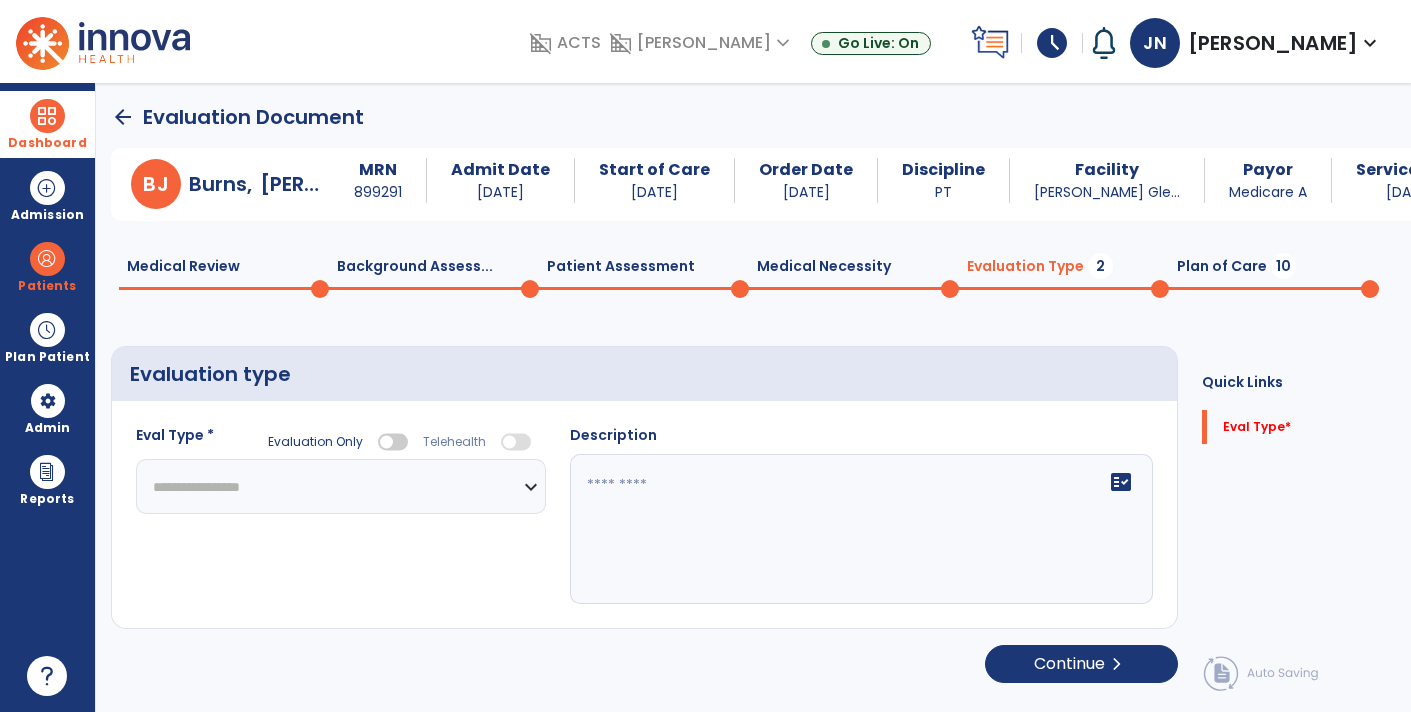 click on "**********" 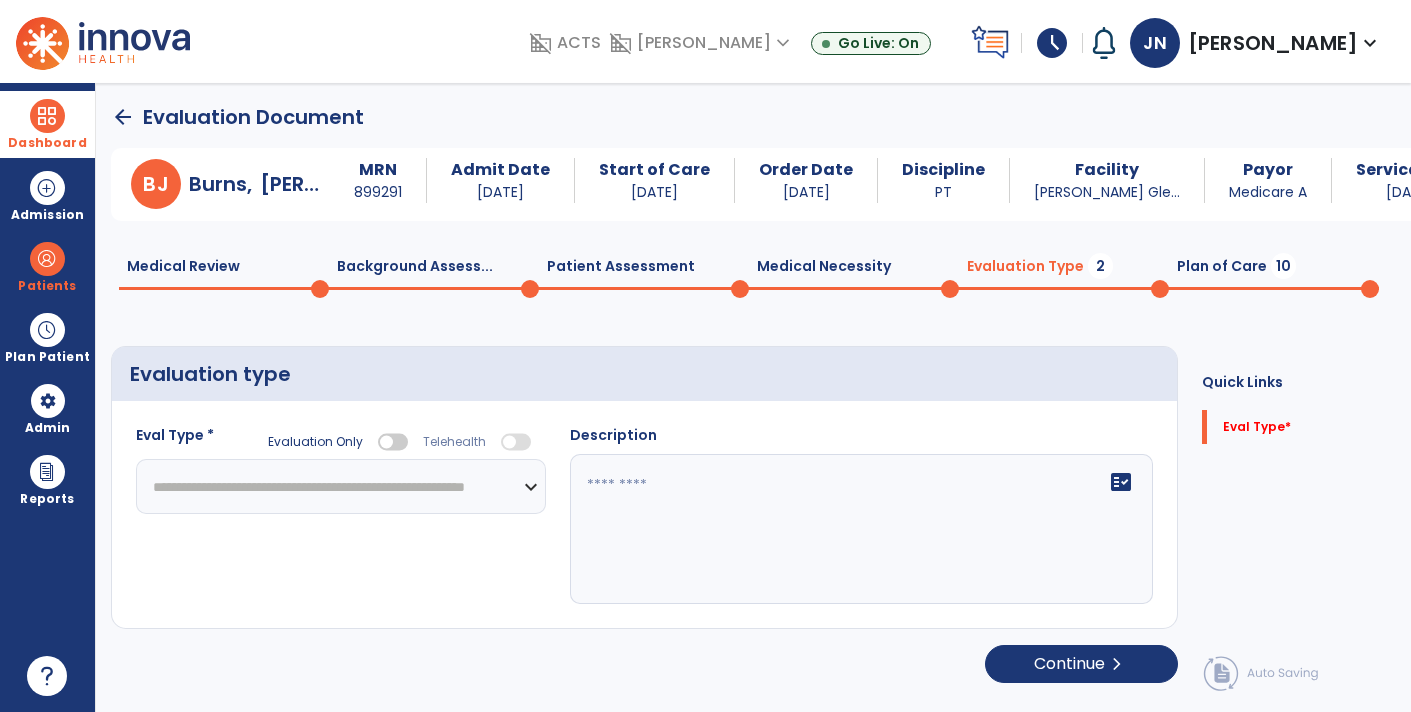 click on "**********" 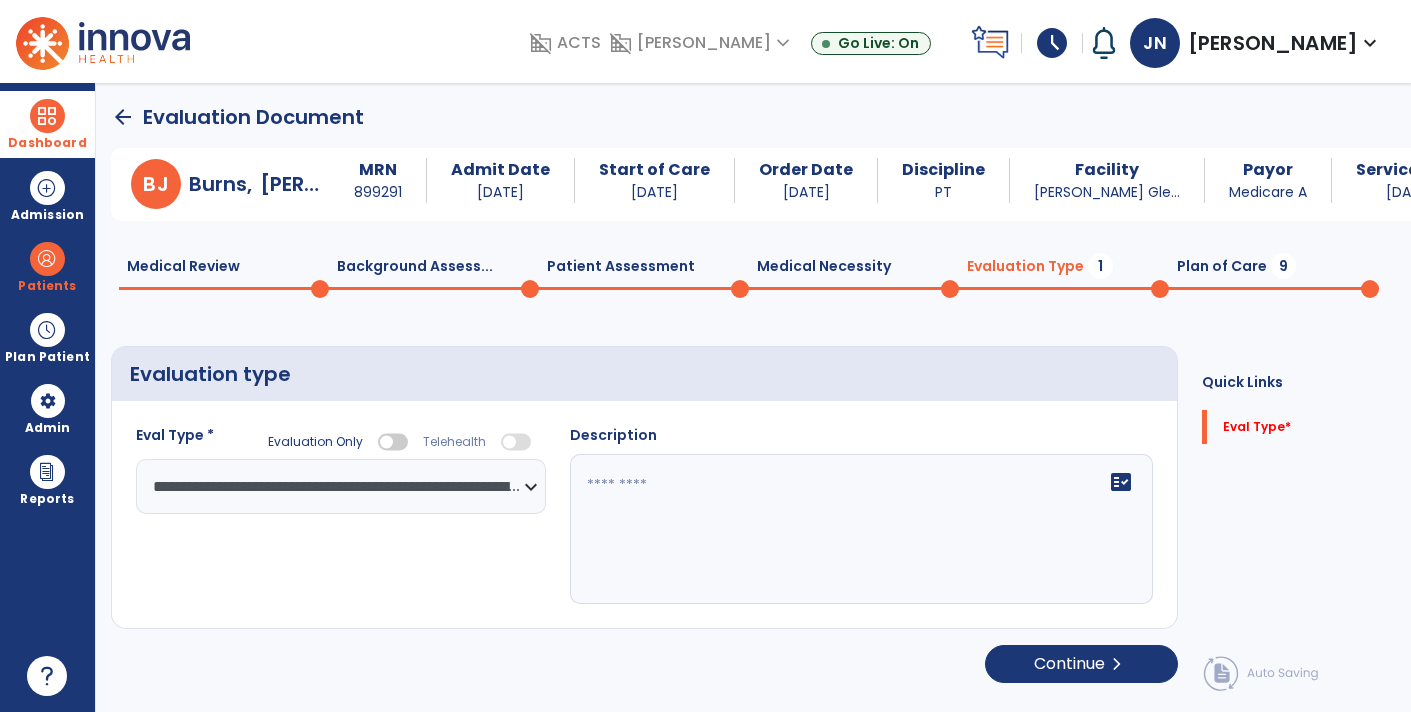 click on "fact_check" 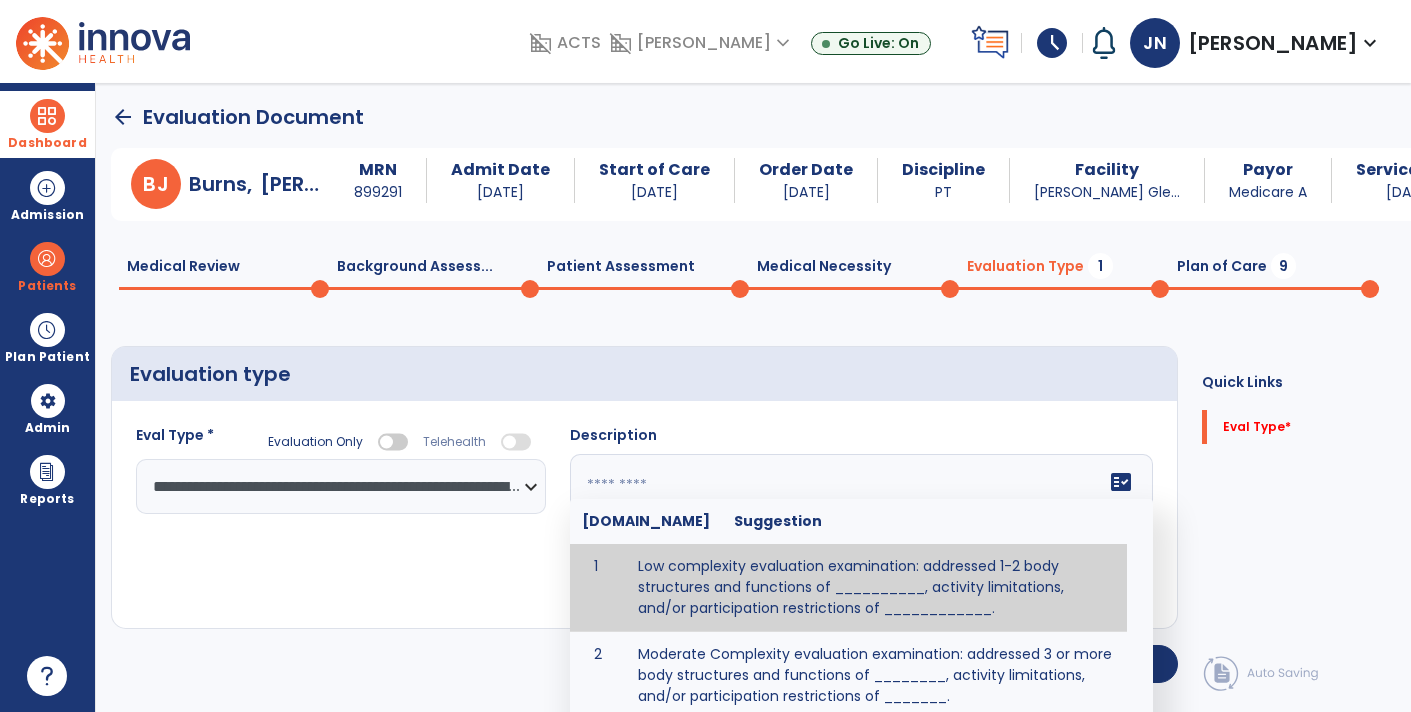 click 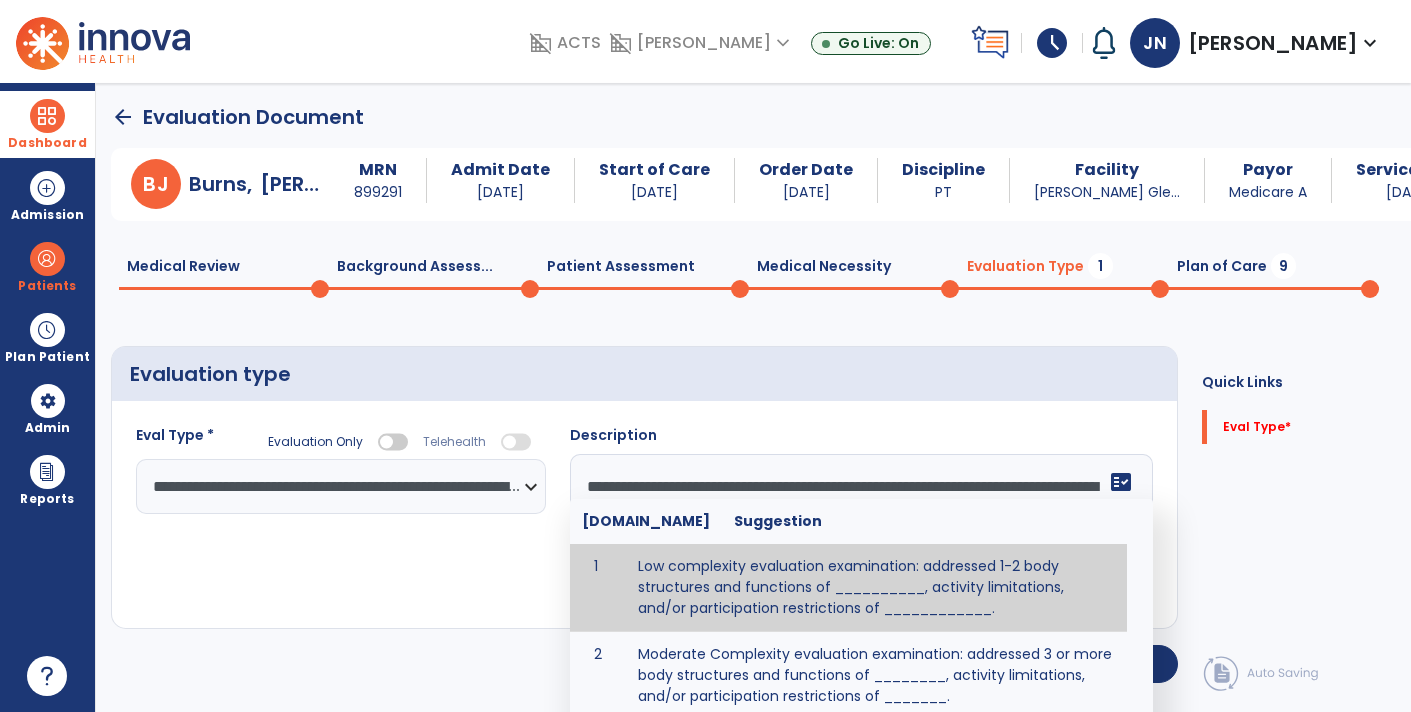 scroll, scrollTop: 15, scrollLeft: 0, axis: vertical 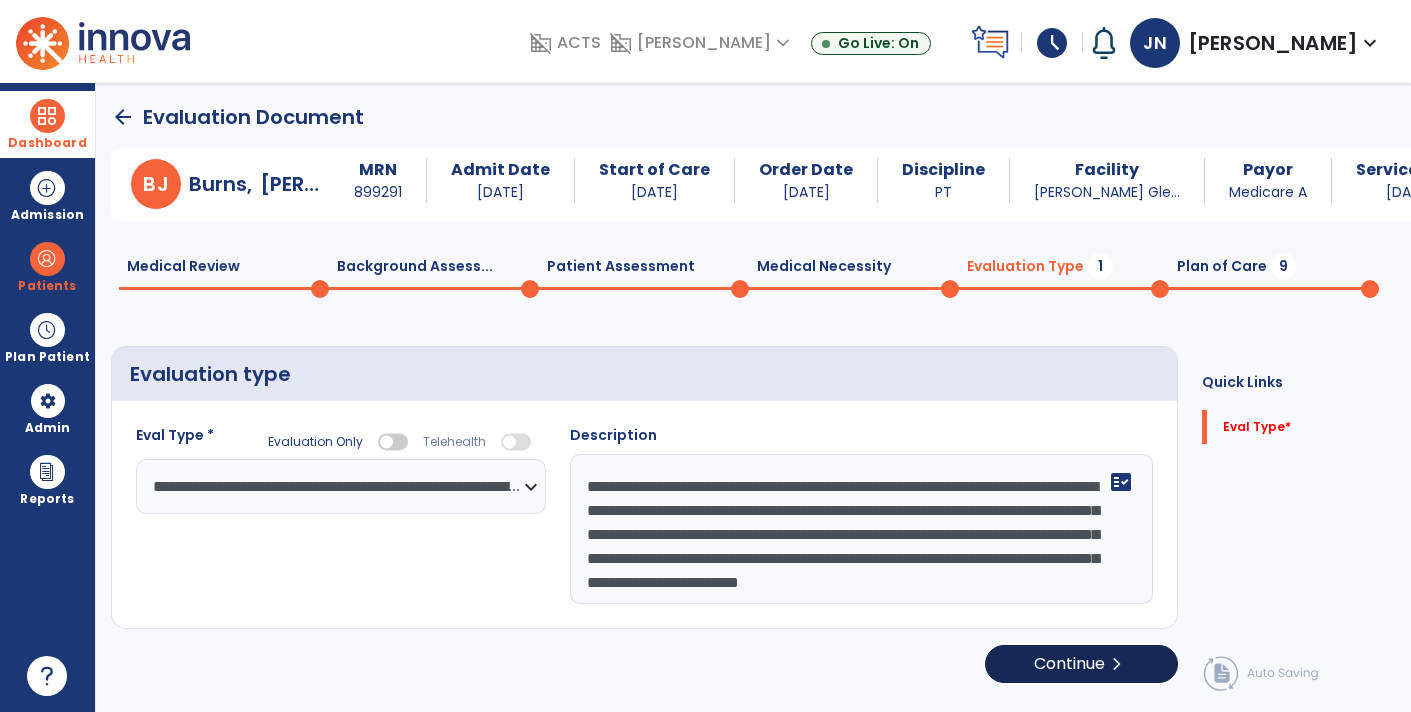 click on "Continue  chevron_right" 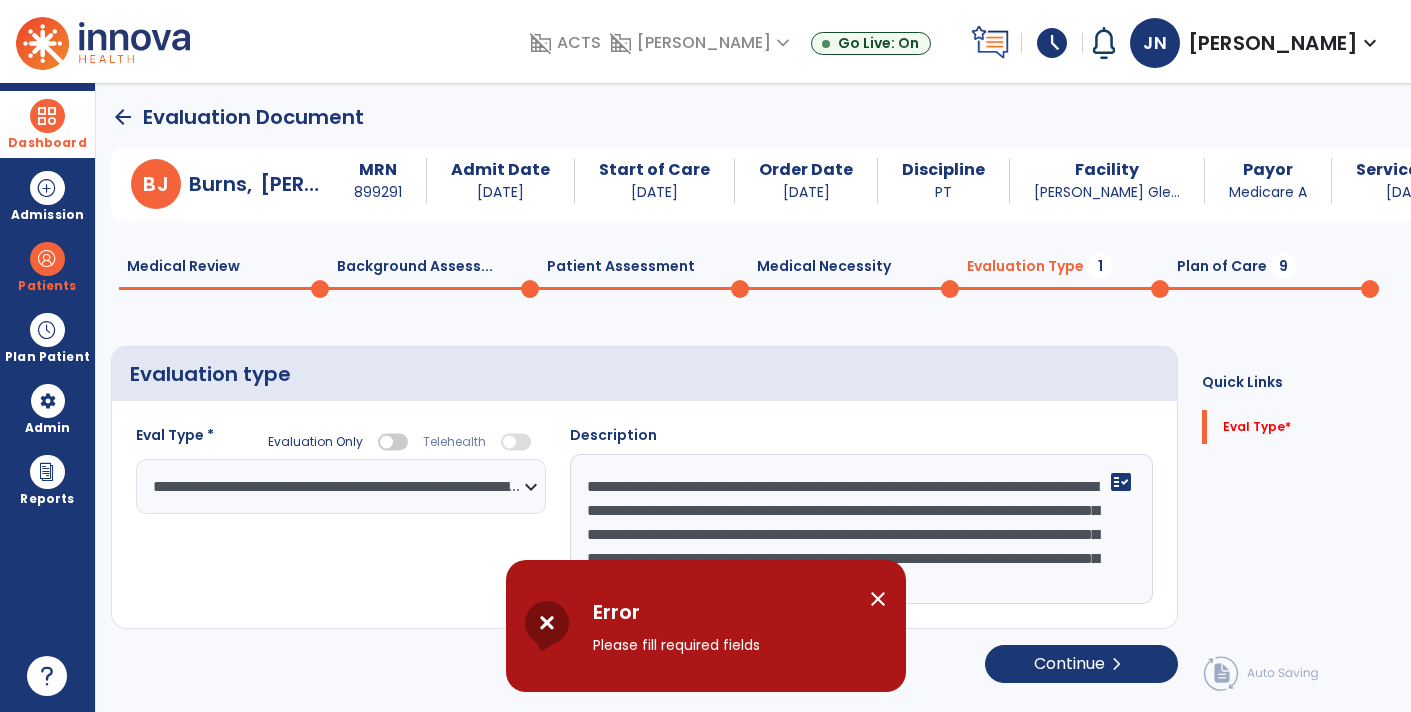 click on "**********" 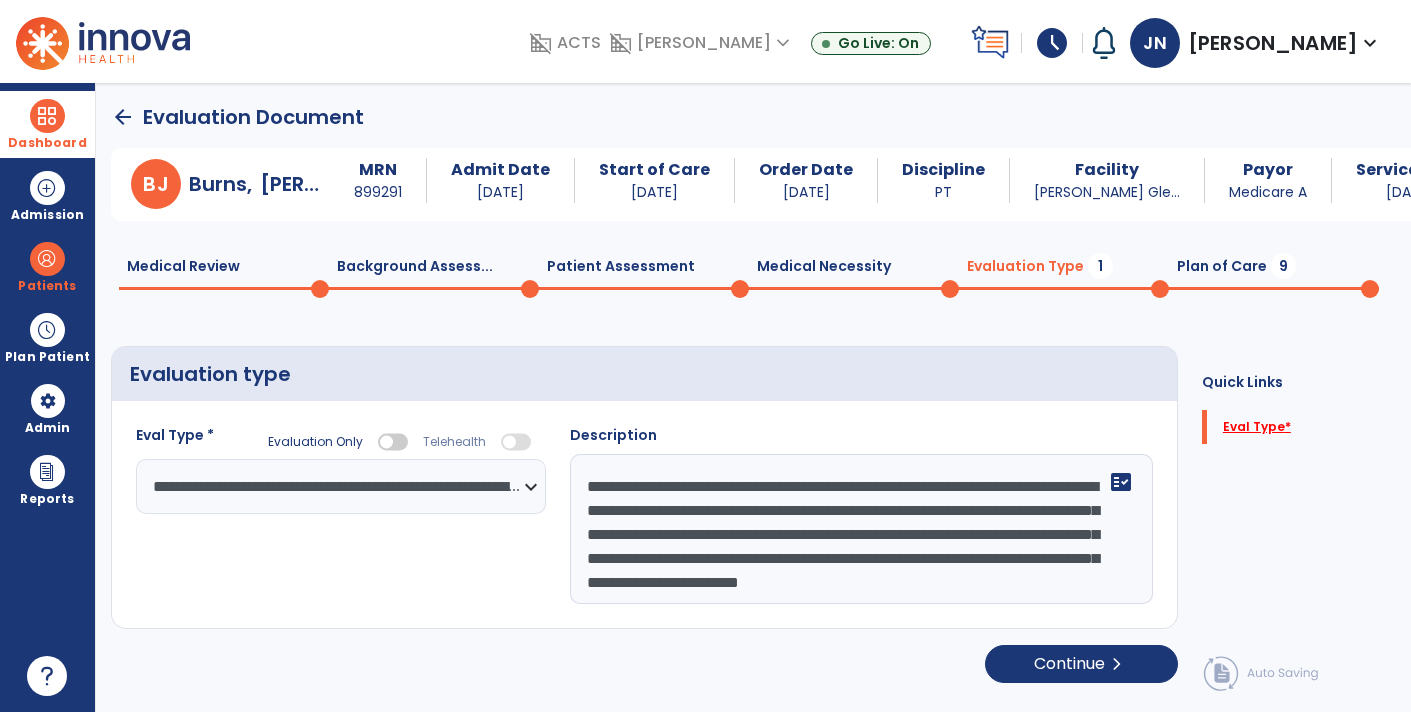 click on "*" 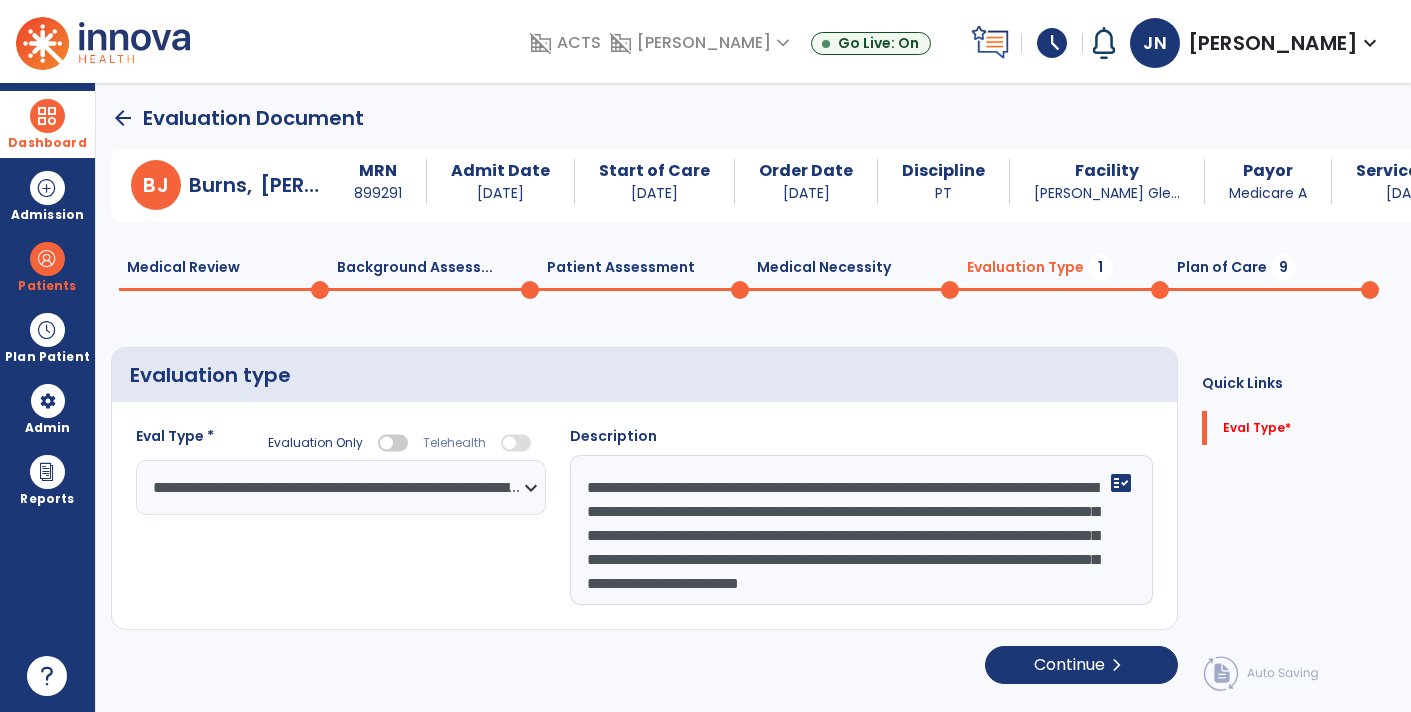 click on "**********" 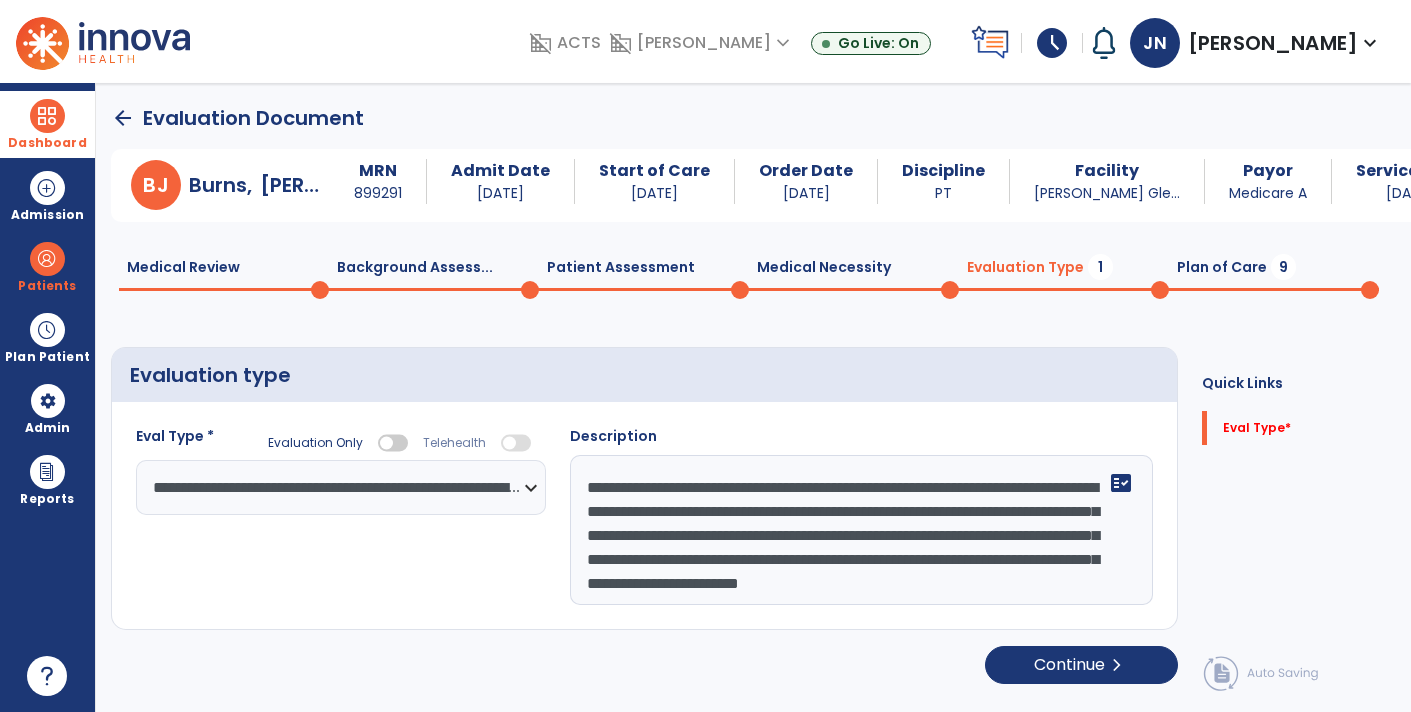 scroll, scrollTop: 1, scrollLeft: 0, axis: vertical 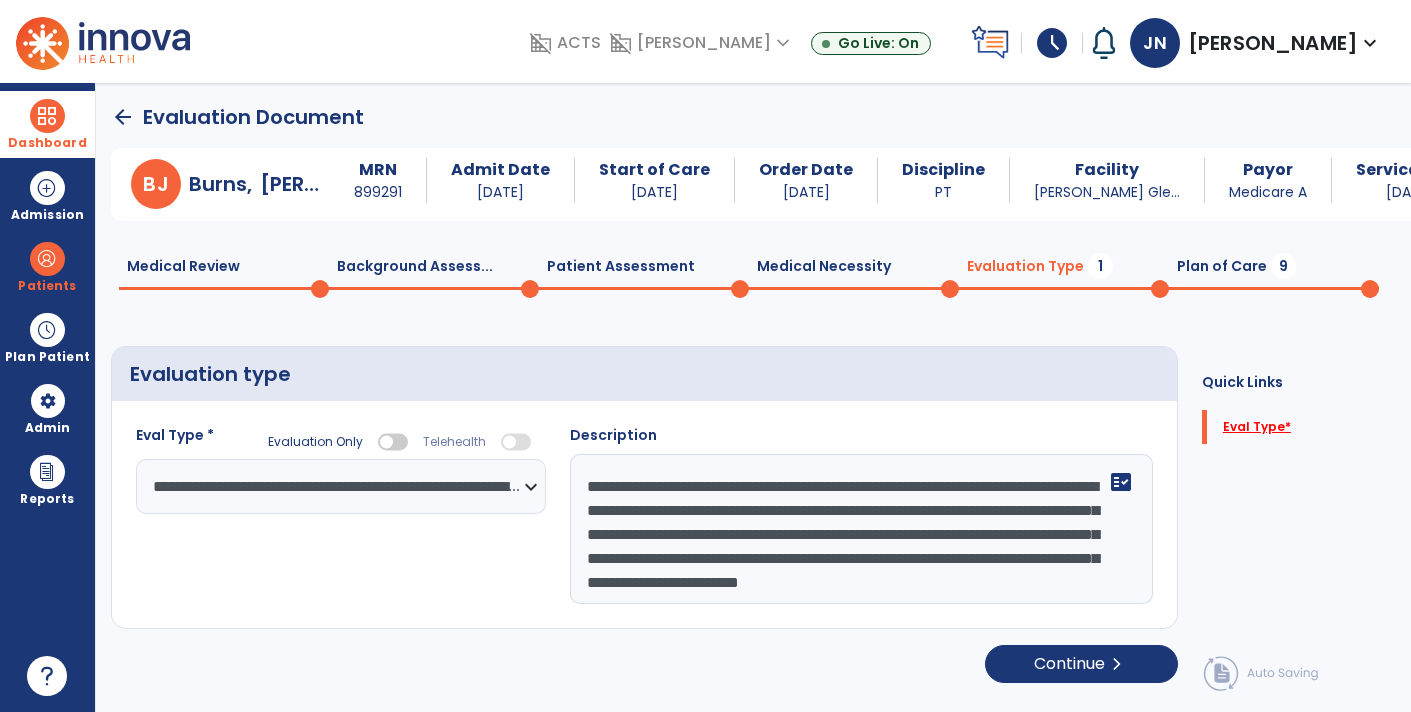 click on "Eval Type   *" 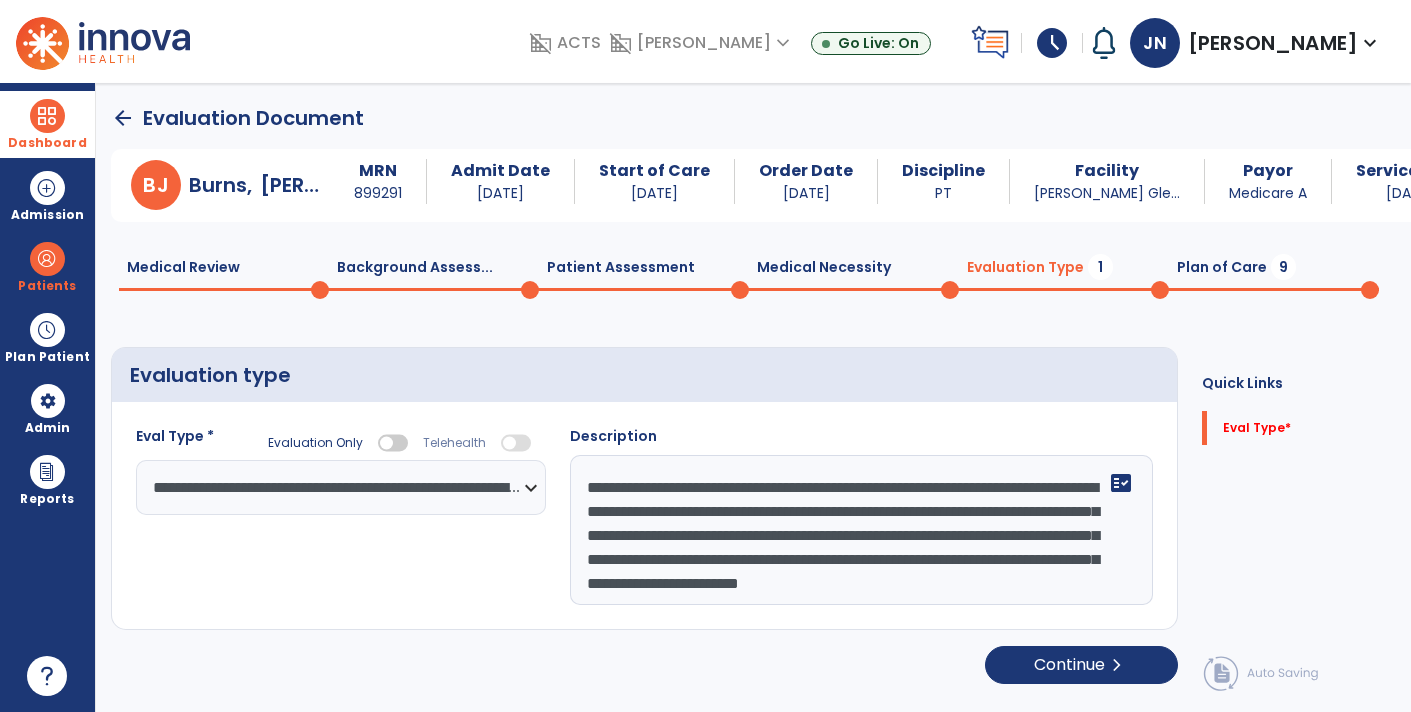 click on "**********" 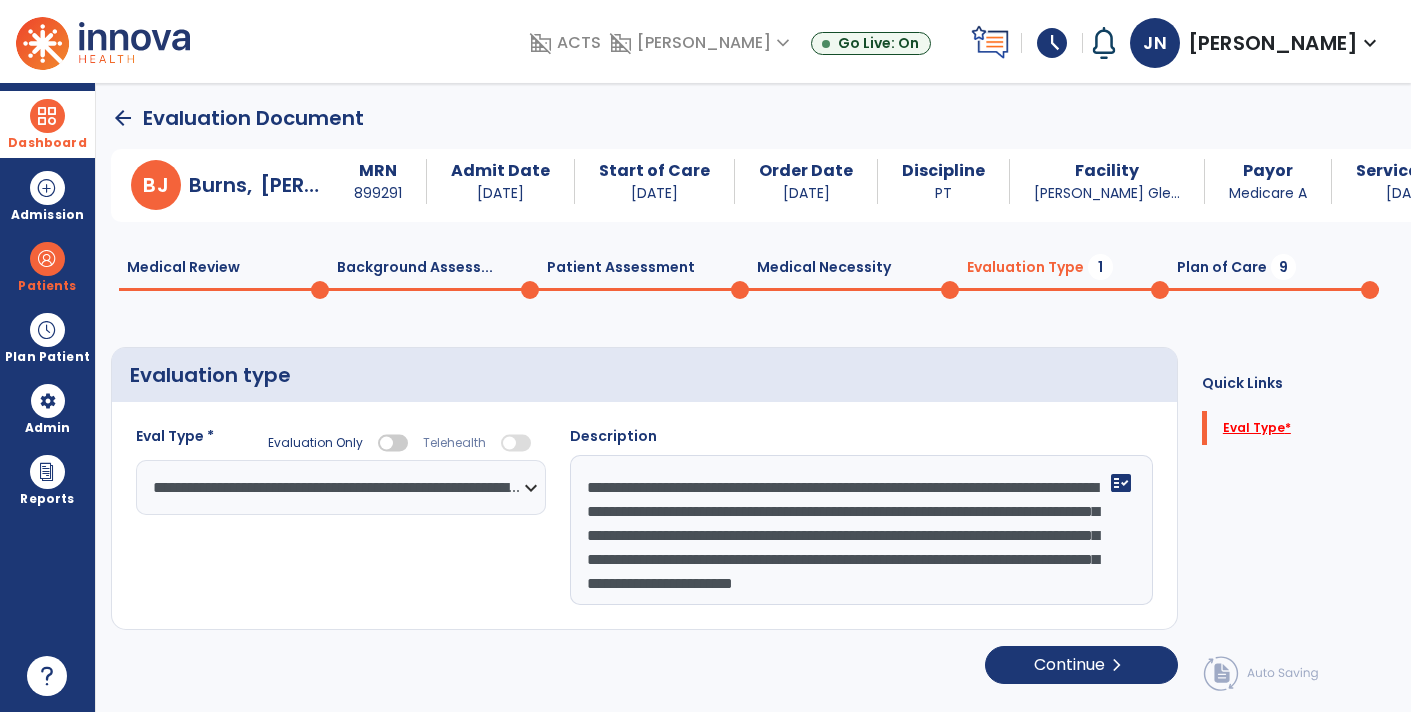 type on "**********" 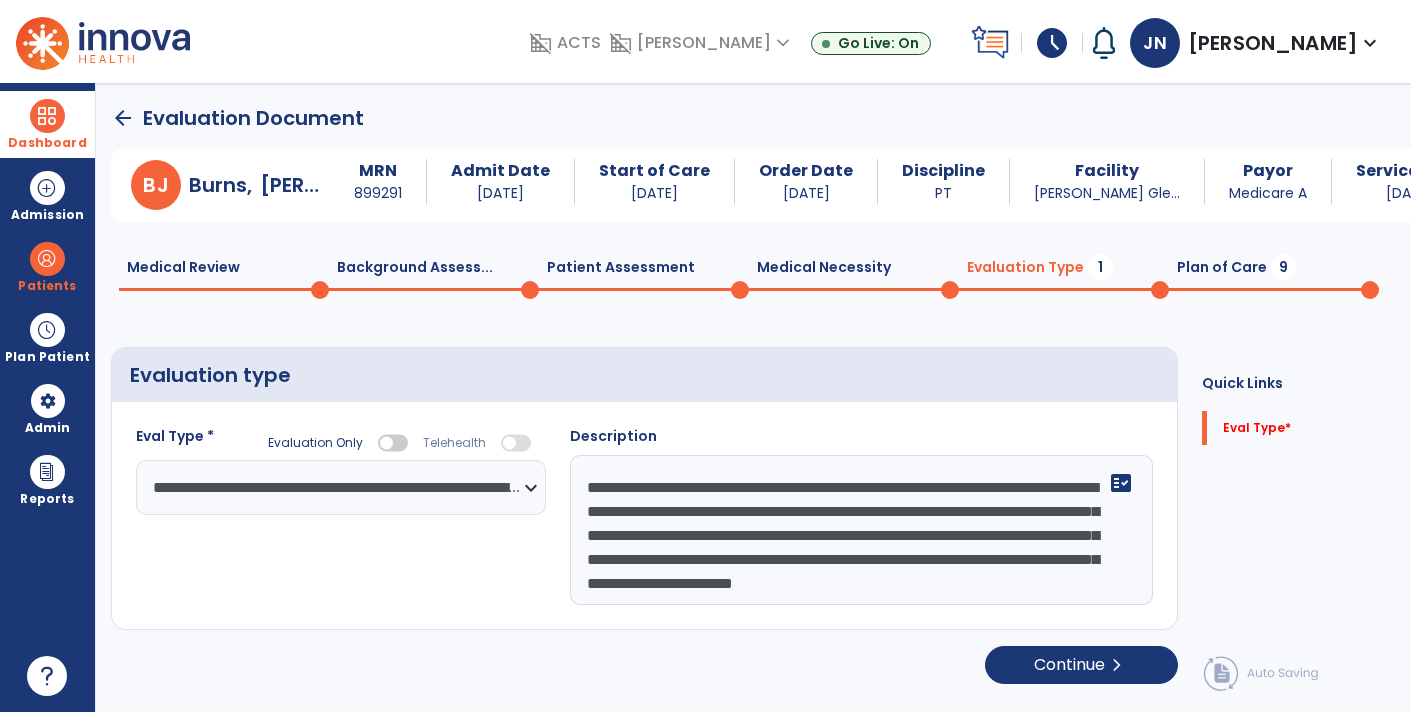 click on "**********" 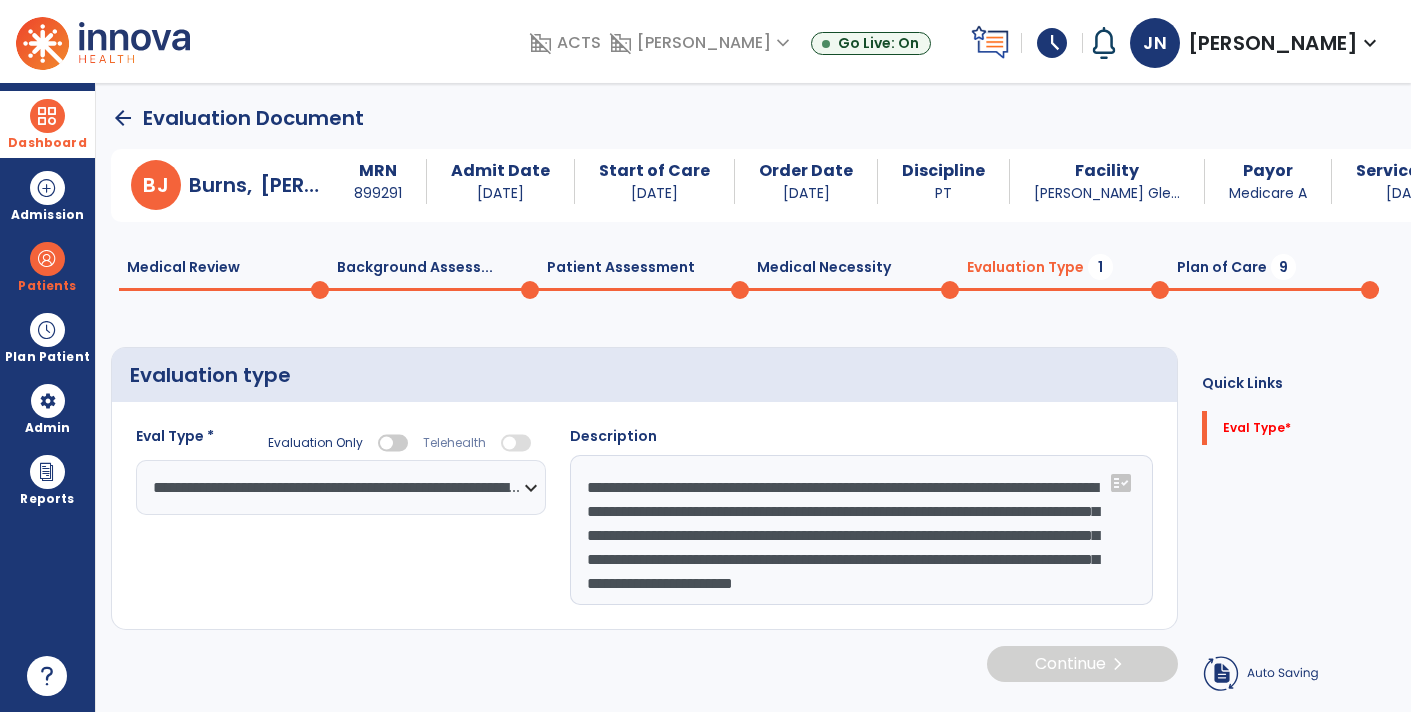 click on "**********" 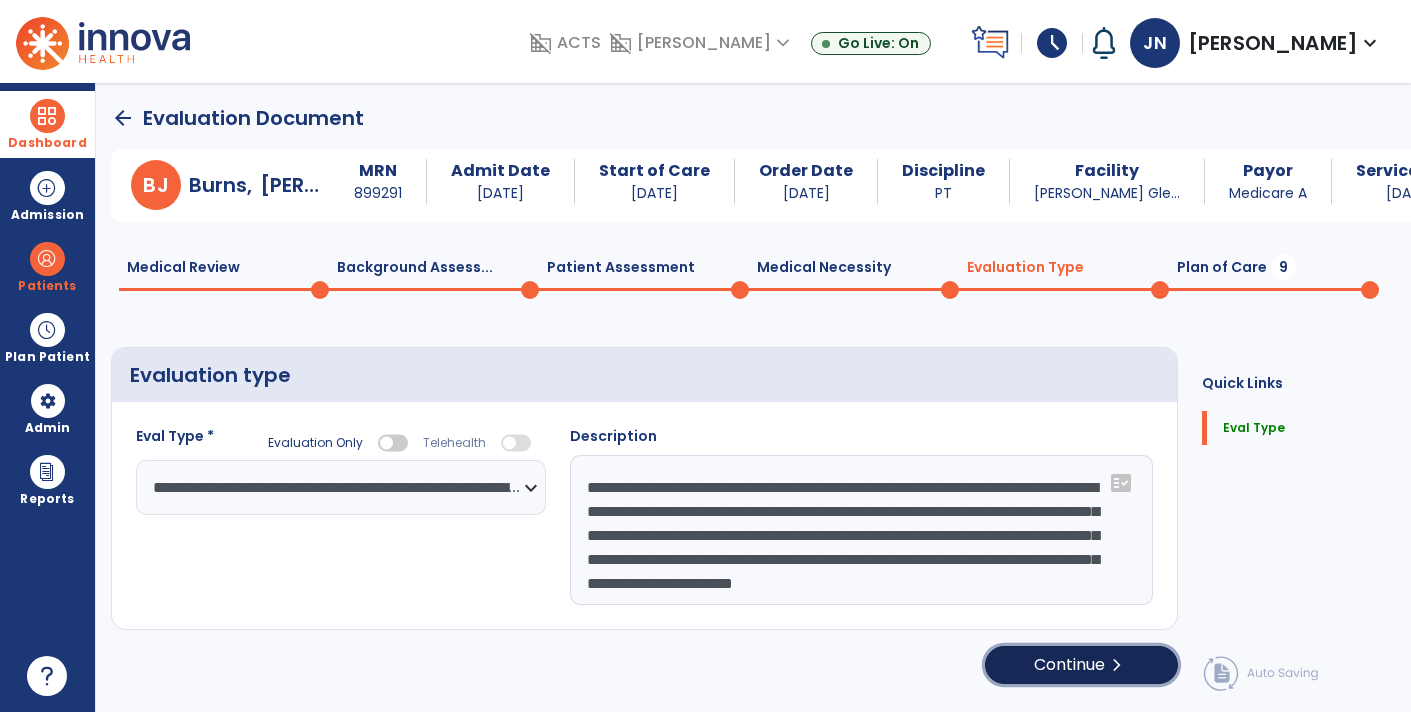click on "chevron_right" 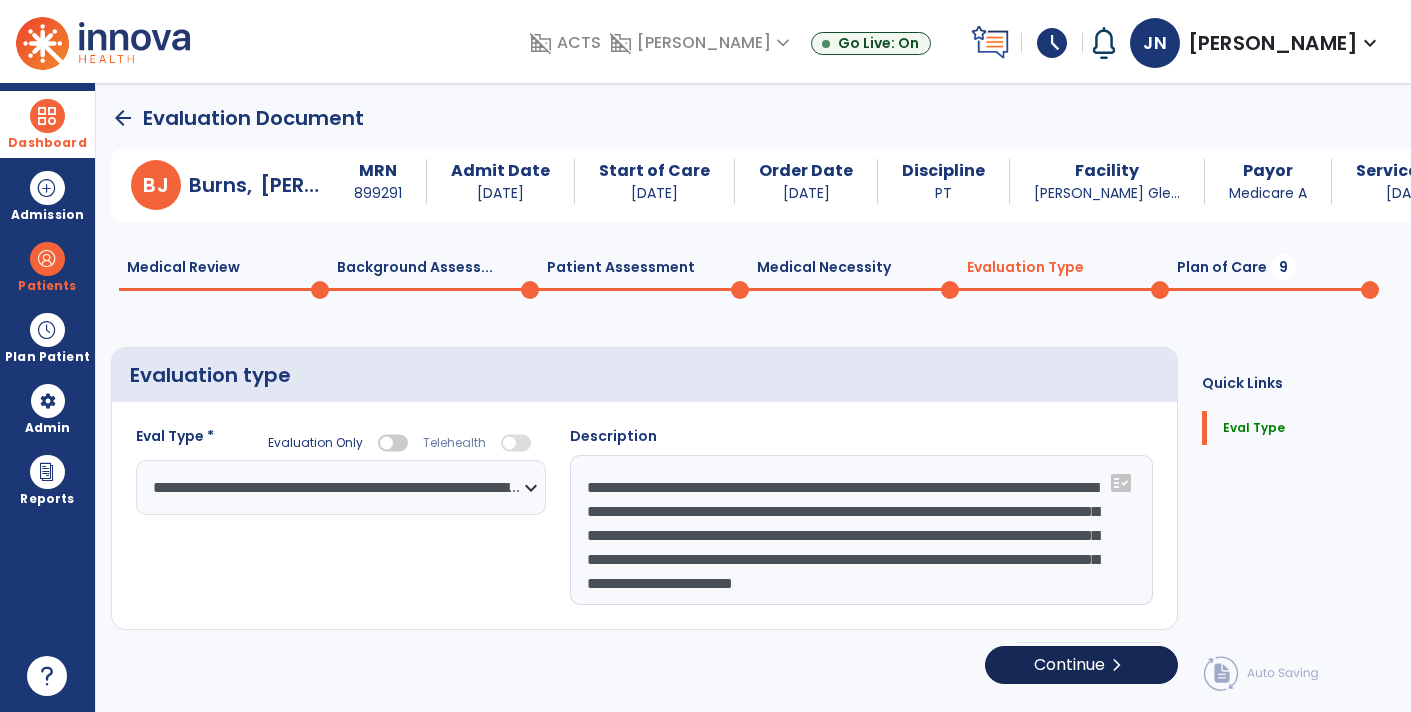 select on "*****" 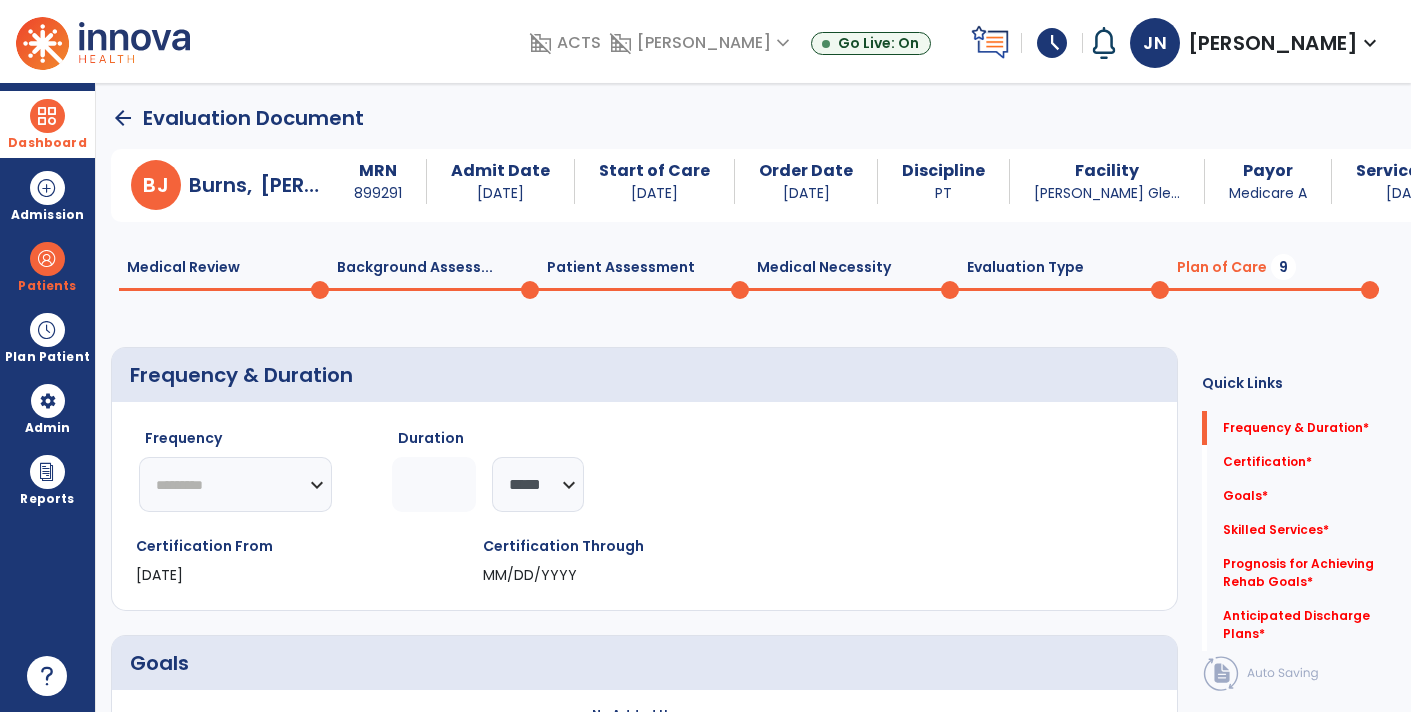 click on "********* ** ** ** ** ** ** **" 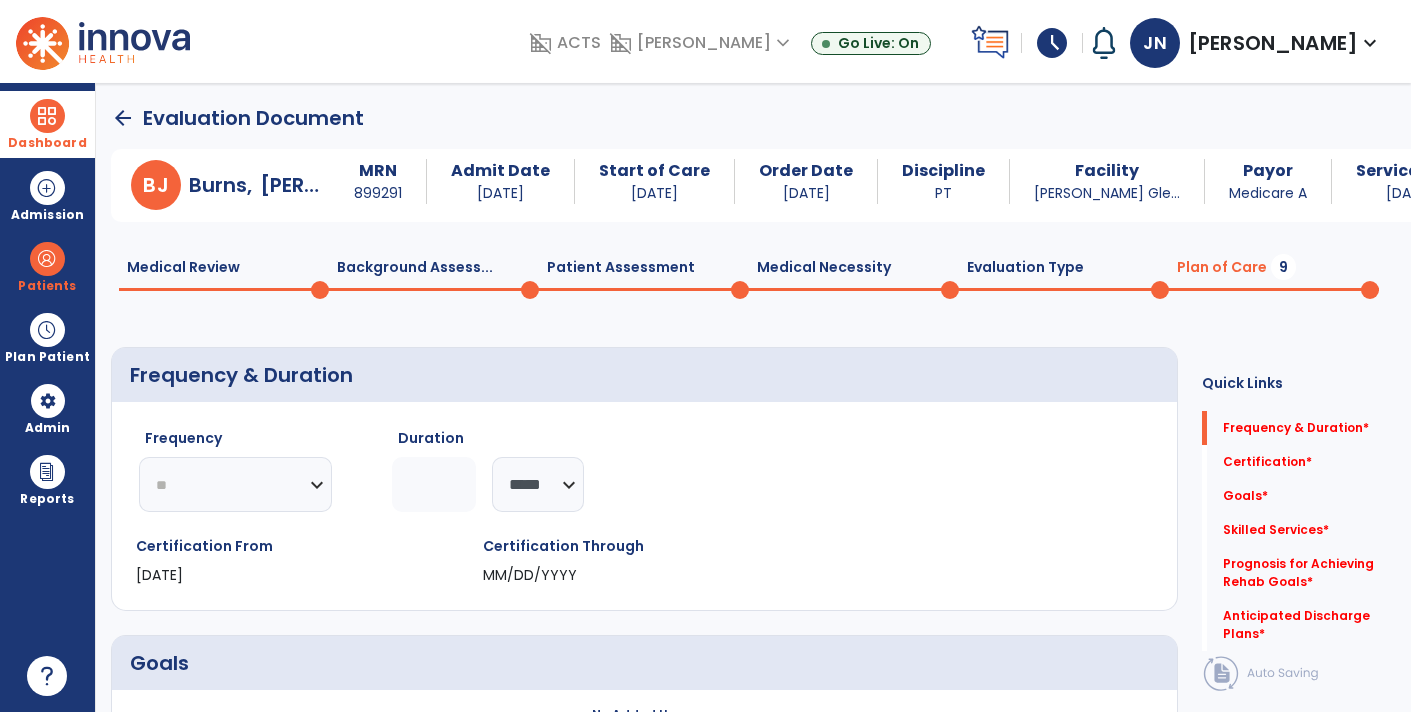 click on "********* ** ** ** ** ** ** **" 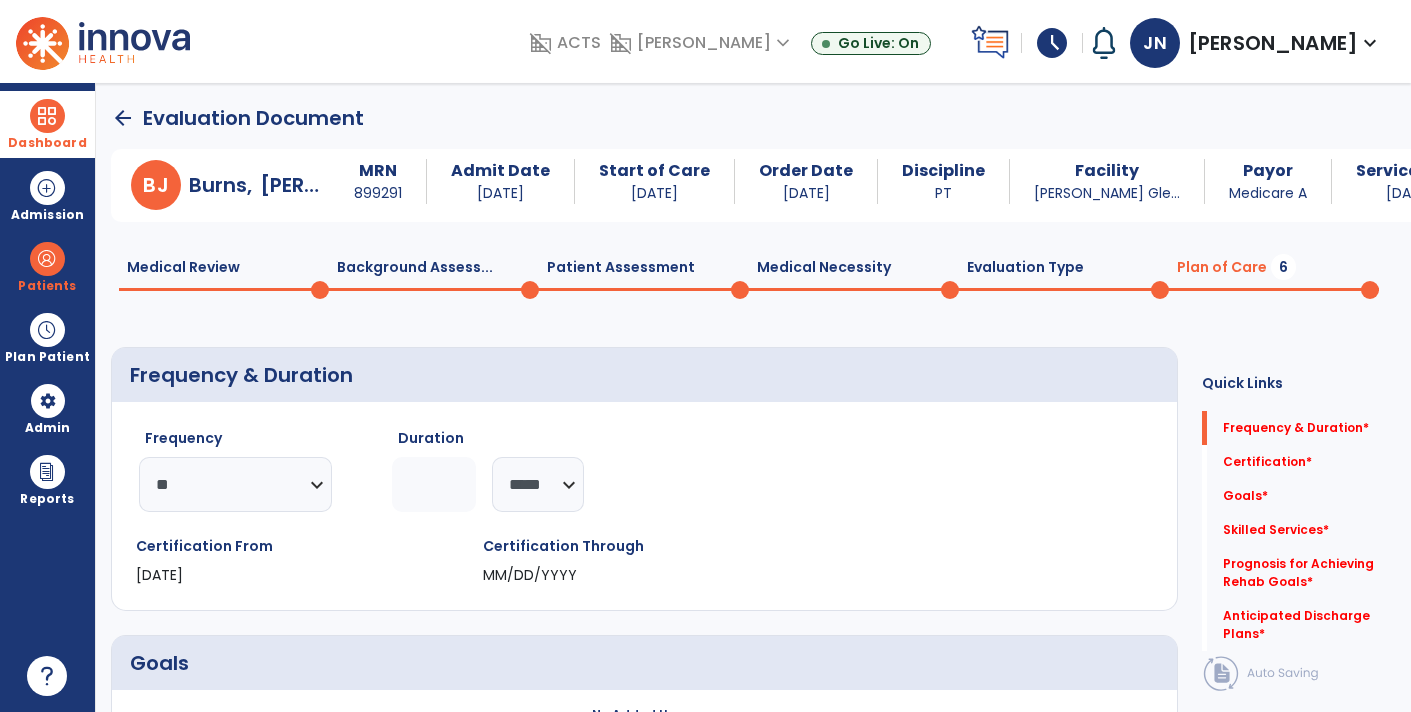 click 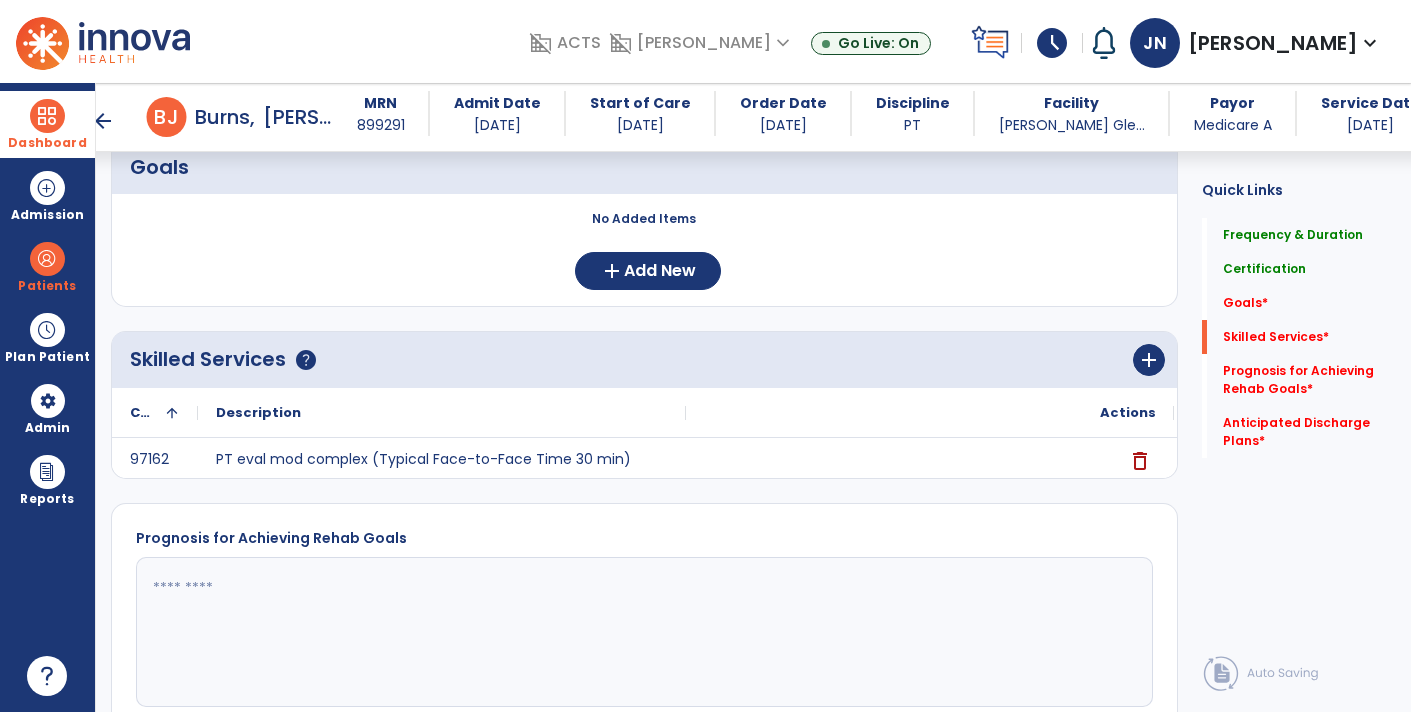 scroll, scrollTop: 482, scrollLeft: 0, axis: vertical 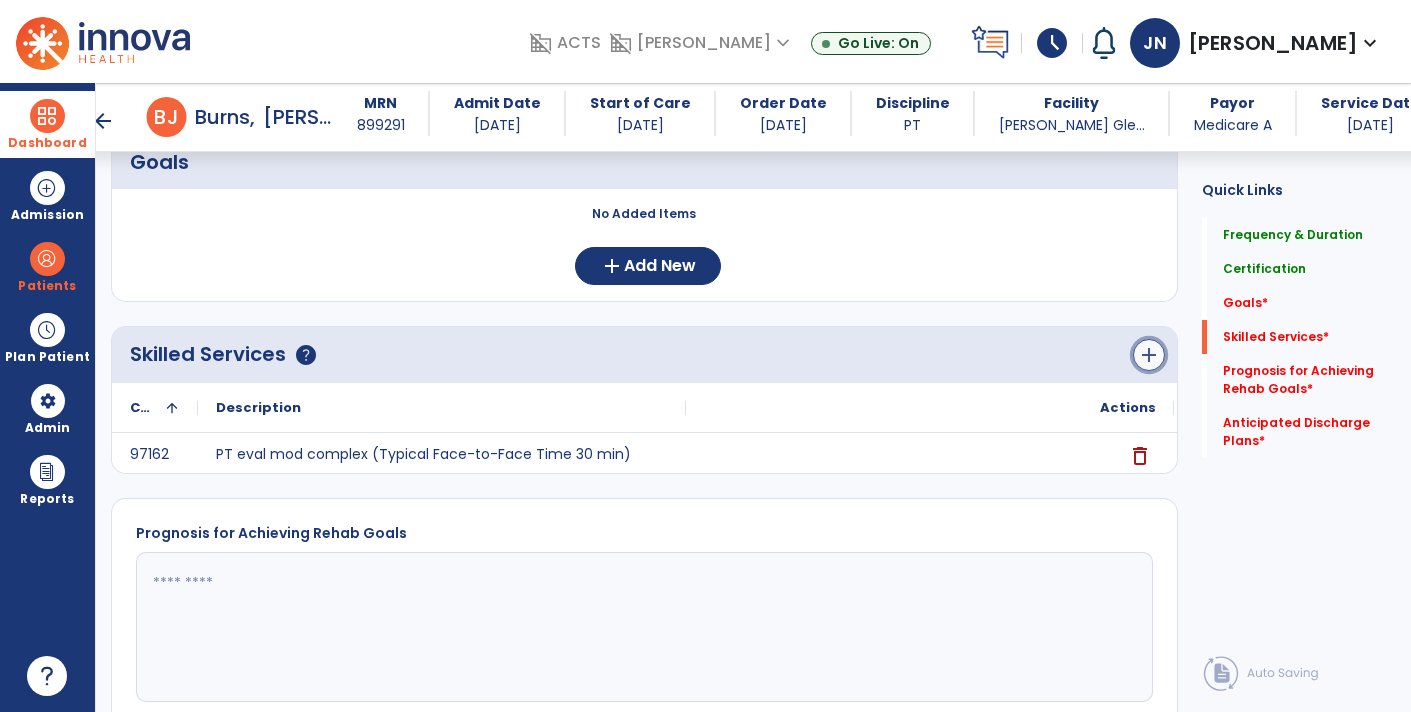 click on "add" 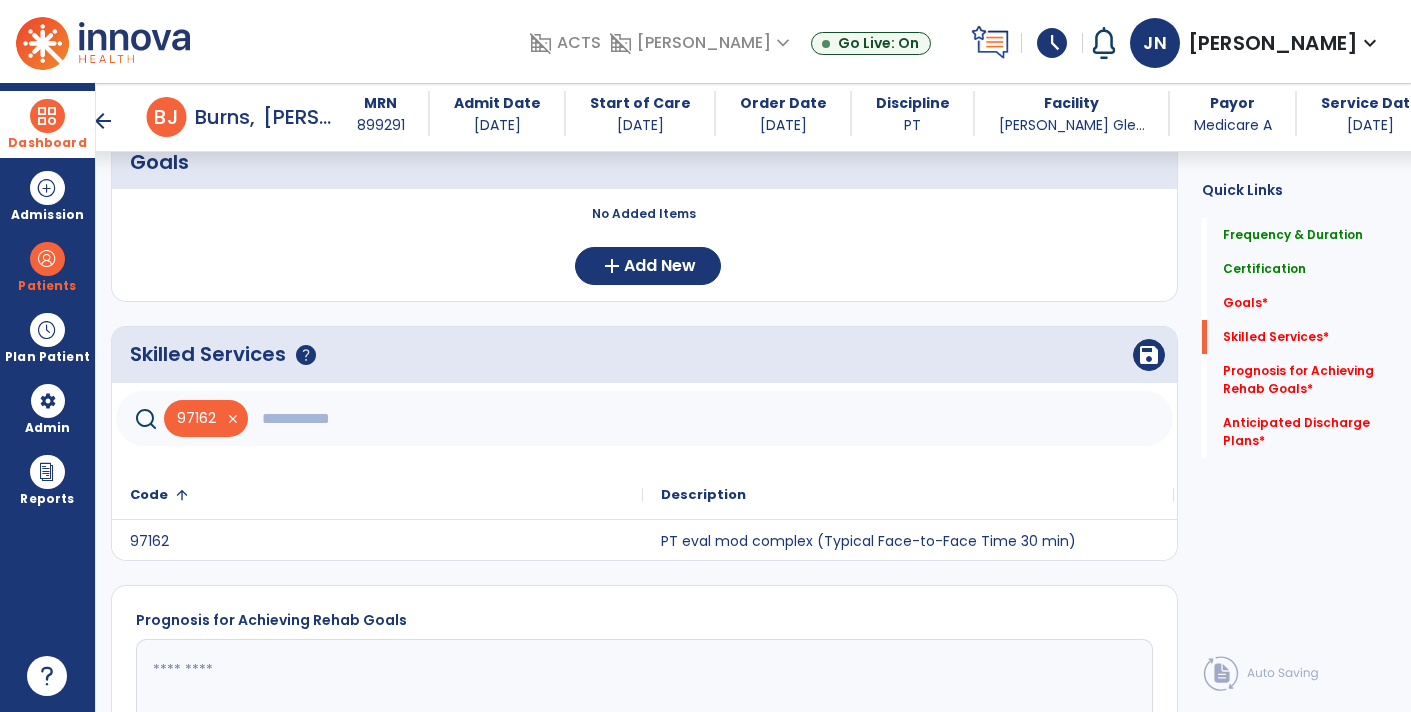 click 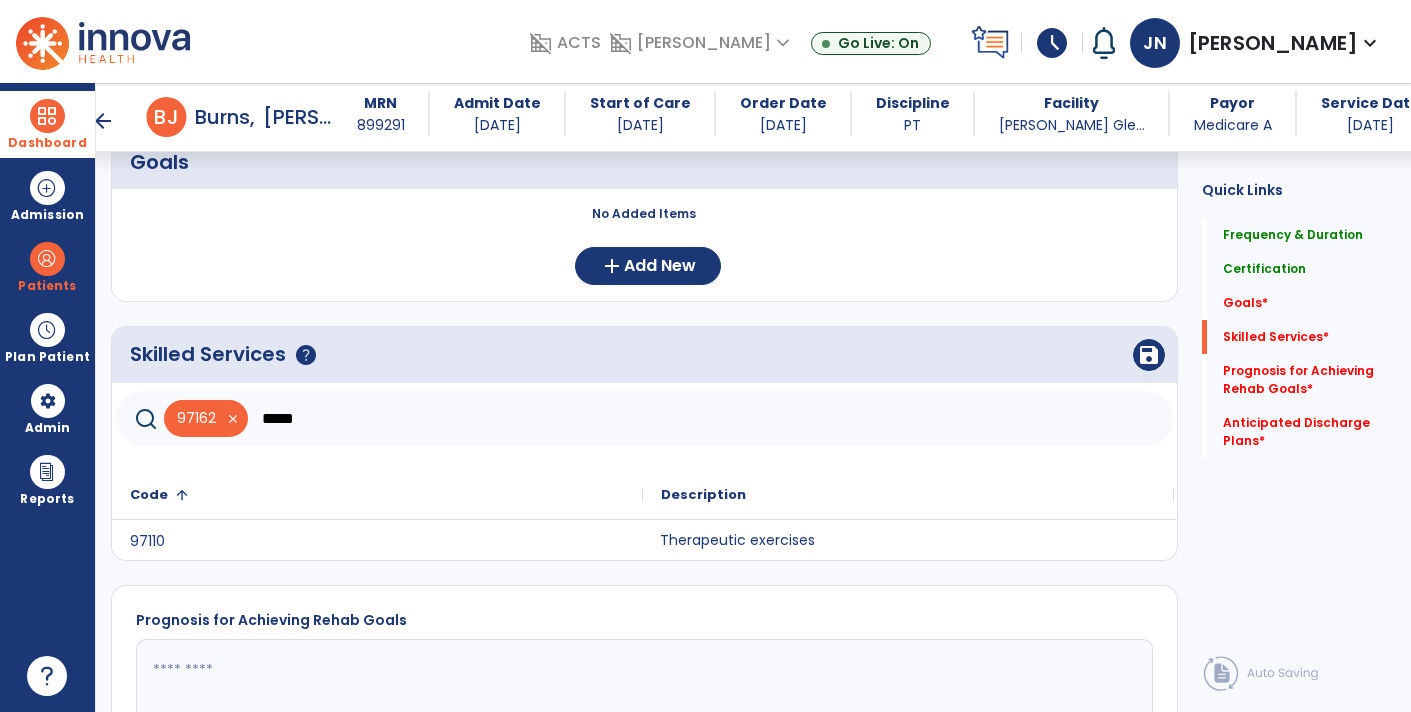 click on "Therapeutic exercises" 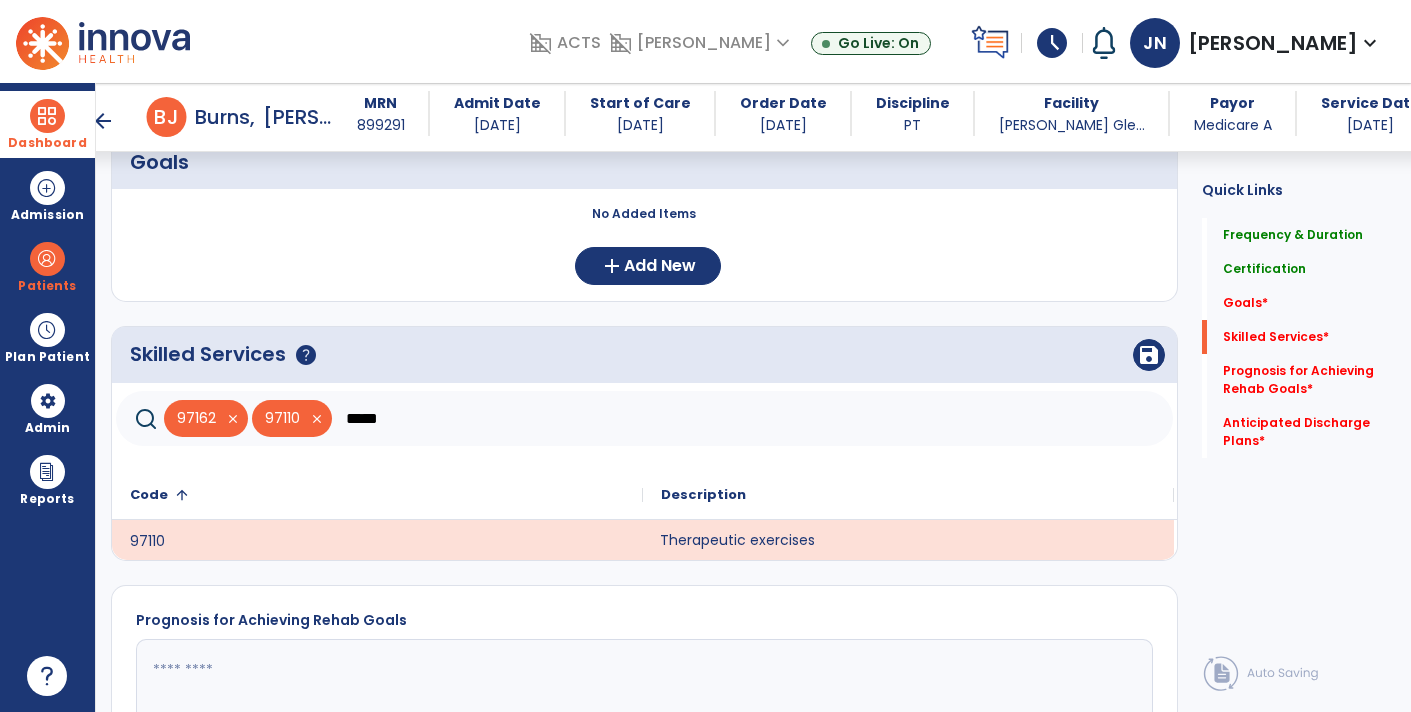 click on "*****" 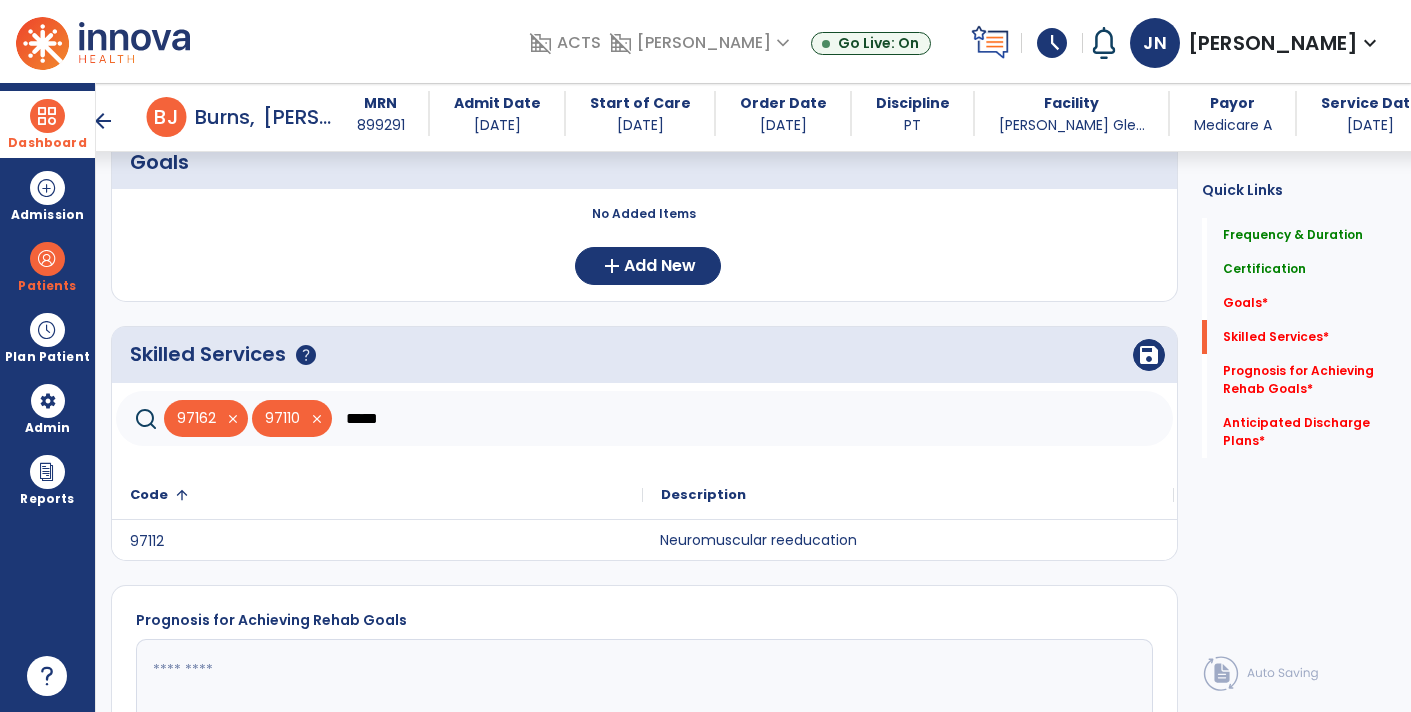 click on "Neuromuscular reeducation" 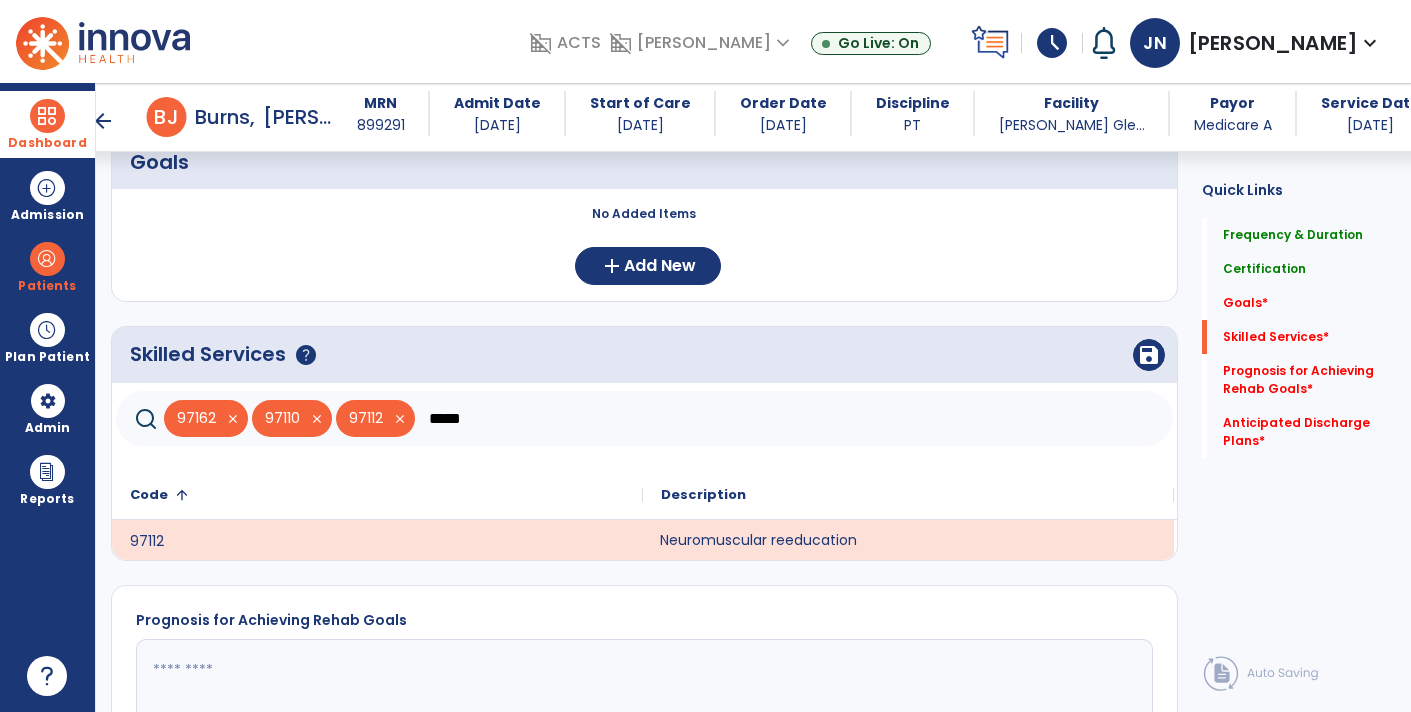 click on "*****" 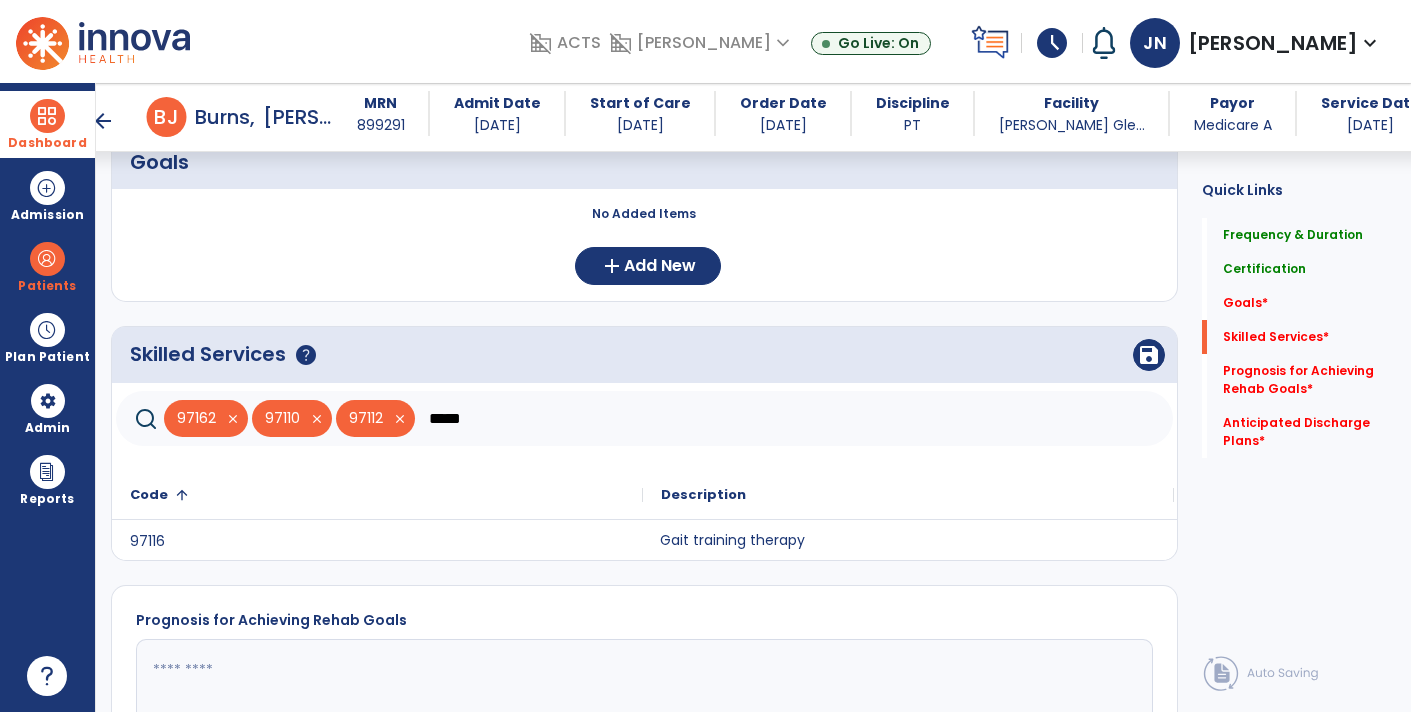 click on "Gait training therapy" 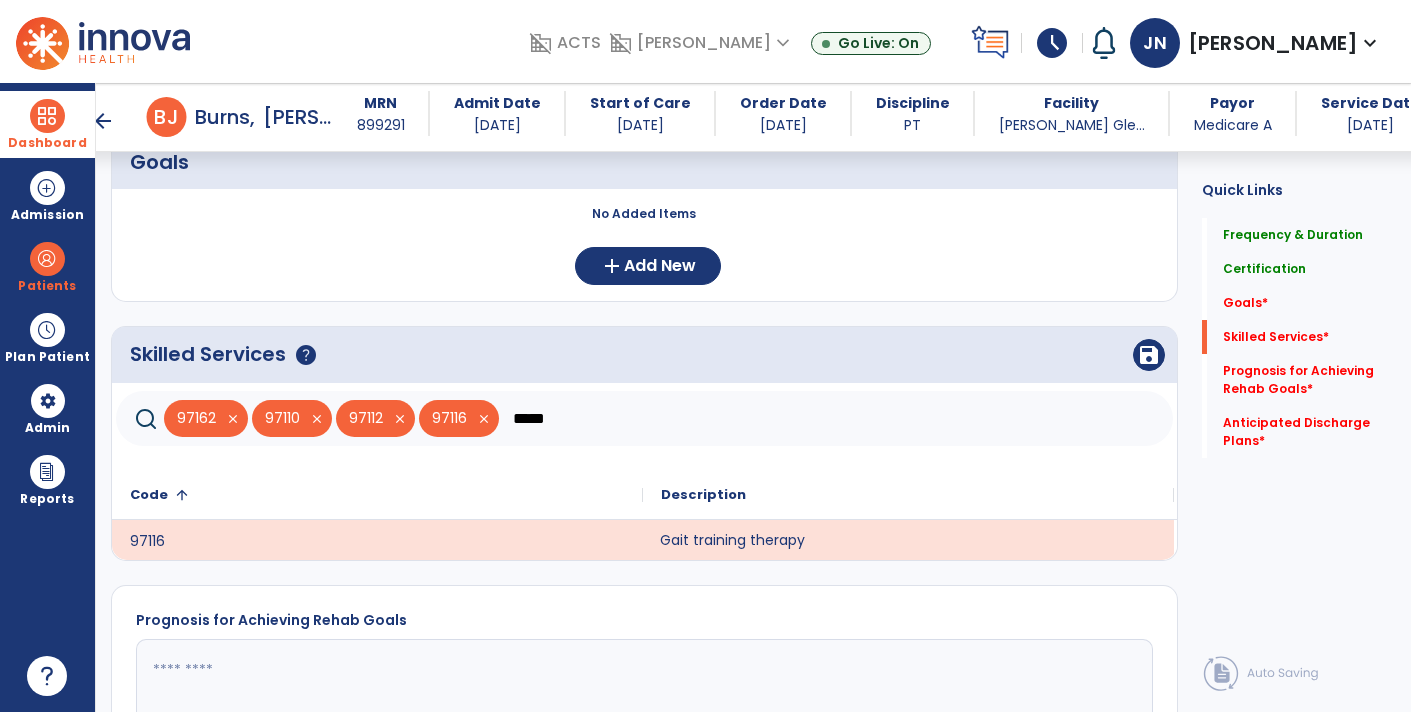 click on "*****" 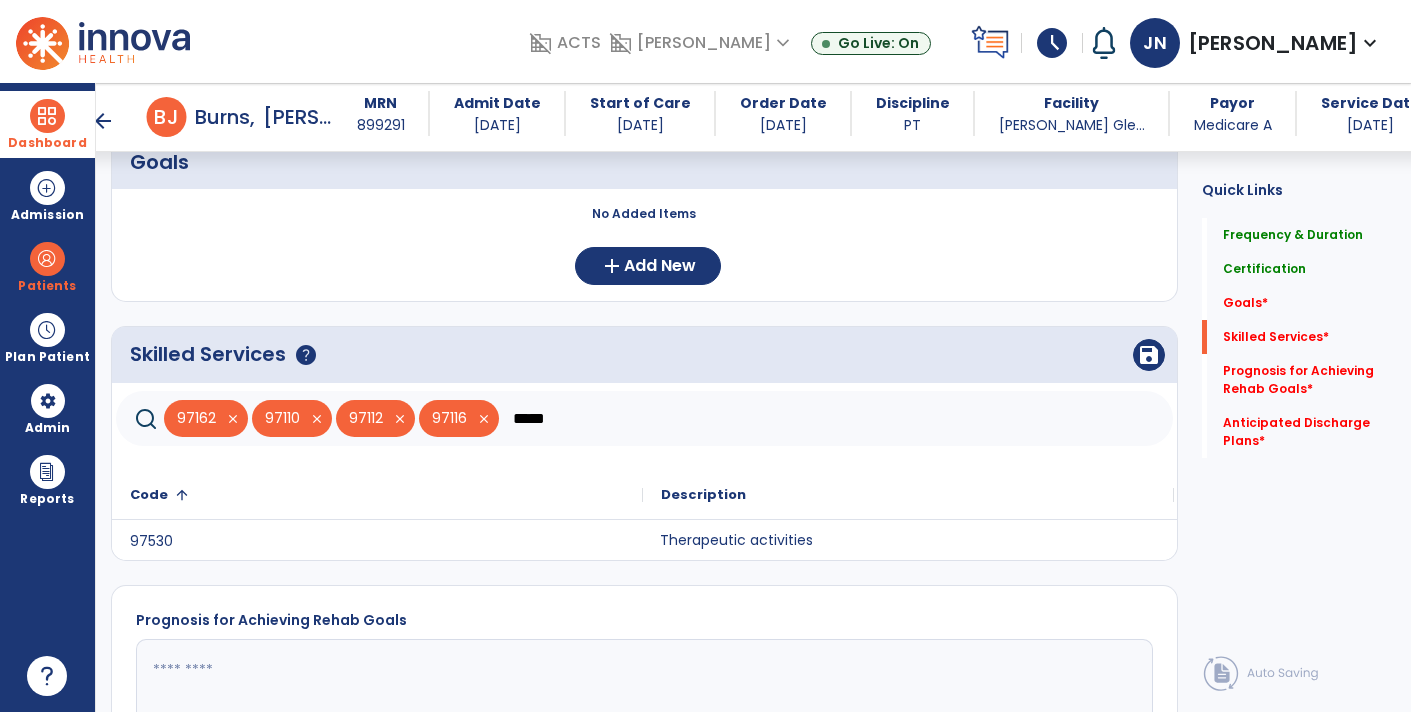 type on "*****" 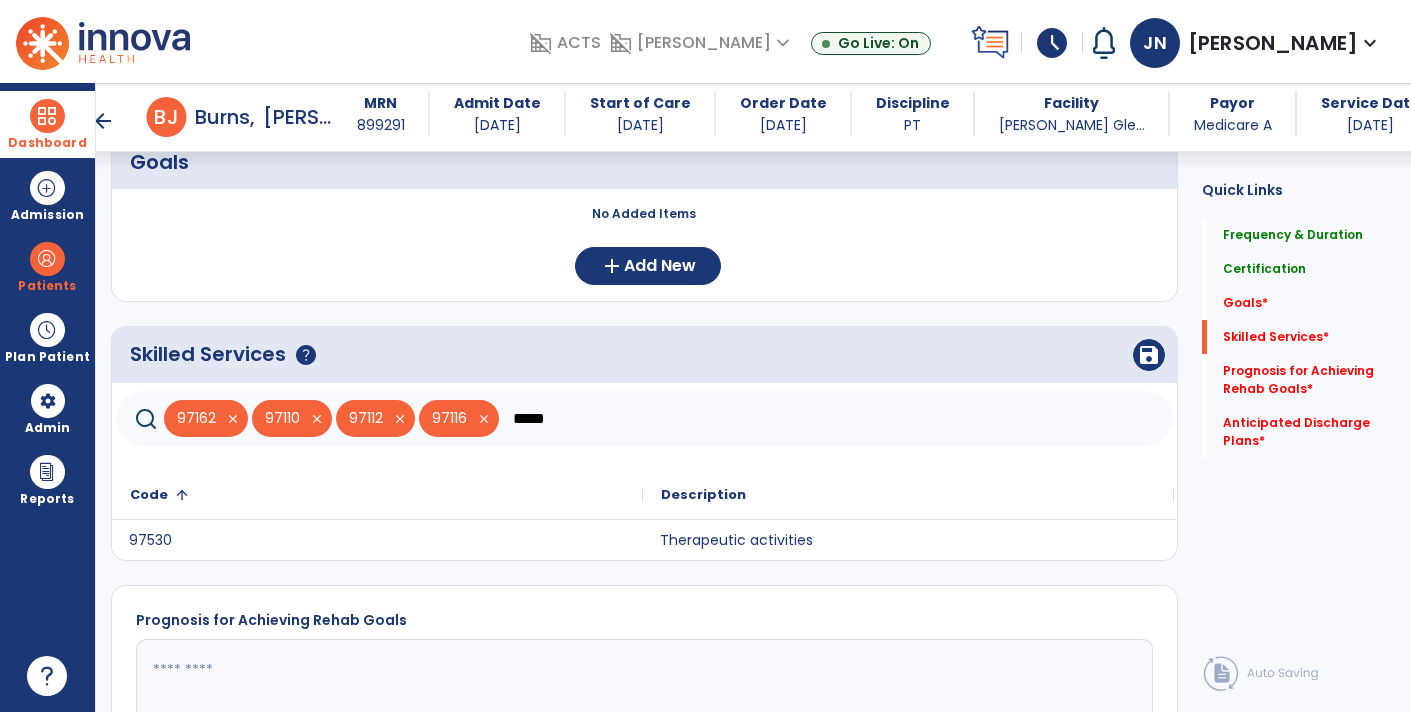 click on "97530" 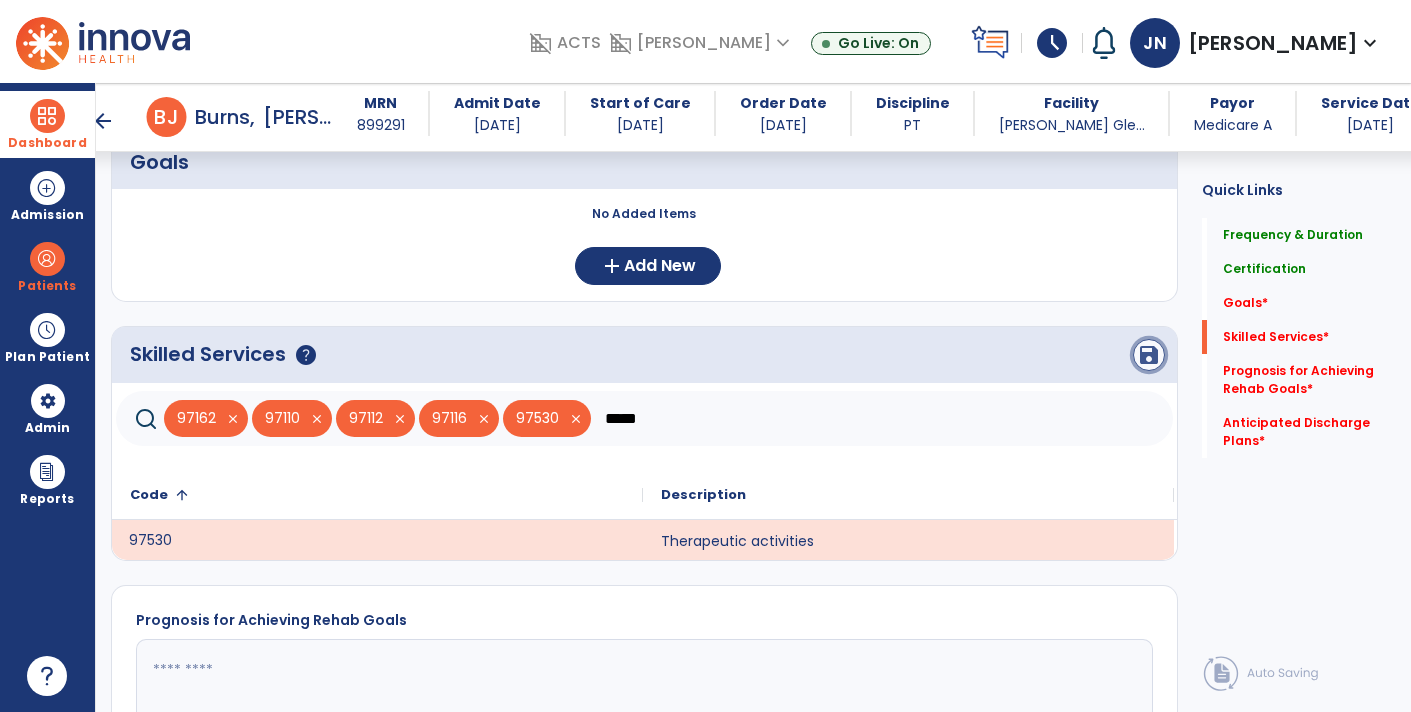click on "save" 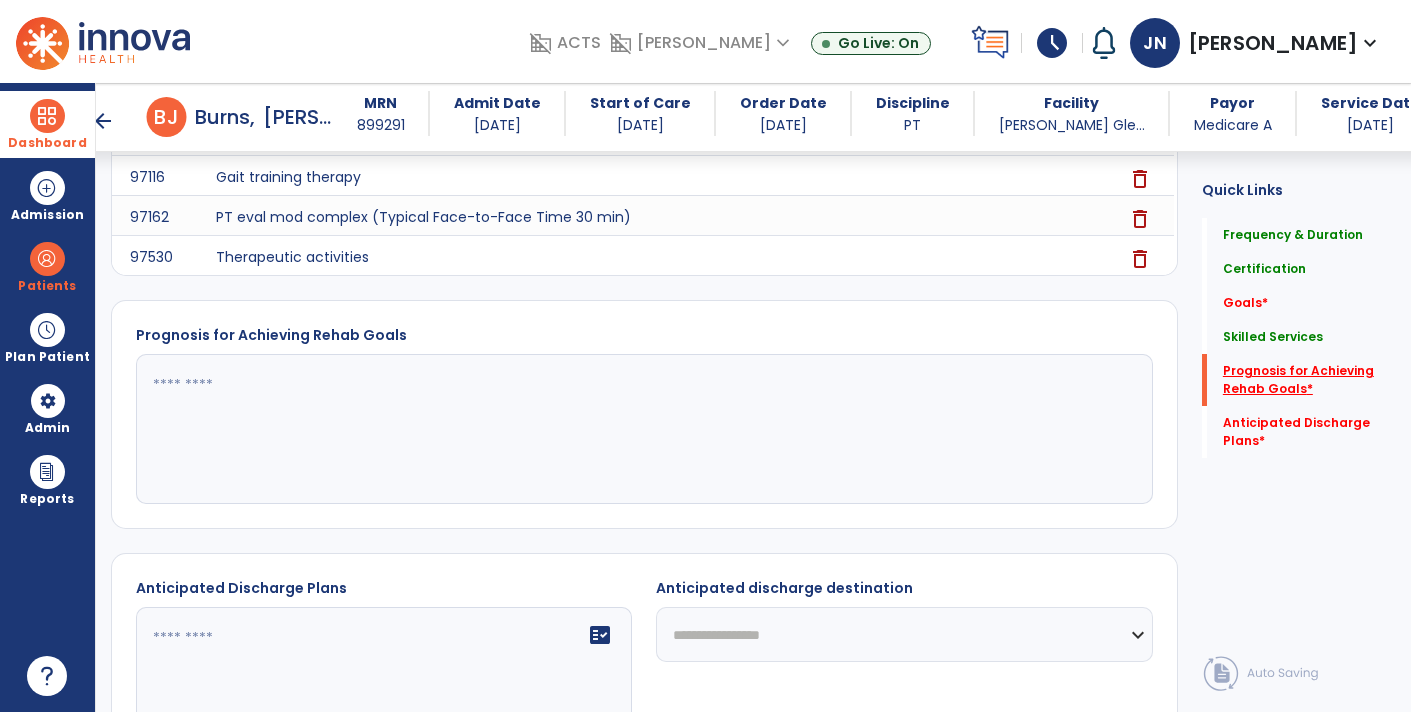 click on "Prognosis for Achieving Rehab Goals   *" 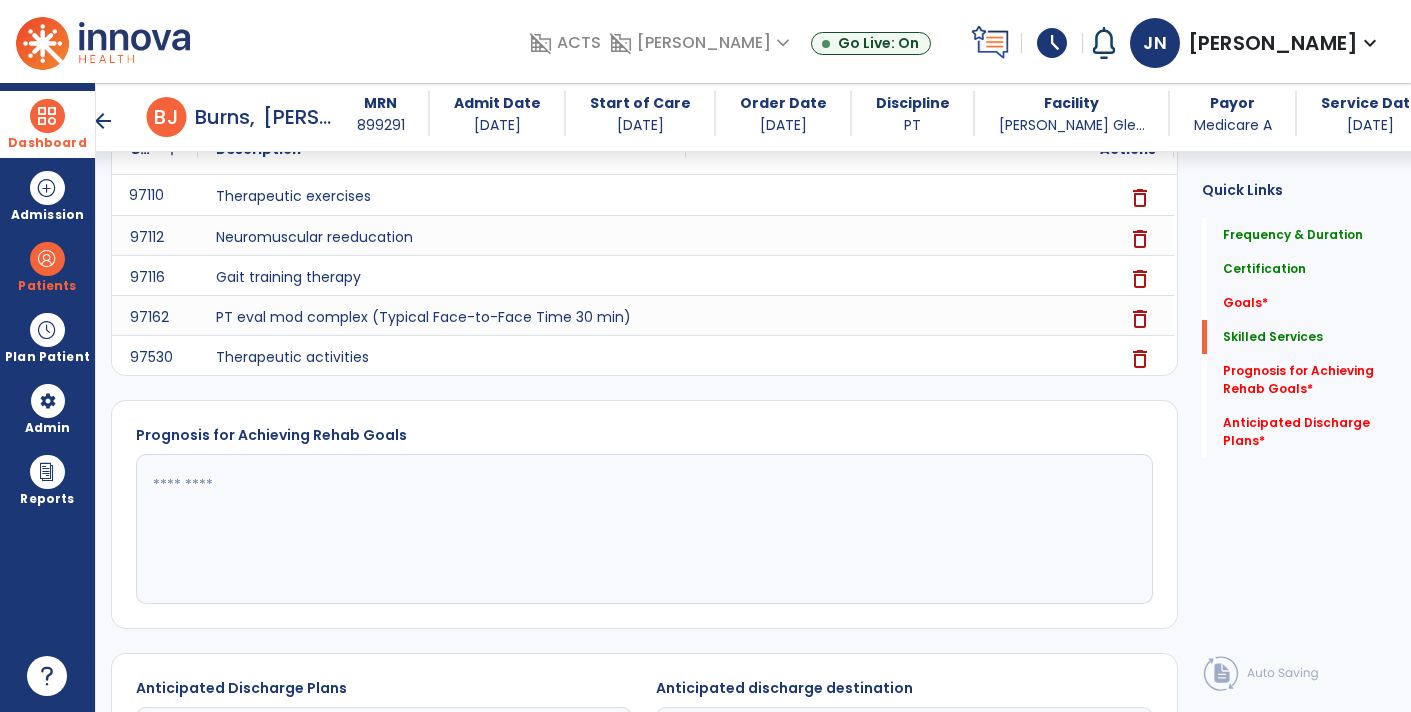click 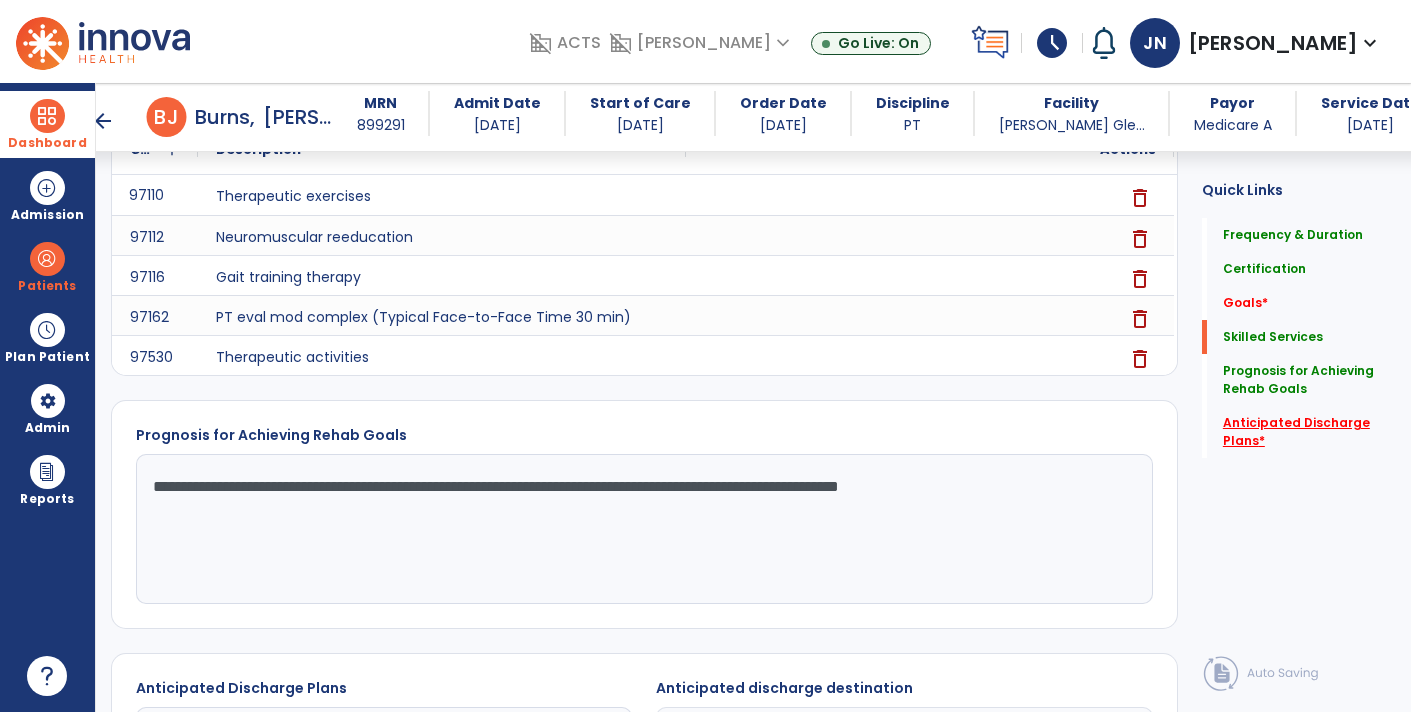type on "**********" 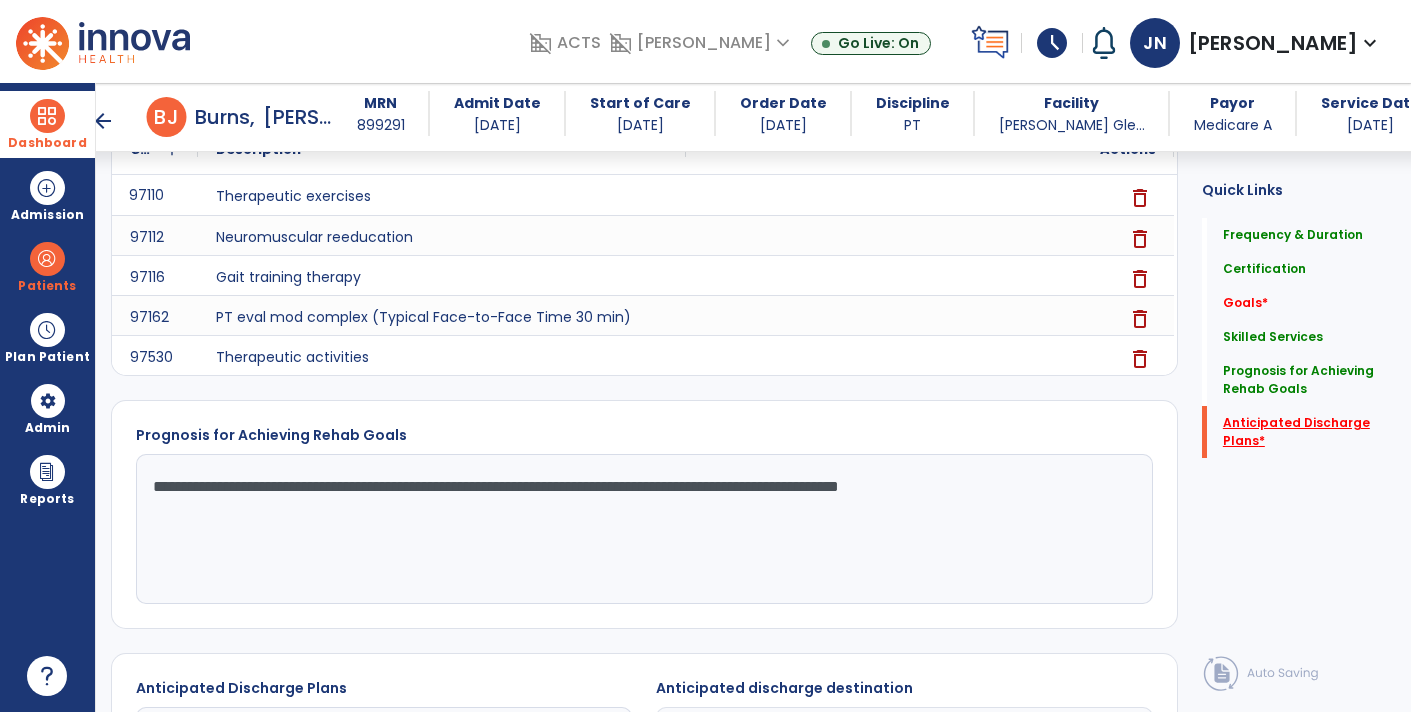 click on "Anticipated Discharge Plans   *" 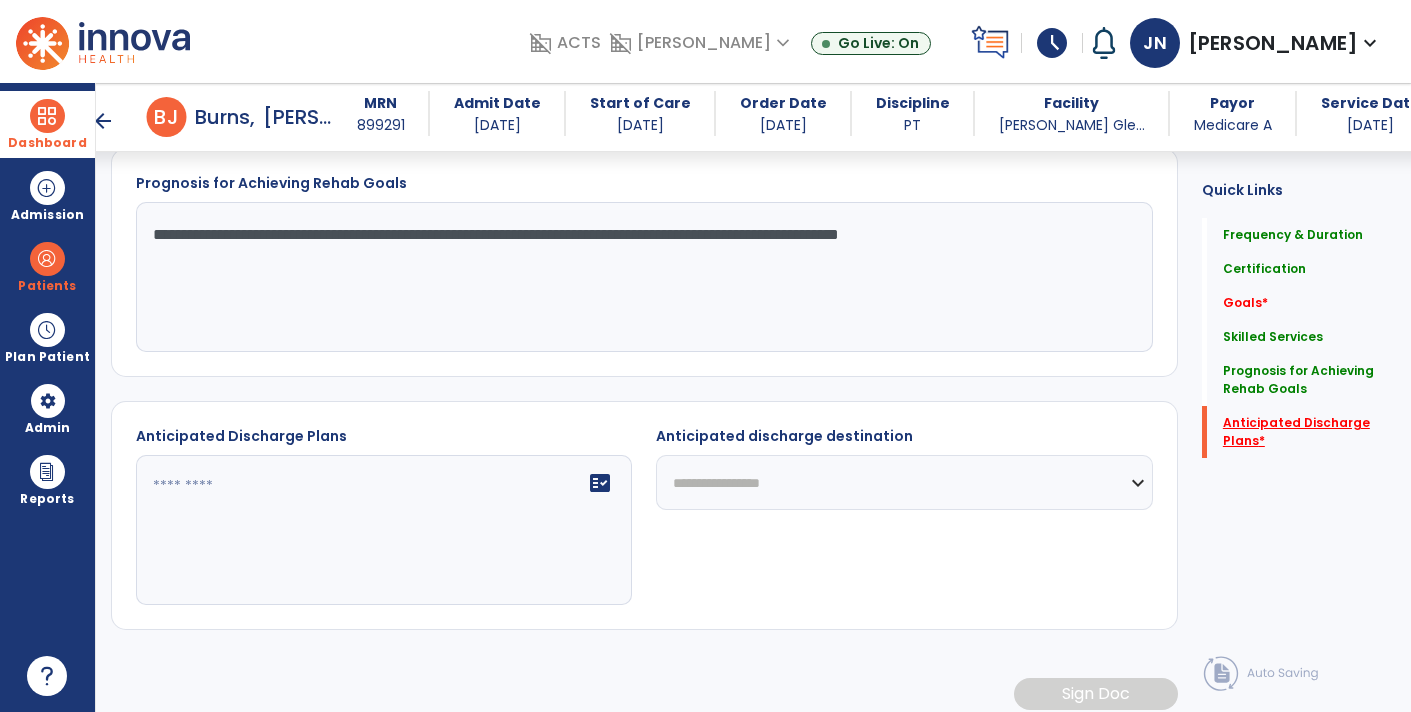 scroll, scrollTop: 1000, scrollLeft: 0, axis: vertical 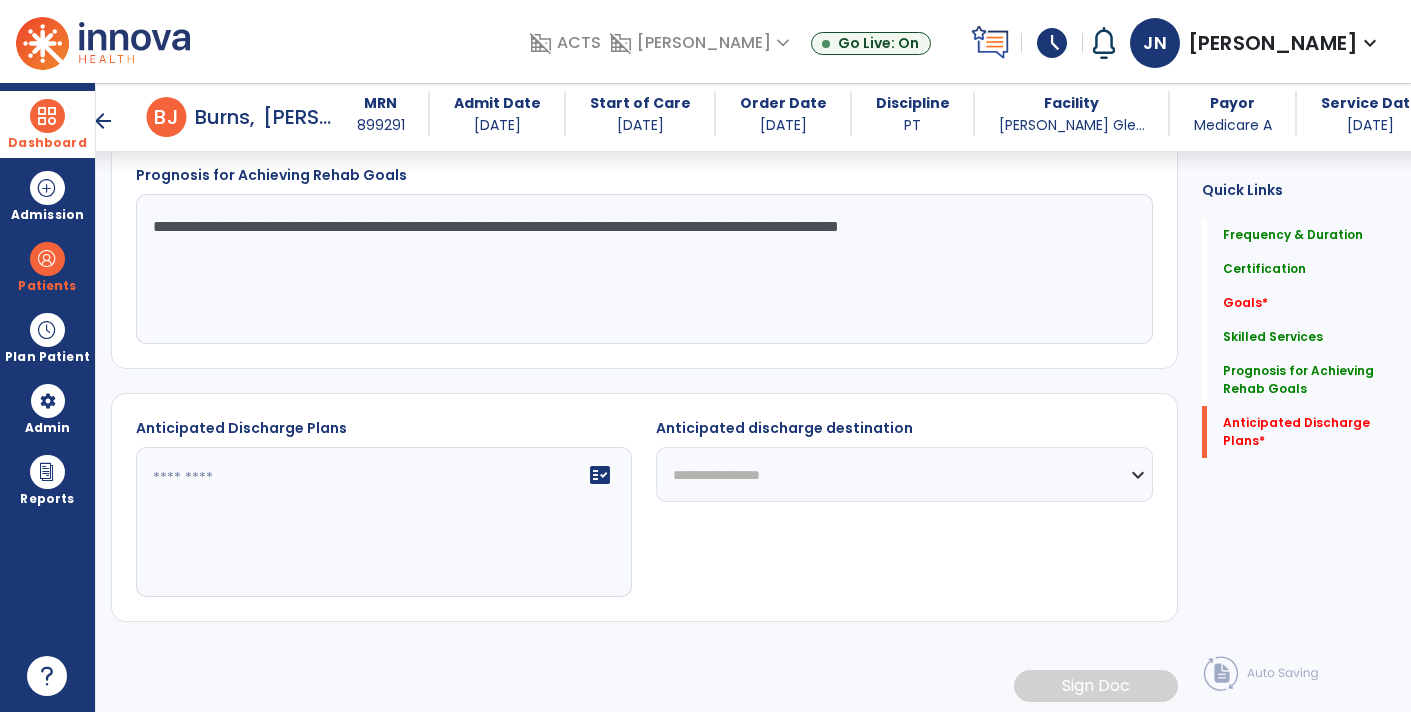 click on "**********" 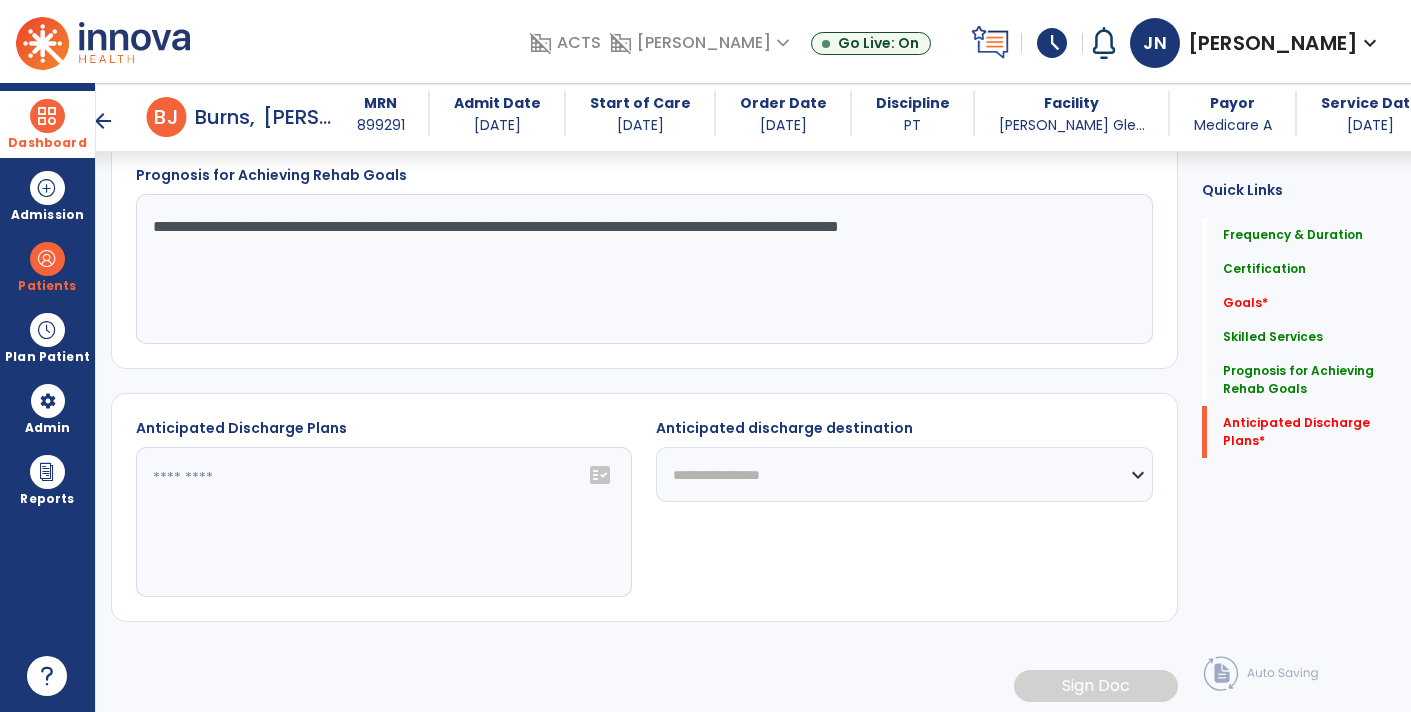 click on "fact_check" 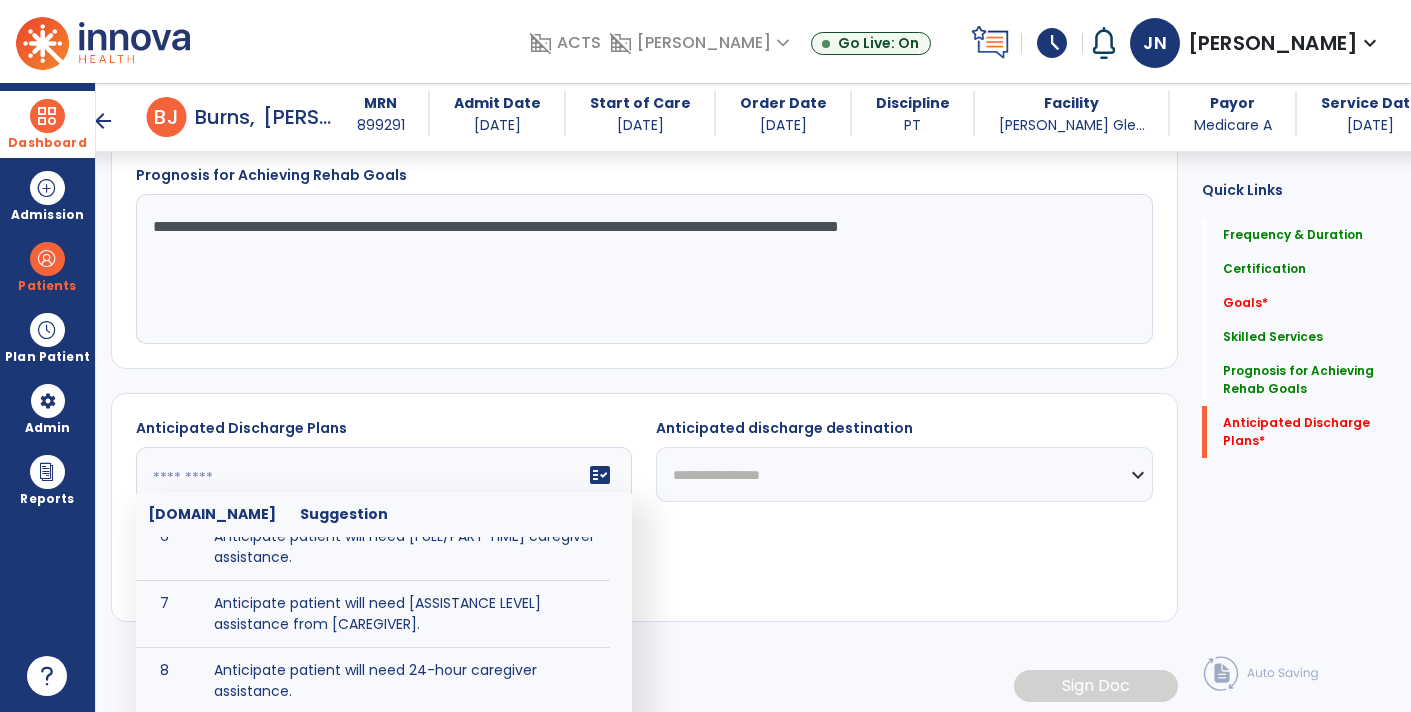 scroll, scrollTop: 240, scrollLeft: 0, axis: vertical 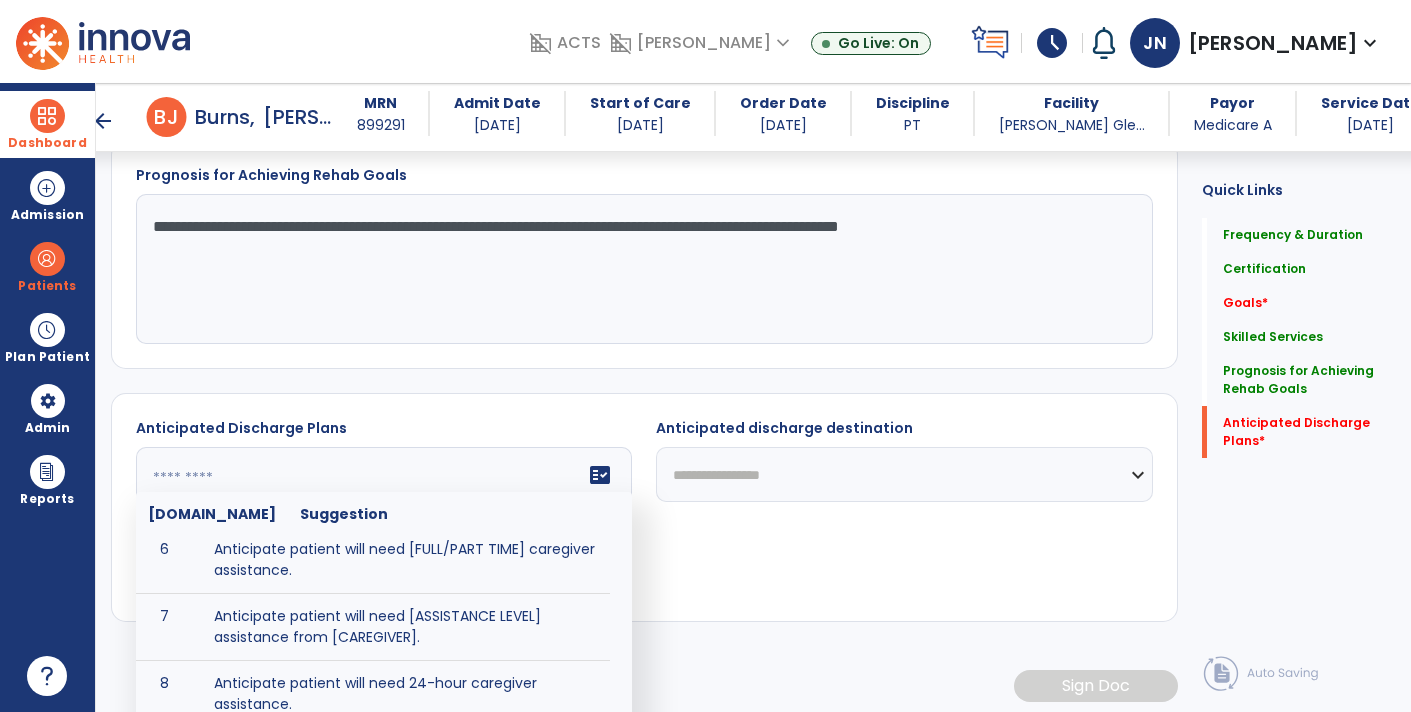 click 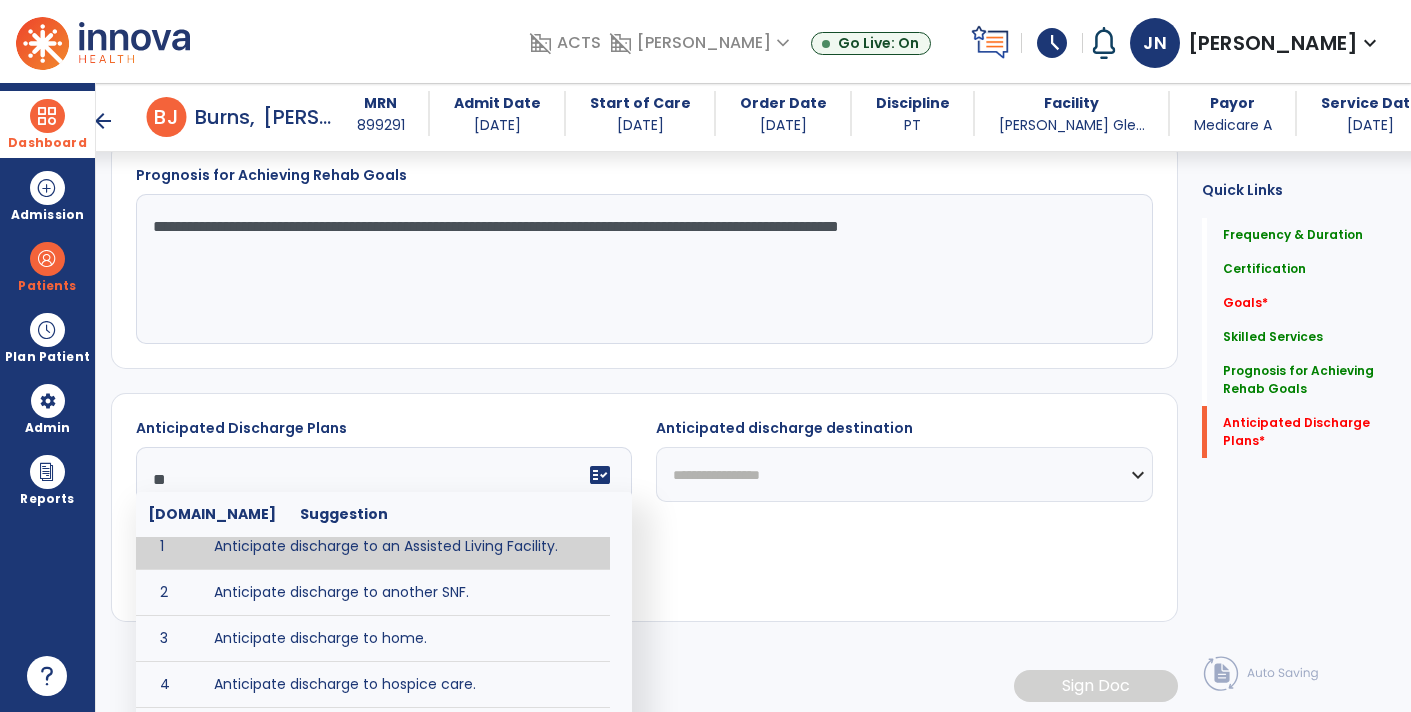 scroll, scrollTop: 0, scrollLeft: 0, axis: both 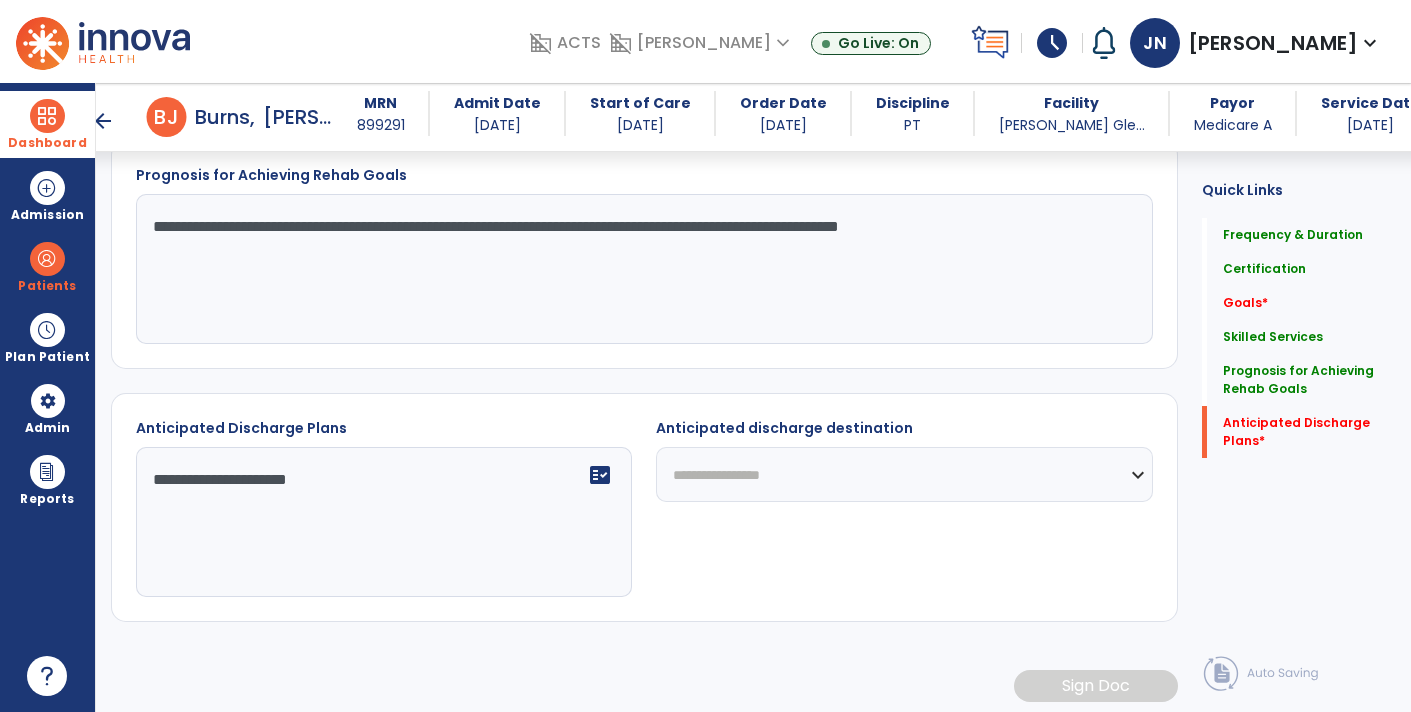 type on "**********" 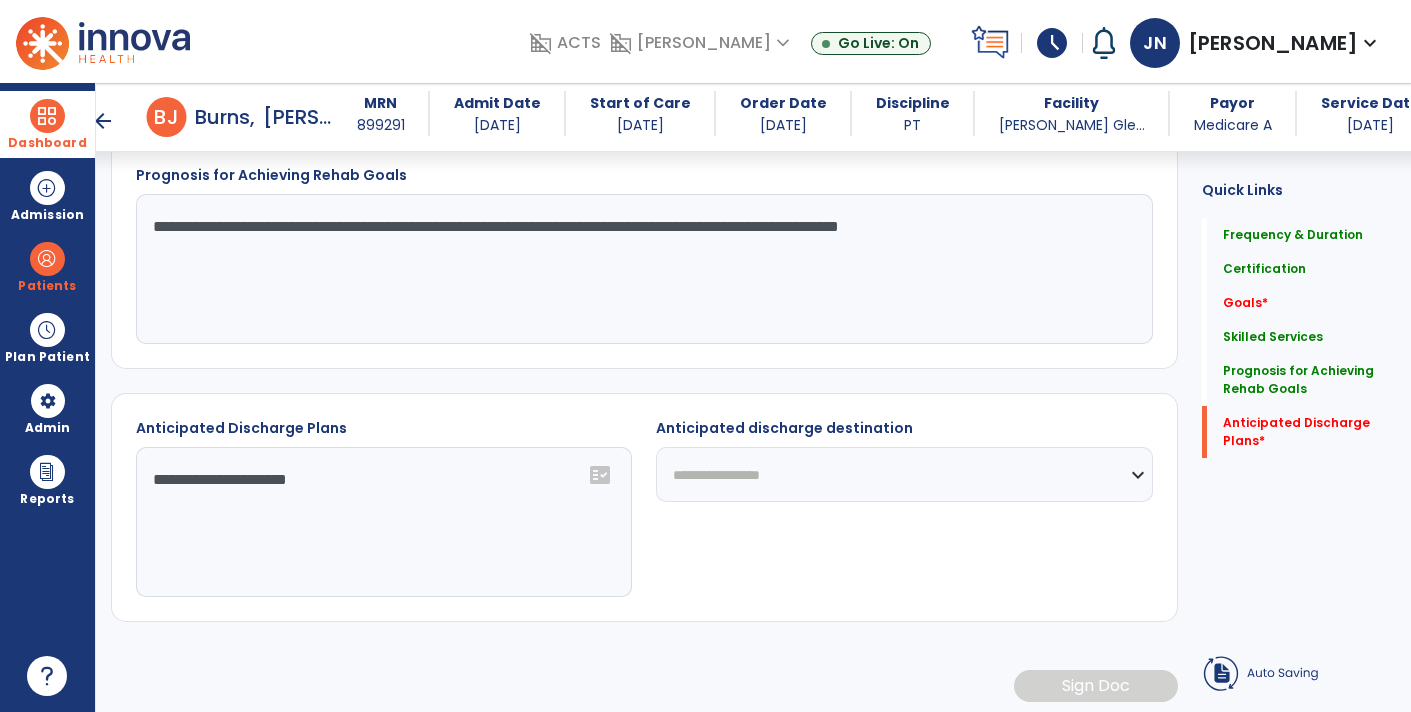 select on "**********" 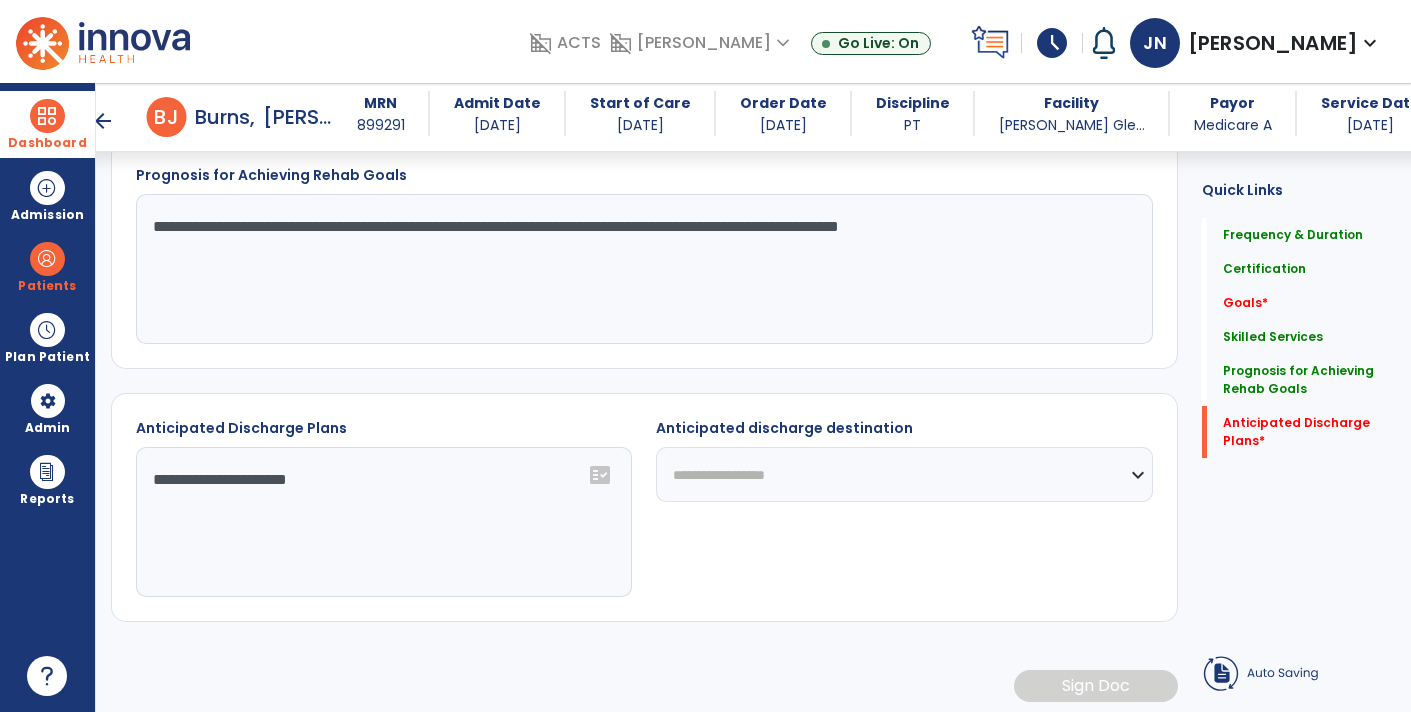 click on "**********" 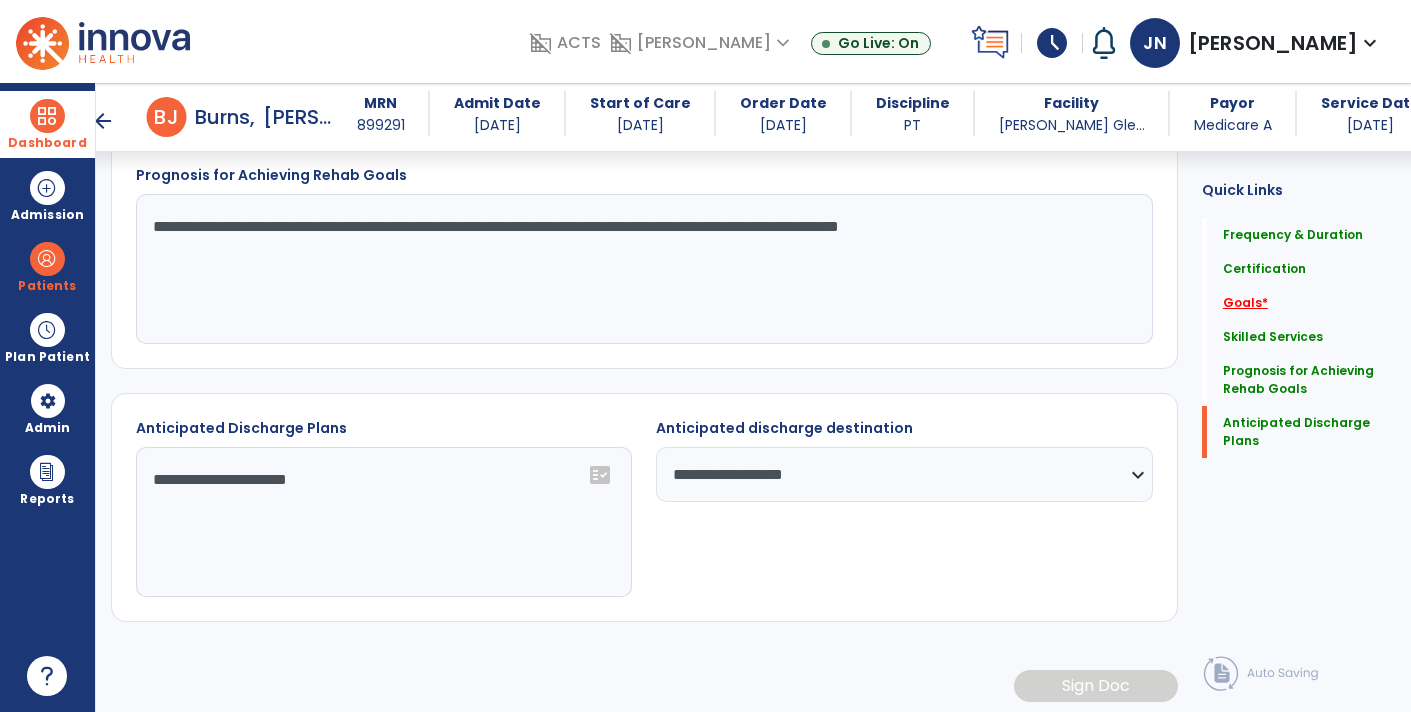 click on "Goals   *" 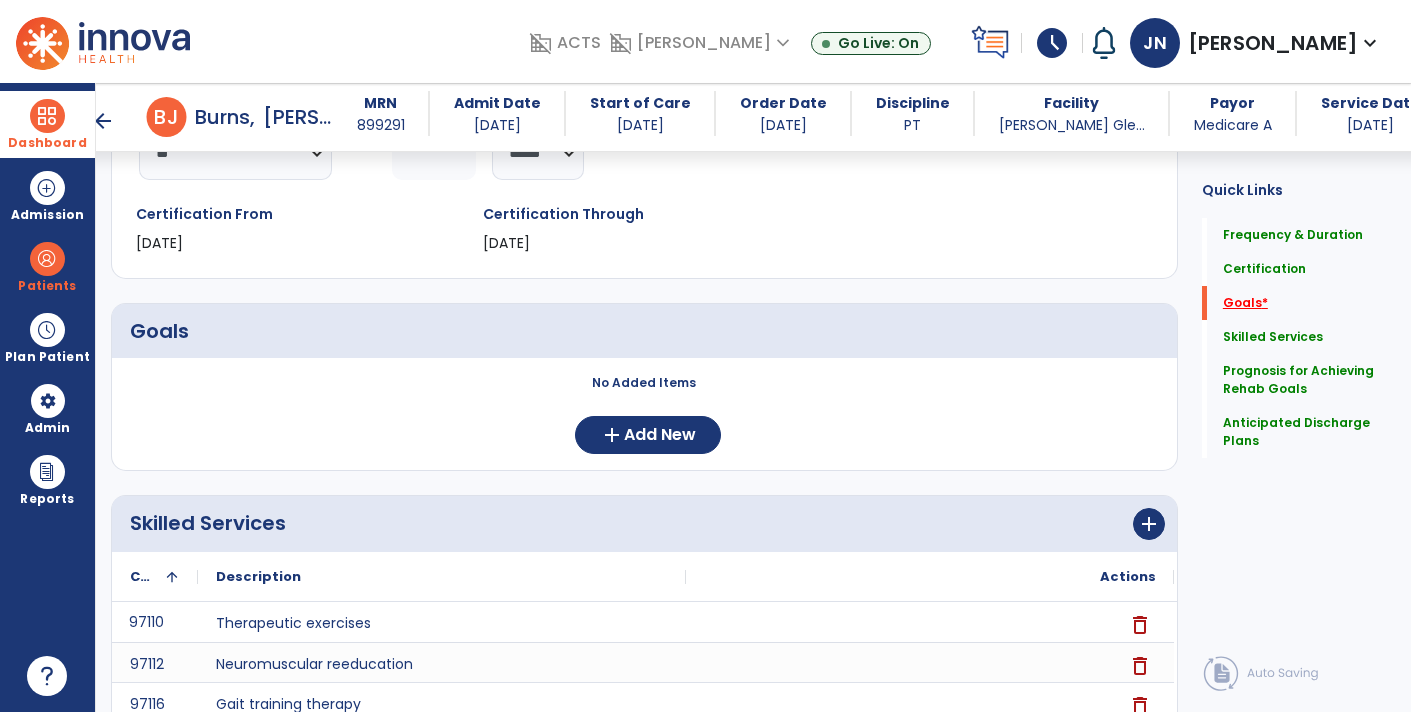 scroll, scrollTop: 301, scrollLeft: 0, axis: vertical 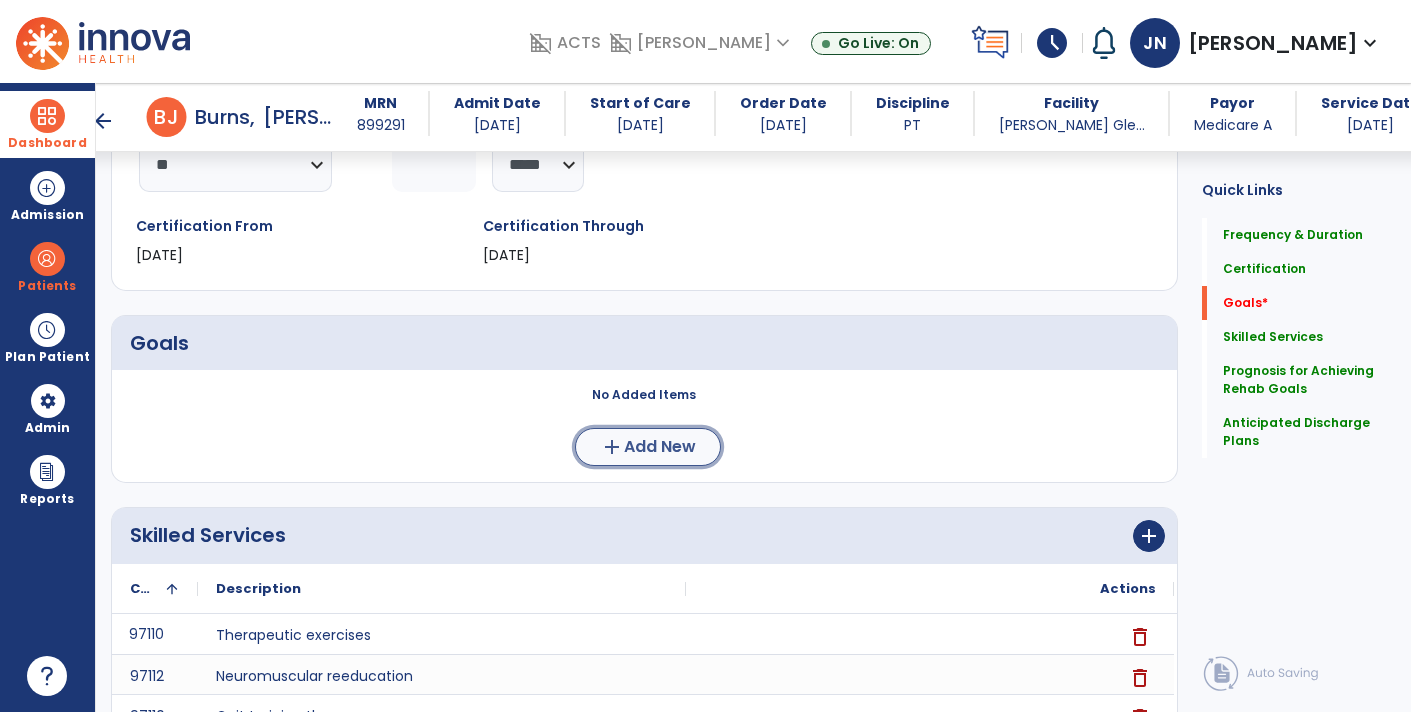 click on "Add New" at bounding box center (660, 447) 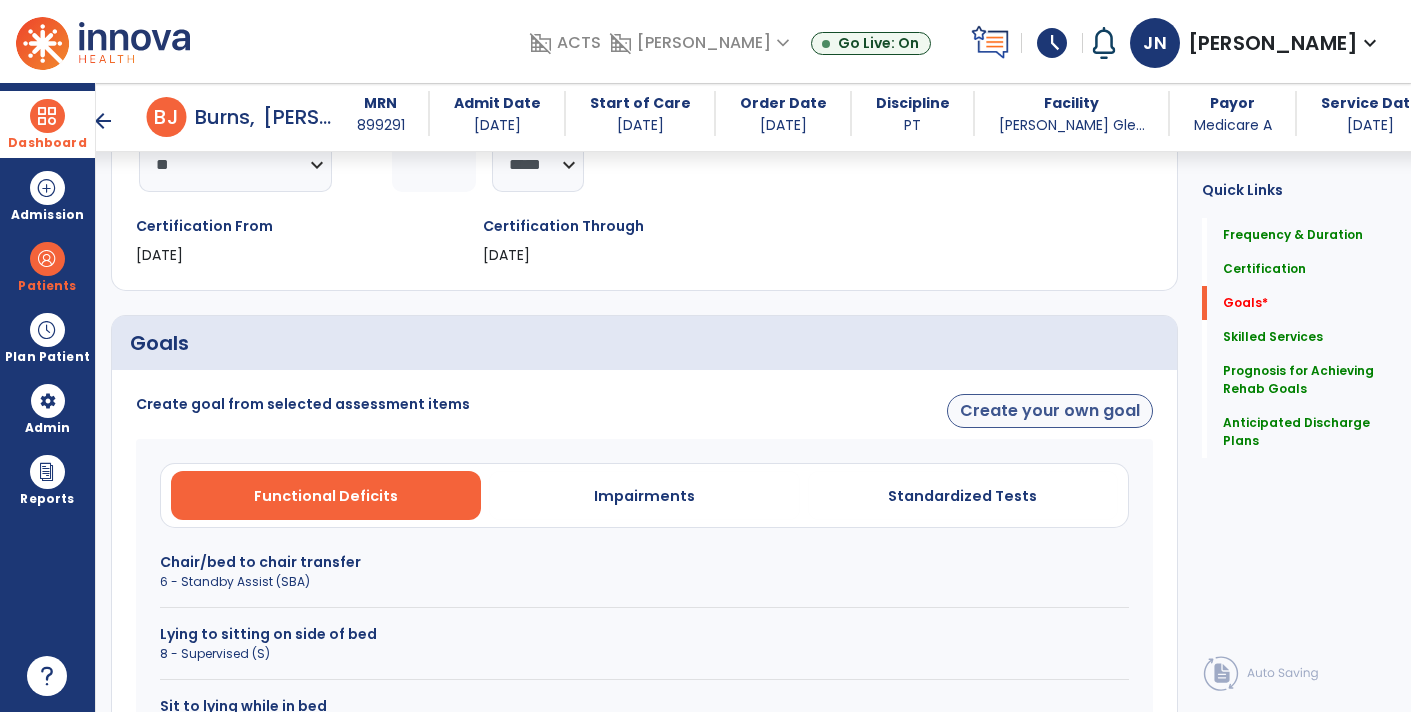 click on "Create your own goal" at bounding box center [1050, 411] 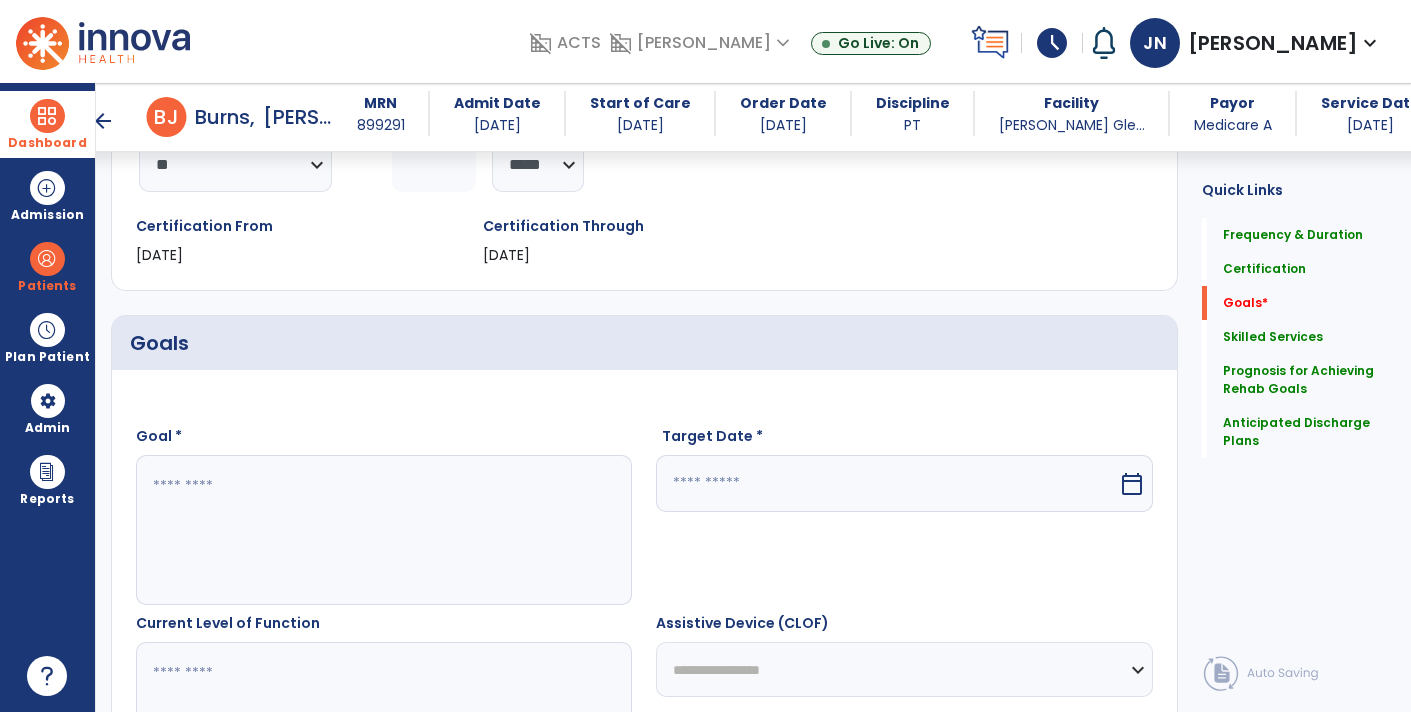 click at bounding box center [383, 530] 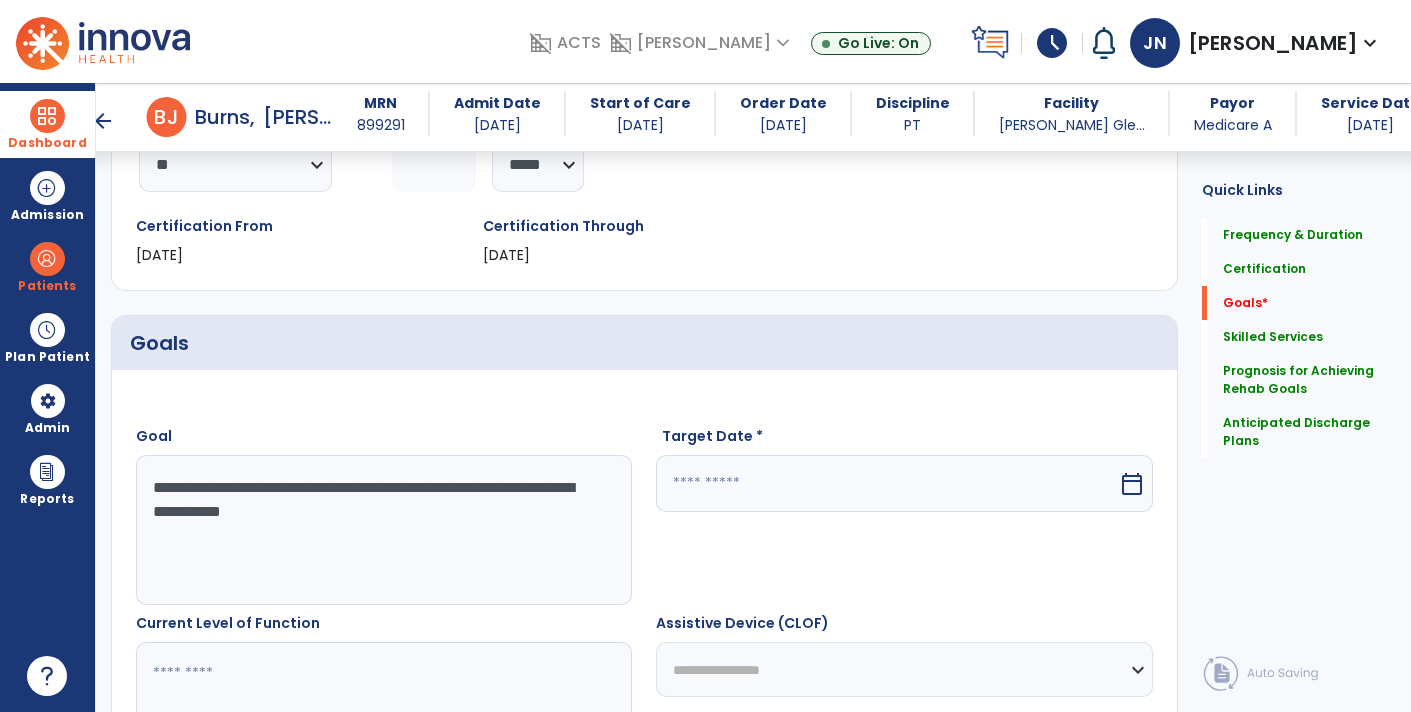 type on "**********" 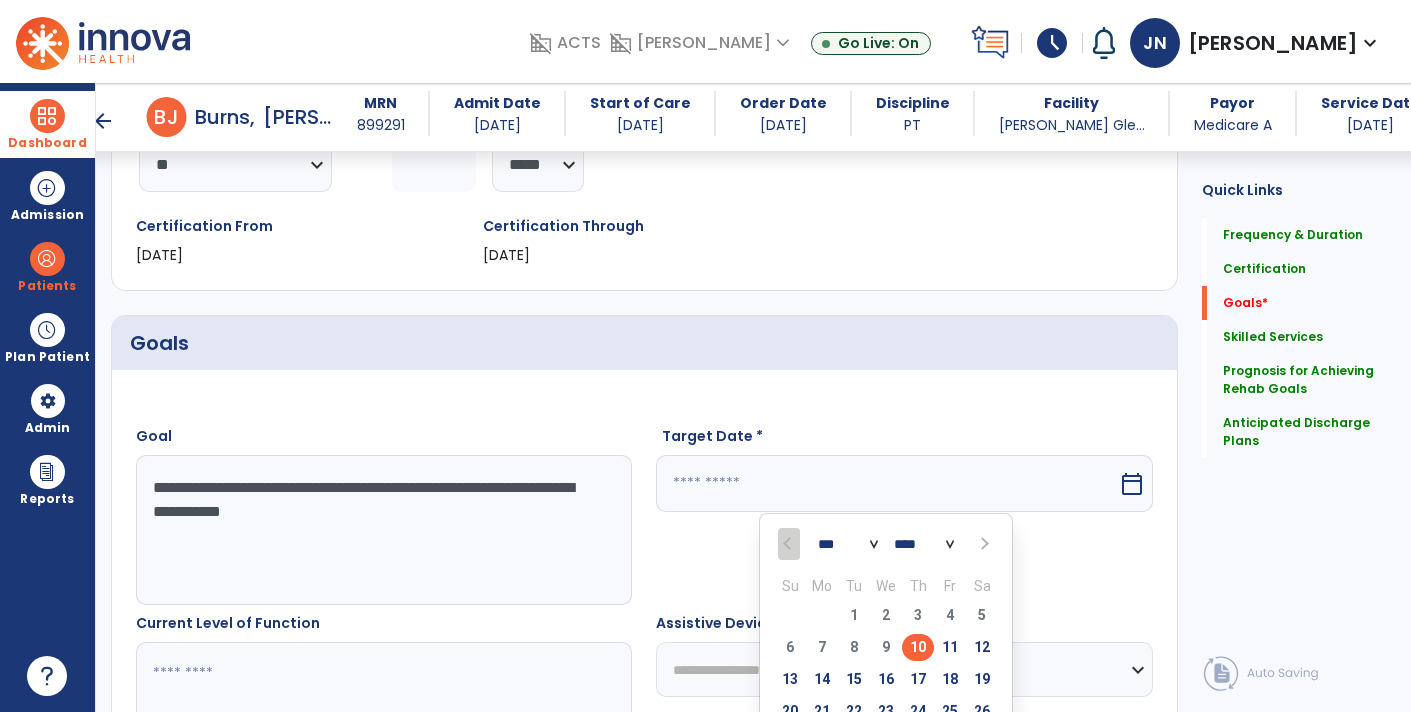 click on "*** *** *** ***" at bounding box center [848, 545] 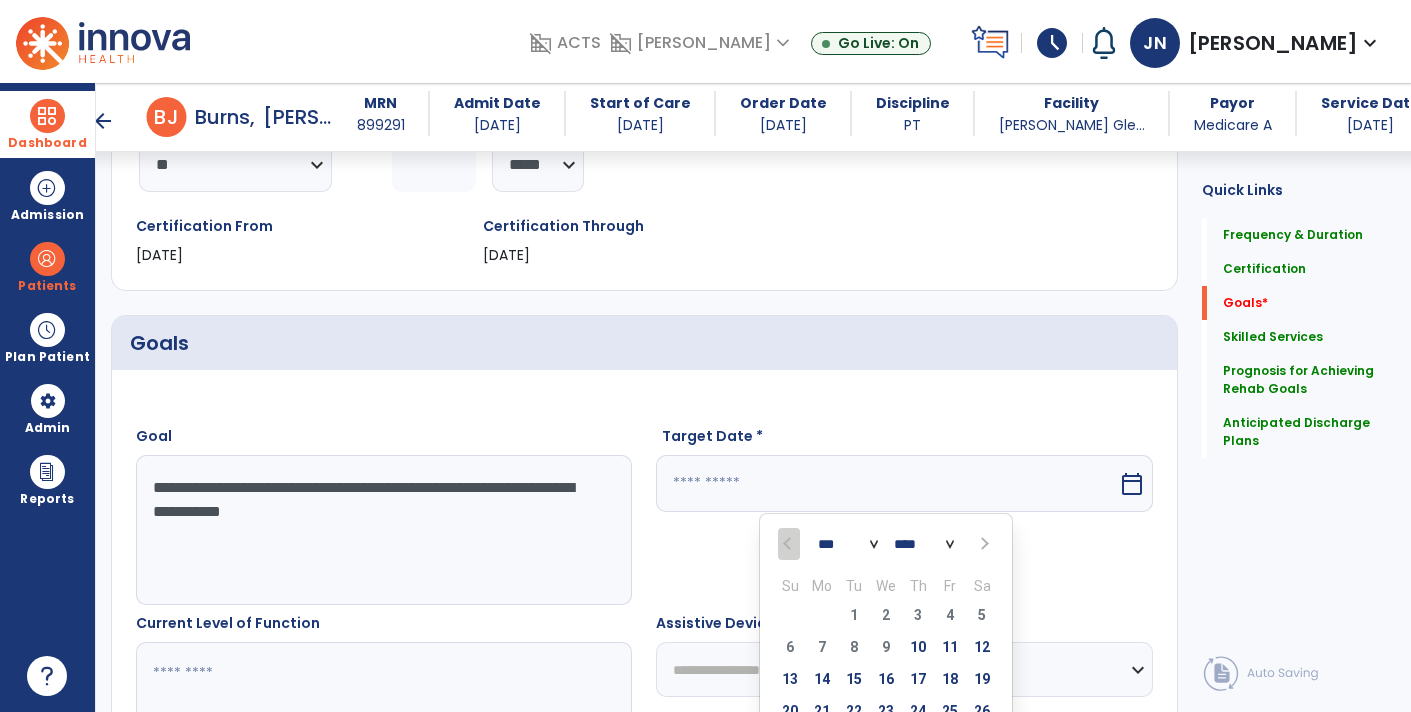 scroll, scrollTop: 385, scrollLeft: 0, axis: vertical 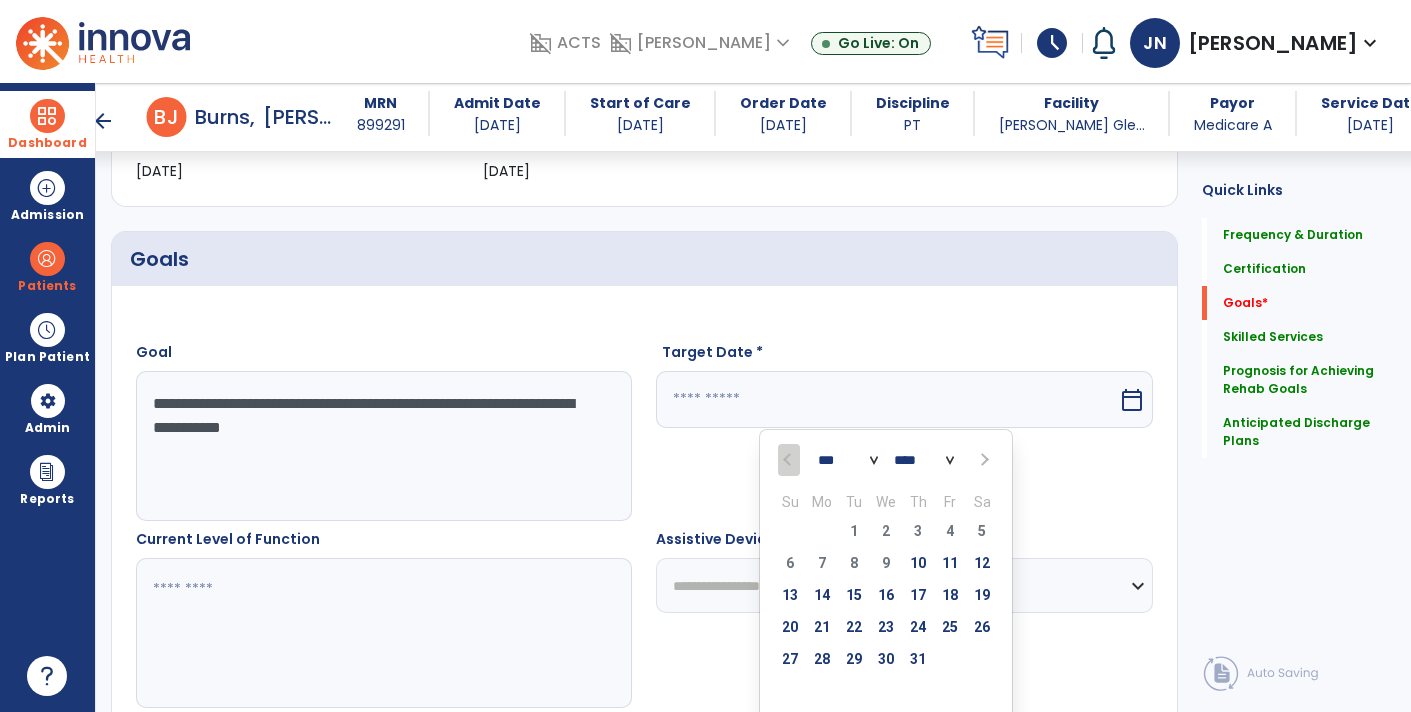 click on "*** *** *** ***" at bounding box center [848, 461] 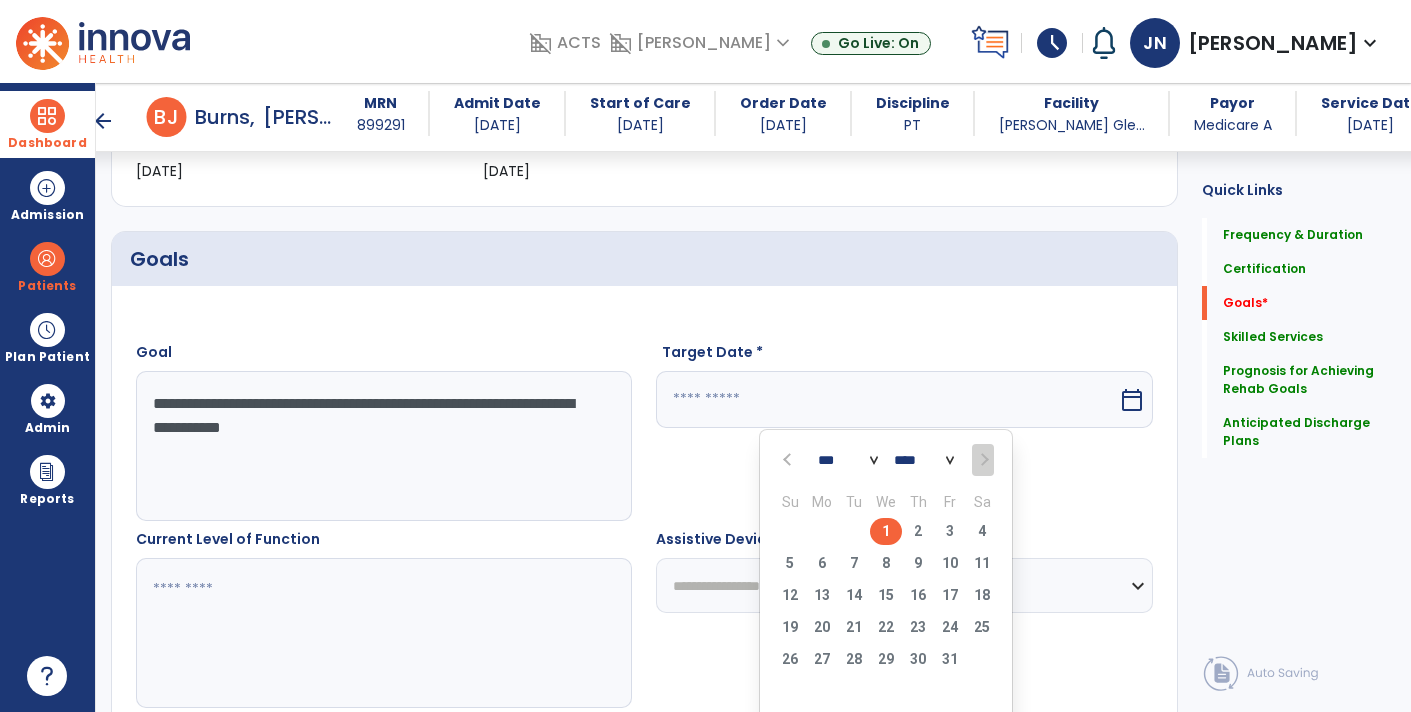 click on "1" at bounding box center (886, 531) 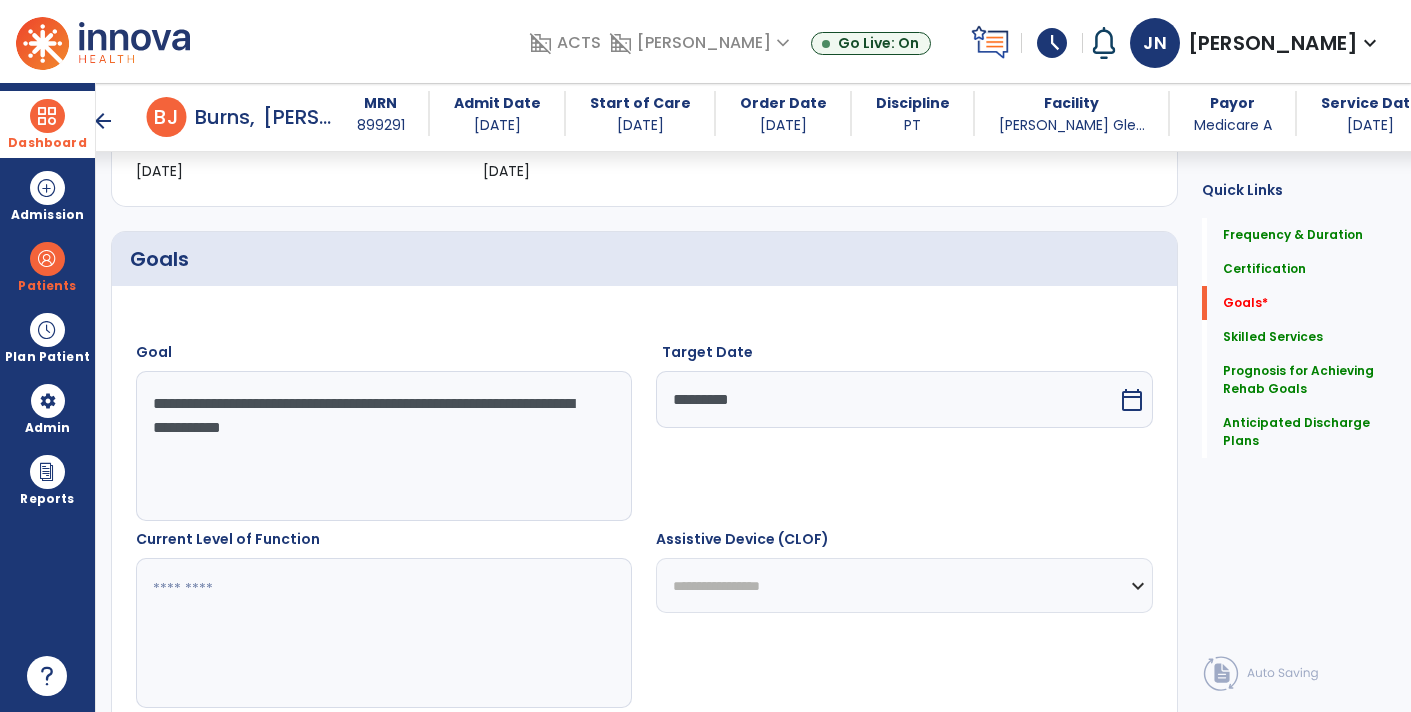 click at bounding box center (383, 633) 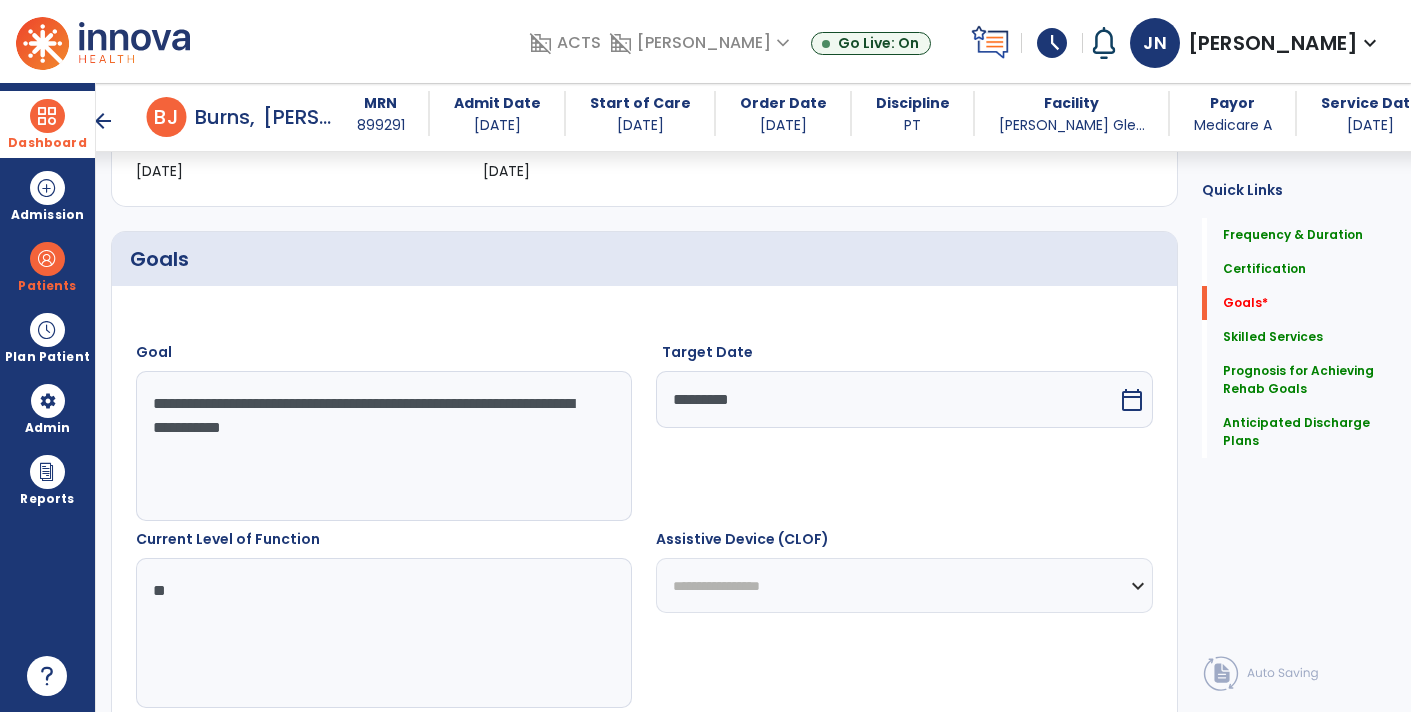 type on "*" 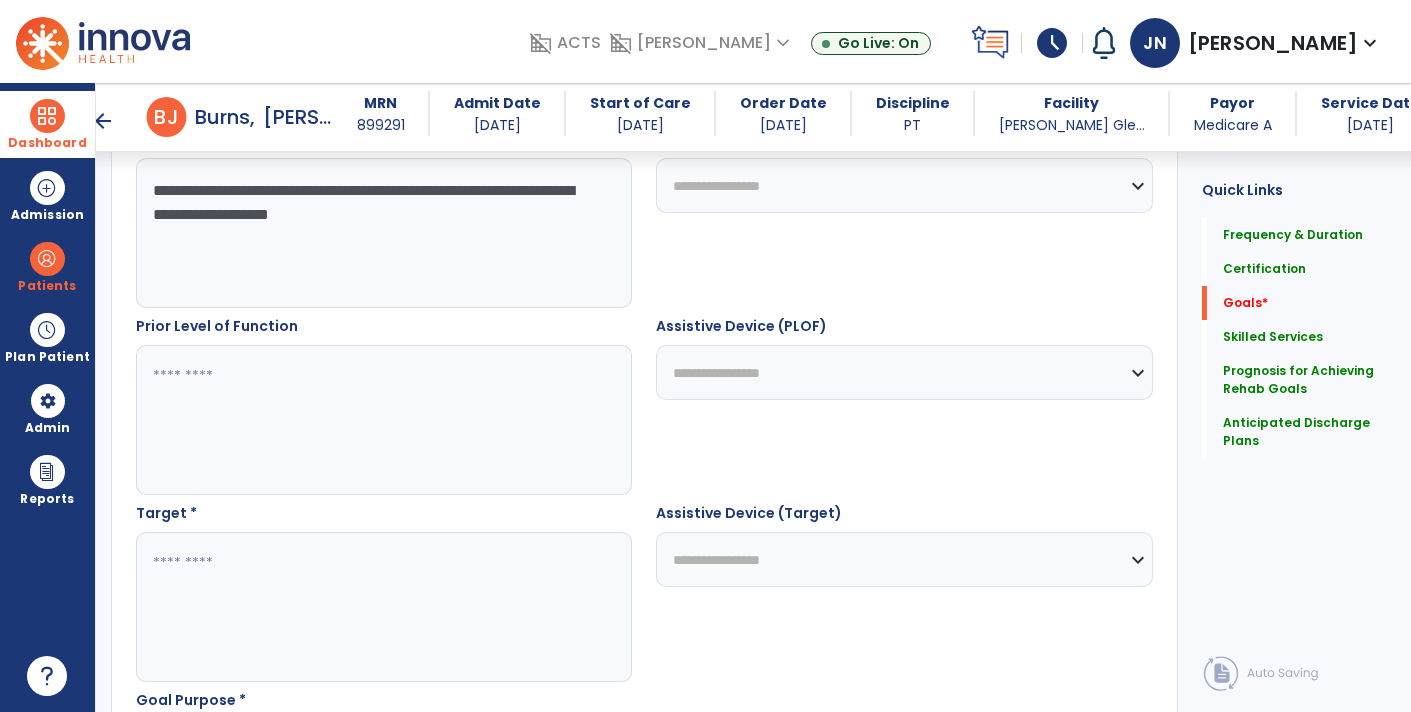 scroll, scrollTop: 784, scrollLeft: 0, axis: vertical 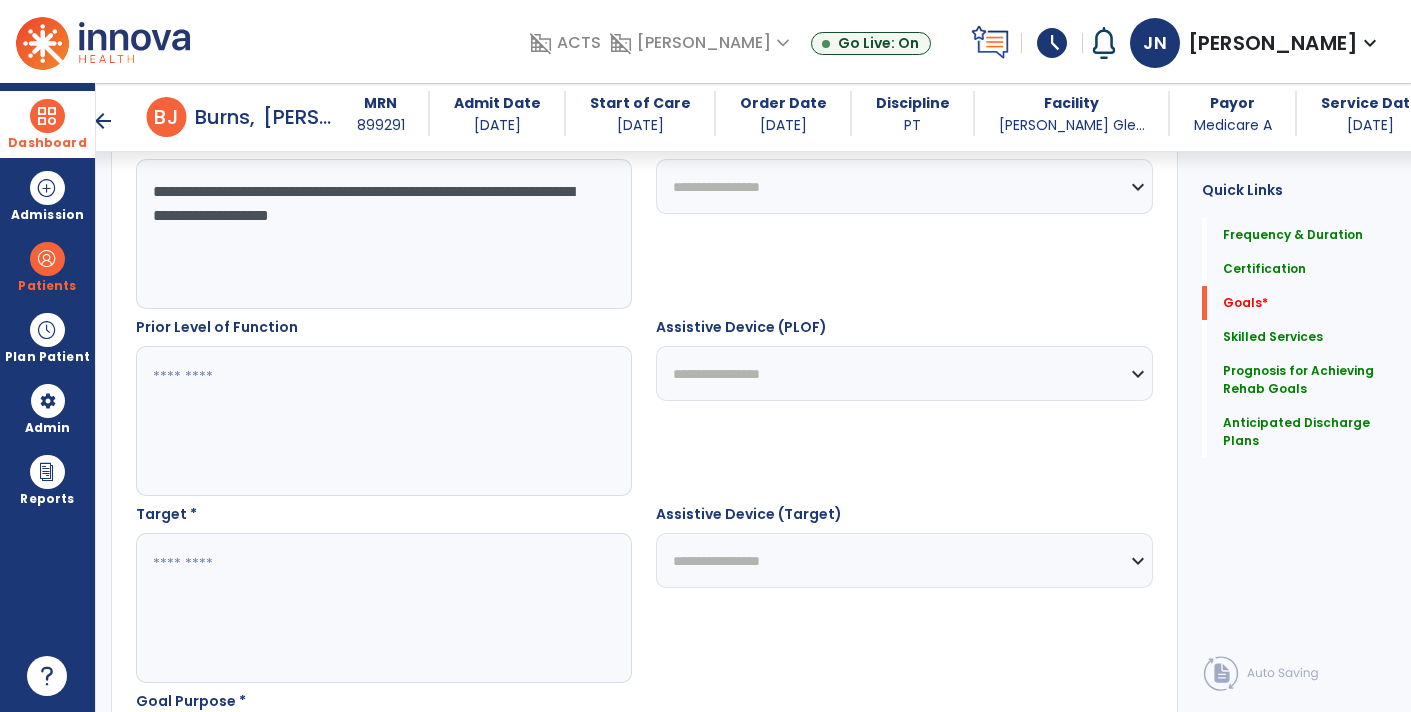 type on "**********" 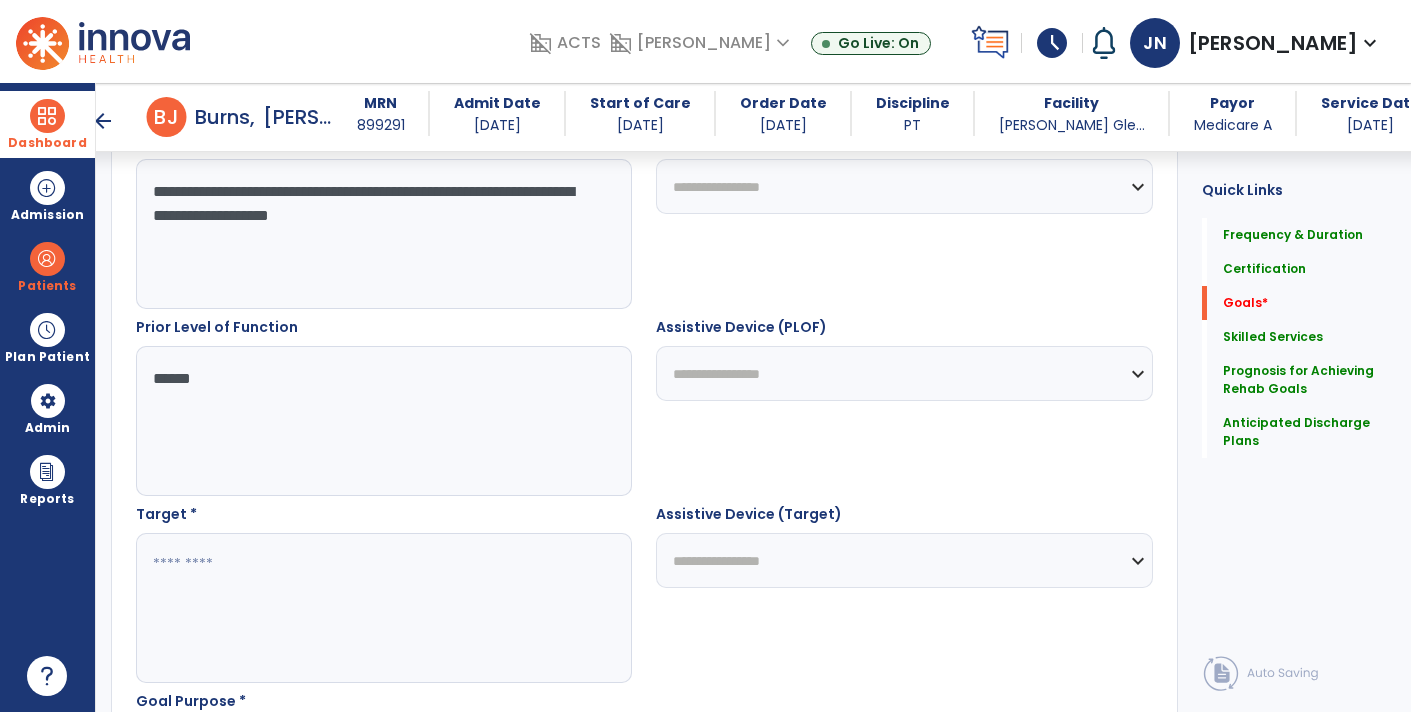 type on "*******" 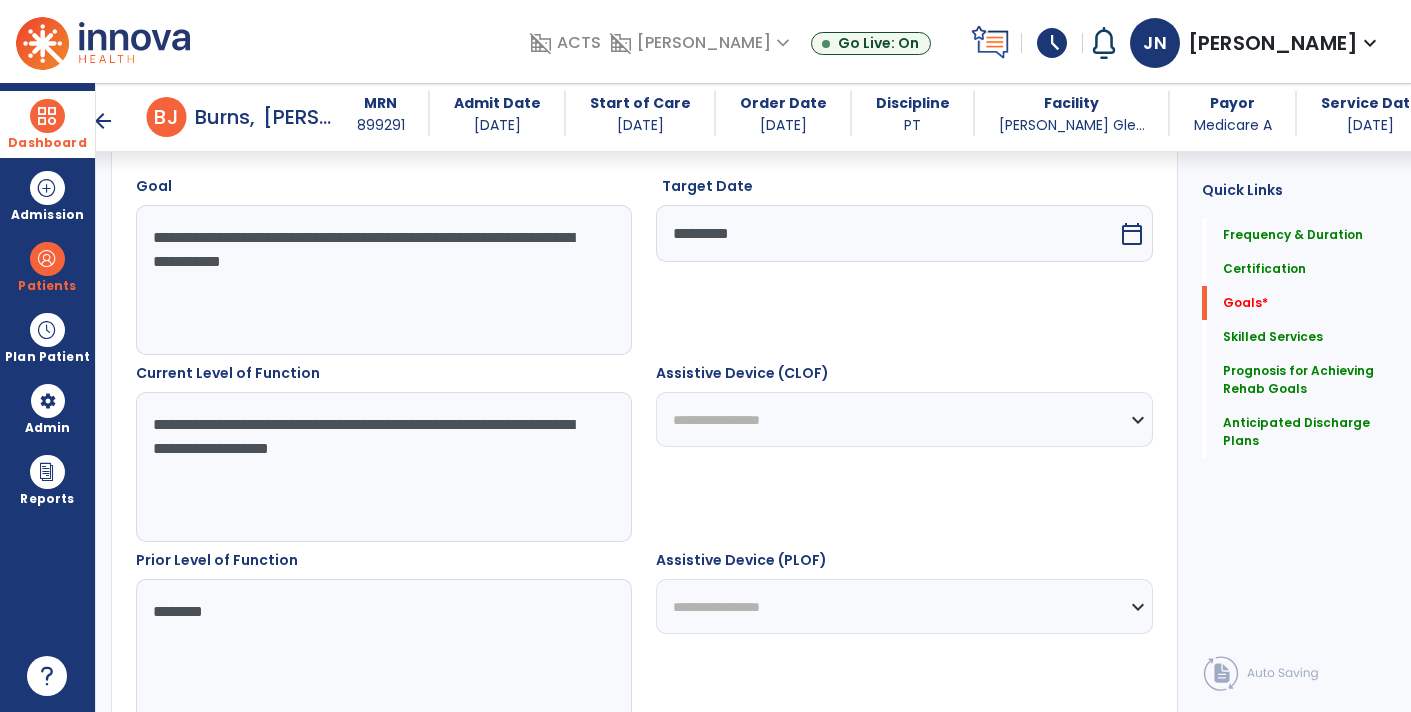 scroll, scrollTop: 499, scrollLeft: 0, axis: vertical 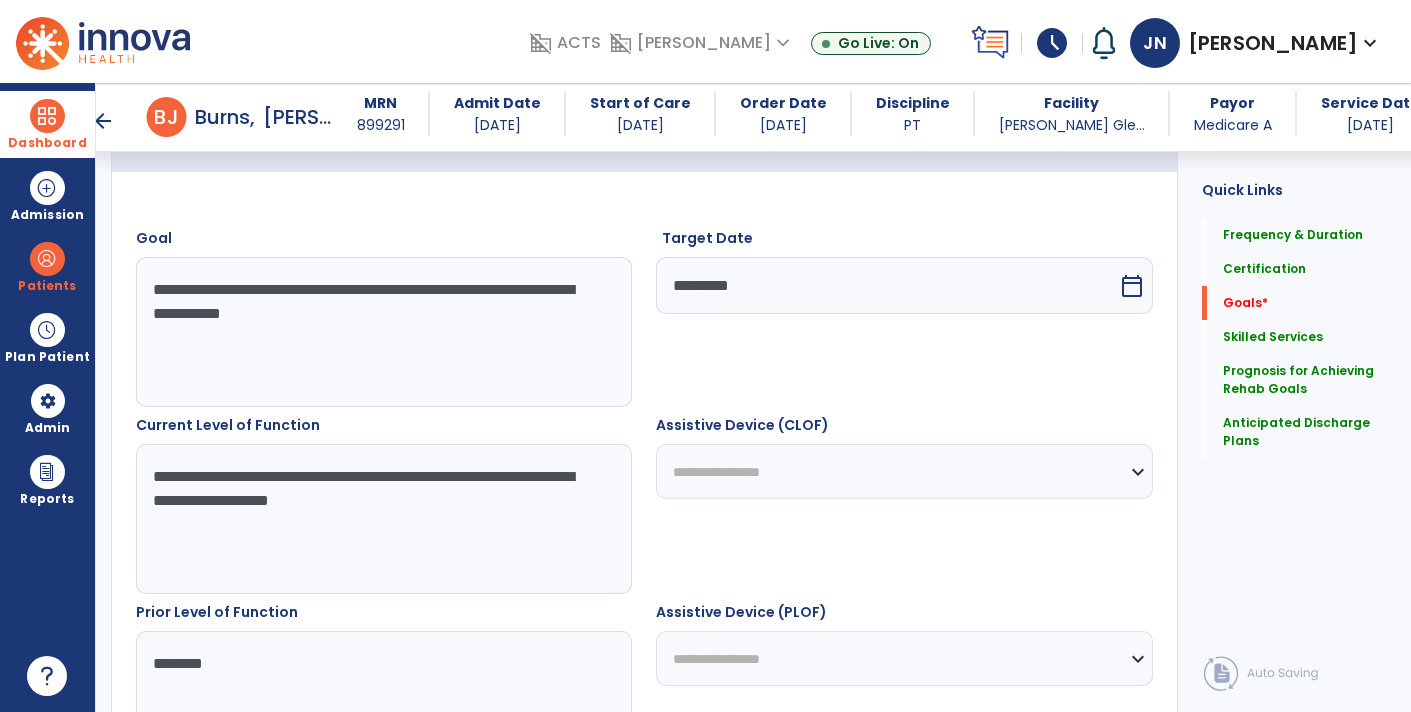 type on "*******" 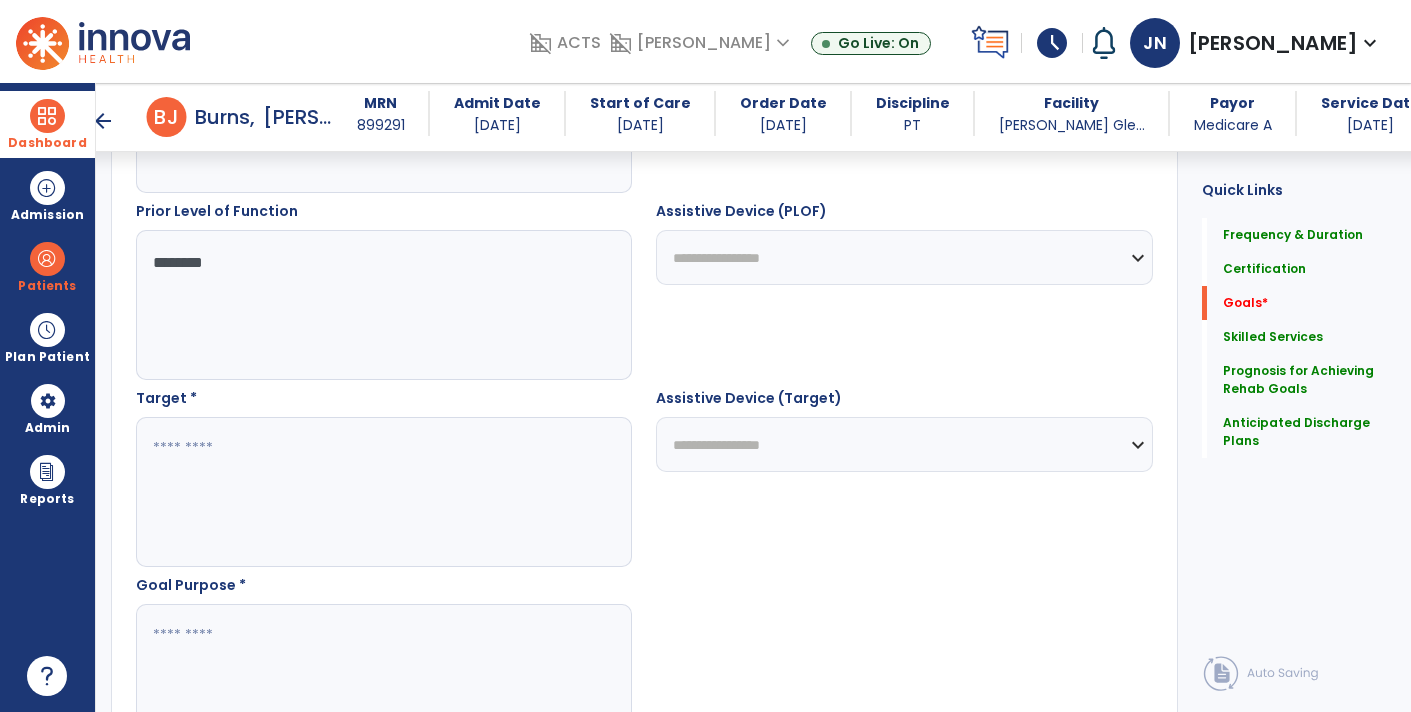 scroll, scrollTop: 896, scrollLeft: 0, axis: vertical 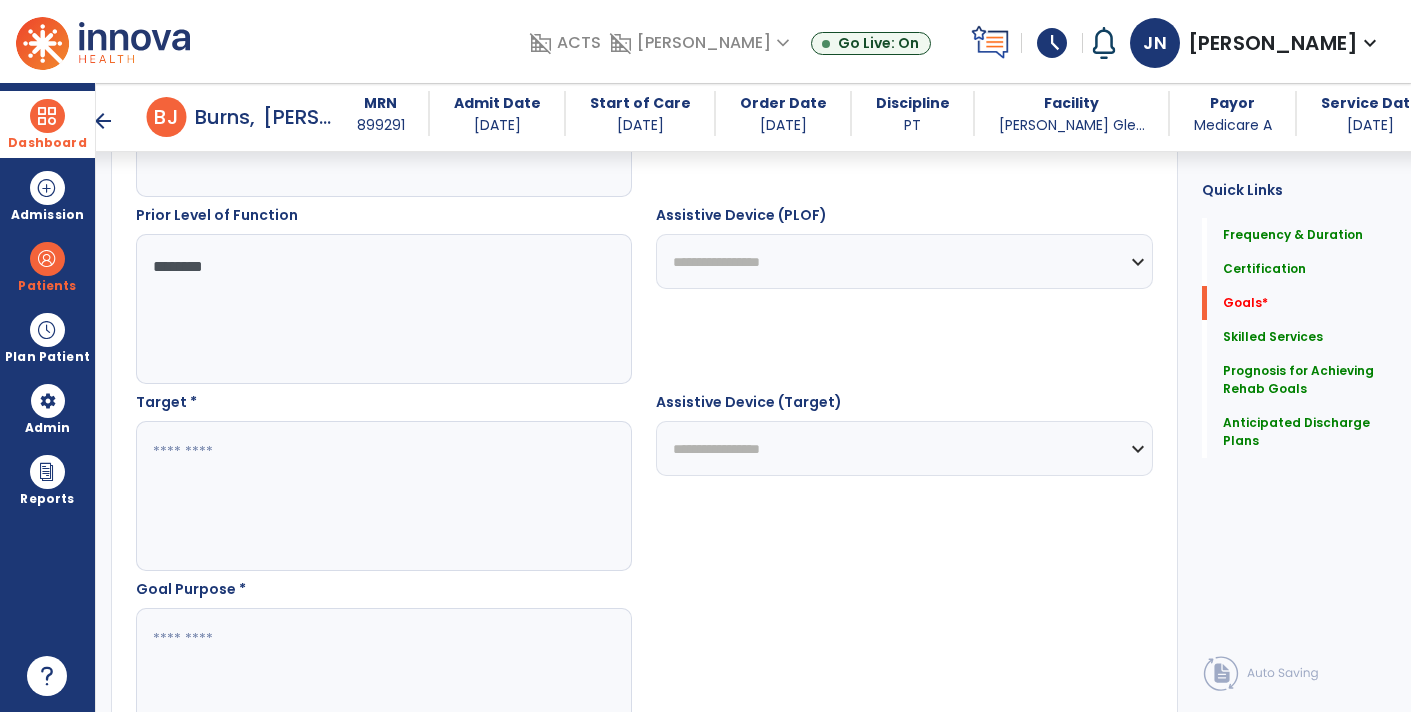 click at bounding box center (383, 496) 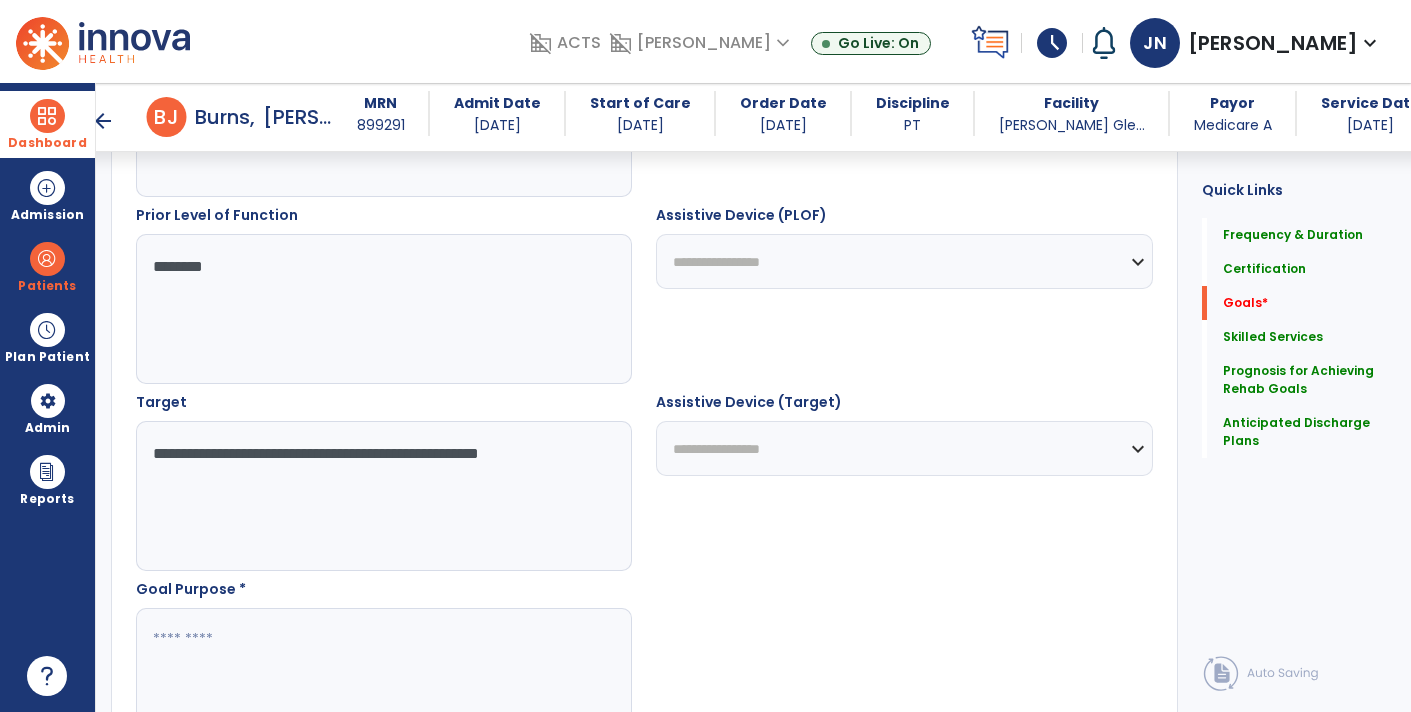 click on "**********" at bounding box center (383, 496) 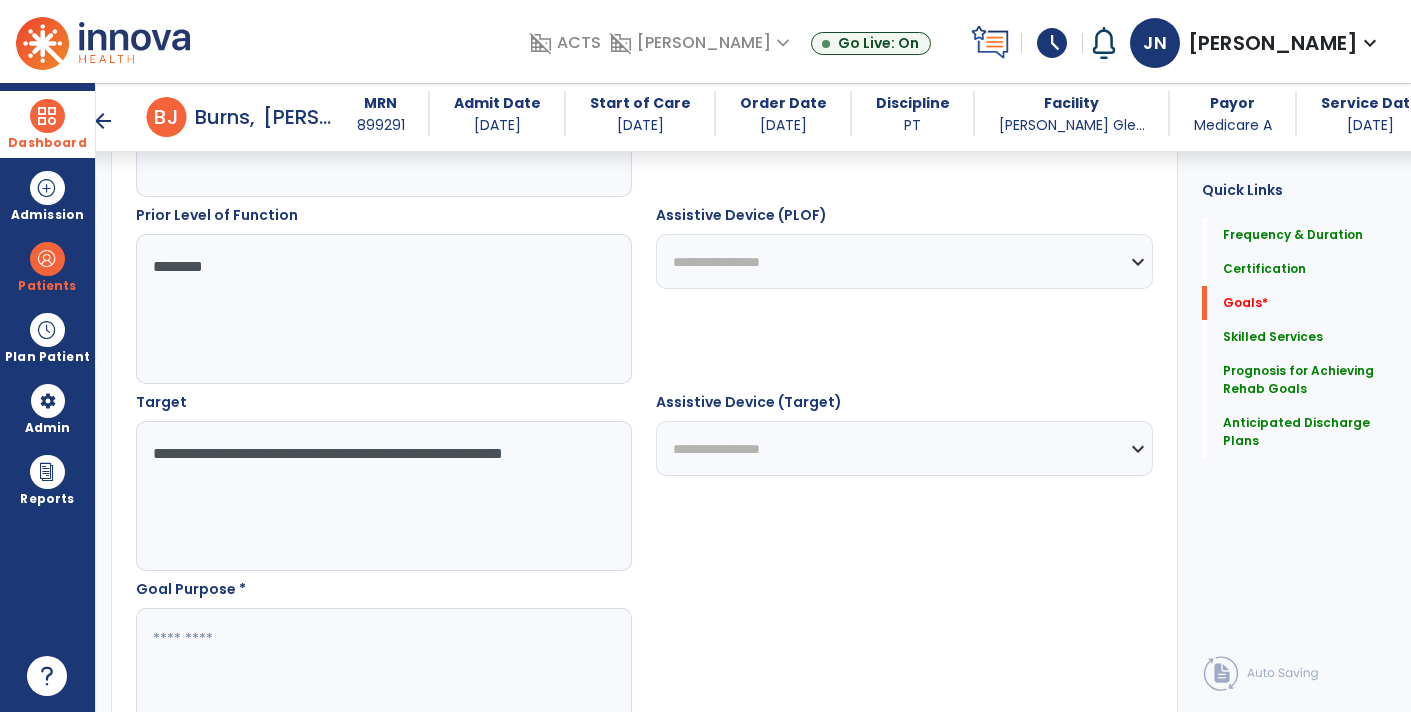 type on "**********" 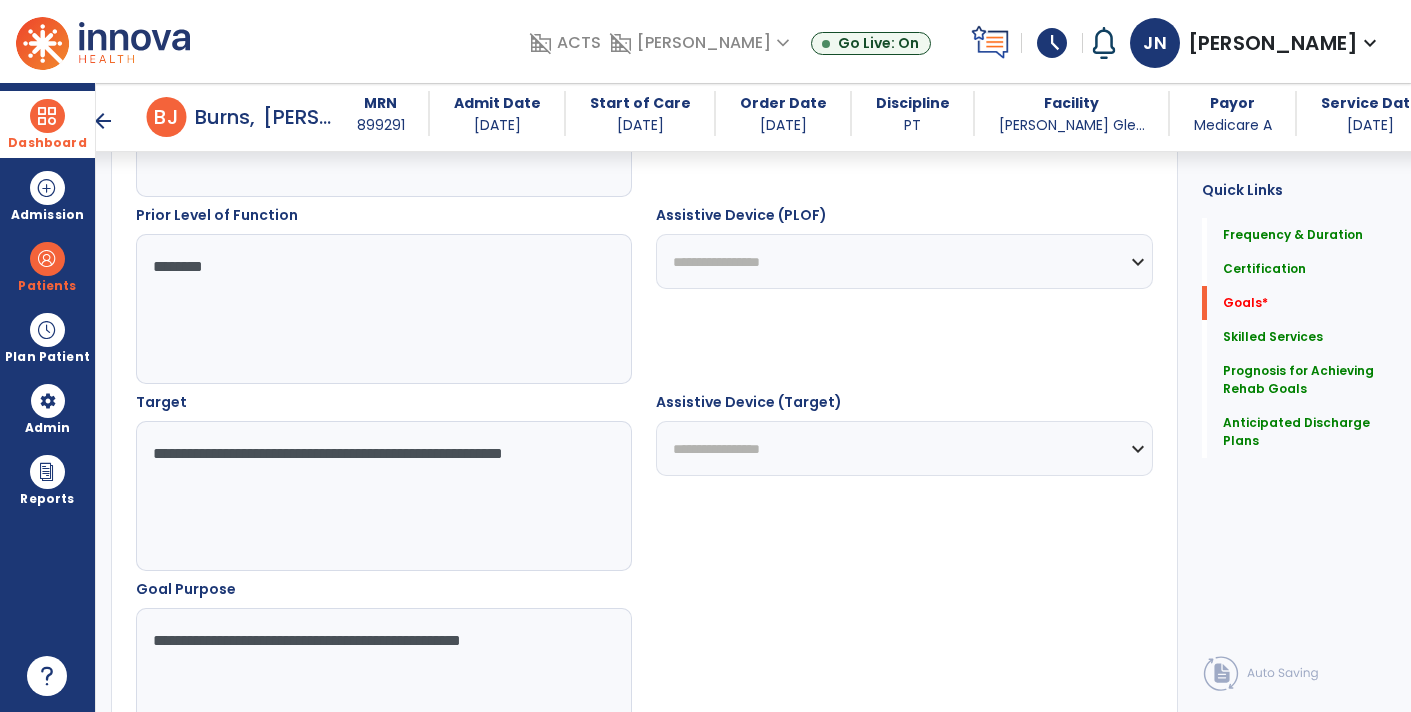 type on "**********" 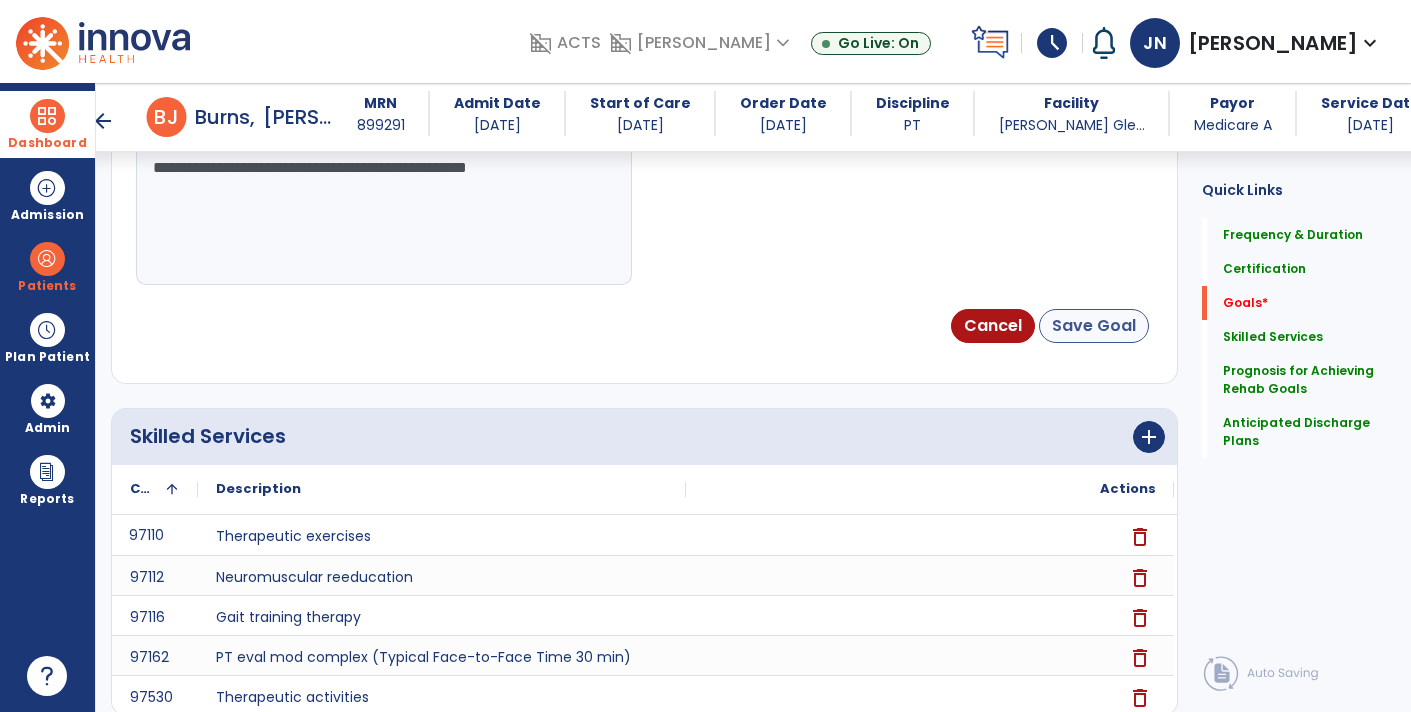 click on "Save Goal" at bounding box center (1094, 326) 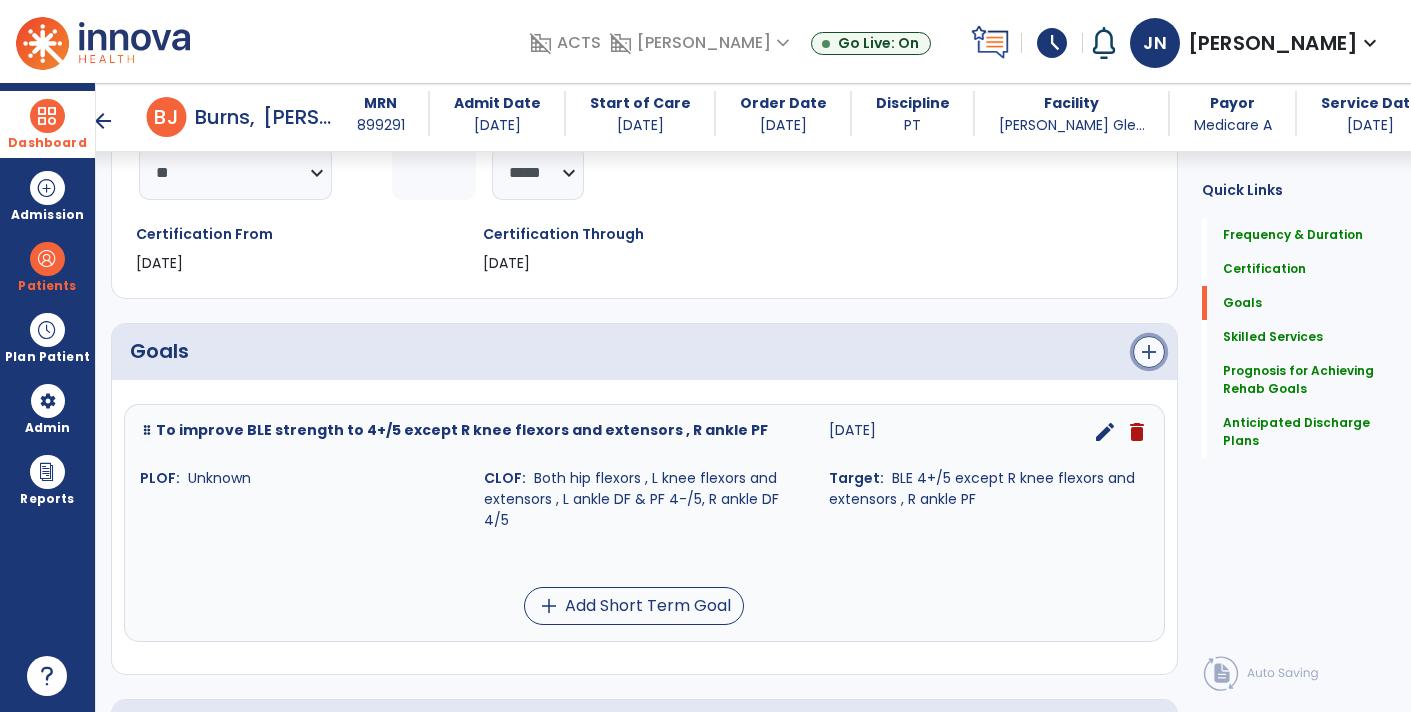 click on "add" at bounding box center (1149, 352) 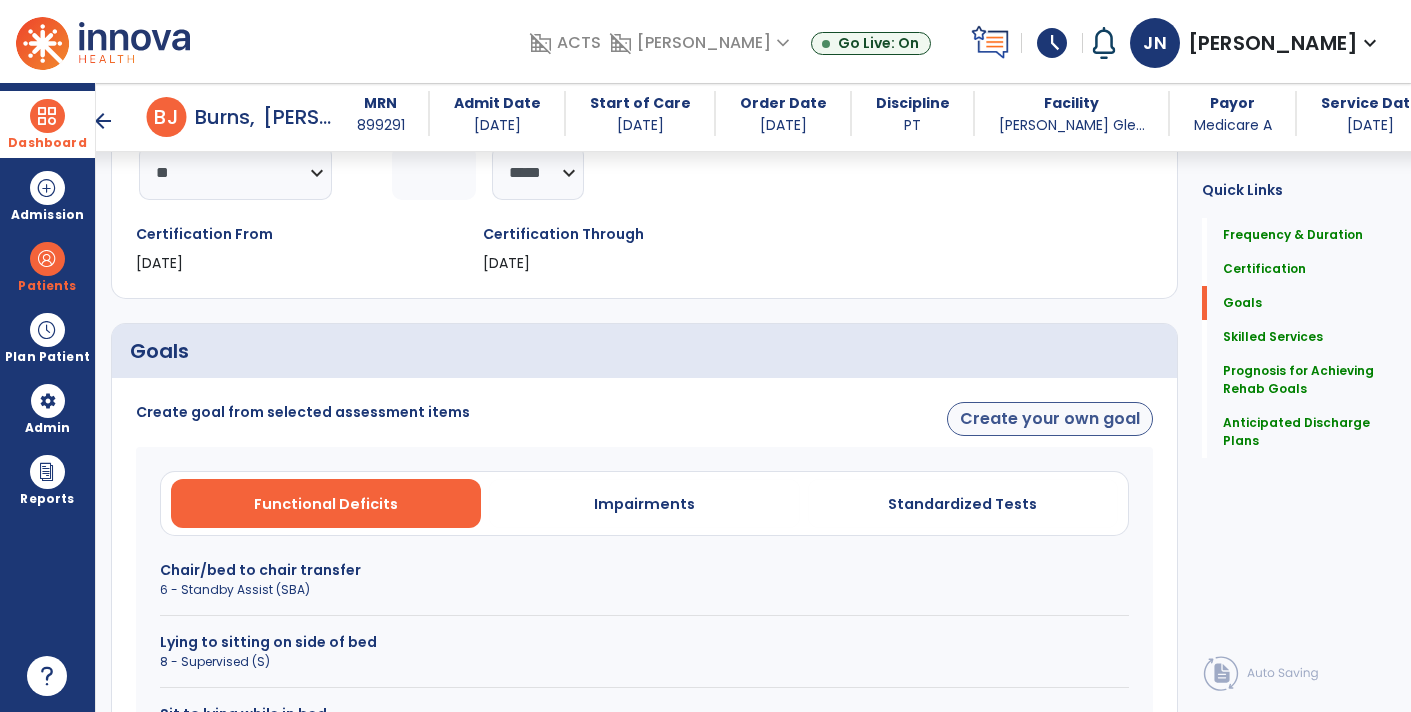 click on "Create your own goal" at bounding box center [1050, 419] 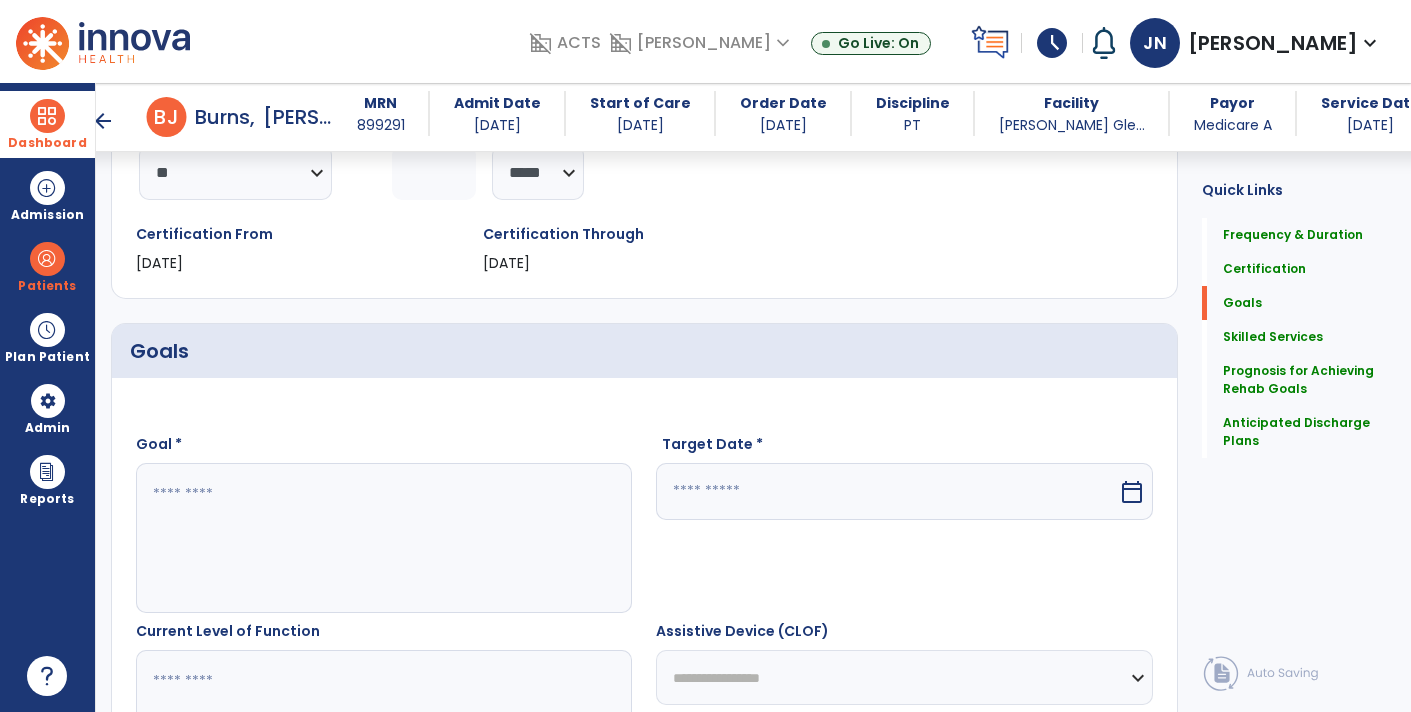 click at bounding box center [383, 538] 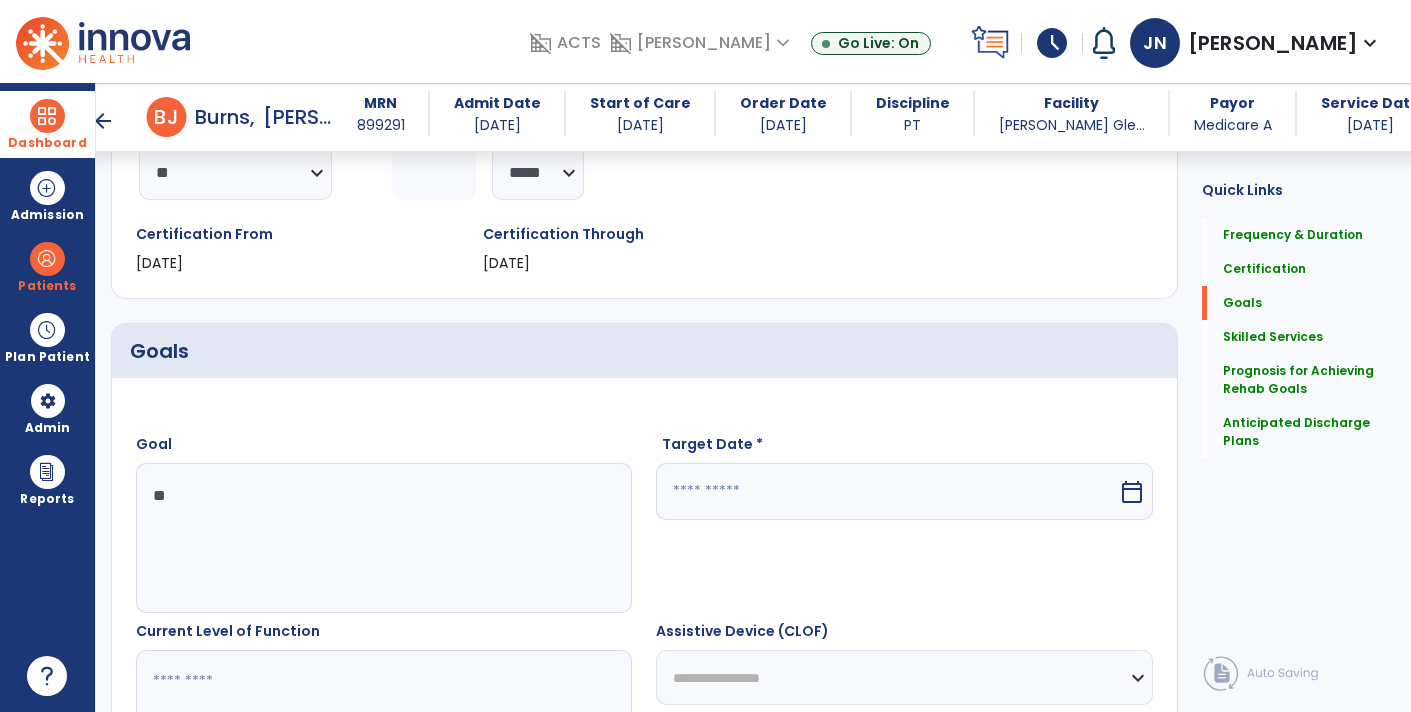 type on "*" 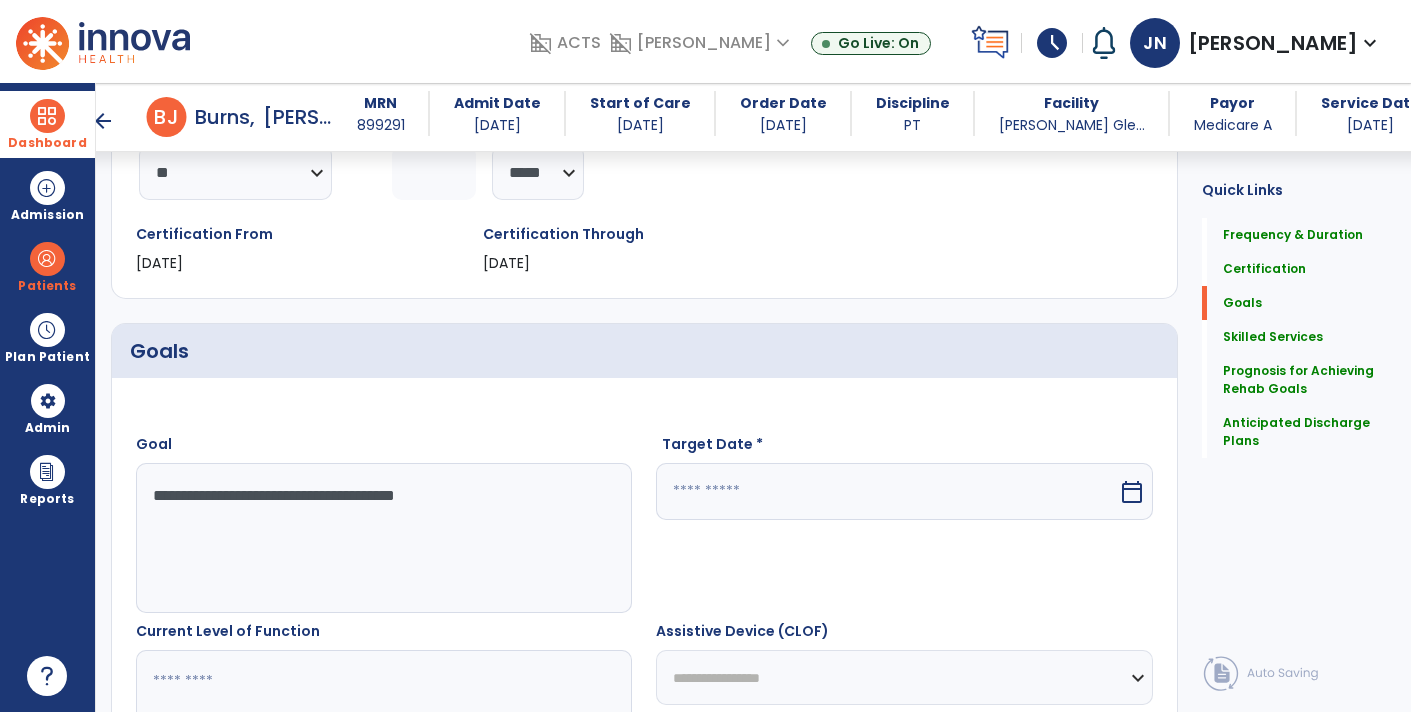 type on "**********" 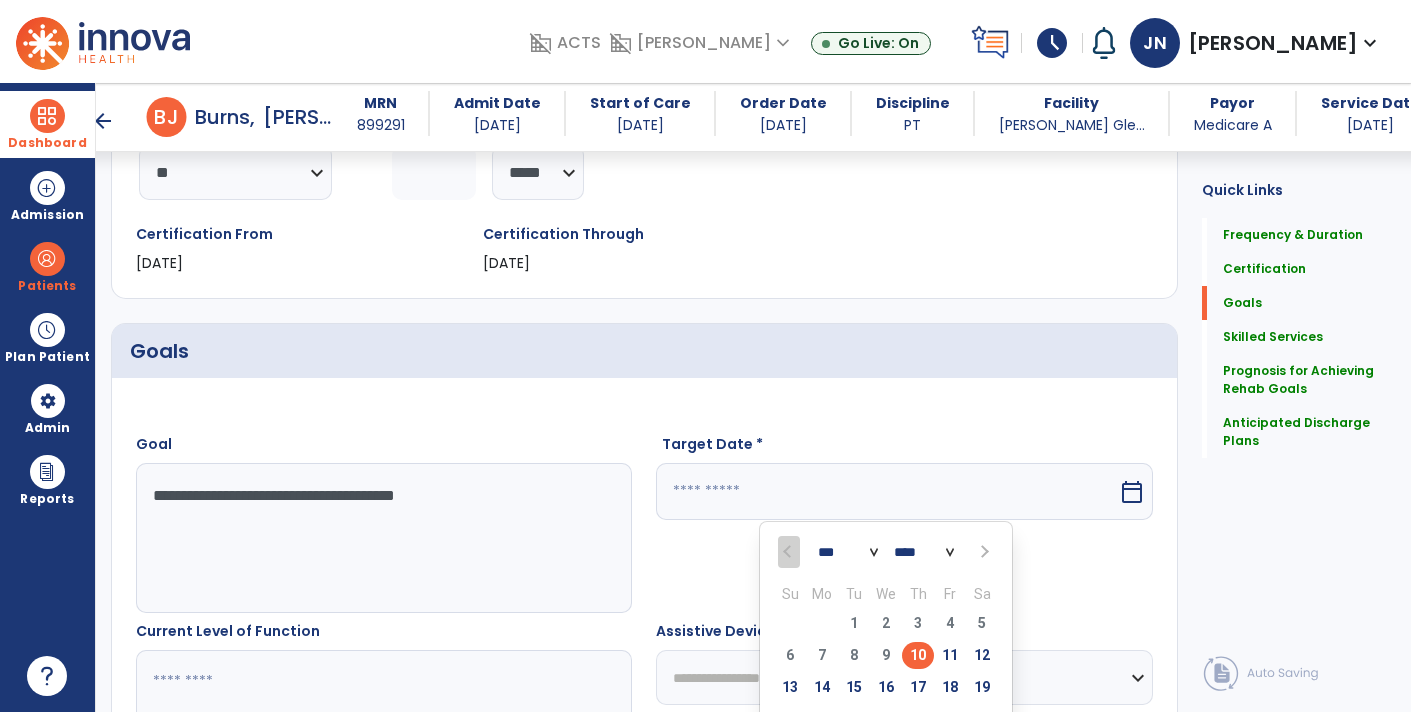 click on "*** *** *** ***" at bounding box center [848, 553] 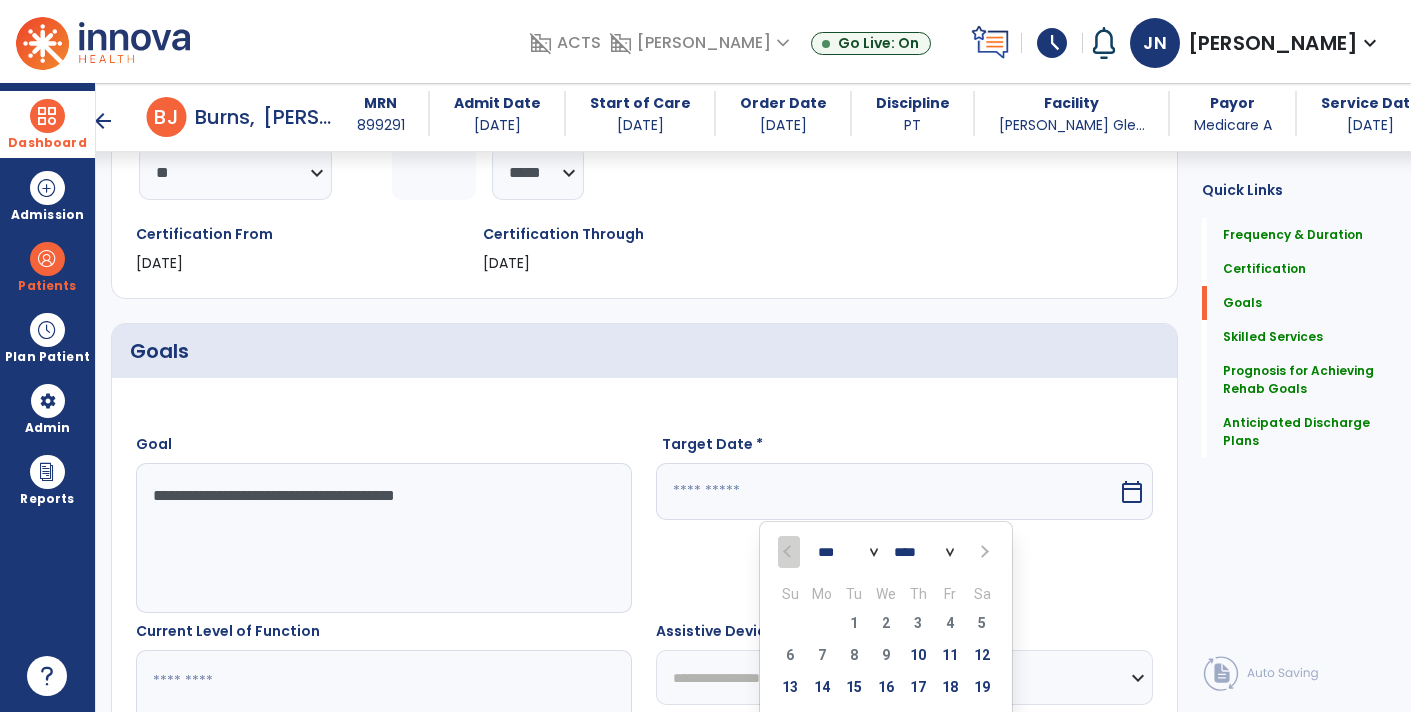 select on "**" 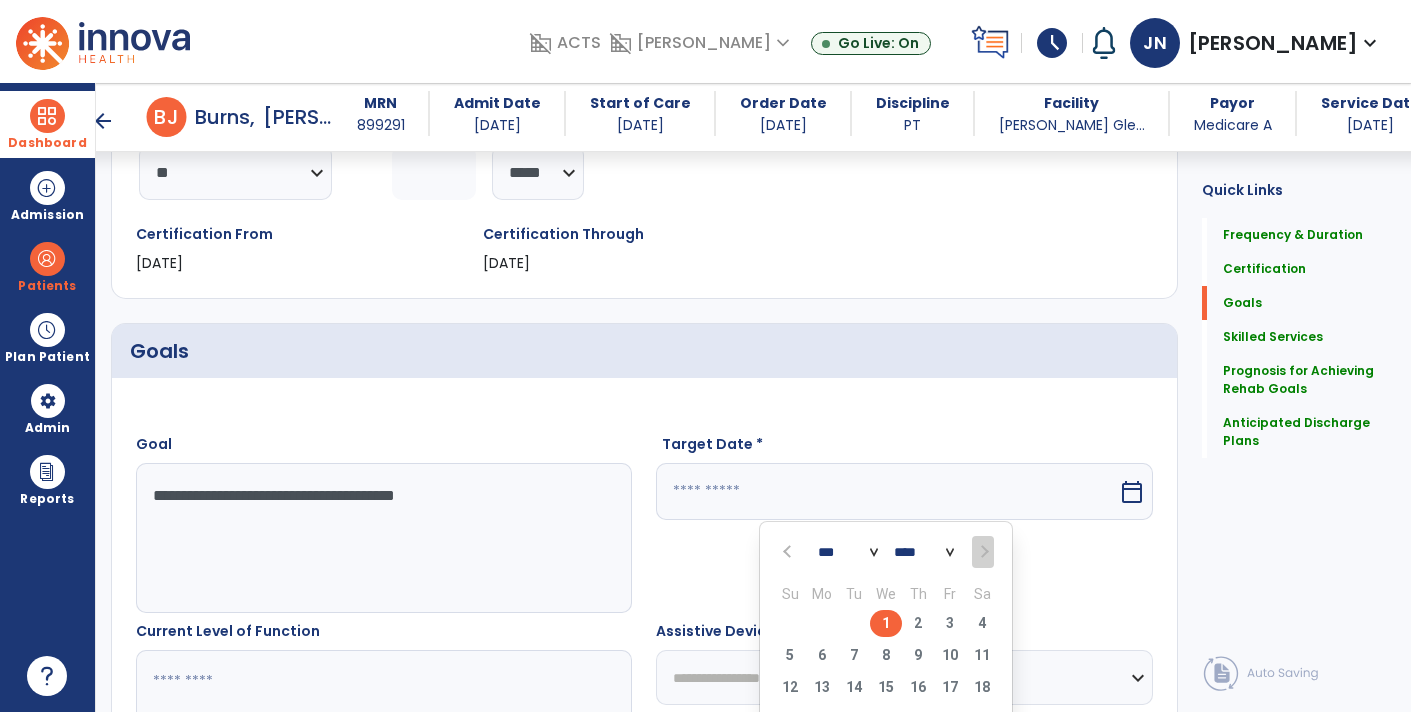 click on "1" at bounding box center (886, 623) 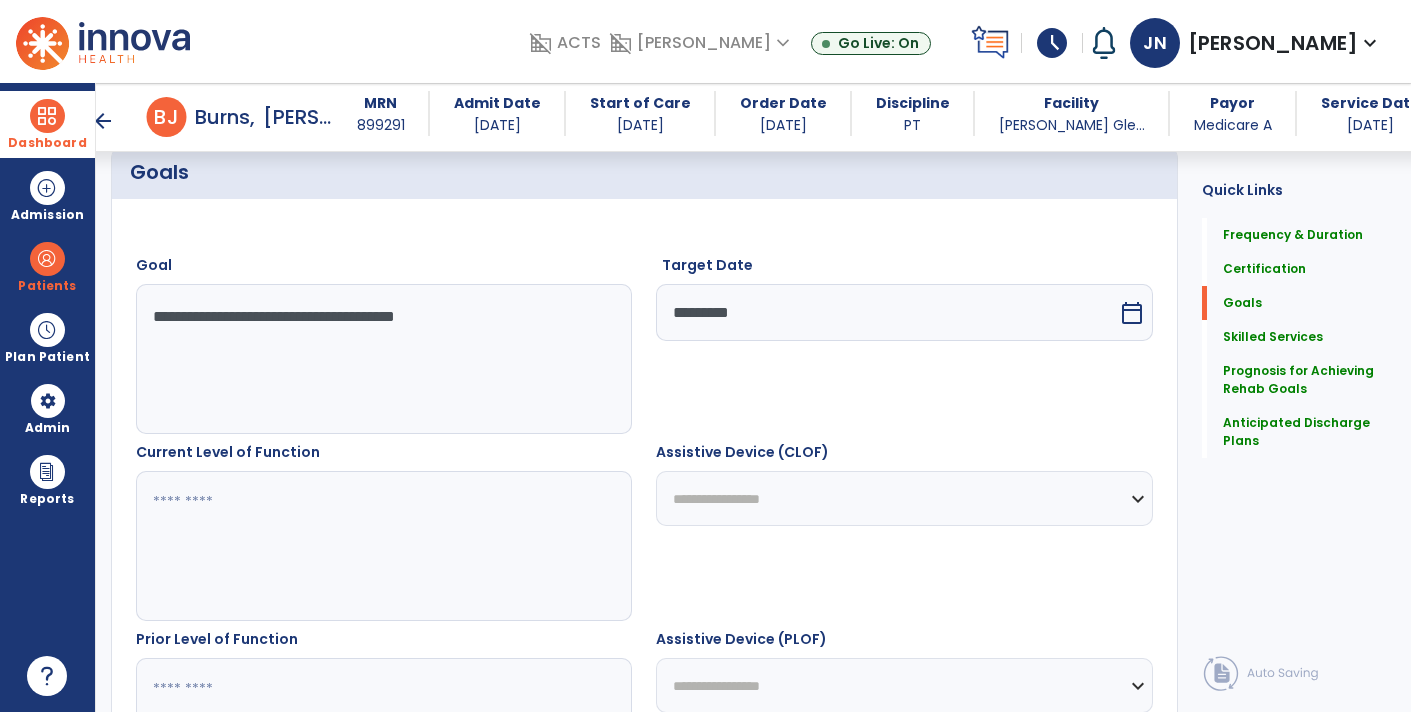 scroll, scrollTop: 482, scrollLeft: 0, axis: vertical 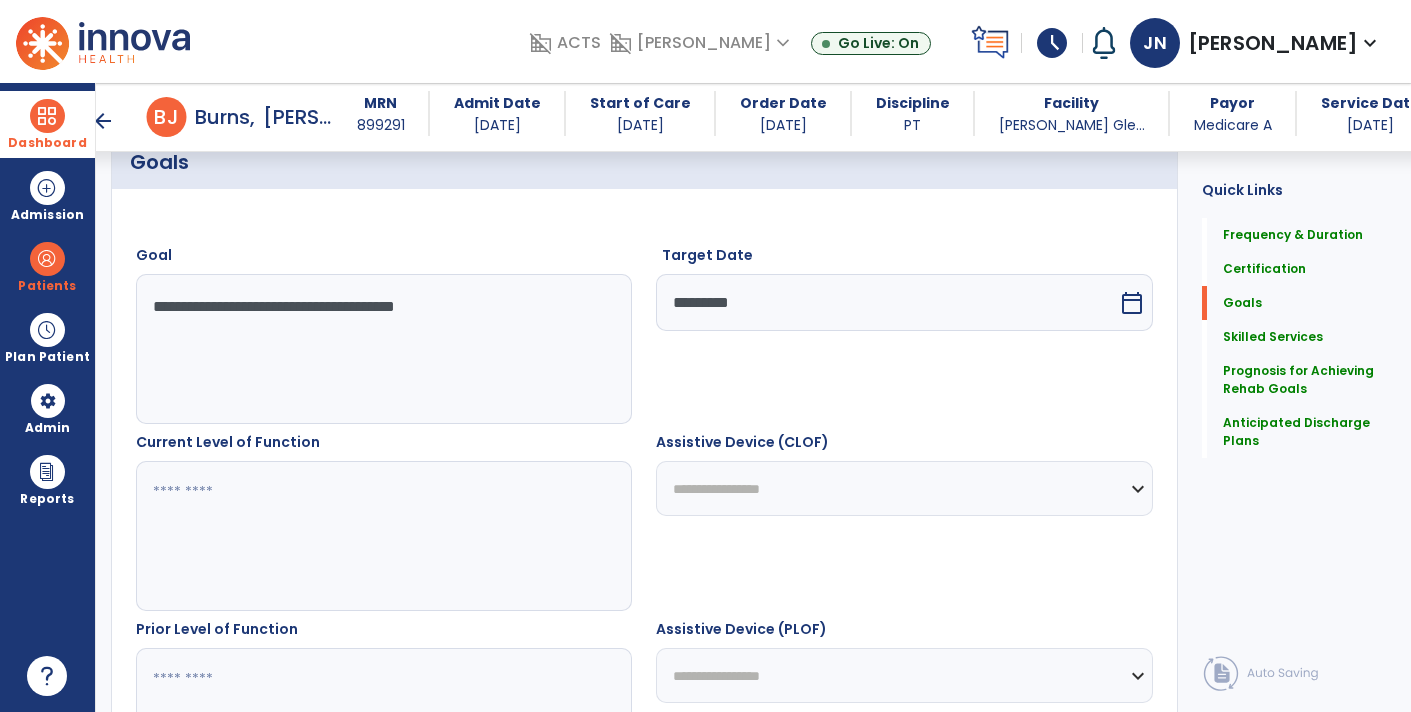 click at bounding box center (383, 536) 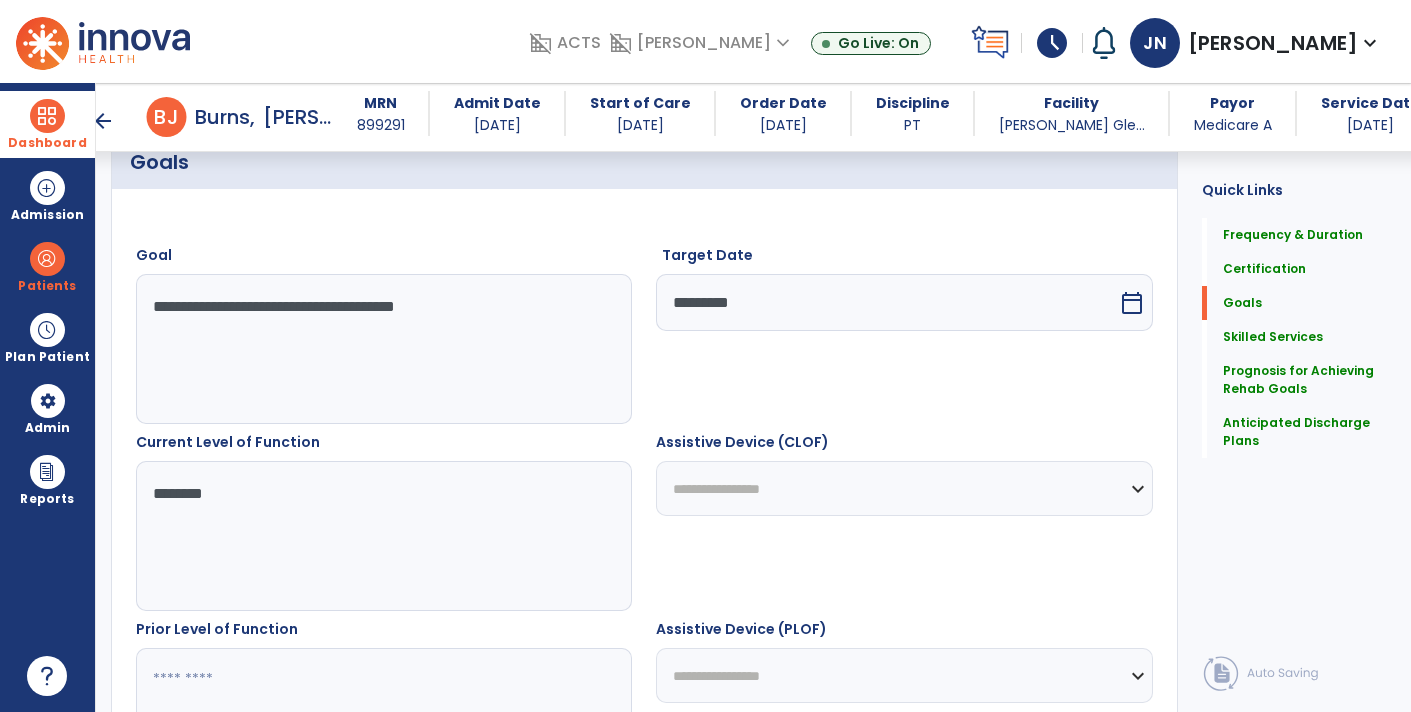 type on "*********" 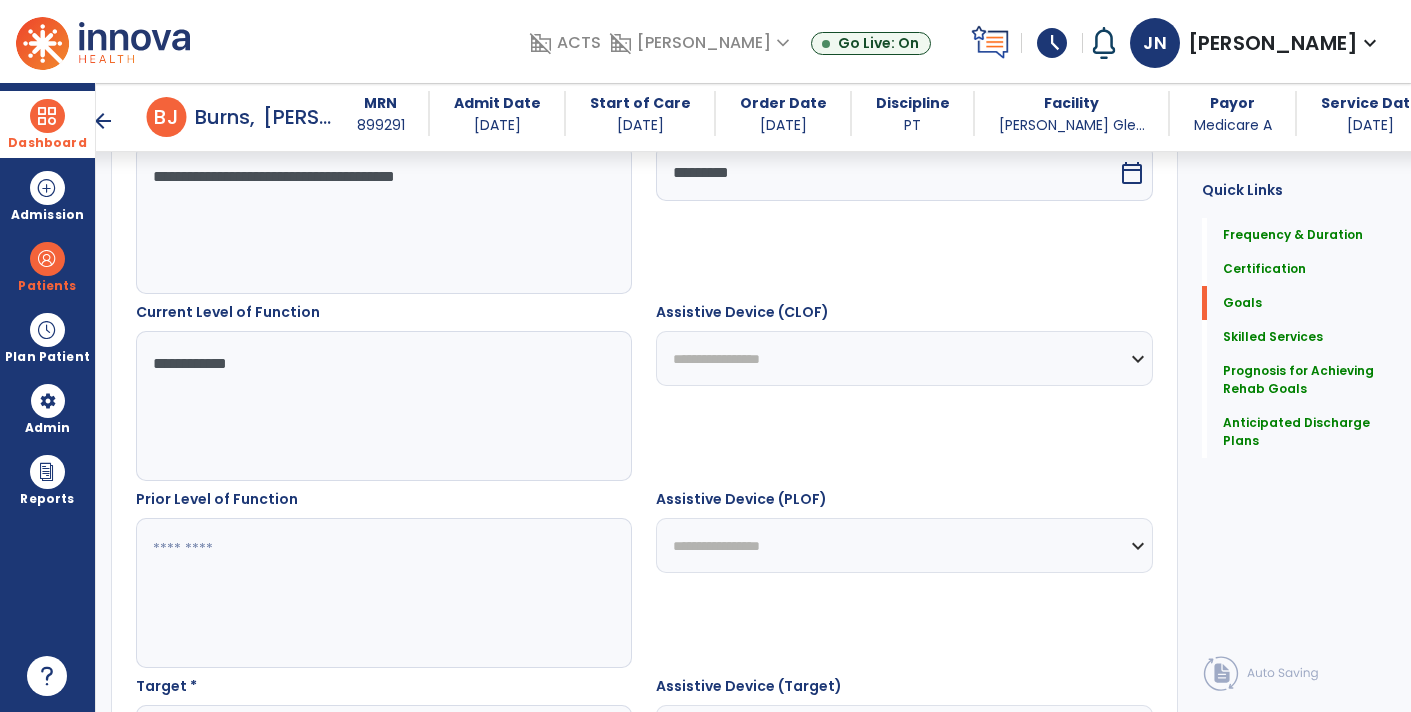 scroll, scrollTop: 612, scrollLeft: 0, axis: vertical 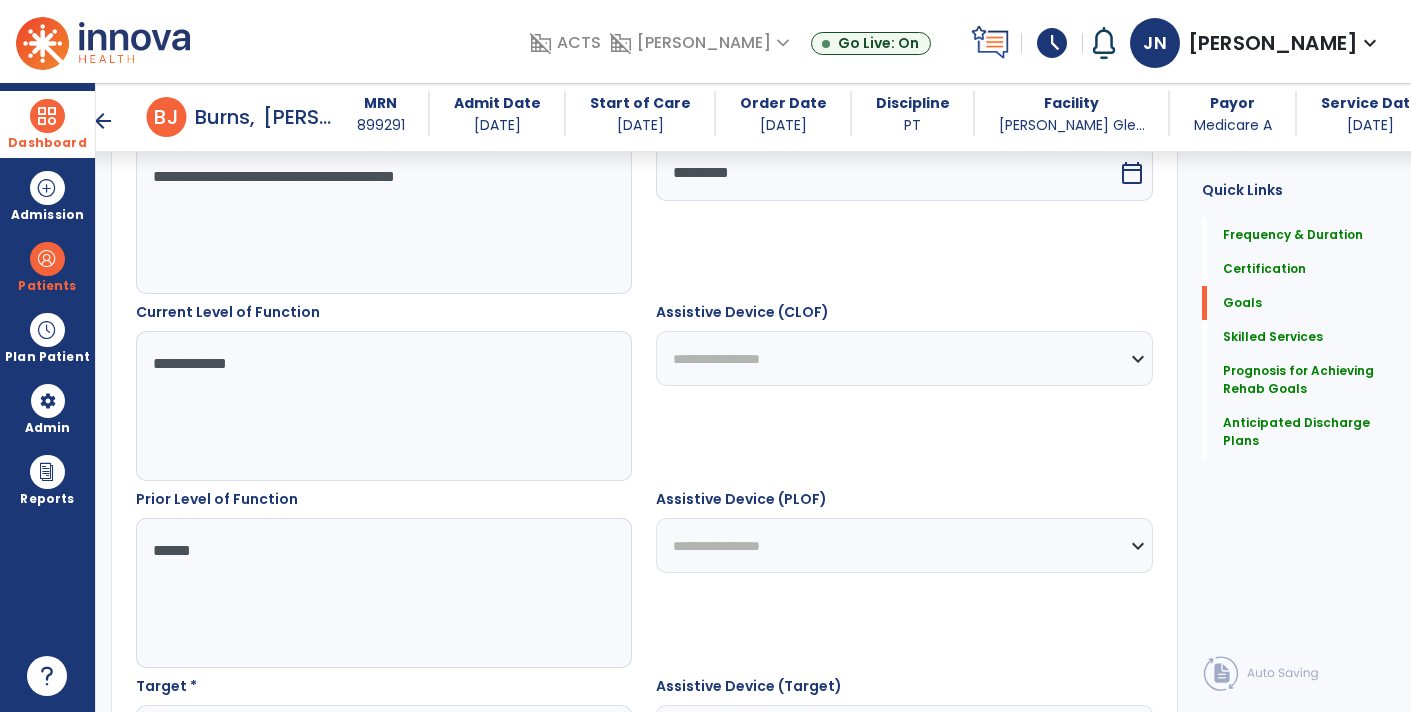 type on "*******" 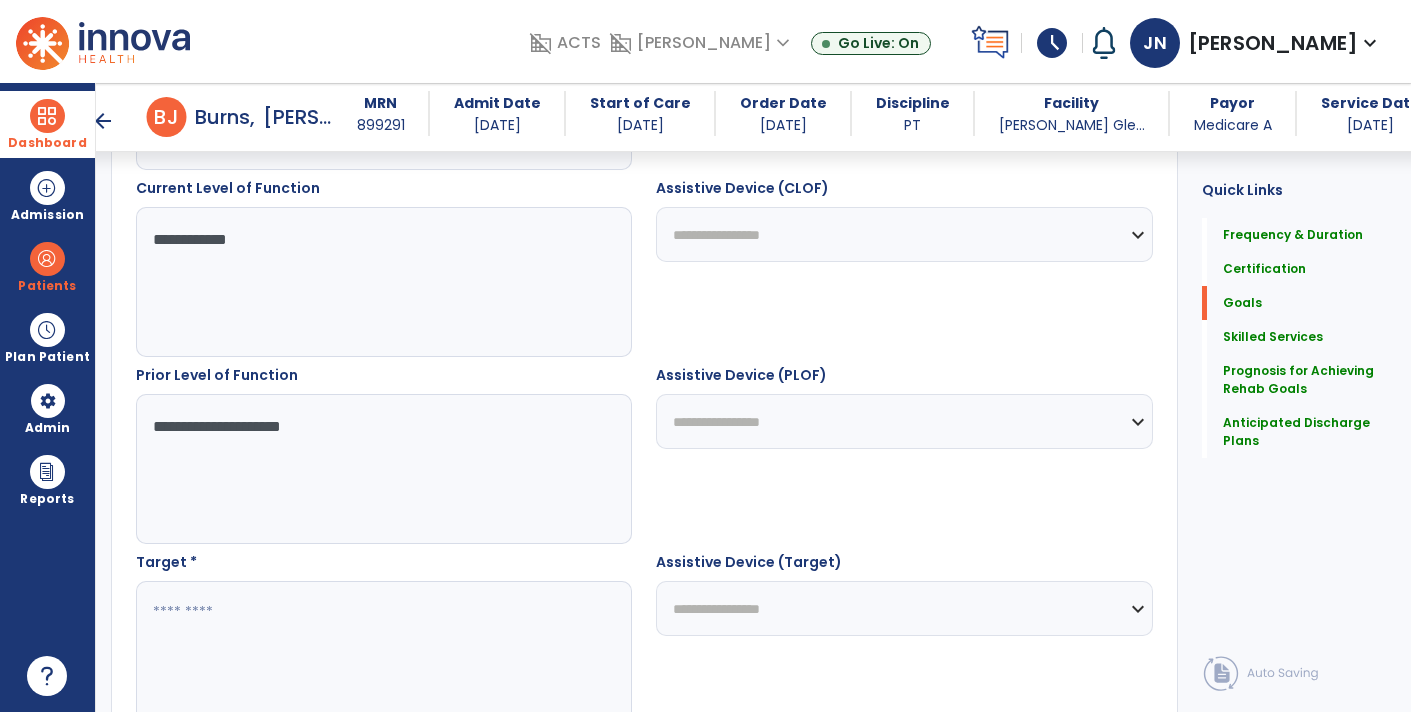 scroll, scrollTop: 733, scrollLeft: 0, axis: vertical 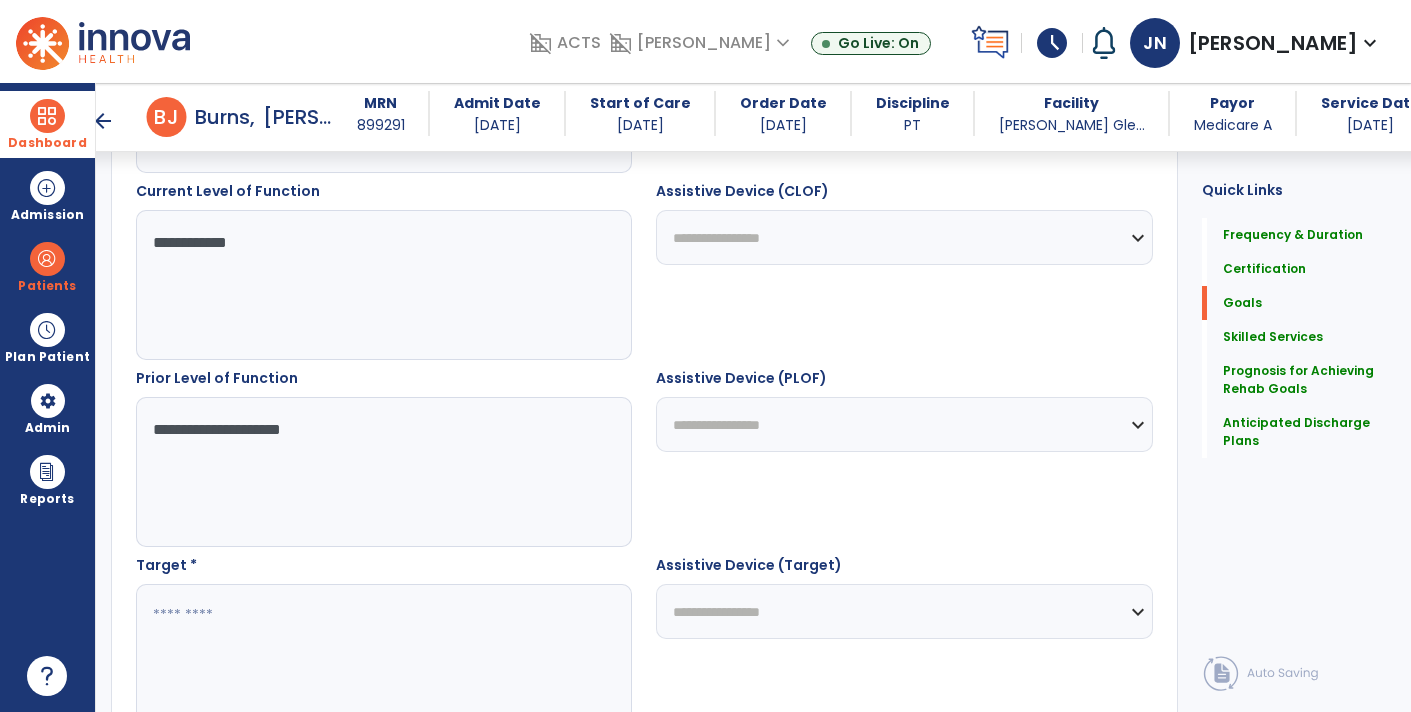 click on "**********" at bounding box center (383, 472) 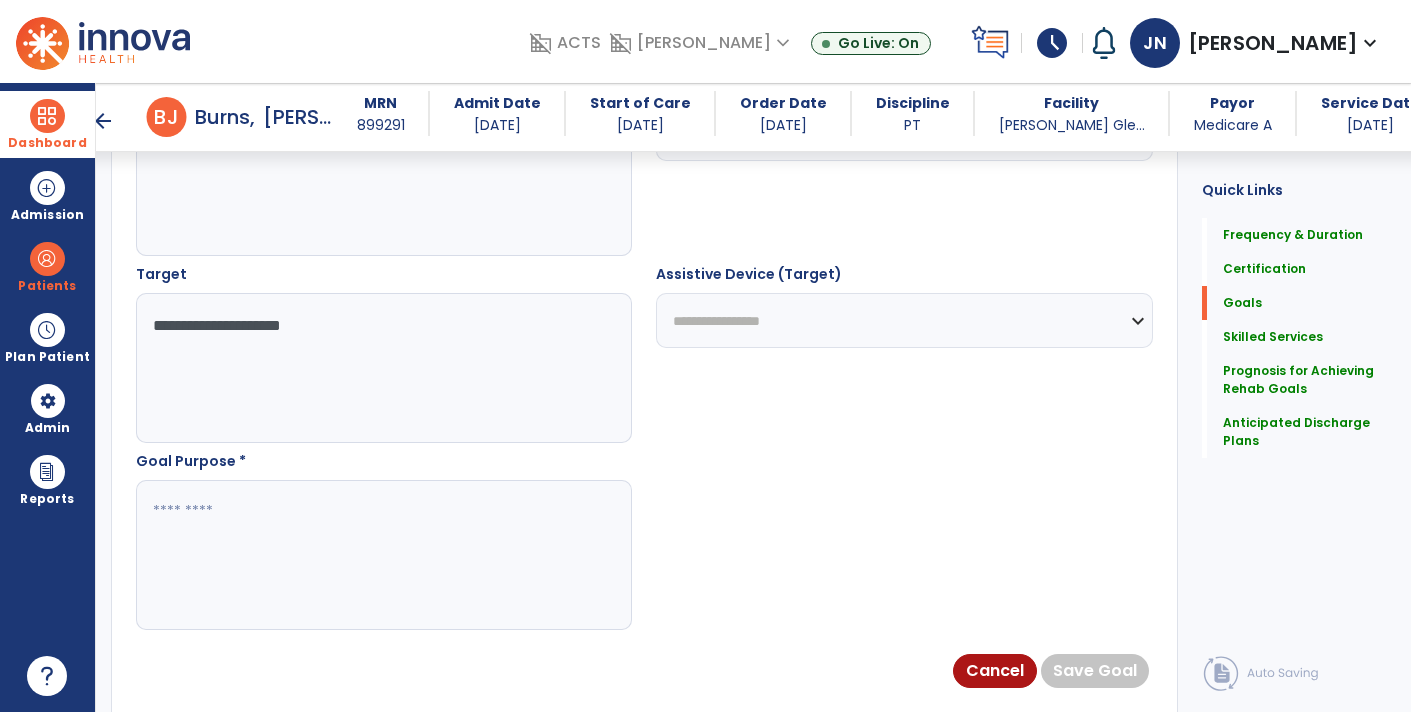 scroll, scrollTop: 1023, scrollLeft: 0, axis: vertical 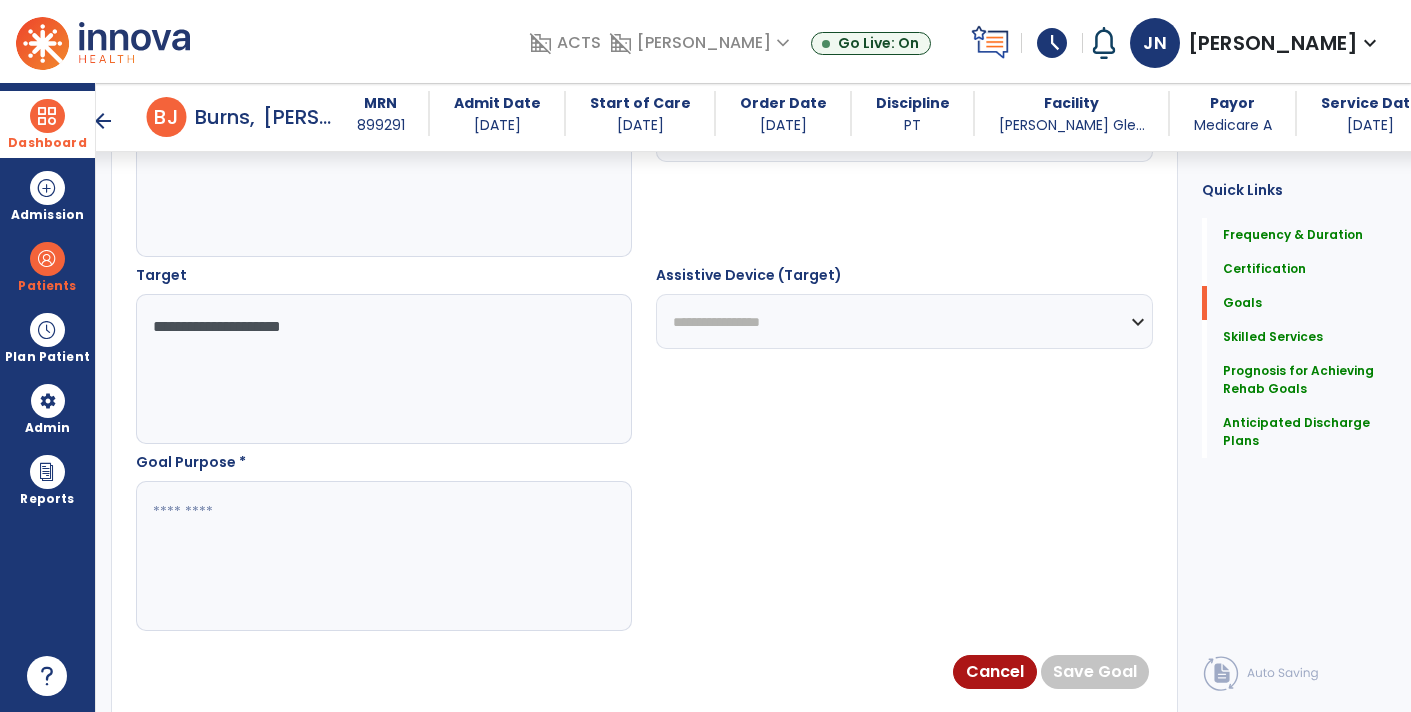 type on "**********" 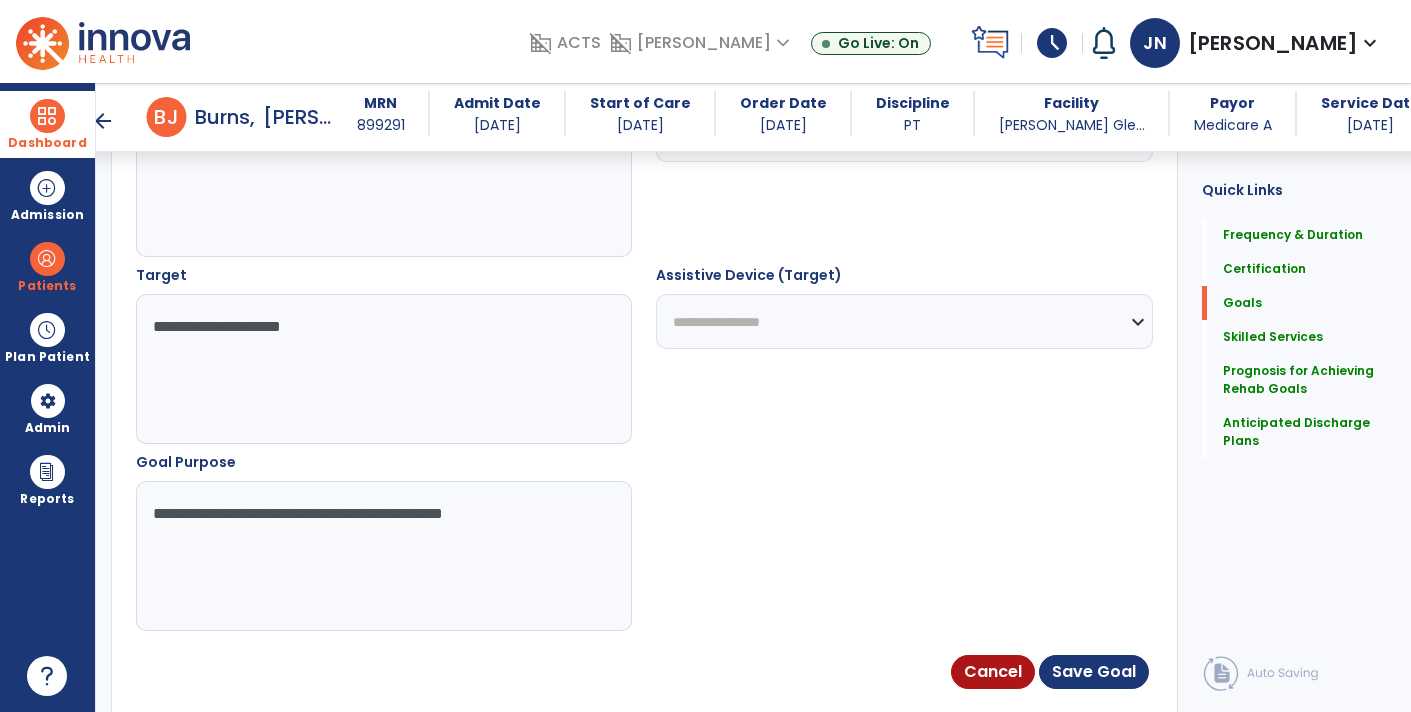 type on "**********" 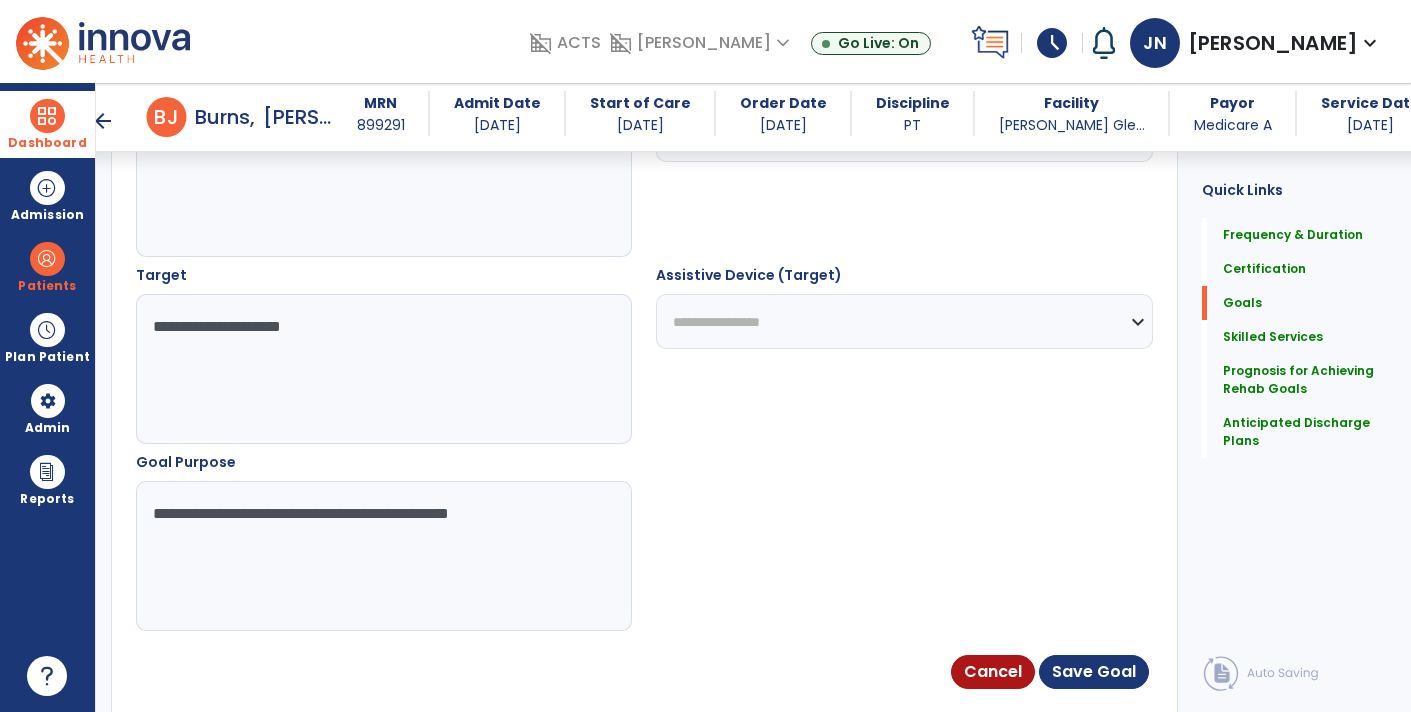 click on "**********" at bounding box center (383, 556) 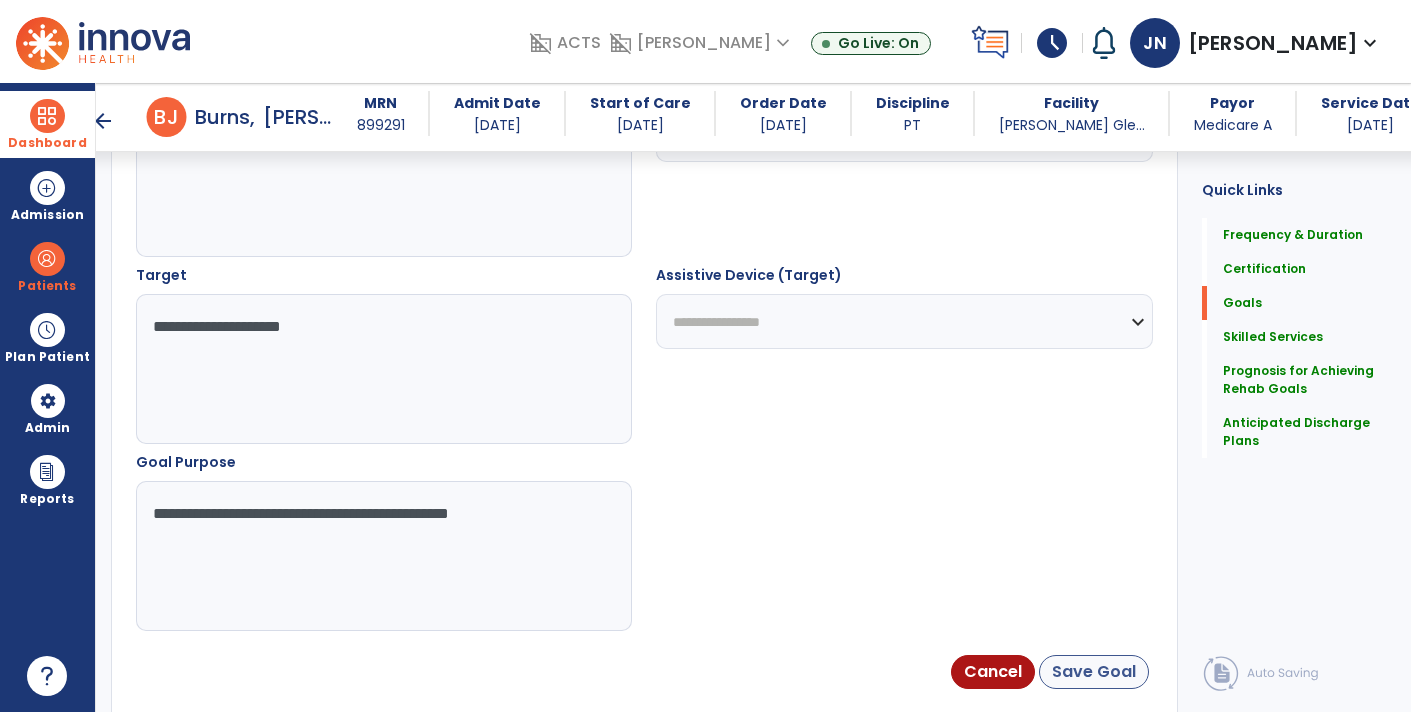 click on "Save Goal" at bounding box center (1094, 672) 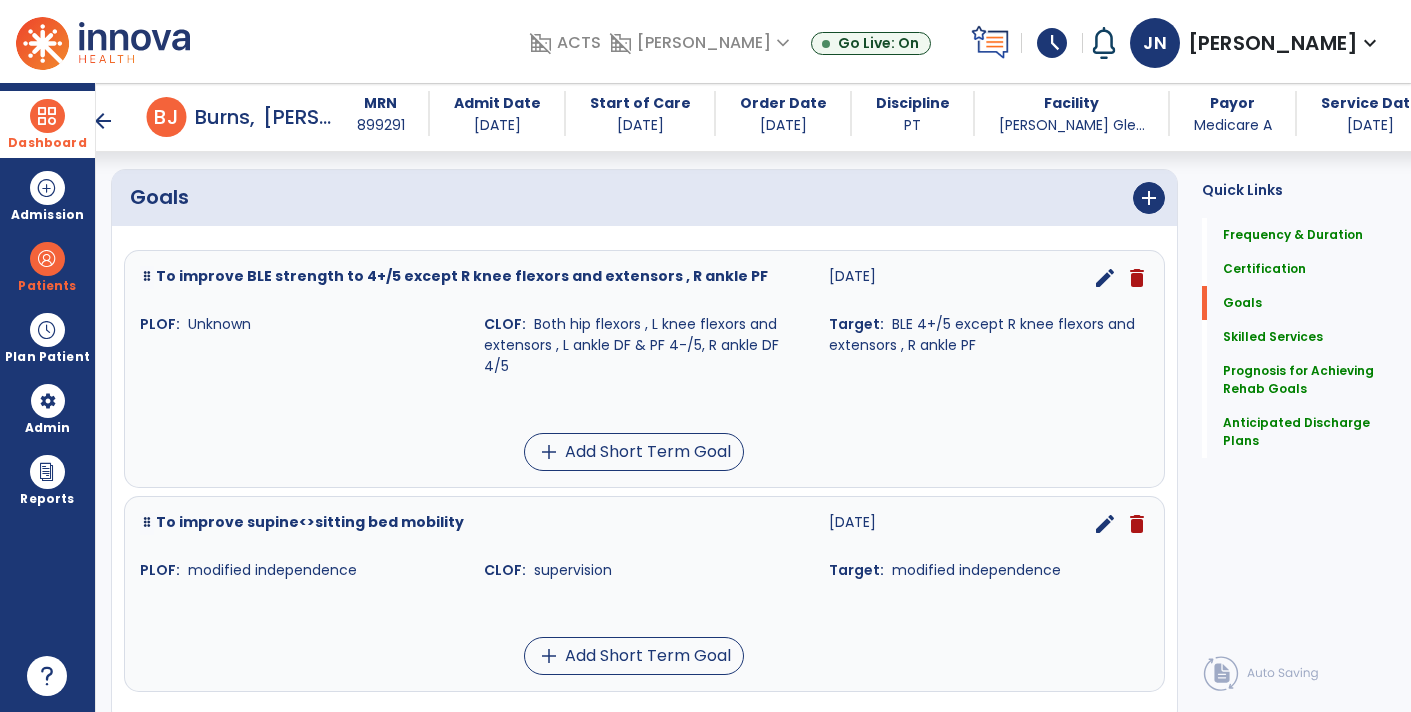 scroll, scrollTop: 463, scrollLeft: 0, axis: vertical 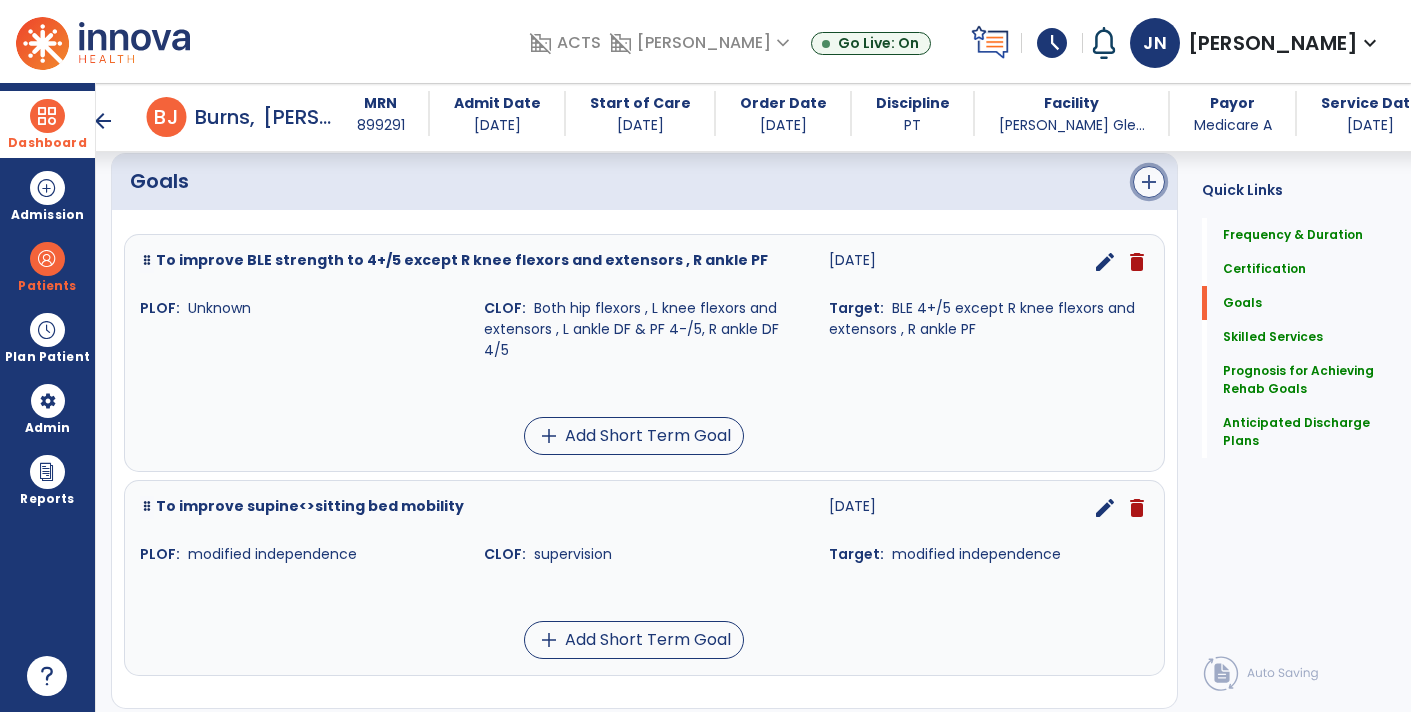 click on "add" at bounding box center (1149, 182) 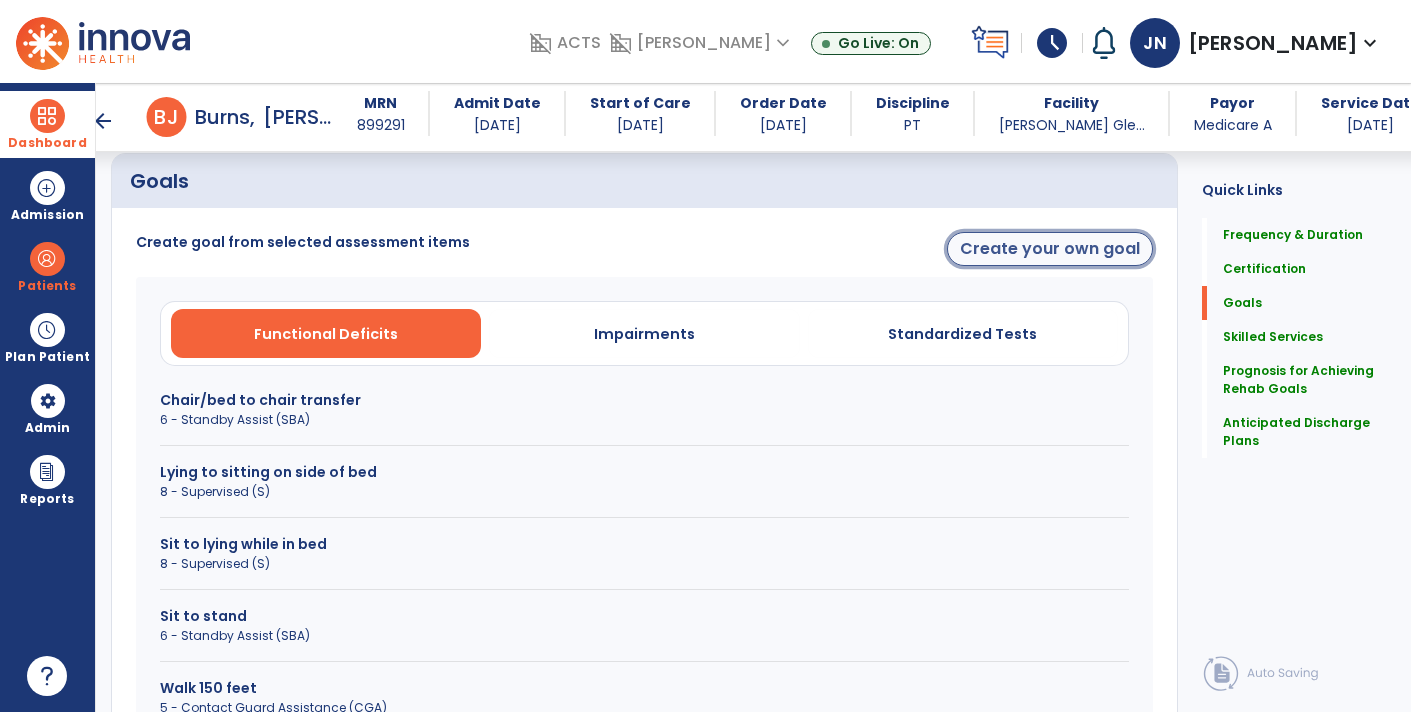 click on "Create your own goal" at bounding box center [1050, 249] 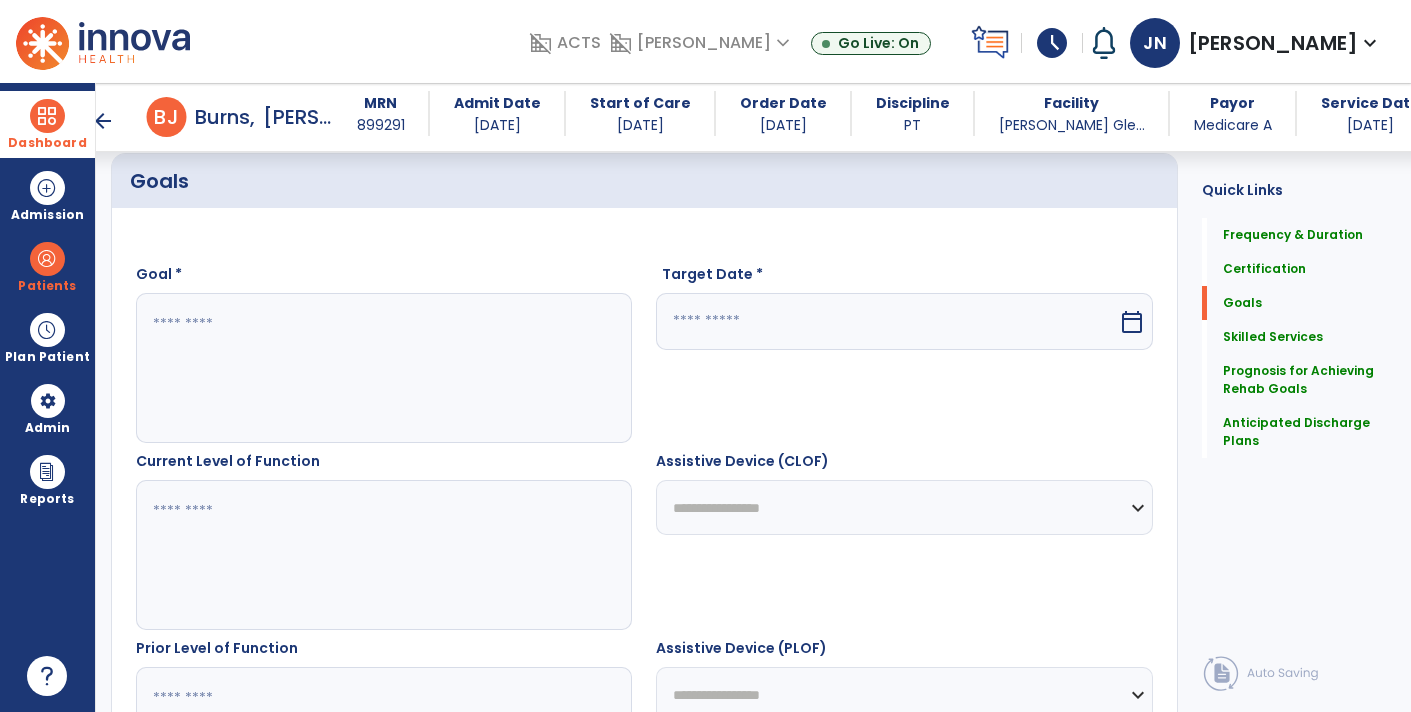 click at bounding box center (383, 368) 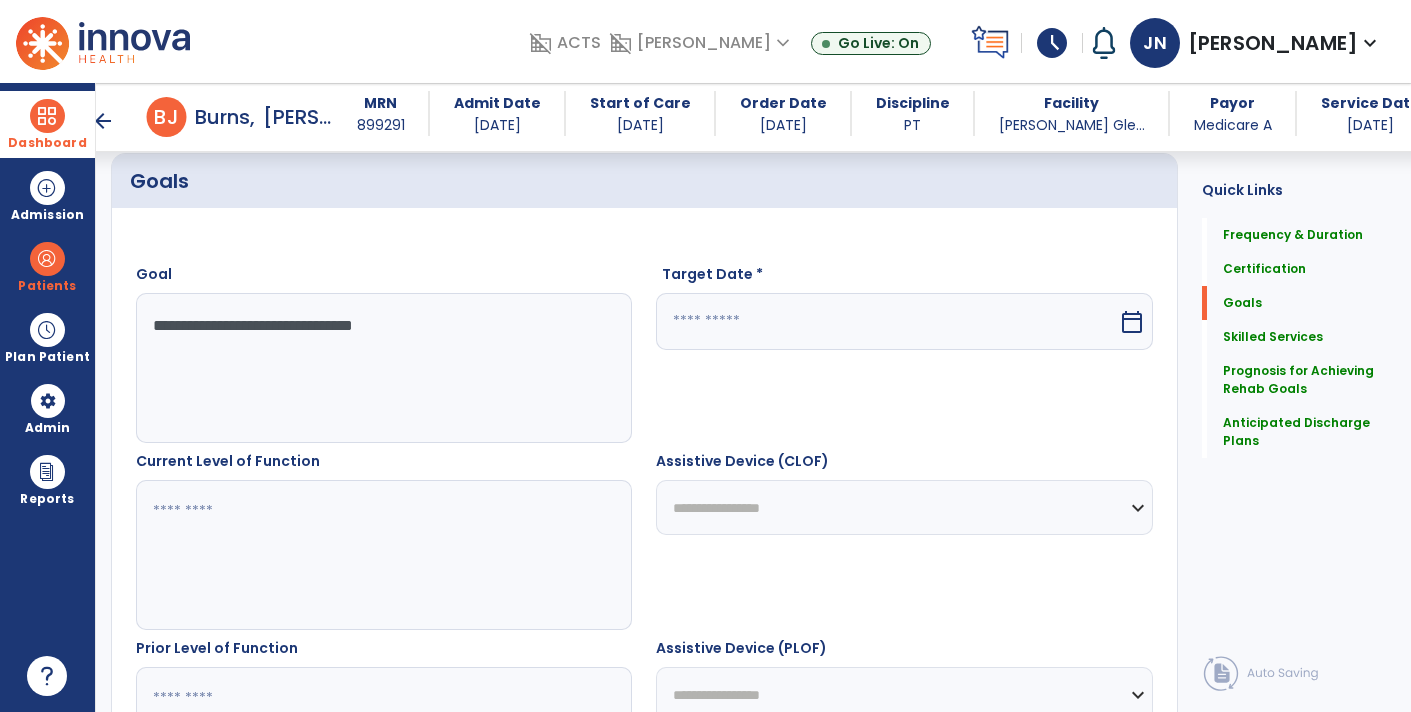 click at bounding box center [383, 555] 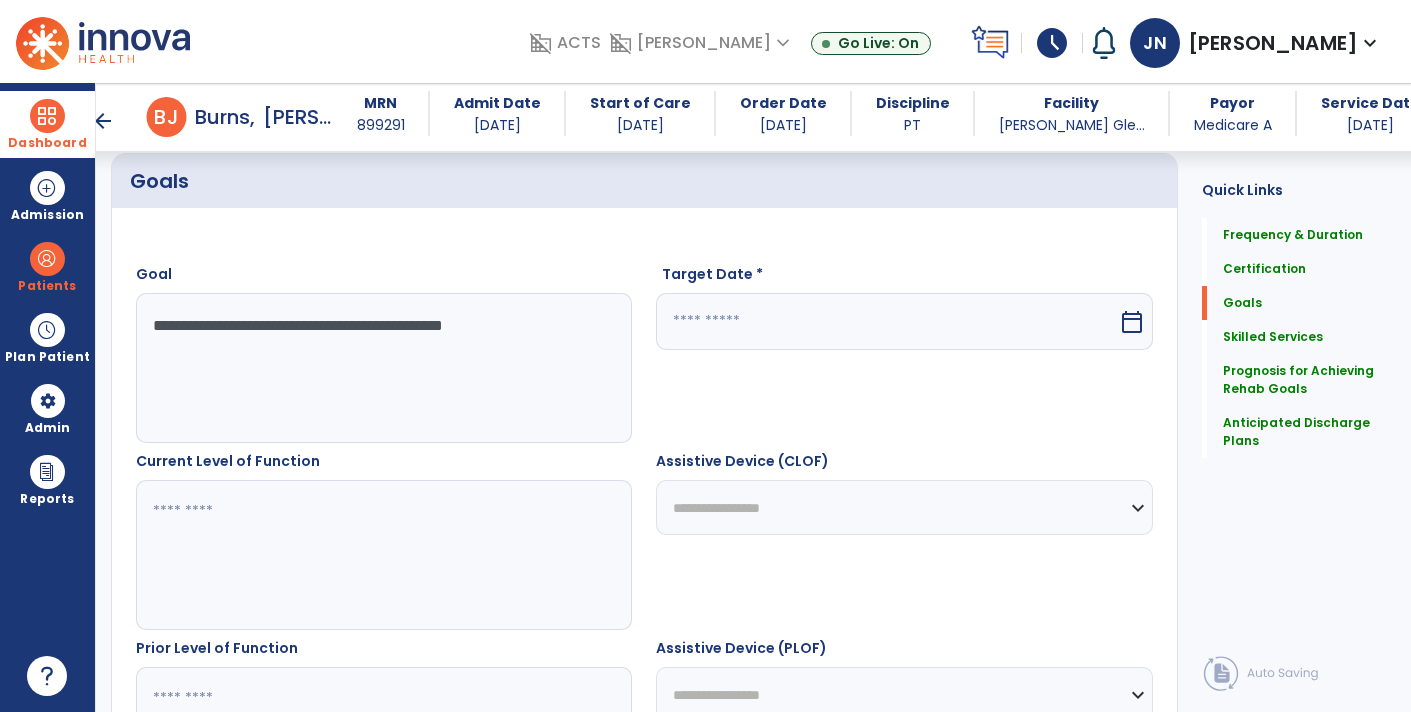 type on "**********" 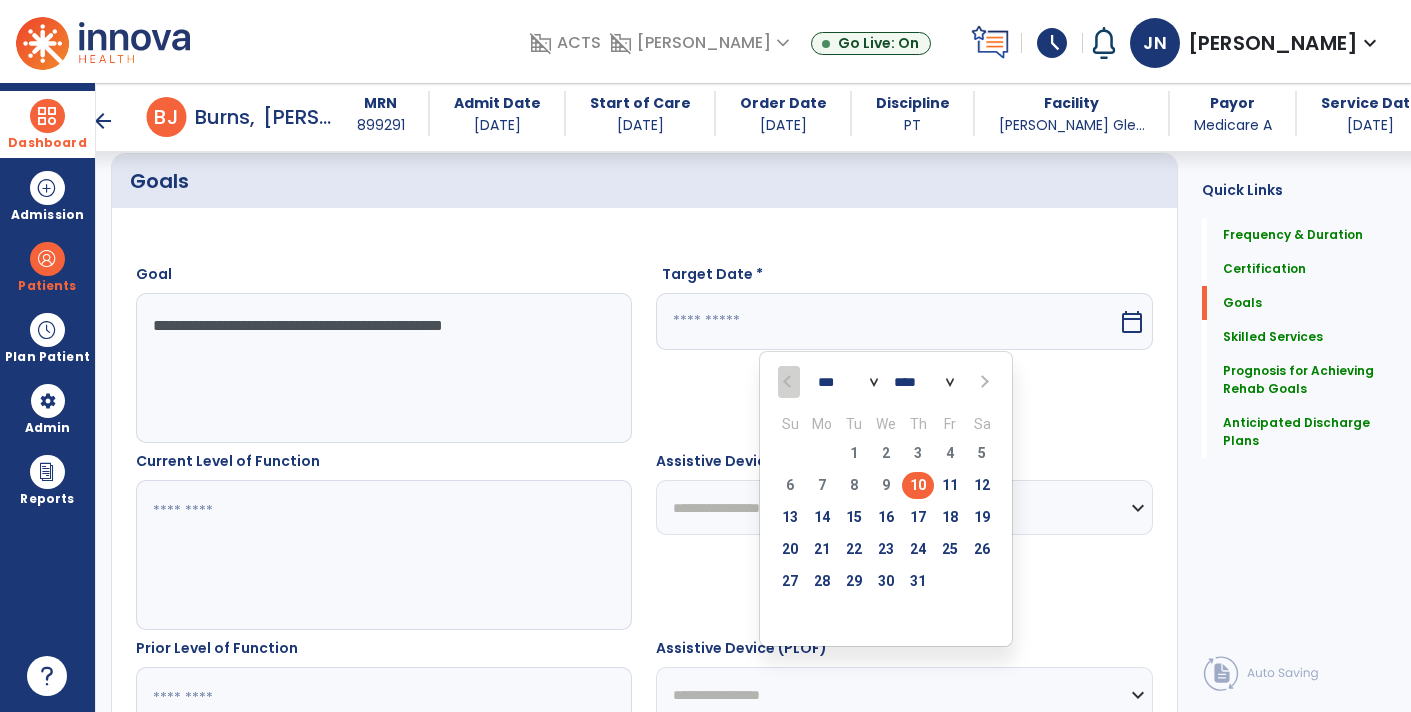 click on "*** *** *** ***" at bounding box center (848, 383) 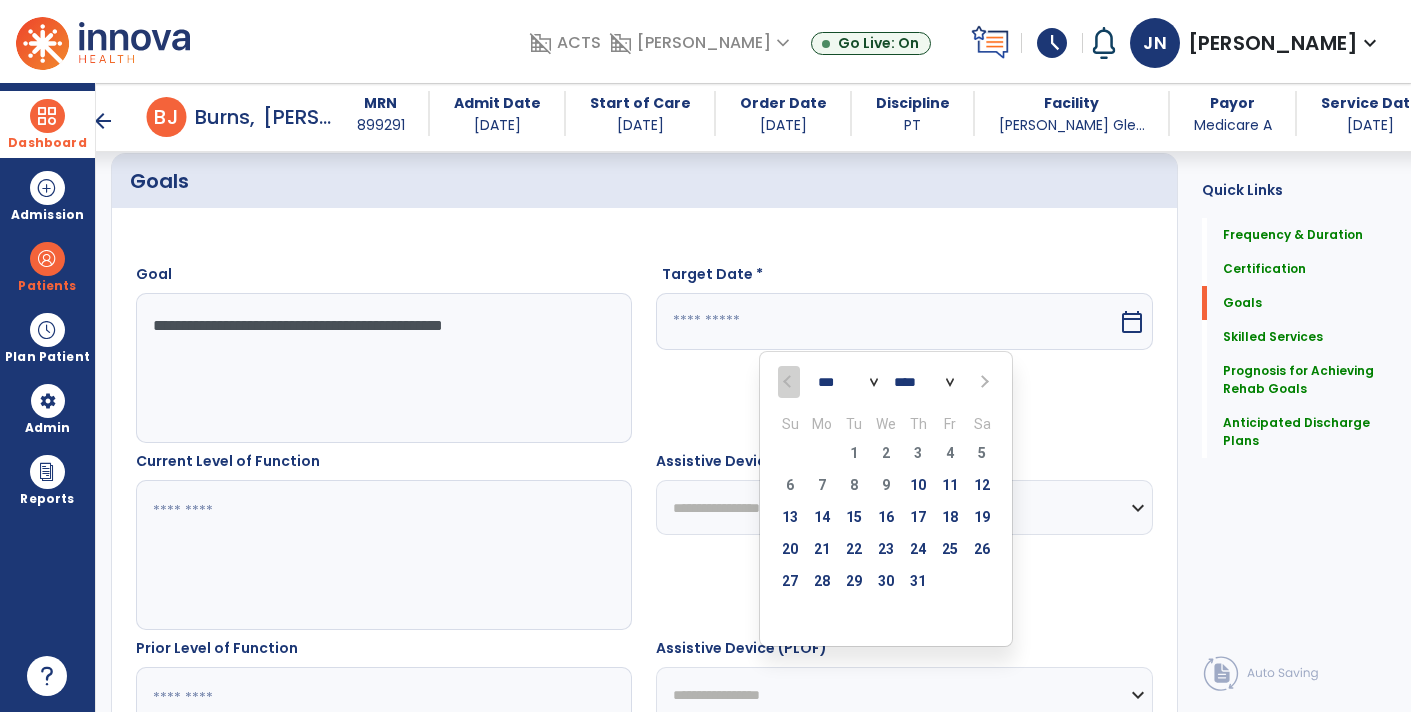 select on "**" 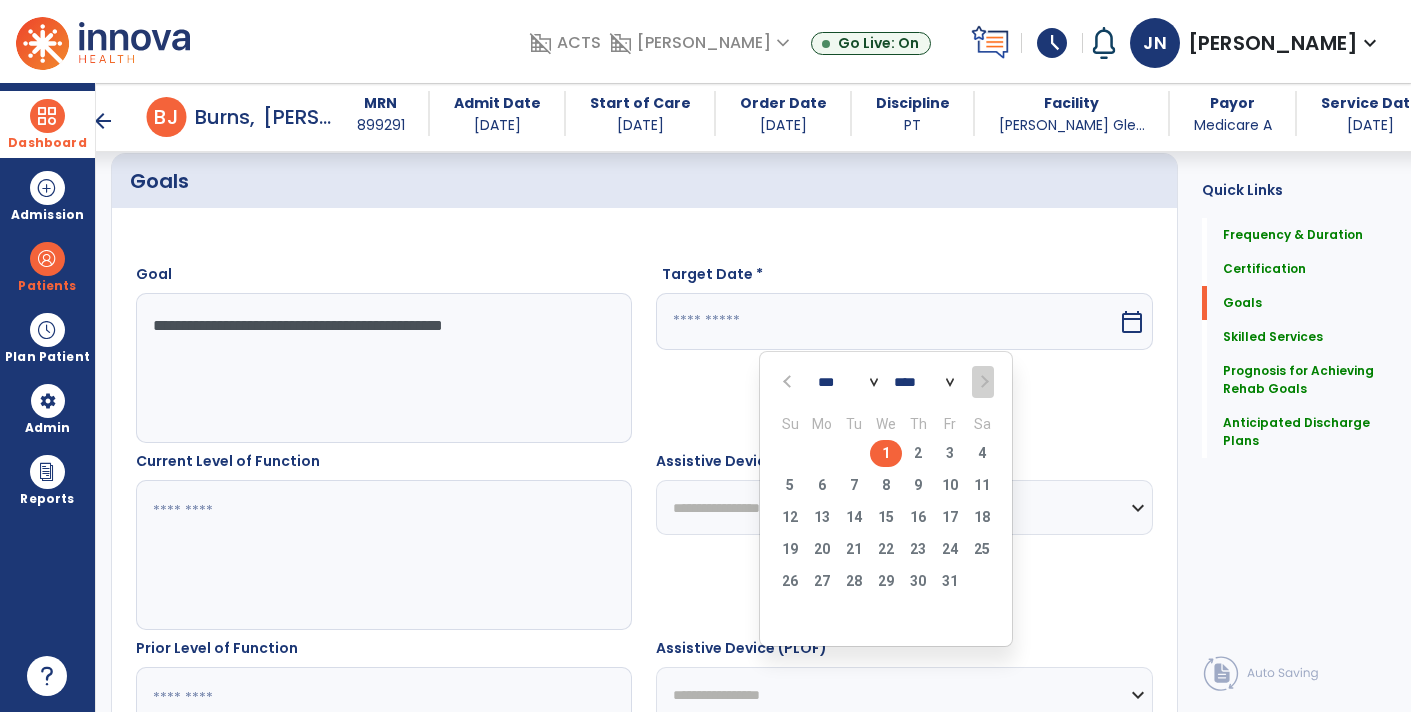 click on "1" at bounding box center [886, 453] 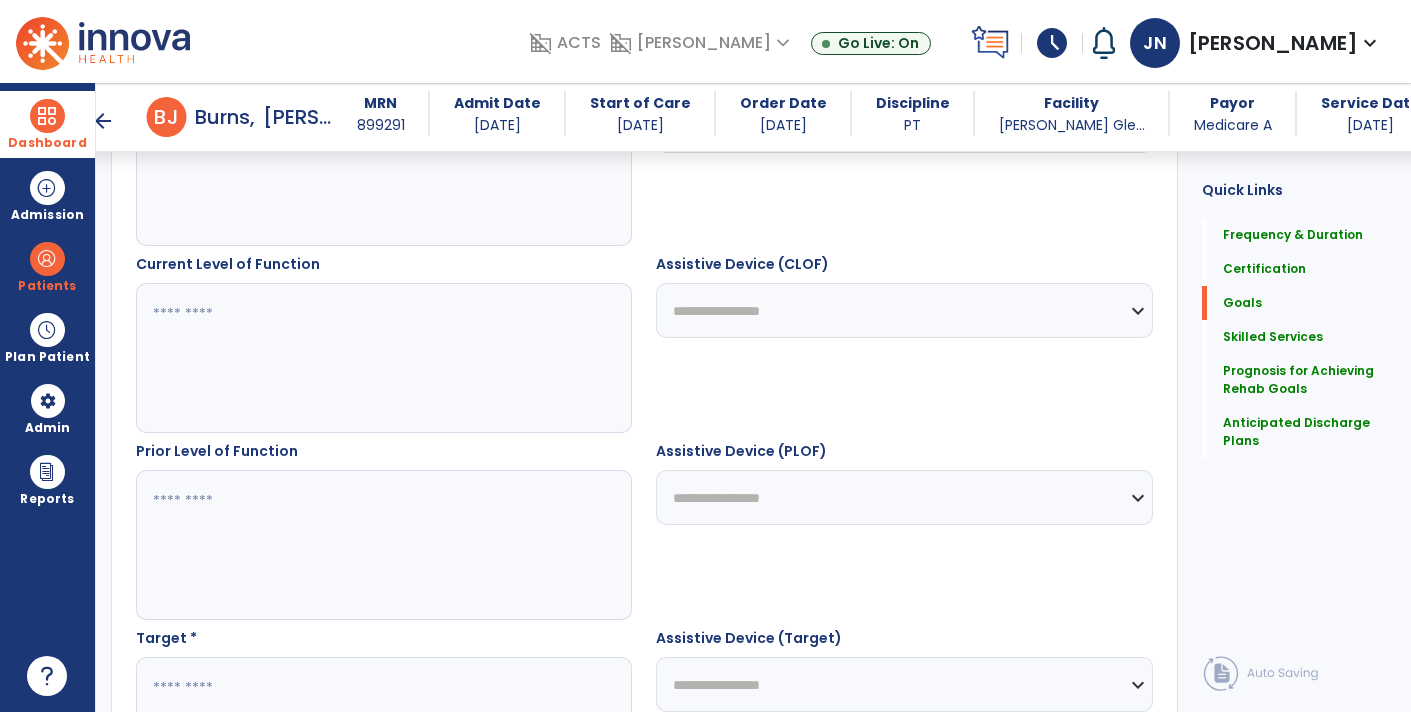 scroll, scrollTop: 652, scrollLeft: 0, axis: vertical 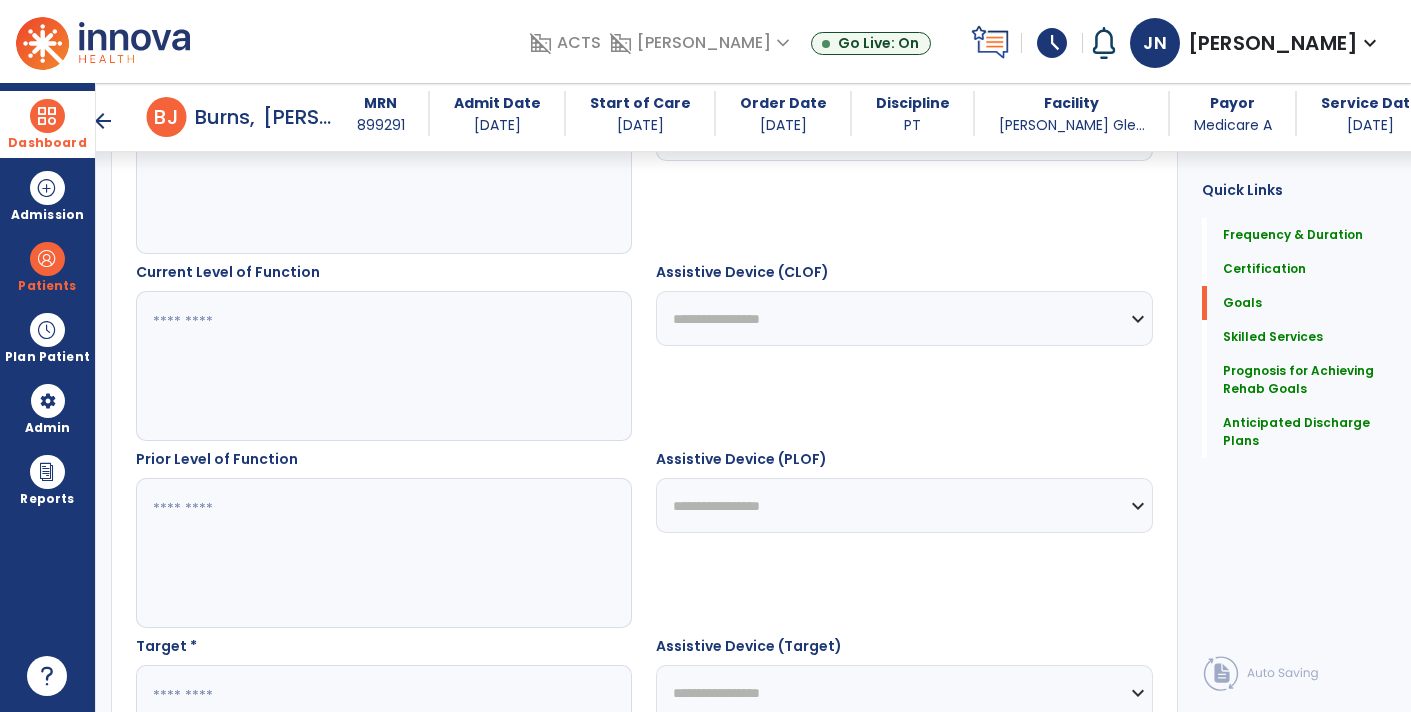 click on "**********" at bounding box center [904, 318] 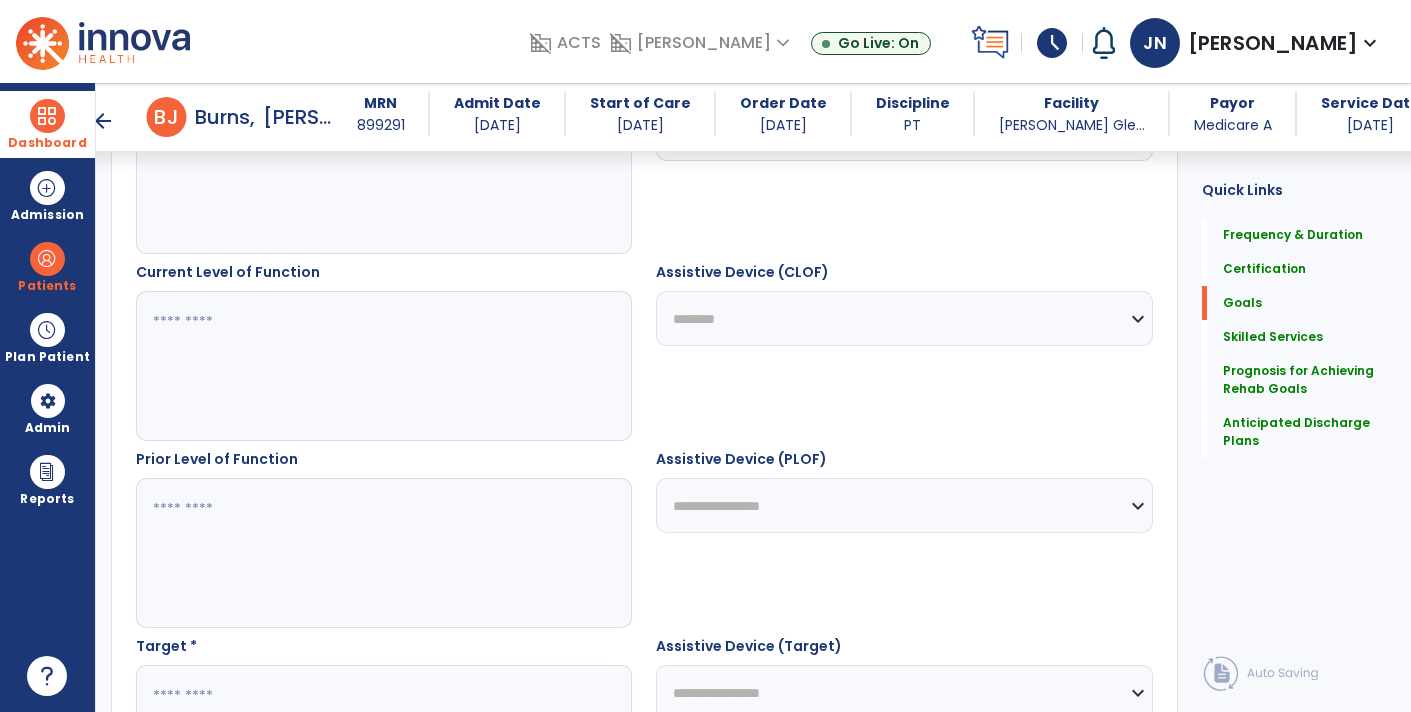click on "**********" at bounding box center (904, 318) 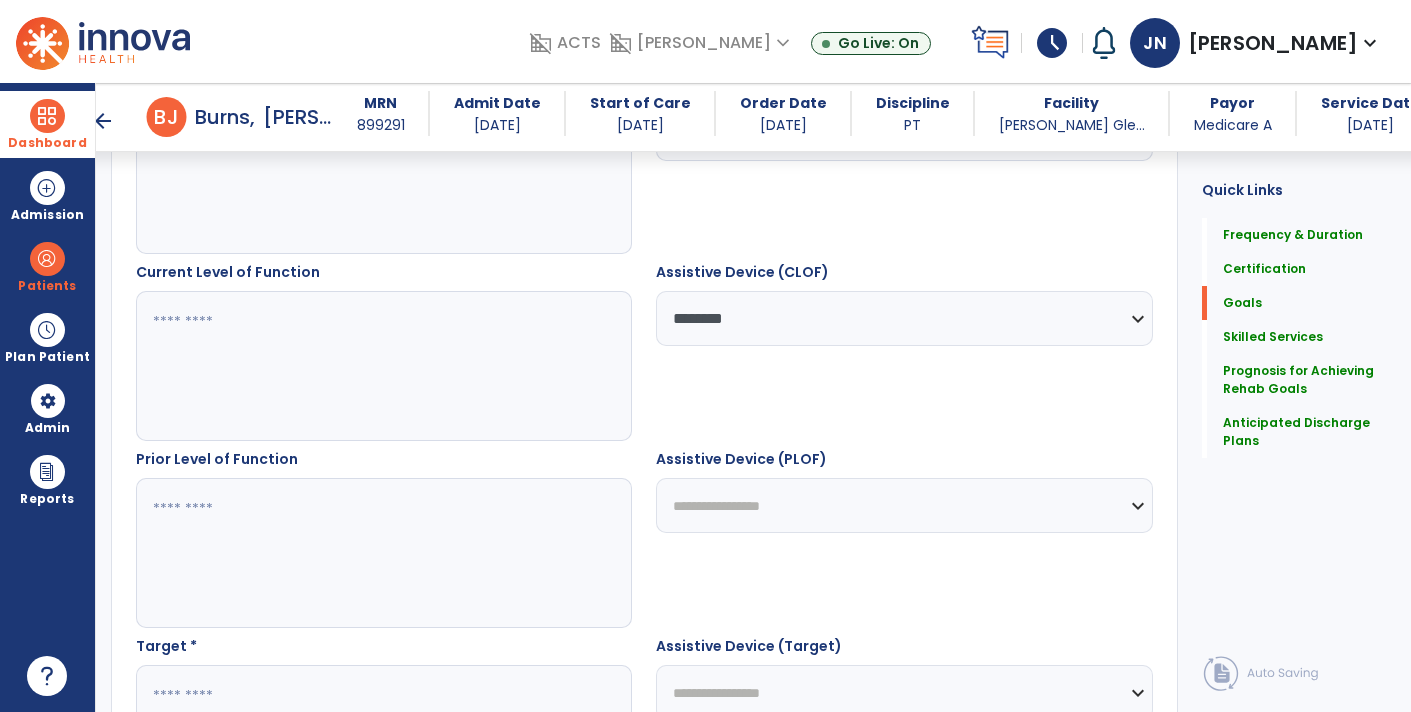 click at bounding box center (383, 366) 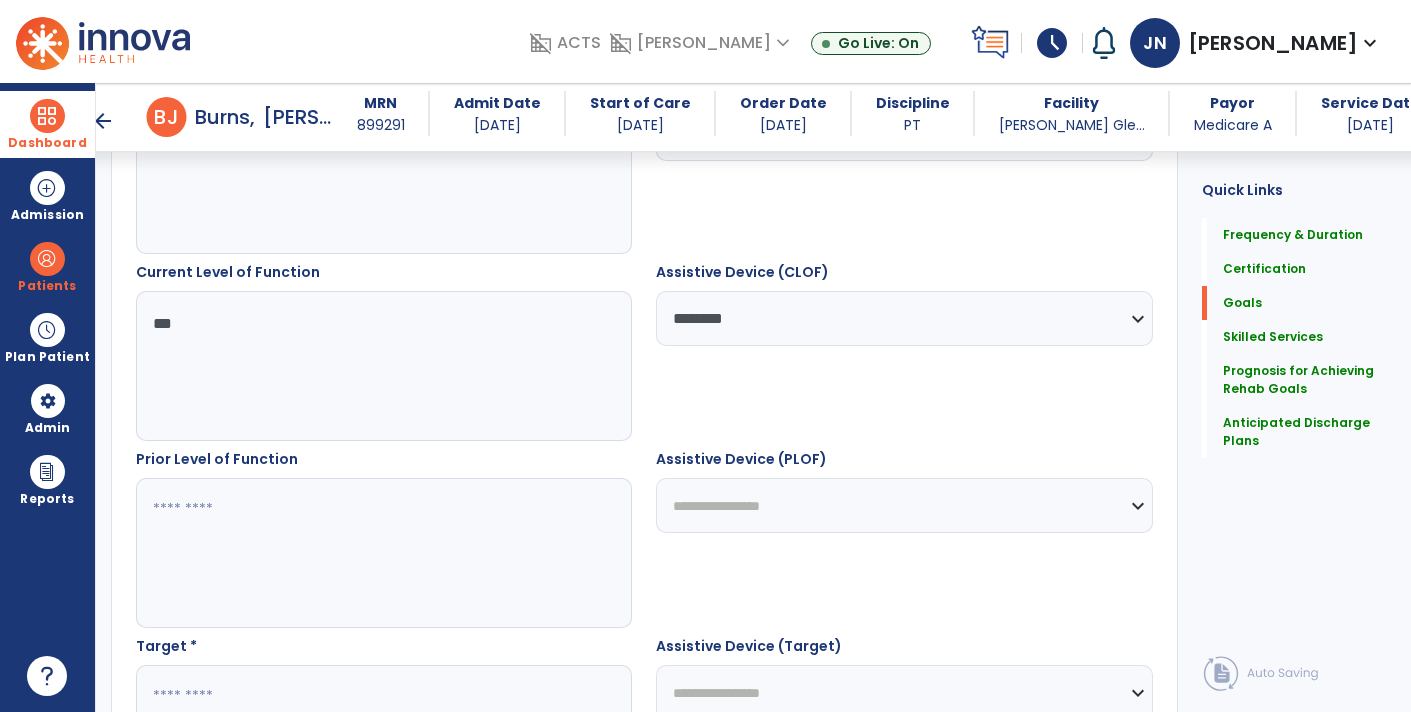 type on "***" 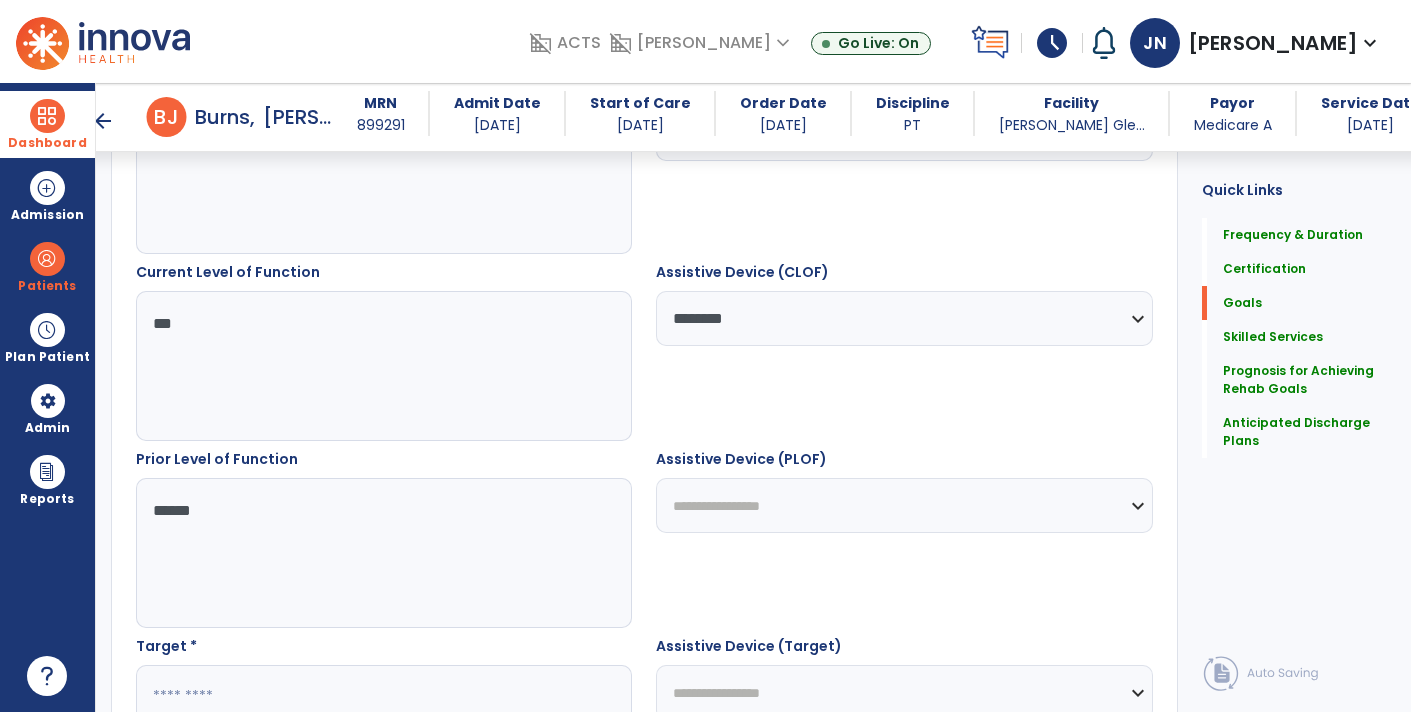 type on "*******" 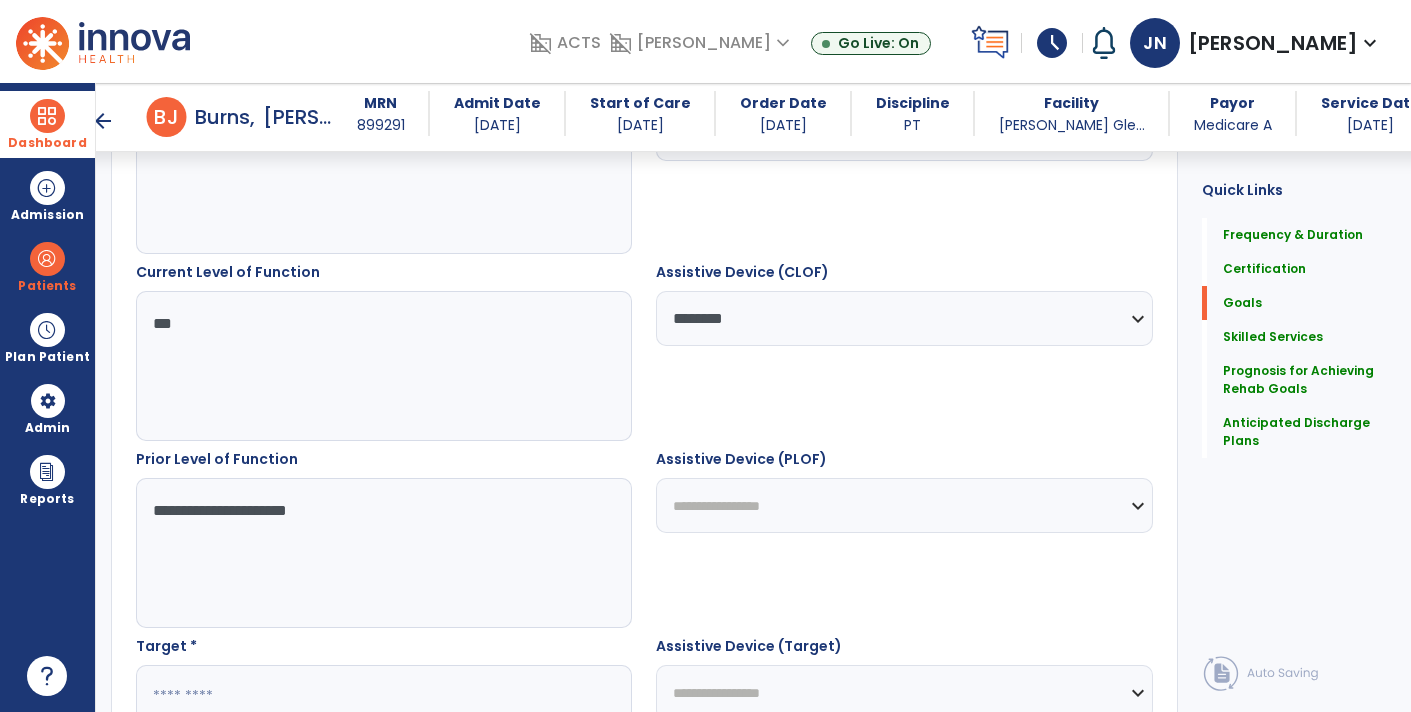 type on "**********" 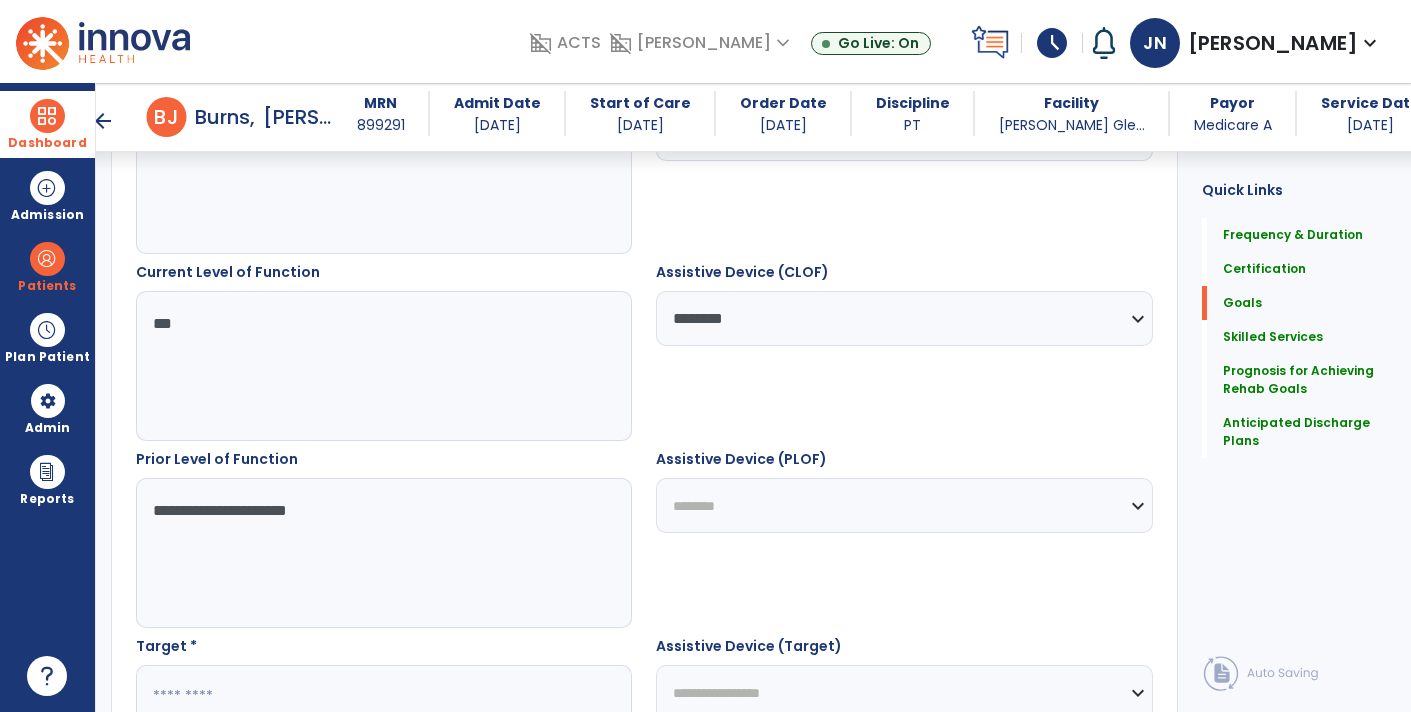 click on "**********" at bounding box center [904, 505] 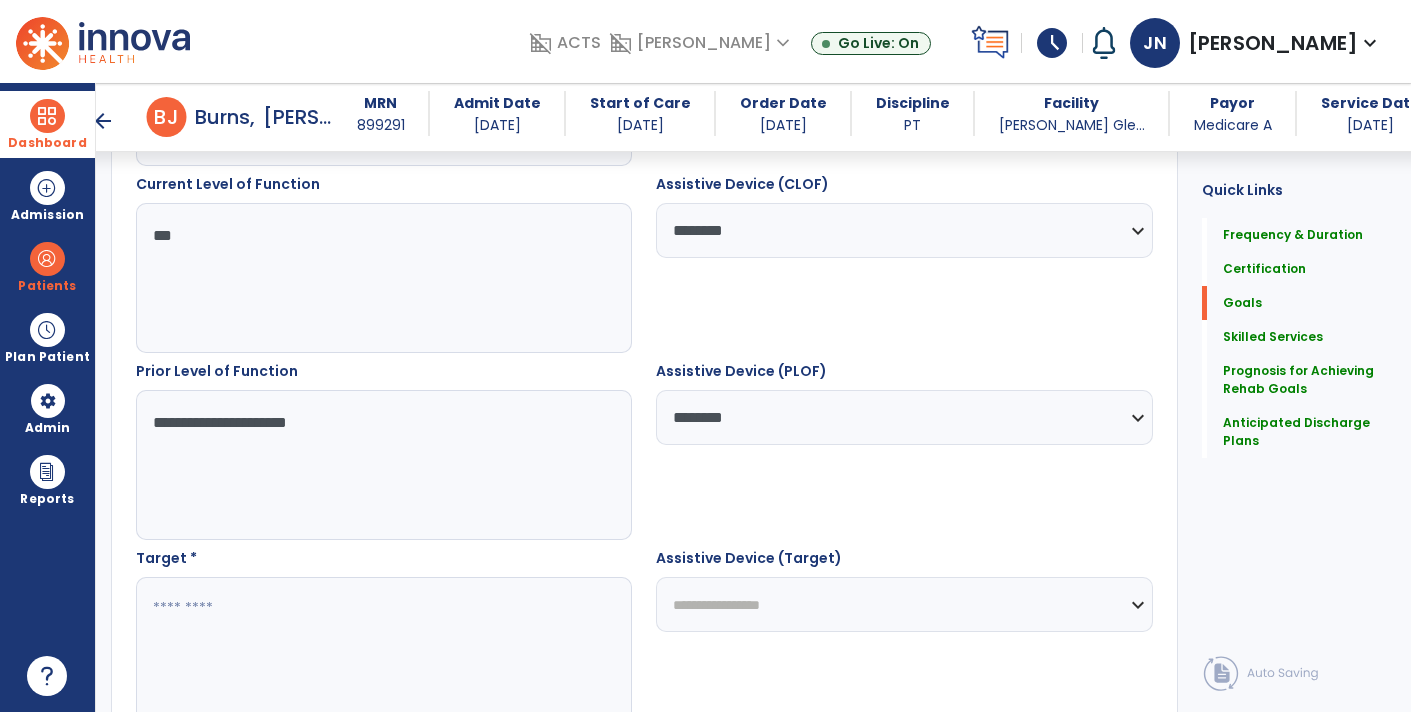 scroll, scrollTop: 770, scrollLeft: 0, axis: vertical 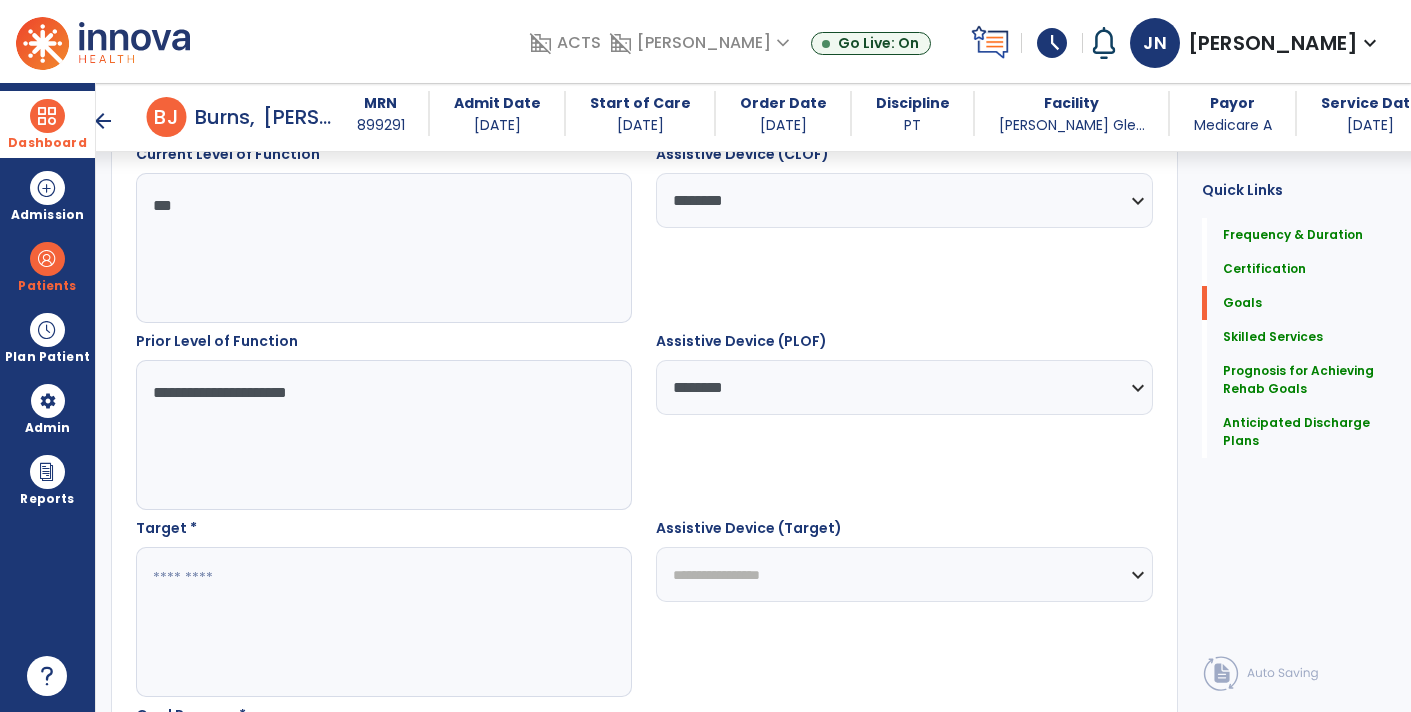 click on "**********" at bounding box center [383, 435] 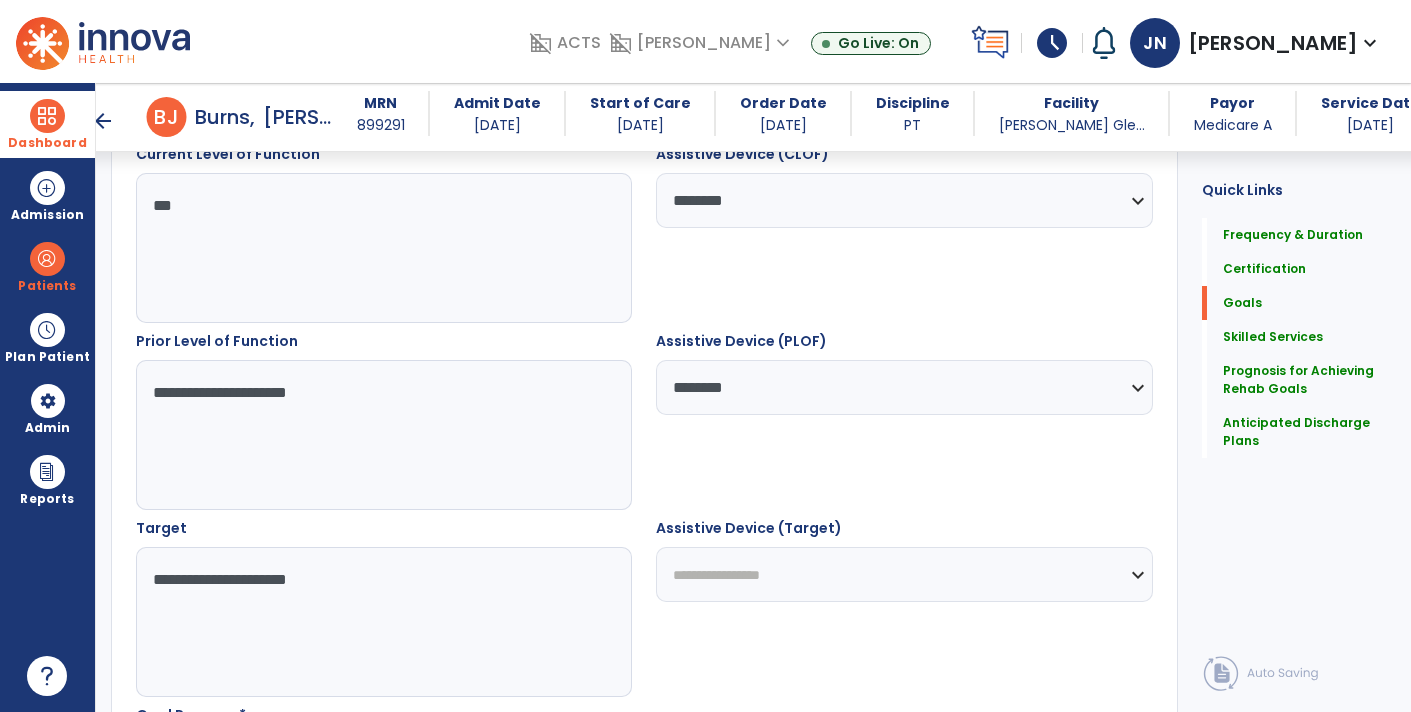 type on "**********" 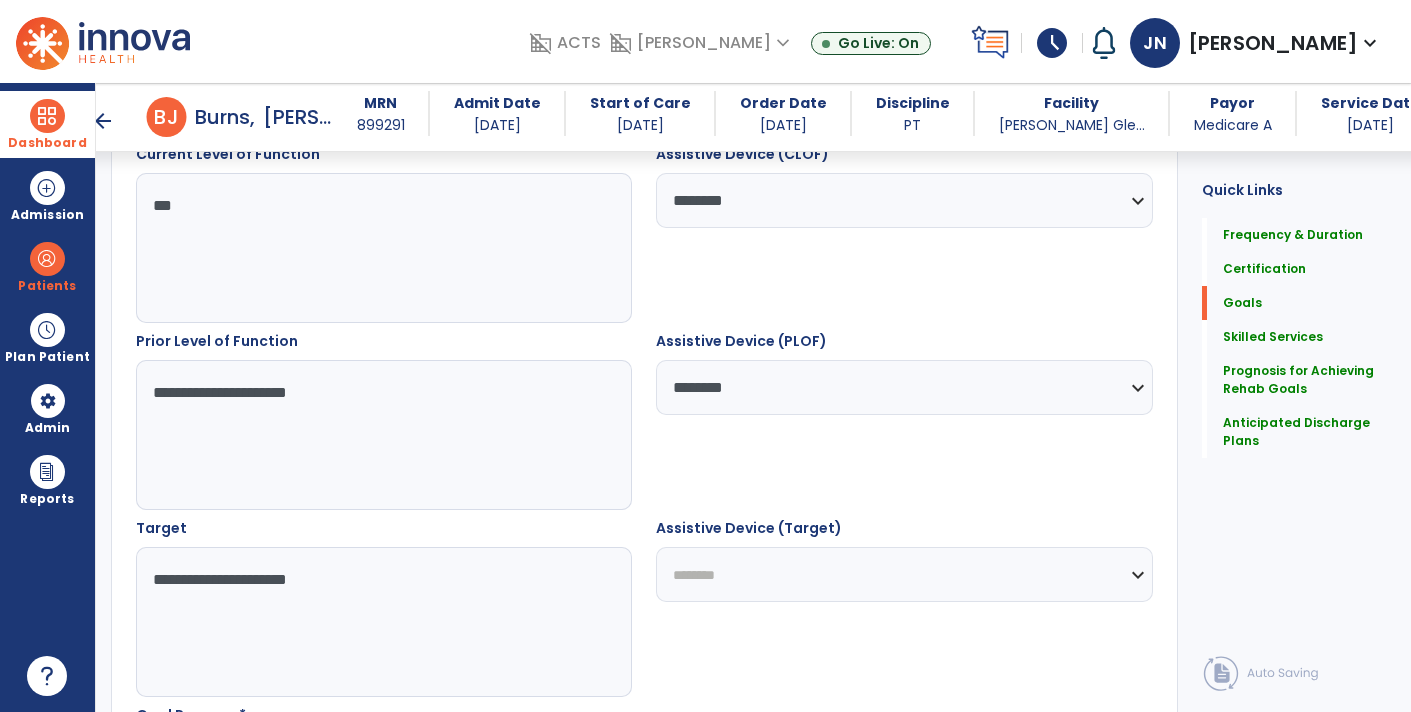 click on "**********" at bounding box center (904, 574) 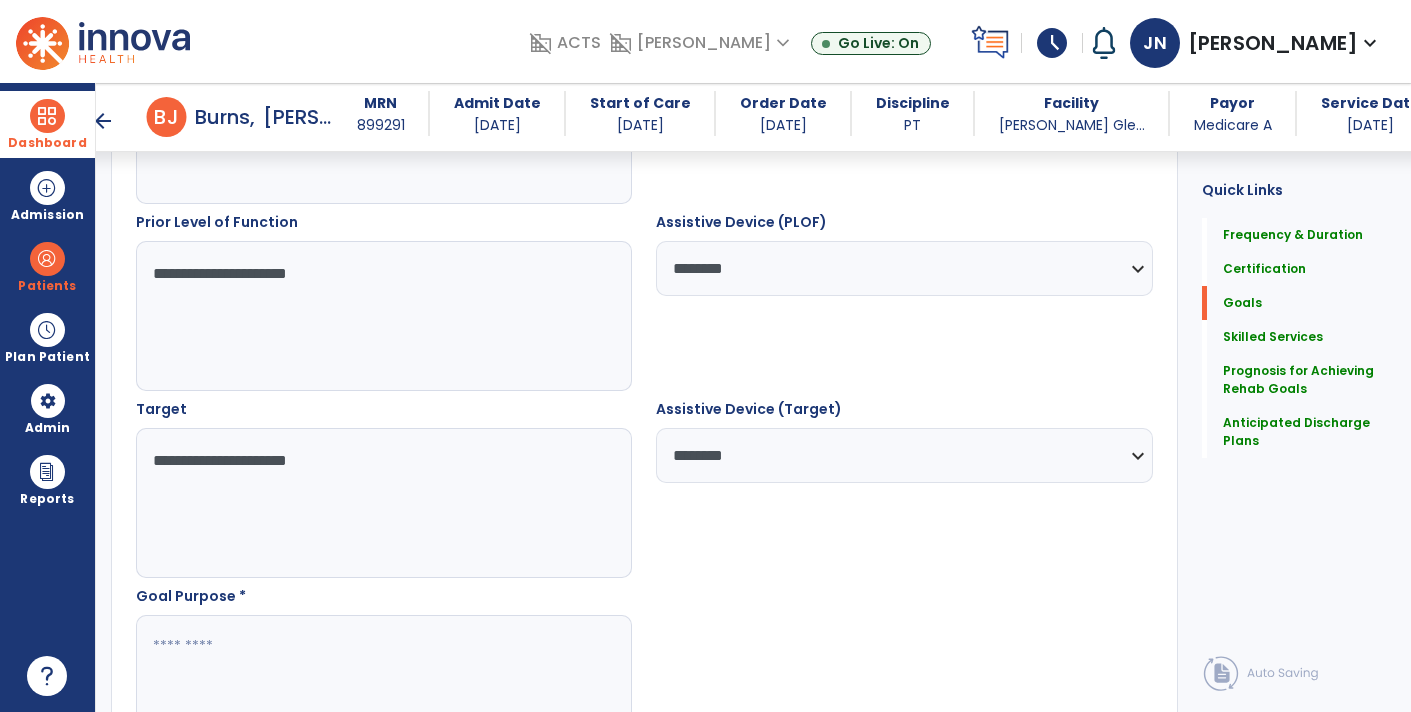 scroll, scrollTop: 960, scrollLeft: 0, axis: vertical 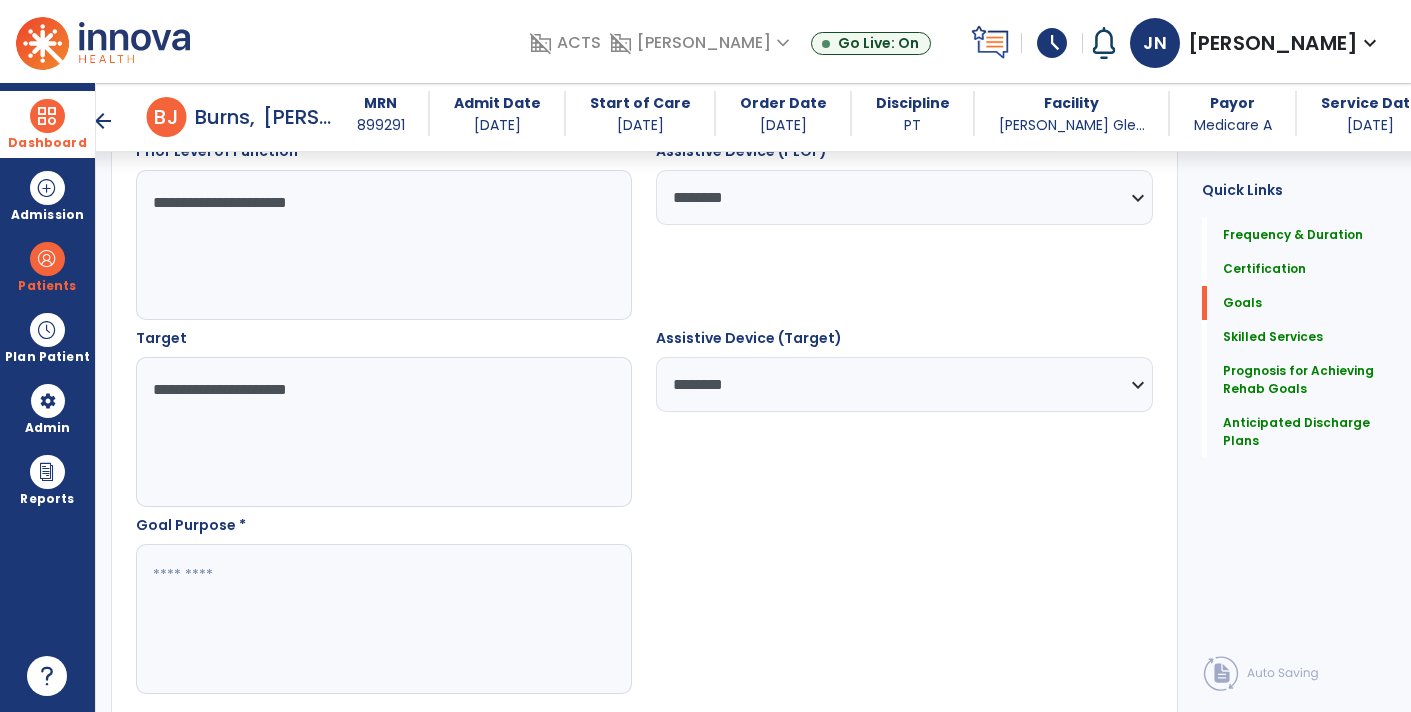 click at bounding box center (383, 619) 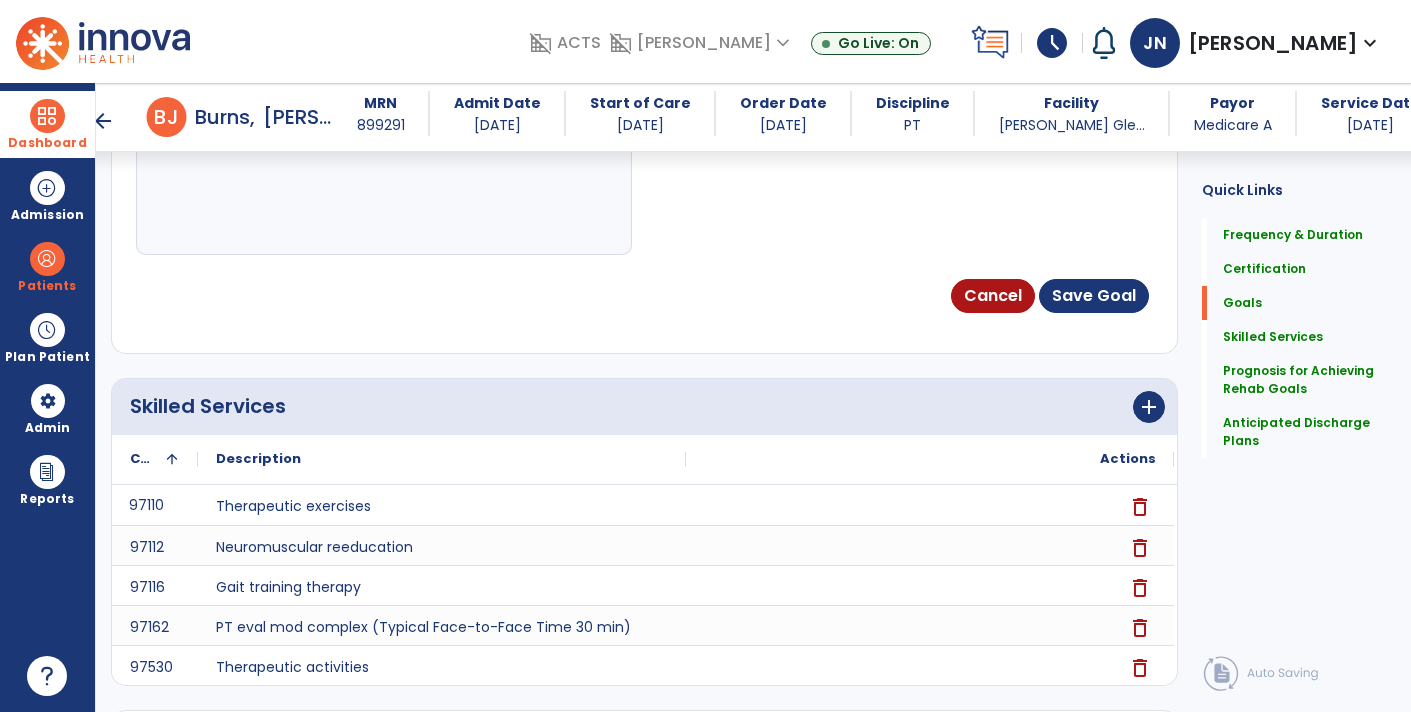 type on "**********" 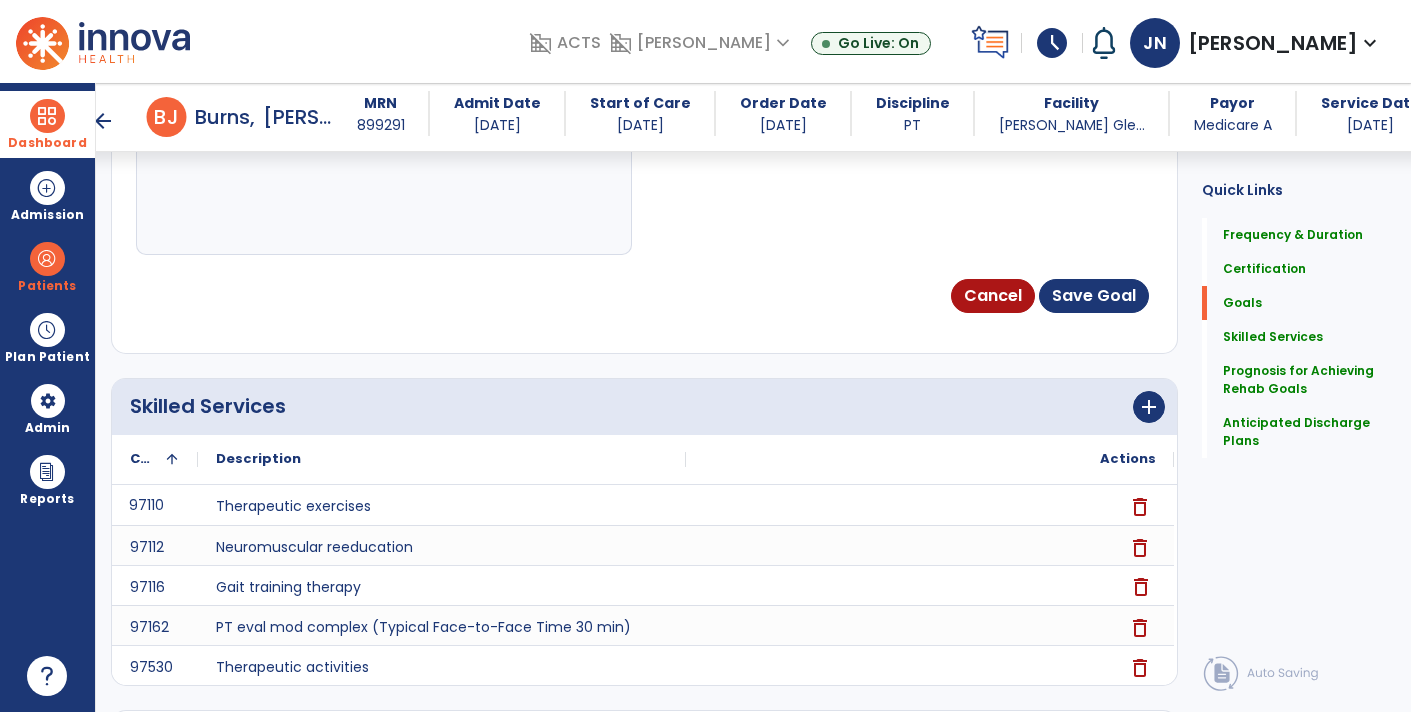 click on "delete" 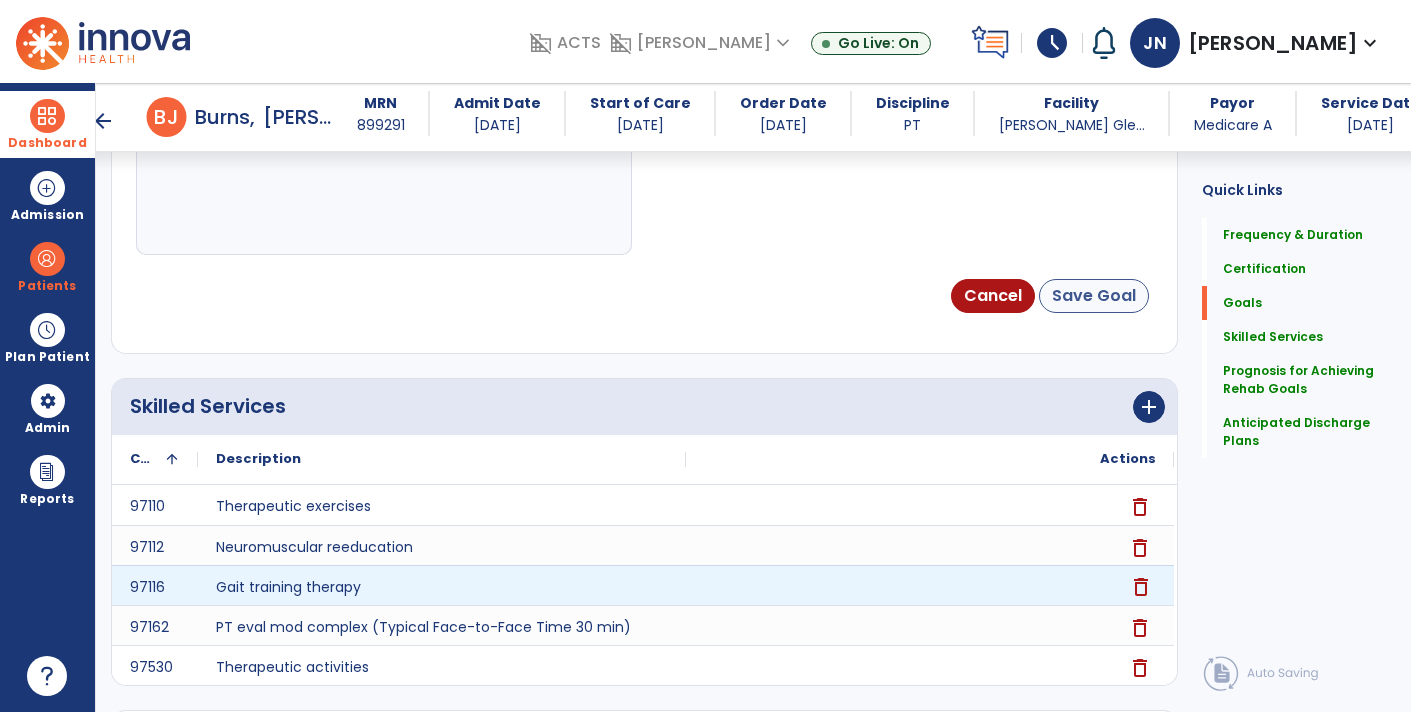 click on "Save Goal" at bounding box center (1094, 296) 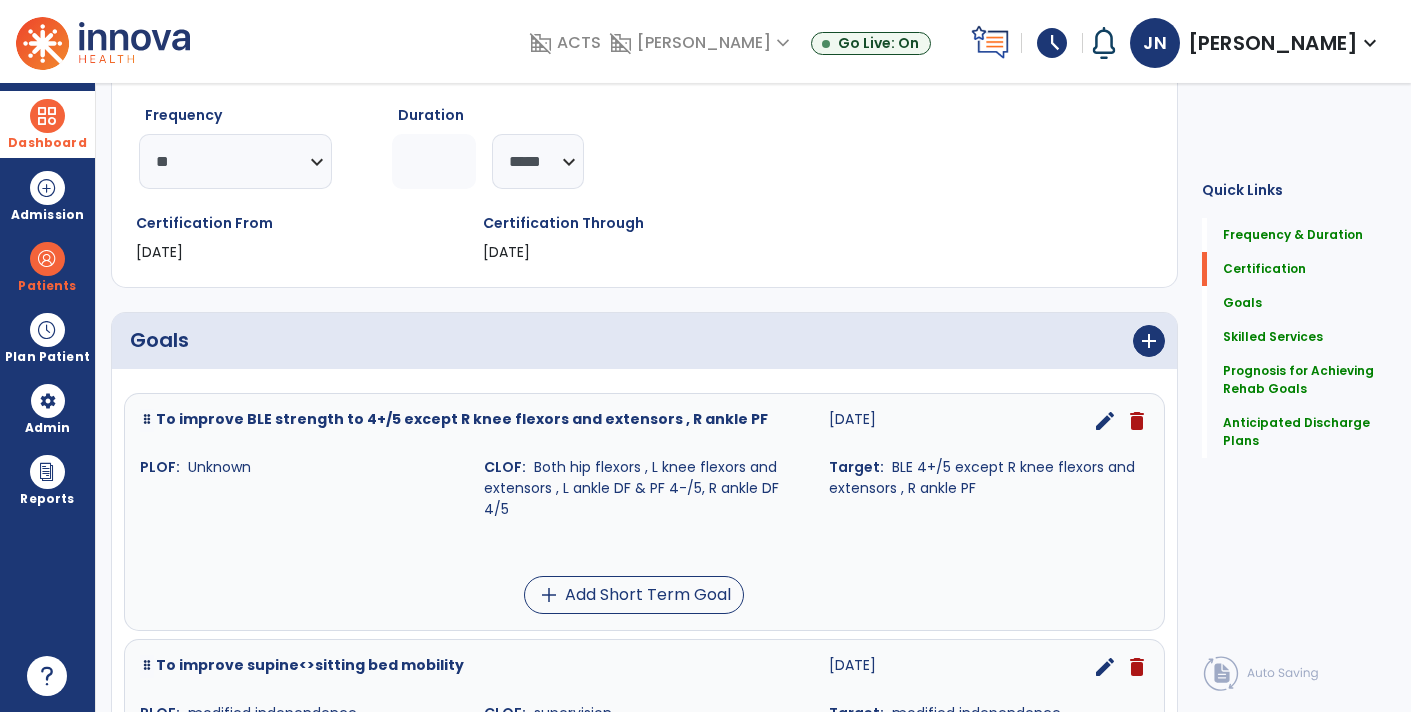 scroll, scrollTop: 0, scrollLeft: 0, axis: both 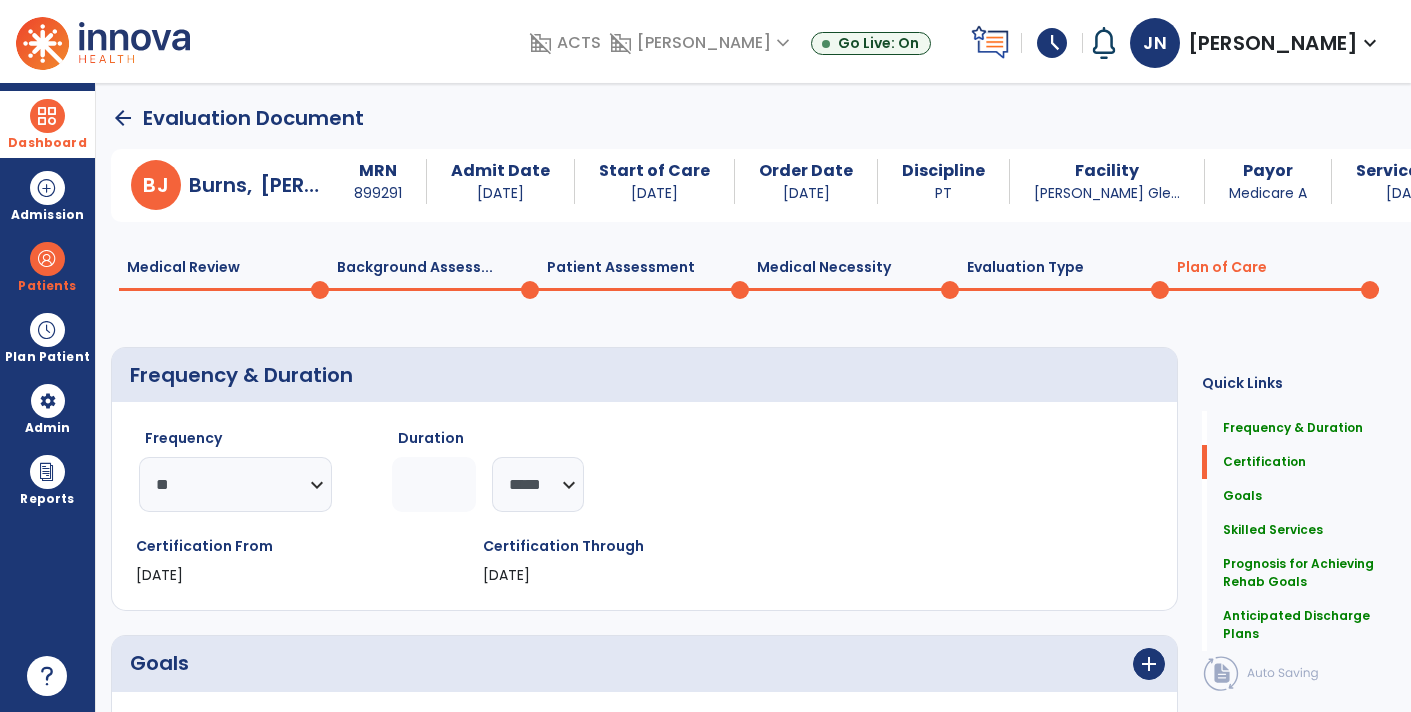 click on "Patient Assessment  0" 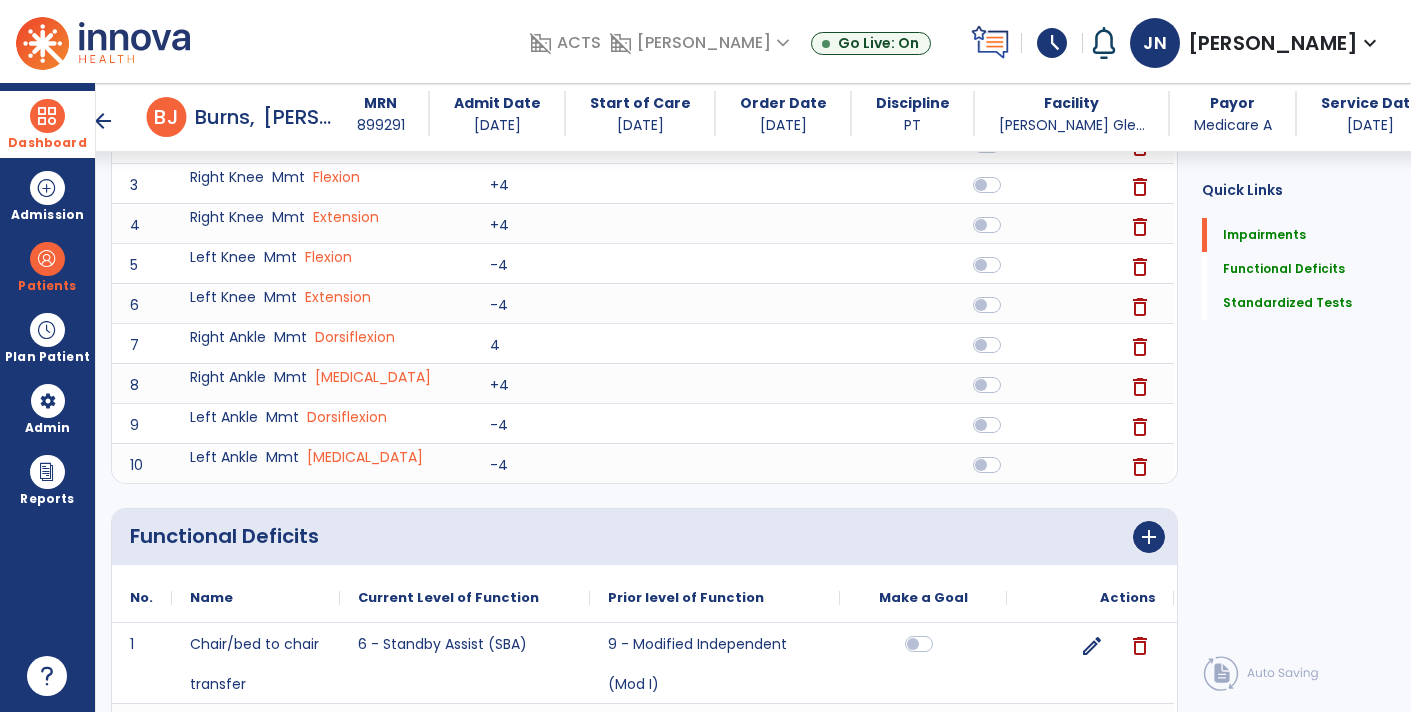 scroll, scrollTop: 0, scrollLeft: 0, axis: both 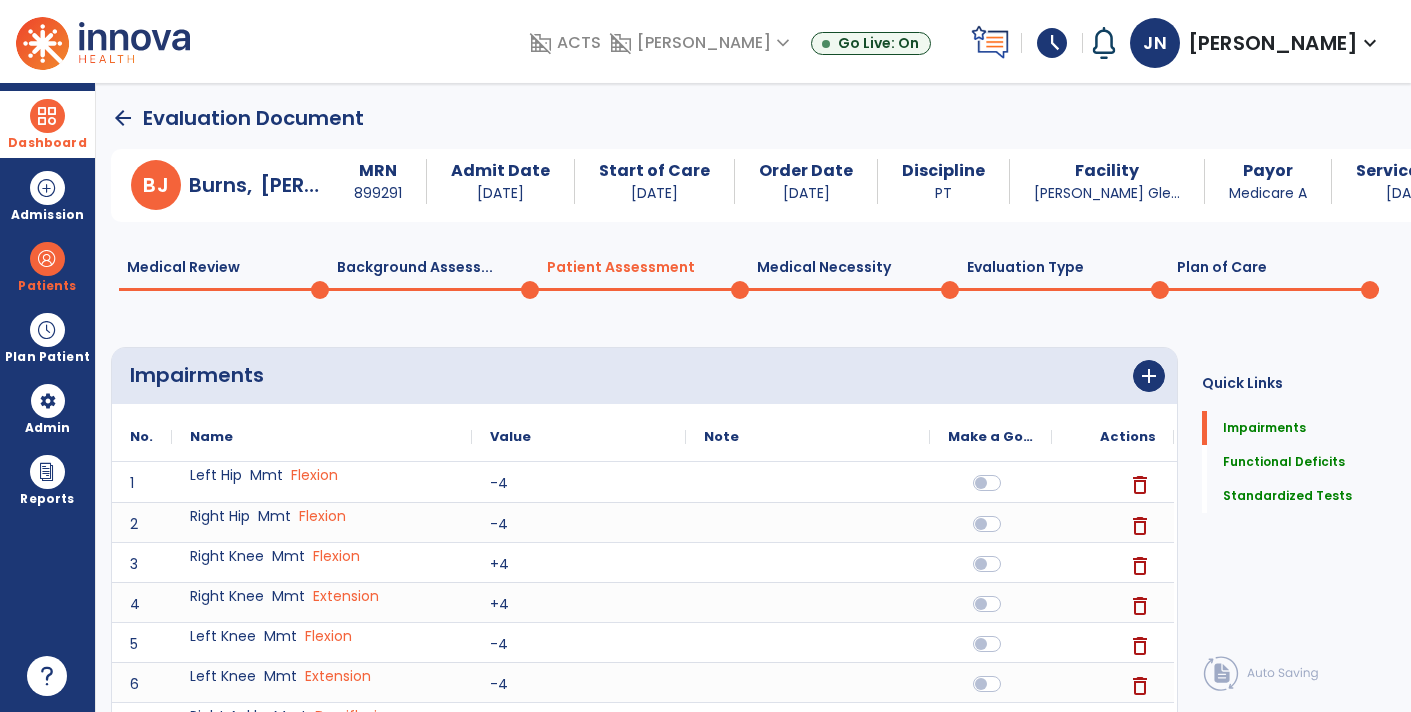 click 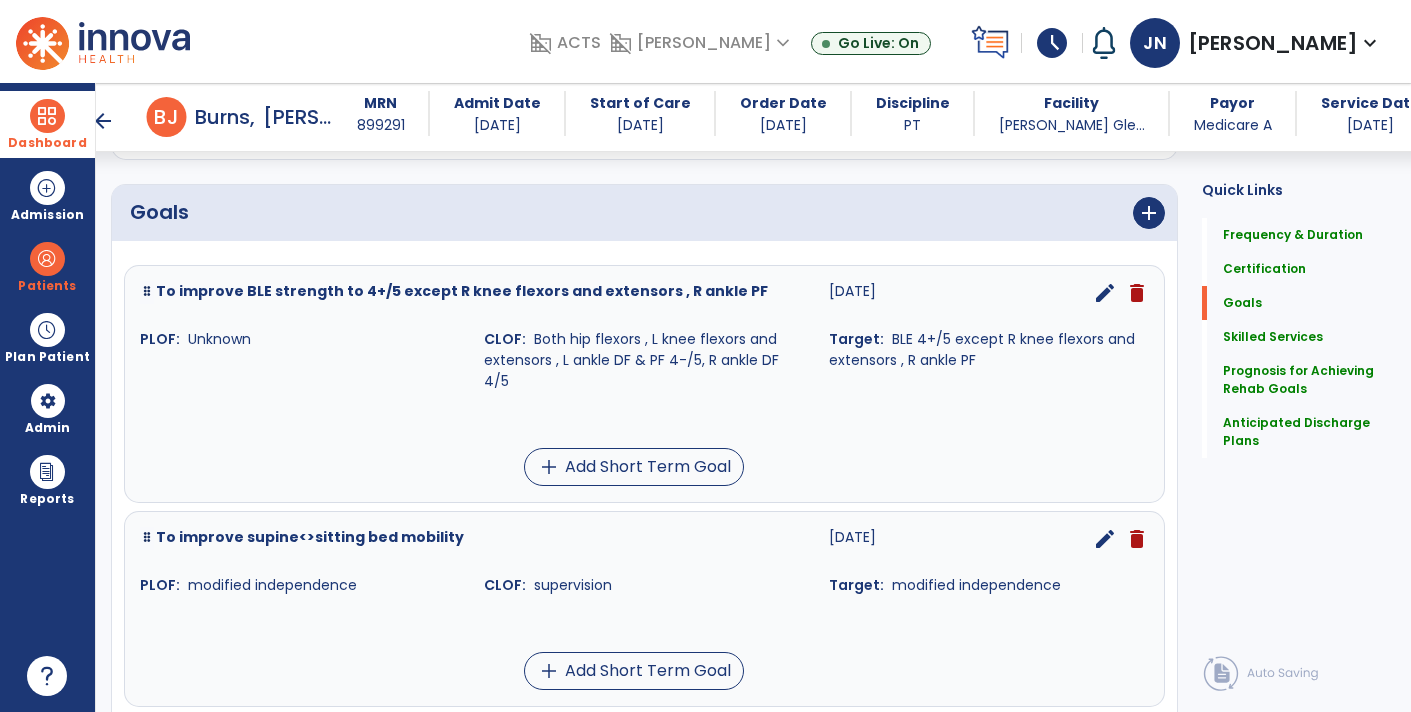 scroll, scrollTop: 426, scrollLeft: 0, axis: vertical 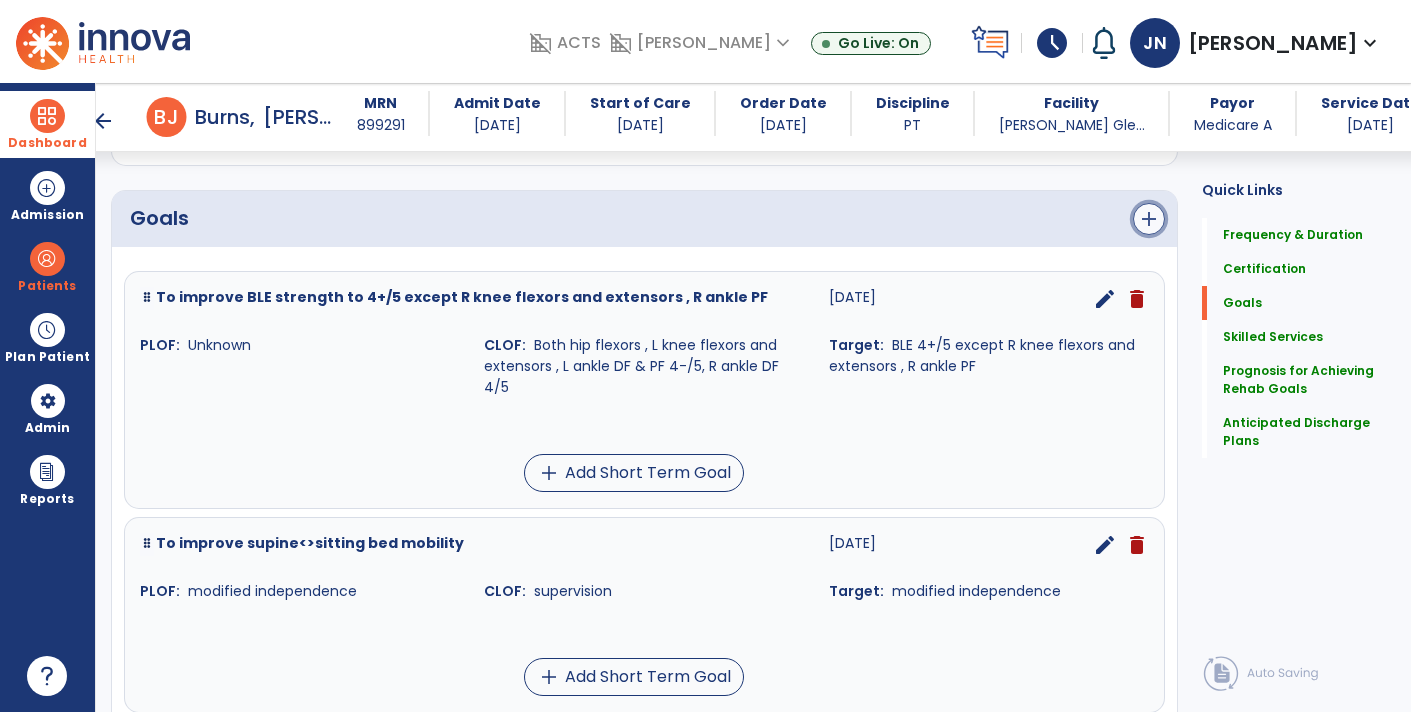 click on "add" at bounding box center [1149, 219] 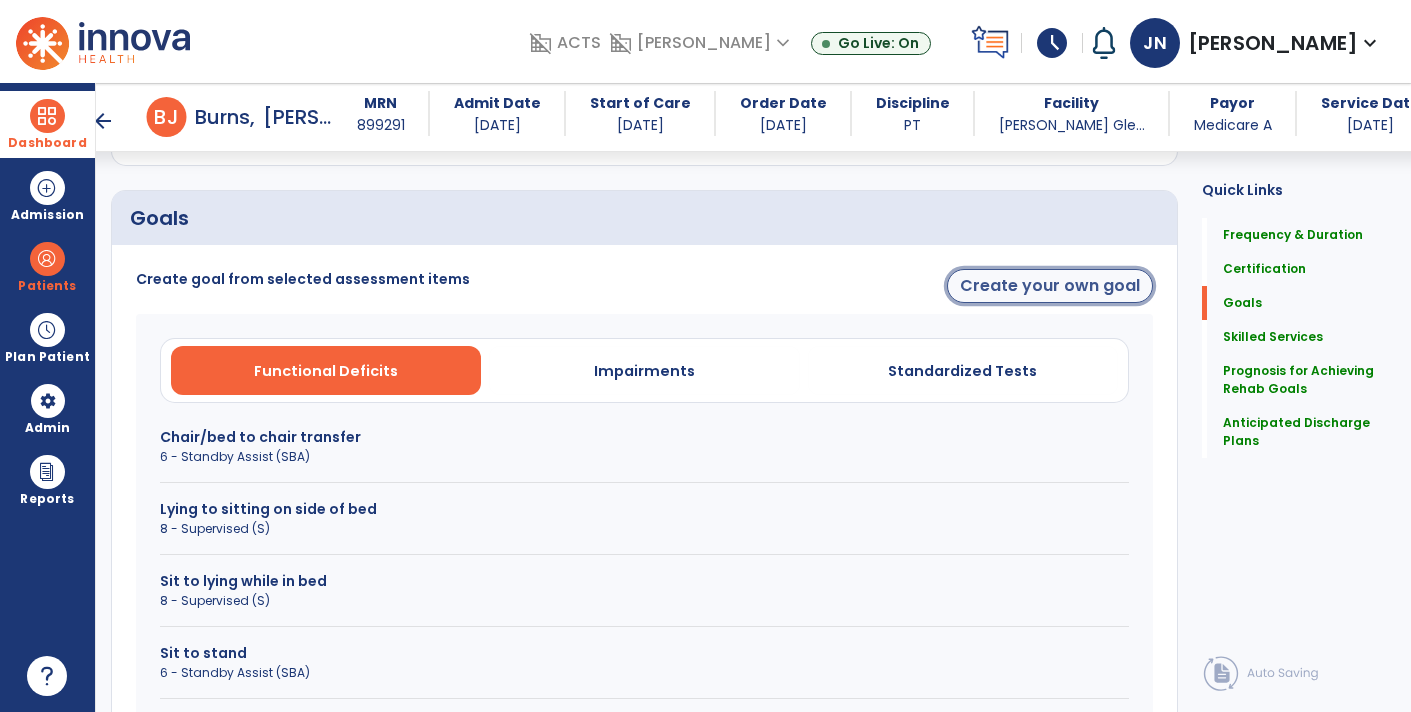 click on "Create your own goal" at bounding box center [1050, 286] 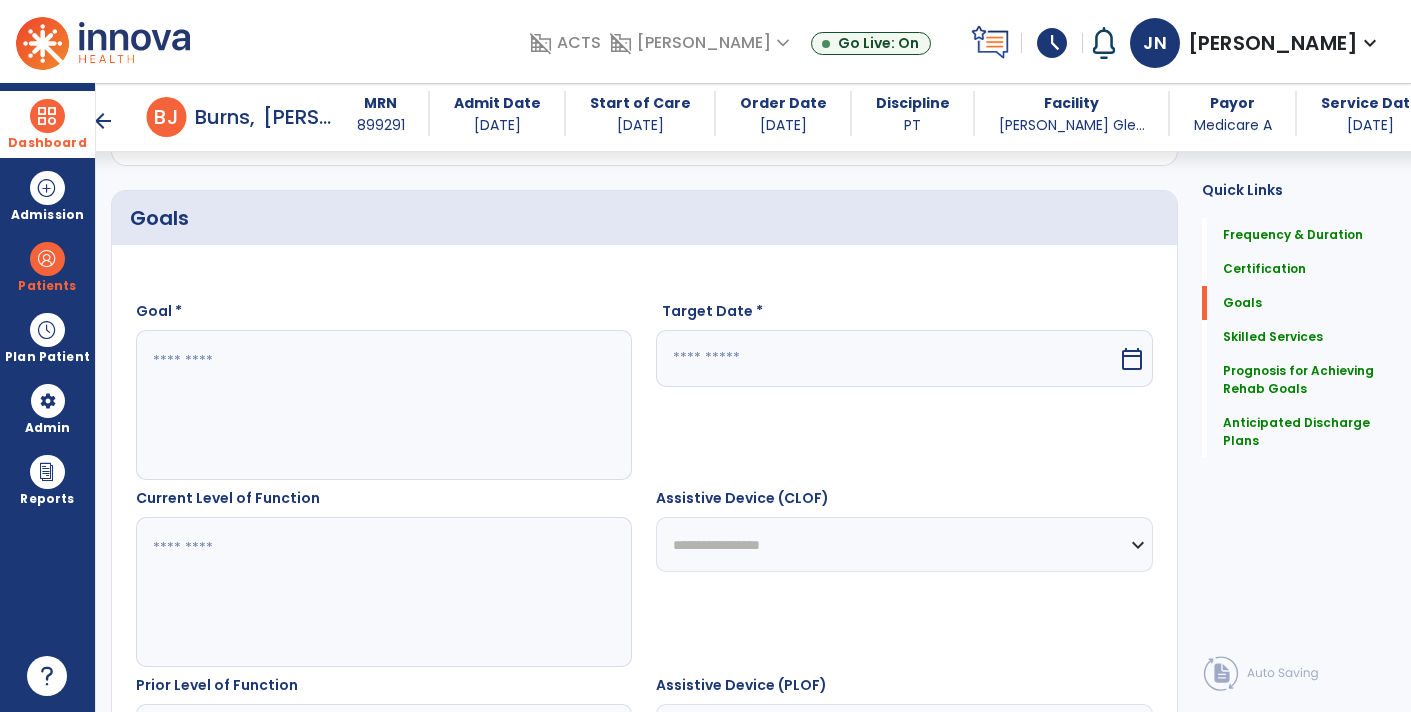 click at bounding box center [383, 405] 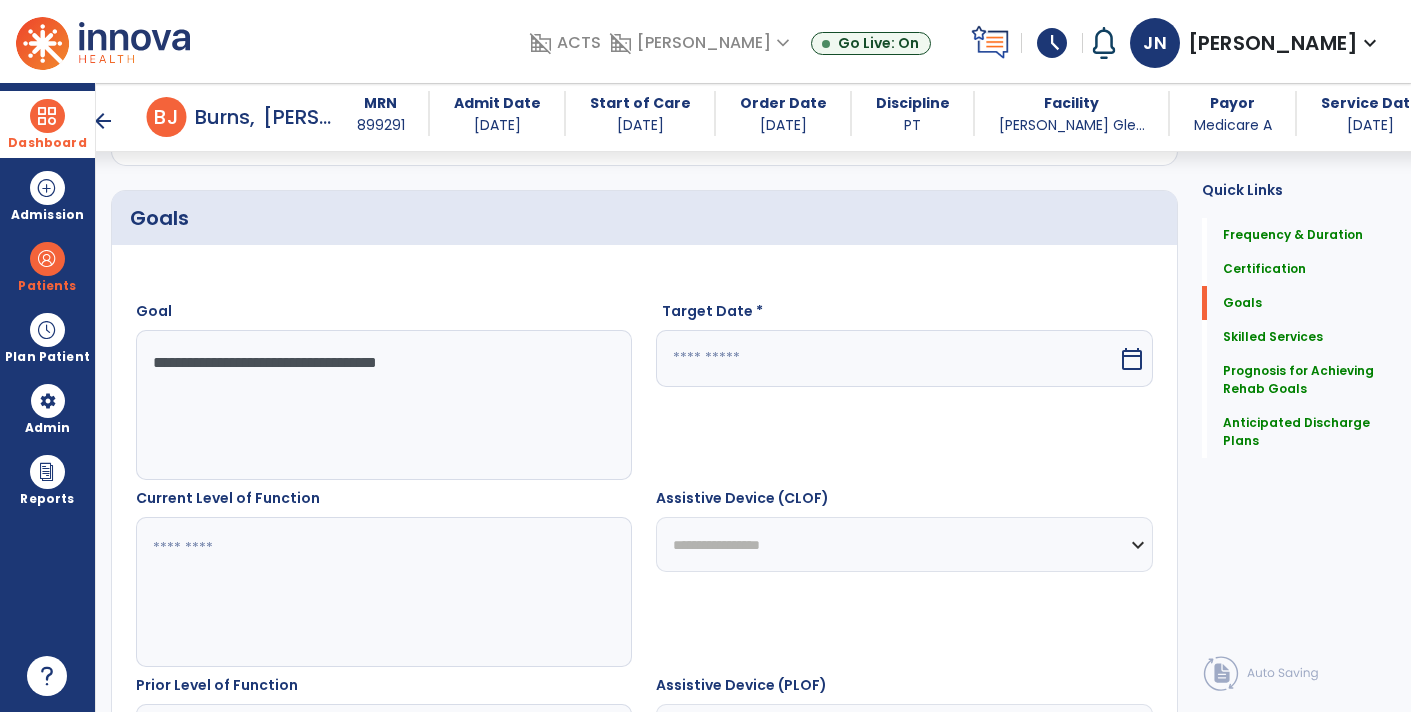 type on "**********" 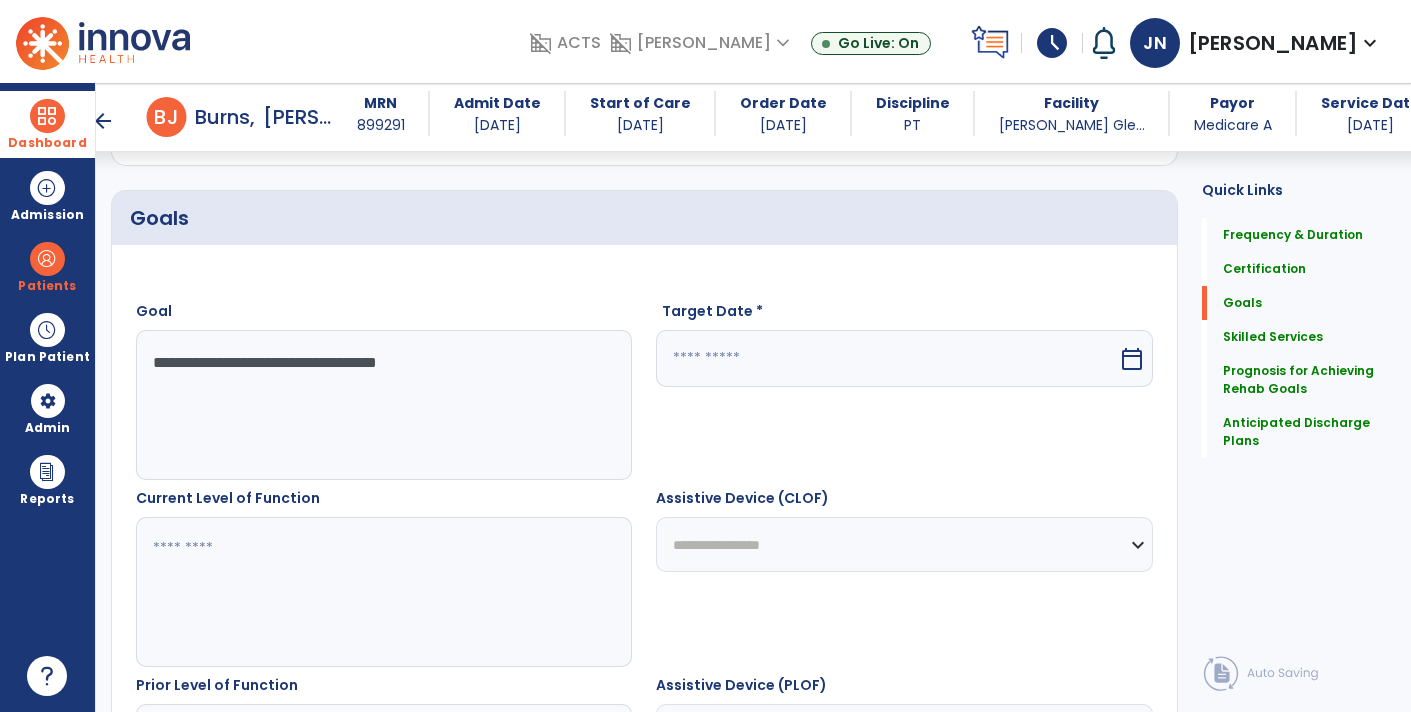 click at bounding box center (383, 592) 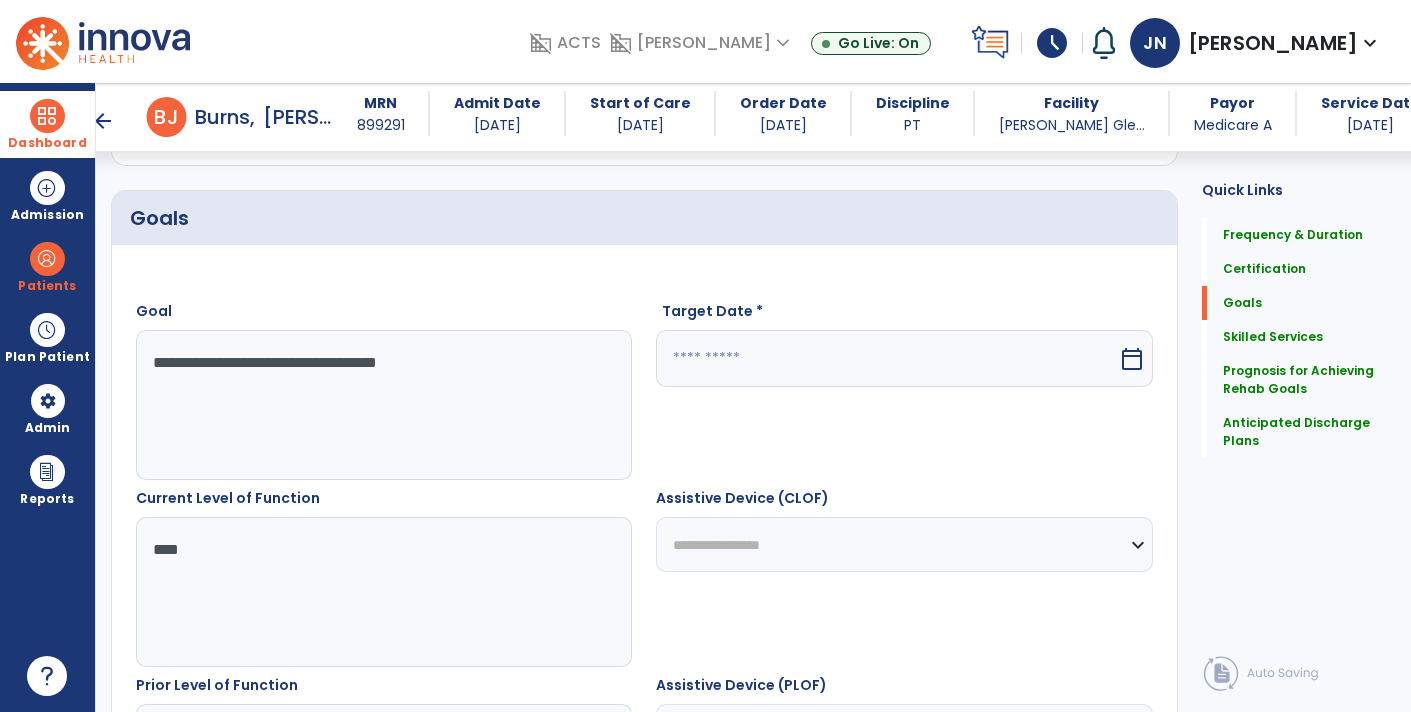 type on "***" 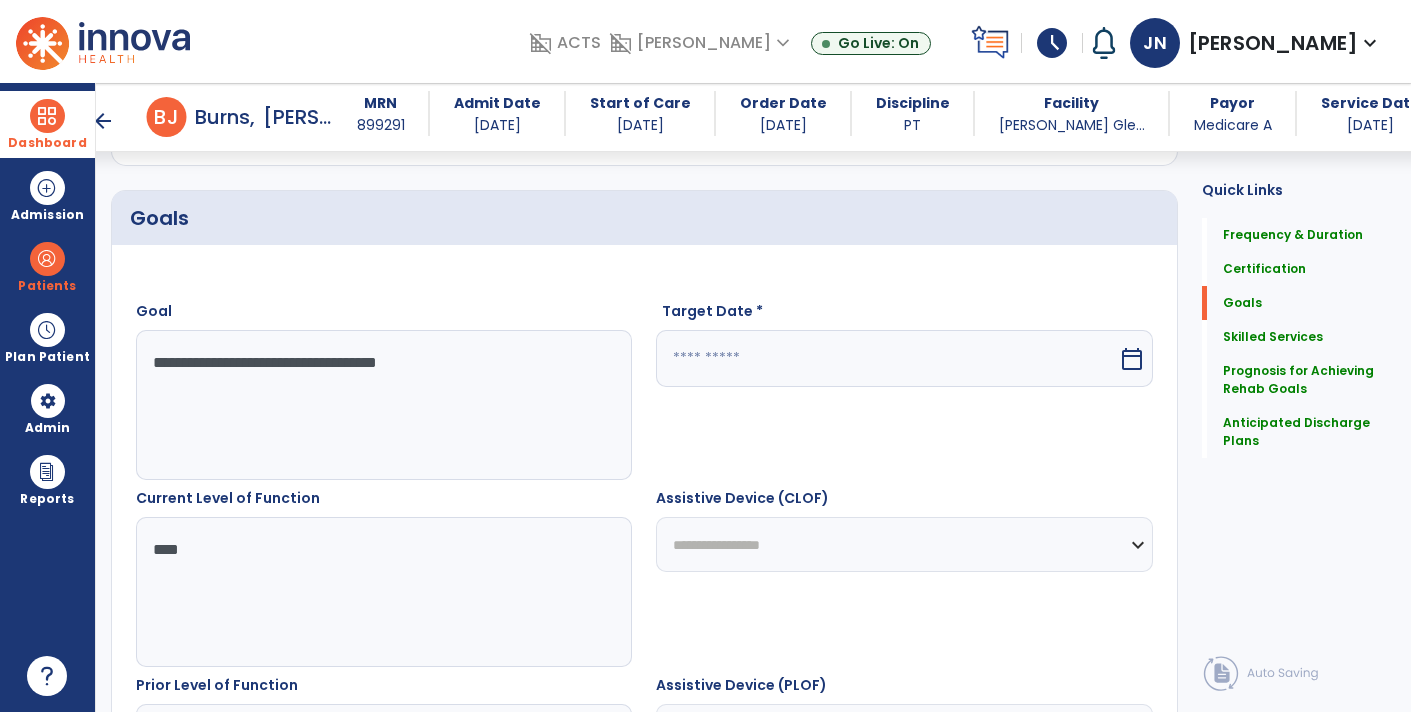 click at bounding box center (886, 358) 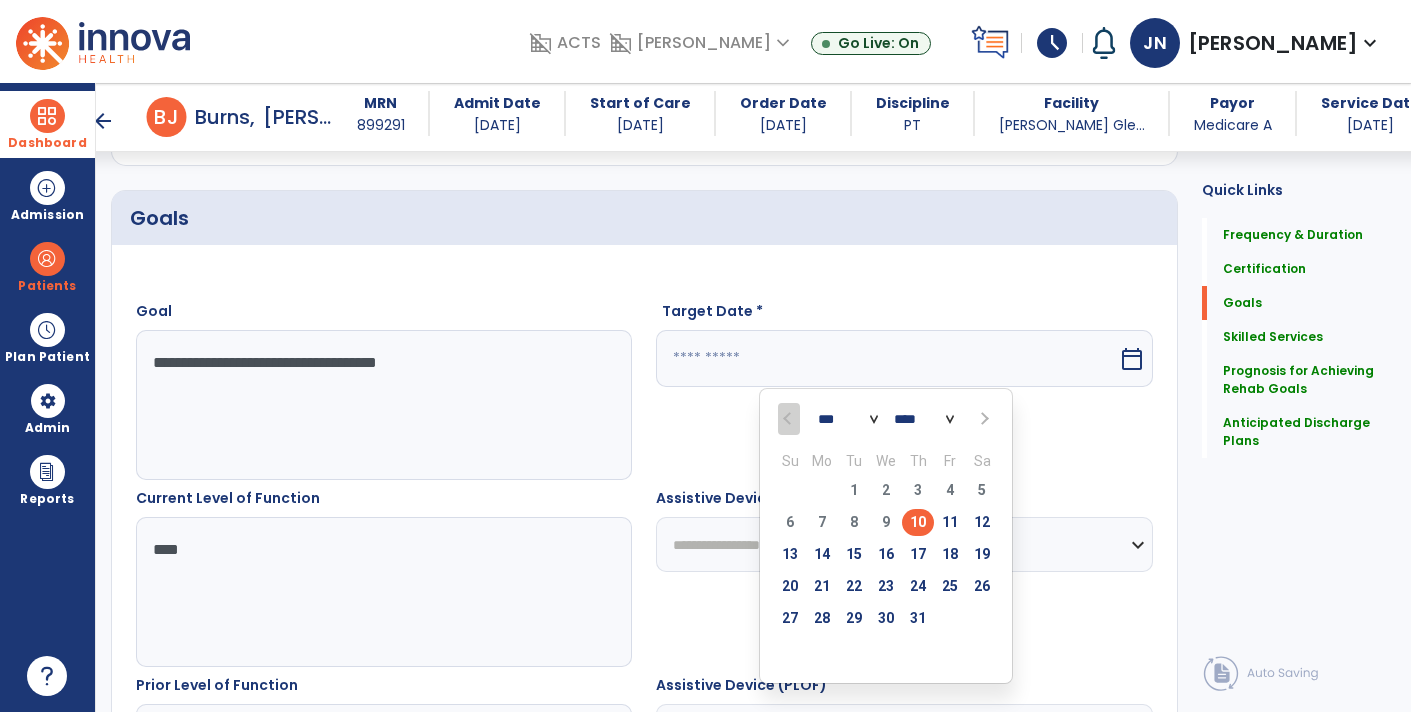 click on "*** *** *** ***" at bounding box center [848, 420] 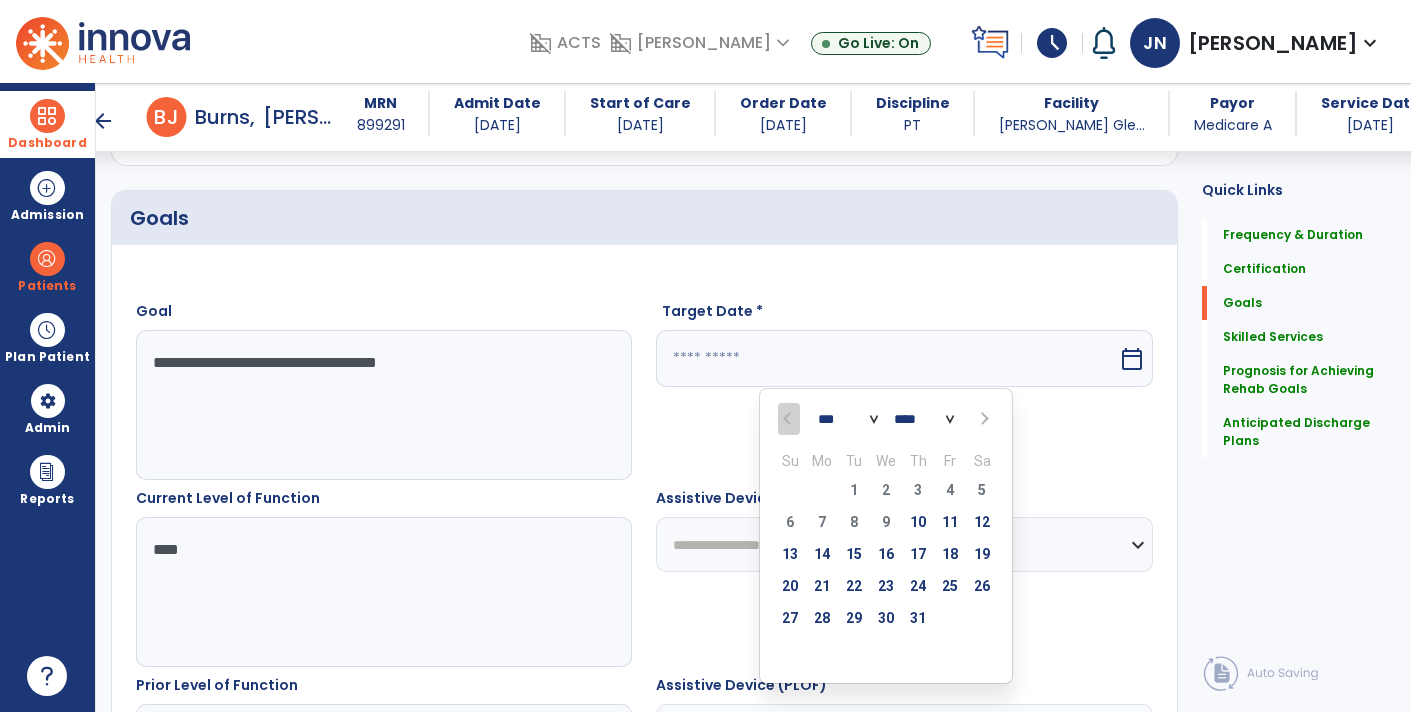select on "**" 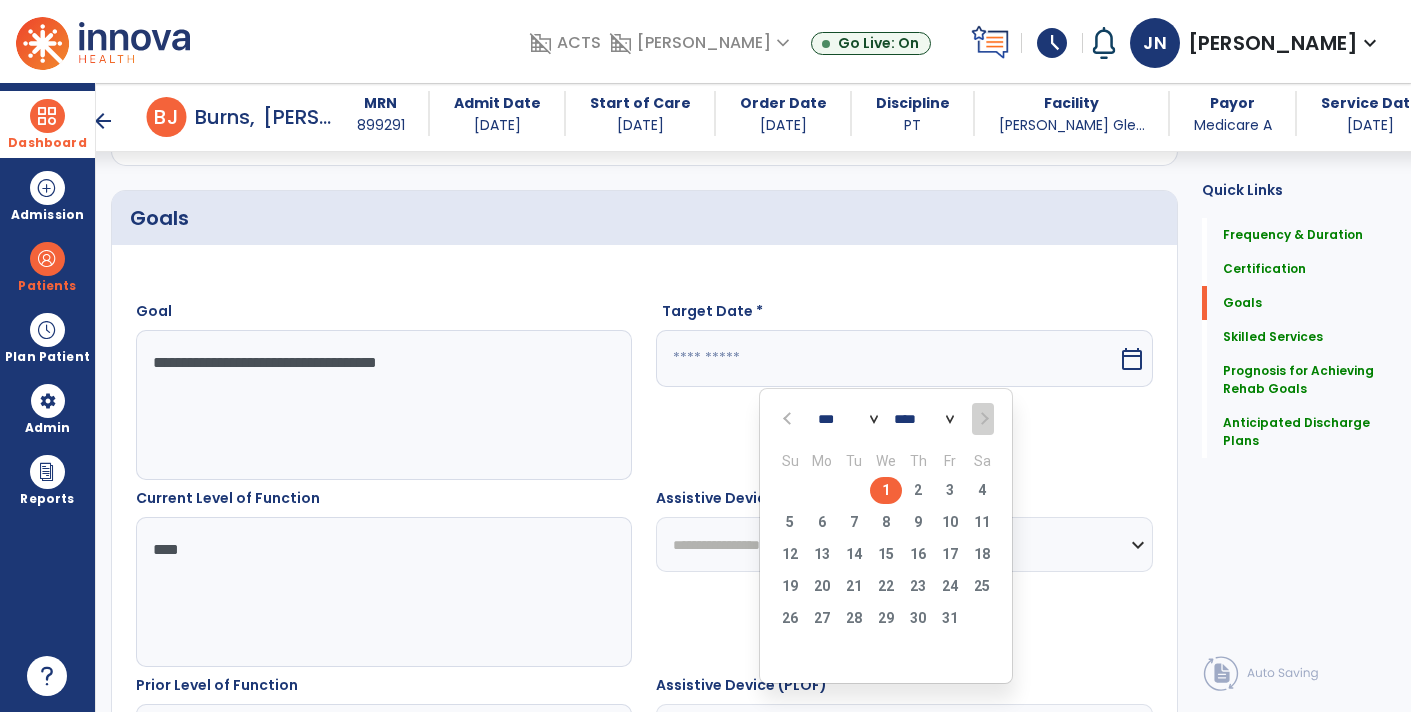click on "1" at bounding box center [886, 490] 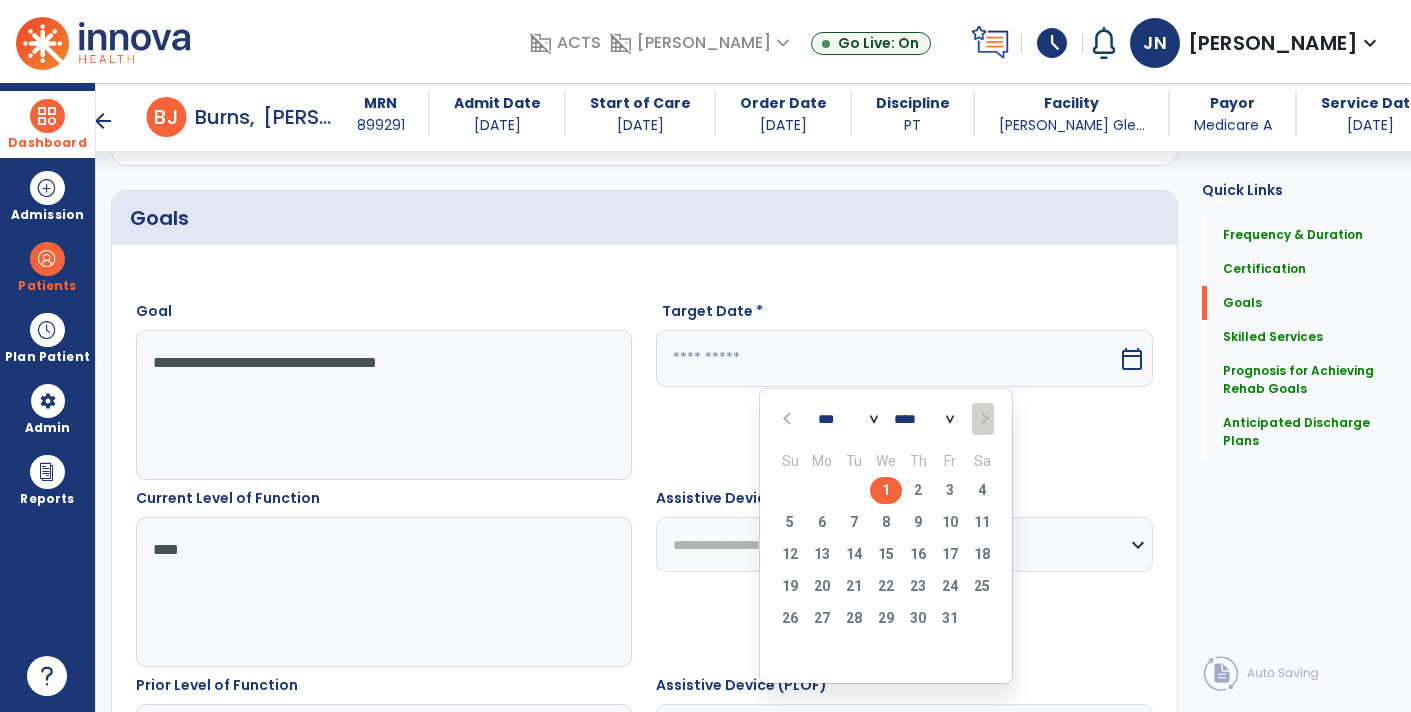 type on "*********" 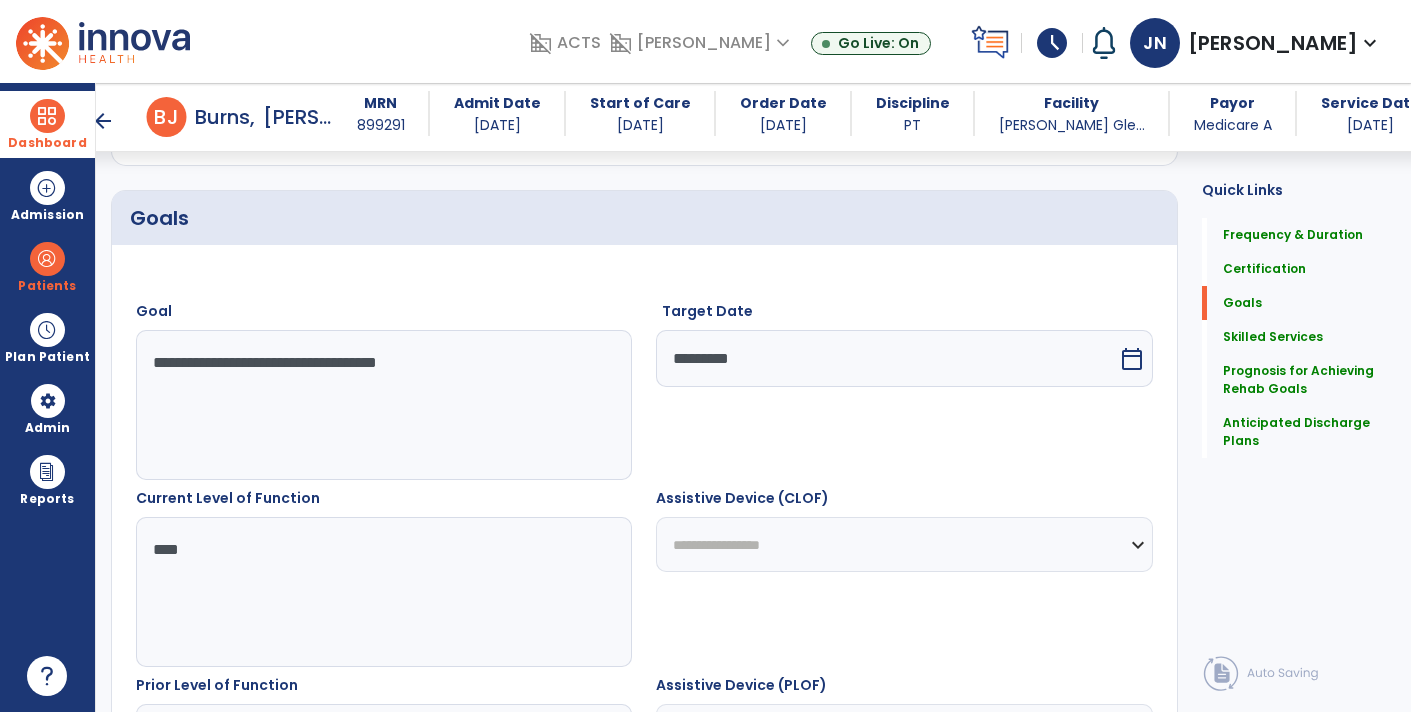 click on "**********" at bounding box center [904, 544] 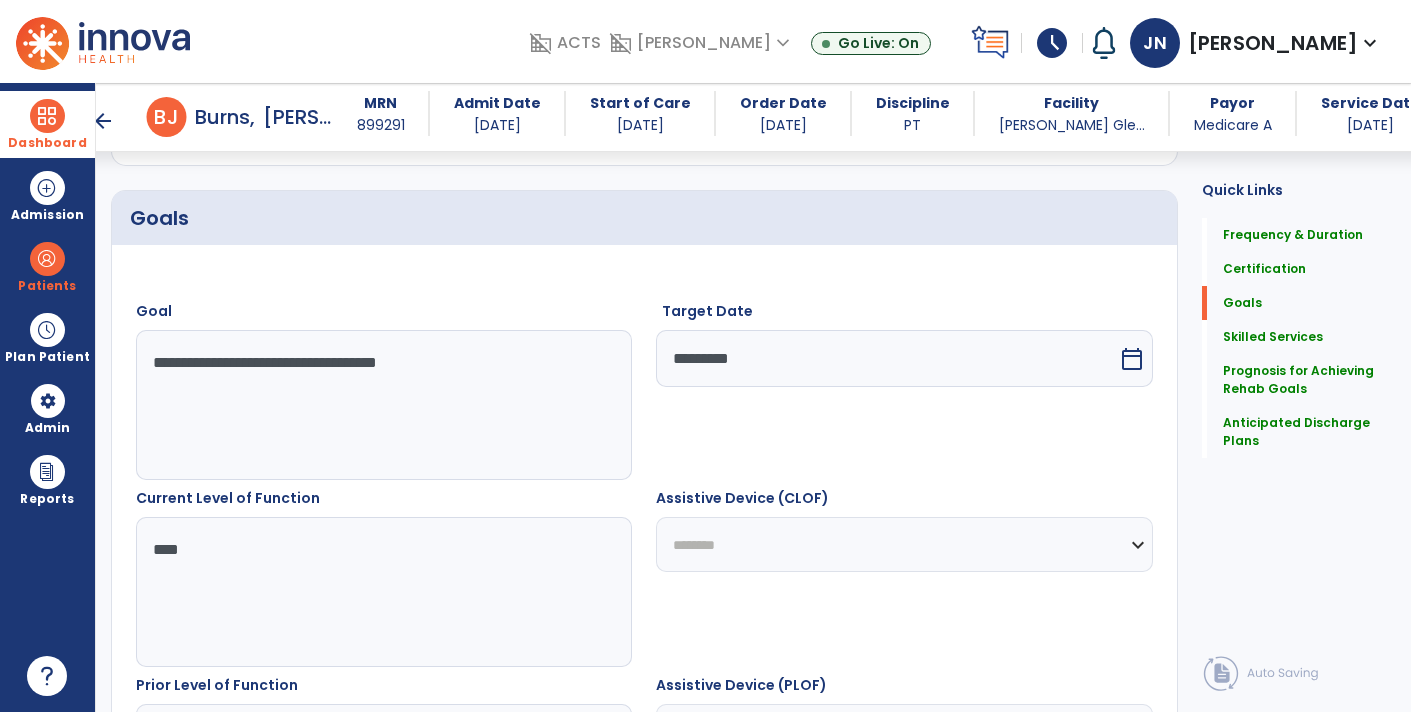 click on "**********" at bounding box center [904, 544] 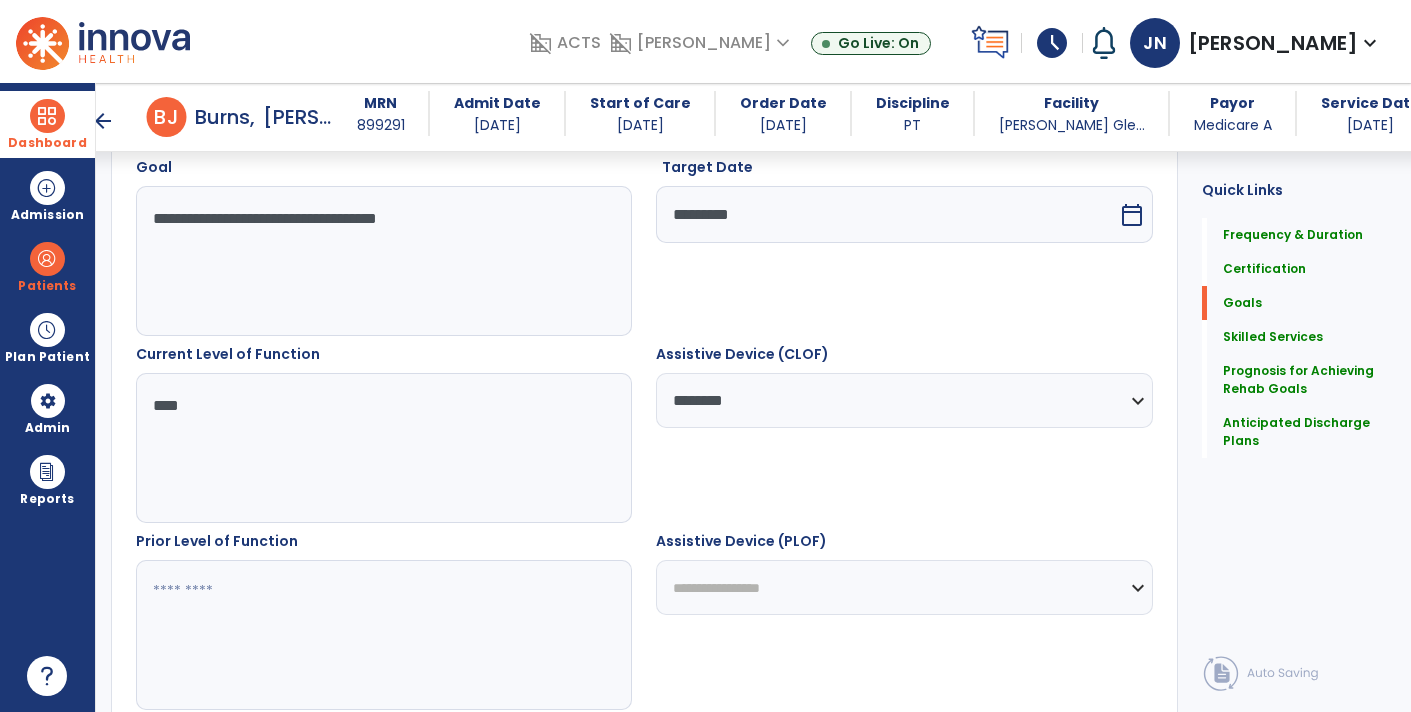 scroll, scrollTop: 596, scrollLeft: 0, axis: vertical 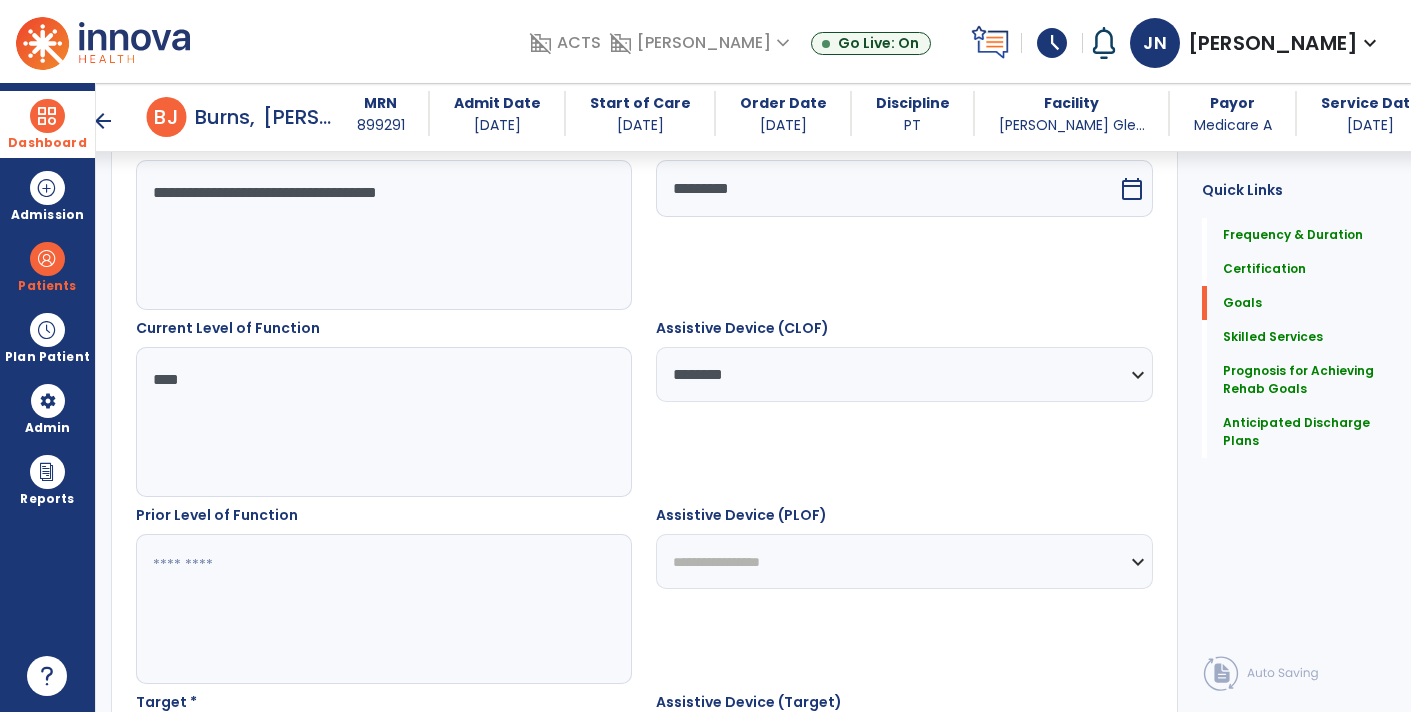 click at bounding box center (383, 609) 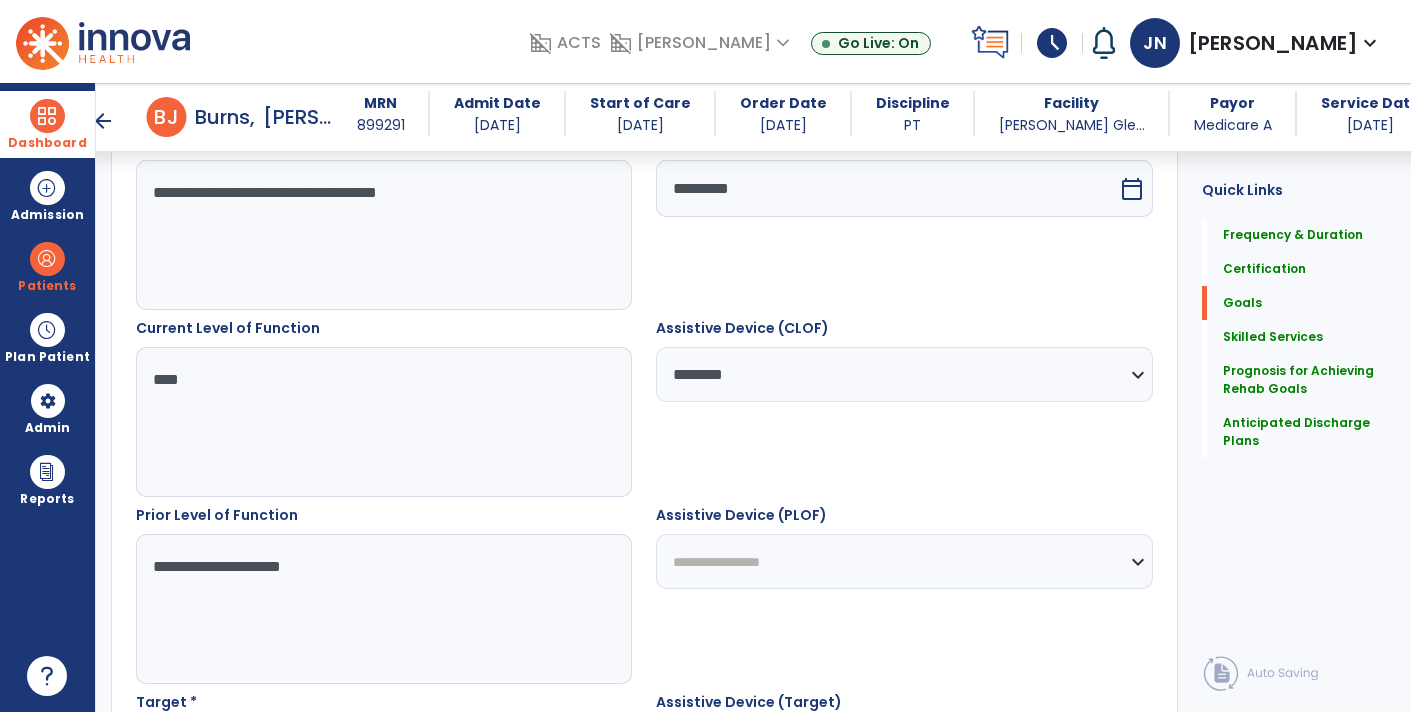 type on "**********" 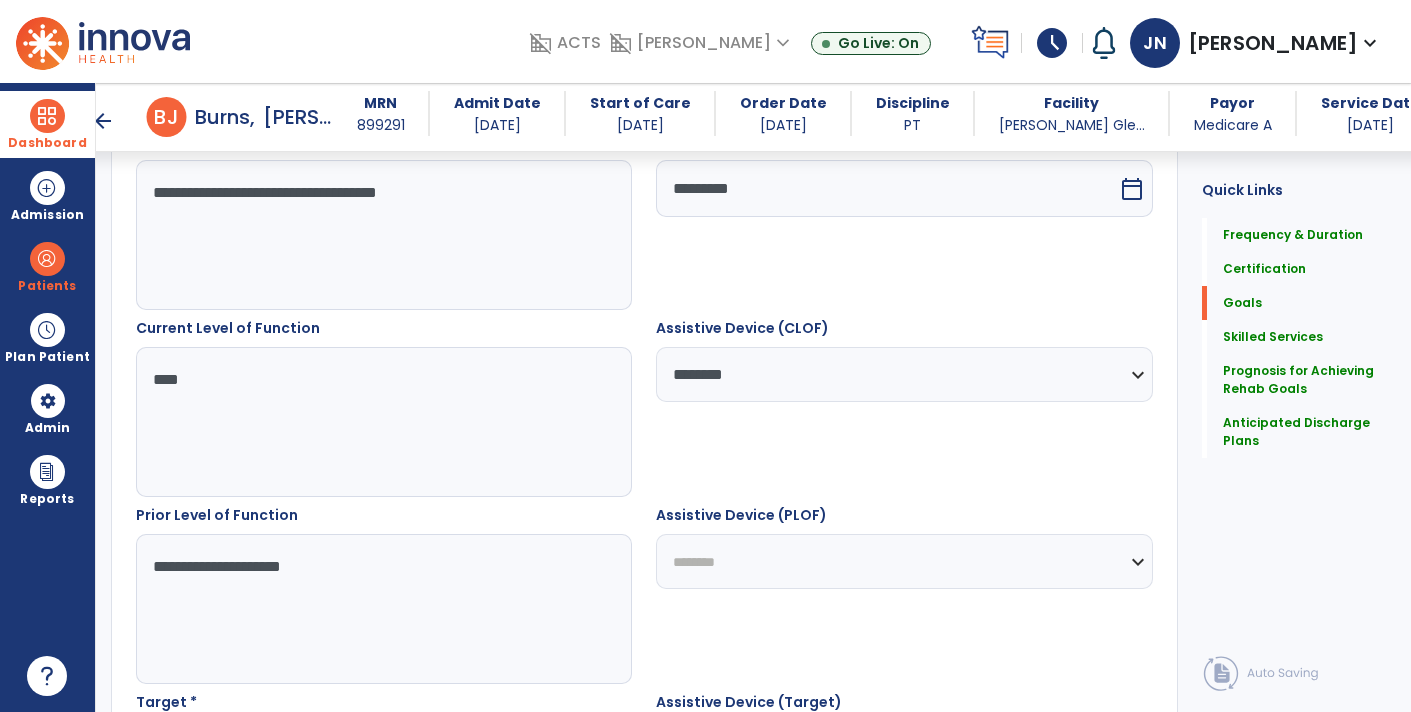 click on "**********" at bounding box center [904, 561] 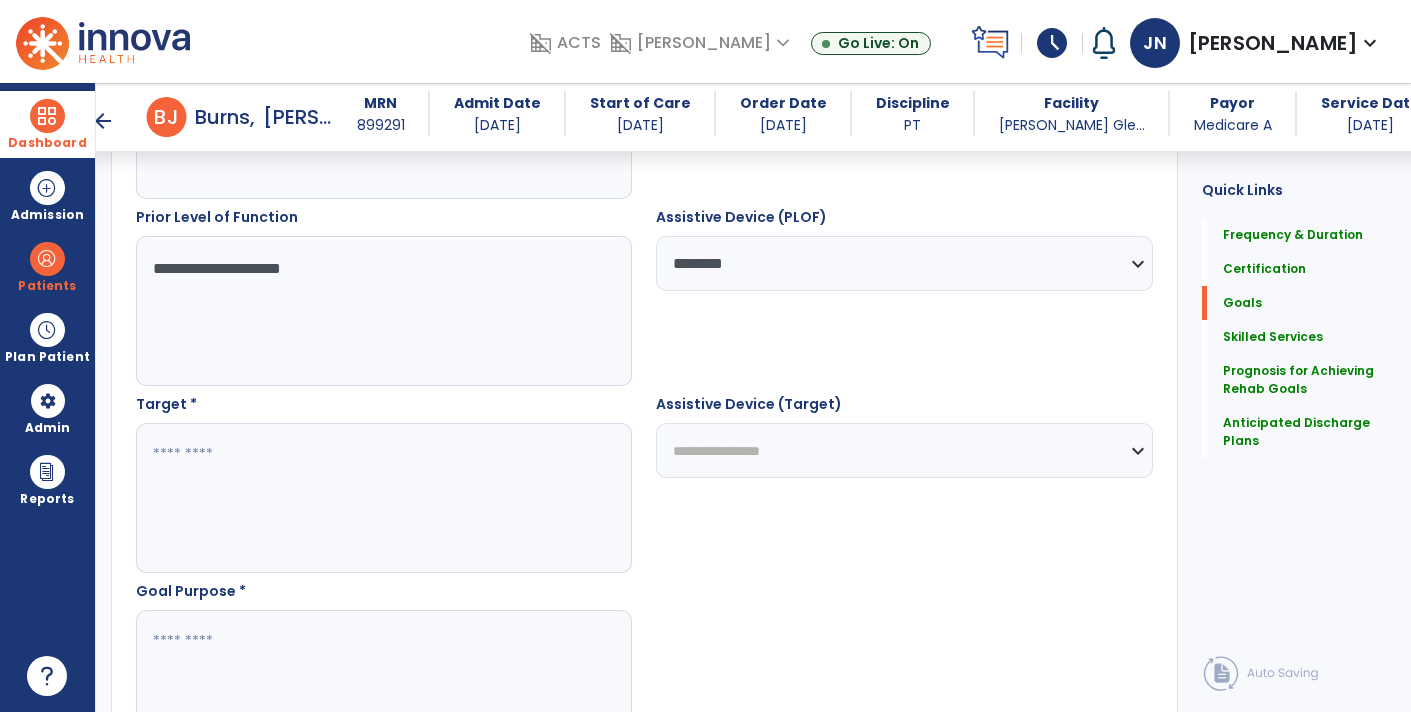 scroll, scrollTop: 902, scrollLeft: 0, axis: vertical 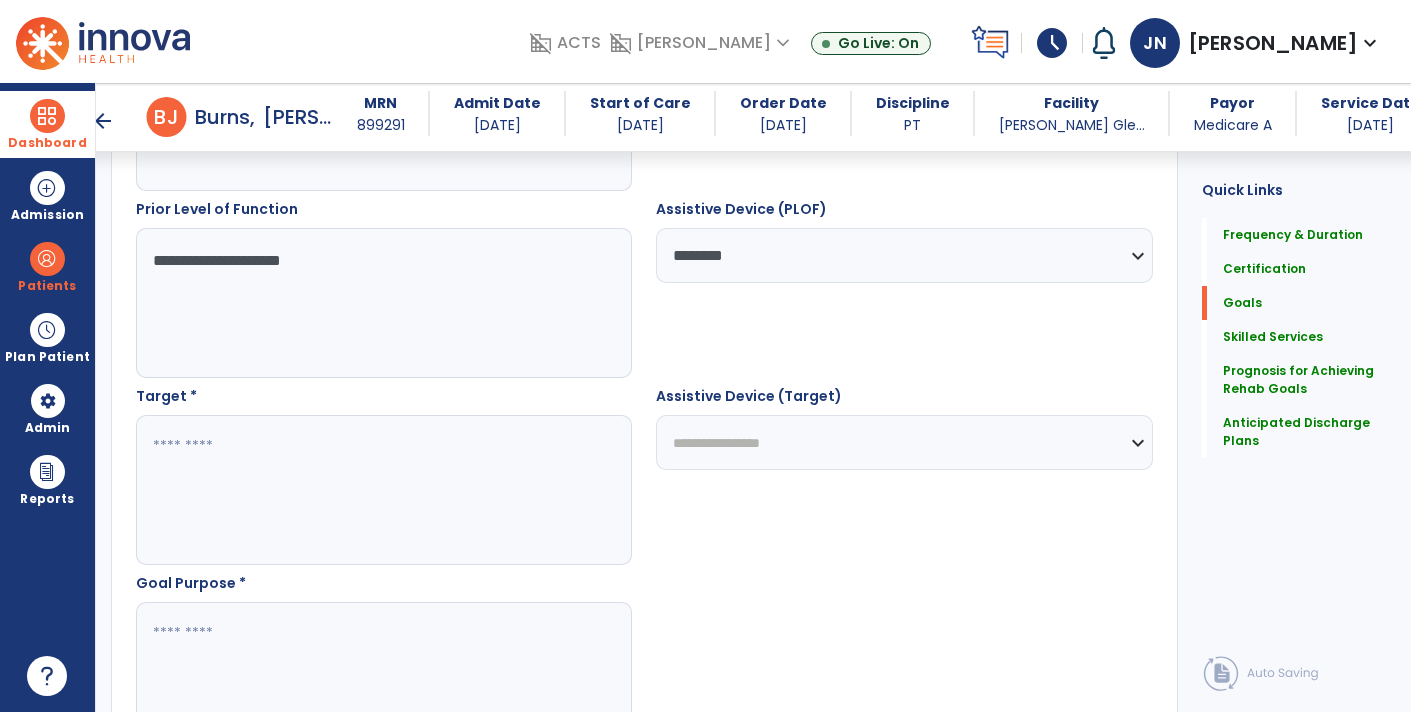 click on "**********" at bounding box center [383, 303] 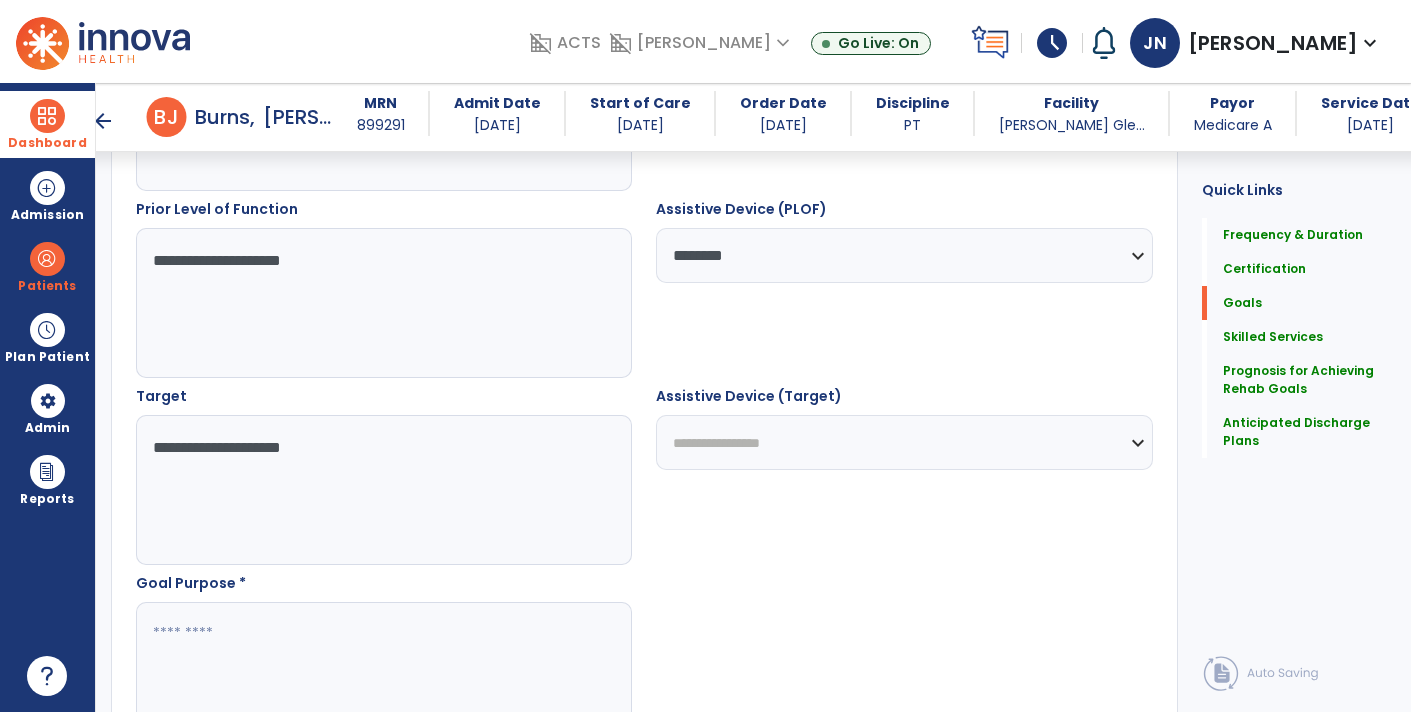 type on "**********" 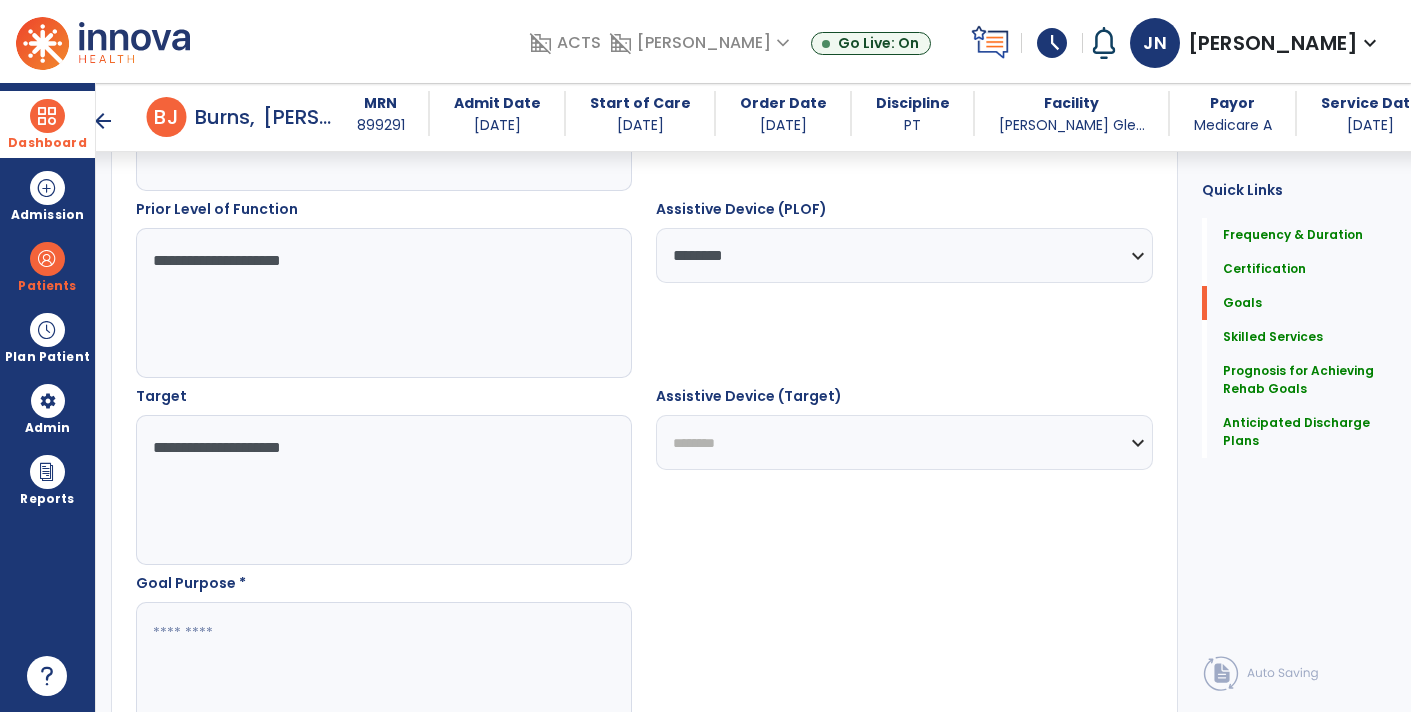 click on "**********" at bounding box center [904, 442] 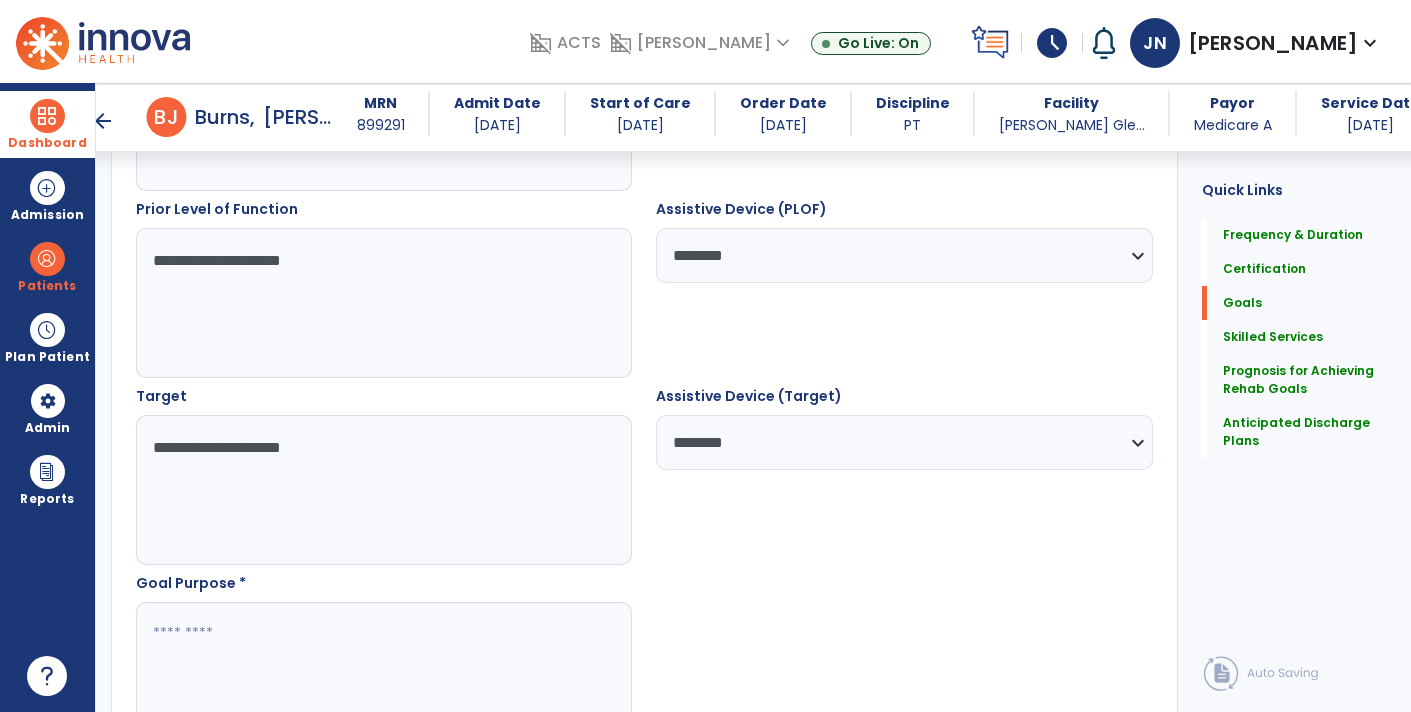 scroll, scrollTop: 974, scrollLeft: 0, axis: vertical 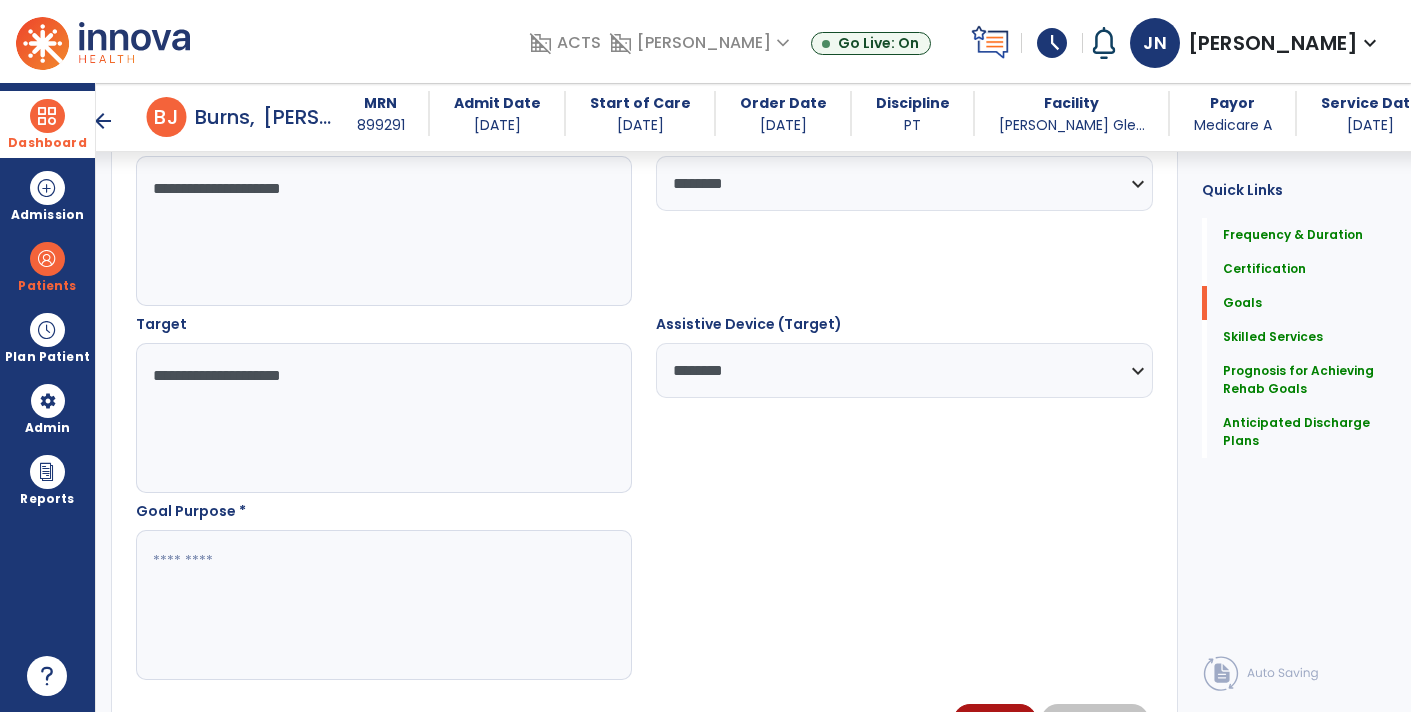click at bounding box center (383, 605) 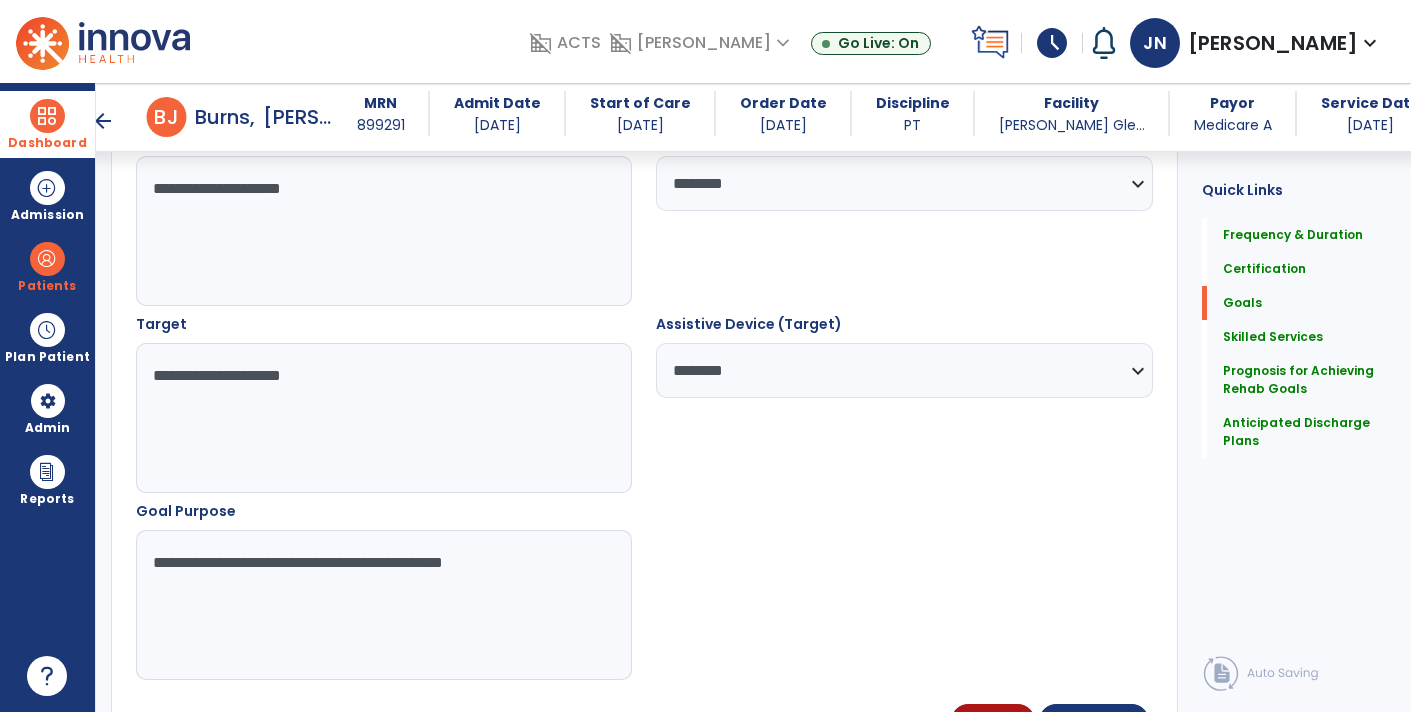 type on "**********" 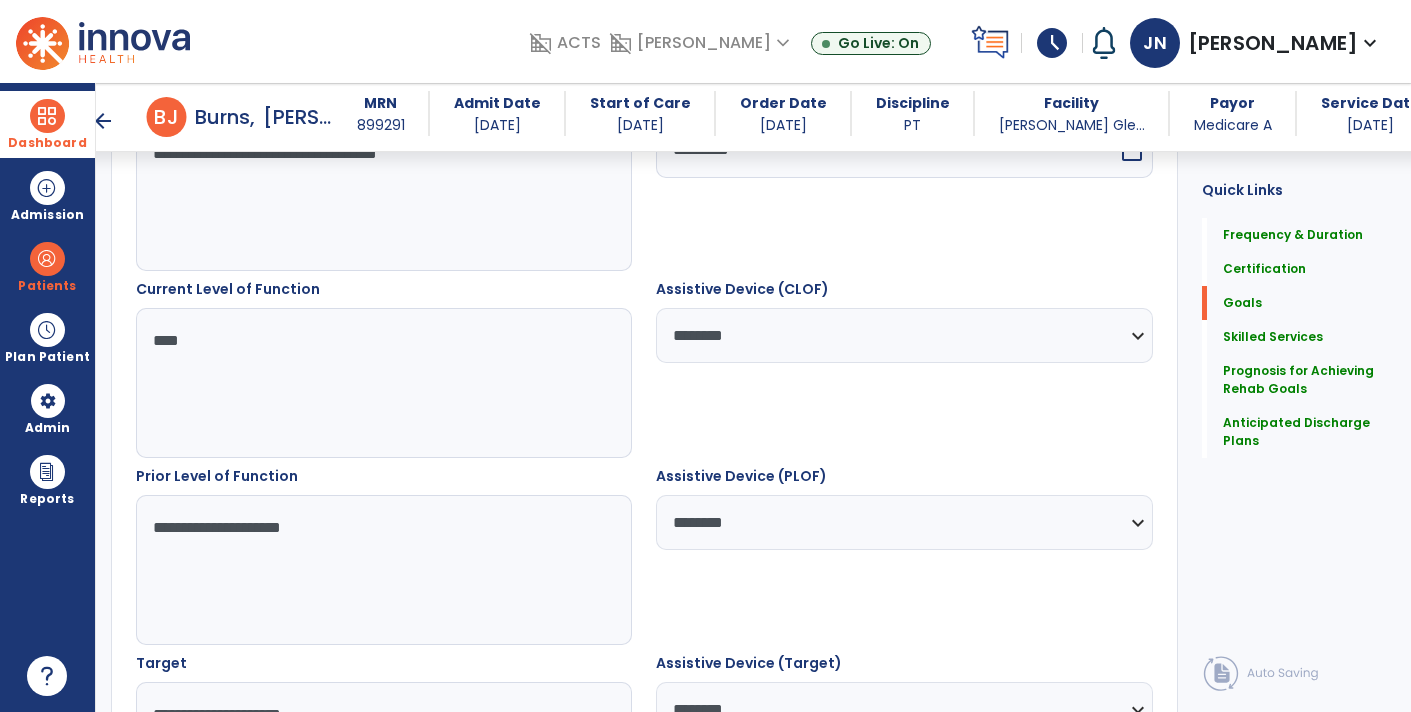 scroll, scrollTop: 634, scrollLeft: 0, axis: vertical 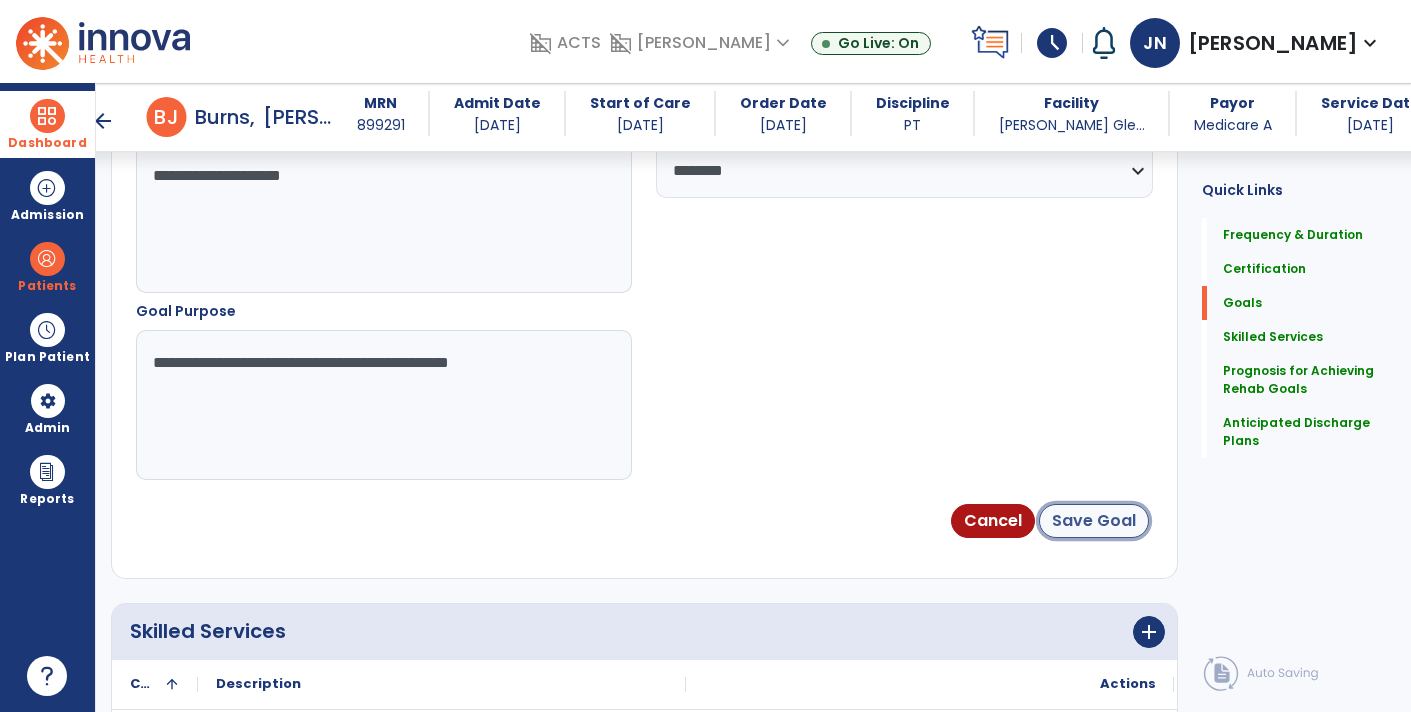 click on "Save Goal" at bounding box center (1094, 521) 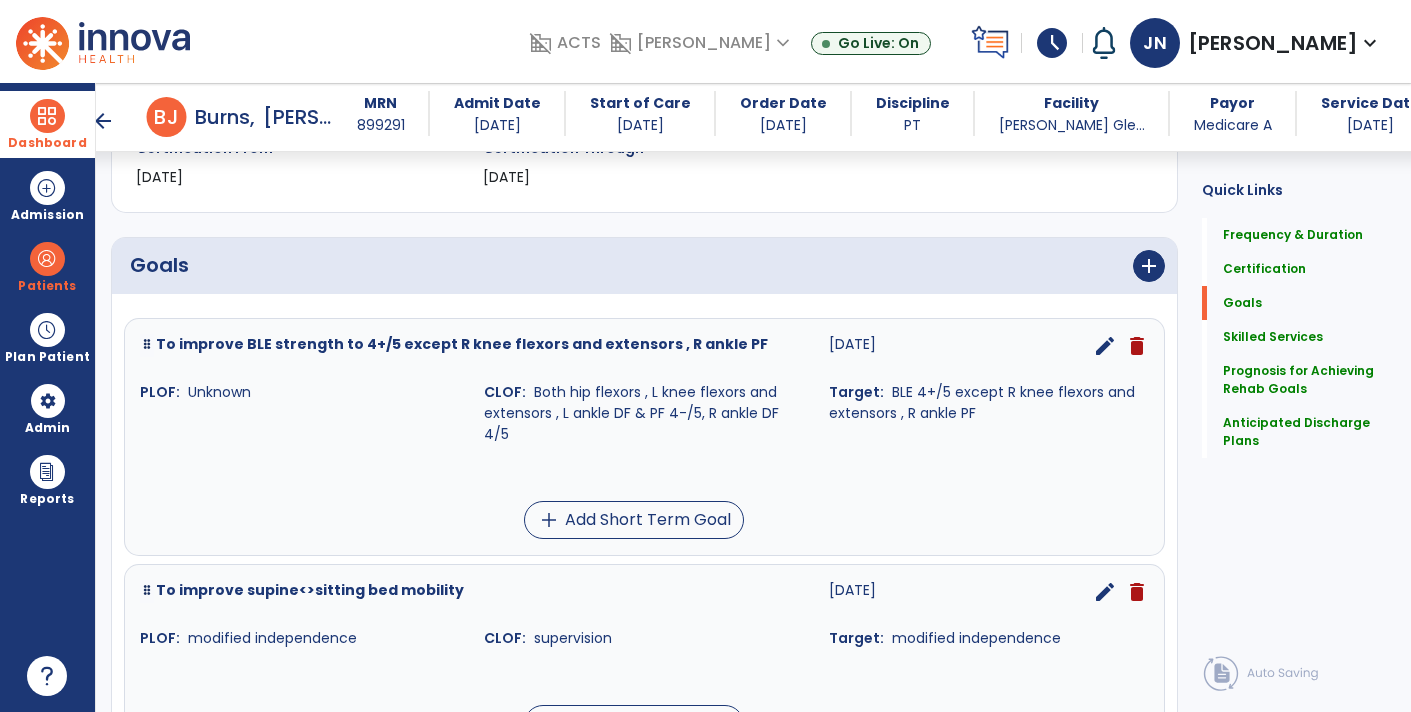 scroll, scrollTop: 383, scrollLeft: 0, axis: vertical 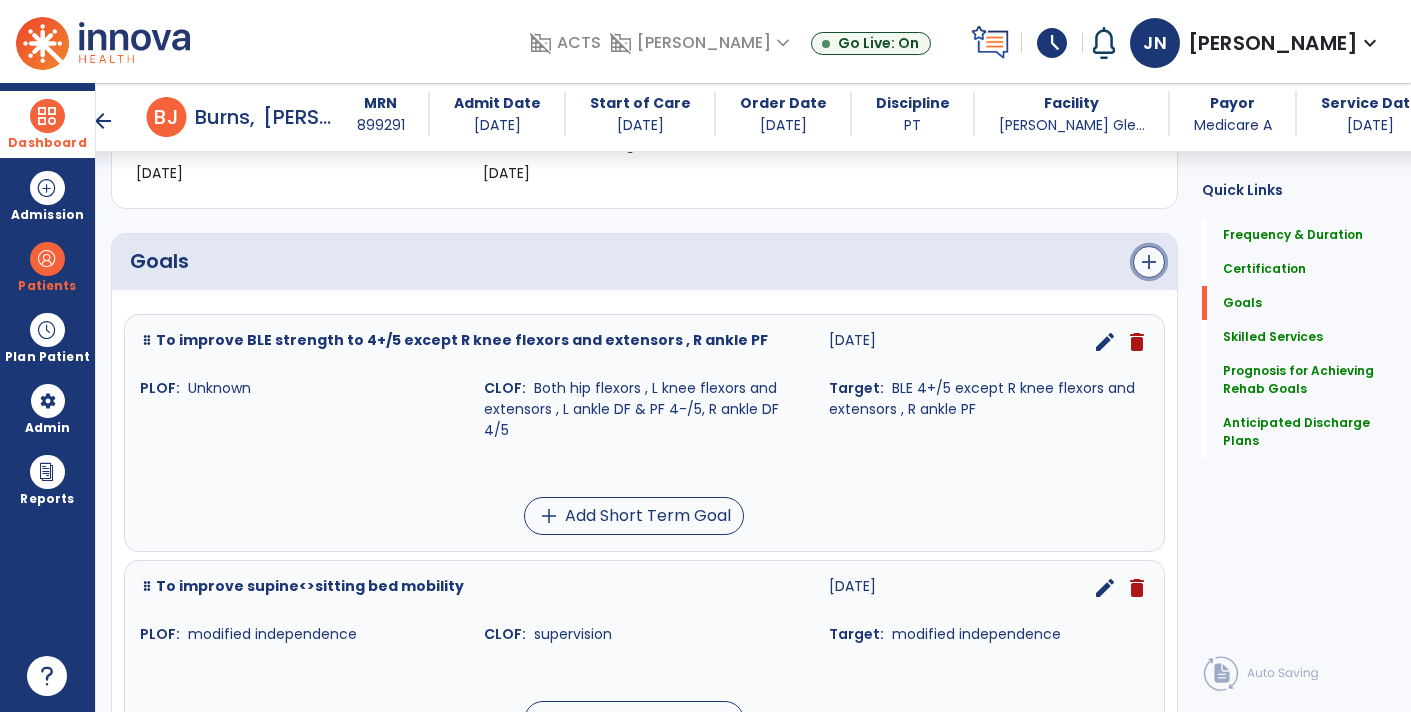 click on "add" at bounding box center (1149, 262) 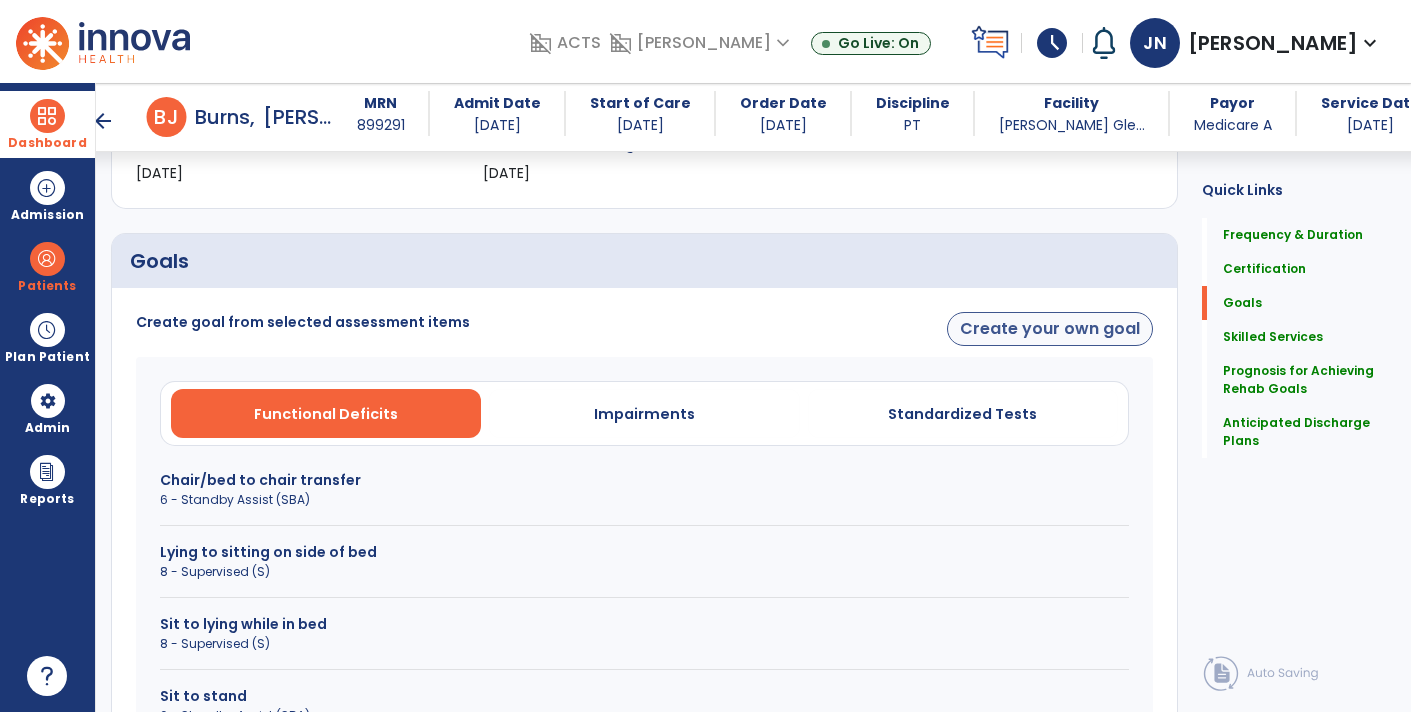 click on "Create your own goal" at bounding box center [1050, 329] 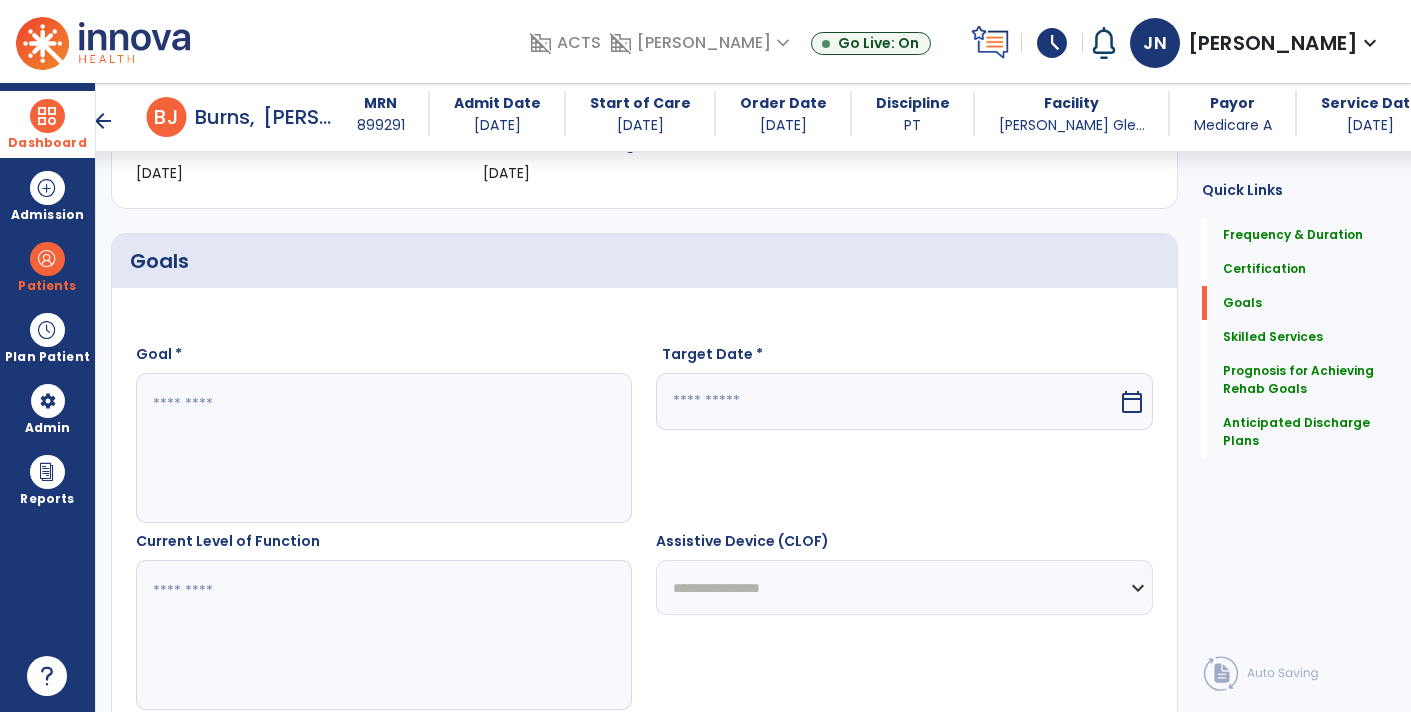 click at bounding box center (383, 448) 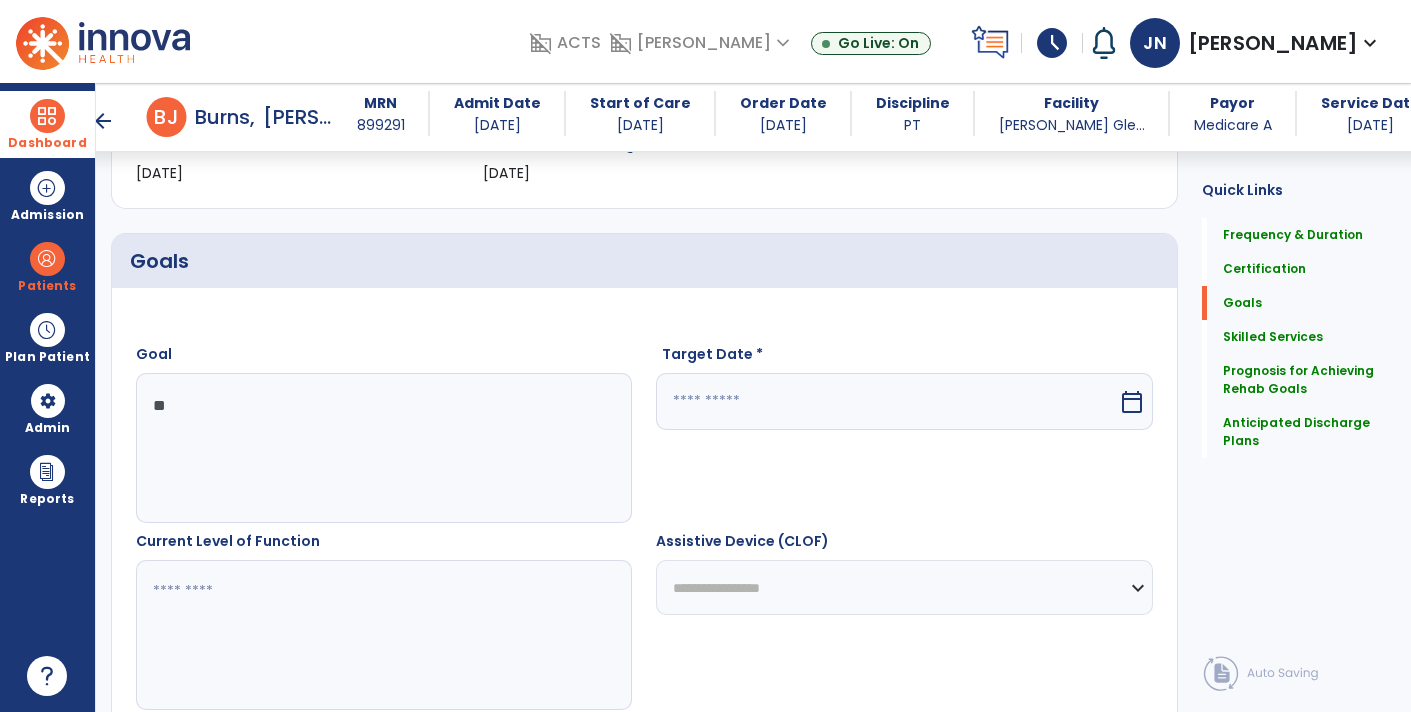 type on "*" 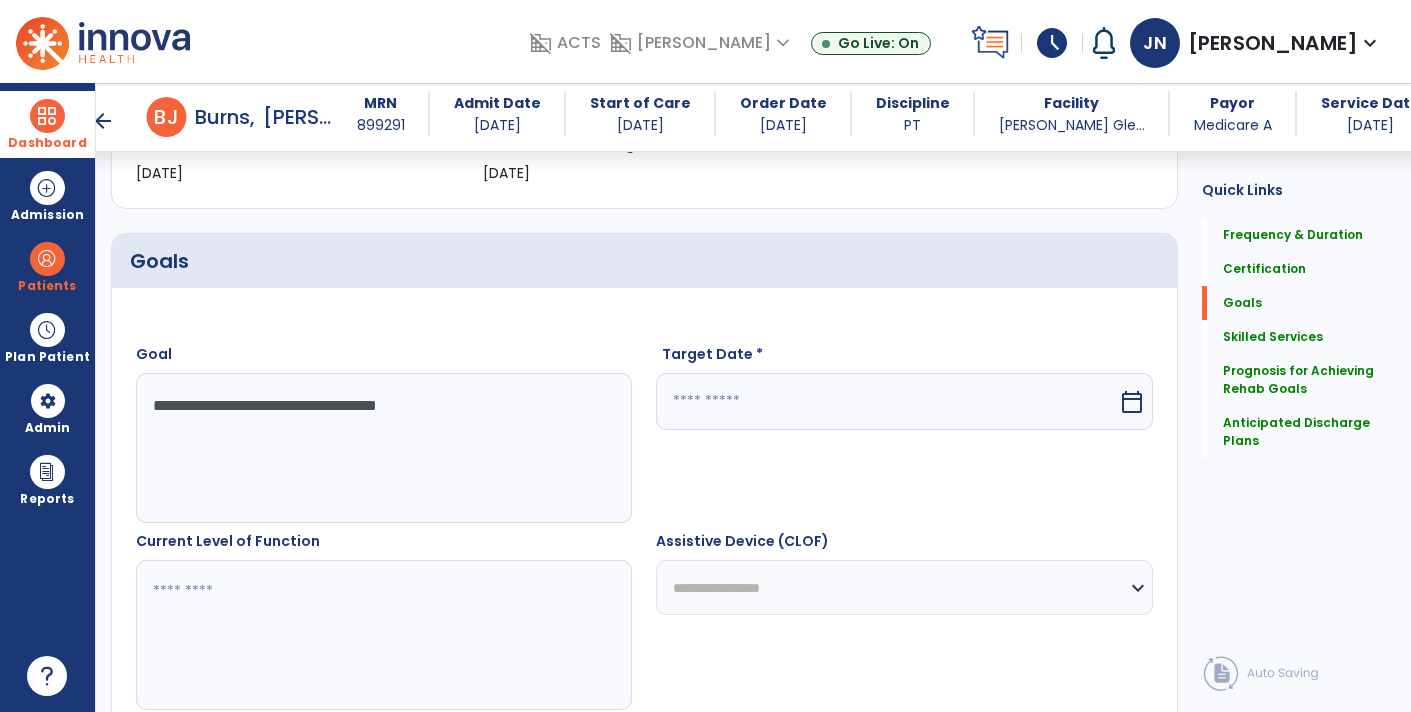 type on "**********" 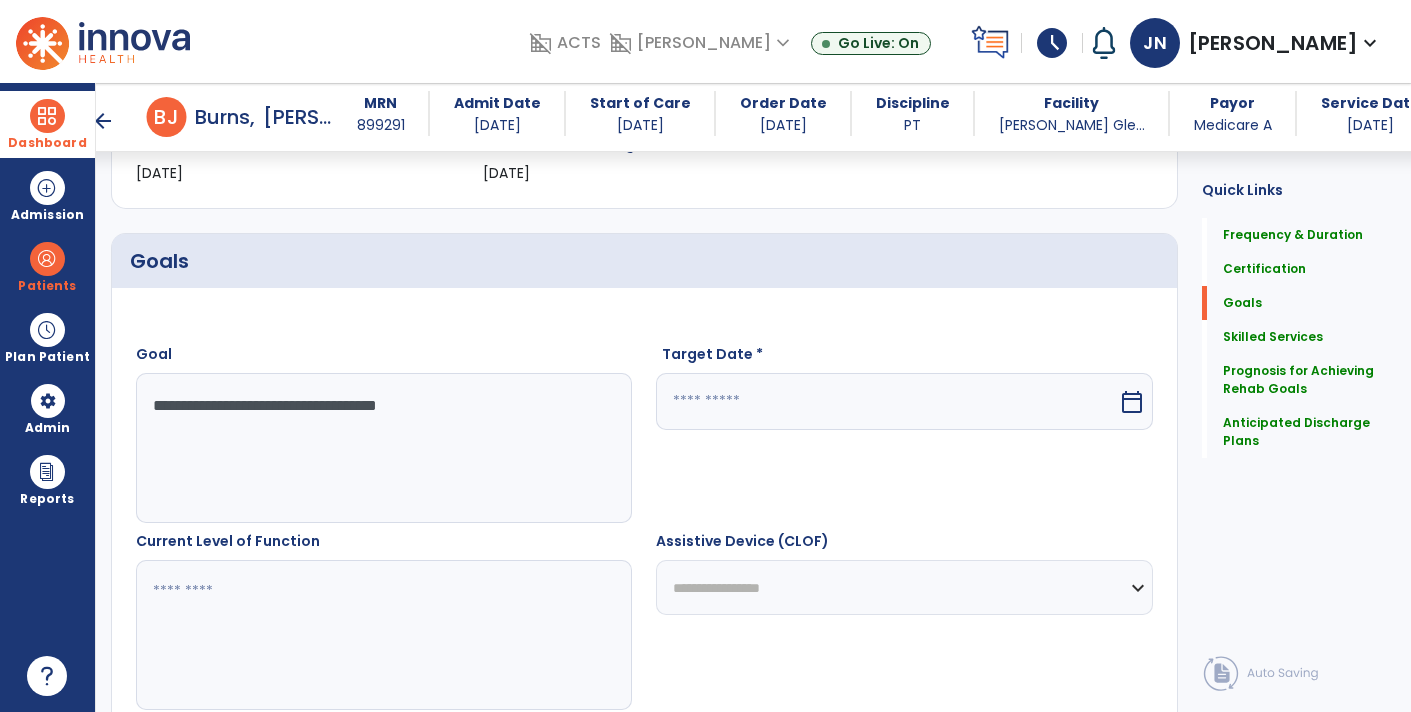 click on "calendar_today" at bounding box center (1134, 401) 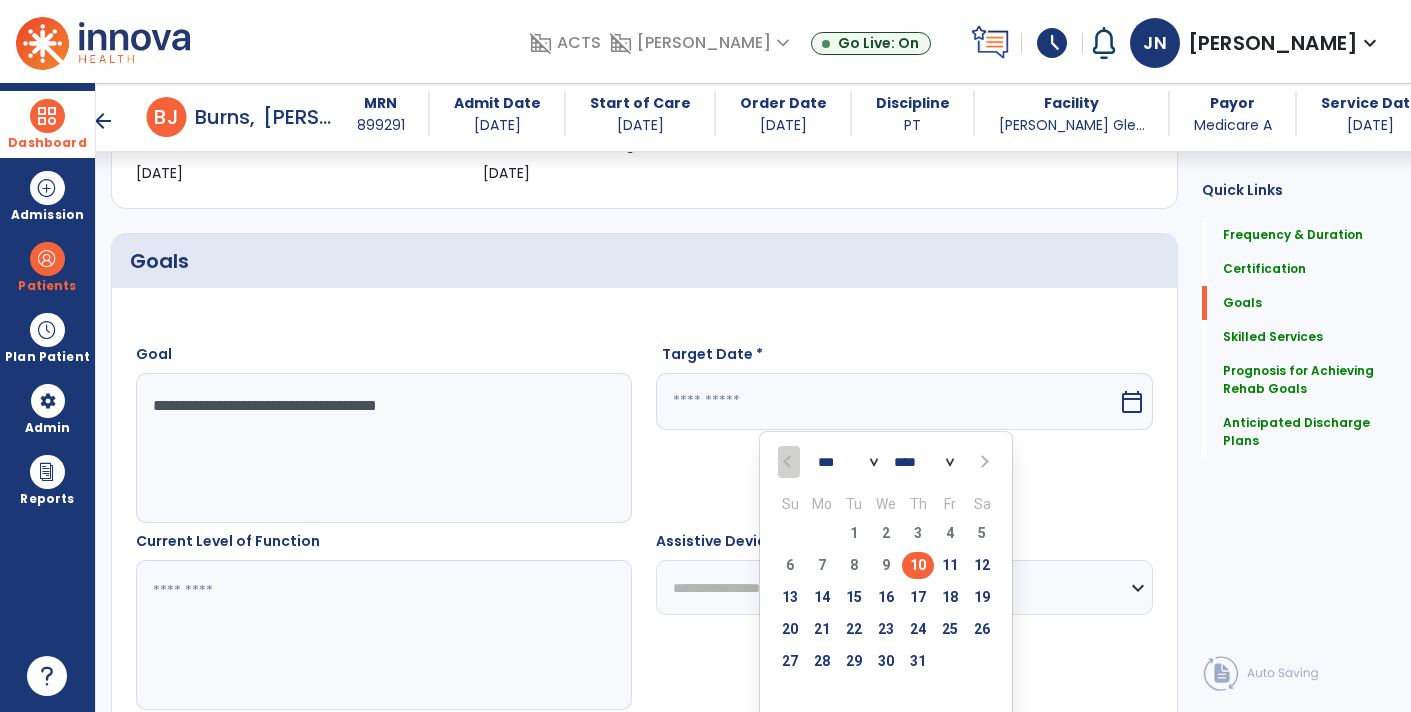 click on "*** *** *** ***" at bounding box center [848, 463] 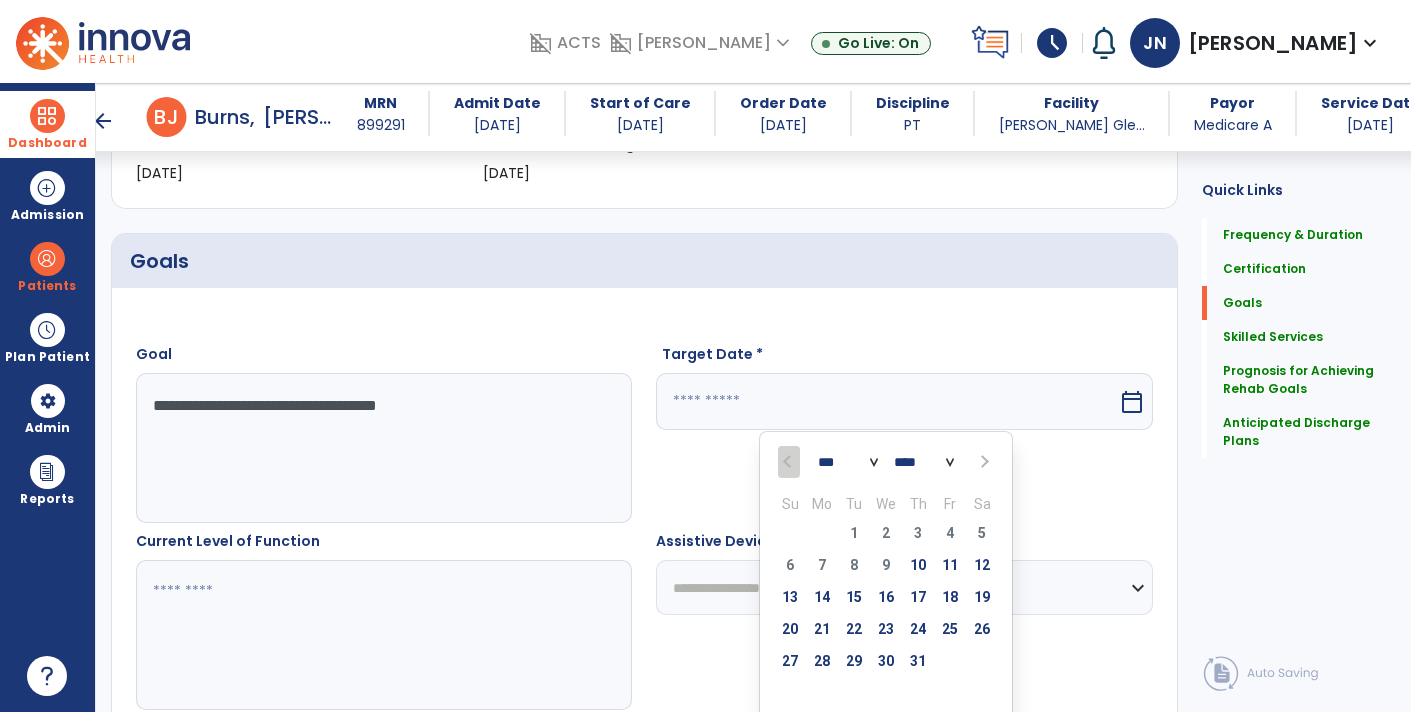 select on "**" 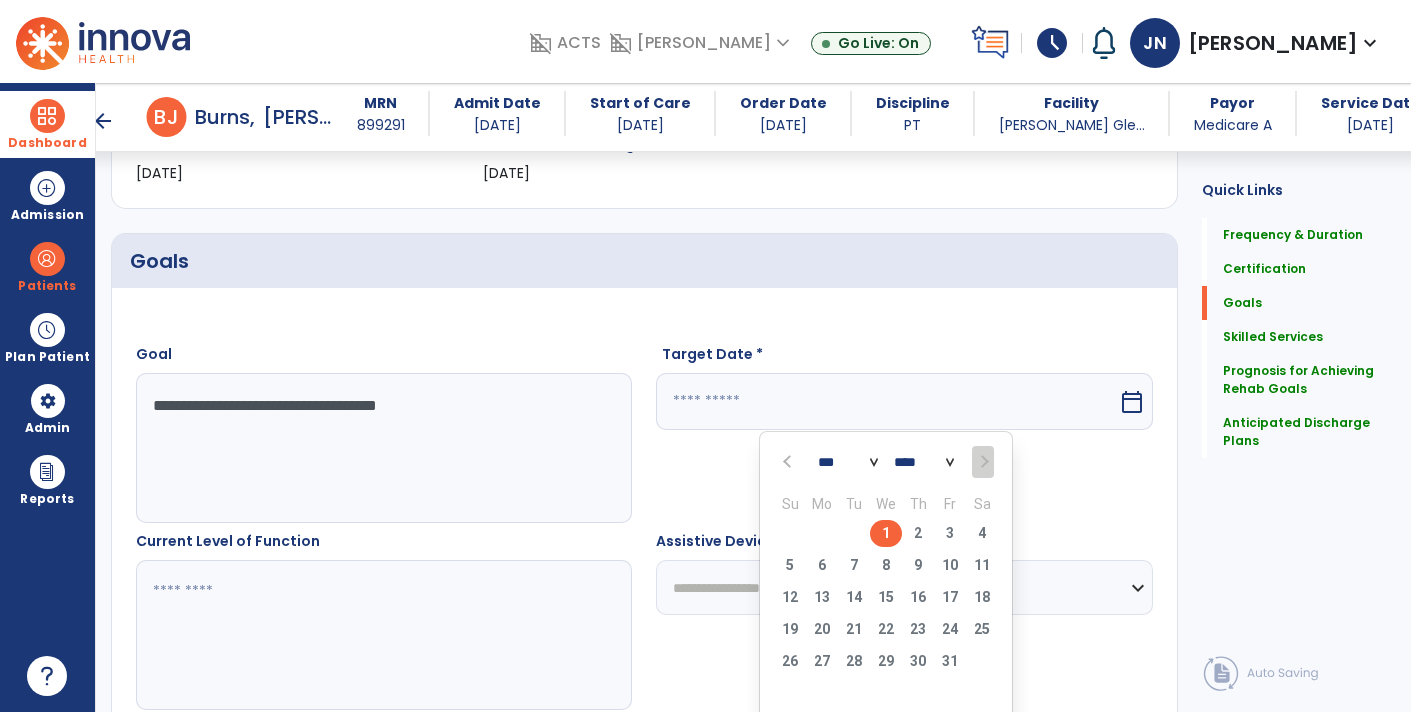 click on "1" at bounding box center (886, 533) 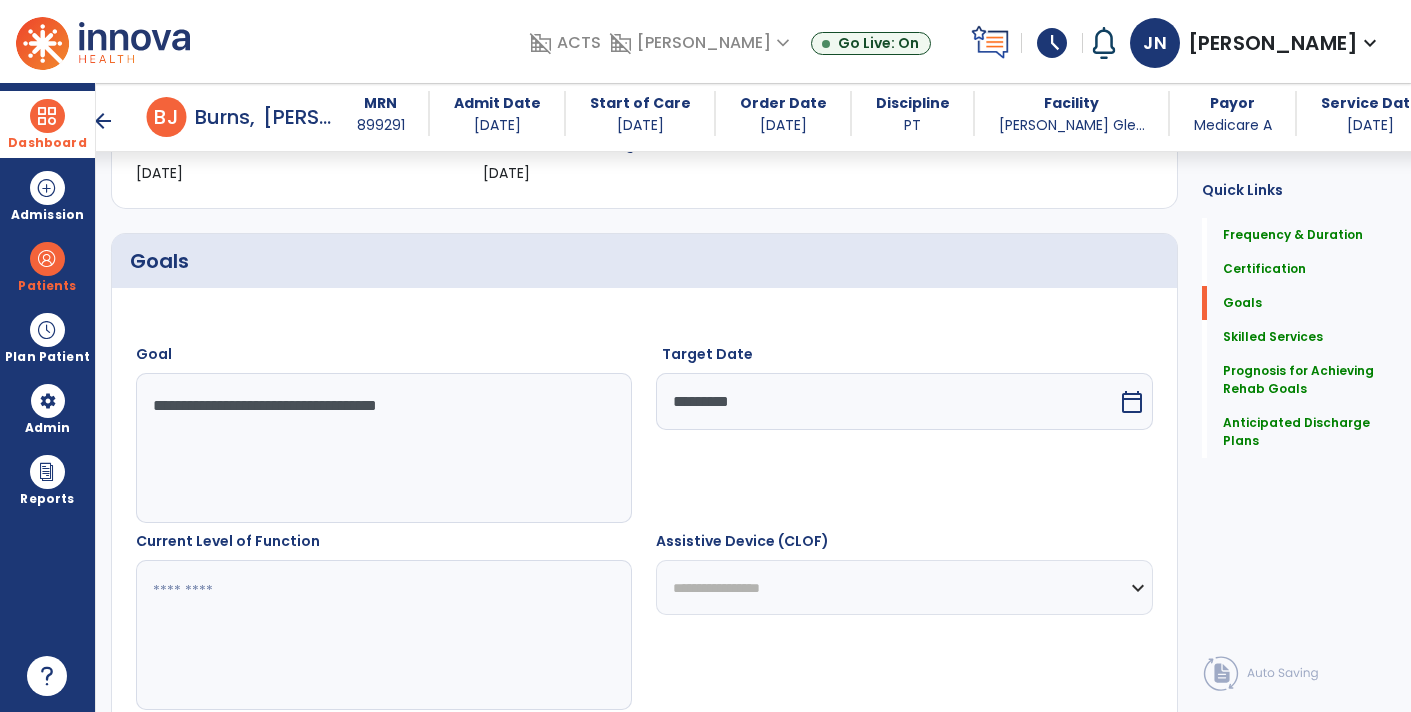 click at bounding box center [383, 635] 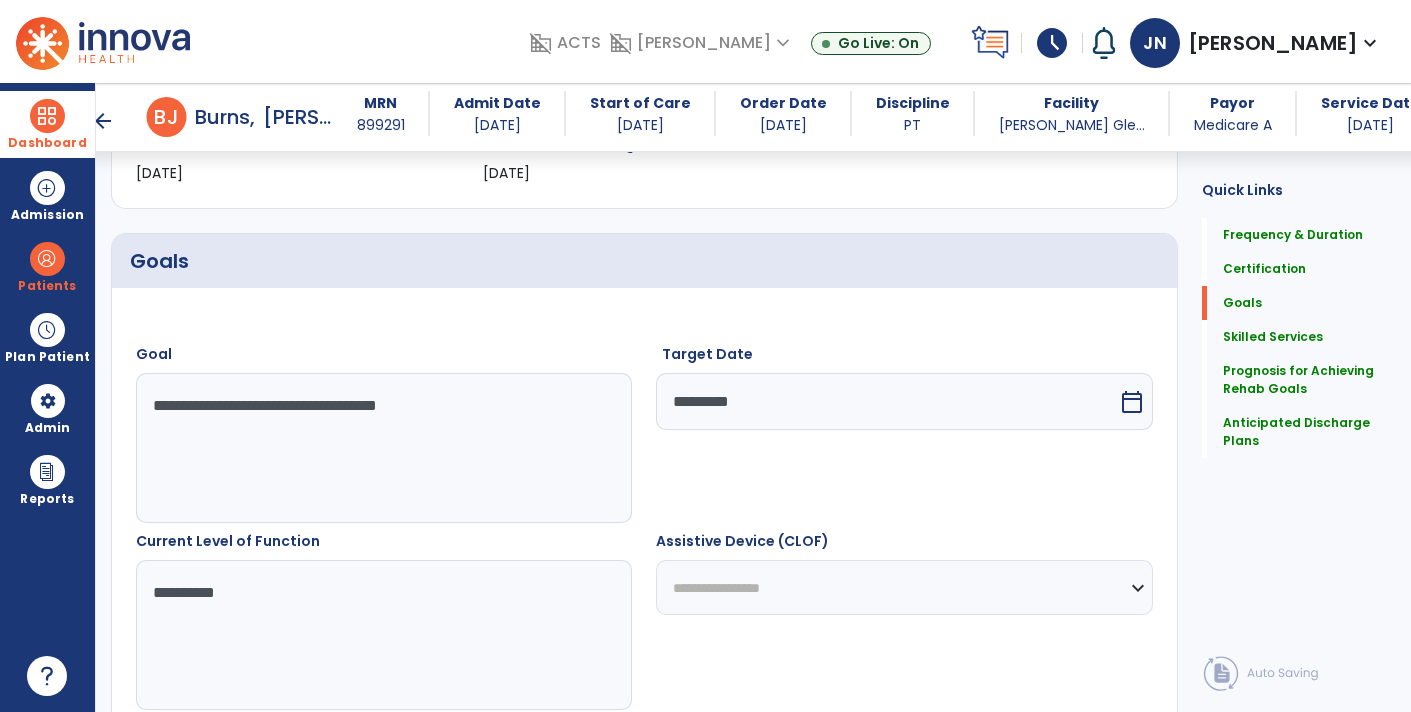type on "*********" 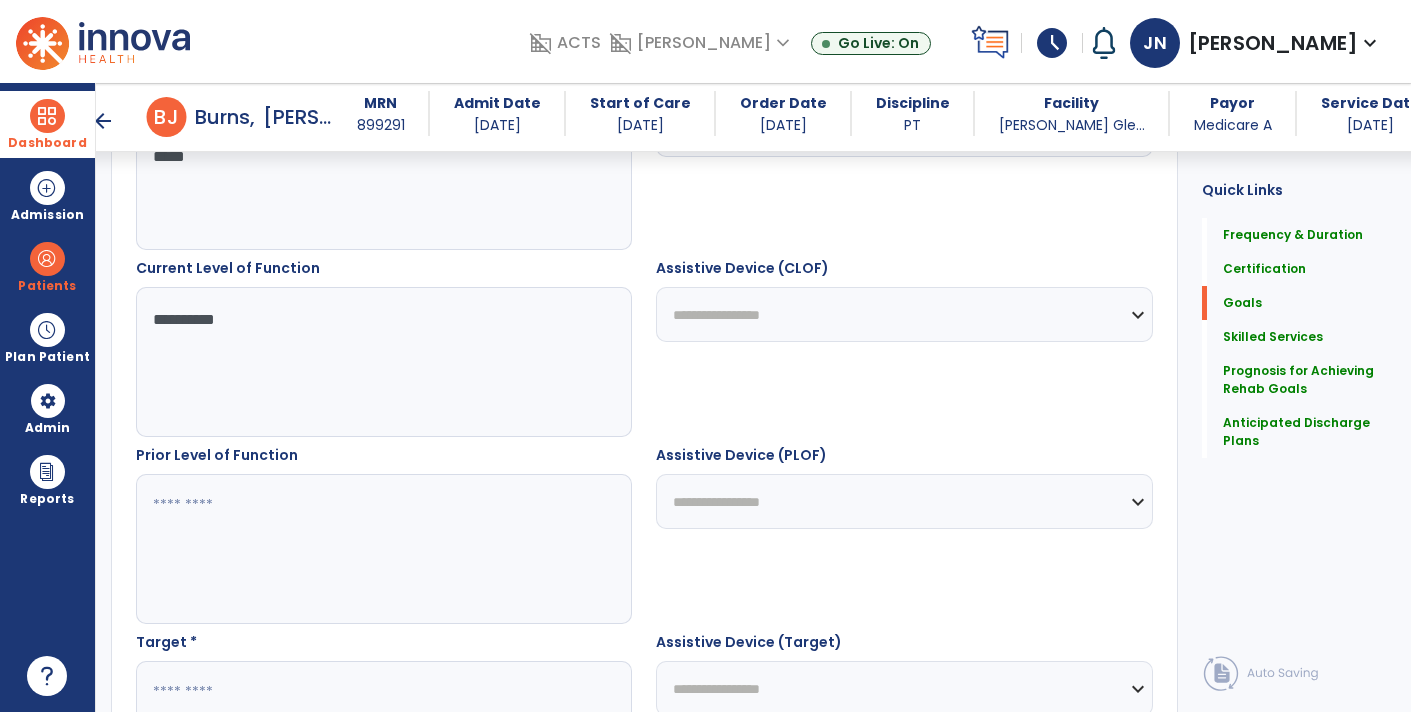 scroll, scrollTop: 721, scrollLeft: 0, axis: vertical 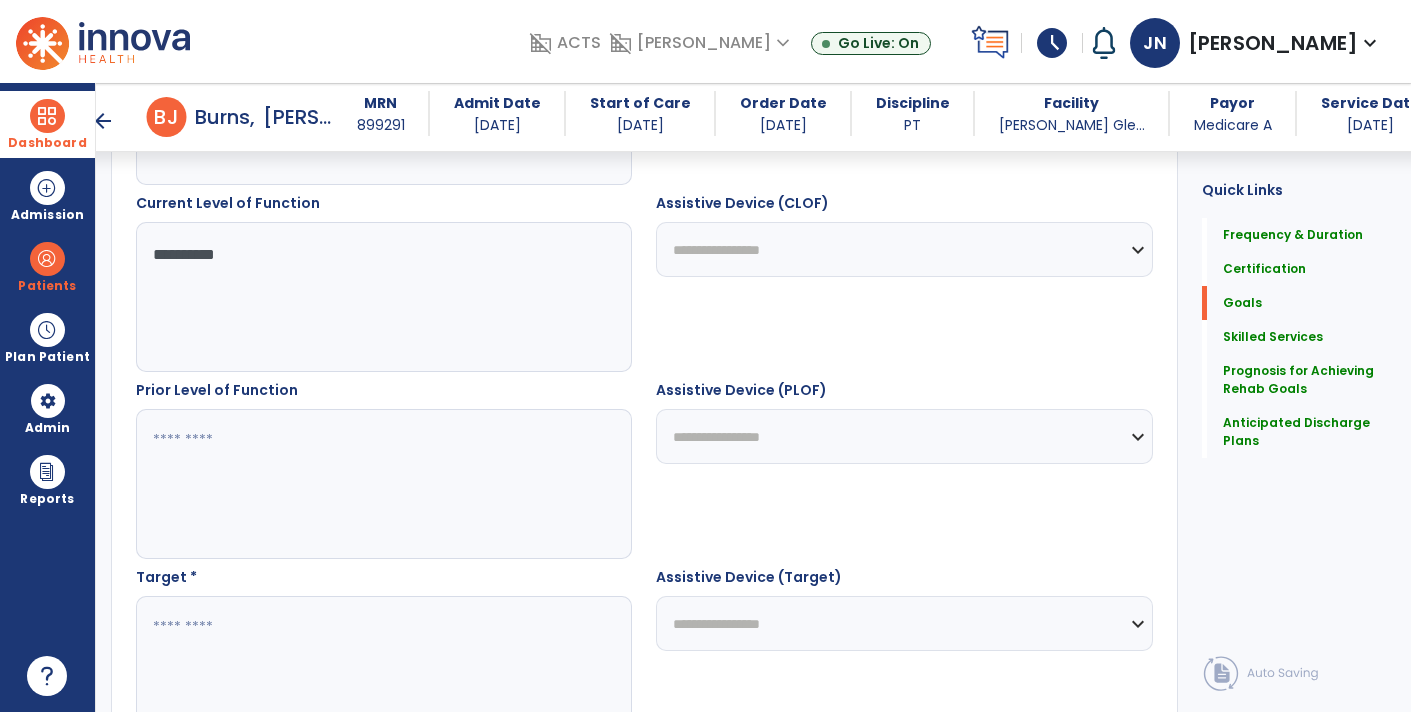 type on "**********" 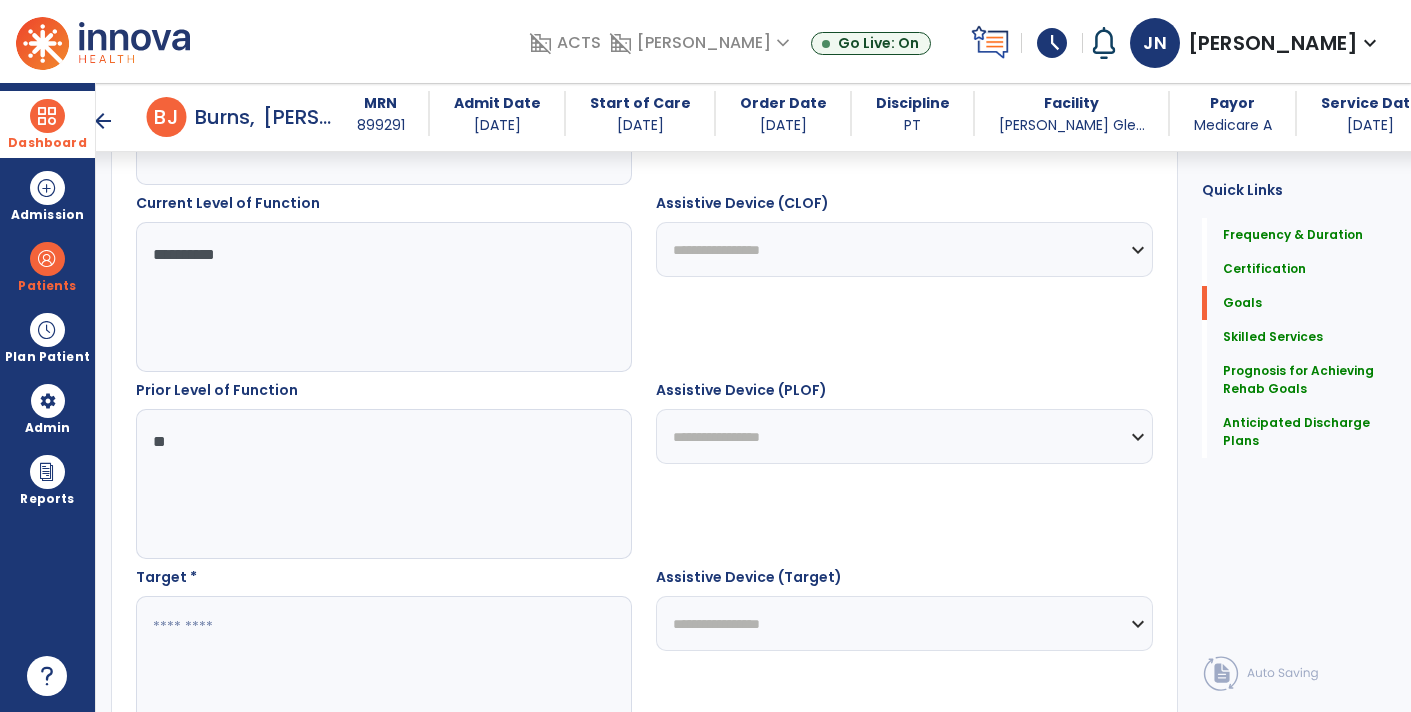 type on "*" 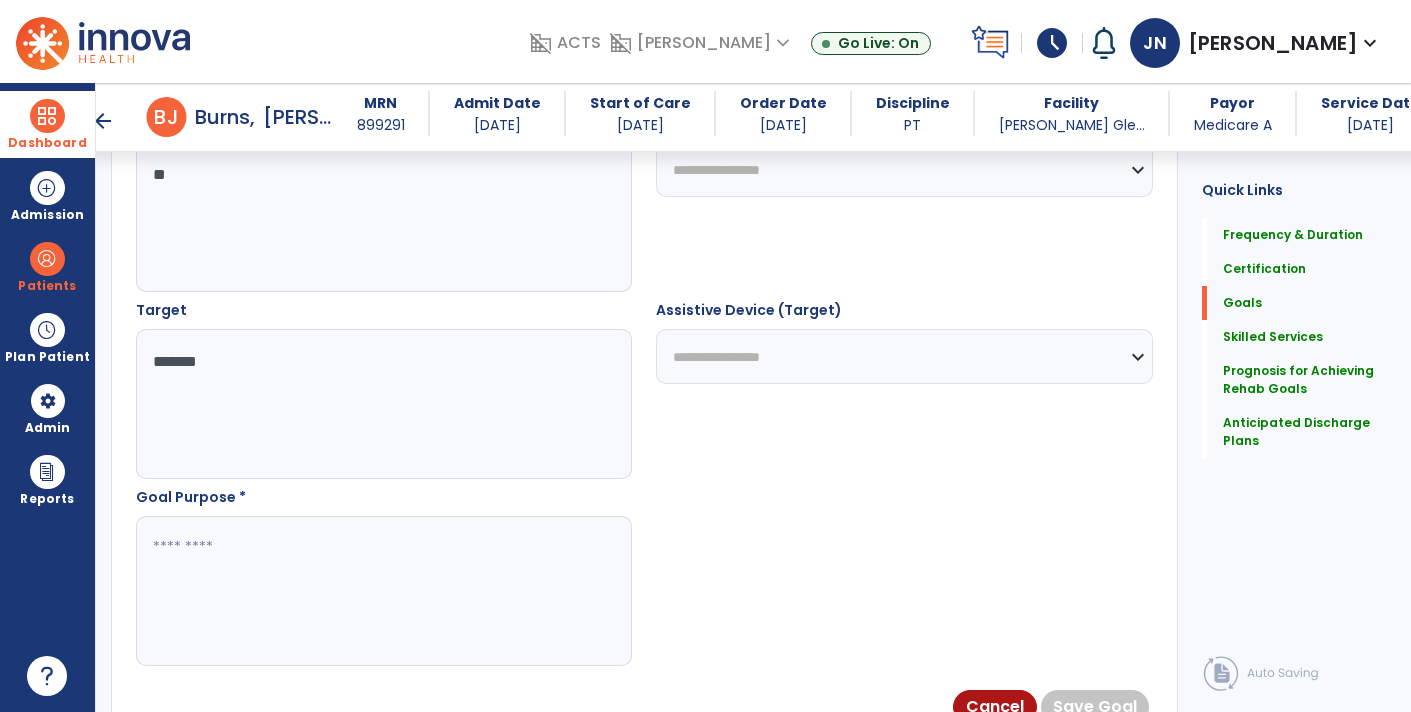 scroll, scrollTop: 992, scrollLeft: 0, axis: vertical 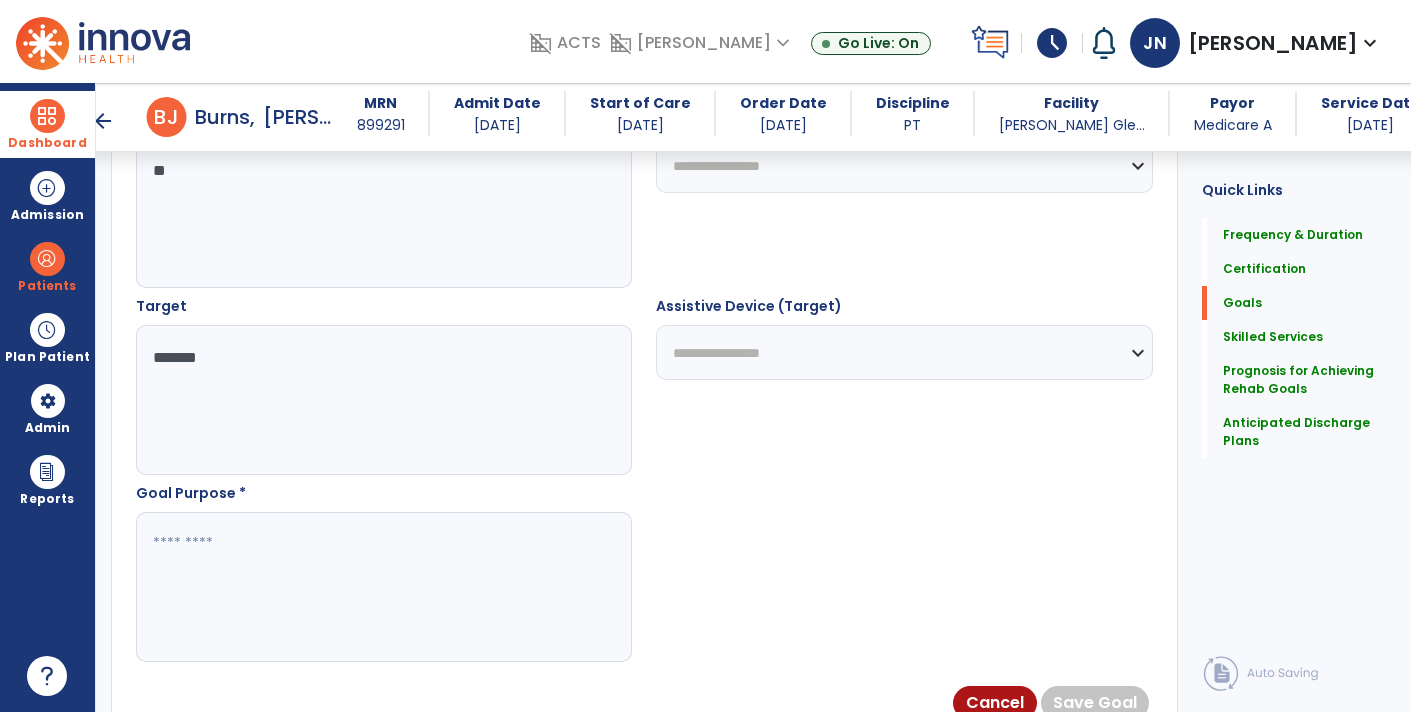 type on "******" 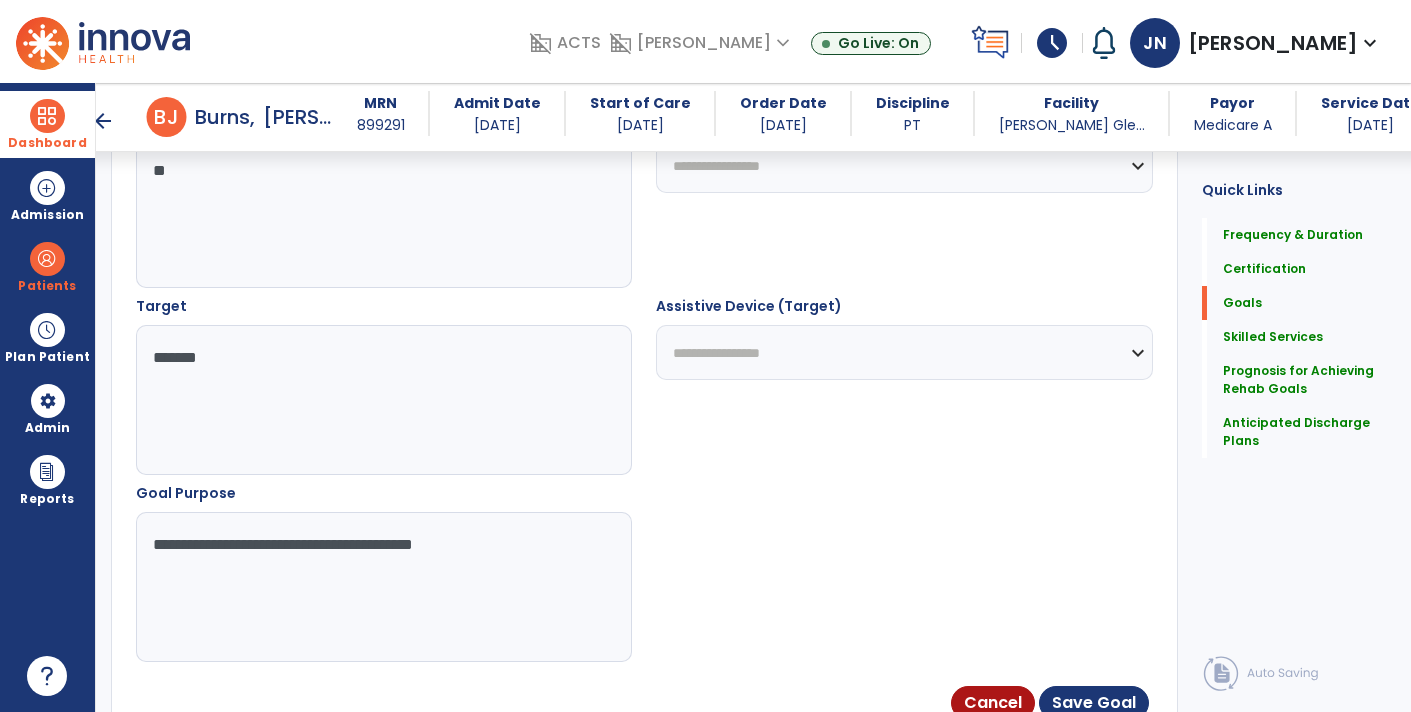 type on "**********" 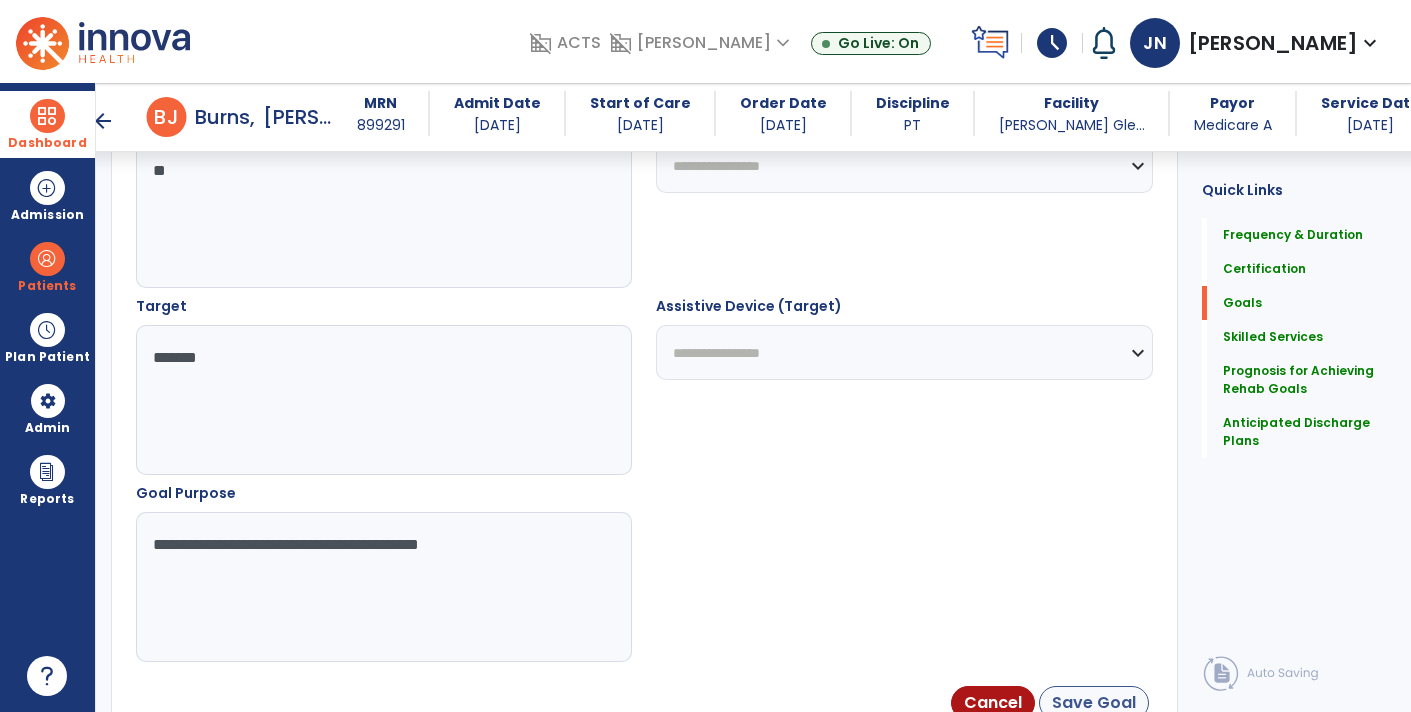click on "Save Goal" at bounding box center (1094, 703) 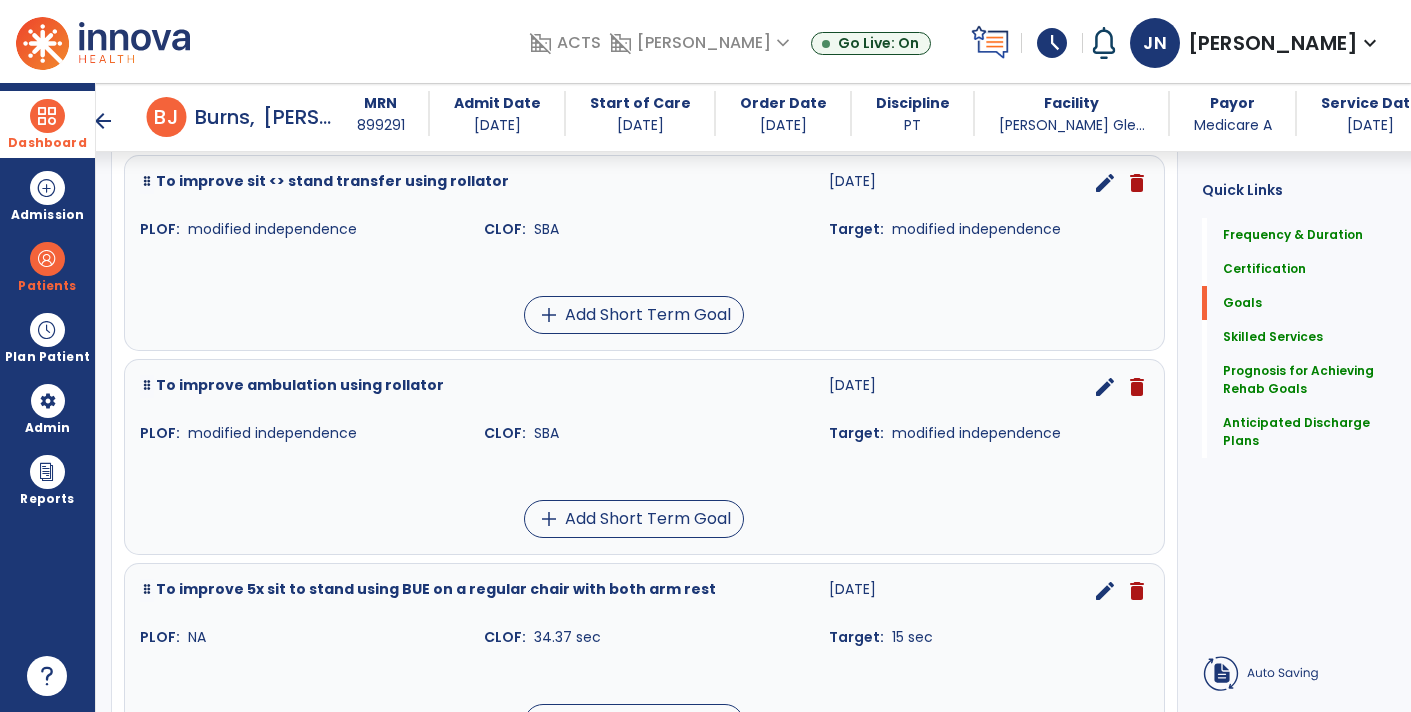 scroll, scrollTop: 995, scrollLeft: 0, axis: vertical 